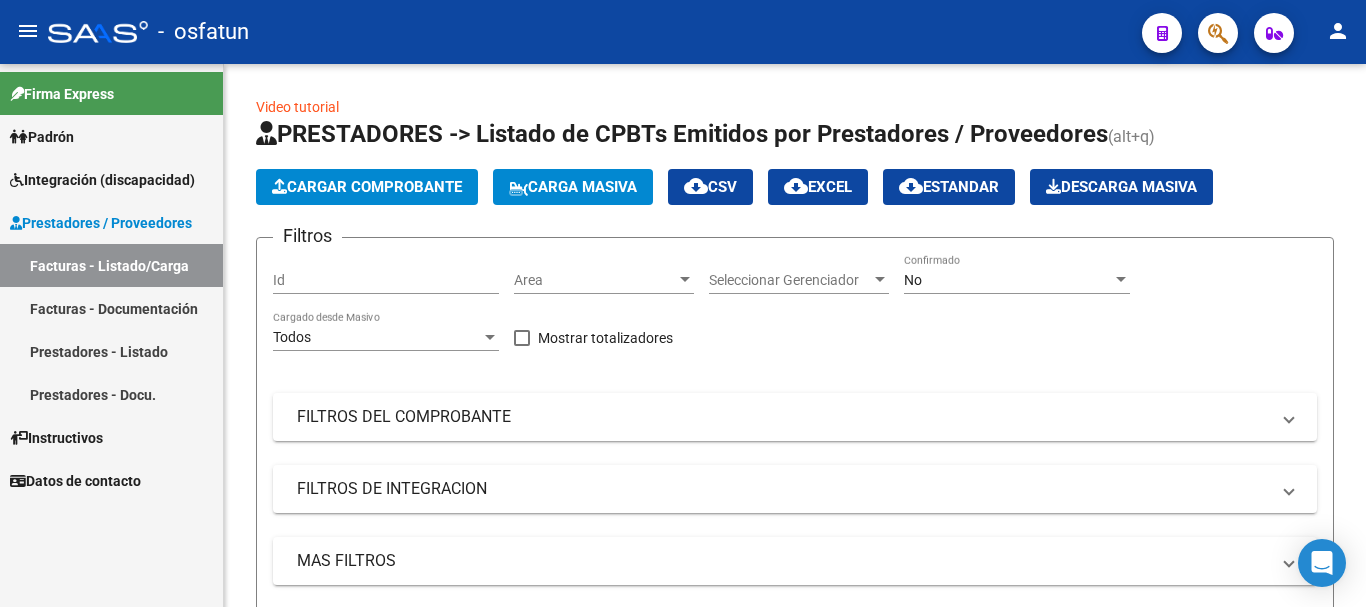 scroll, scrollTop: 0, scrollLeft: 0, axis: both 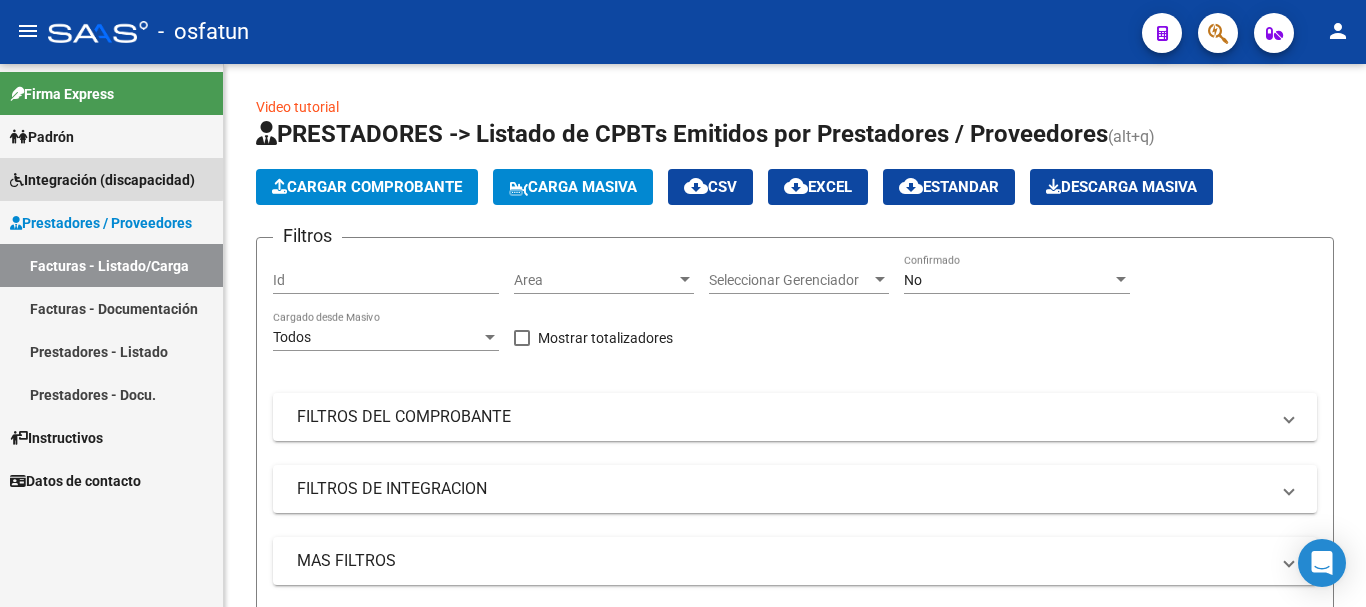 click on "Integración (discapacidad)" at bounding box center (102, 180) 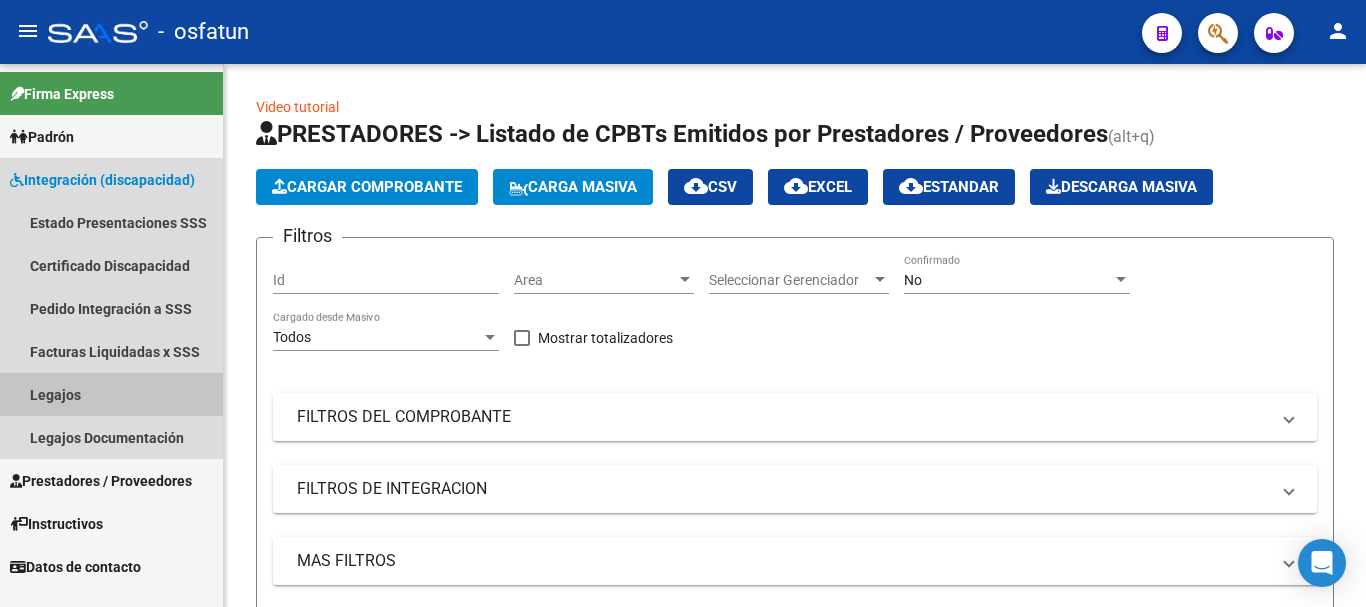 click on "Legajos" at bounding box center [111, 394] 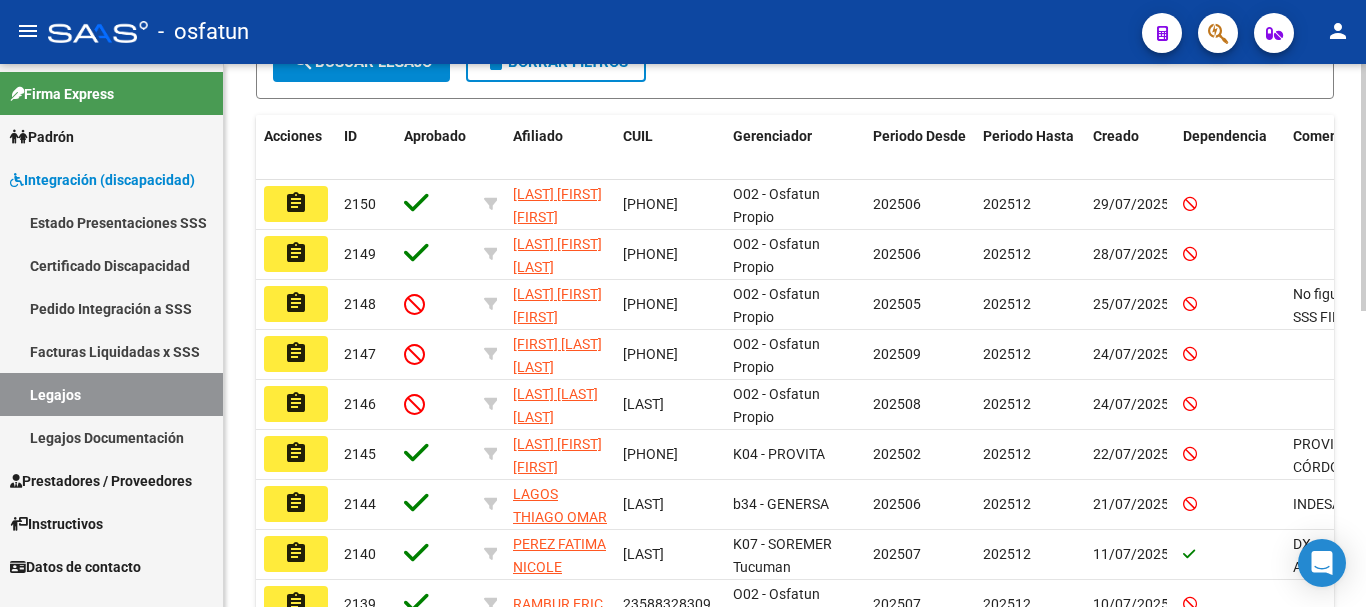 scroll, scrollTop: 437, scrollLeft: 0, axis: vertical 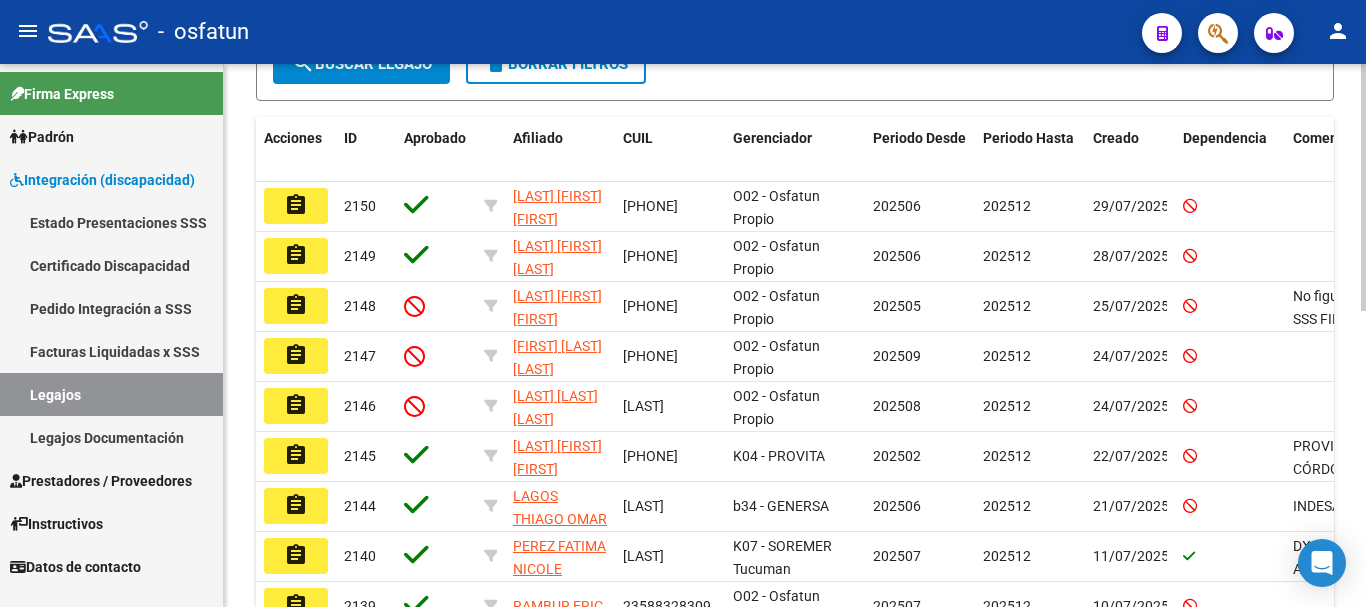 click on "Modelo Formulario DDJJ para Transporte  /  Modelo Conformidad Transporte  /  Modelo Presupuesto Transporte  /  Modelo Conformidad Prestacional  /  Modelo Presupuesto Prestacional  /  ModeloResumen HC  /  Modelo Planilla FIM  INTEGRACION -> Legajos add  Crear Legajo
cloud_download  Exportar CSV  Descargar Documentos
-  Legajos Filtros Id Seleccionar Gerenciador Seleccionar Gerenciador CUIL / Apellido CUIT / Razon Social Periodo Periodo Desde Periodo Hasta Todos Aprobado Start date – End date Fec. Creado Desde / Hasta Archivo CSV CUIL help search  Buscar Legajo  delete  Borrar Filtros  Acciones ID Aprobado Afiliado CUIL Gerenciador Periodo Desde Periodo Hasta Creado Dependencia Comentario Comentario Adm. assignment 2150 CORDOBA LAUTARO AGUSTIN 20555367873 O02 - Osfatun Propio 202506 202512 29/07/2025 assignment 2149 REYES FELIPE MATEO 27591491054 O02 - Osfatun Propio 202506 202512 28/07/2025 assignment 2148 DEZA REISING GALO 20573424019 O02 - Osfatun Propio 202505 202512 25/07/2025 assignment 2147 2146" 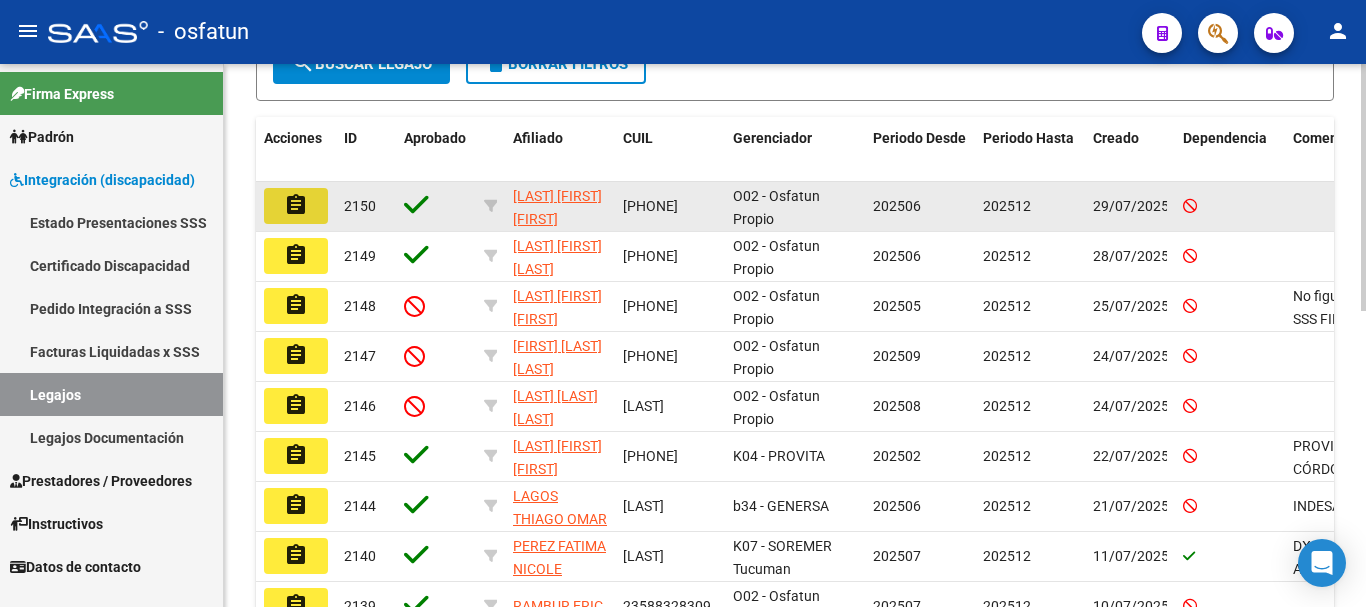 click on "assignment" 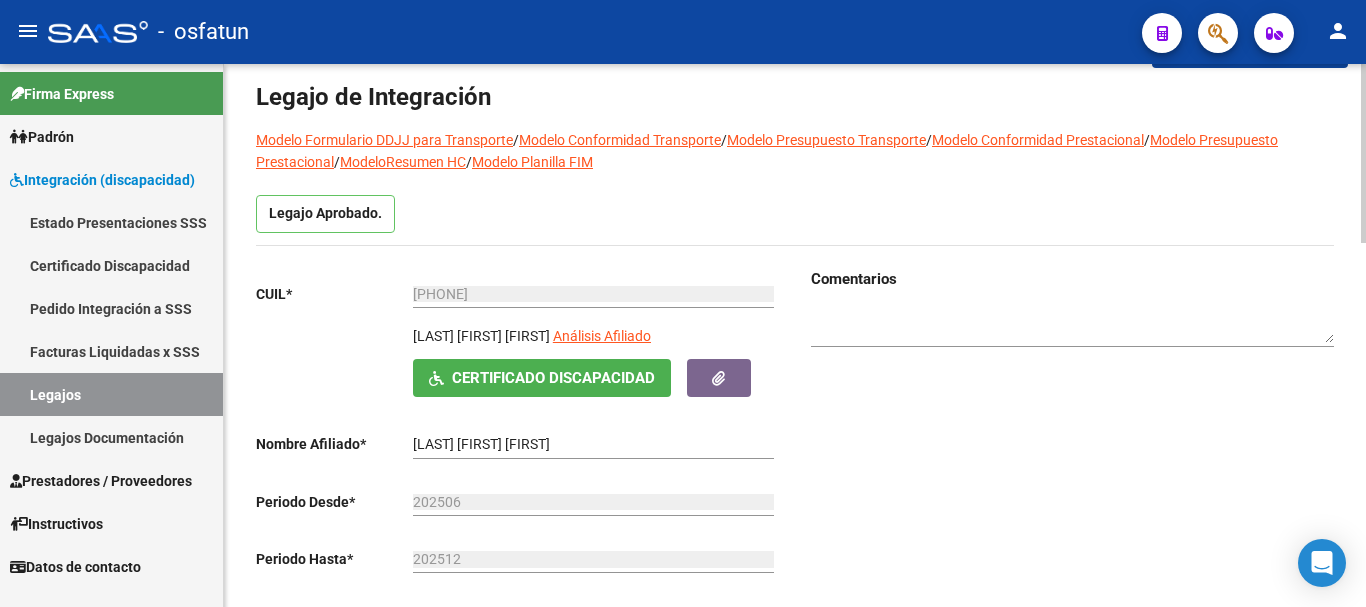 scroll, scrollTop: 0, scrollLeft: 0, axis: both 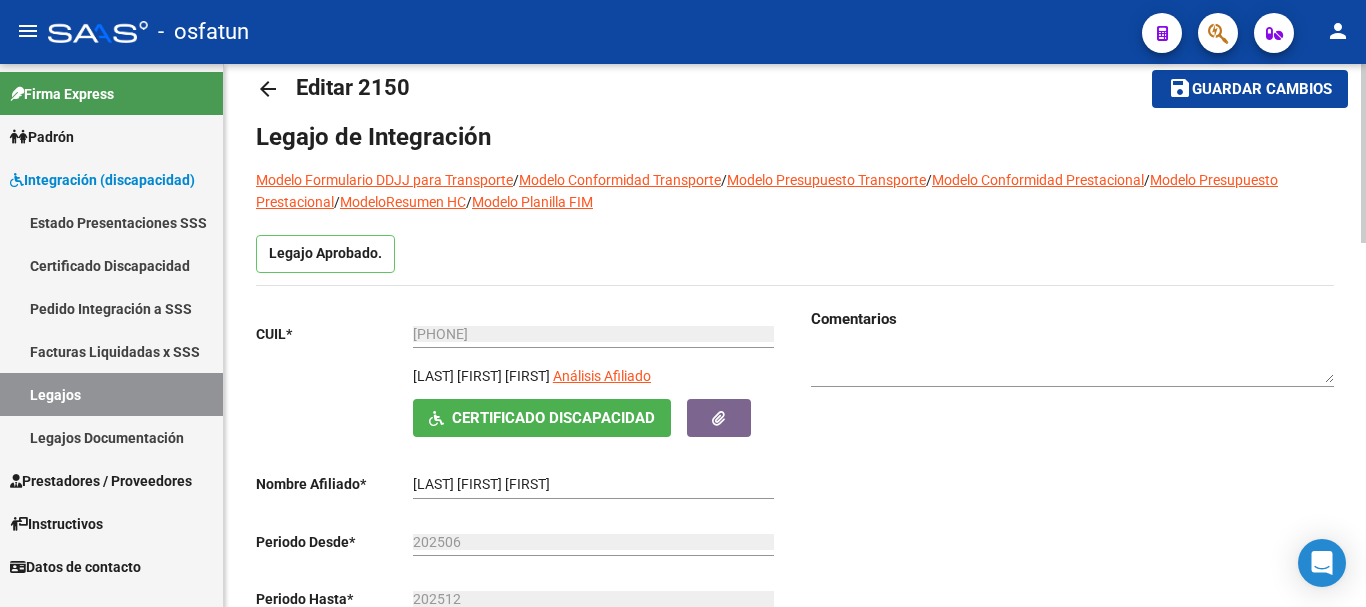 click on "arrow_back Editar 2150    save Guardar cambios Legajo de Integración Modelo Formulario DDJJ para Transporte  /  Modelo Conformidad Transporte  /  Modelo Presupuesto Transporte  /  Modelo Conformidad Prestacional  /  Modelo Presupuesto Prestacional  /  ModeloResumen HC  /  Modelo Planilla FIM  Legajo Aprobado.  CUIL  *   20-55536787-3 Ingresar CUIL  CORDOBA LAUTARO AGUSTIN     Análisis Afiliado    Certificado Discapacidad ARCA Padrón Nombre Afiliado  *   CORDOBA LAUTARO AGUSTIN Ingresar el nombre  Periodo Desde  *   202506 Ej: 202203  Periodo Hasta  *   202512 Ej: 202212  Admite Dependencia   Comentarios                                  Prestadores asociados al legajo Agregar Prestador Aprobado Prestador CUIT Comentario Presupuesto Periodo Desde Periodo Hasta Usuario Admite Dependencia PERLO VIRGINIA EMILIA 27390156044     FONOAUDIOLOGIA  $ 148.447,32  202506 202512 Edith  Romero    29/07/2025    OLAETA VICTORIA 27386142977     PSICOPEDAGOGIA  $ 148.447,32  202506 202512   2 total Aprobado Creado" 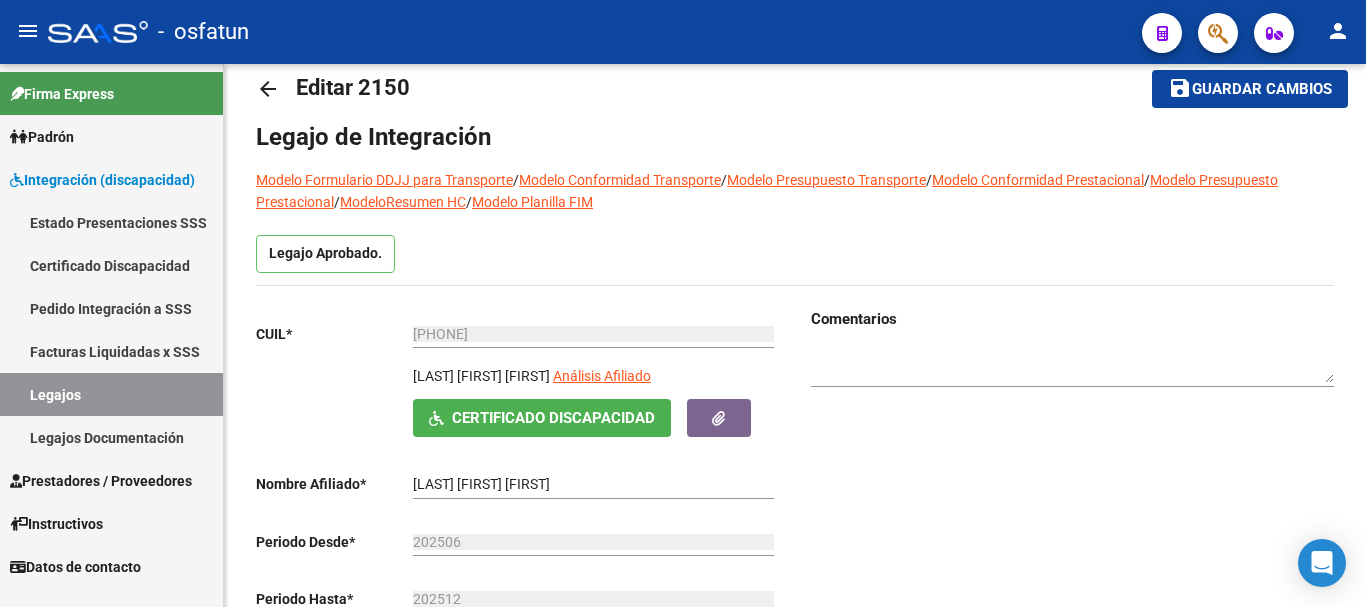scroll, scrollTop: 3, scrollLeft: 0, axis: vertical 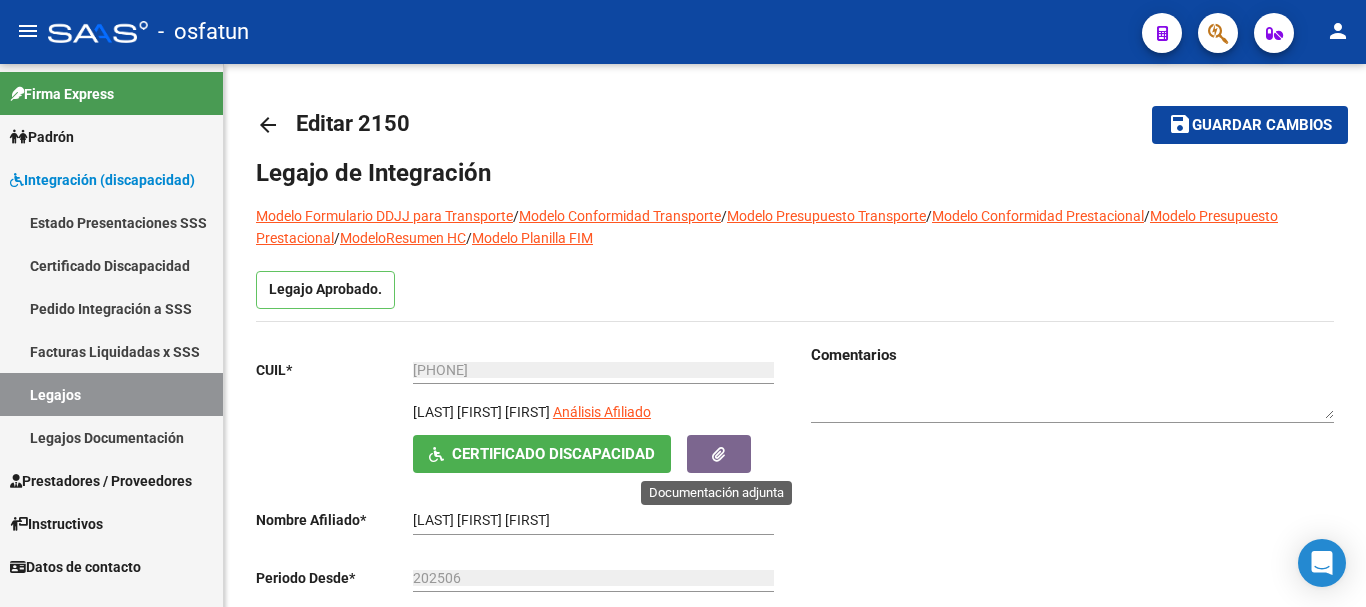 click 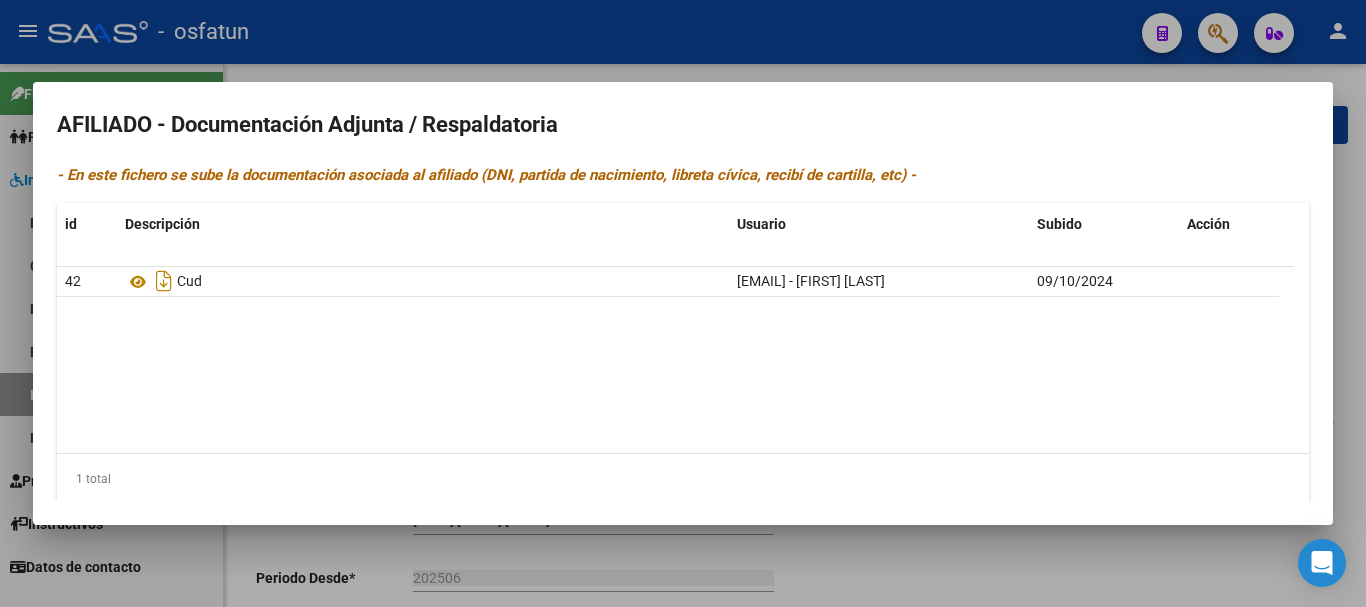 click at bounding box center (683, 303) 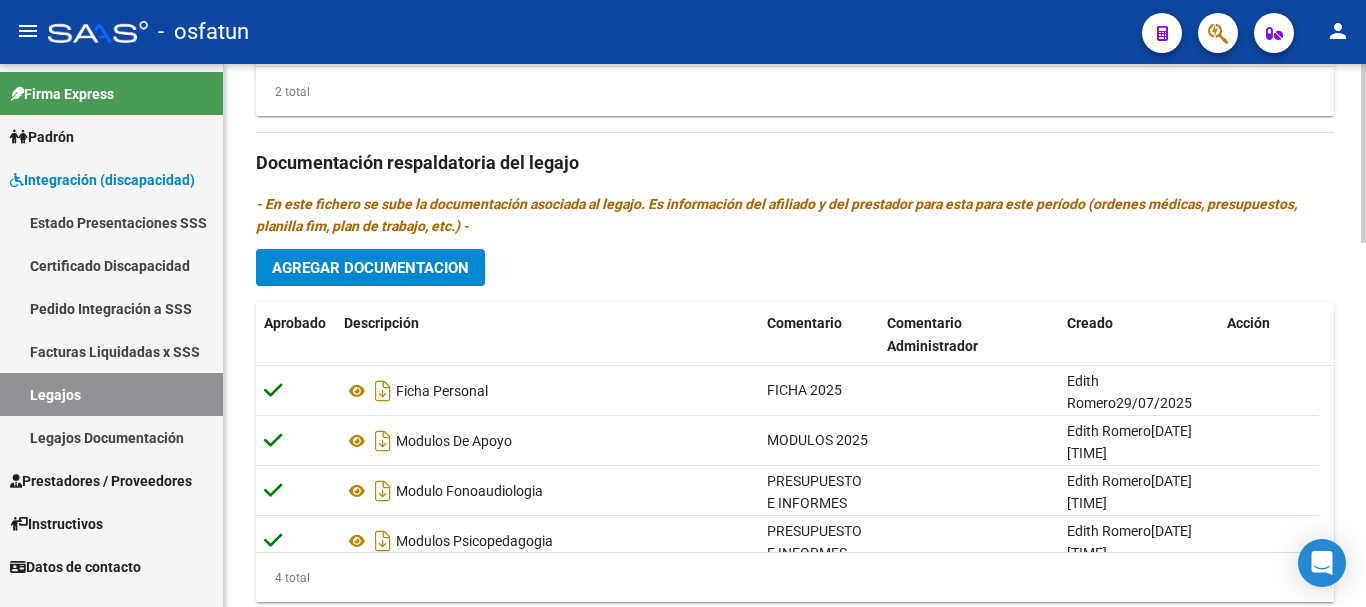 scroll, scrollTop: 1103, scrollLeft: 0, axis: vertical 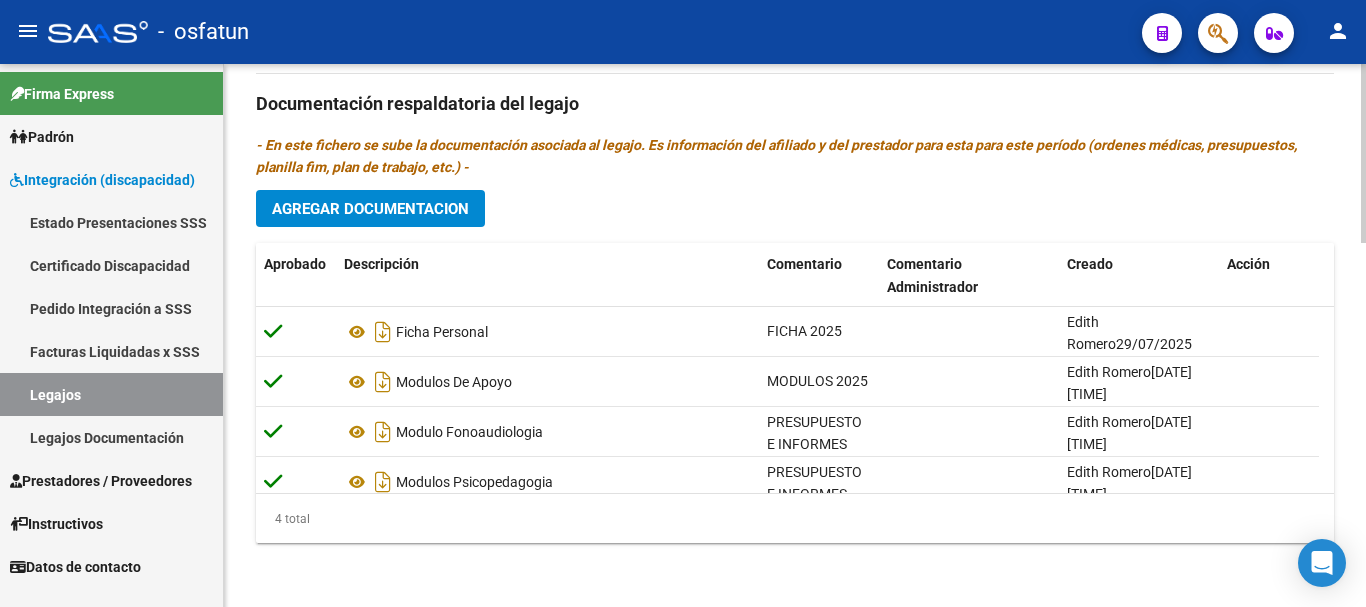 click on "menu -   osfatun  person    Firma Express     Padrón Análisis Afiliado    Integración (discapacidad) Estado Presentaciones SSS Certificado Discapacidad Pedido Integración a SSS Facturas Liquidadas x SSS Legajos Legajos Documentación    Prestadores / Proveedores Facturas - Listado/Carga Facturas - Documentación Prestadores - Listado Prestadores - Docu.    Instructivos    Datos de contacto arrow_back Editar 2150    save Guardar cambios Legajo de Integración Modelo Formulario DDJJ para Transporte  /  Modelo Conformidad Transporte  /  Modelo Presupuesto Transporte  /  Modelo Conformidad Prestacional  /  Modelo Presupuesto Prestacional  /  ModeloResumen HC  /  Modelo Planilla FIM  Legajo Aprobado.  CUIL  *   20-55536787-3 Ingresar CUIL  CORDOBA LAUTARO AGUSTIN     Análisis Afiliado    Certificado Discapacidad ARCA Padrón Nombre Afiliado  *   CORDOBA LAUTARO AGUSTIN Ingresar el nombre  Periodo Desde  *   202506 Ej: 202203  Periodo Hasta  *   202512 Ej: 202212  Admite Dependencia   CUIT" at bounding box center (683, 303) 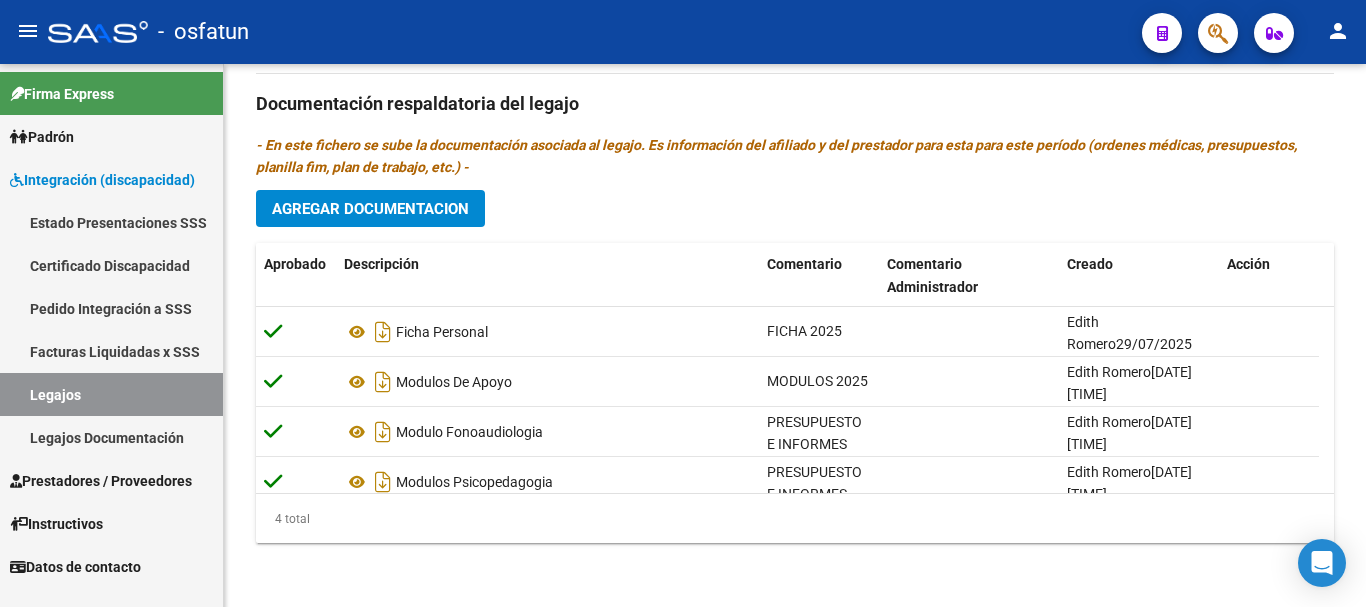 click on "Legajos" at bounding box center [111, 394] 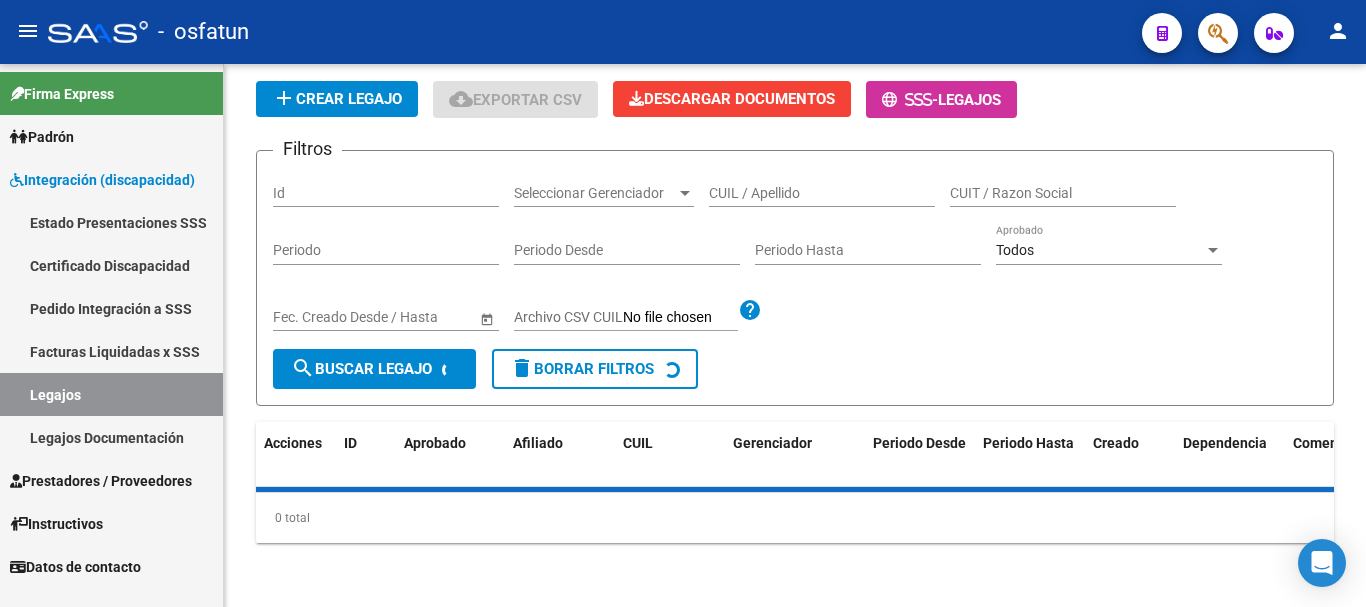 scroll, scrollTop: 0, scrollLeft: 0, axis: both 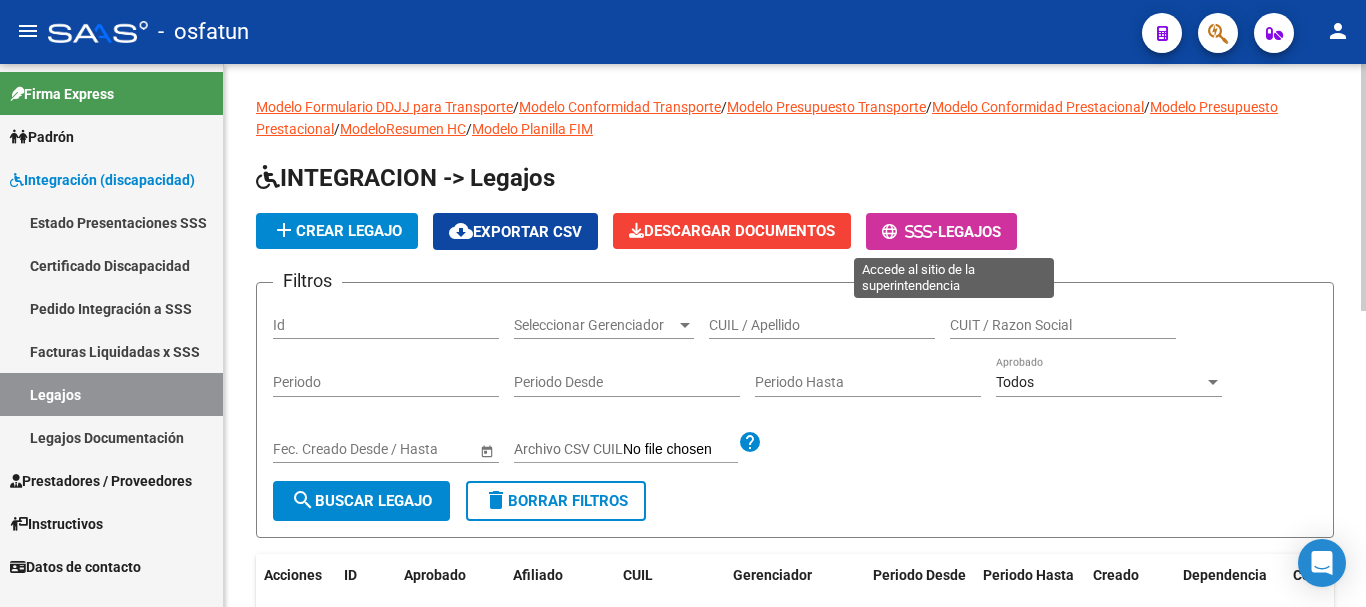 click on "Legajos" 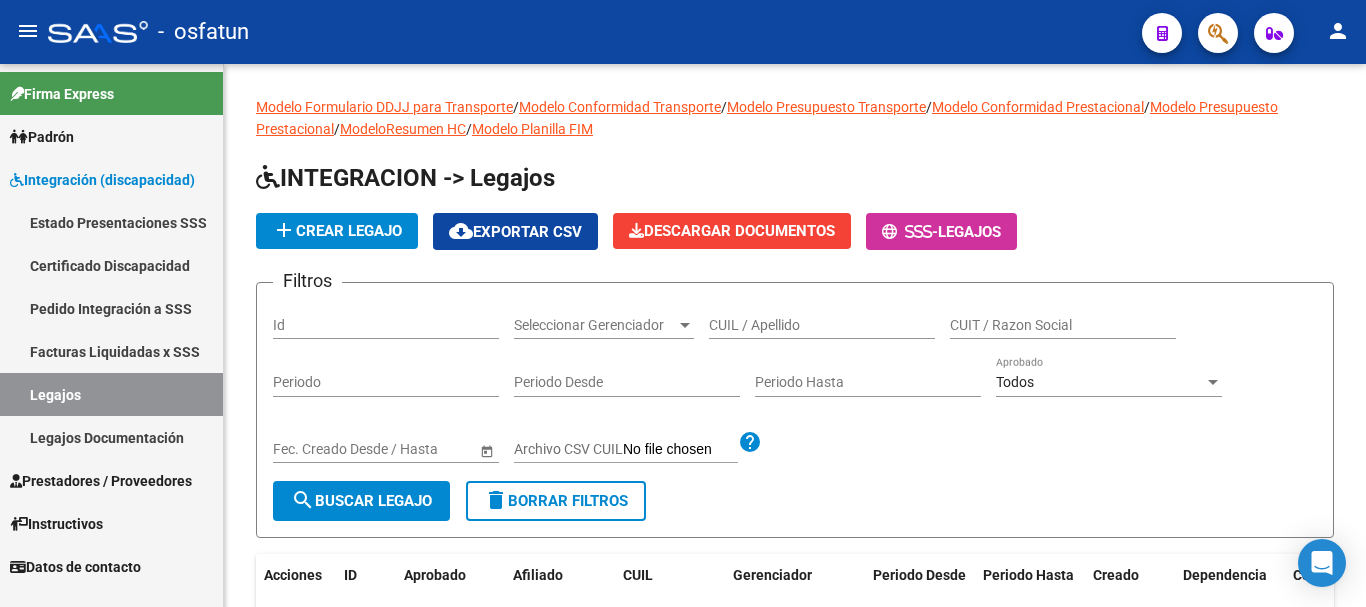 click on "Legajos" at bounding box center [111, 394] 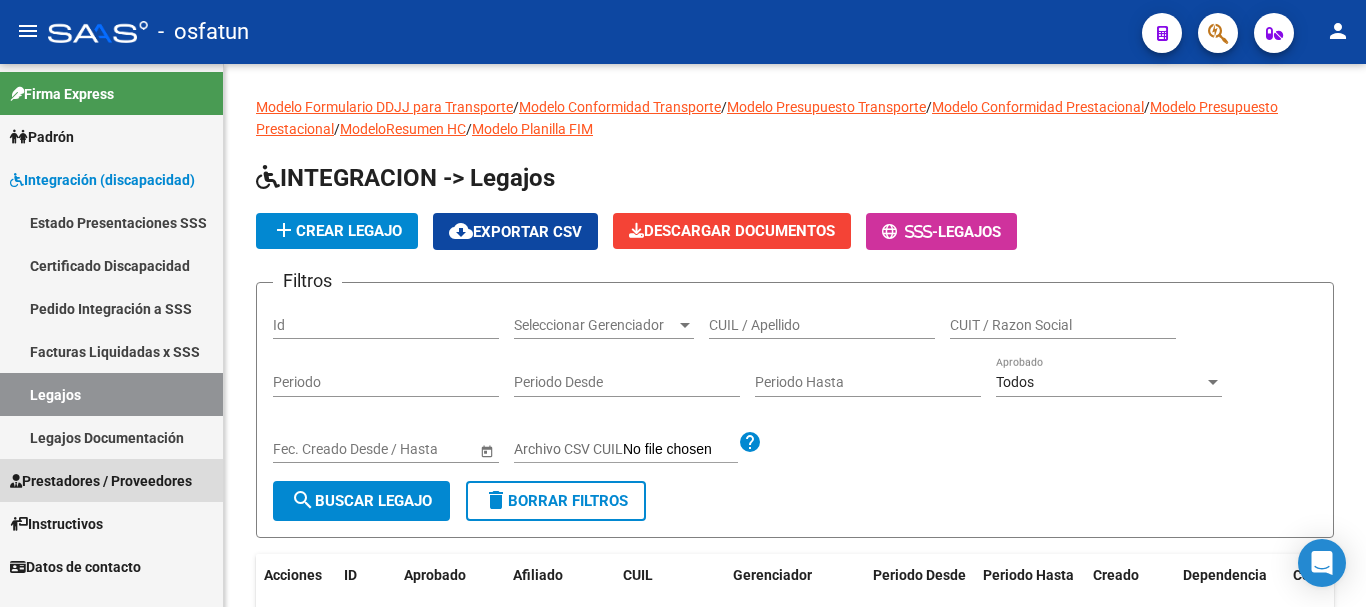 click on "Prestadores / Proveedores" at bounding box center (101, 481) 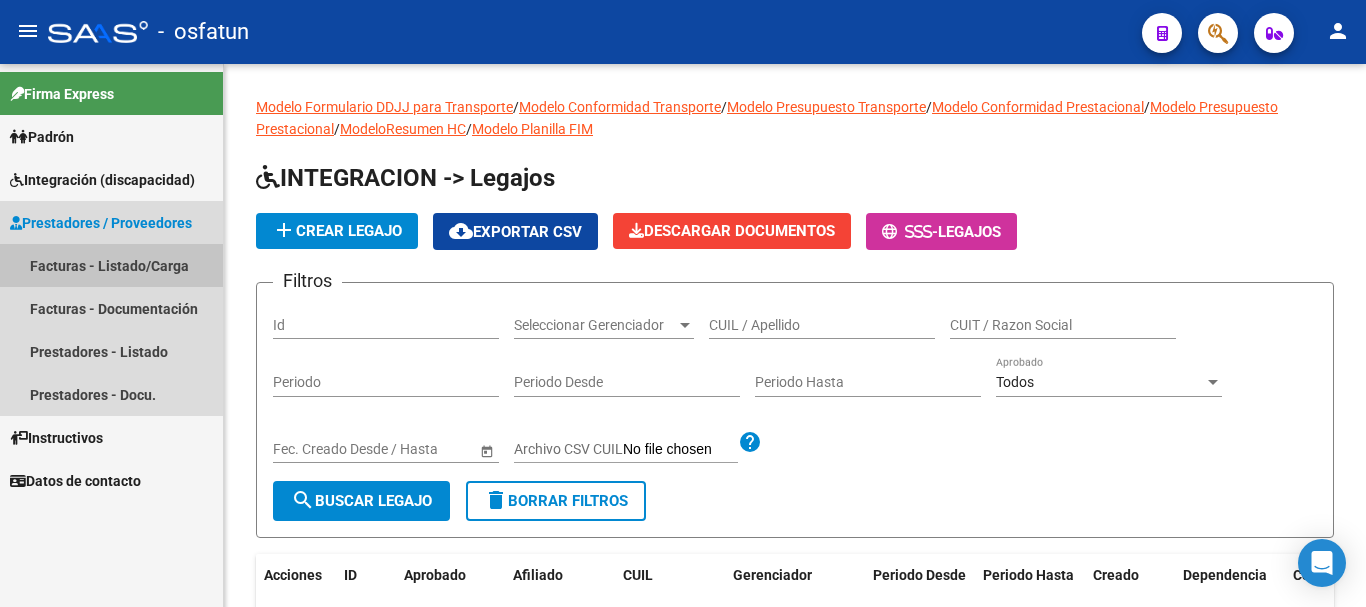 click on "Facturas - Listado/Carga" at bounding box center [111, 265] 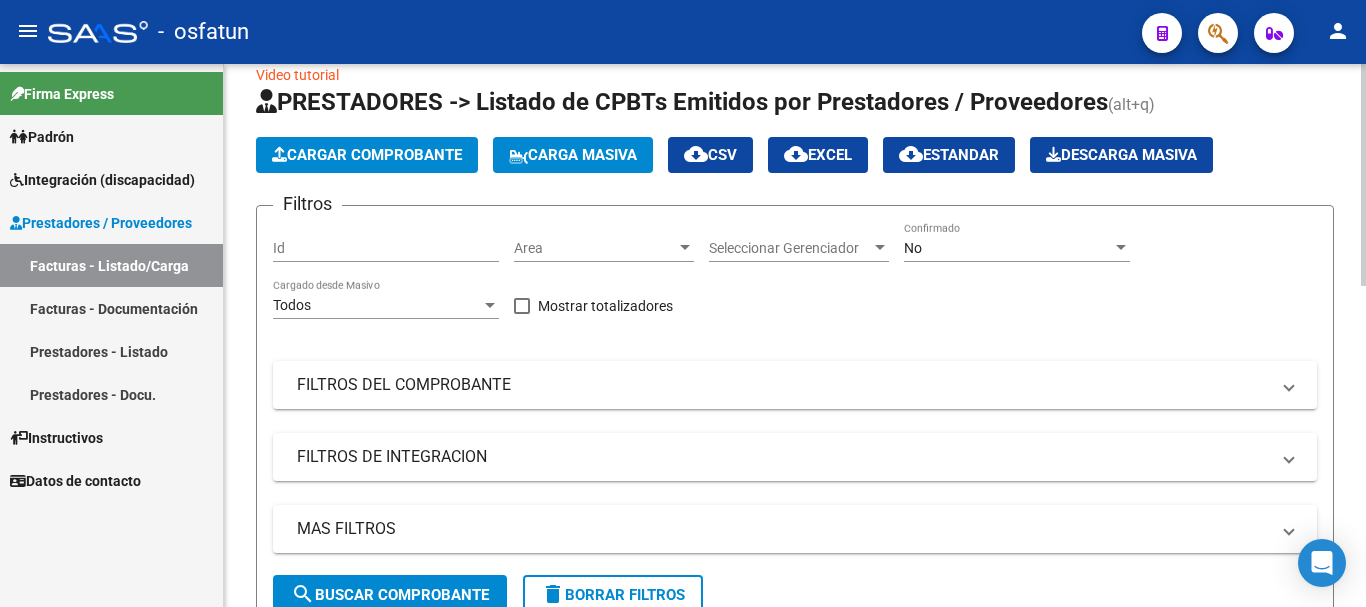 scroll, scrollTop: 0, scrollLeft: 0, axis: both 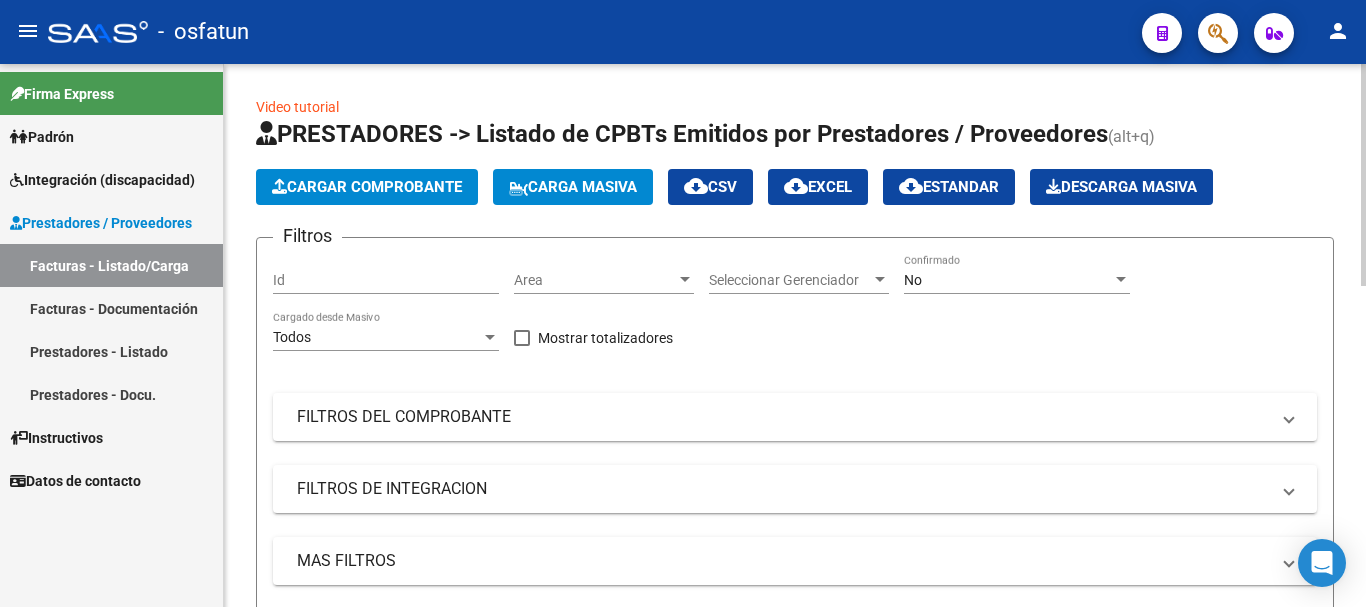 click 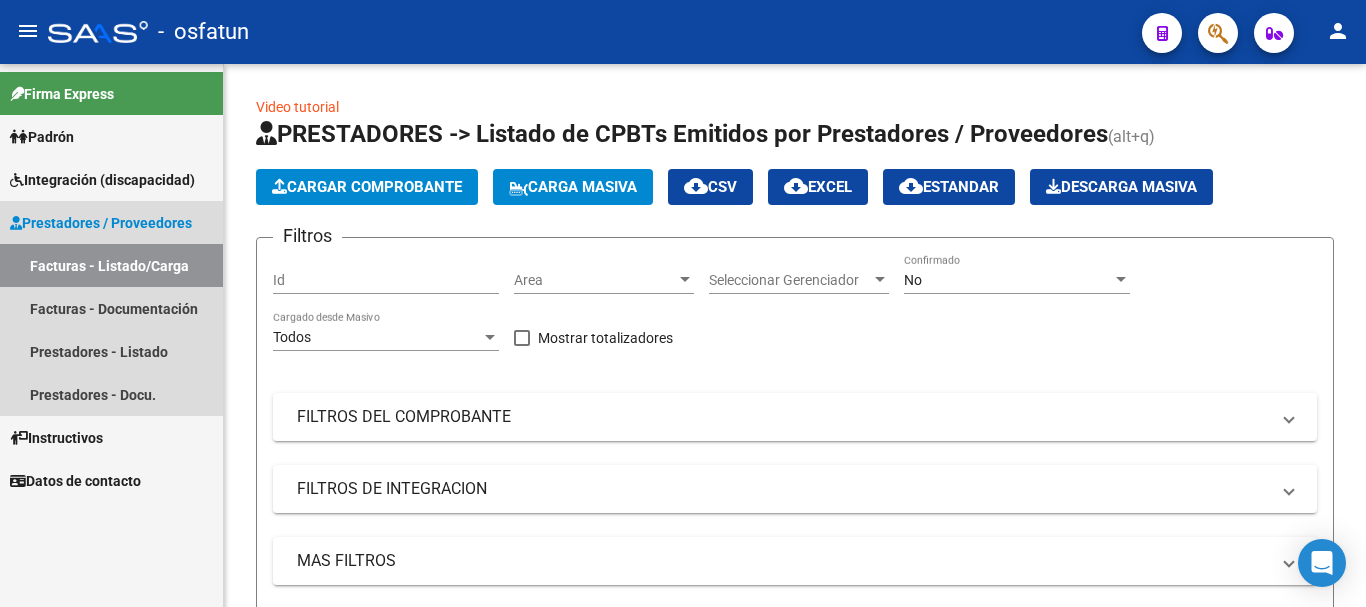 drag, startPoint x: 85, startPoint y: 260, endPoint x: 111, endPoint y: 281, distance: 33.42155 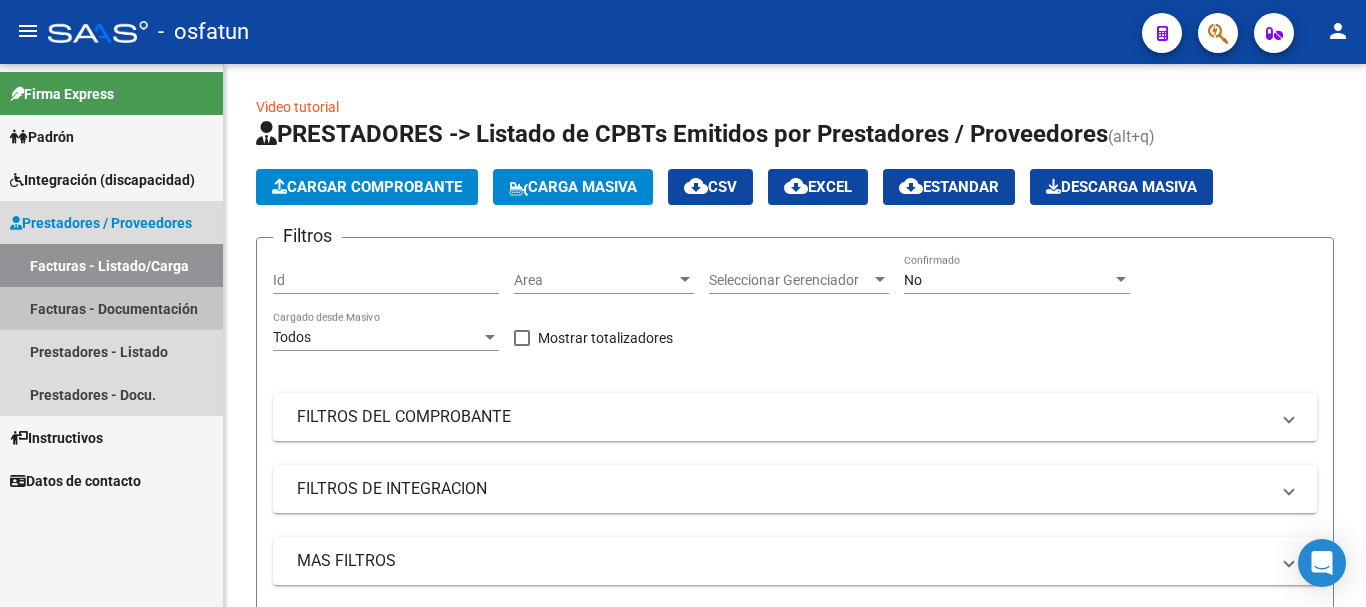click on "Facturas - Documentación" at bounding box center [111, 308] 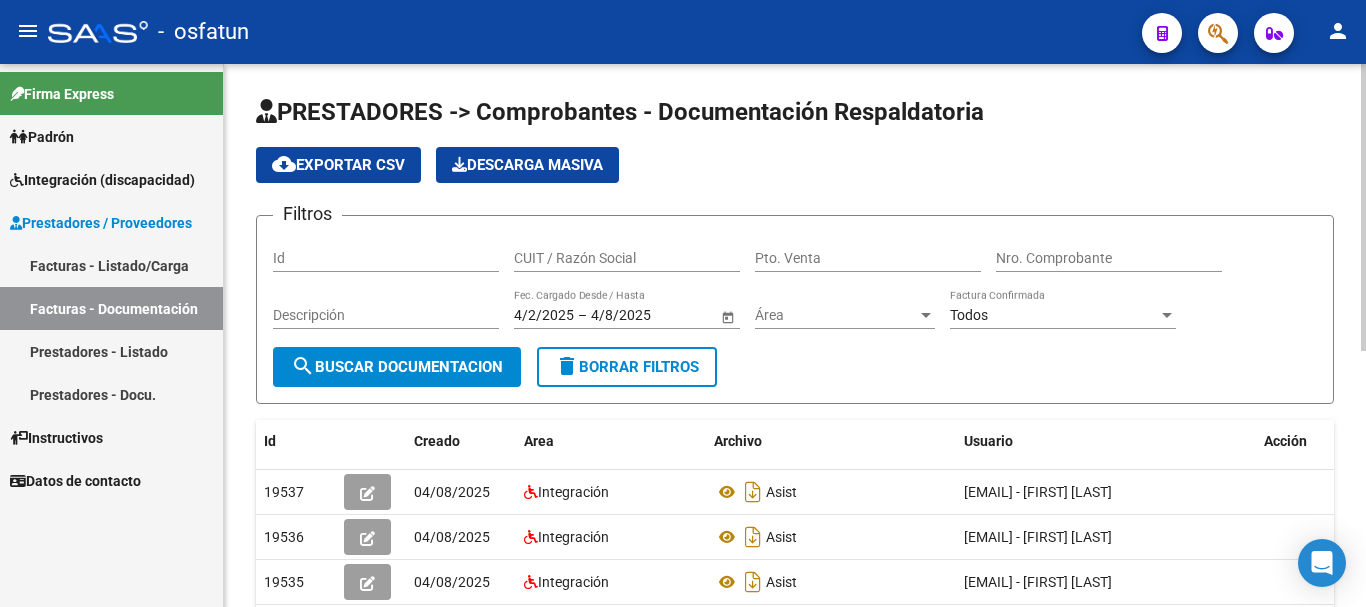 click on "CUIT / Razón Social" 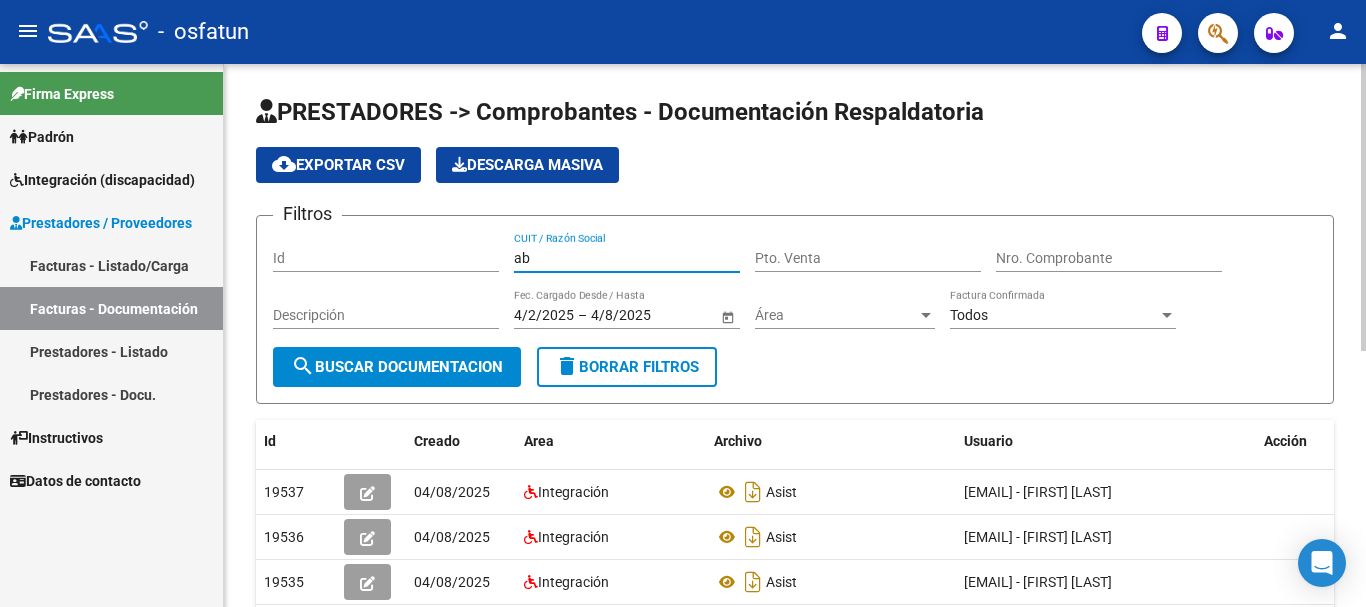 type on "a" 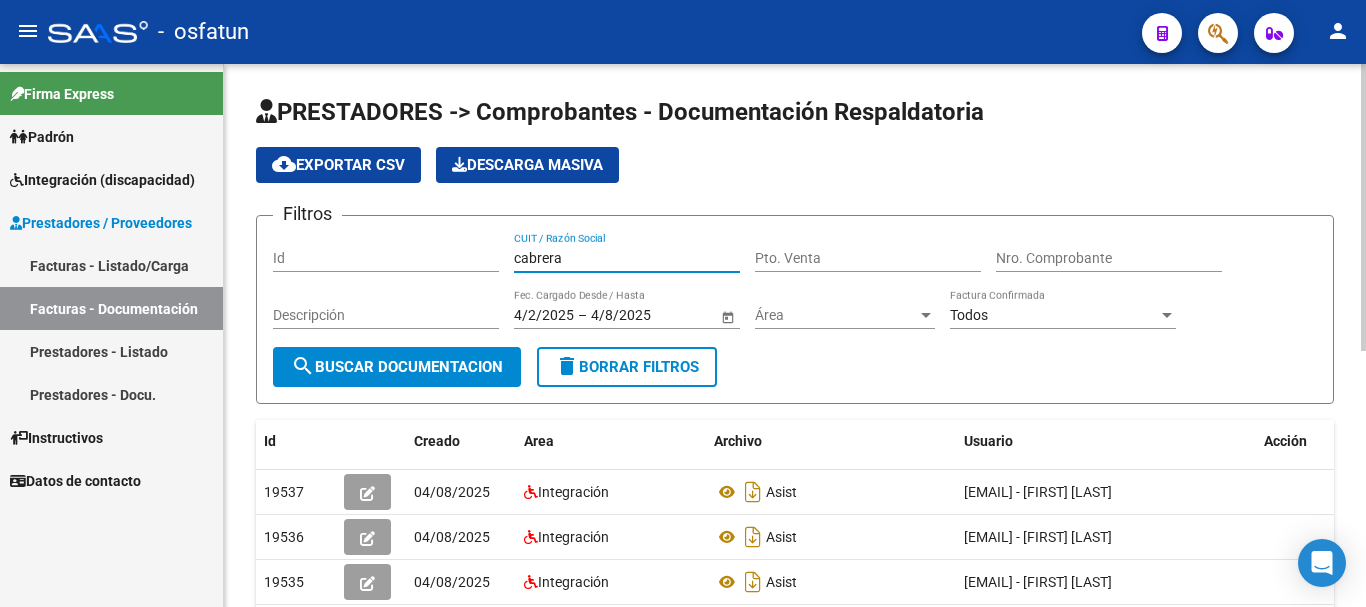 type on "cabrera" 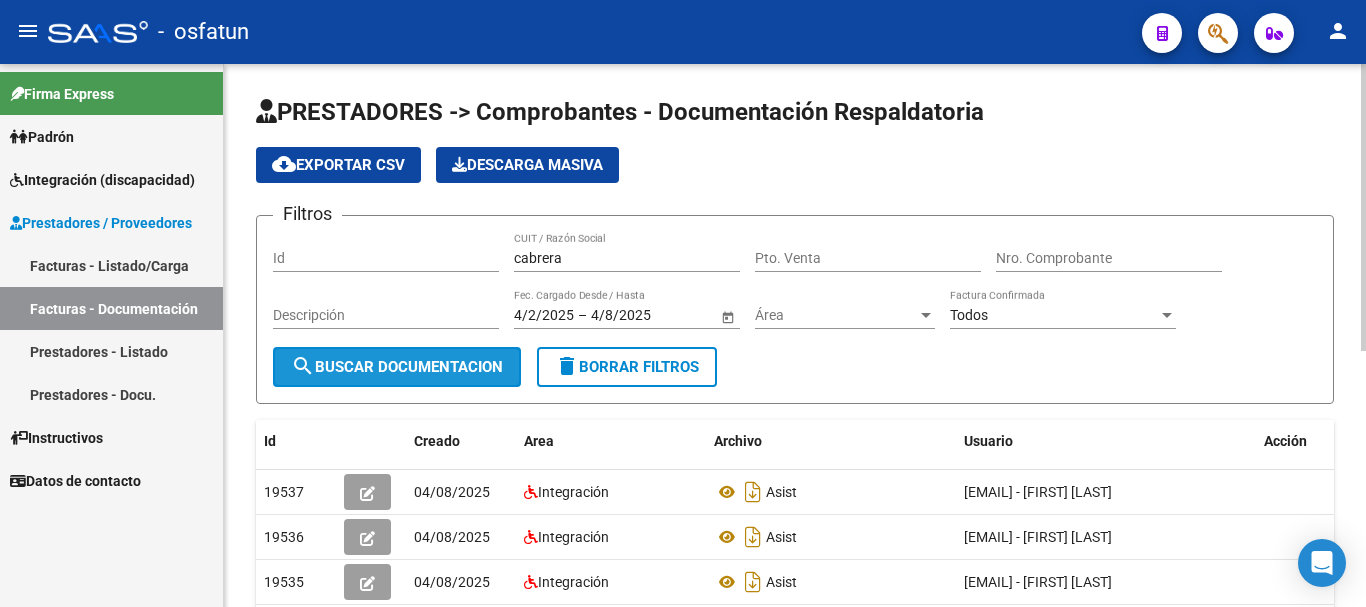 click on "search  Buscar Documentacion" 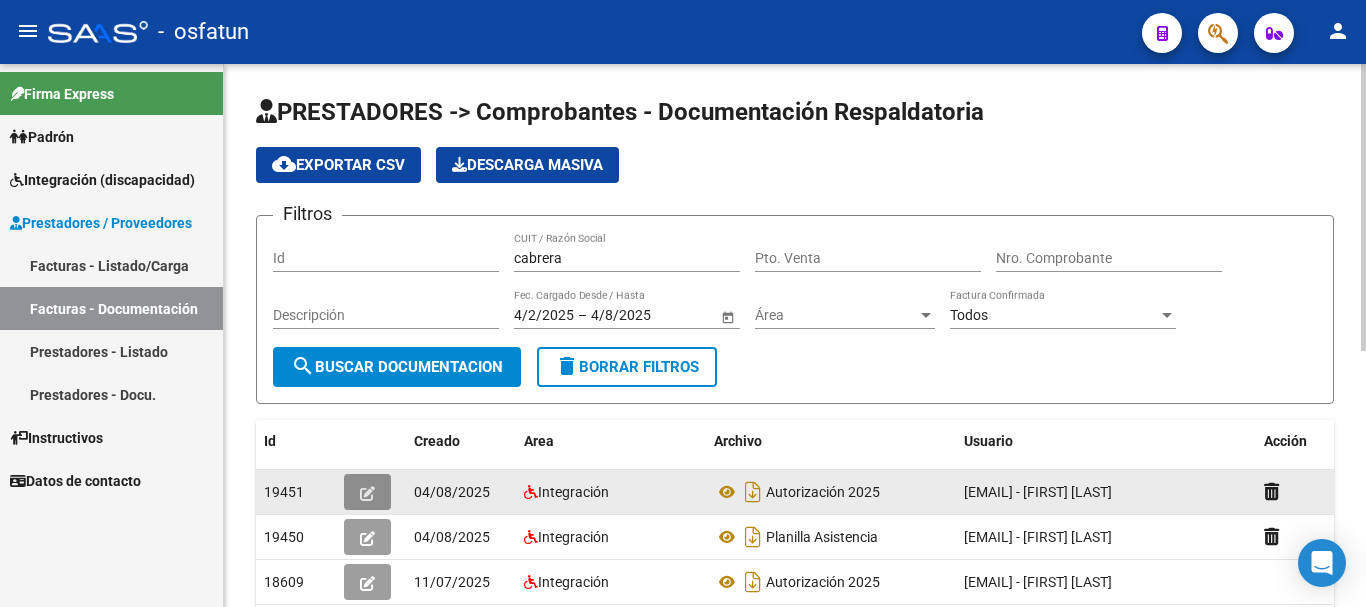 click 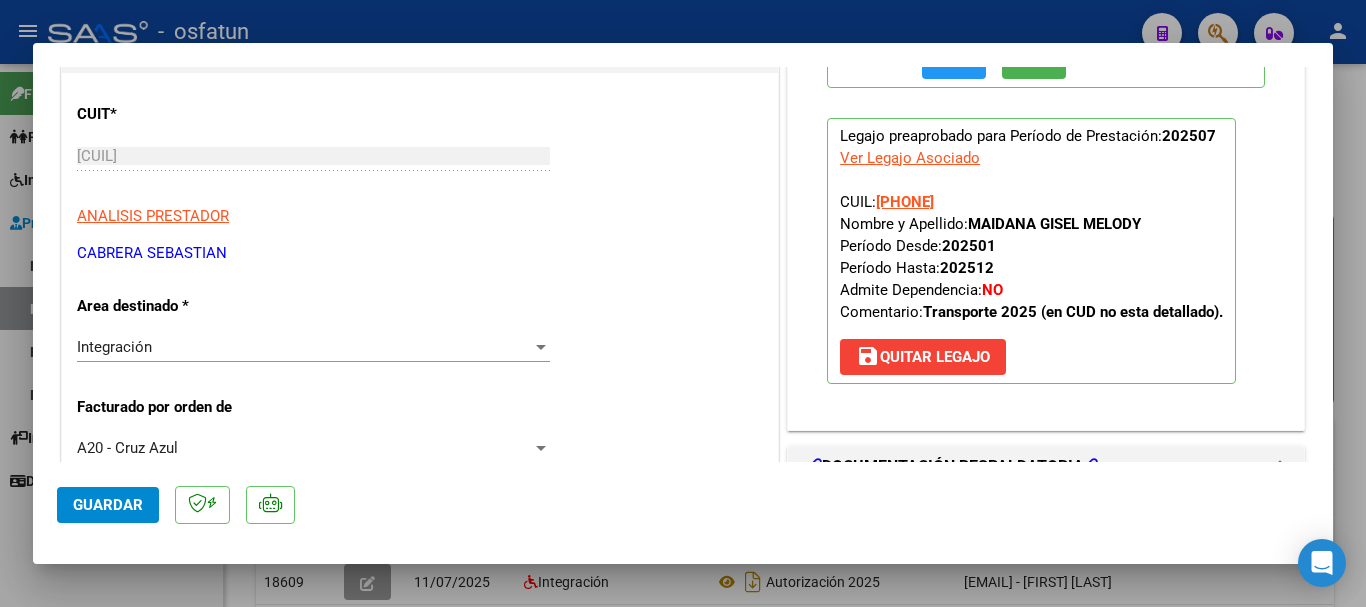 scroll, scrollTop: 215, scrollLeft: 0, axis: vertical 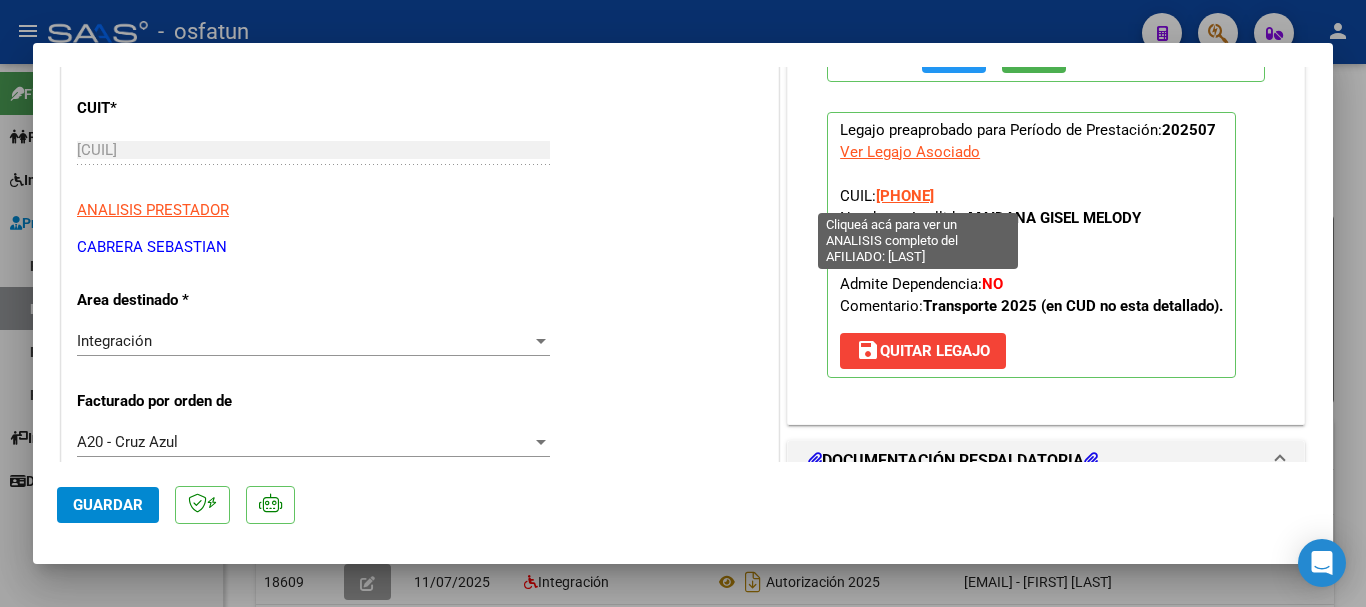 click on "27523600880" at bounding box center (905, 196) 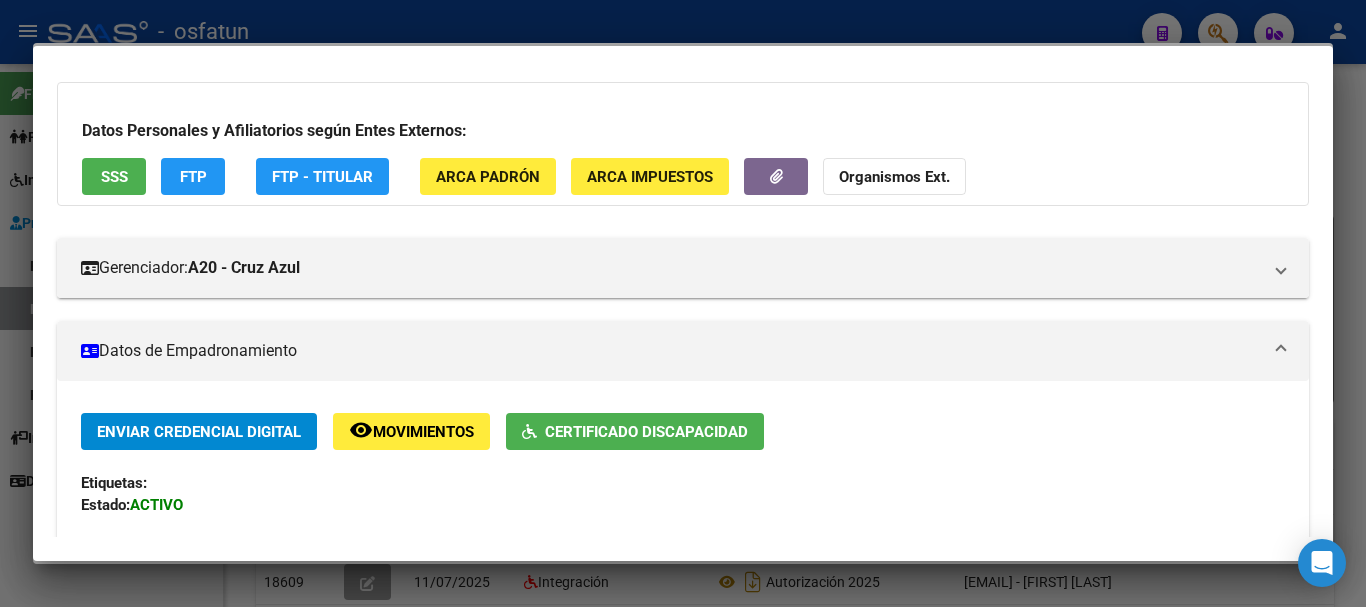 scroll, scrollTop: 101, scrollLeft: 0, axis: vertical 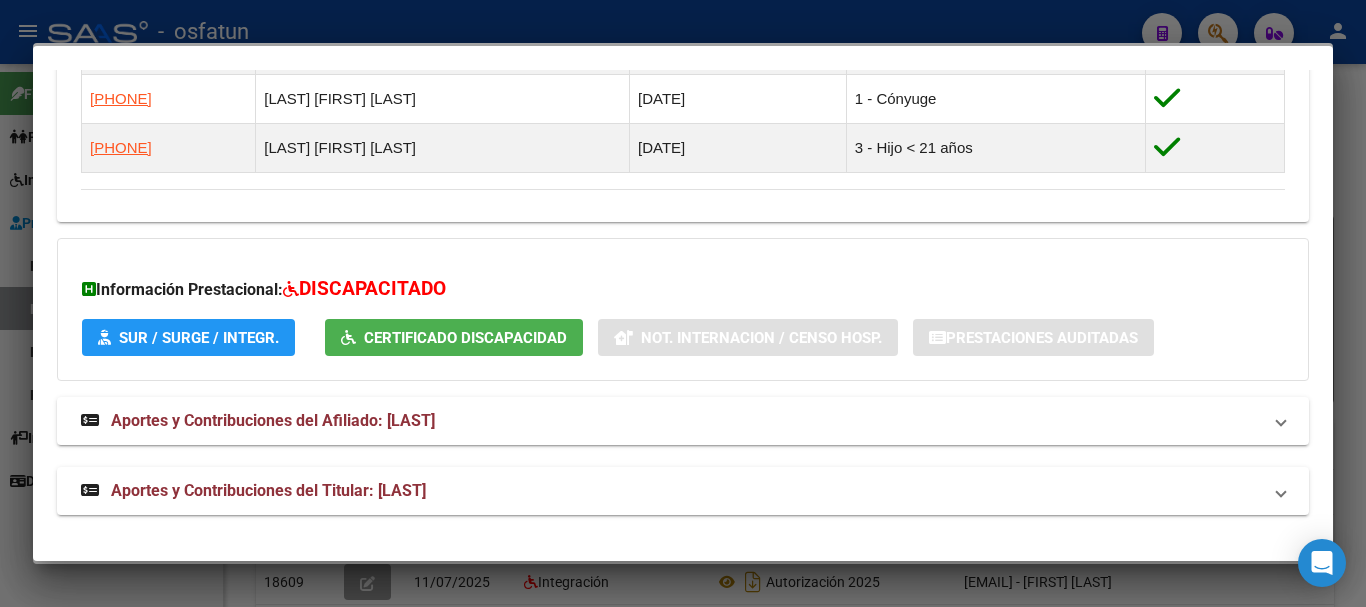 drag, startPoint x: 1365, startPoint y: 395, endPoint x: 1266, endPoint y: 404, distance: 99.40825 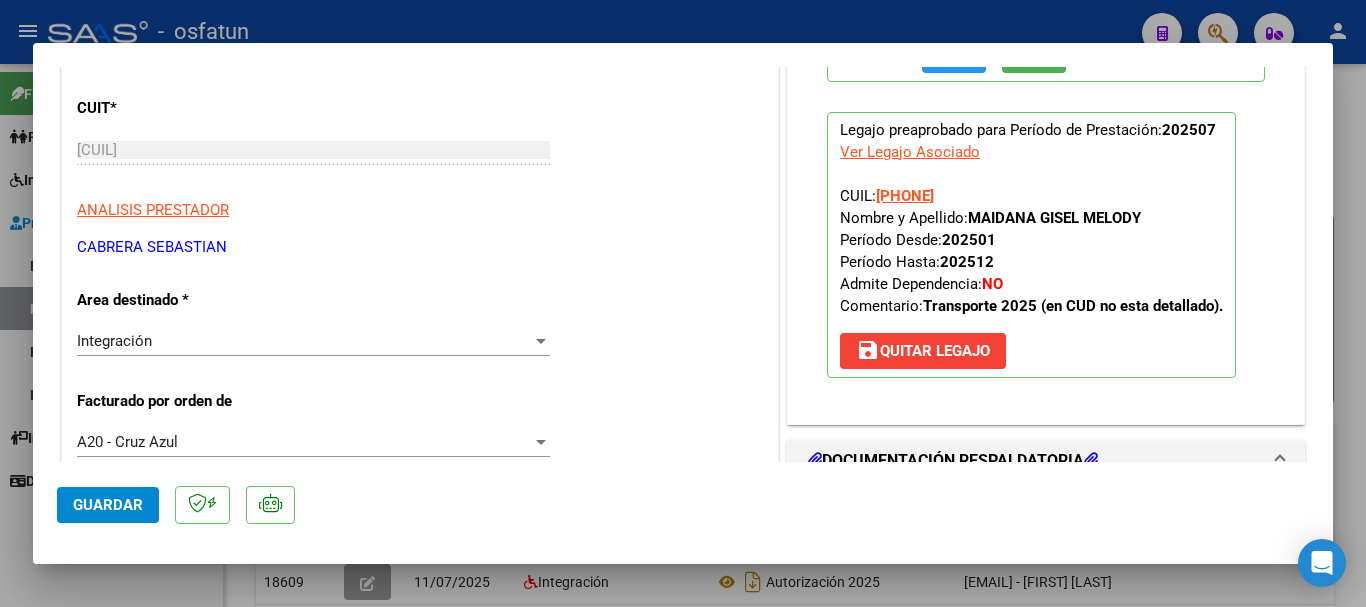 click at bounding box center (683, 303) 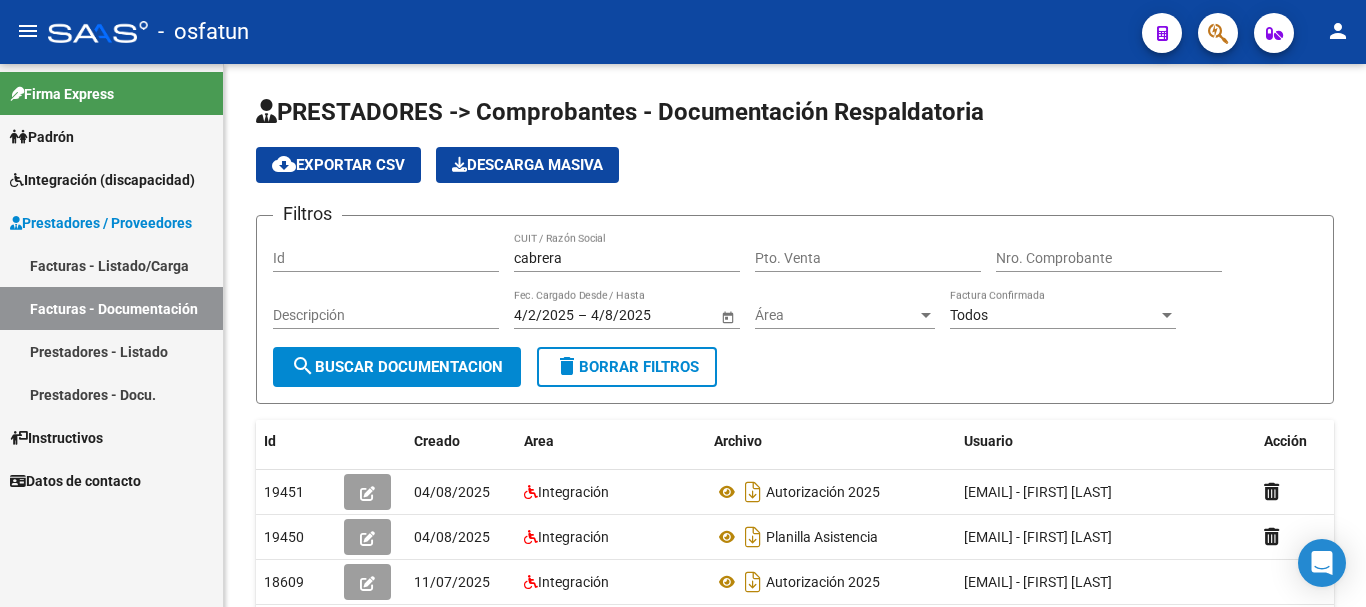 click on "Integración (discapacidad)" at bounding box center [102, 180] 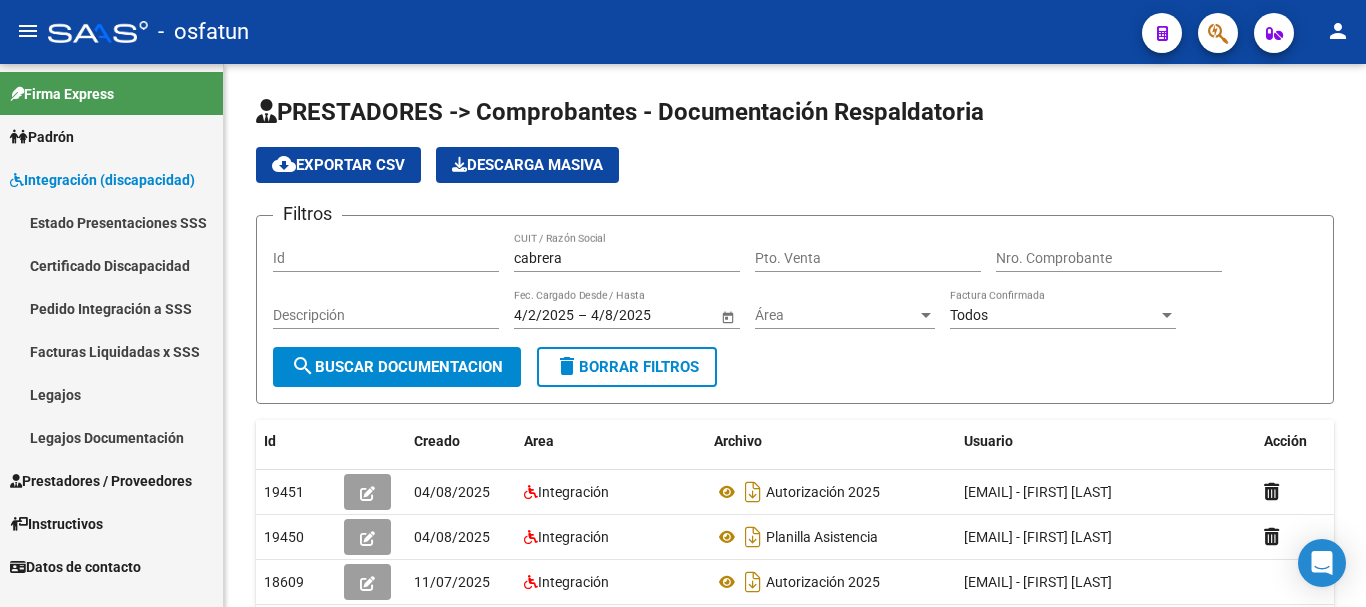 click on "Legajos" at bounding box center [111, 394] 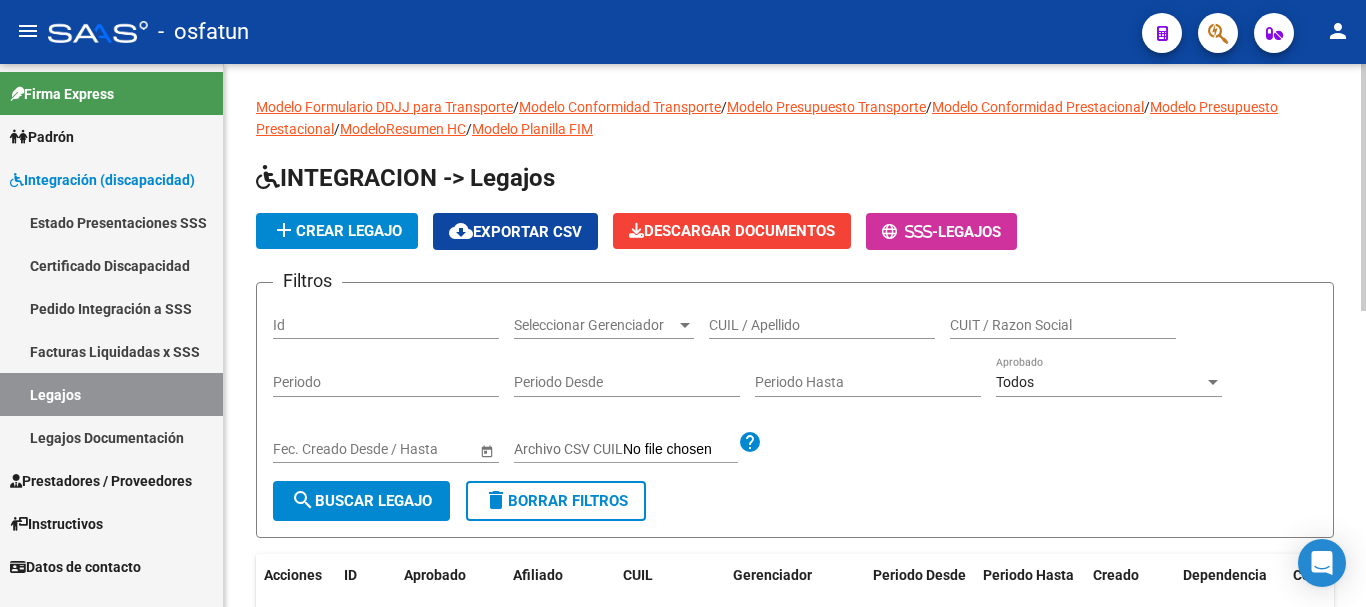 click on "CUIL / Apellido" at bounding box center (822, 325) 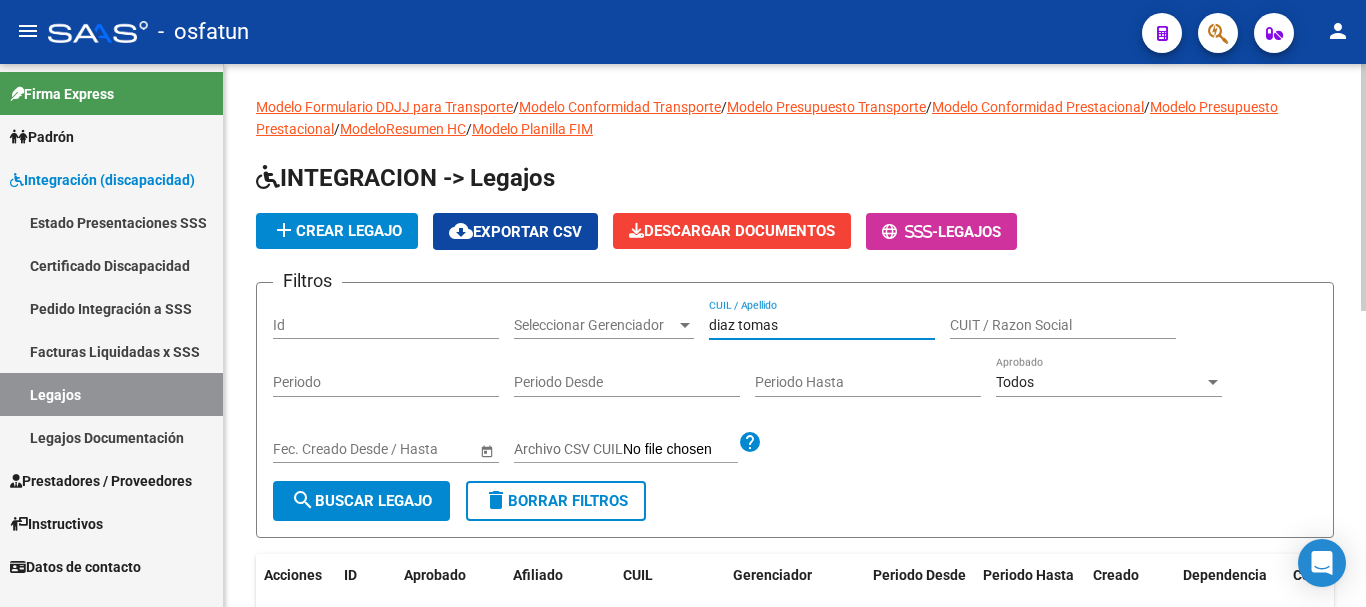 type on "diaz tomas" 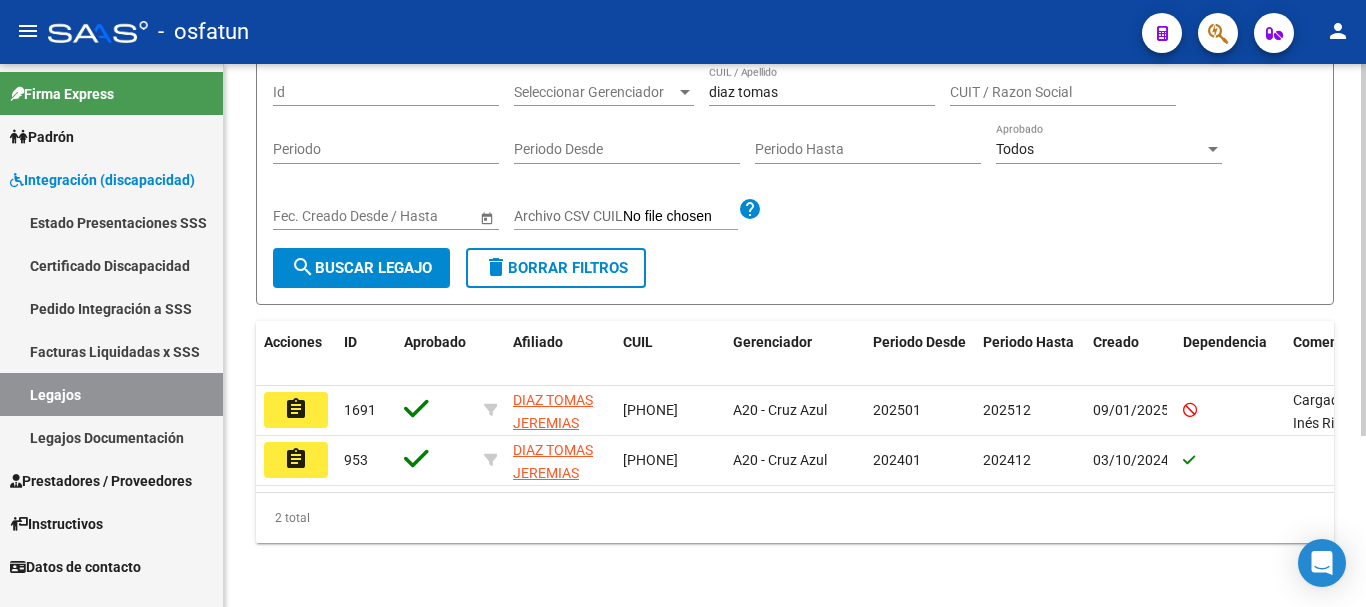 scroll, scrollTop: 250, scrollLeft: 0, axis: vertical 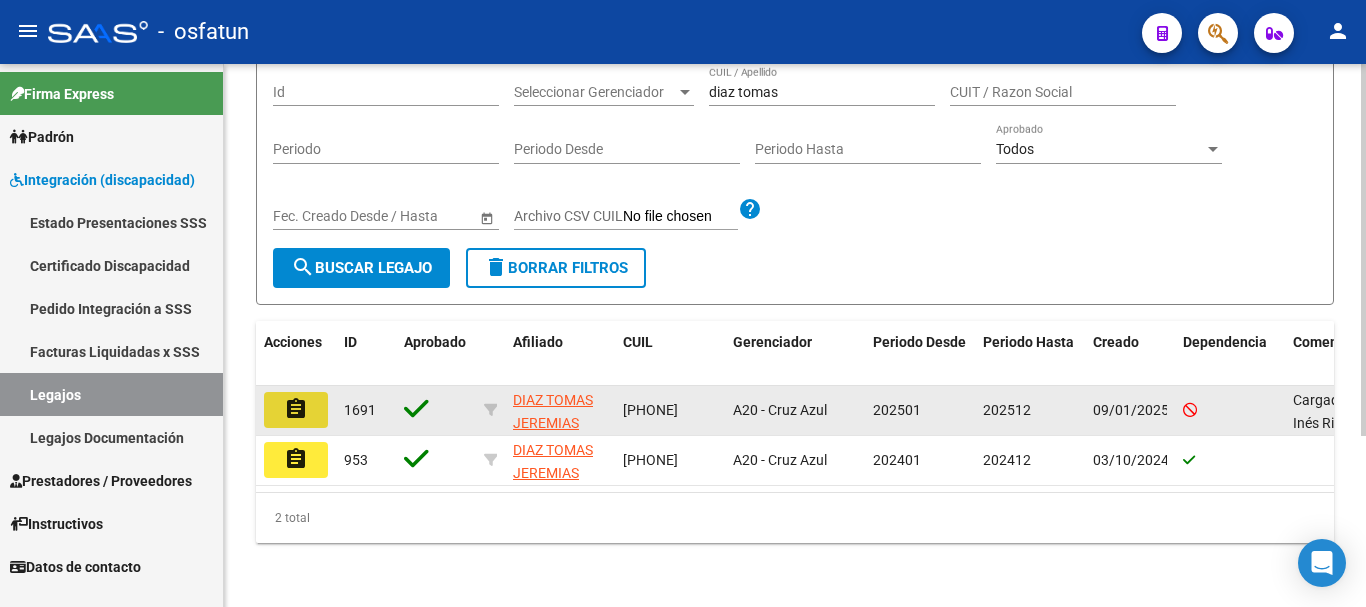 click on "assignment" 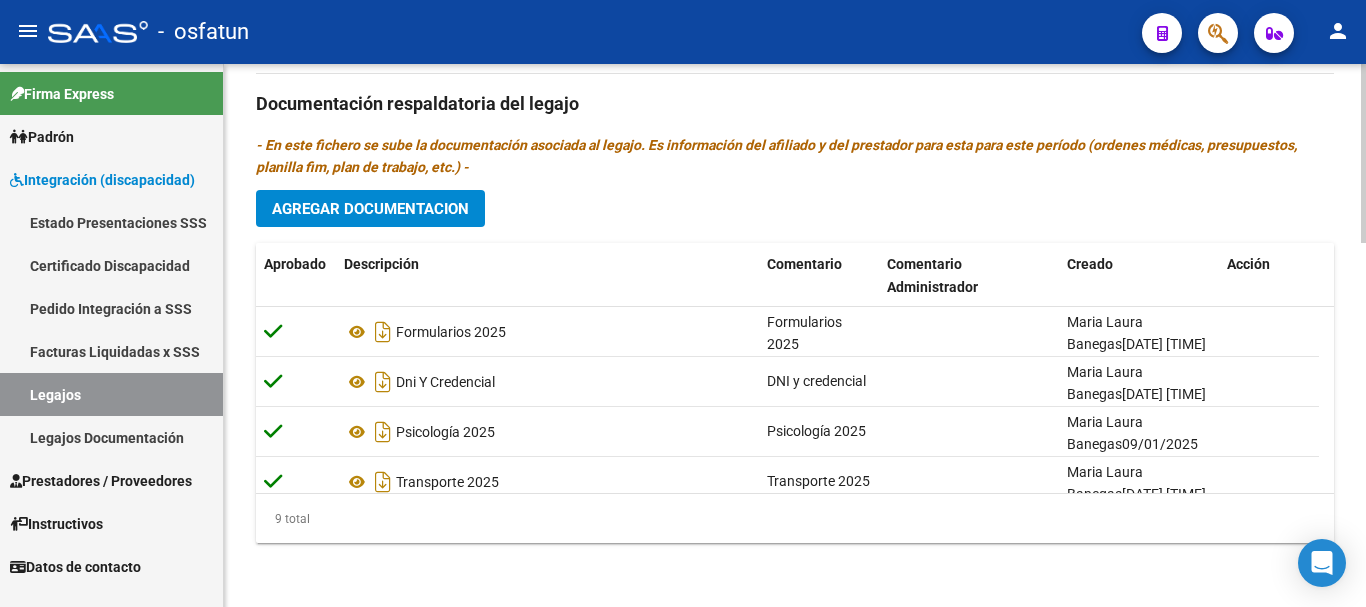 scroll, scrollTop: 876, scrollLeft: 0, axis: vertical 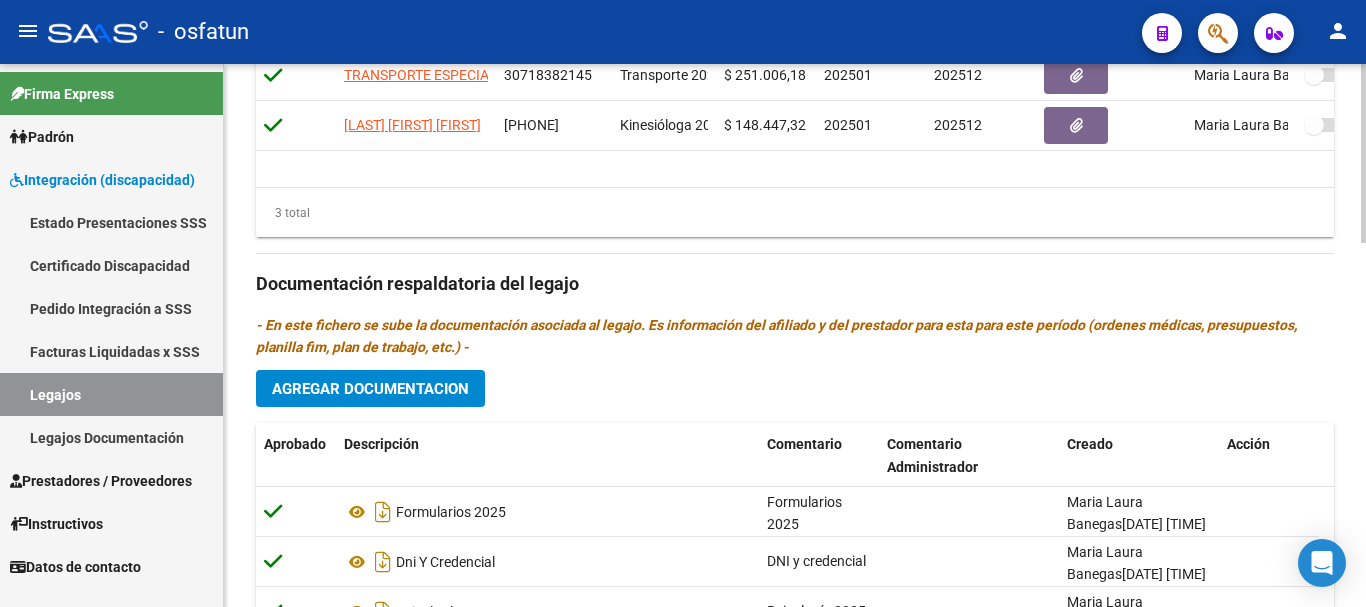 click on "arrow_back Editar 1691    save Guardar cambios Legajo de Integración Modelo Formulario DDJJ para Transporte  /  Modelo Conformidad Transporte  /  Modelo Presupuesto Transporte  /  Modelo Conformidad Prestacional  /  Modelo Presupuesto Prestacional  /  ModeloResumen HC  /  Modelo Planilla FIM  Legajo Aprobado.  CUIL  *   20-48252850-4 Ingresar CUIL  DIAZ TOMAS JEREMIAS AYRTON     Análisis Afiliado    Certificado Discapacidad ARCA Padrón Nombre Afiliado  *   DIAZ TOMAS JEREMIAS AYRTON Ingresar el nombre  Periodo Desde  *   202501 Ej: 202203  Periodo Hasta  *   202512 Ej: 202212  Admite Dependencia   Comentarios                                  Prestadores asociados al legajo Agregar Prestador Aprobado Prestador CUIT Comentario Presupuesto Periodo Desde Periodo Hasta Usuario Admite Dependencia KEHOE MARIA BRIGIDA 27338059162     Psicóloga documentación 2025  $ 98.968,88  202501 202512 Maria Laura  Banegas    09/01/2025    TRANSPORTE ESPECIAL ALE S. R. L. 30718382145     Transporte 2025 202501" 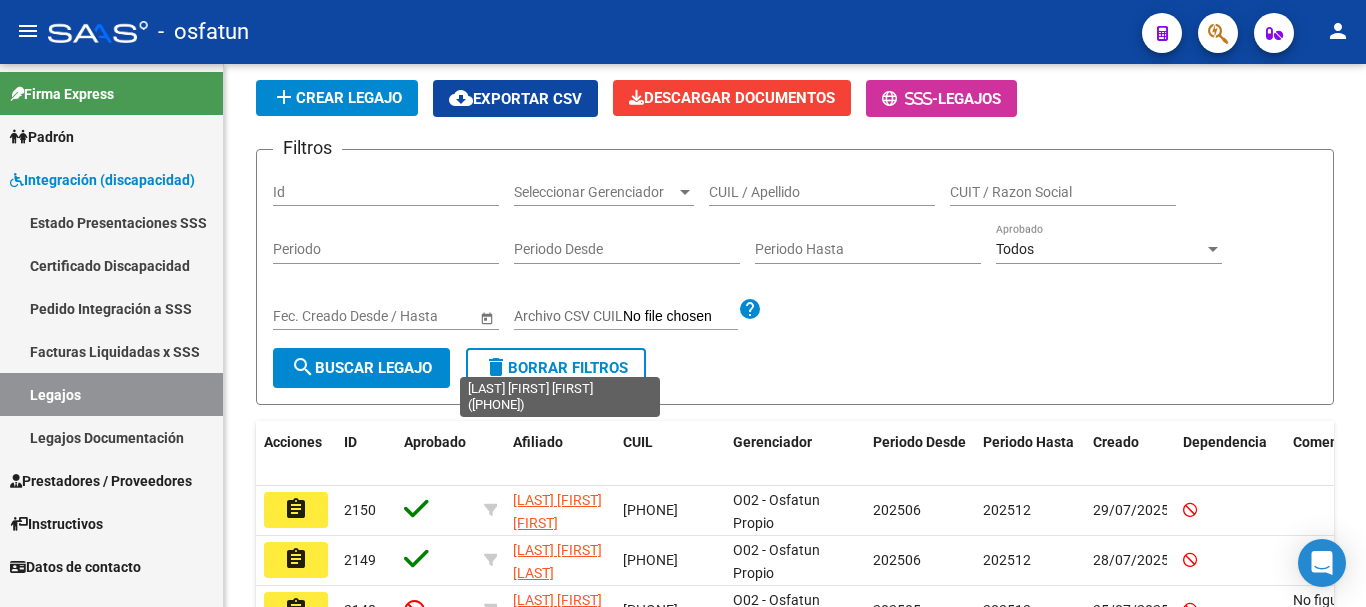 scroll, scrollTop: 650, scrollLeft: 0, axis: vertical 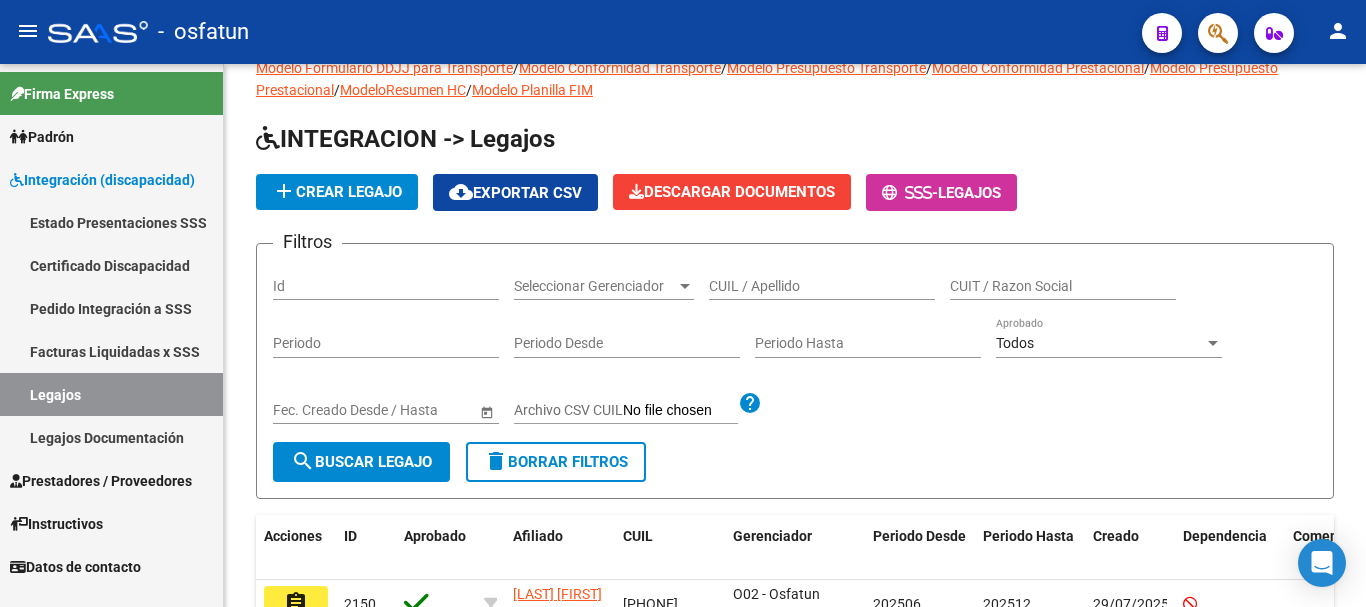 click 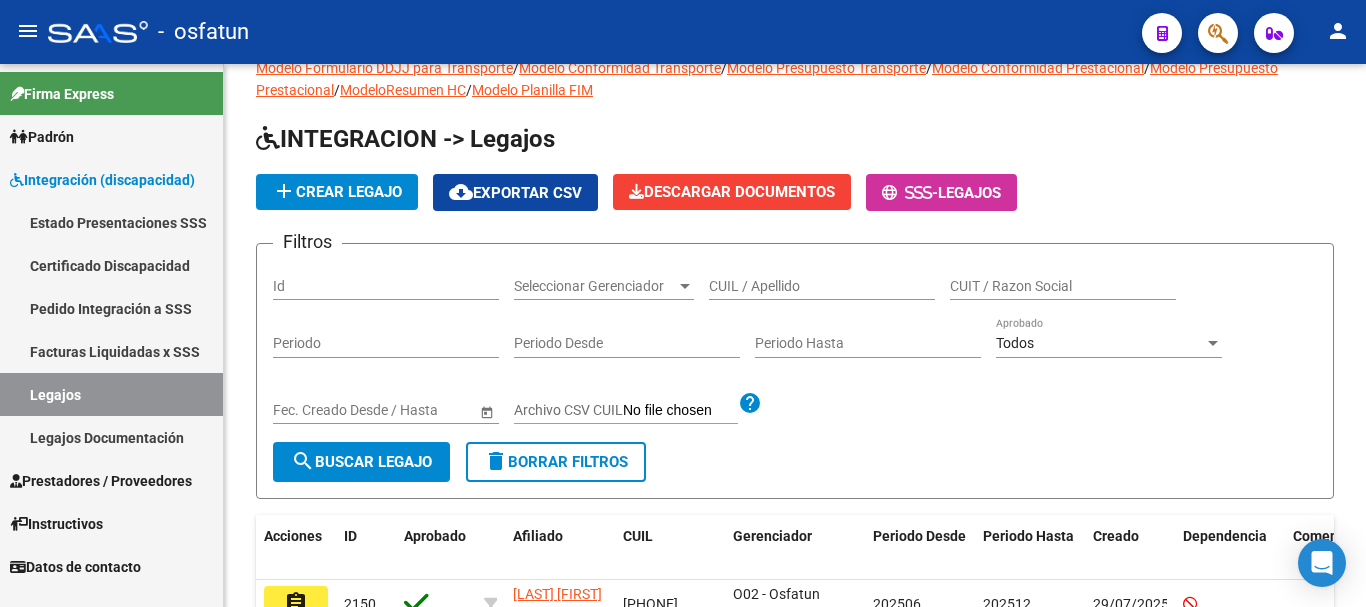 scroll, scrollTop: 28, scrollLeft: 0, axis: vertical 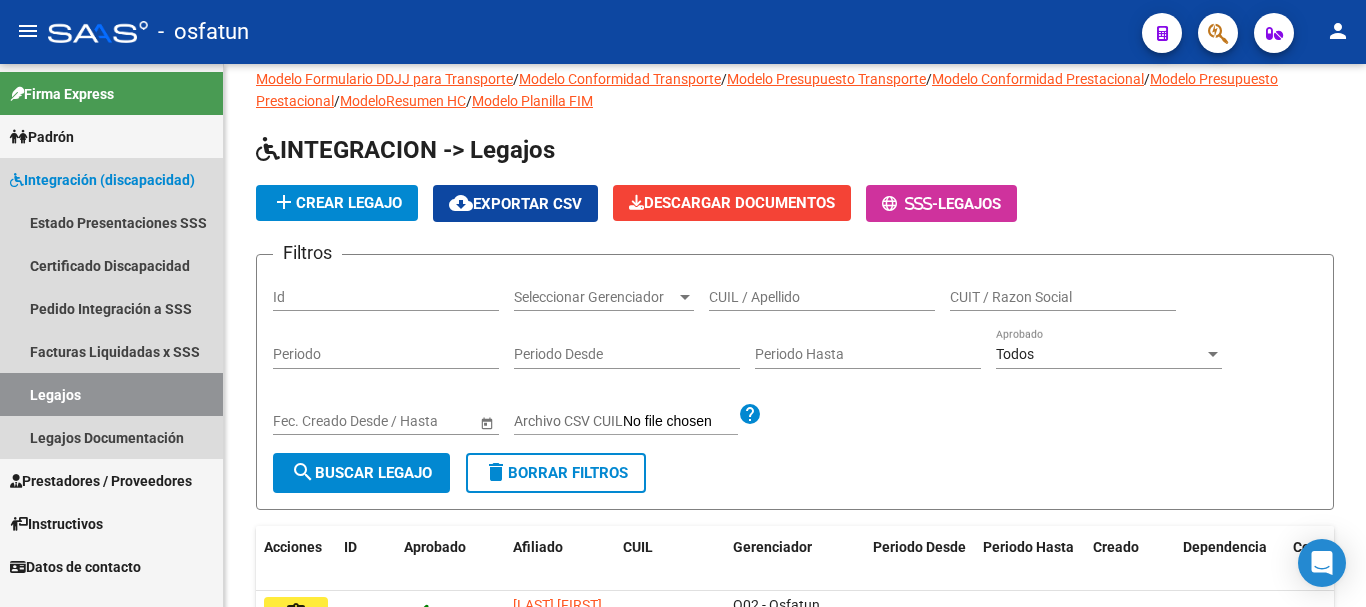 click on "Legajos" at bounding box center (111, 394) 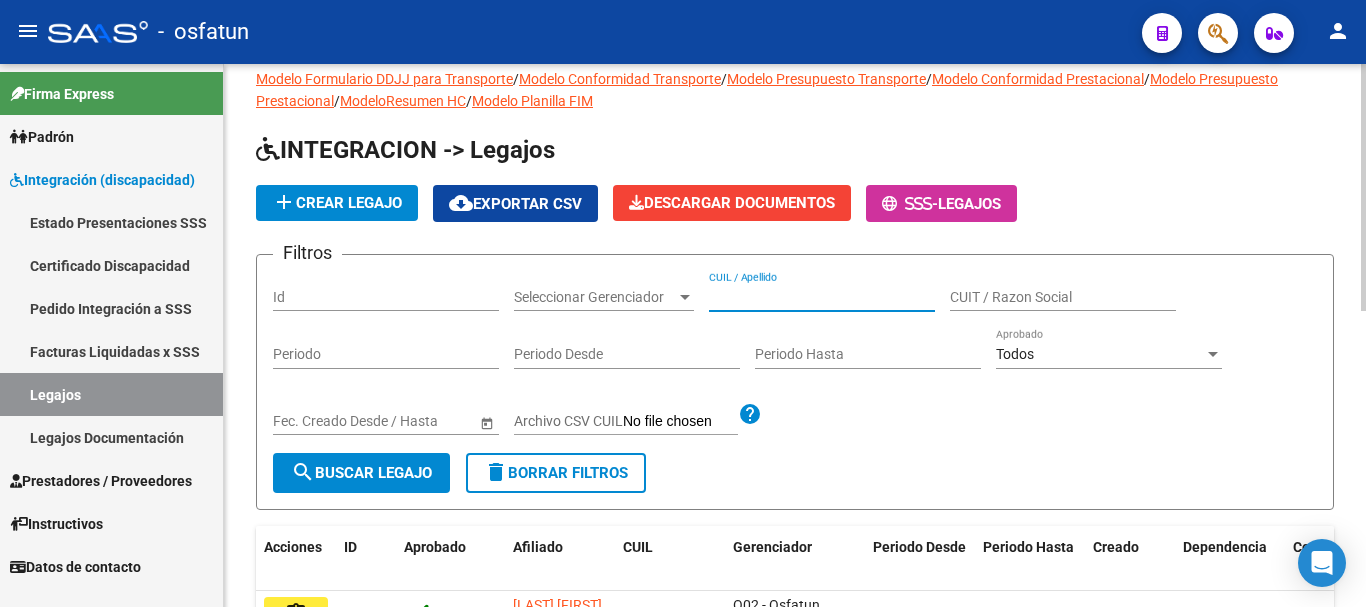 click on "CUIL / Apellido" at bounding box center (822, 297) 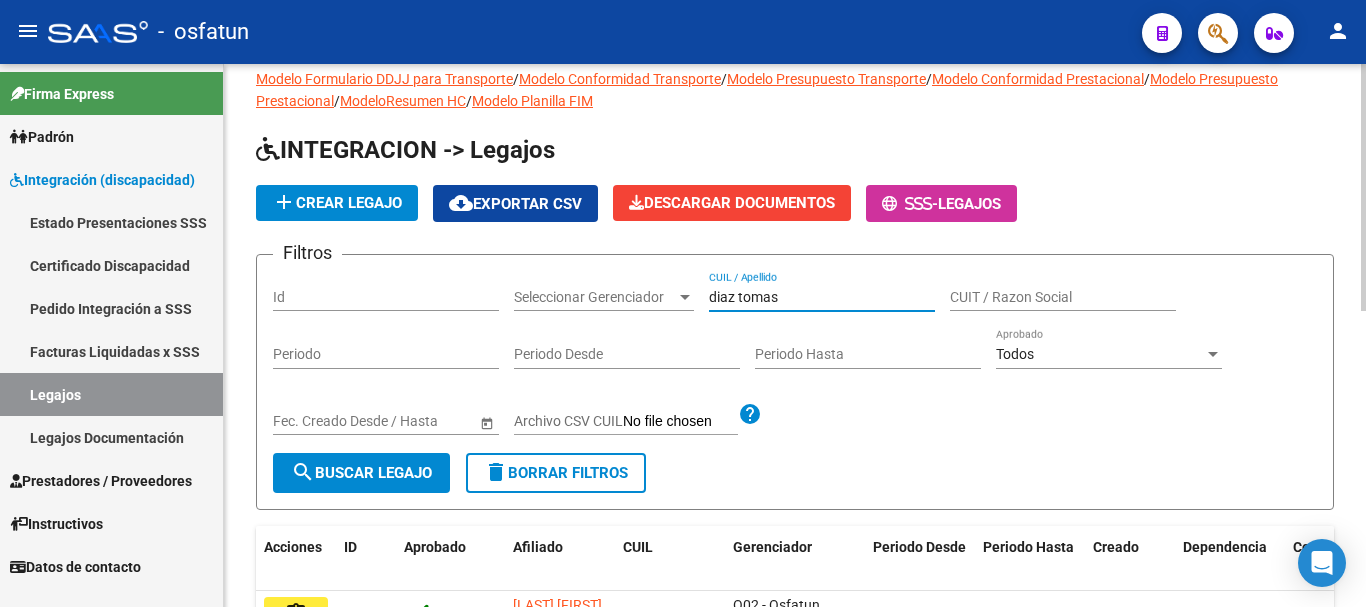 type on "diaz tomas" 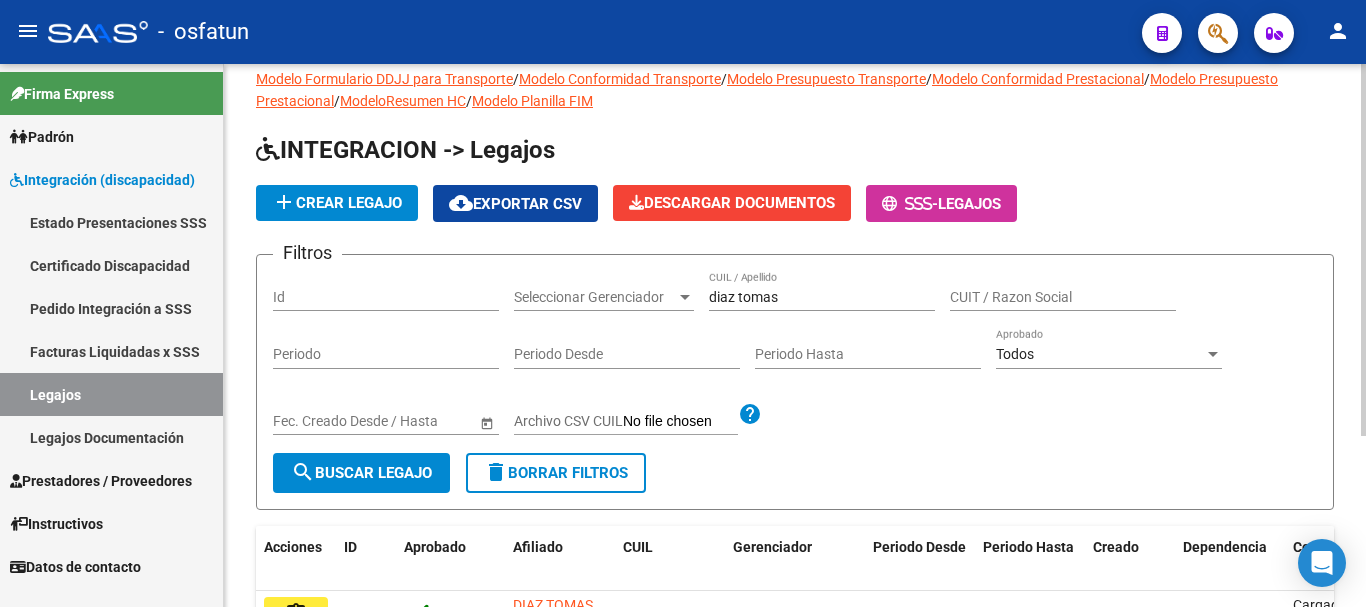 drag, startPoint x: 1360, startPoint y: 237, endPoint x: 1364, endPoint y: 373, distance: 136.0588 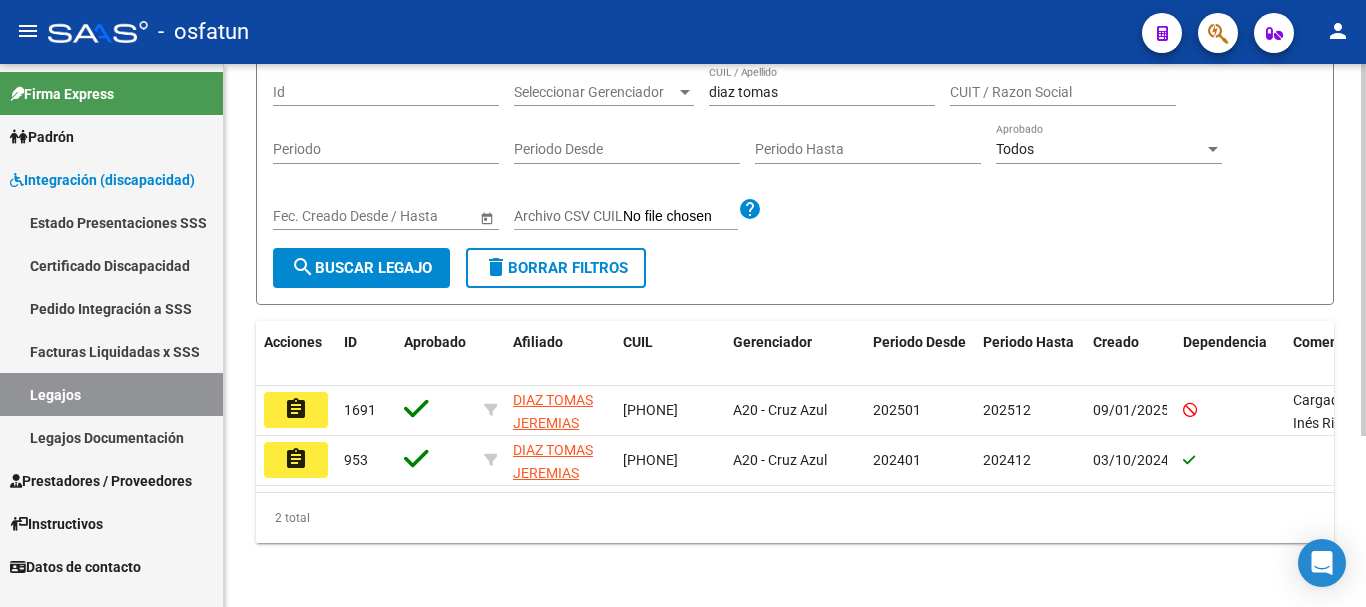 click on "Modelo Formulario DDJJ para Transporte  /  Modelo Conformidad Transporte  /  Modelo Presupuesto Transporte  /  Modelo Conformidad Prestacional  /  Modelo Presupuesto Prestacional  /  ModeloResumen HC  /  Modelo Planilla FIM  INTEGRACION -> Legajos add  Crear Legajo
cloud_download  Exportar CSV  Descargar Documentos
-  Legajos Filtros Id Seleccionar Gerenciador Seleccionar Gerenciador diaz tomas CUIL / Apellido CUIT / Razon Social Periodo Periodo Desde Periodo Hasta Todos Aprobado Start date – End date Fec. Creado Desde / Hasta Archivo CSV CUIL help search  Buscar Legajo  delete  Borrar Filtros  Acciones ID Aprobado Afiliado CUIL Gerenciador Periodo Desde Periodo Hasta Creado Dependencia Comentario Comentario Adm. assignment 1691 DIAZ TOMAS JEREMIAS AYRTON 20482528504 A20 - Cruz Azul 202501 202512 09/01/2025 Cargado por Inés Ripoll - Af. Padrón Cruz Azul FIM: 106 assignment 953 DIAZ TOMAS JEREMIAS AYRTON     20482528504 A20 - Cruz Azul 202401 202412 03/10/2024  2 total   1" 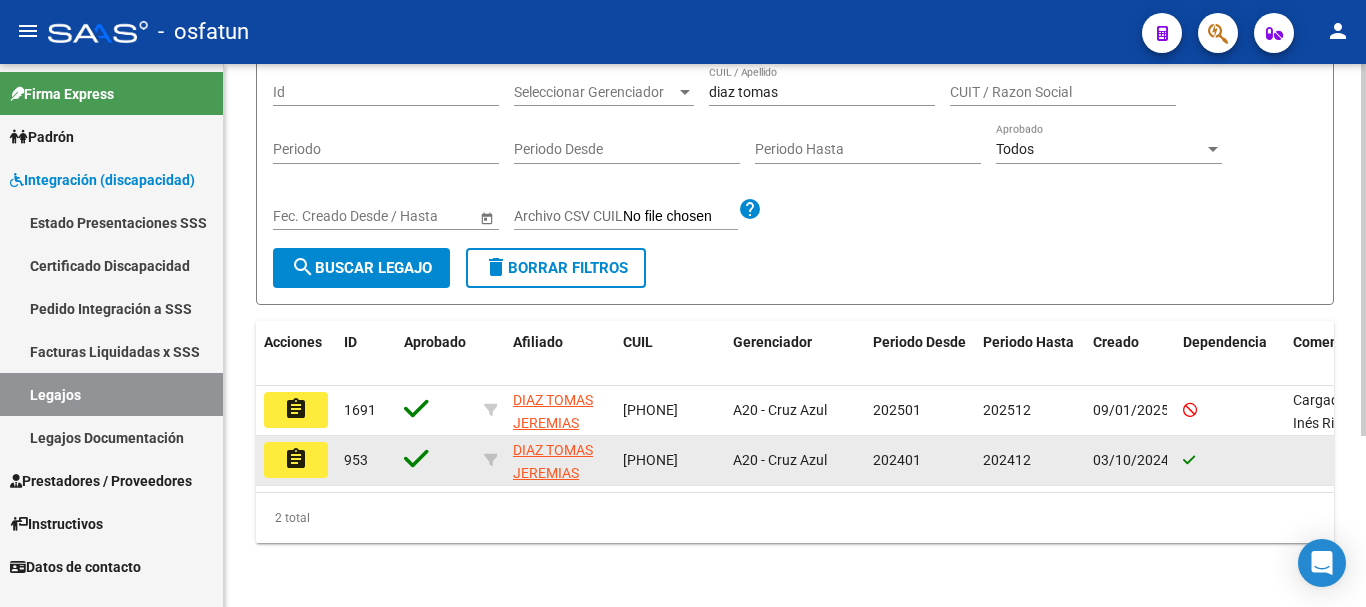 scroll, scrollTop: 241, scrollLeft: 0, axis: vertical 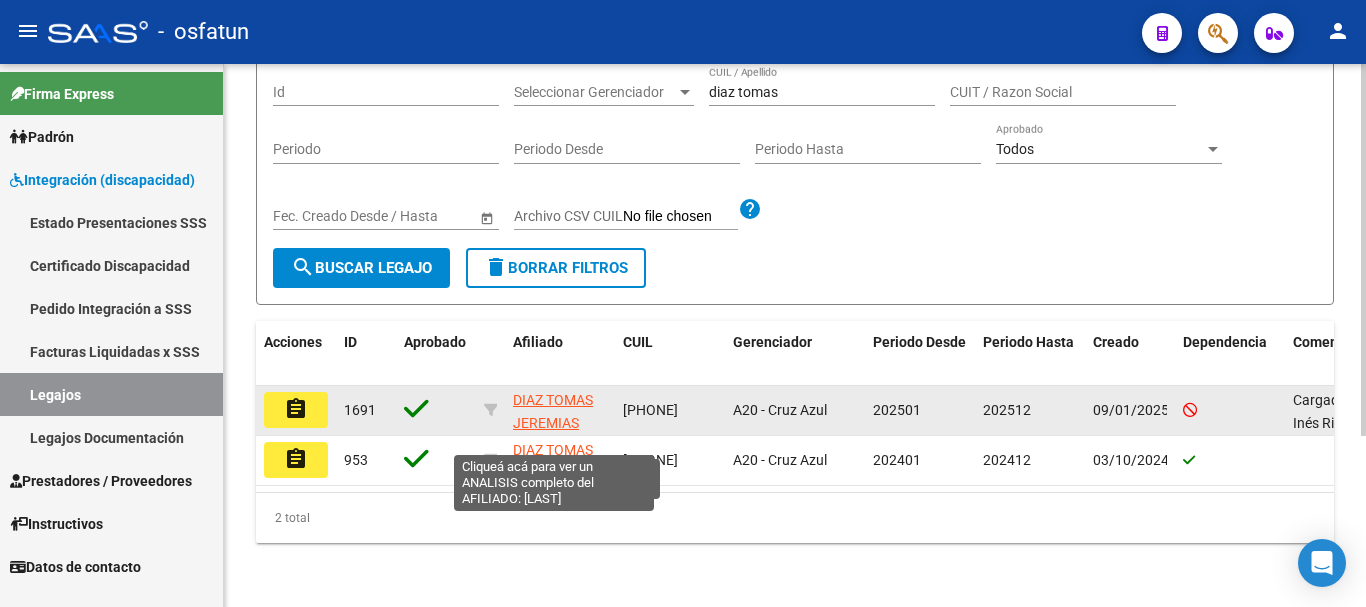 click on "DIAZ TOMAS JEREMIAS AYRTON" 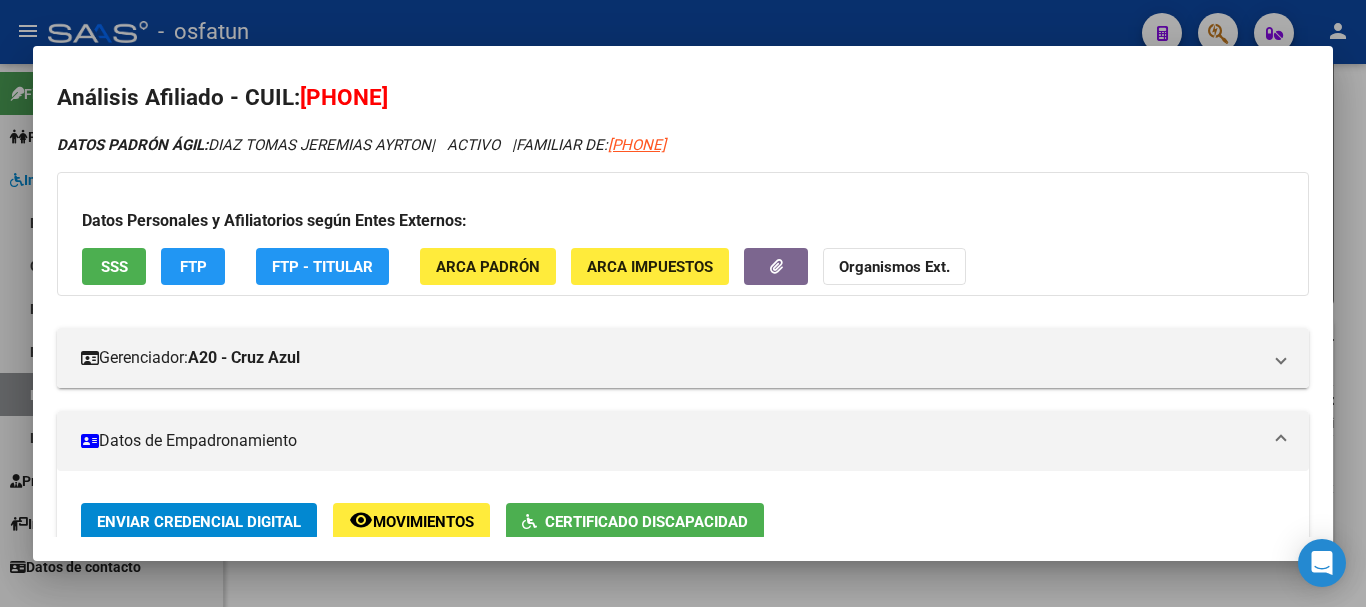scroll, scrollTop: 0, scrollLeft: 0, axis: both 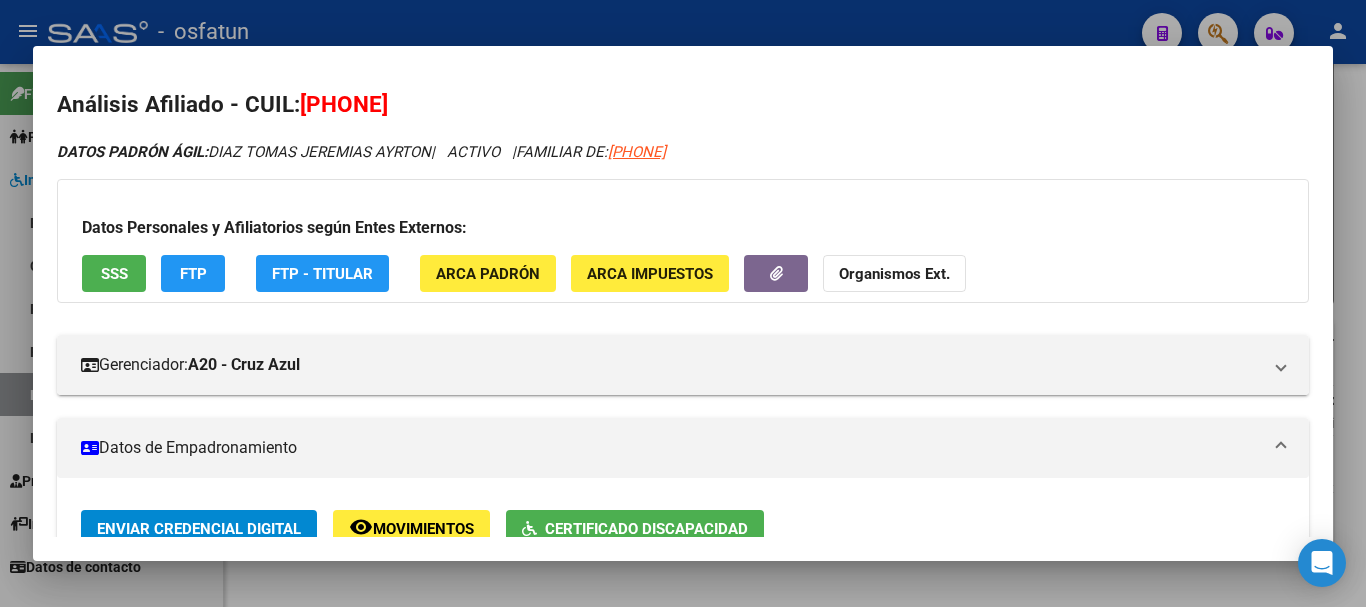 drag, startPoint x: 1365, startPoint y: 165, endPoint x: 1328, endPoint y: 190, distance: 44.65423 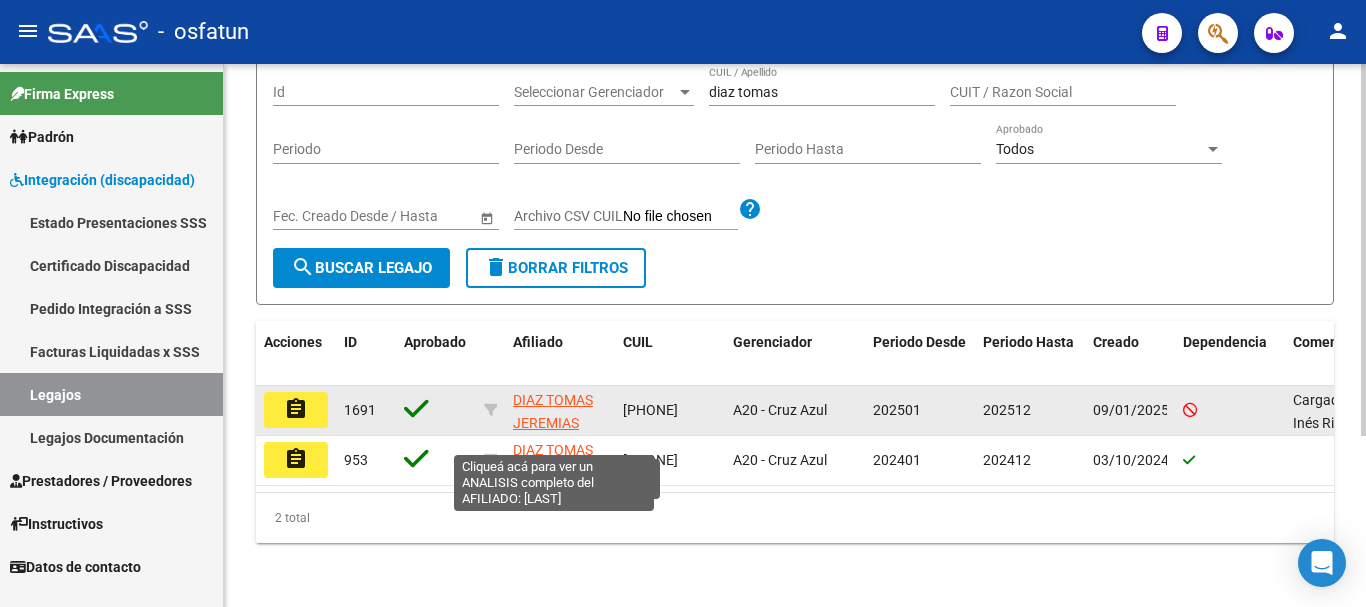 click on "DIAZ TOMAS JEREMIAS AYRTON" 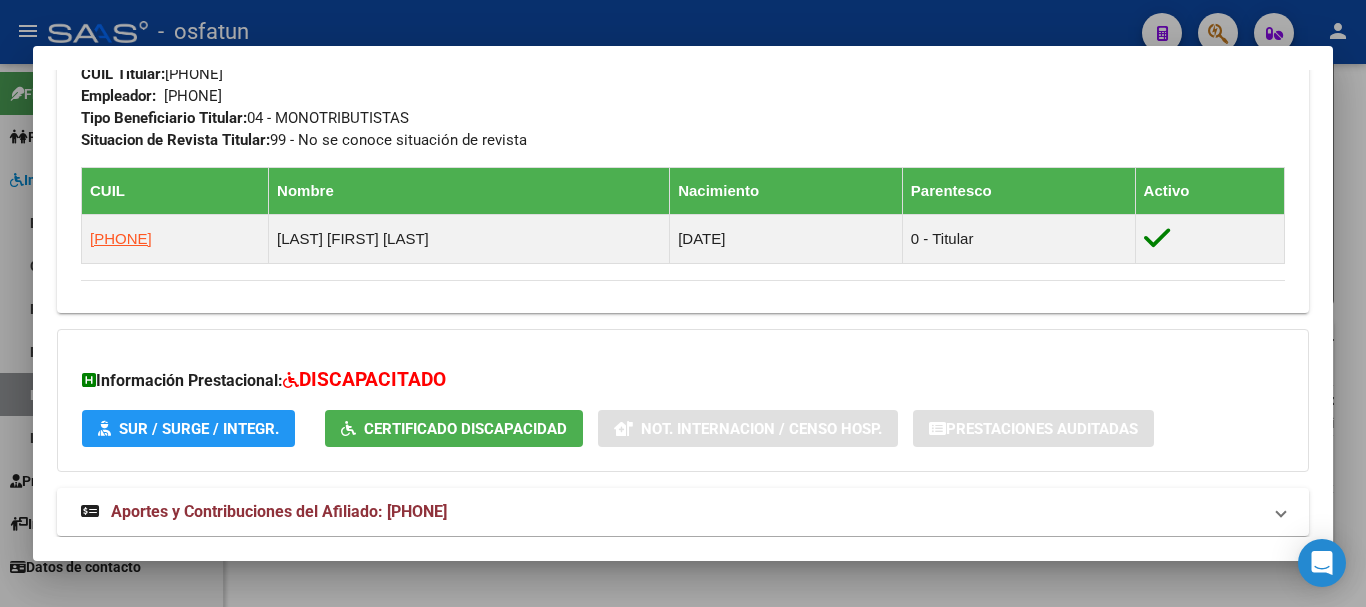 scroll, scrollTop: 1113, scrollLeft: 0, axis: vertical 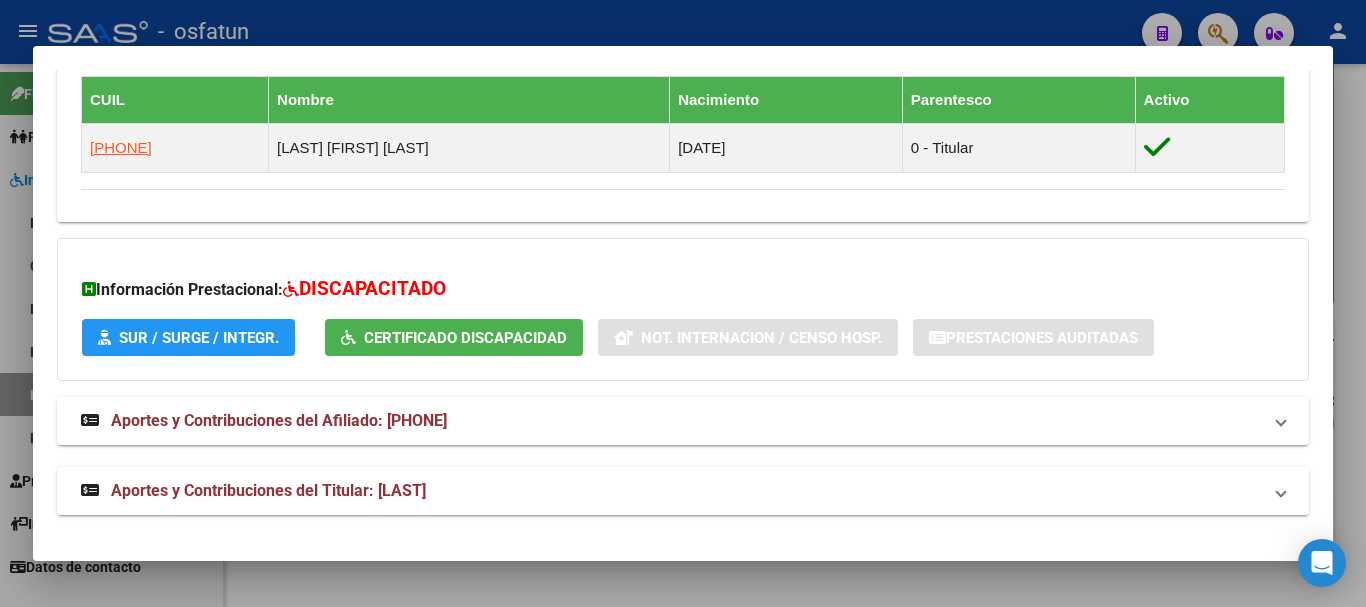 click on "Aportes y Contribuciones del Afiliado: 20482528504" at bounding box center (279, 420) 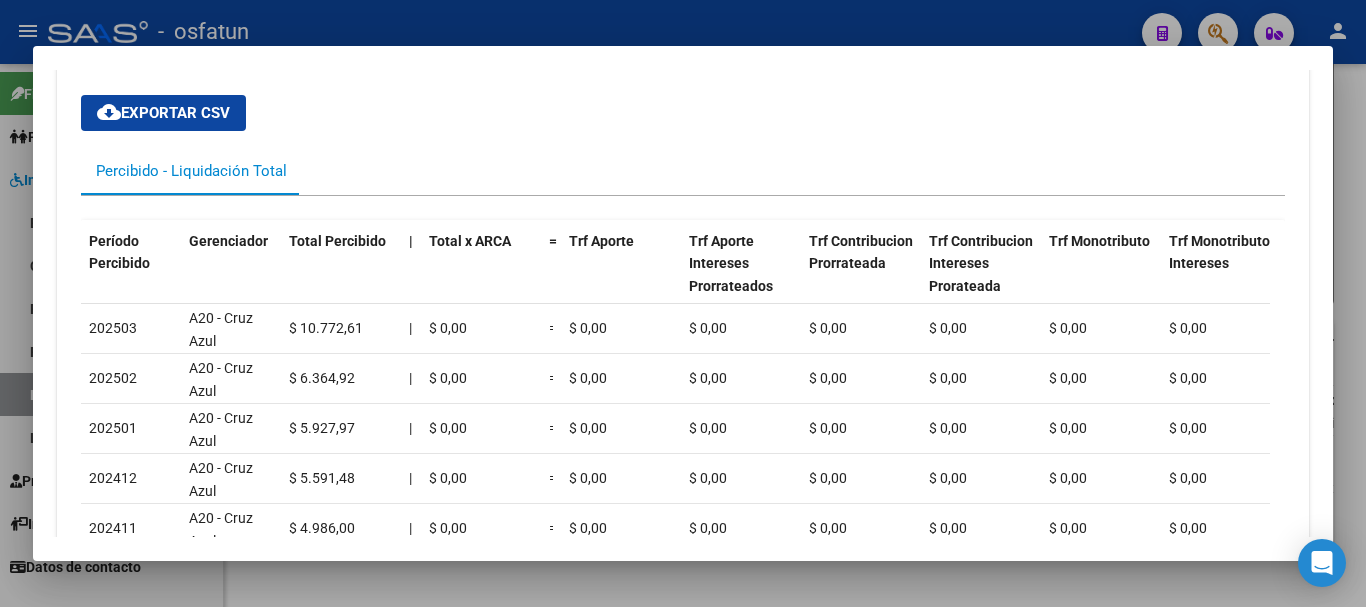 scroll, scrollTop: 1596, scrollLeft: 0, axis: vertical 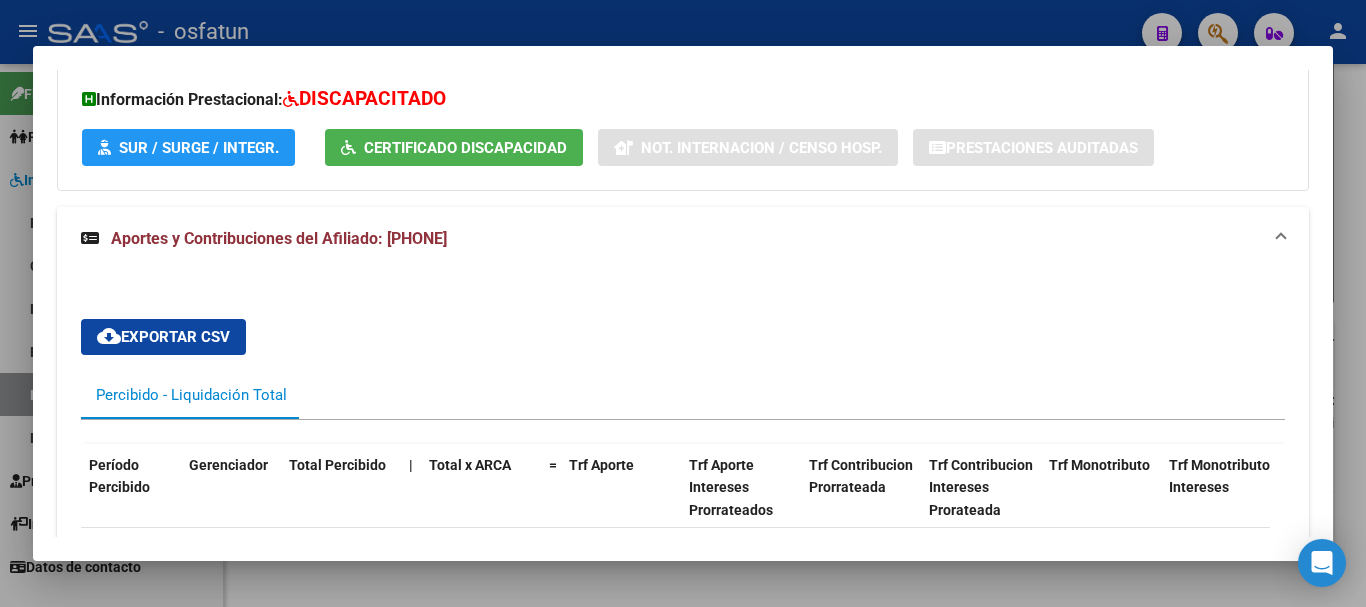 click at bounding box center (683, 303) 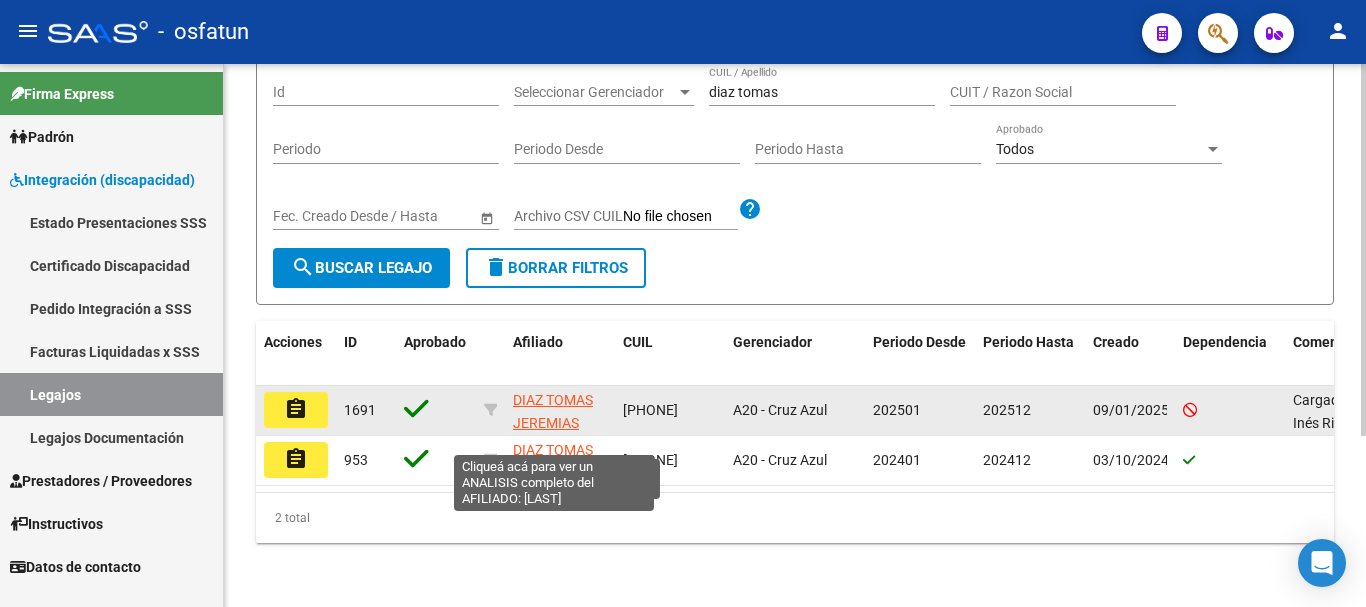 click on "DIAZ TOMAS JEREMIAS AYRTON" 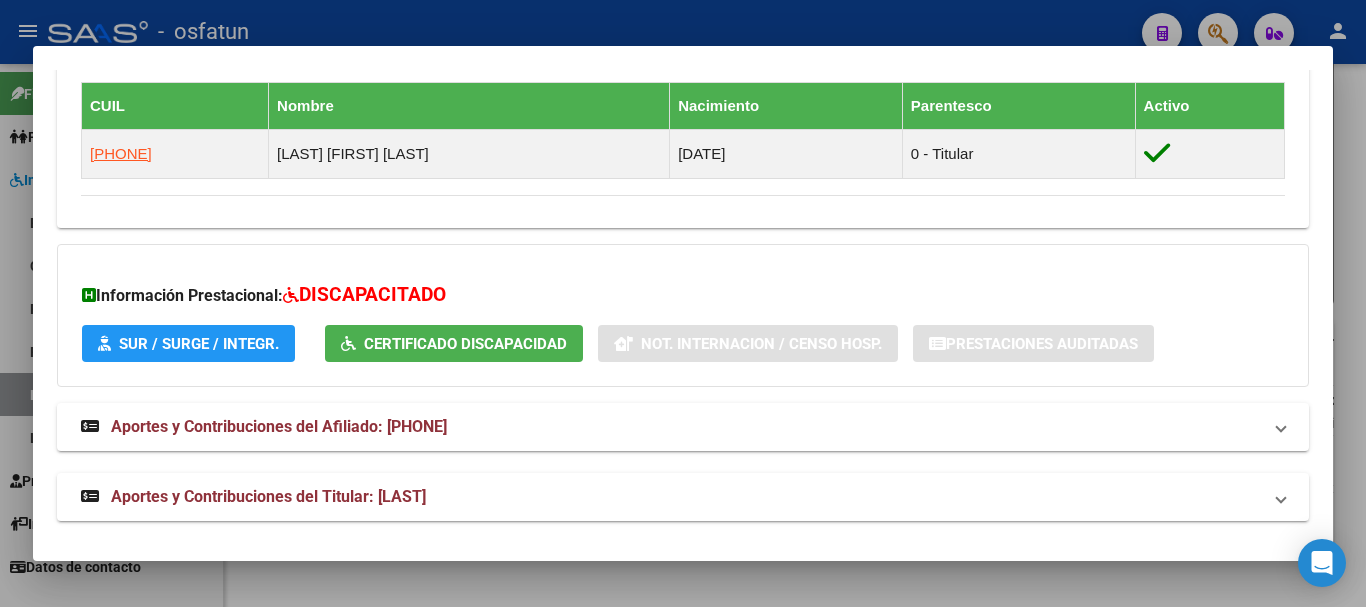 scroll, scrollTop: 1113, scrollLeft: 0, axis: vertical 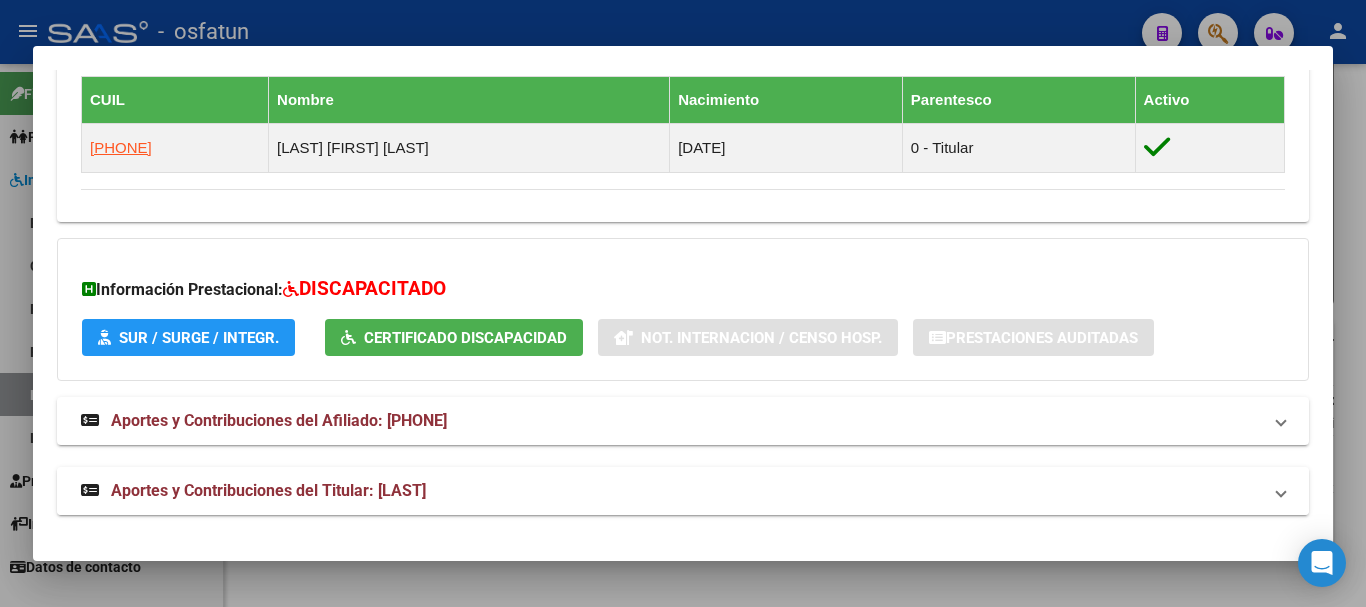 click on "Aportes y Contribuciones del Titular: 27341399632" at bounding box center (268, 490) 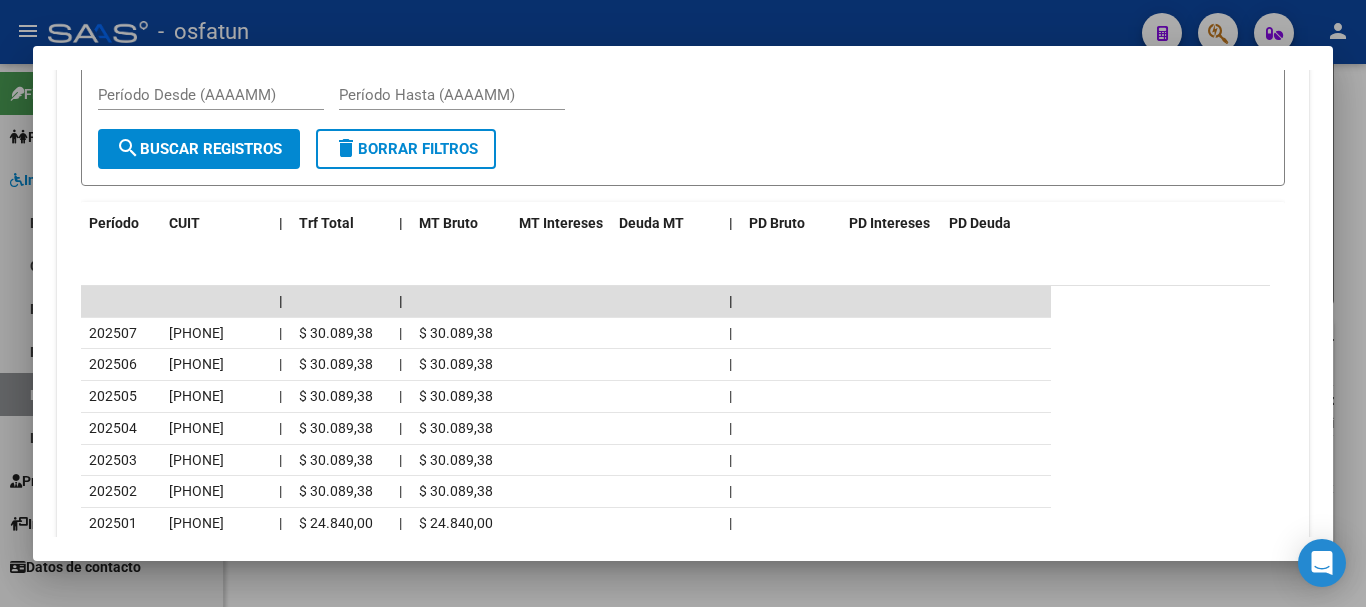 scroll, scrollTop: 1797, scrollLeft: 0, axis: vertical 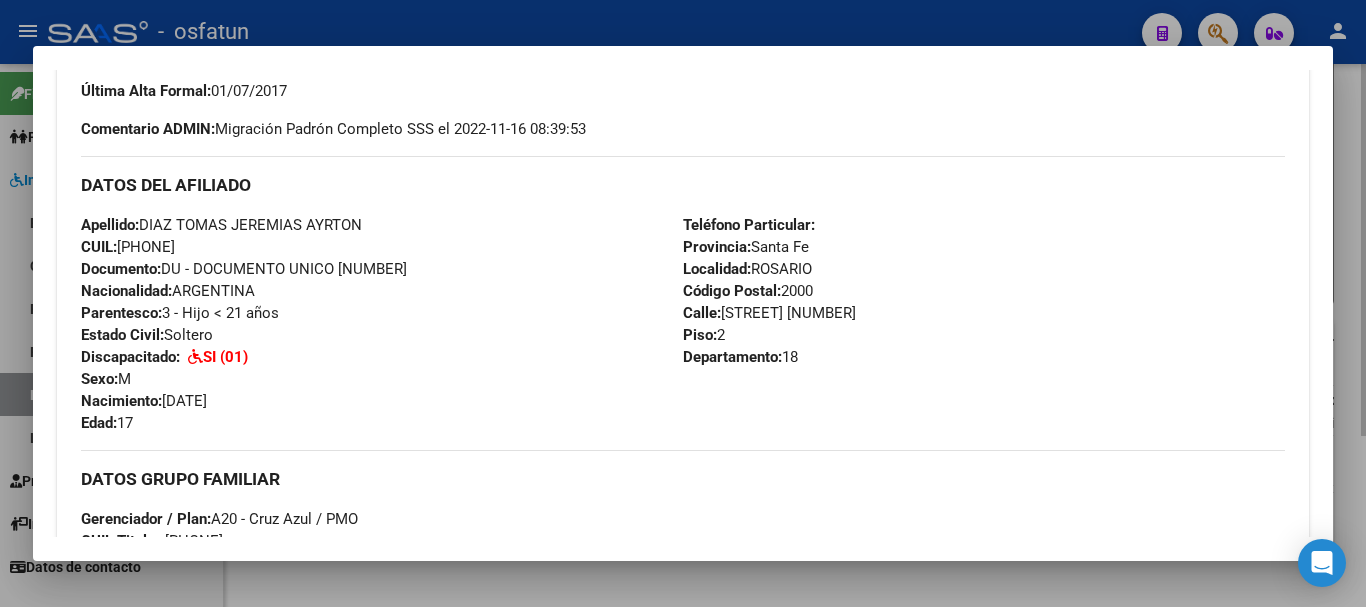 drag, startPoint x: 1365, startPoint y: 132, endPoint x: 1354, endPoint y: 144, distance: 16.27882 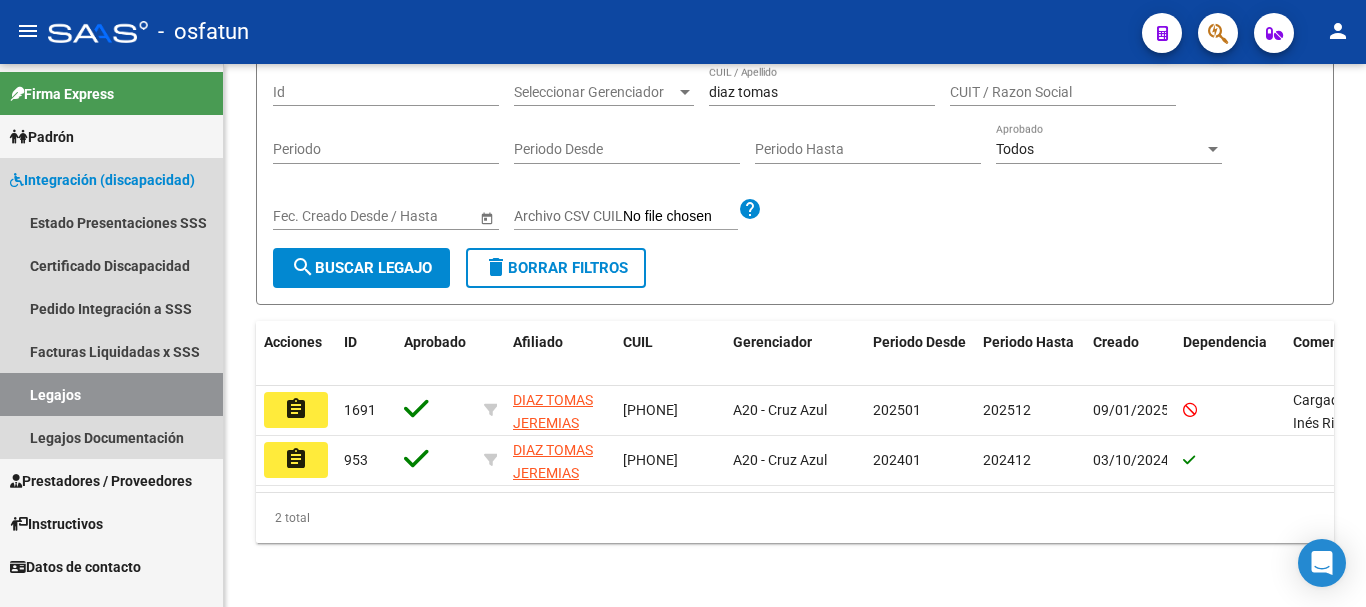 click on "Integración (discapacidad)" at bounding box center (102, 180) 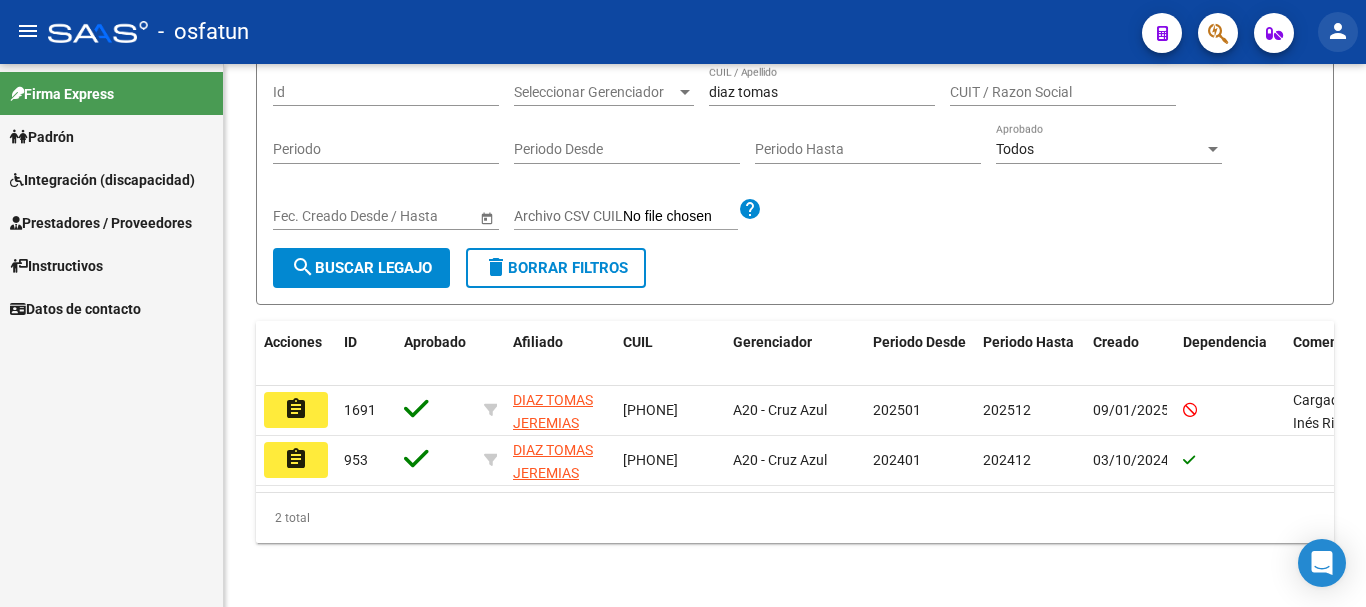 click on "person" 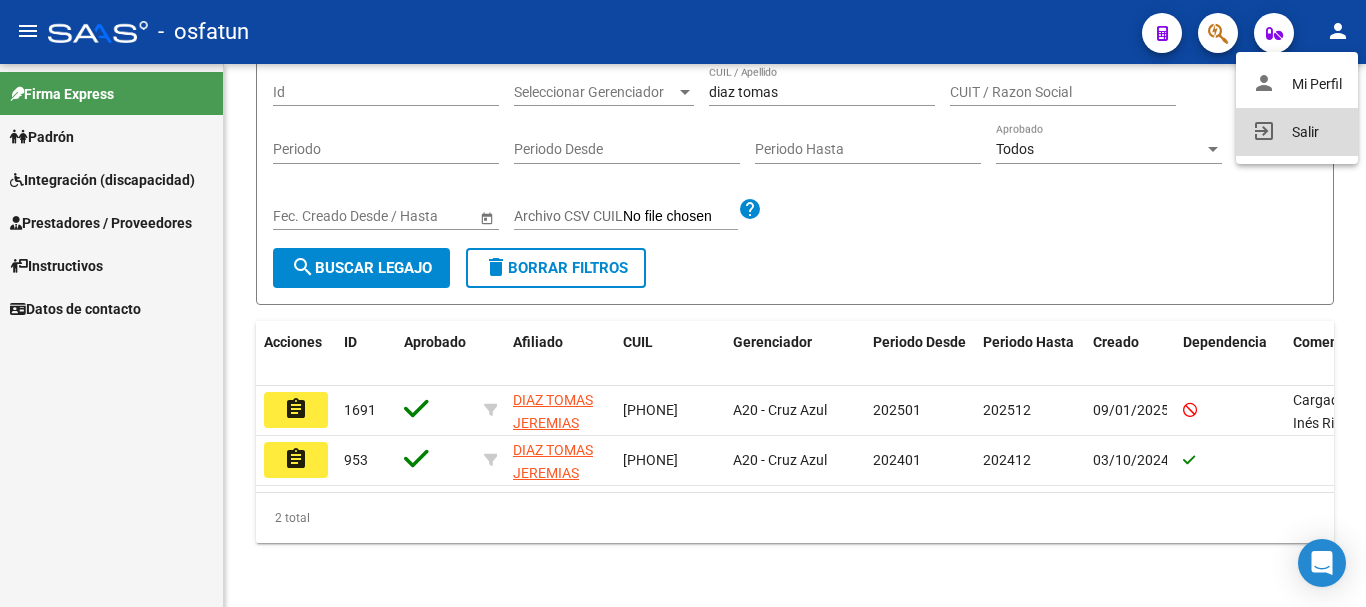 click on "exit_to_app  Salir" at bounding box center (1297, 132) 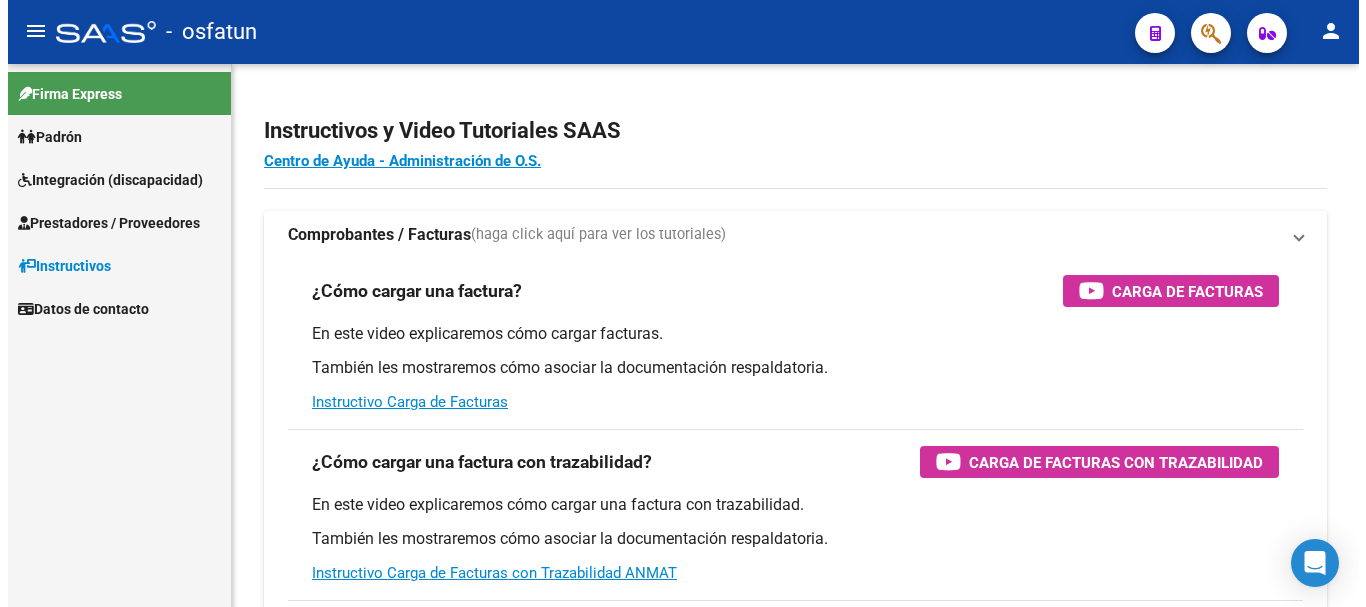 scroll, scrollTop: 0, scrollLeft: 0, axis: both 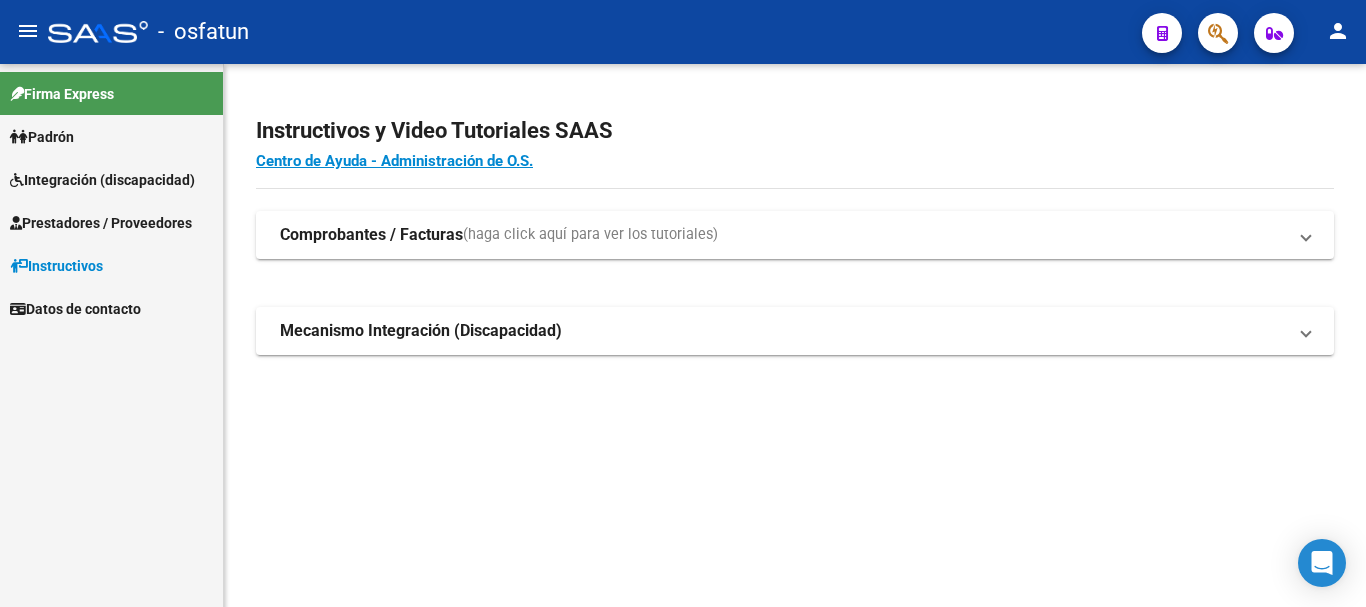 click on "Integración (discapacidad)" at bounding box center (111, 179) 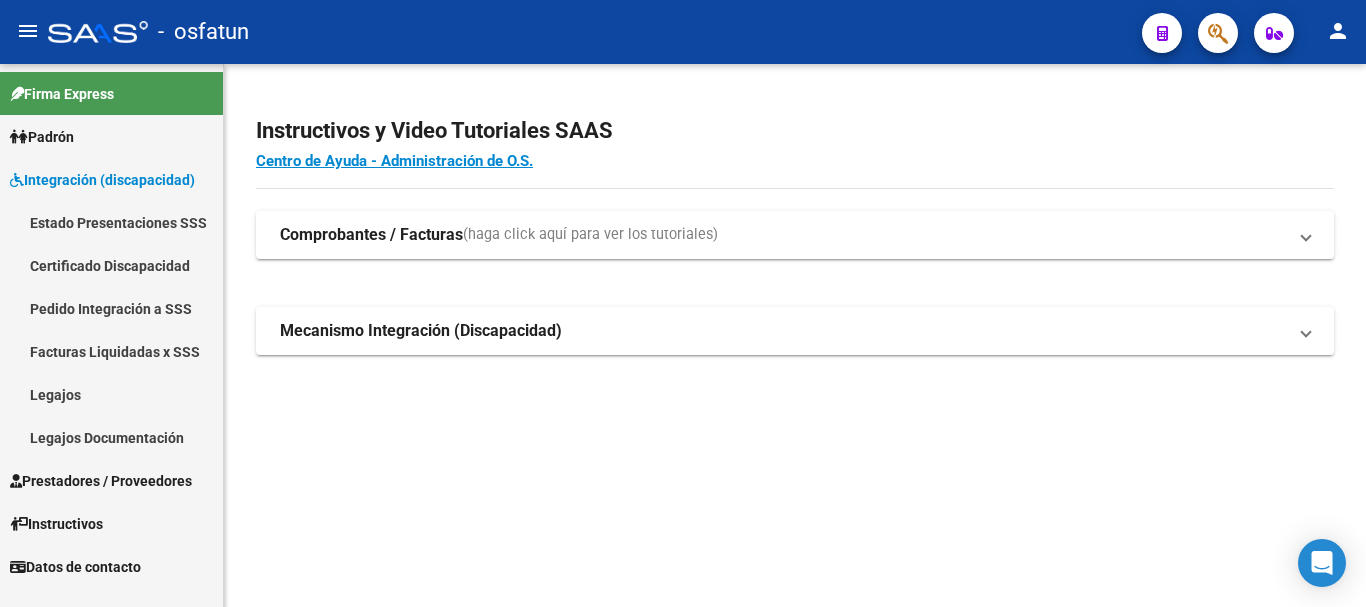 click on "Legajos" at bounding box center (111, 394) 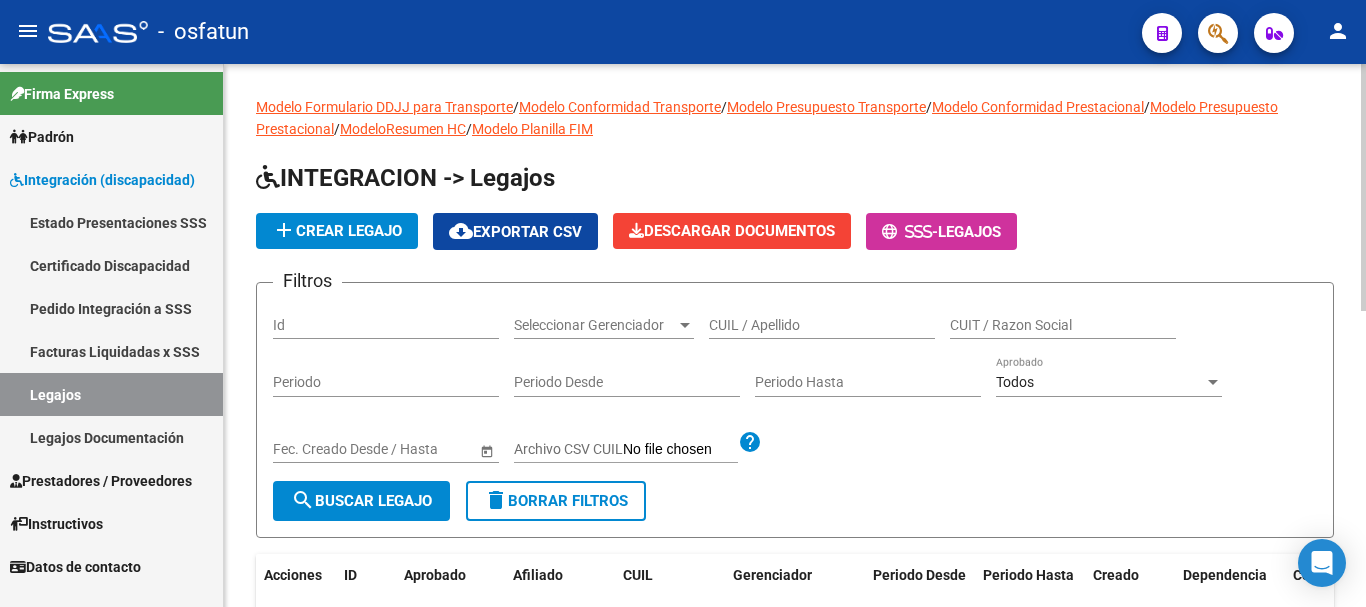 click on "Modelo Formulario DDJJ para Transporte  /  Modelo Conformidad Transporte  /  Modelo Presupuesto Transporte  /  Modelo Conformidad Prestacional  /  Modelo Presupuesto Prestacional  /  ModeloResumen HC  /  Modelo Planilla FIM  INTEGRACION -> Legajos add  Crear Legajo
cloud_download  Exportar CSV  Descargar Documentos
-  Legajos Filtros Id Seleccionar Gerenciador Seleccionar Gerenciador [LAST] [LAST] [LAST] [NUMBER] O02 - Osfatun Propio 202506 202512 29/07/2025 assignment 2149 REYES FELIPE MATEO 27591491054 O02 - Osfatun Propio 202505 202512 28/07/2025 assignment 2148 DEZA REISING GALO 20573424019 O02 - Osfatun Propio 202505 202512 25/07/2025 assignment 2147 2146" 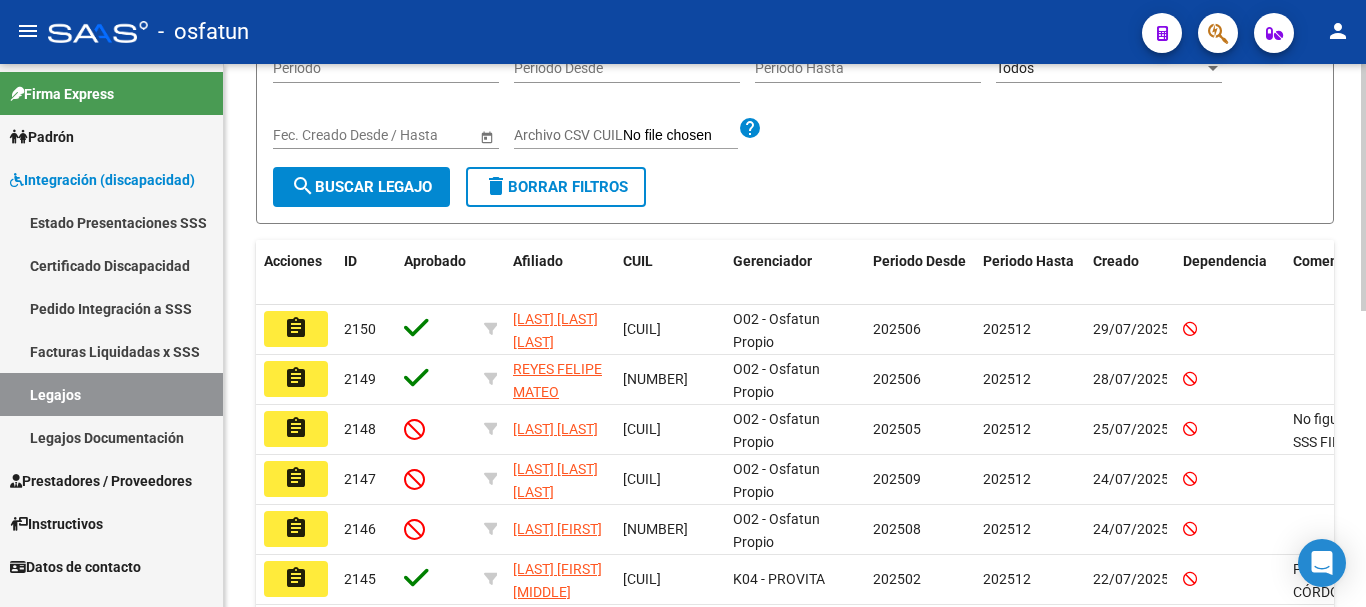 scroll, scrollTop: 259, scrollLeft: 0, axis: vertical 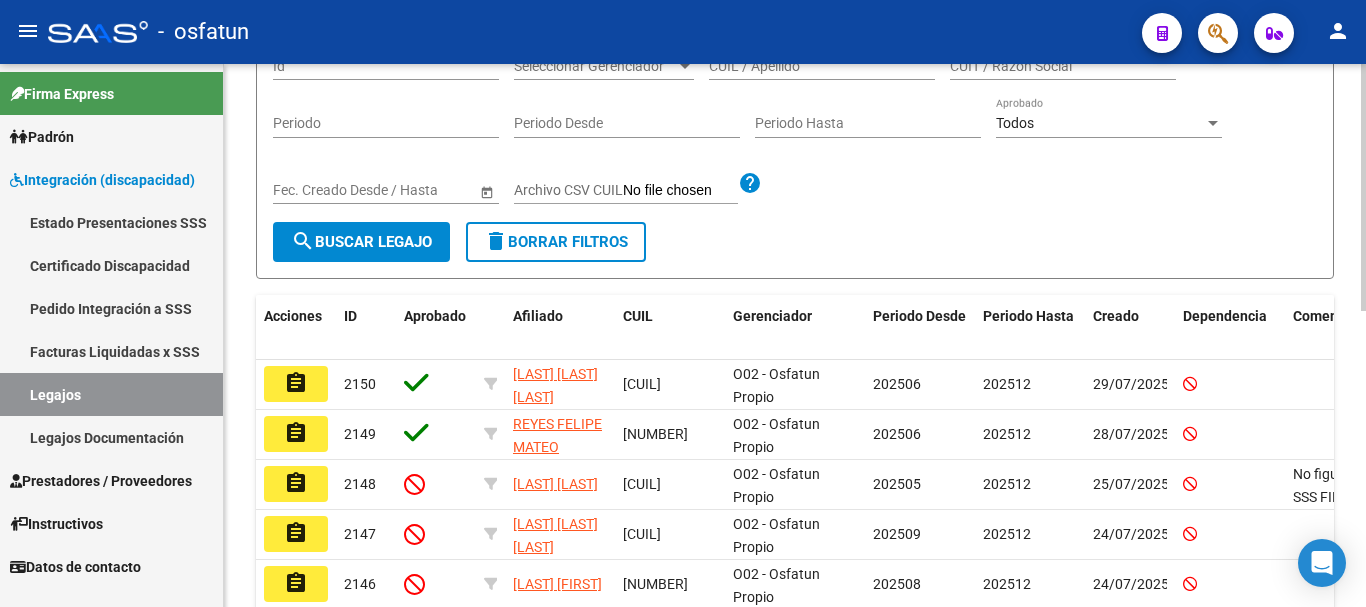 click on "Modelo Formulario DDJJ para Transporte  /  Modelo Conformidad Transporte  /  Modelo Presupuesto Transporte  /  Modelo Conformidad Prestacional  /  Modelo Presupuesto Prestacional  /  ModeloResumen HC  /  Modelo Planilla FIM  INTEGRACION -> Legajos add  Crear Legajo
cloud_download  Exportar CSV  Descargar Documentos
-  Legajos Filtros Id Seleccionar Gerenciador Seleccionar Gerenciador [LAST] [LAST] [LAST] [NUMBER] O02 - Osfatun Propio 202506 202512 29/07/2025 assignment 2149 REYES FELIPE MATEO 27591491054 O02 - Osfatun Propio 202505 202512 28/07/2025 assignment 2148 DEZA REISING GALO 20573424019 O02 - Osfatun Propio 202505 202512 25/07/2025 assignment 2147 2146" 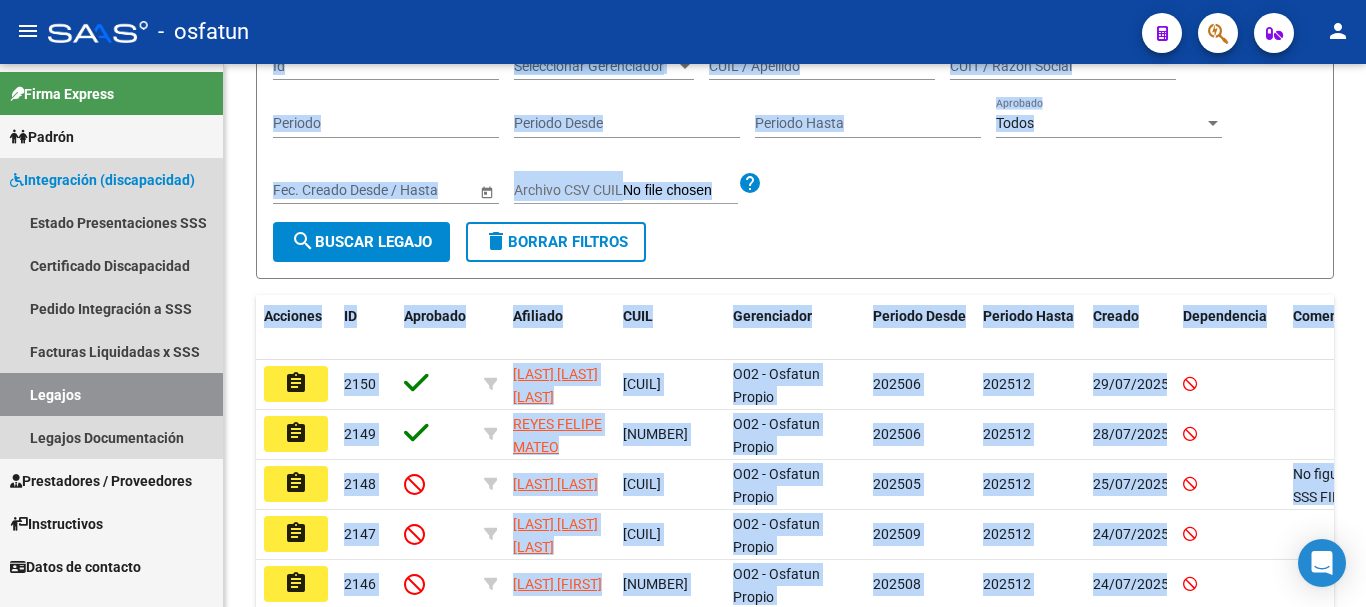 click on "Legajos" at bounding box center (111, 394) 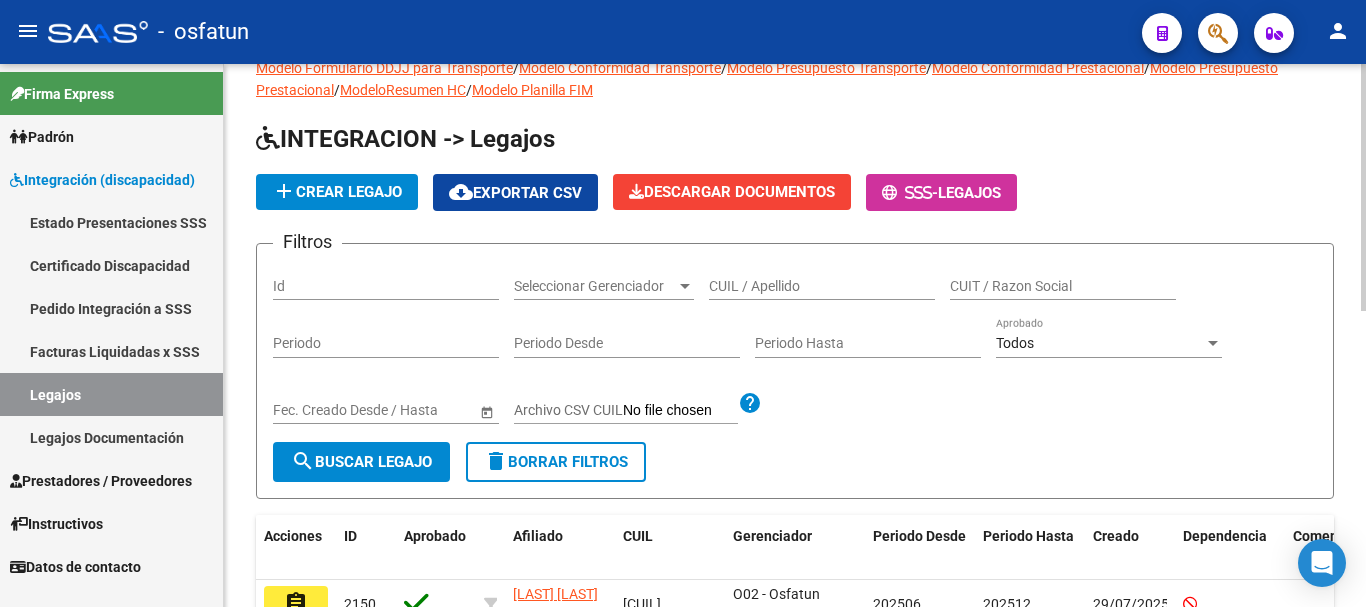 scroll, scrollTop: 0, scrollLeft: 0, axis: both 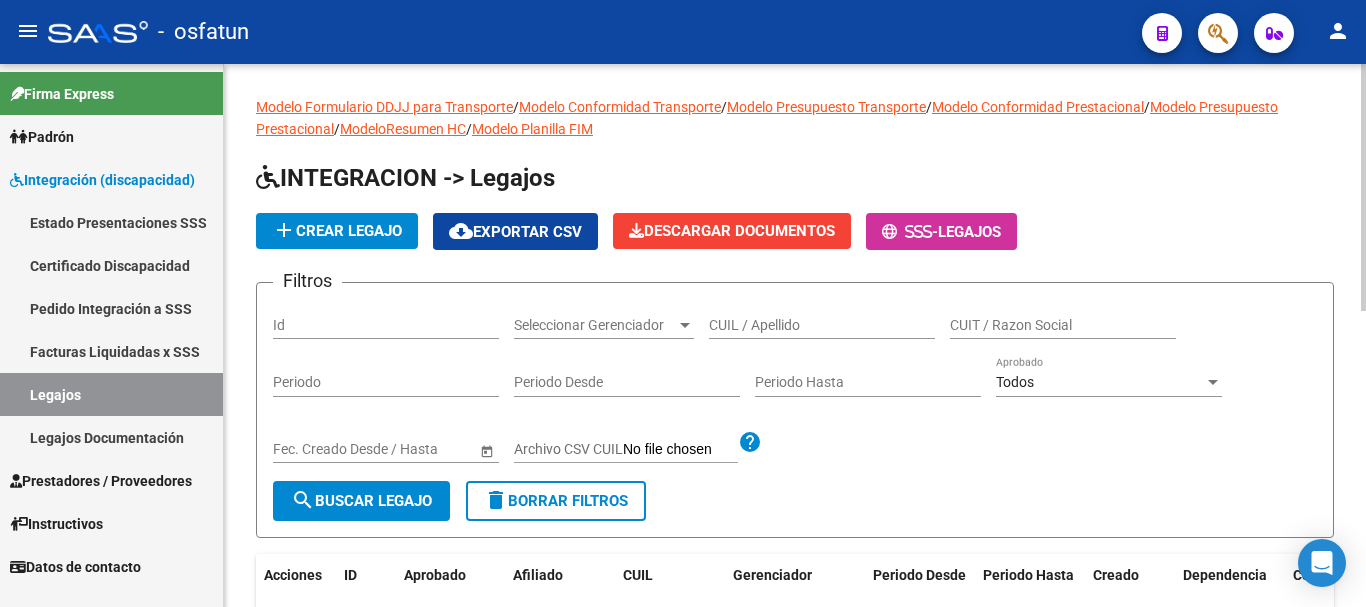 click on "menu -   osfatun  person    Firma Express     Padrón Análisis Afiliado    Integración (discapacidad) Estado Presentaciones SSS Certificado Discapacidad Pedido Integración a SSS Facturas Liquidadas x SSS Legajos Legajos Documentación    Prestadores / Proveedores Facturas - Listado/Carga Facturas - Documentación Prestadores - Listado Prestadores - Docu.    Instructivos    Datos de contacto Modelo Formulario DDJJ para Transporte  /  Modelo Conformidad Transporte  /  Modelo Presupuesto Transporte  /  Modelo Conformidad Prestacional  /  Modelo Presupuesto Prestacional  /  ModeloResumen HC  /  Modelo Planilla FIM  INTEGRACION -> Legajos add  Crear Legajo
cloud_download  Exportar CSV  Descargar Documentos
-  Legajos Filtros Id Seleccionar Gerenciador Seleccionar Gerenciador CUIL / Apellido CUIT / Razon Social Periodo Periodo Desde Periodo Hasta Todos Aprobado Start date – End date Fec. Creado Desde / Hasta Archivo CSV CUIL help search  Buscar Legajo  delete  Borrar Filtros  Acciones ID Aprobado" 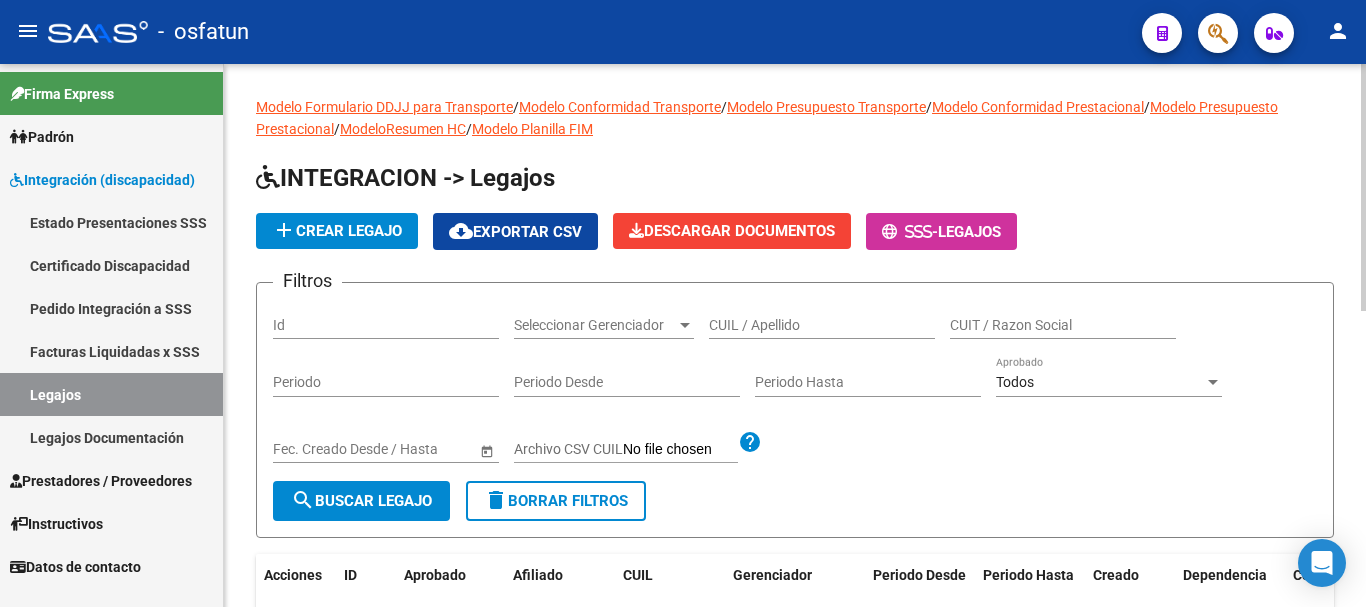 click on "add  Crear Legajo
cloud_download  Exportar CSV  Descargar Documentos
-  Legajos" 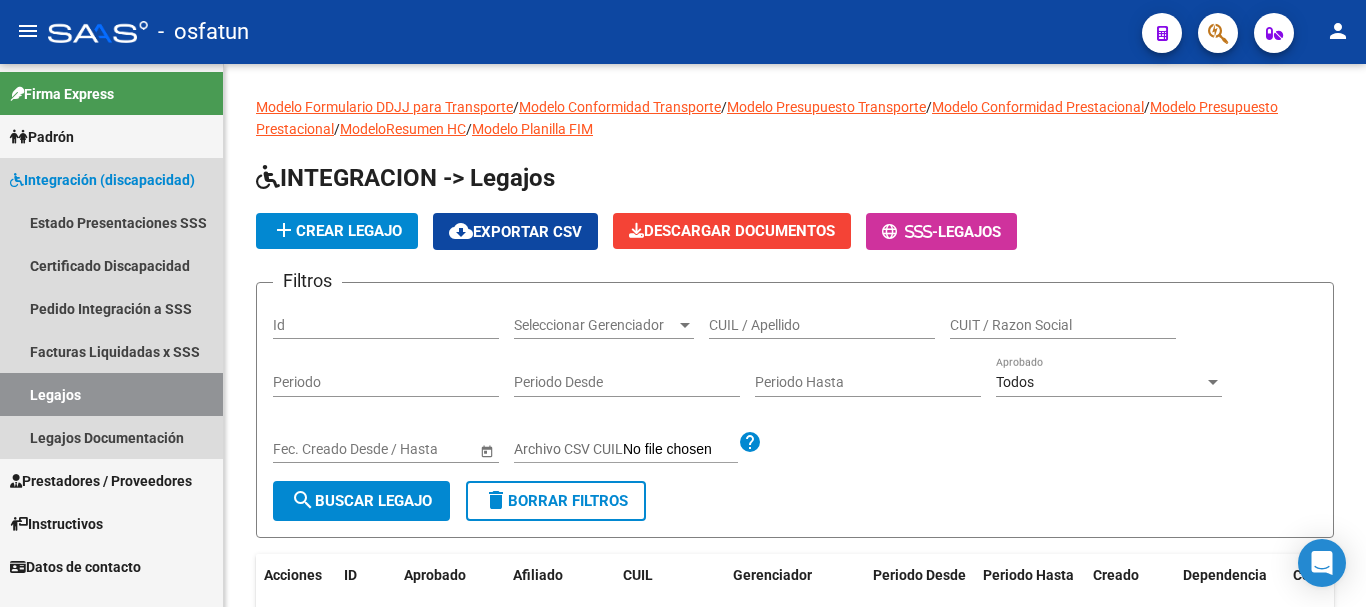 click on "Legajos" at bounding box center [111, 394] 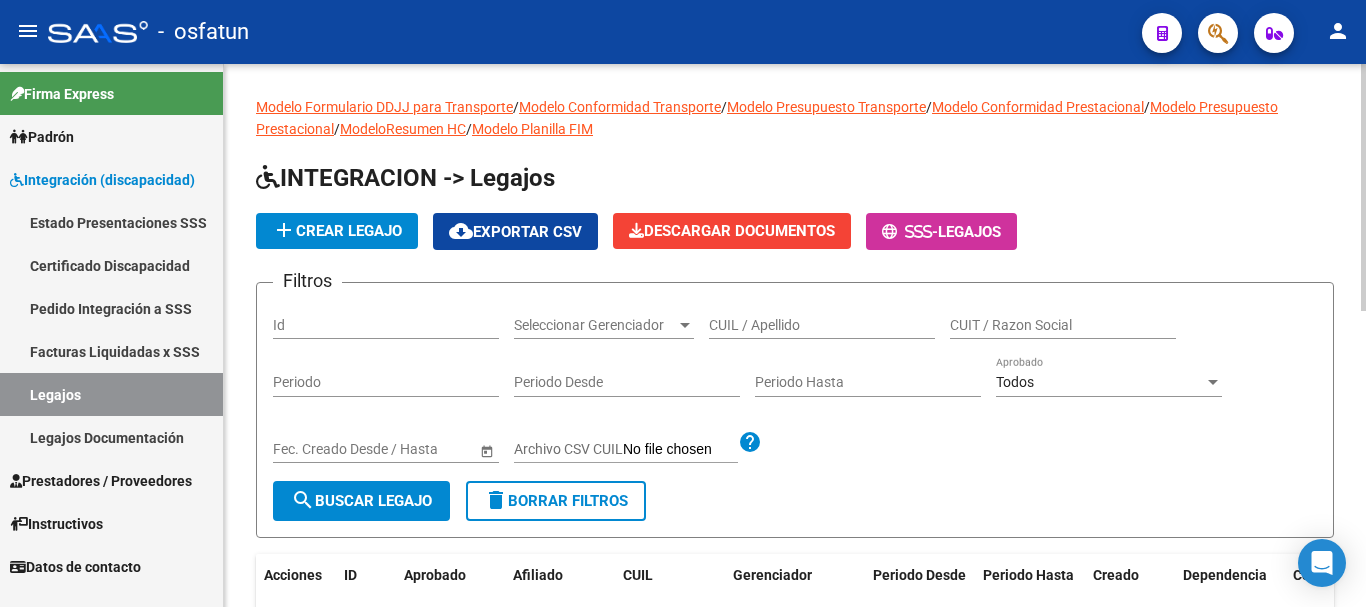 click on "CUIL / Apellido" 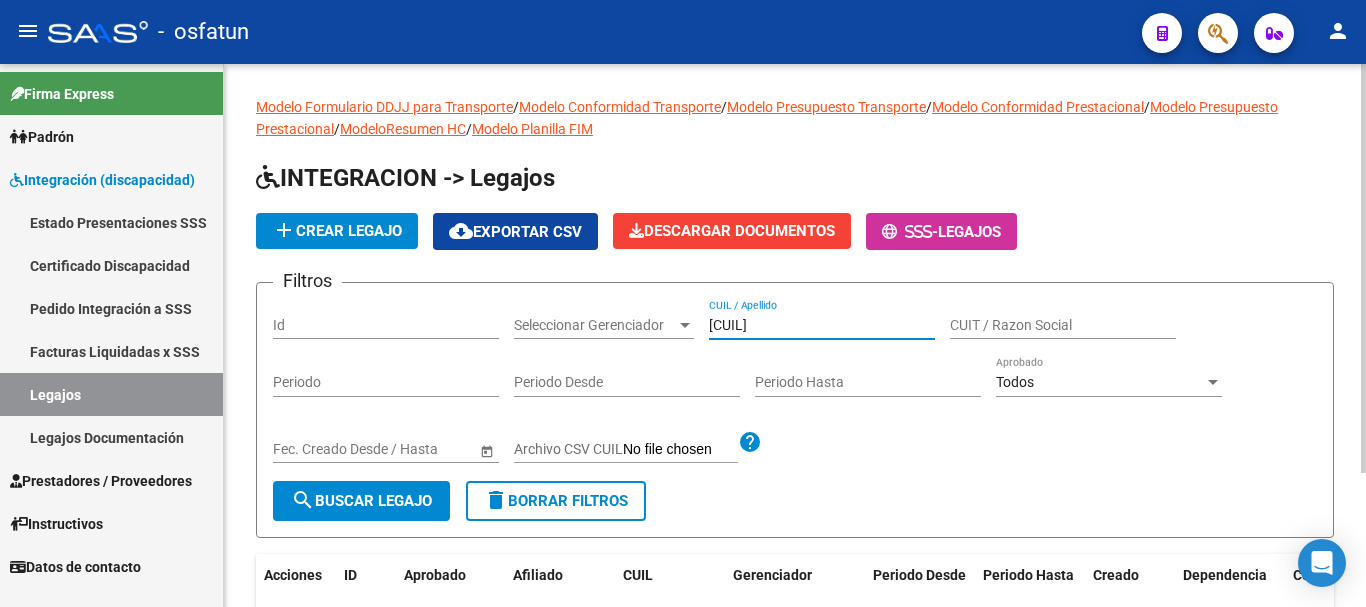 click on "search  Buscar Legajo" 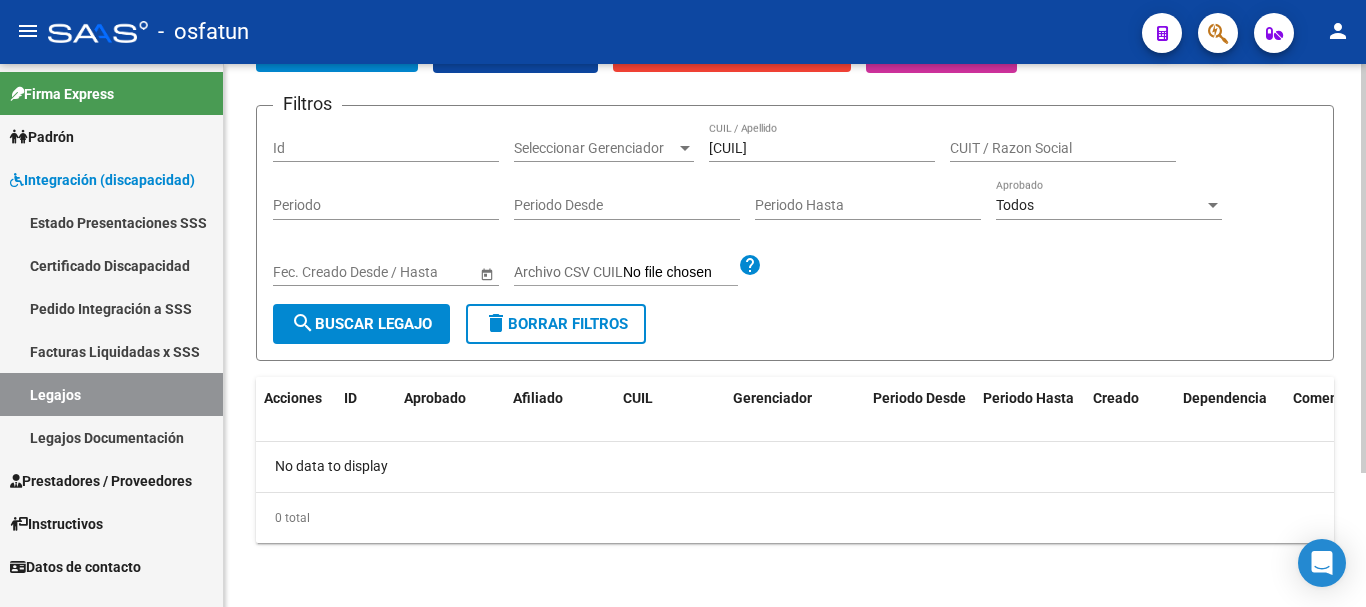 scroll, scrollTop: 112, scrollLeft: 0, axis: vertical 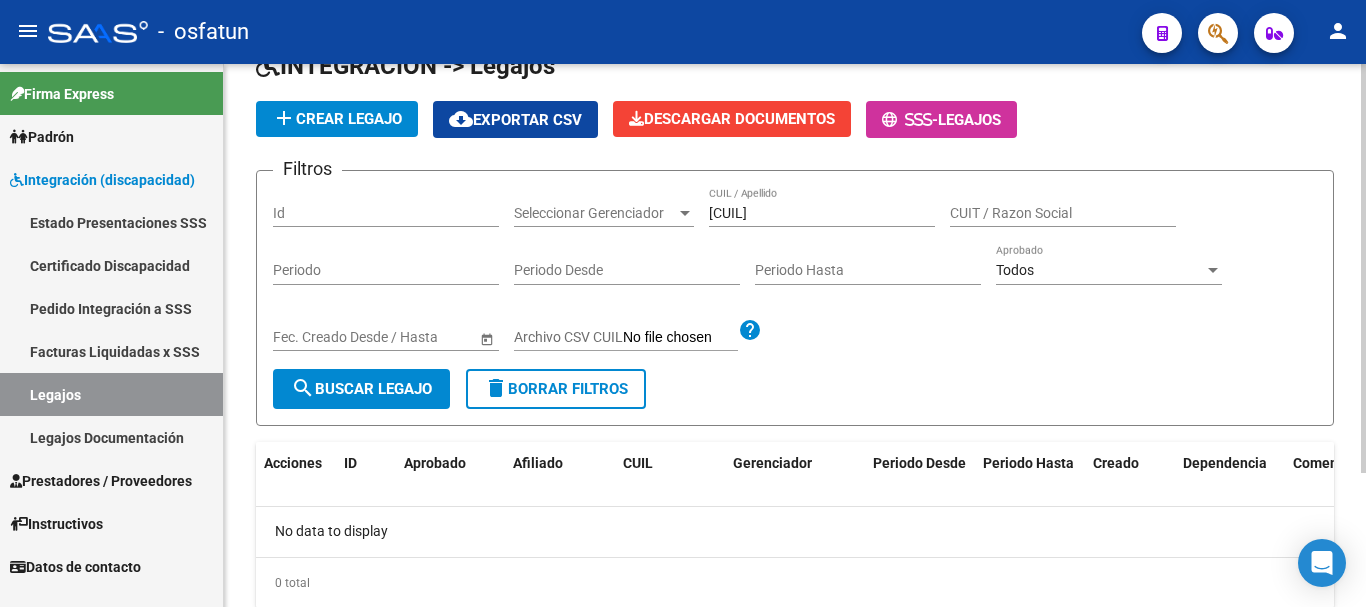 click on "CUIL help search  Buscar Legajo  delete  Borrar Filtros  Acciones ID Aprobado Afiliado CUIL Gerenciador Periodo Desde Periodo Hasta Creado Dependencia Comentario Comentario Adm. No data to display  0 total   1" 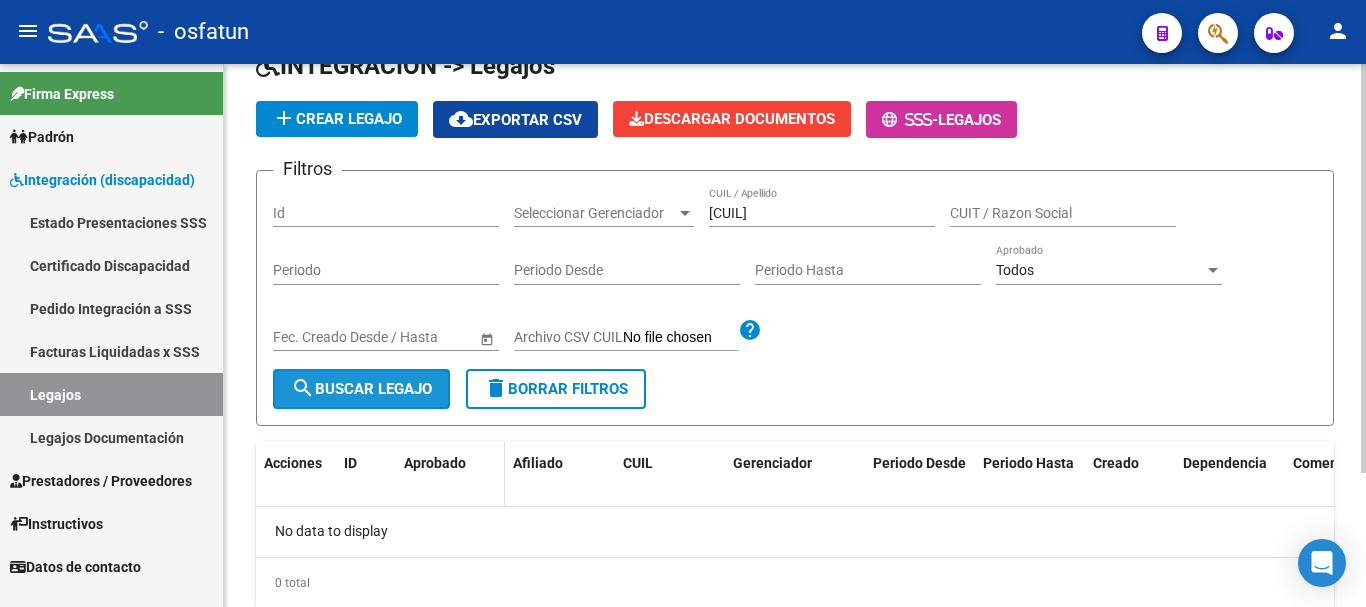 drag, startPoint x: 325, startPoint y: 387, endPoint x: 503, endPoint y: 444, distance: 186.90372 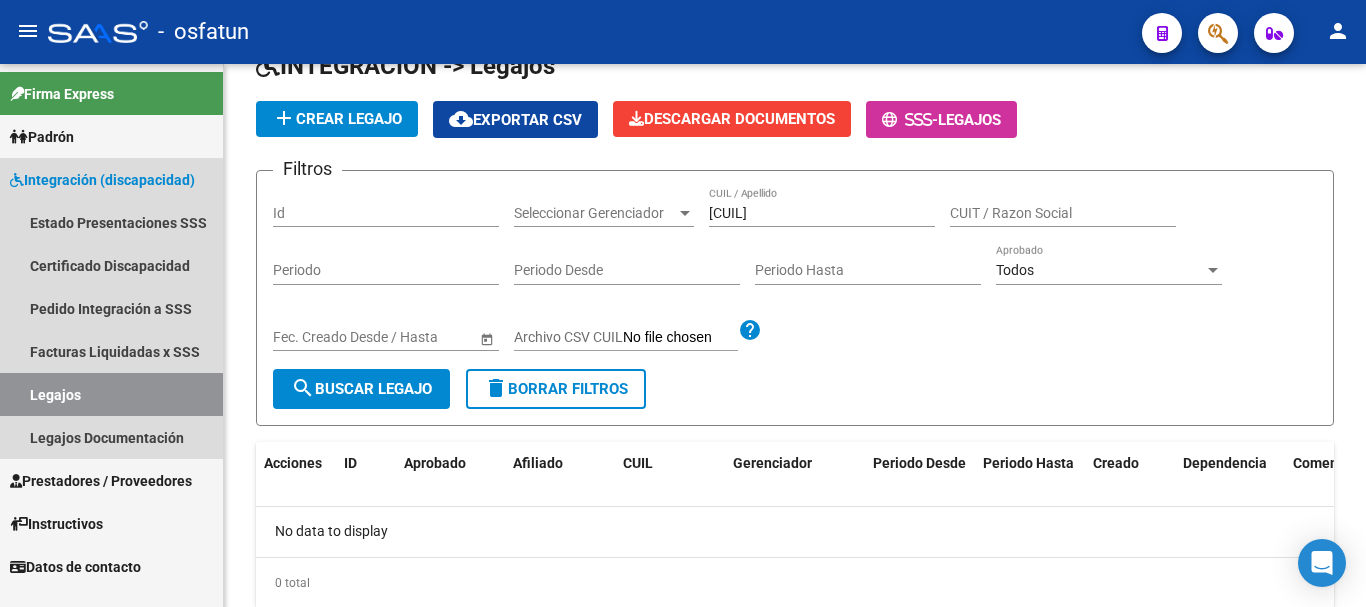 click on "Legajos" at bounding box center (111, 394) 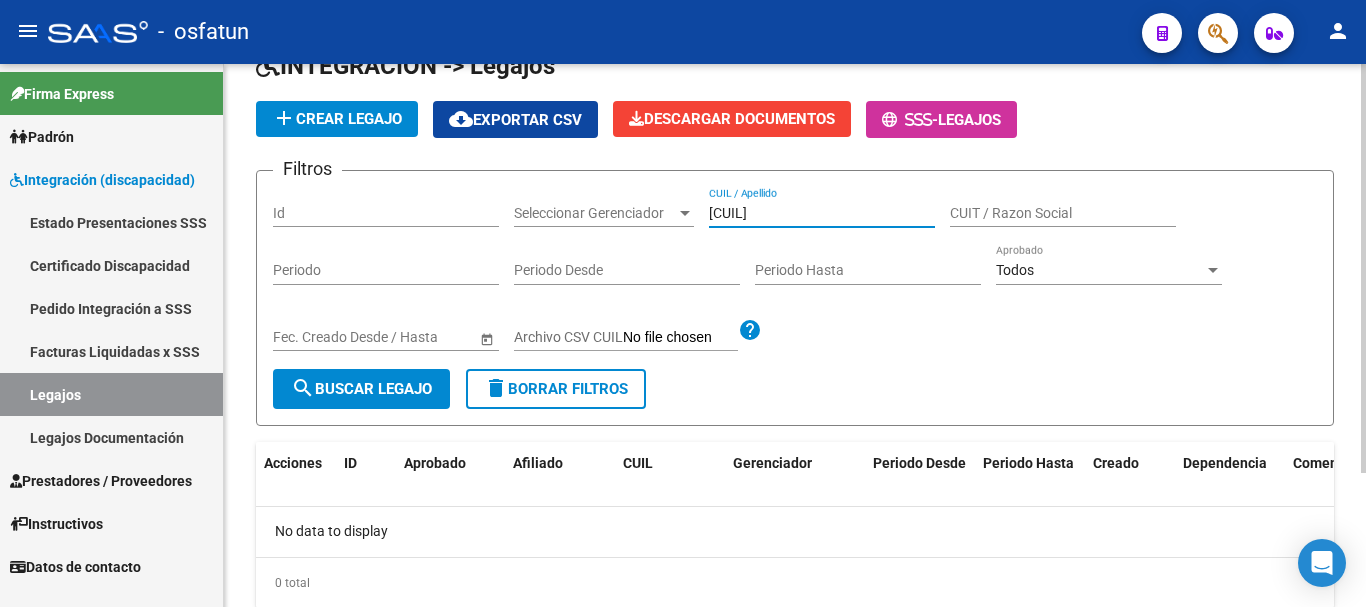 drag, startPoint x: 763, startPoint y: 214, endPoint x: 903, endPoint y: 168, distance: 147.3635 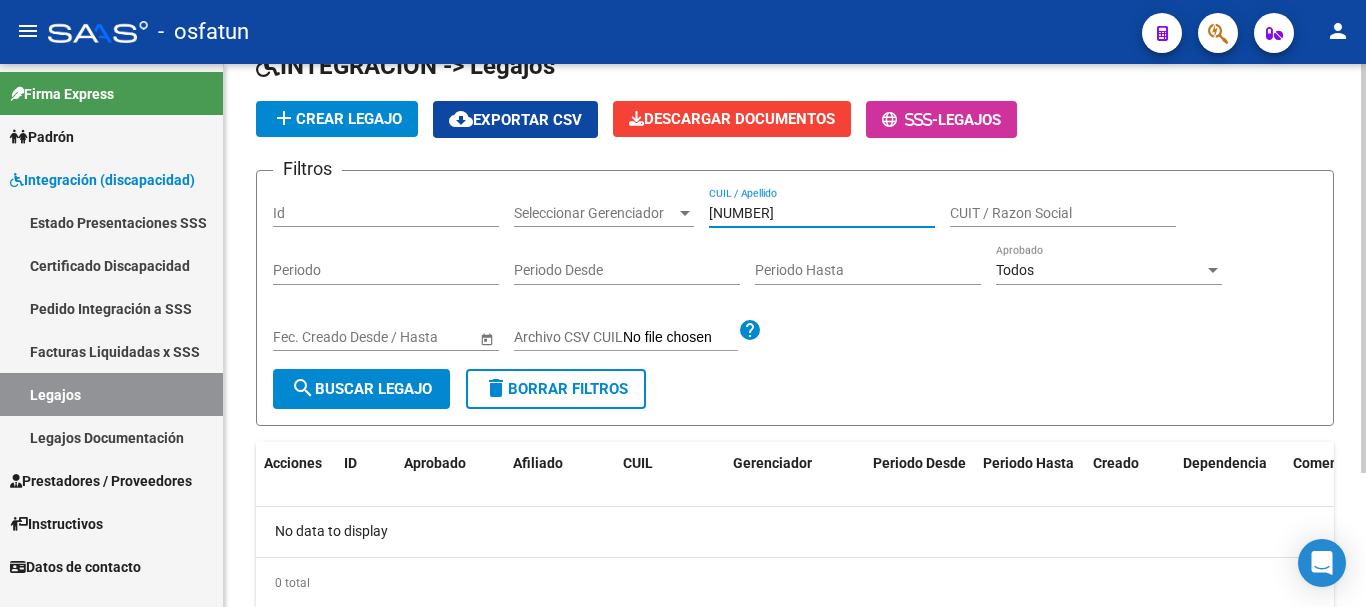 type on "[NUMBER]" 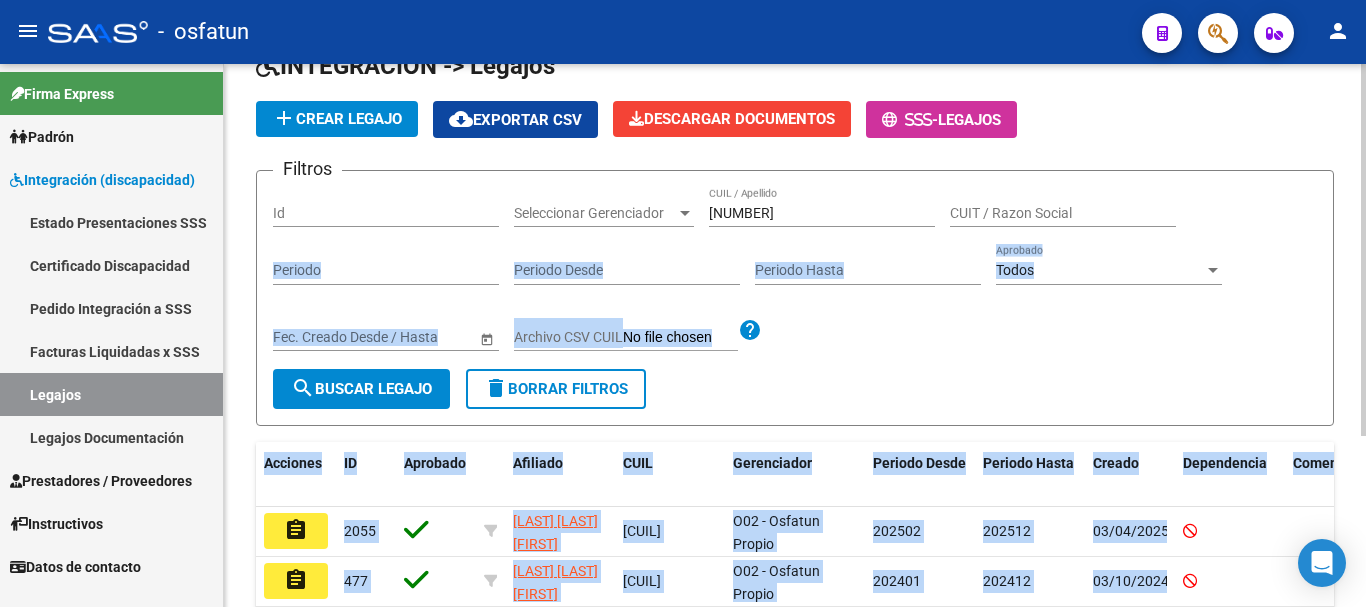 drag, startPoint x: 1360, startPoint y: 181, endPoint x: 1365, endPoint y: 208, distance: 27.45906 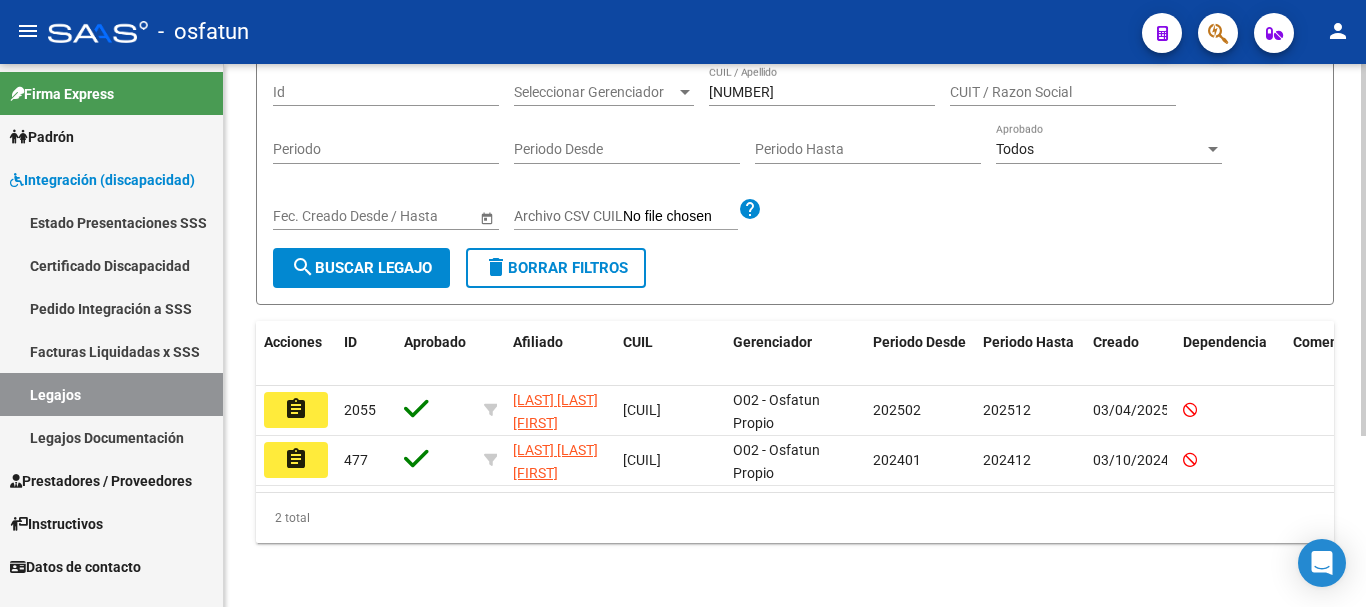 scroll, scrollTop: 250, scrollLeft: 0, axis: vertical 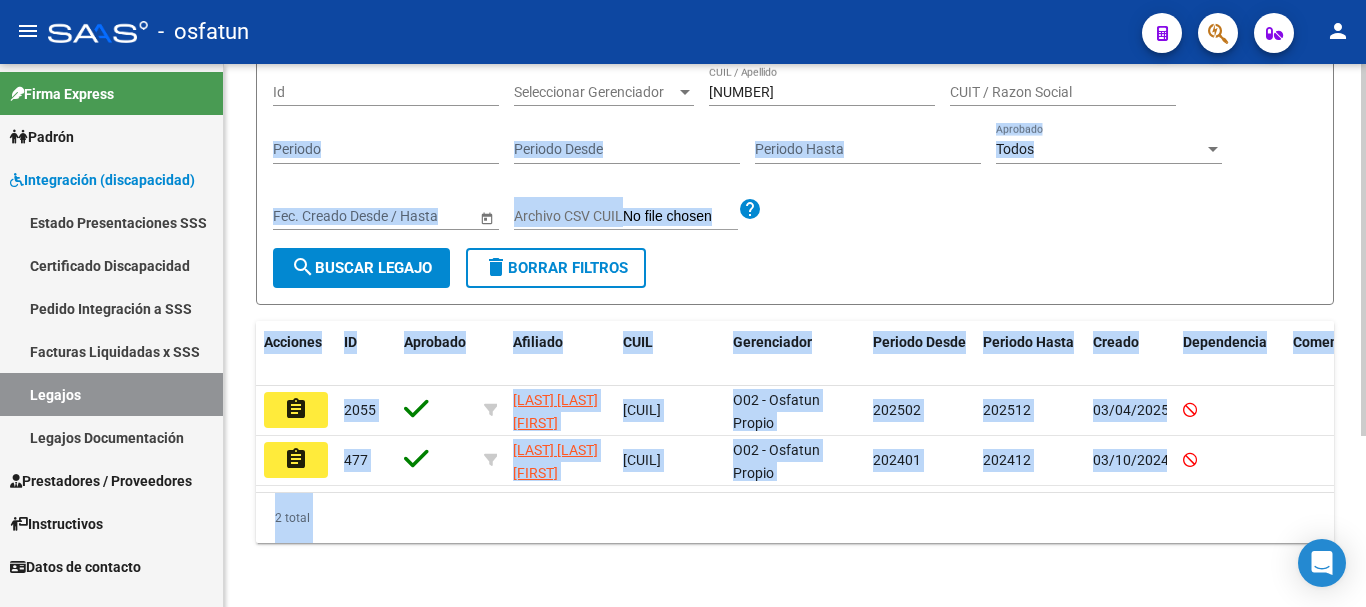 click on "Modelo Formulario DDJJ para Transporte  /  Modelo Conformidad Transporte  /  Modelo Presupuesto Transporte  /  Modelo Conformidad Prestacional  /  Modelo Presupuesto Prestacional  /  ModeloResumen HC  /  Modelo Planilla FIM  INTEGRACION -> Legajos add  Crear Legajo
cloud_download  Exportar CSV  Descargar Documentos
-  Legajos Filtros Id Seleccionar Gerenciador Seleccionar Gerenciador 47497818 CUIL / Apellido CUIT / Razon Social Periodo Periodo Desde Periodo Hasta Todos Aprobado Start date – End date Fec. Creado Desde / Hasta Archivo CSV CUIL help search  Buscar Legajo  delete  Borrar Filtros  Acciones ID Aprobado Afiliado CUIL Gerenciador Periodo Desde Periodo Hasta Creado Dependencia Comentario Comentario Adm. assignment 2055 FELIPE GODOY LUCAS VALENTIN [NUMBER] O02 - Osfatun Propio 202502 202512 03/04/2025 assignment 477 FELIPE GODOY LUCAS VALENTIN    [NUMBER] O02 - Osfatun Propio 202401 202412 03/10/2024  2 total   1" 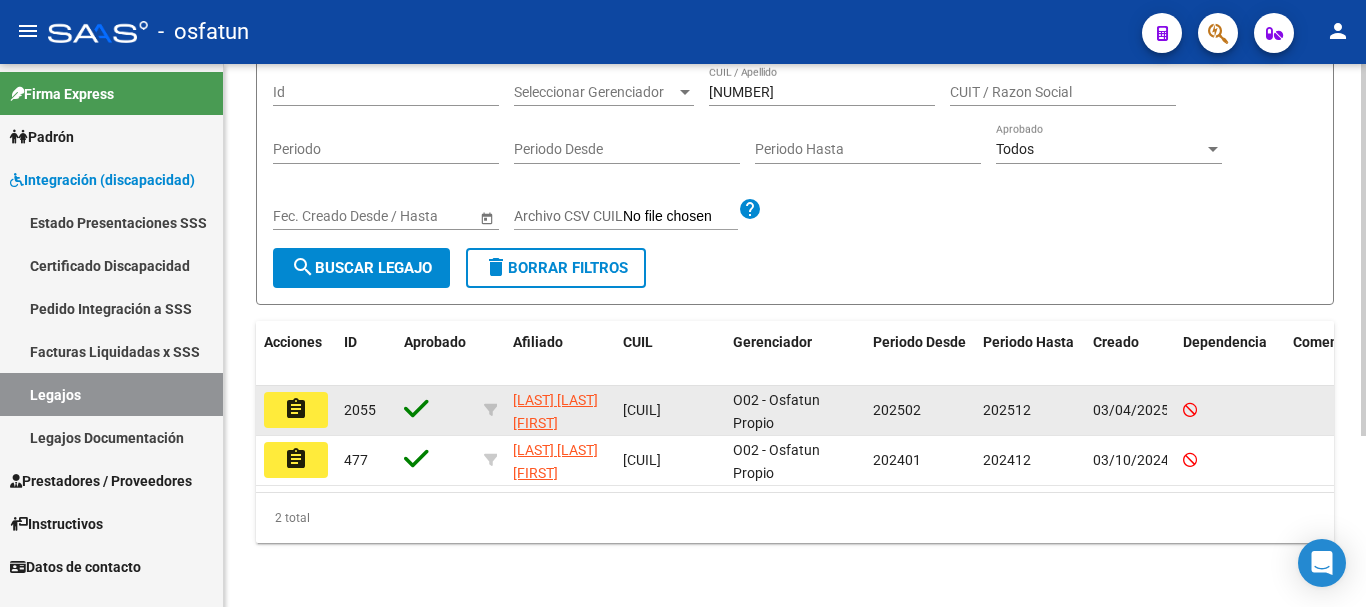 click on "assignment" 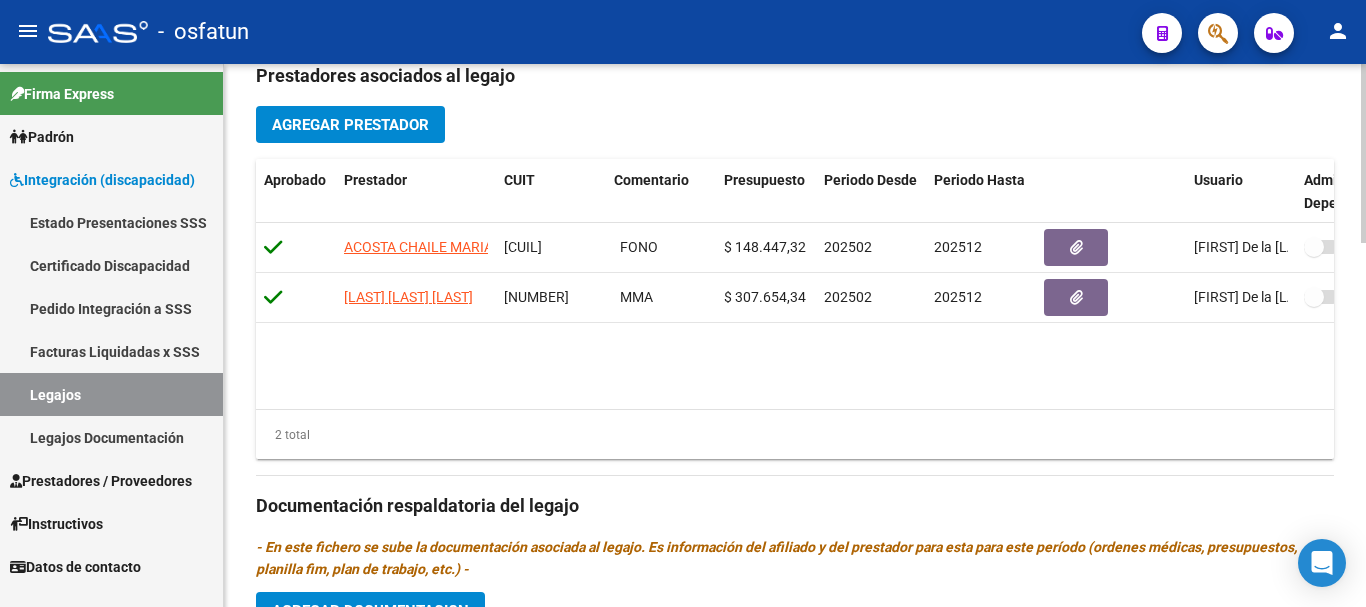 scroll, scrollTop: 737, scrollLeft: 0, axis: vertical 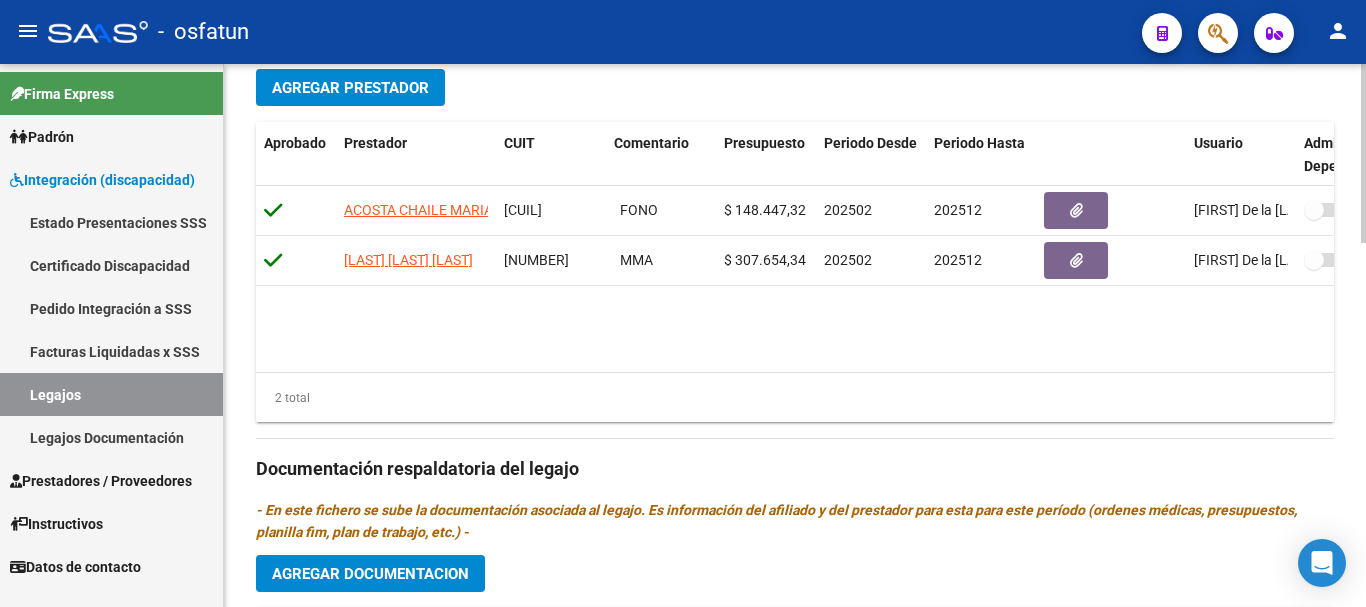click on "arrow_back Editar 2055    save Guardar cambios Legajo de Integración Modelo Formulario DDJJ para Transporte  /  Modelo Conformidad Transporte  /  Modelo Presupuesto Transporte  /  Modelo Conformidad Prestacional  /  Modelo Presupuesto Prestacional  /  ModeloResumen HC  /  Modelo Planilla FIM  Legajo Aprobado.  CUIL  *   [CUIT] Ingresar CUIL  FELIPE GODOY LUCAS VALENTIN     Análisis Afiliado    Certificado Discapacidad ARCA Padrón Nombre Afiliado  *   FELIPE GODOY LUCAS VALENTIN Ingresar el nombre  Periodo Desde  *   202502 Ej: 202203  Periodo Hasta  *   202512 Ej: 202212  Admite Dependencia   Comentarios                                  Prestadores asociados al legajo Agregar Prestador Aprobado Prestador CUIT Comentario Presupuesto Periodo Desde Periodo Hasta Usuario Admite Dependencia ACOSTA CHAILE MARIA DE LOS ANGELES [NUMBER]     FONO  $ 148.447,32  202502 202512 Diego  De la Silva    03/04/2025    LEON IVANA VERONICA [NUMBER]     MMA  $ 307.654,34  202502 202512   2 total Creado" 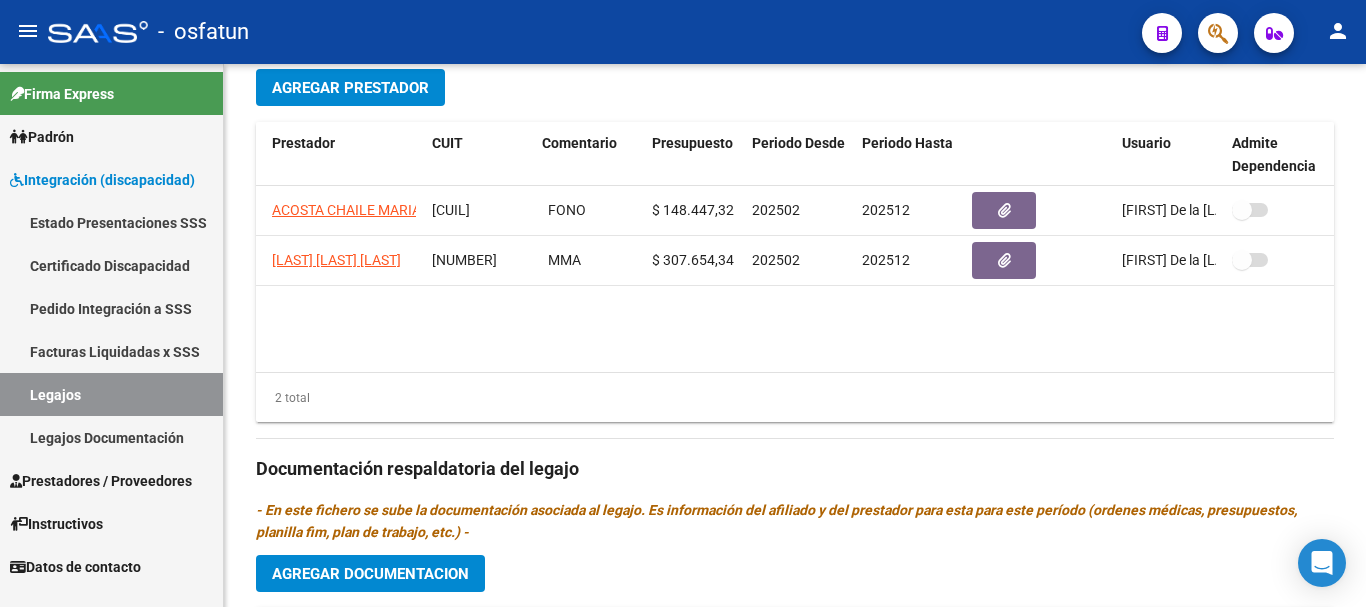 scroll, scrollTop: 0, scrollLeft: 0, axis: both 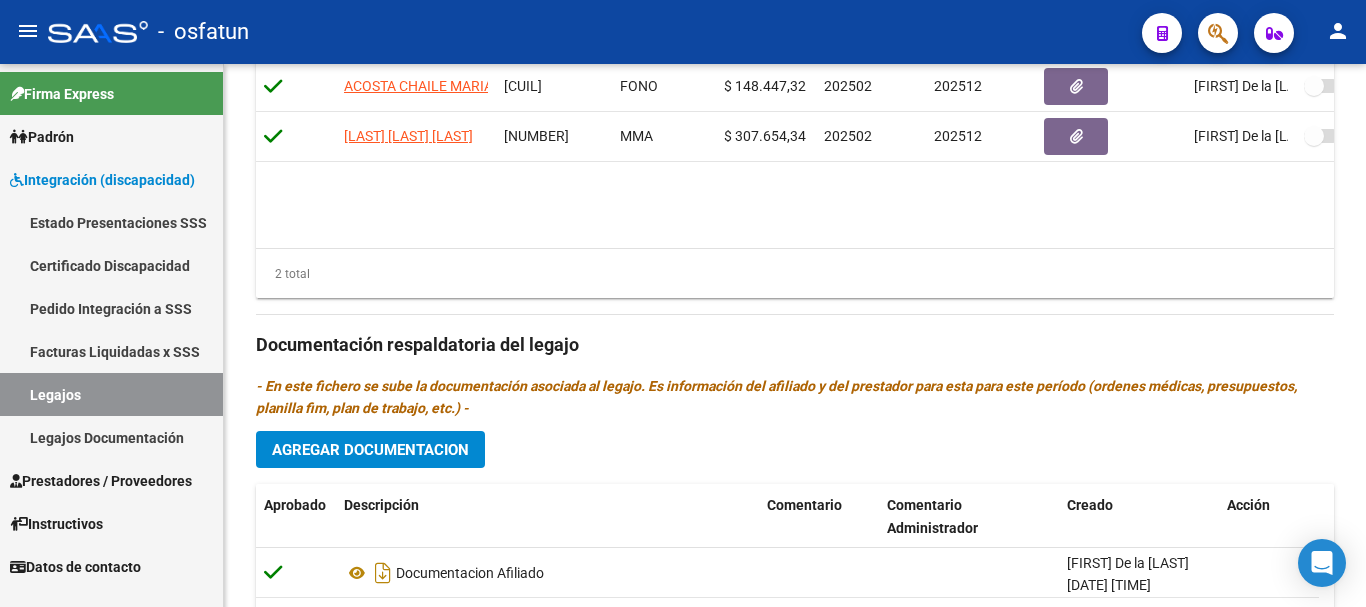 click 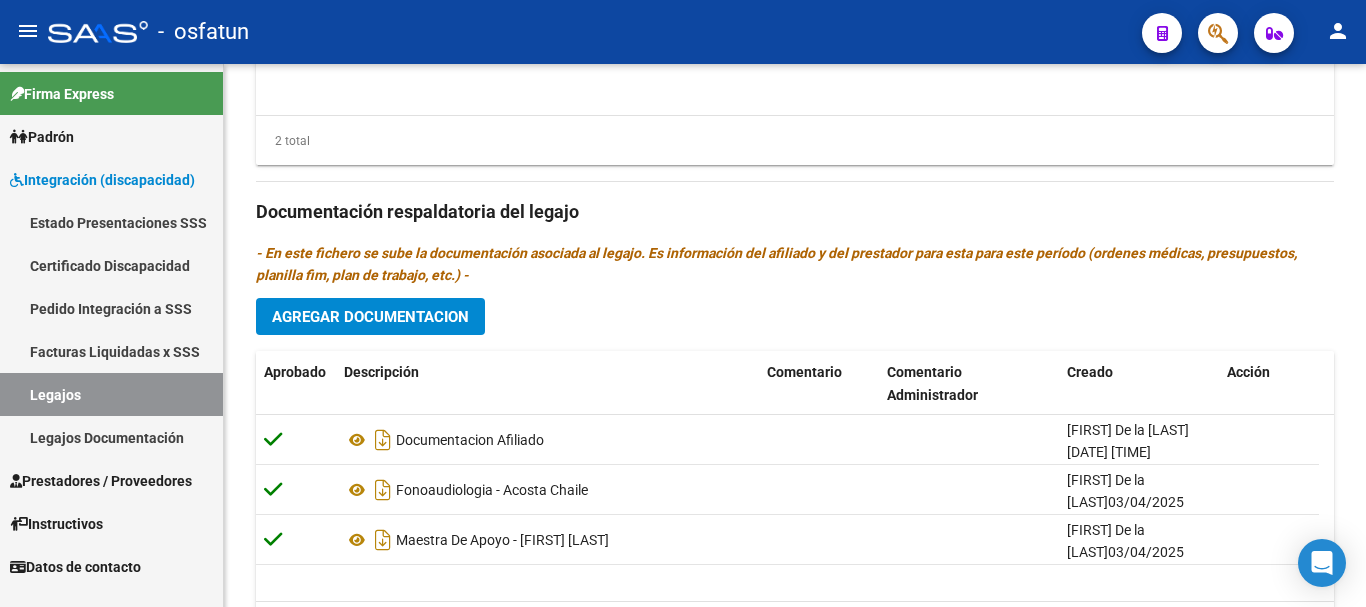 scroll, scrollTop: 1103, scrollLeft: 0, axis: vertical 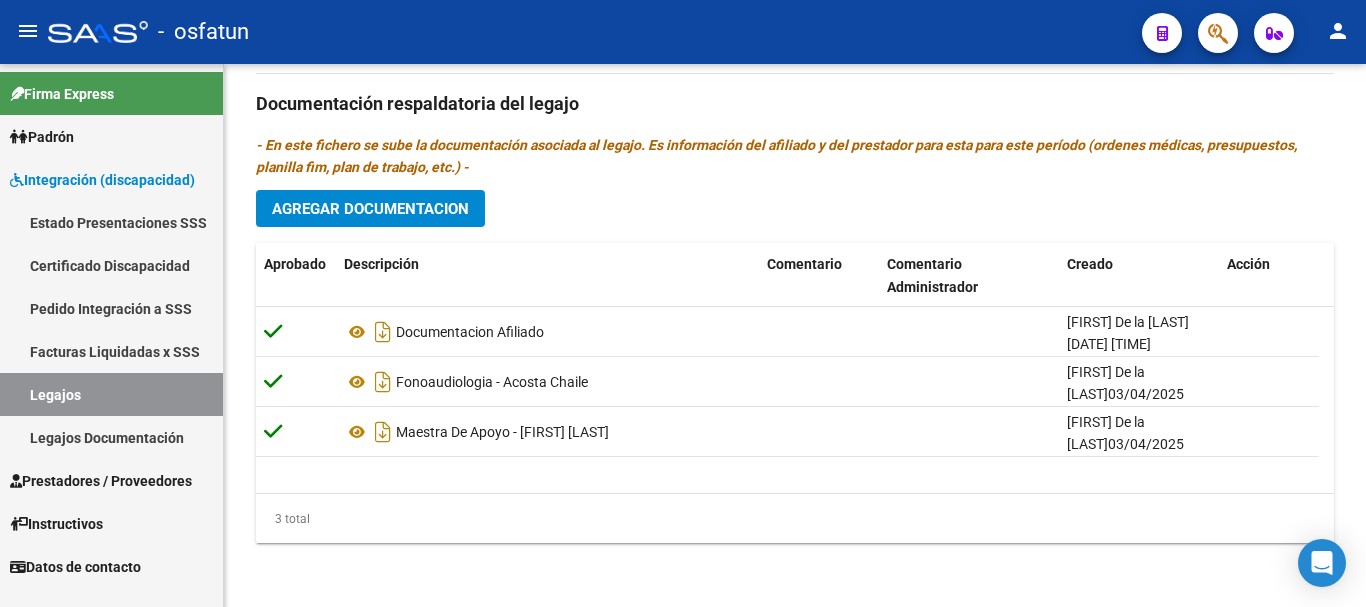 click on "arrow_back Editar 2055    save Guardar cambios Legajo de Integración Modelo Formulario DDJJ para Transporte  /  Modelo Conformidad Transporte  /  Modelo Presupuesto Transporte  /  Modelo Conformidad Prestacional  /  Modelo Presupuesto Prestacional  /  ModeloResumen HC  /  Modelo Planilla FIM  Legajo Aprobado.  CUIL  *   [CUIT] Ingresar CUIL  FELIPE GODOY LUCAS VALENTIN     Análisis Afiliado    Certificado Discapacidad ARCA Padrón Nombre Afiliado  *   FELIPE GODOY LUCAS VALENTIN Ingresar el nombre  Periodo Desde  *   202502 Ej: 202203  Periodo Hasta  *   202512 Ej: 202212  Admite Dependencia   Comentarios                                  Prestadores asociados al legajo Agregar Prestador Aprobado Prestador CUIT Comentario Presupuesto Periodo Desde Periodo Hasta Usuario Admite Dependencia ACOSTA CHAILE MARIA DE LOS ANGELES [NUMBER]     FONO  $ 148.447,32  202502 202512 Diego  De la Silva    03/04/2025    LEON IVANA VERONICA [NUMBER]     MMA  $ 307.654,34  202502 202512   2 total Creado" 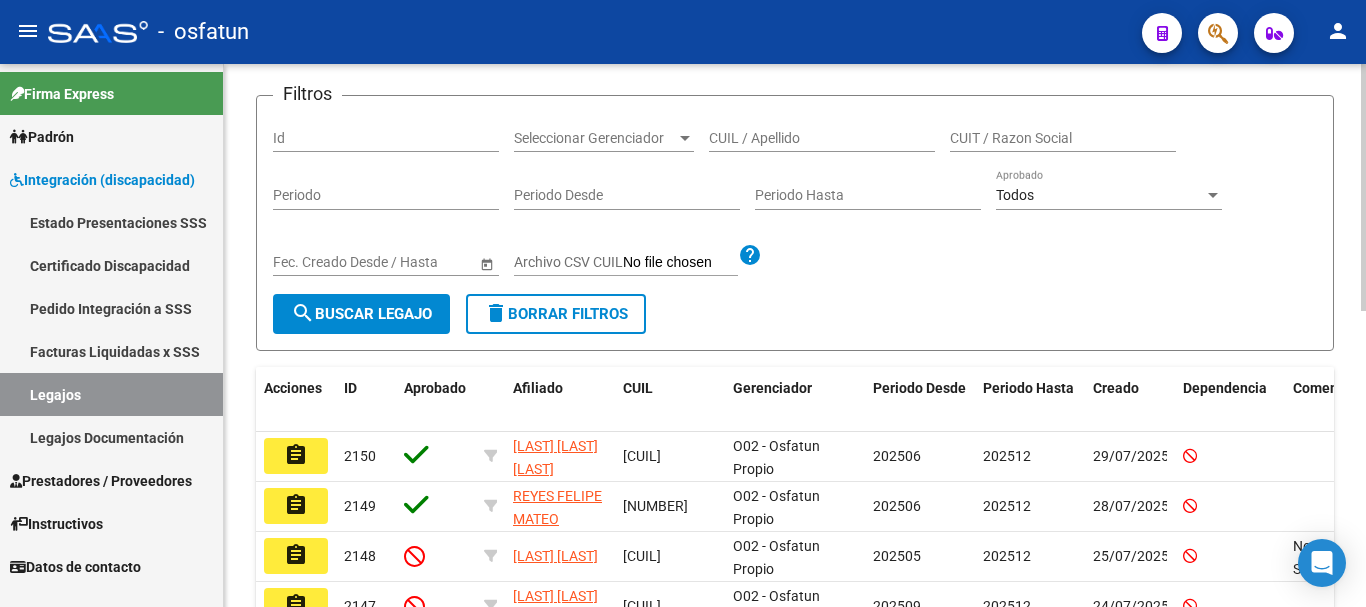 click on "Modelo Formulario DDJJ para Transporte  /  Modelo Conformidad Transporte  /  Modelo Presupuesto Transporte  /  Modelo Conformidad Prestacional  /  Modelo Presupuesto Prestacional  /  ModeloResumen HC  /  Modelo Planilla FIM  INTEGRACION -> Legajos add  Crear Legajo
cloud_download  Exportar CSV  Descargar Documentos
-  Legajos Filtros Id Seleccionar Gerenciador Seleccionar Gerenciador [LAST] [LAST] [LAST] [NUMBER] O02 - Osfatun Propio 202506 202512 29/07/2025 assignment 2149 REYES FELIPE MATEO 27591491054 O02 - Osfatun Propio 202505 202512 28/07/2025 assignment 2148 DEZA REISING GALO 20573424019 O02 - Osfatun Propio 202505 202512 25/07/2025 assignment 2147 2146" 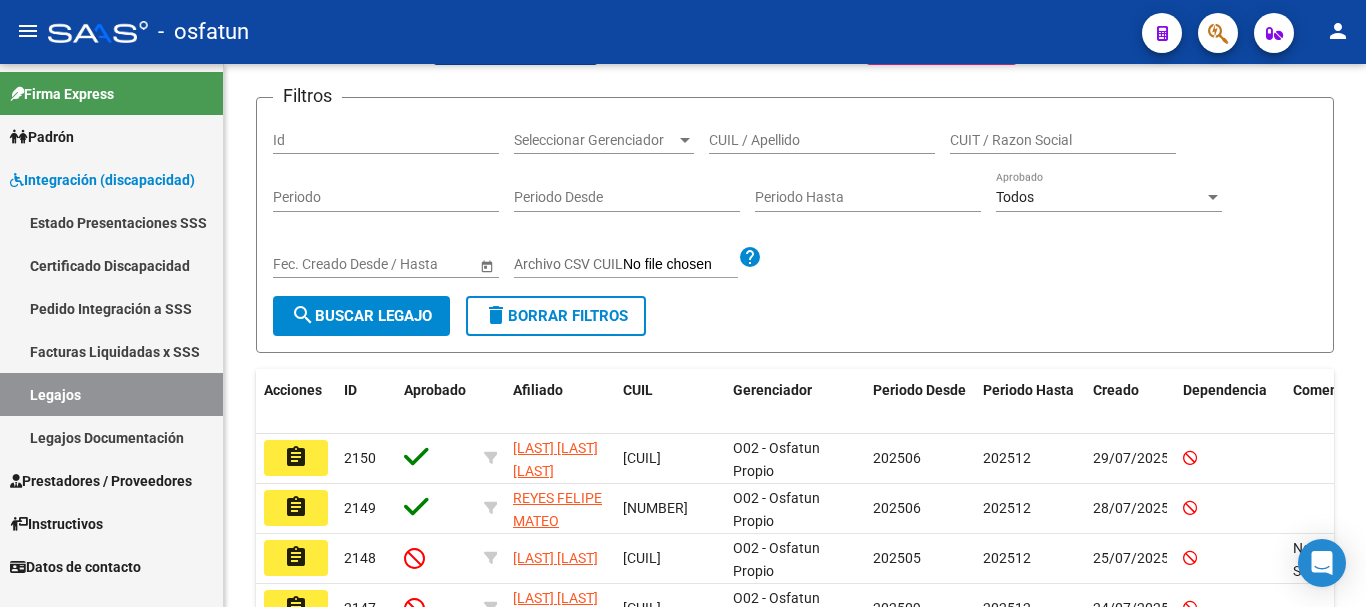 click on "Legajos" at bounding box center [111, 394] 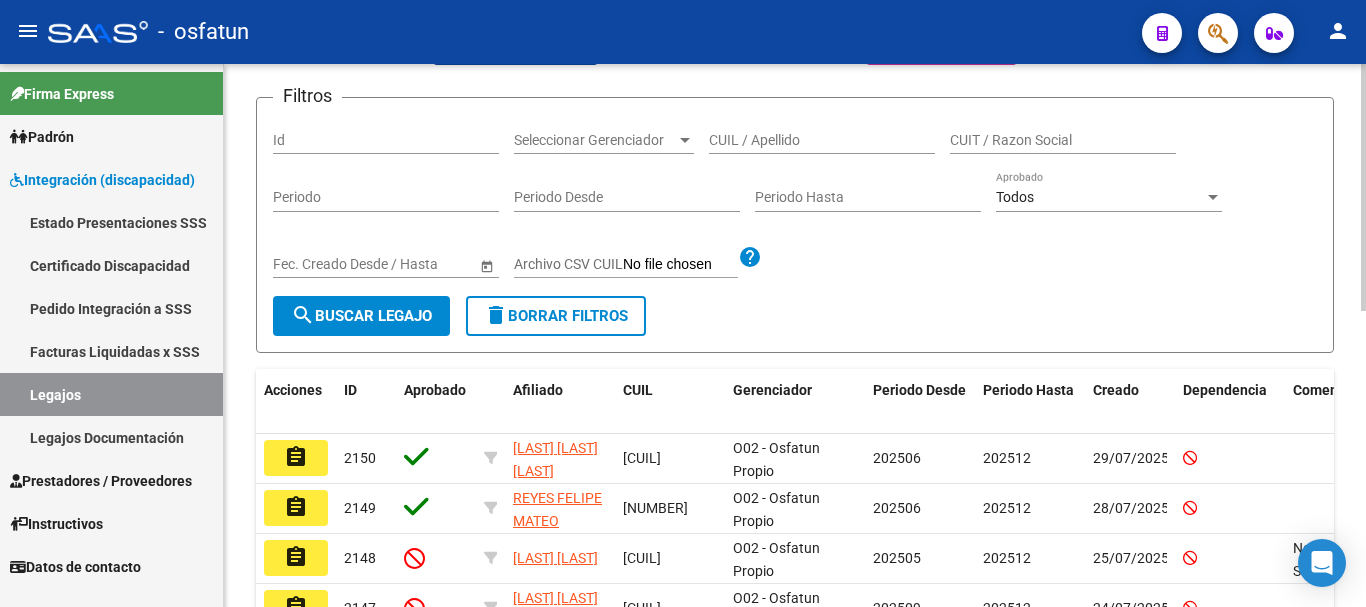 click on "CUIL / Apellido" at bounding box center (822, 140) 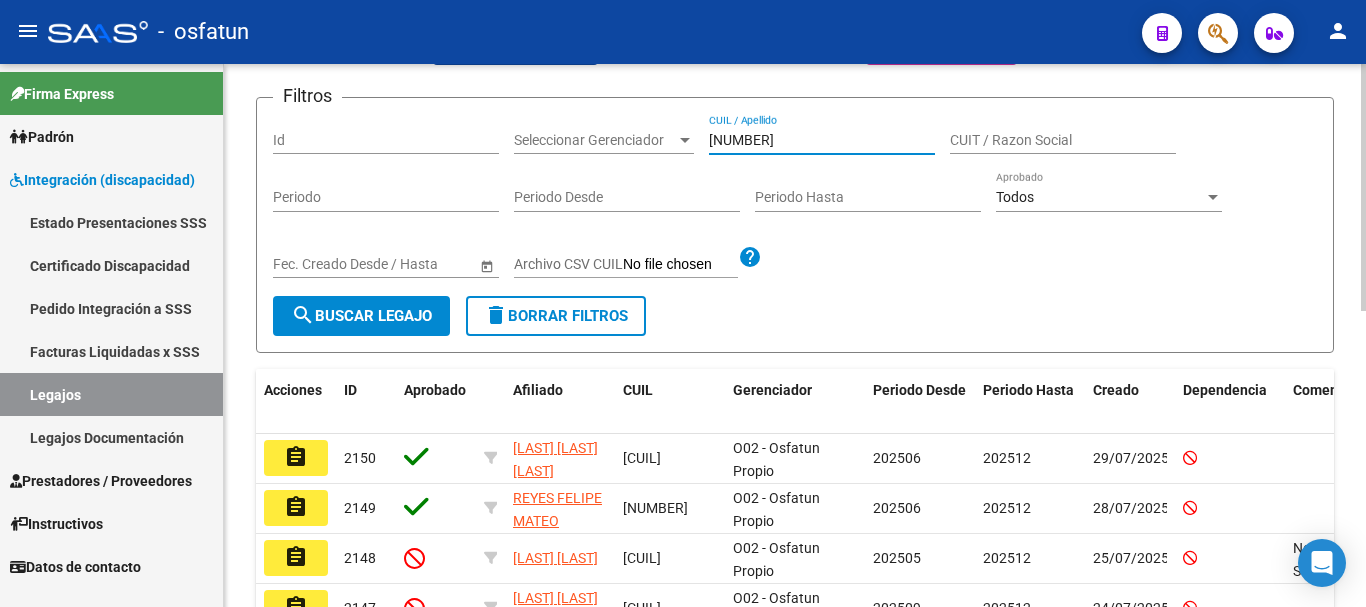 type on "[NUMBER]" 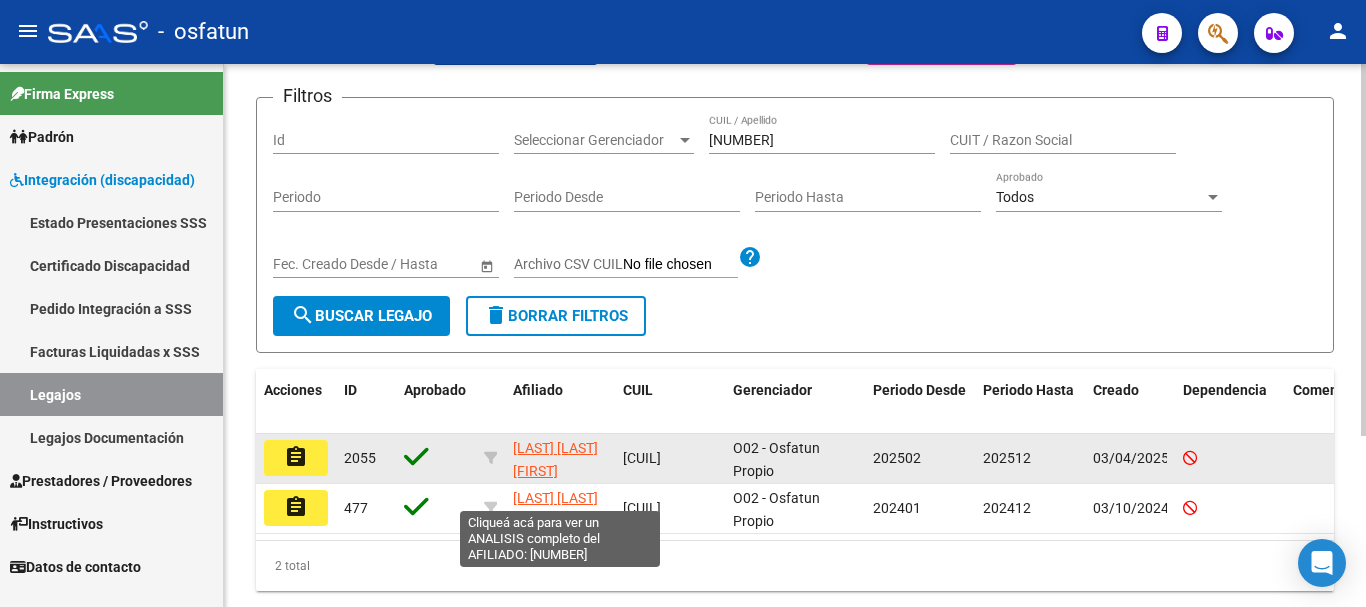 click on "[LAST] [LAST] [FIRST] [MIDDLE]" 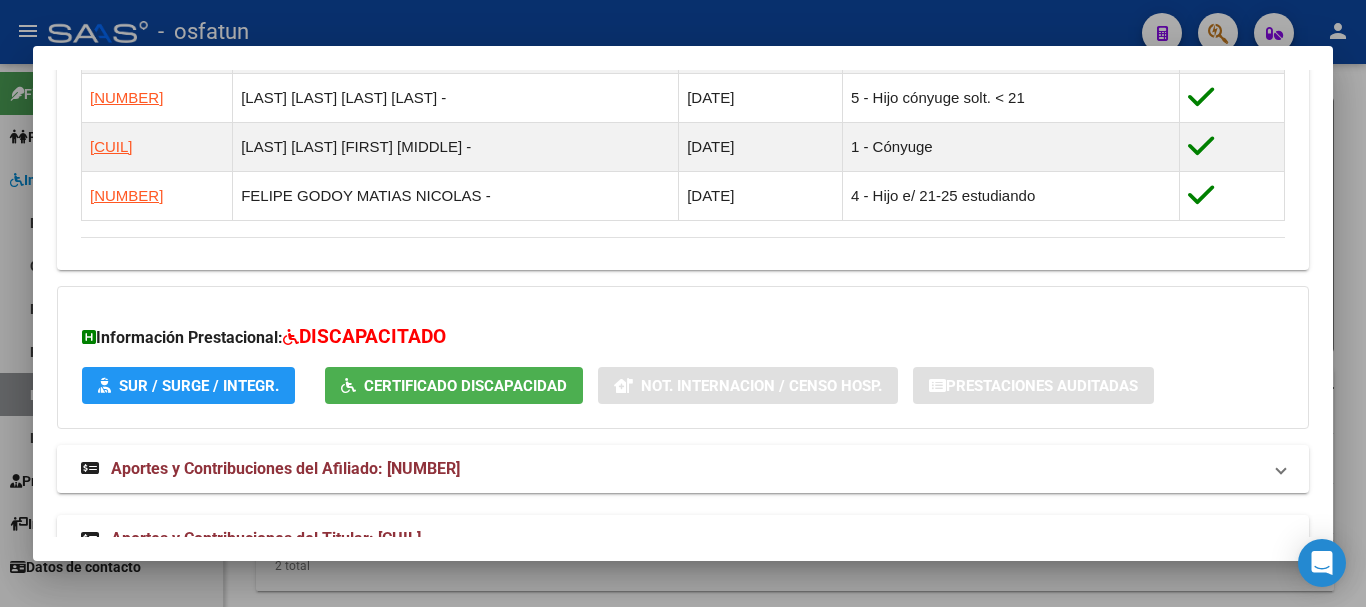 scroll, scrollTop: 1304, scrollLeft: 0, axis: vertical 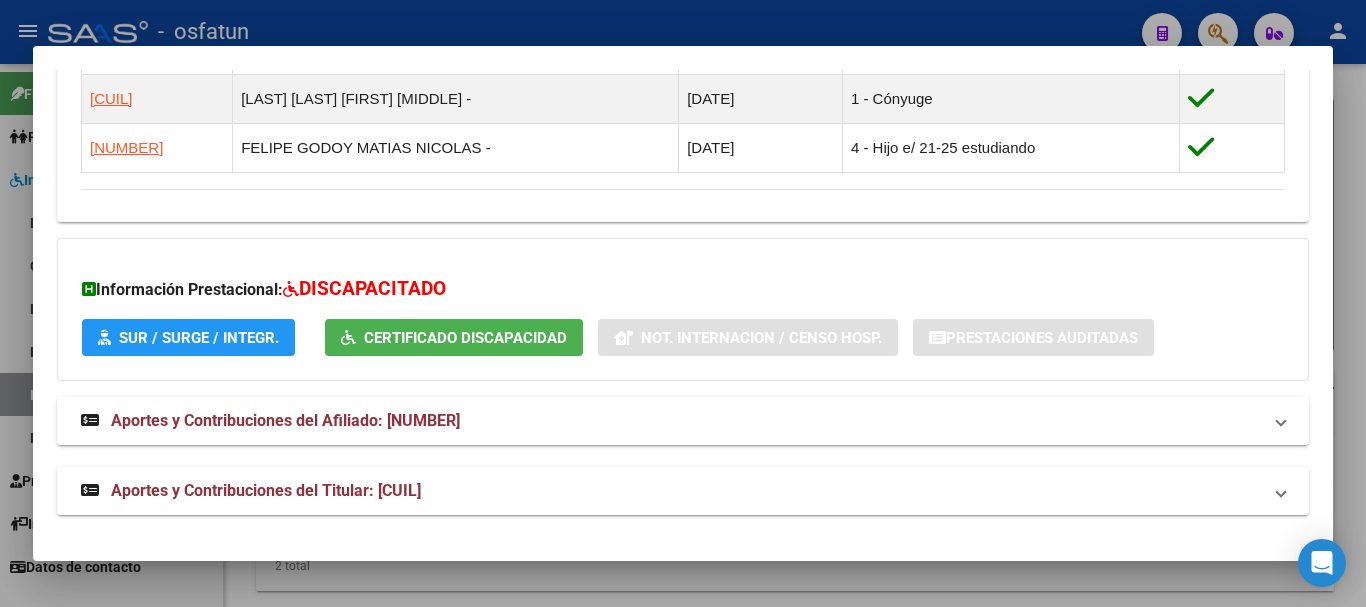 click on "Aportes y Contribuciones del Titular: [CUIL]" at bounding box center (266, 490) 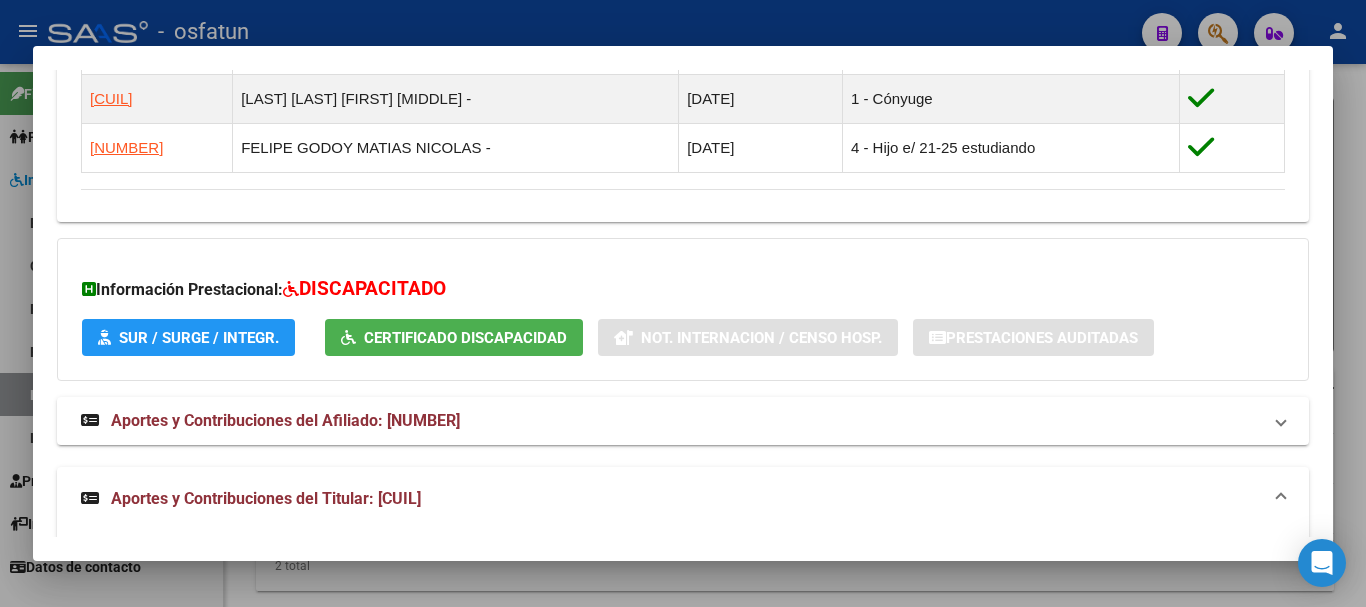 scroll, scrollTop: 1618, scrollLeft: 0, axis: vertical 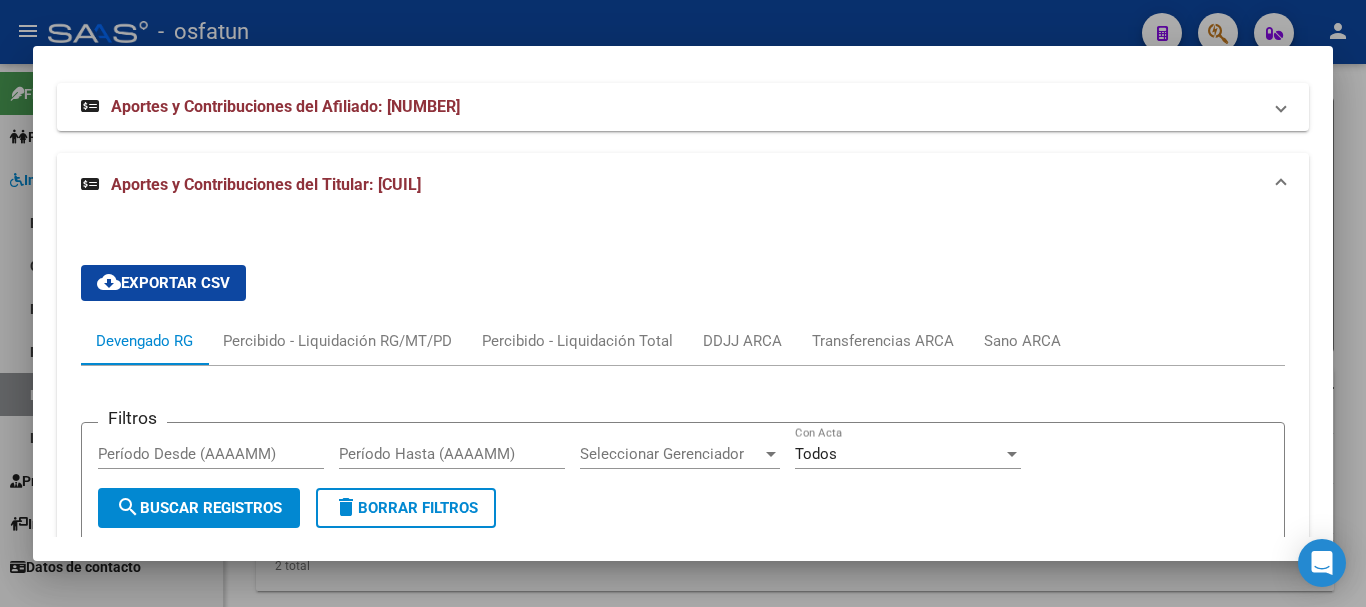 click on "Aportes y Contribuciones del Titular: [CUIL]" at bounding box center (683, 185) 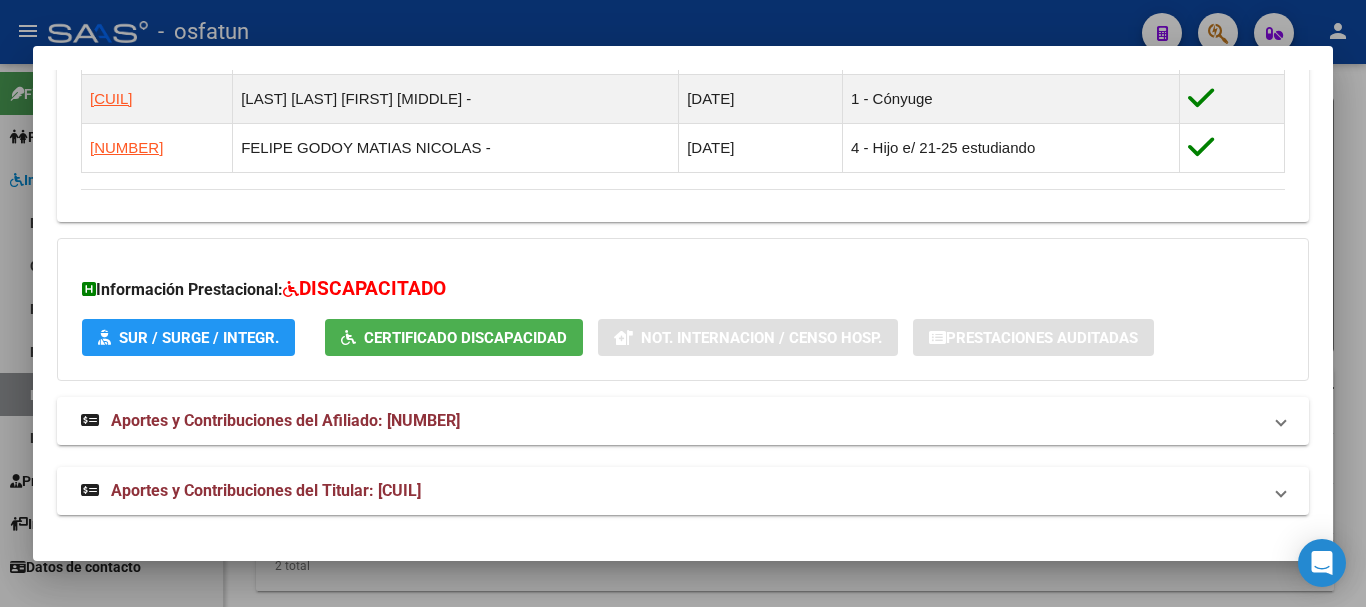 scroll, scrollTop: 1304, scrollLeft: 0, axis: vertical 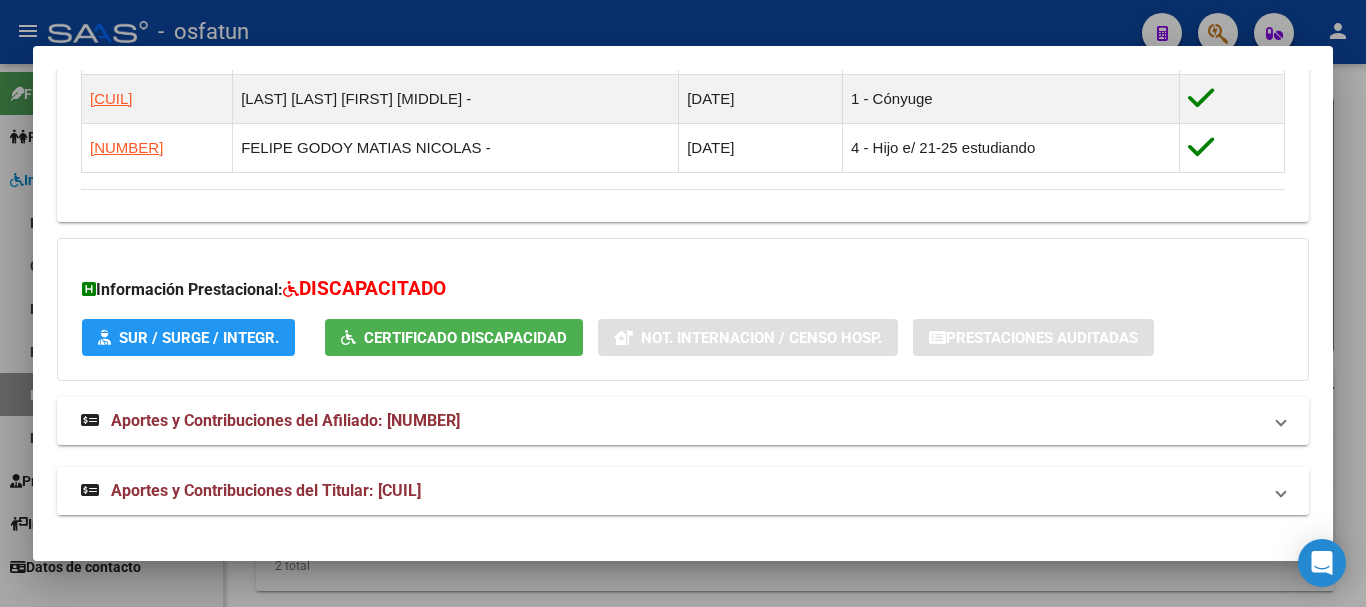 click on "Aportes y Contribuciones del Titular: [CUIL]" at bounding box center [266, 490] 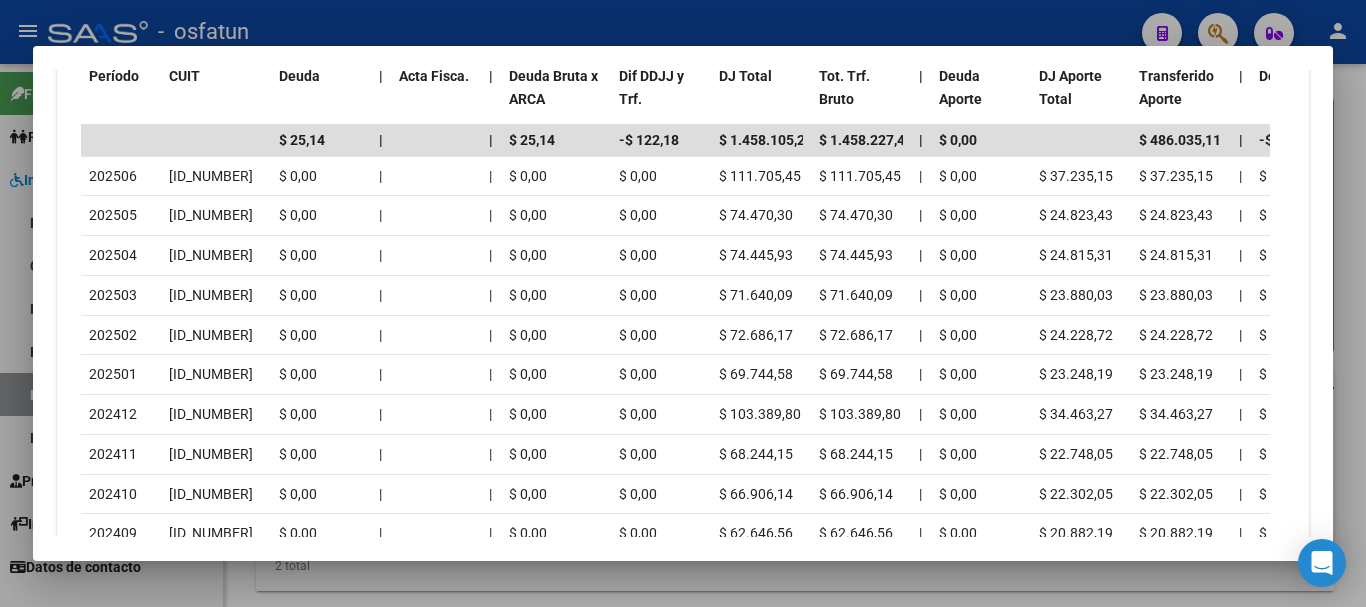 scroll, scrollTop: 2293, scrollLeft: 0, axis: vertical 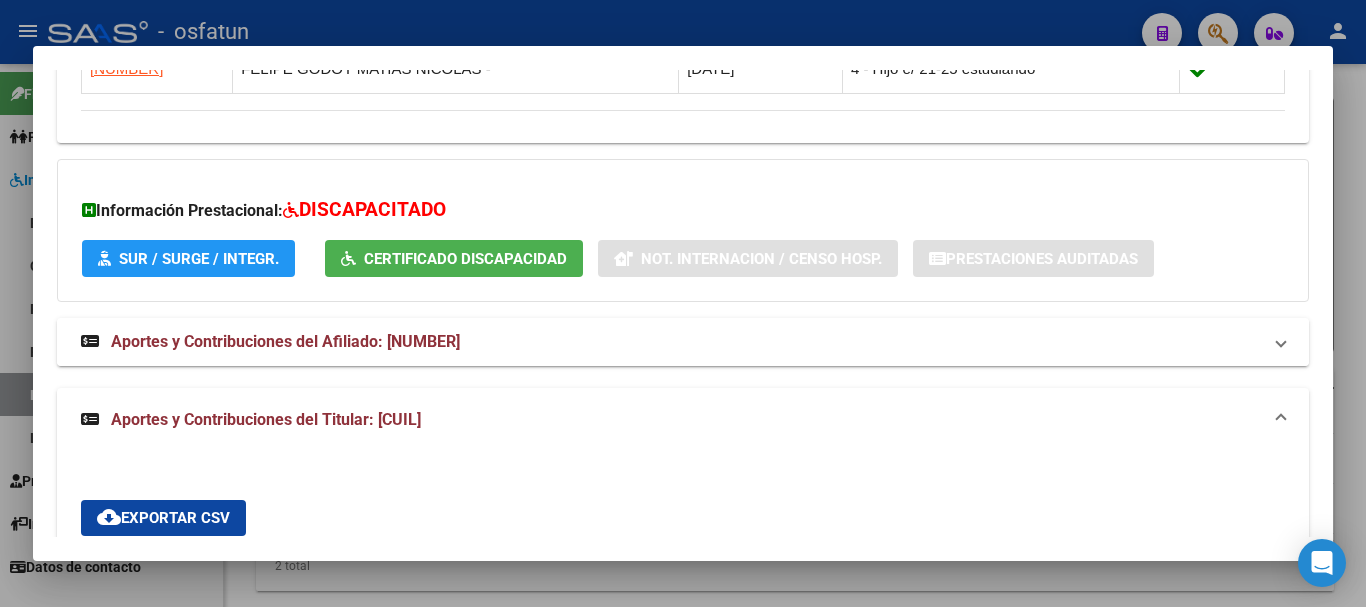 click on "Aportes y Contribuciones del Afiliado: [NUMBER]" at bounding box center [285, 341] 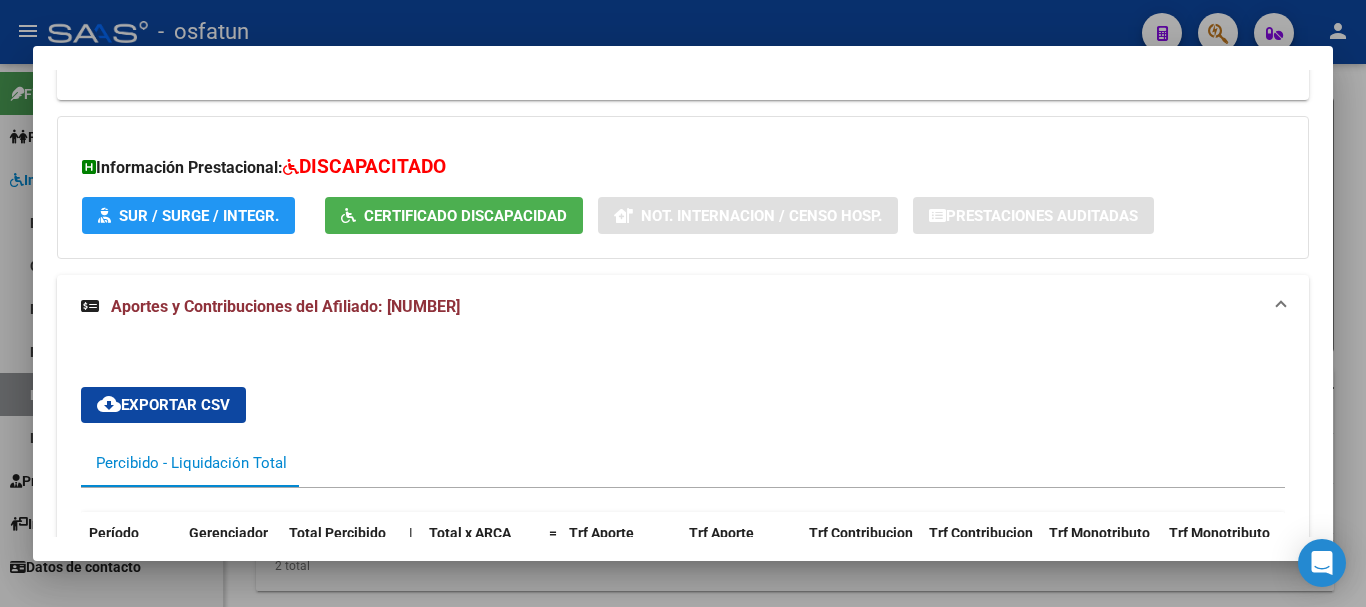 scroll, scrollTop: 1451, scrollLeft: 0, axis: vertical 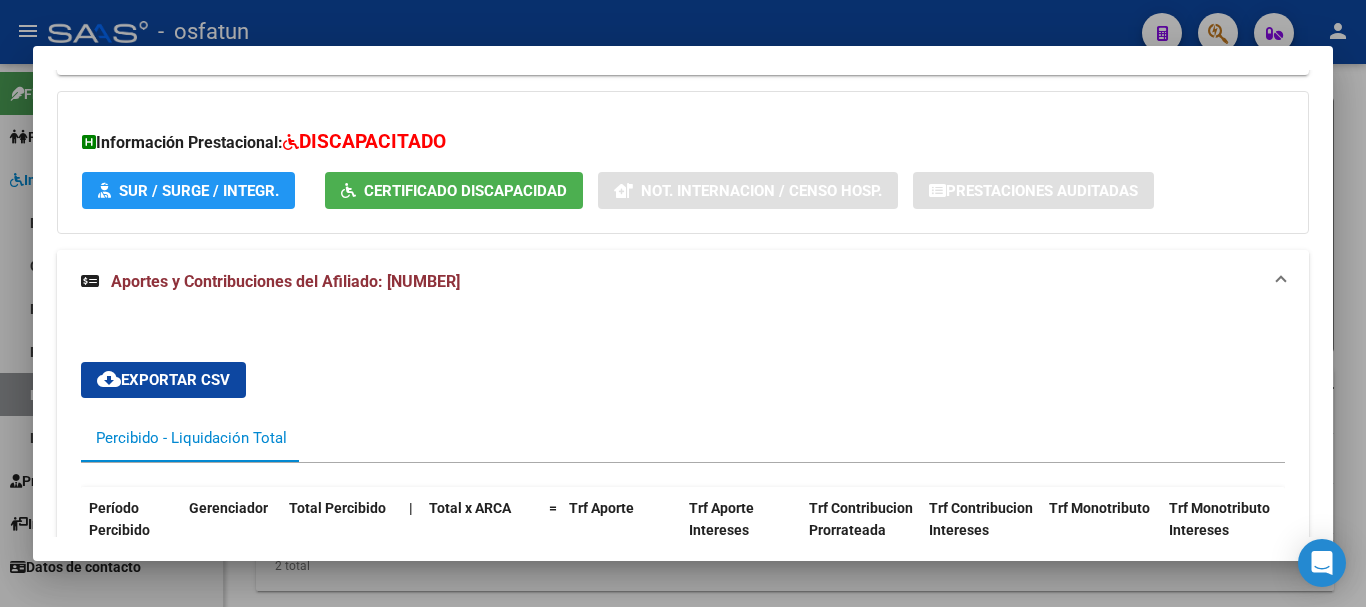 click on "Aportes y Contribuciones del Afiliado: [NUMBER]" at bounding box center [285, 281] 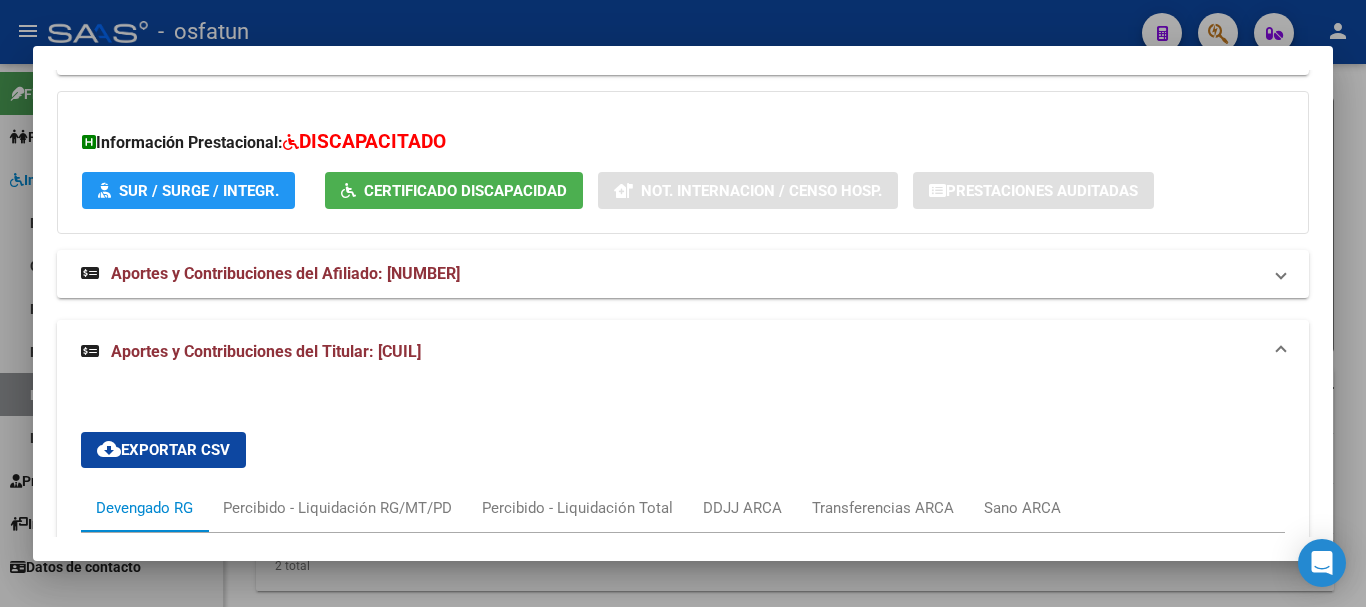 click on "Aportes y Contribuciones del Titular: [CUIL]" at bounding box center [266, 351] 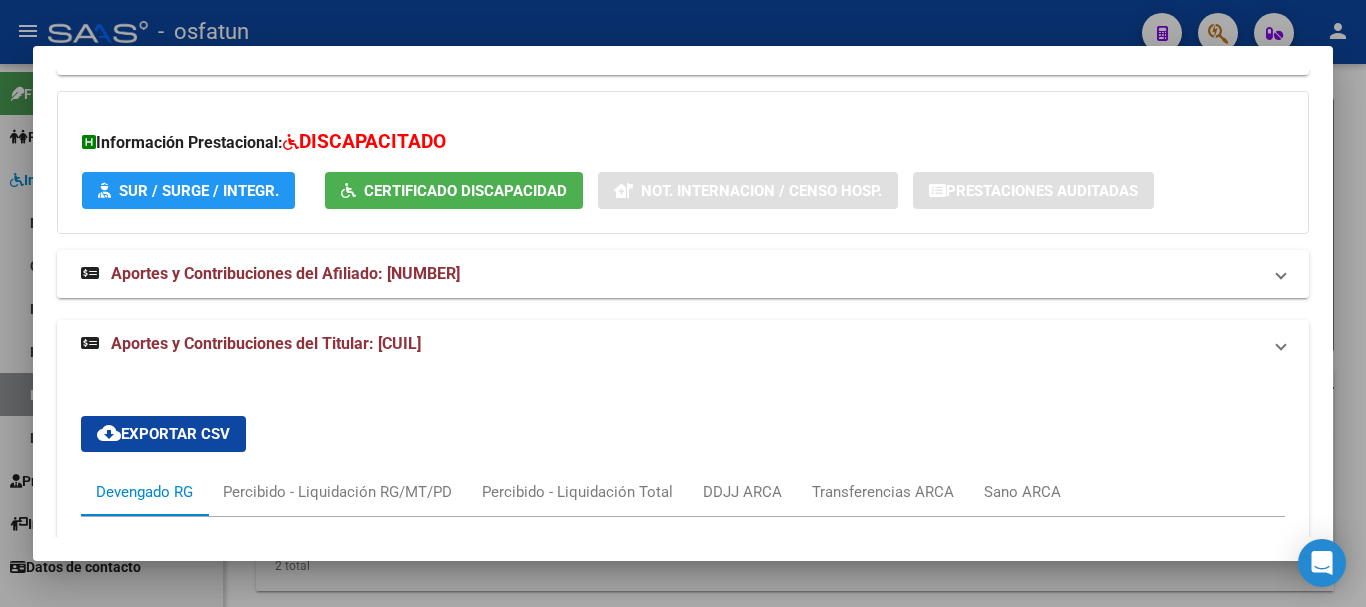 scroll, scrollTop: 1304, scrollLeft: 0, axis: vertical 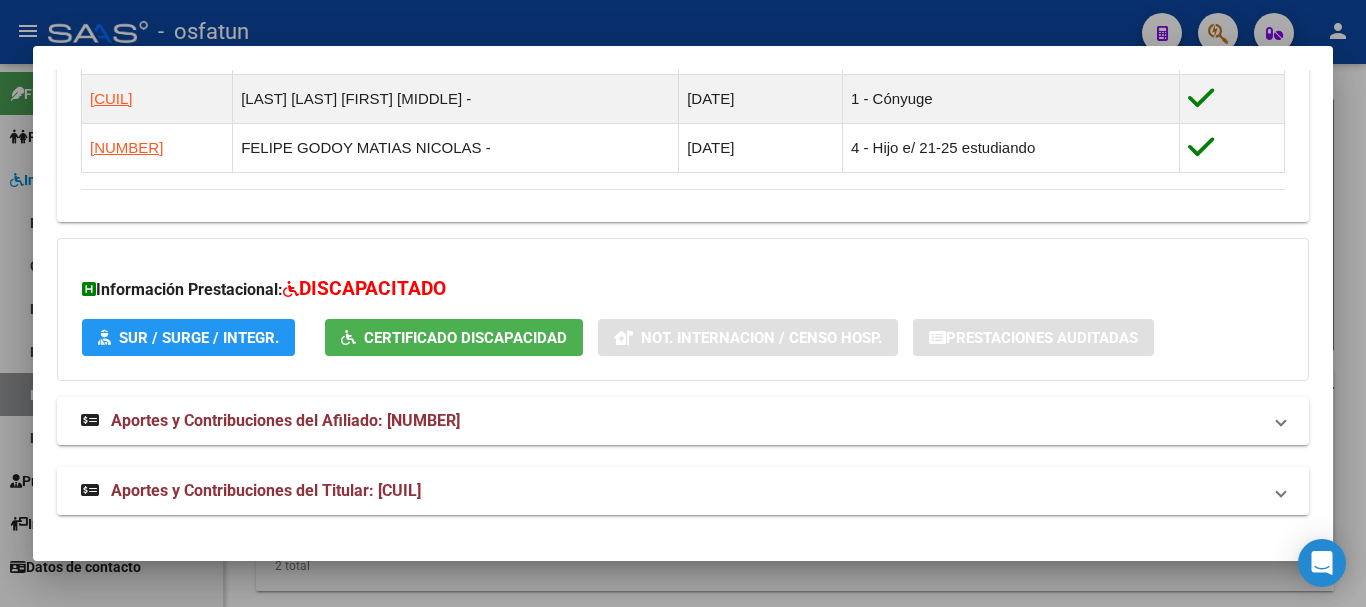 click on "Aportes y Contribuciones del Titular: [CUIL]" at bounding box center (671, 491) 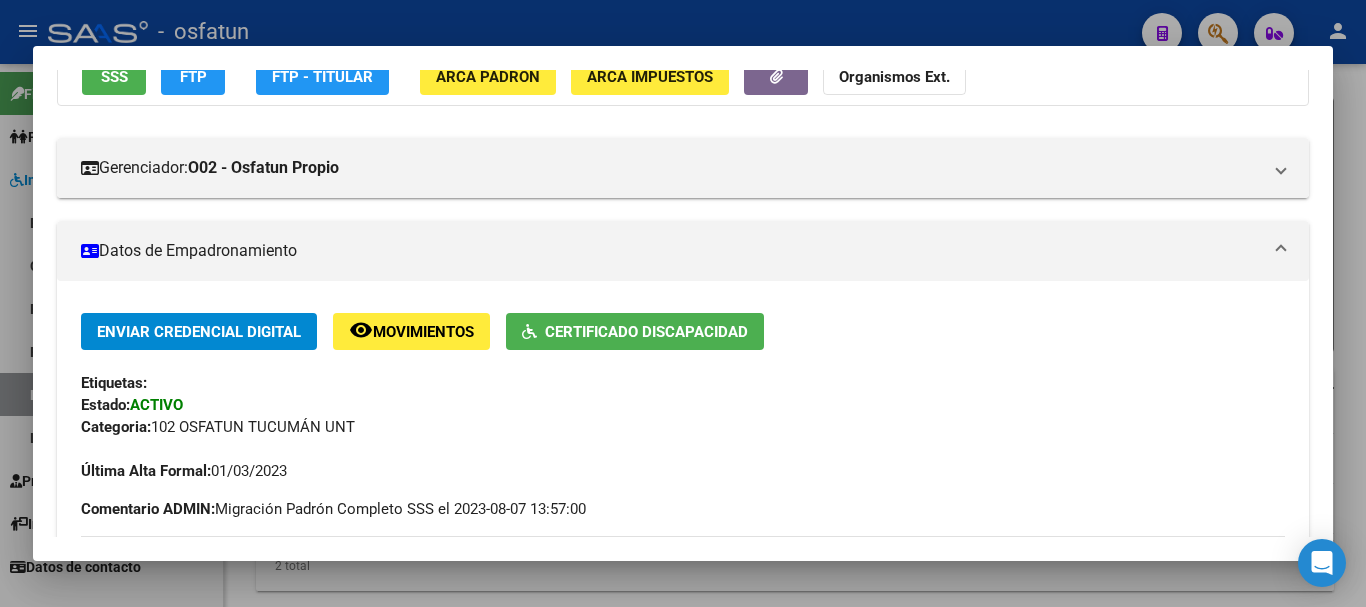 scroll, scrollTop: 172, scrollLeft: 0, axis: vertical 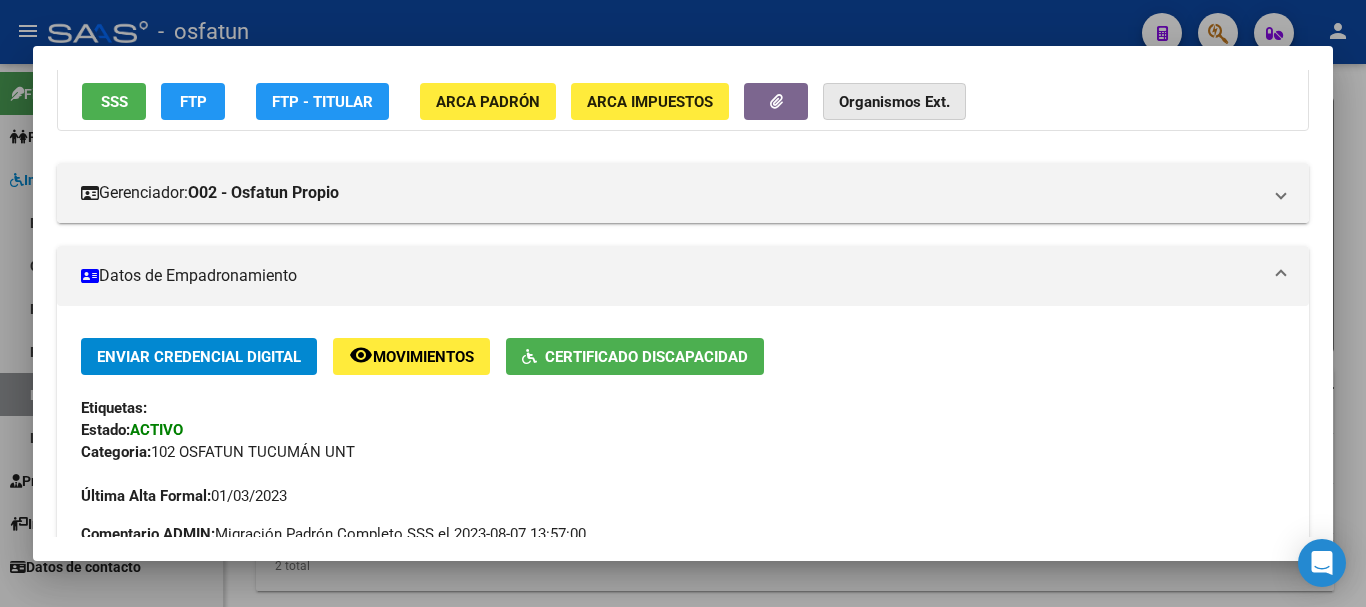 click on "Organismos Ext." 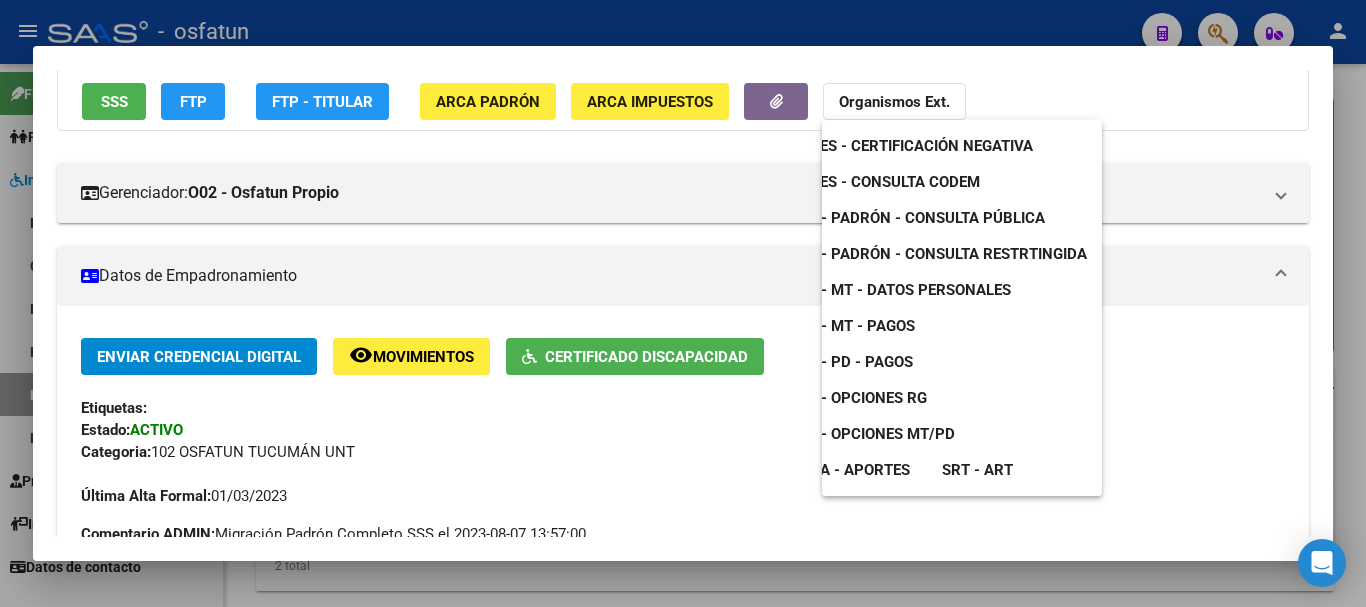 scroll, scrollTop: 0, scrollLeft: 0, axis: both 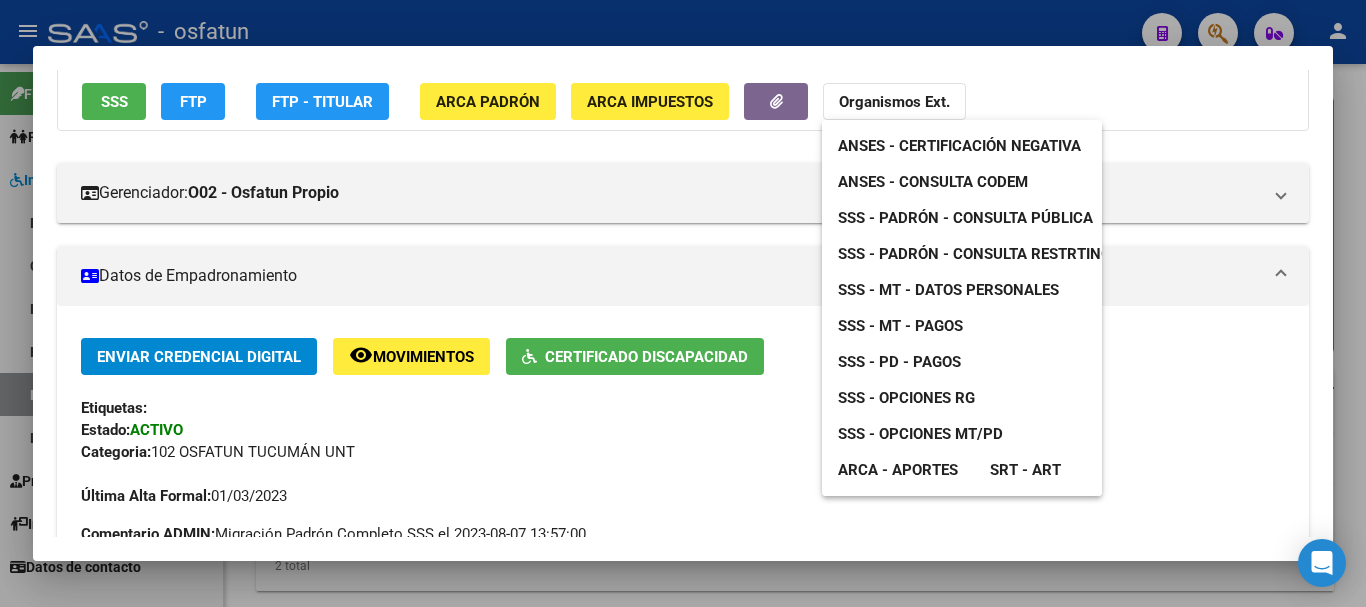 click on "ANSES - Consulta CODEM" at bounding box center (933, 182) 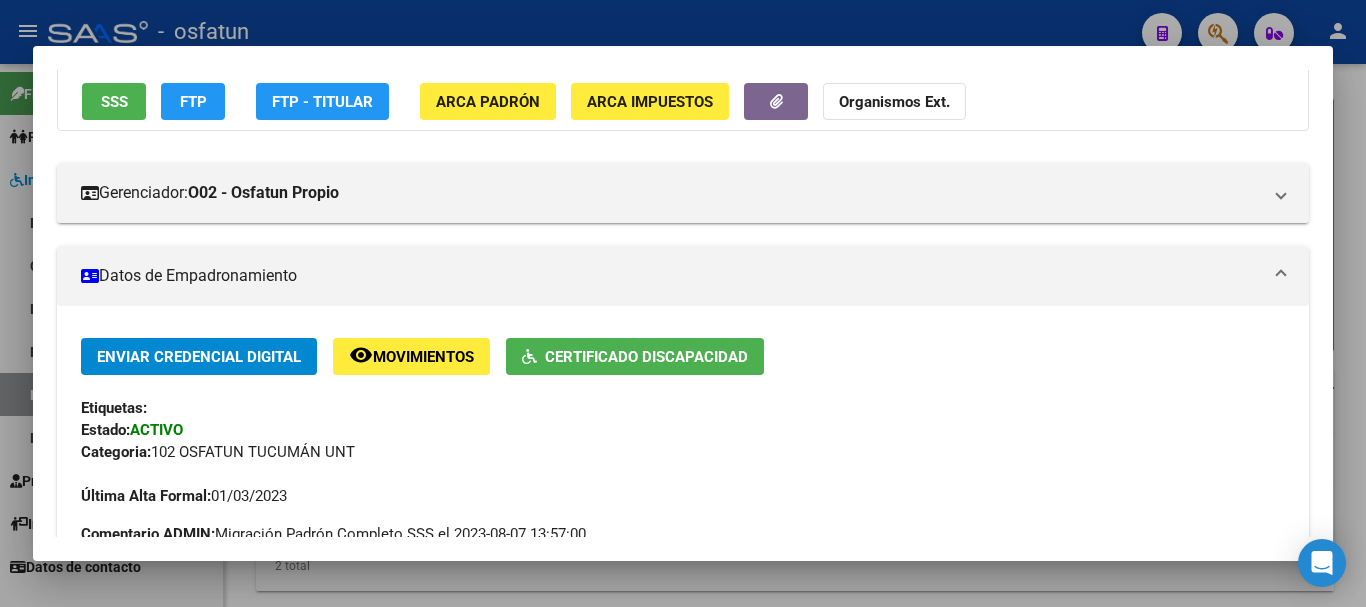 click at bounding box center (683, 303) 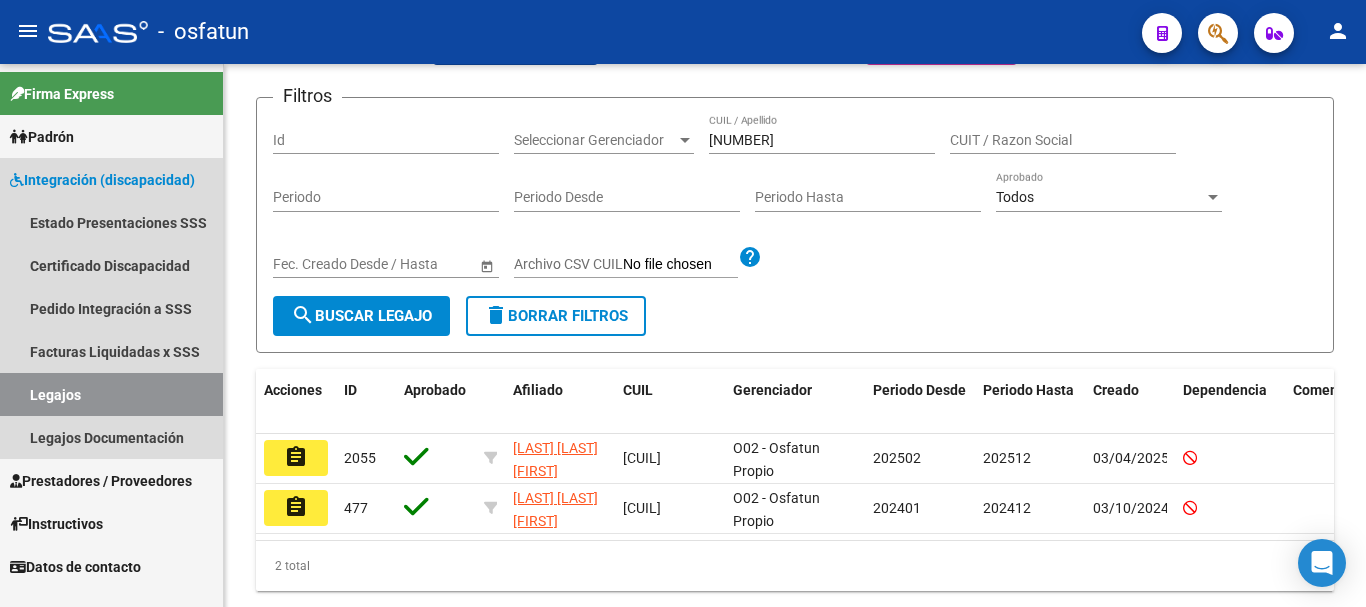 click on "Legajos" at bounding box center (111, 394) 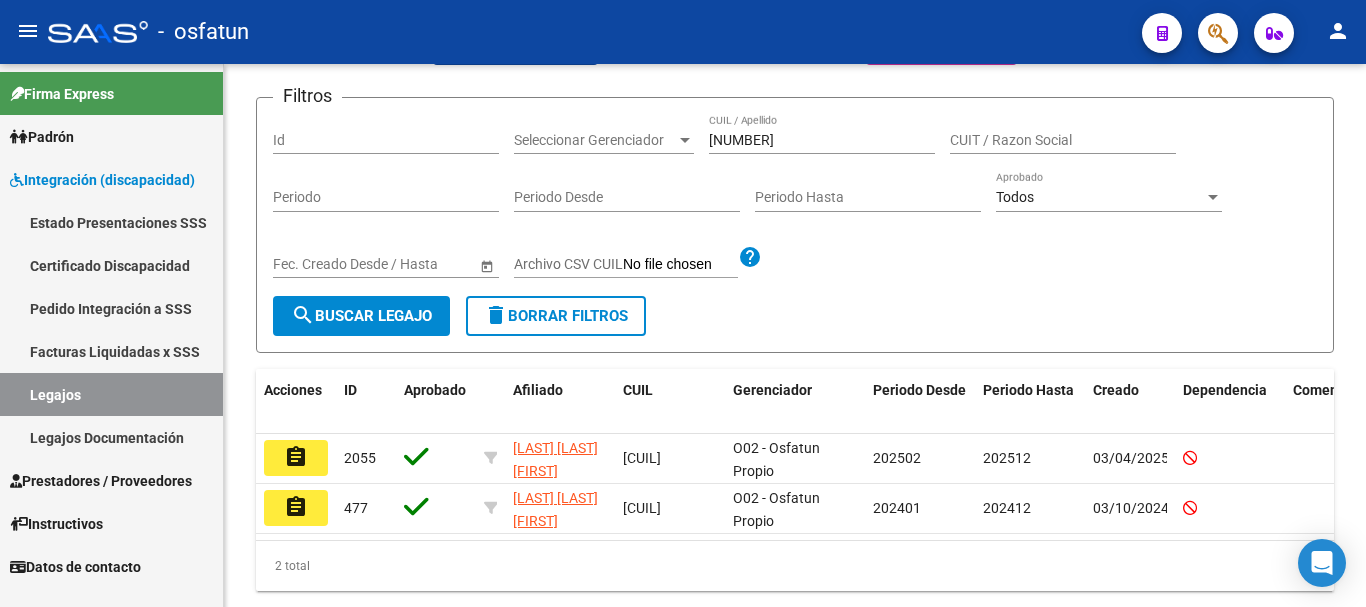 click on "Prestadores / Proveedores" at bounding box center (101, 481) 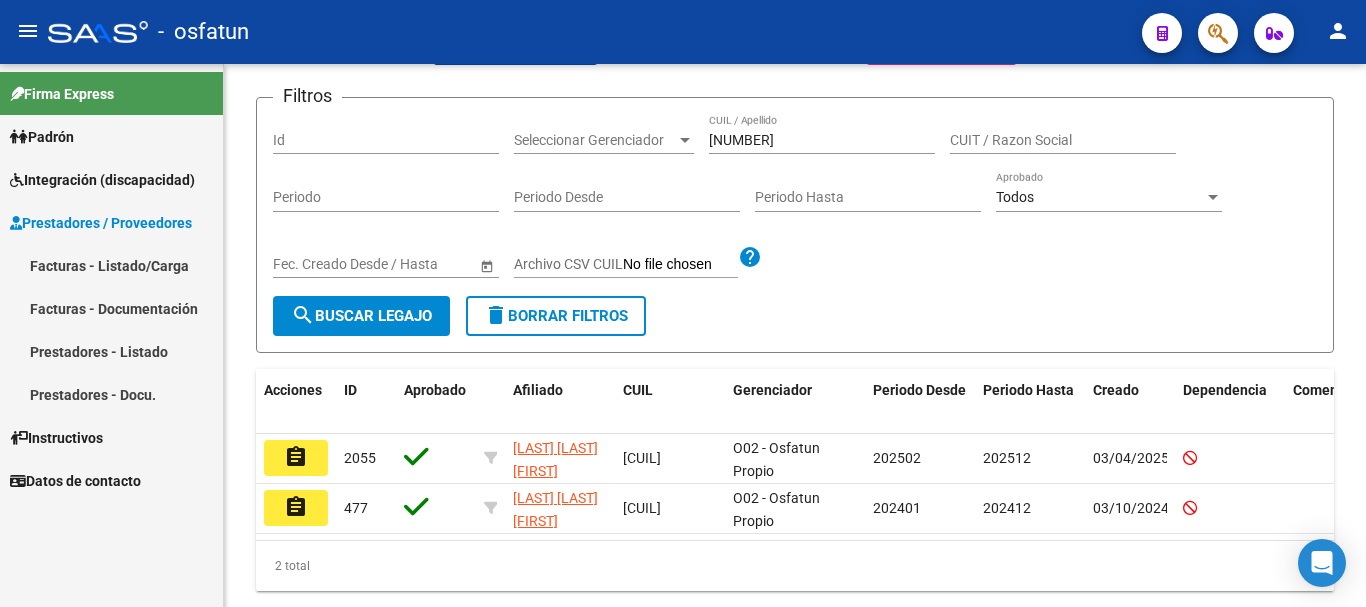 click on "Facturas - Listado/Carga" at bounding box center [111, 265] 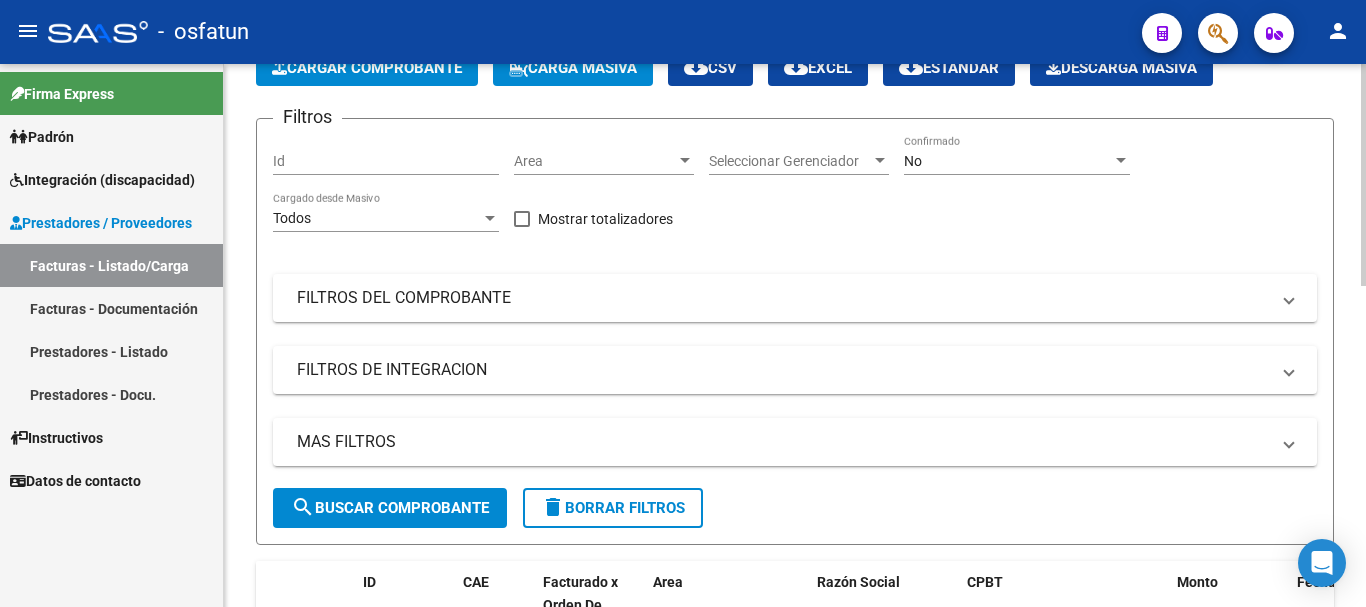 scroll, scrollTop: 0, scrollLeft: 0, axis: both 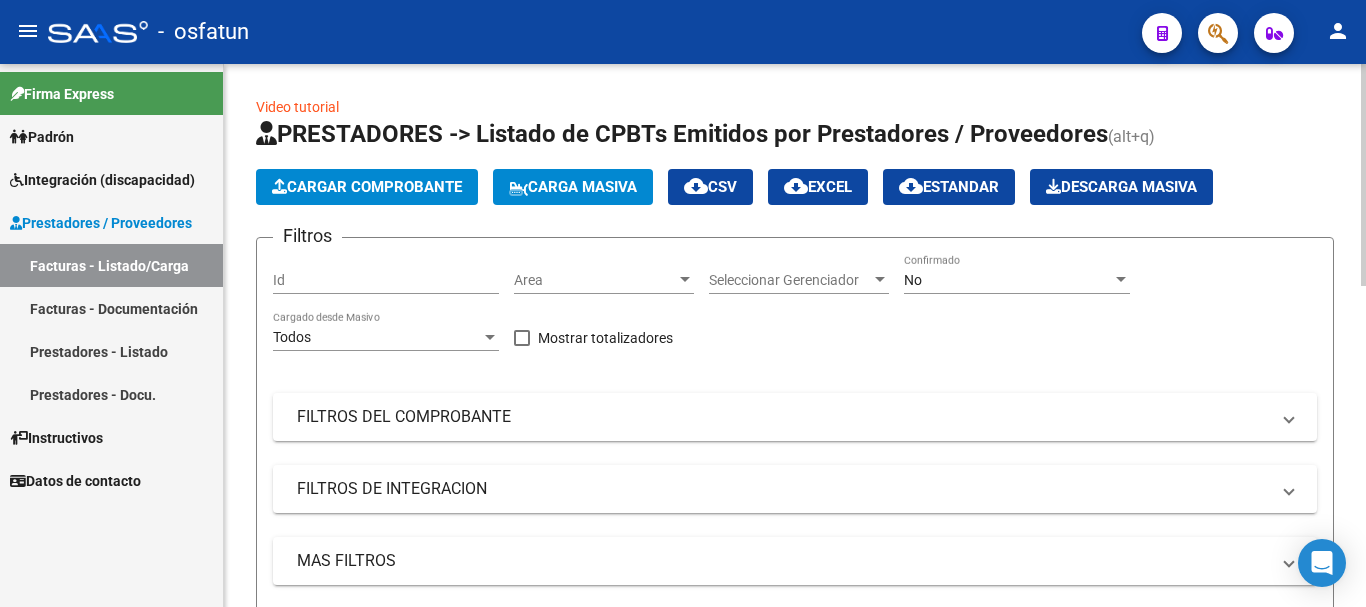 click on "Video tutorial   PRESTADORES -> Listado de CPBTs Emitidos por Prestadores / Proveedores (alt+q)   Cargar Comprobante
Carga Masiva  cloud_download  CSV  cloud_download  EXCEL  cloud_download  Estandar   Descarga Masiva
Filtros Id Area Area Seleccionar Gerenciador Seleccionar Gerenciador No Confirmado Todos Cargado desde Masivo   Mostrar totalizadores   FILTROS DEL COMPROBANTE  Comprobante Tipo Comprobante Tipo Start date – End date Fec. Comprobante Desde / Hasta Días Emisión Desde(cant. días) Días Emisión Hasta(cant. días) CUIT / Razón Social Pto. Venta Nro. Comprobante Código SSS CAE Válido CAE Válido Todos Cargado Módulo Hosp. Todos Tiene facturacion Apócrifa Hospital Refes  FILTROS DE INTEGRACION  Todos Cargado en Para Enviar SSS Período De Prestación Campos del Archivo de Rendición Devuelto x SSS (dr_envio) Todos Rendido x SSS (dr_envio) Tipo de Registro Tipo de Registro Período Presentación Período Presentación Campos del Legajo Asociado (preaprobación) Todos  MAS FILTROS  Op" 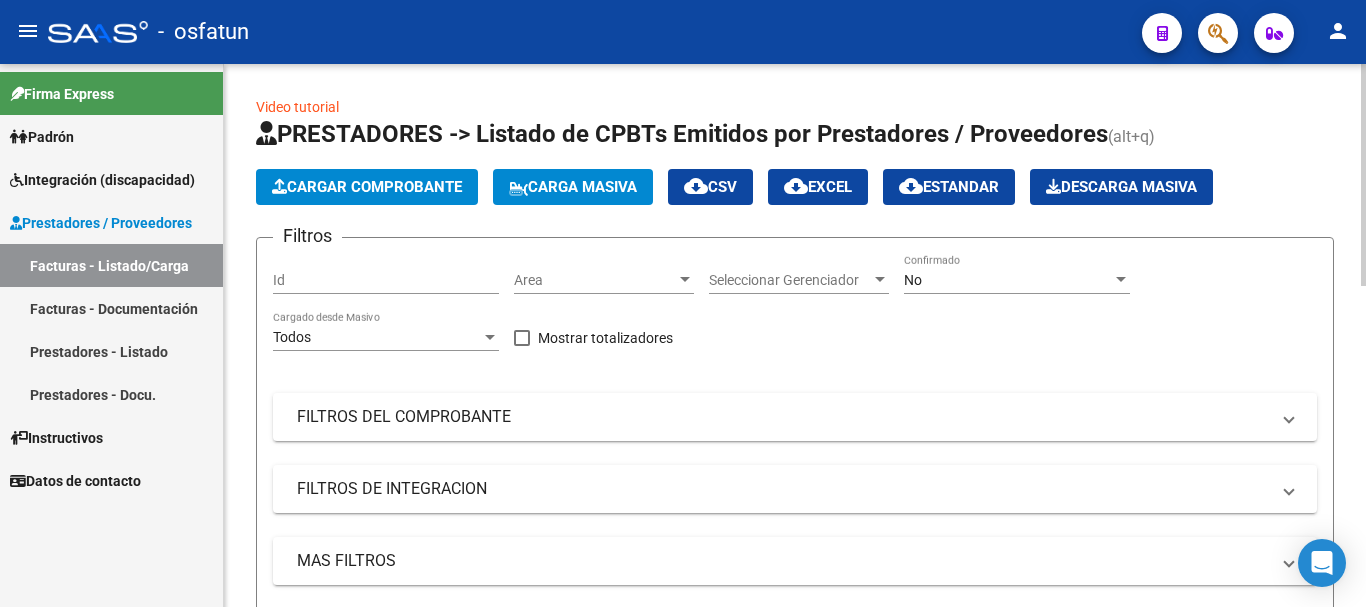 click on "Cargar Comprobante" 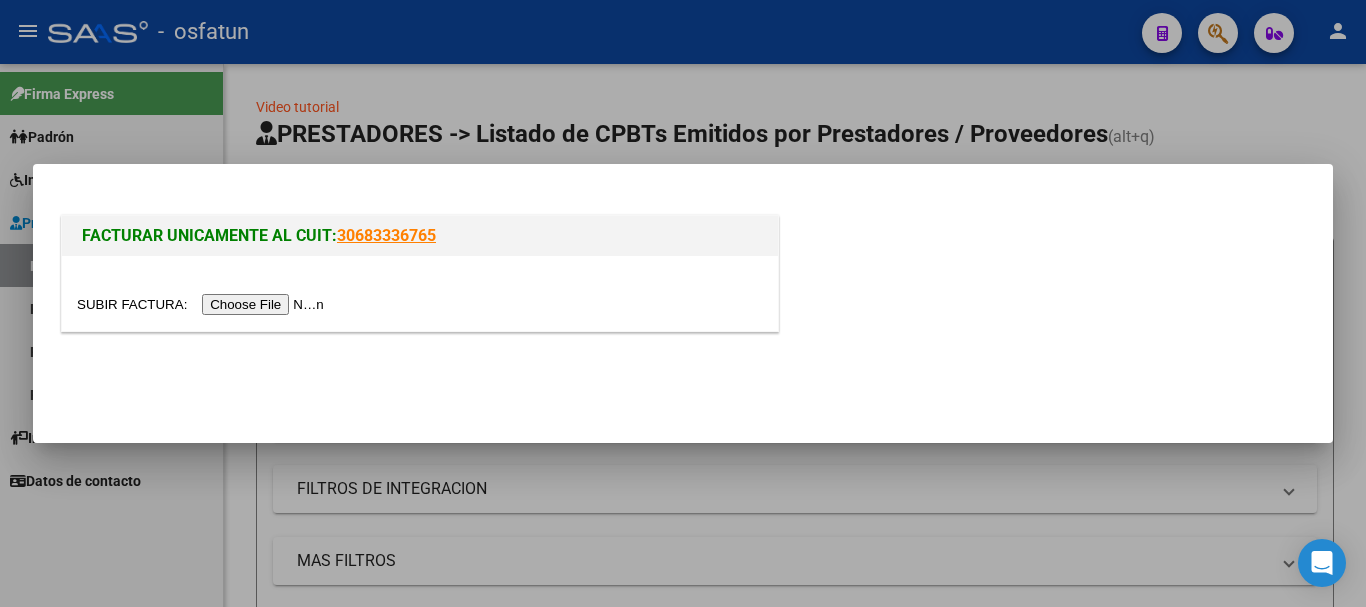 click at bounding box center (203, 304) 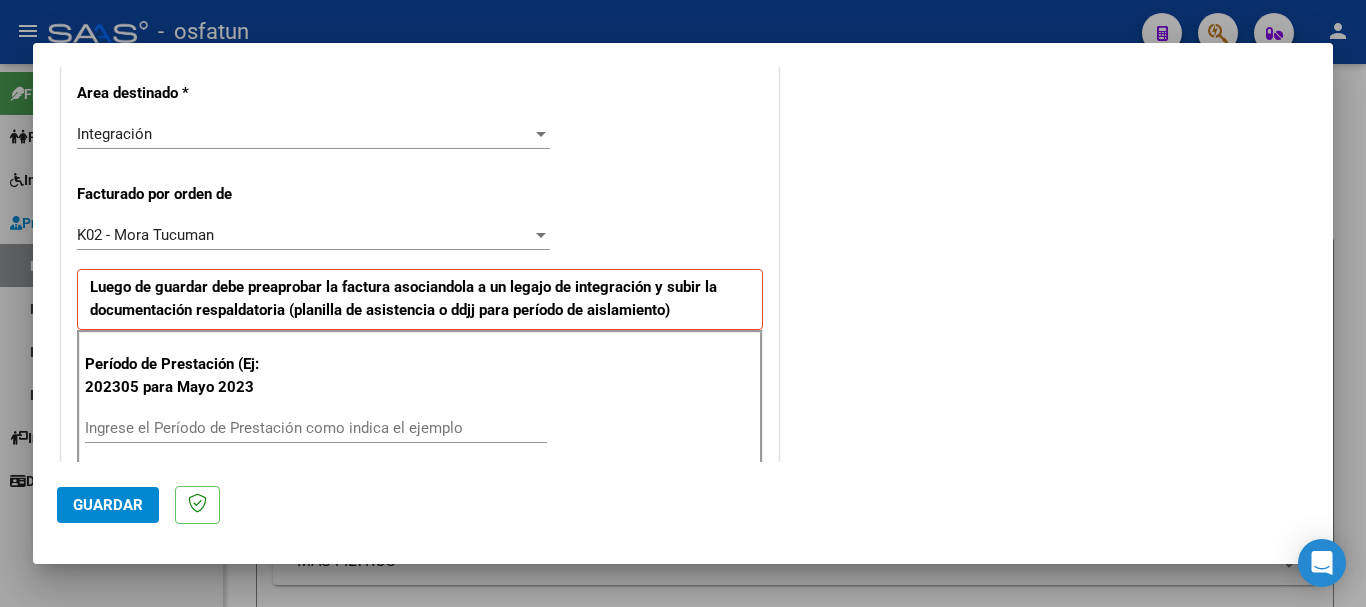 scroll, scrollTop: 468, scrollLeft: 0, axis: vertical 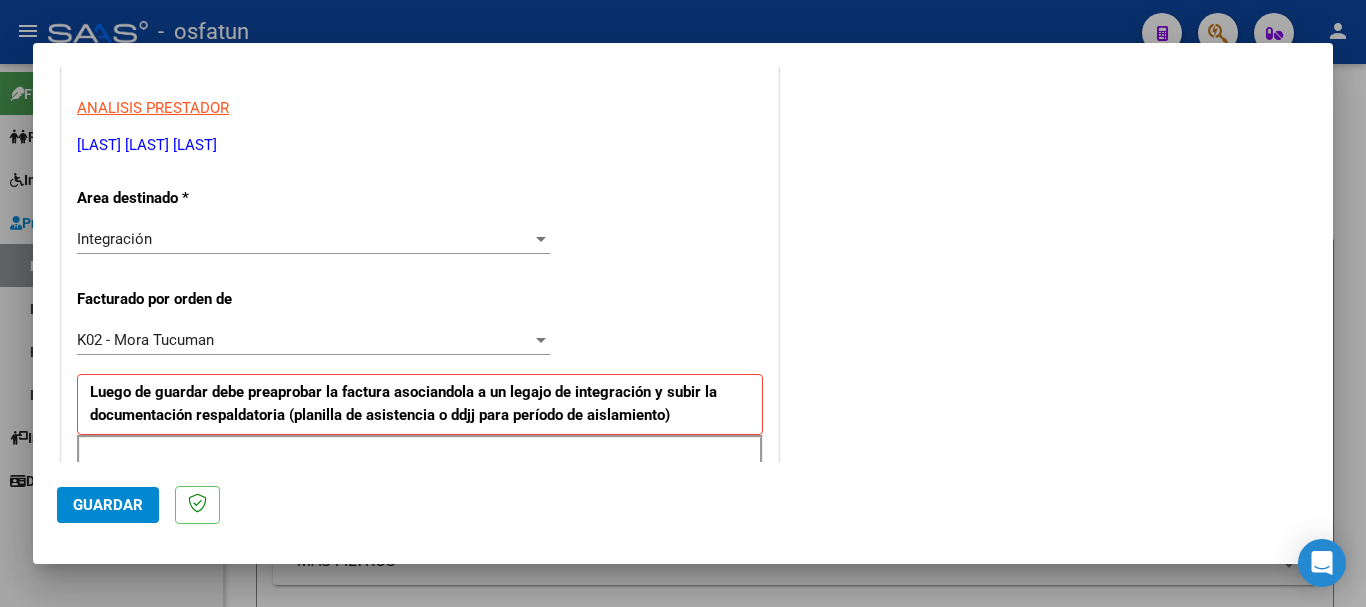 click on "K02 - Mora Tucuman" at bounding box center [304, 340] 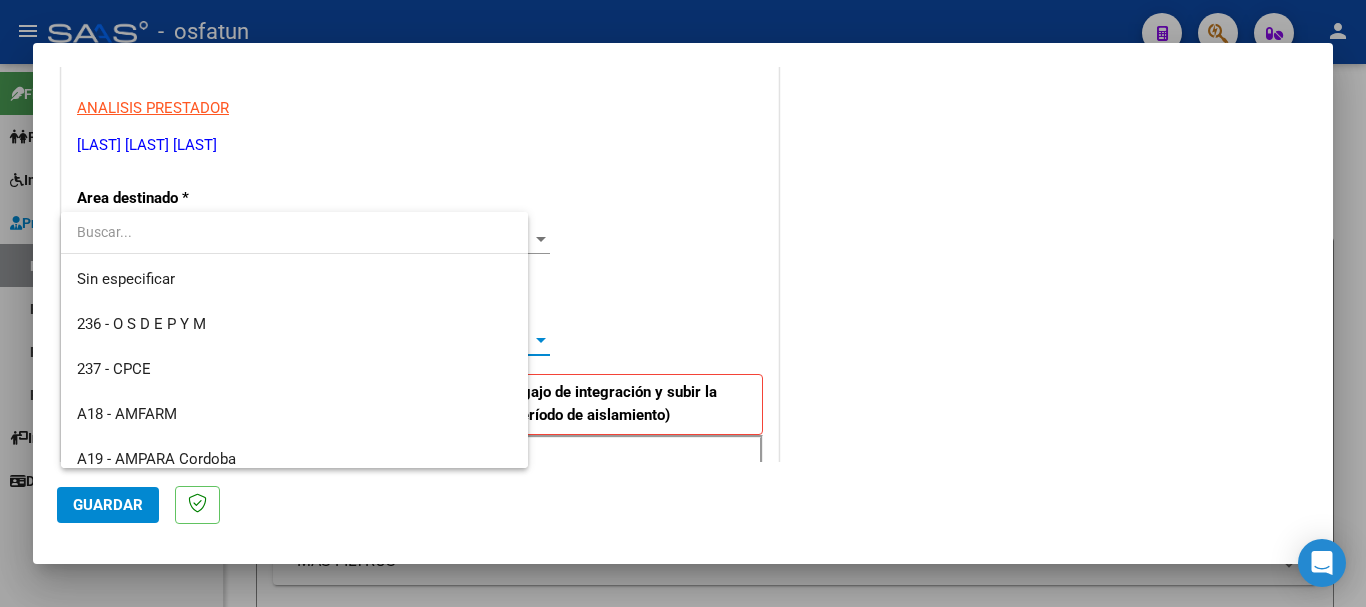 scroll, scrollTop: 570, scrollLeft: 0, axis: vertical 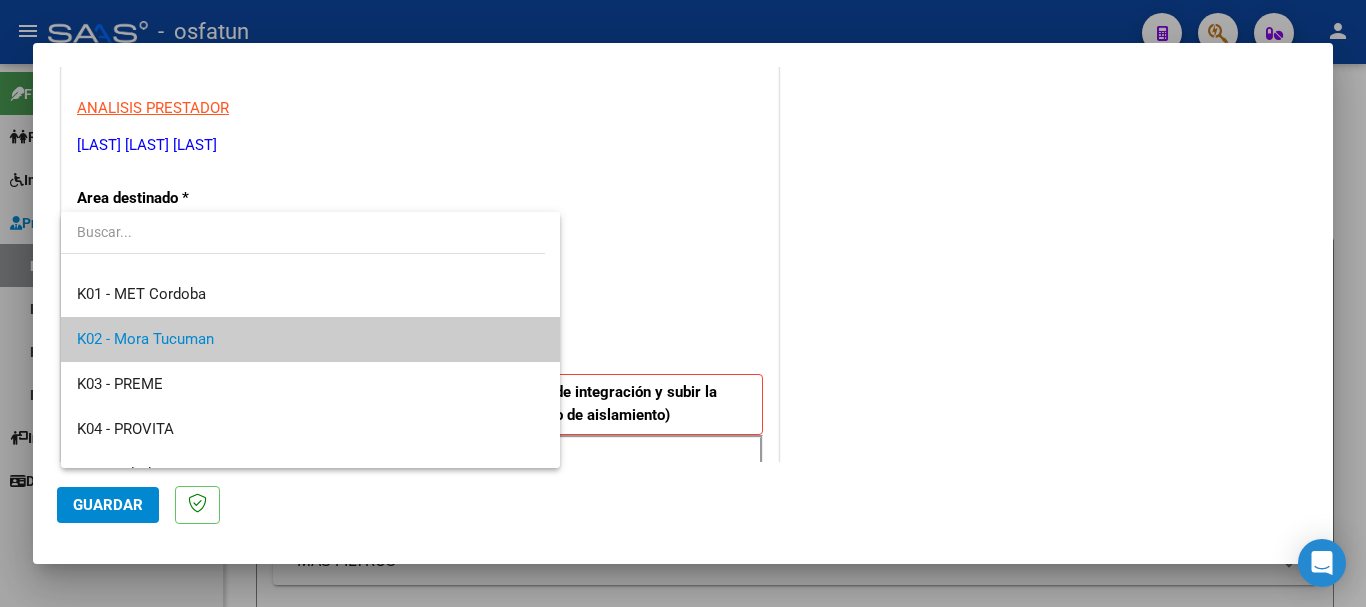click on "K02 - Mora Tucuman" at bounding box center (310, 339) 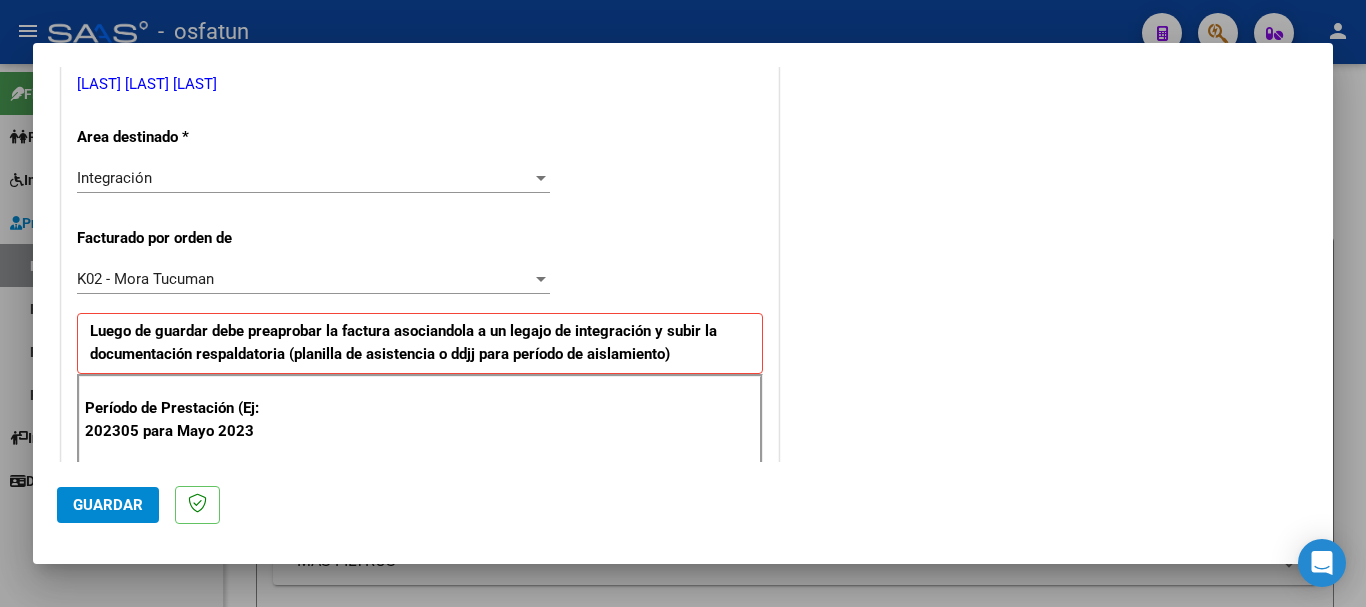scroll, scrollTop: 429, scrollLeft: 0, axis: vertical 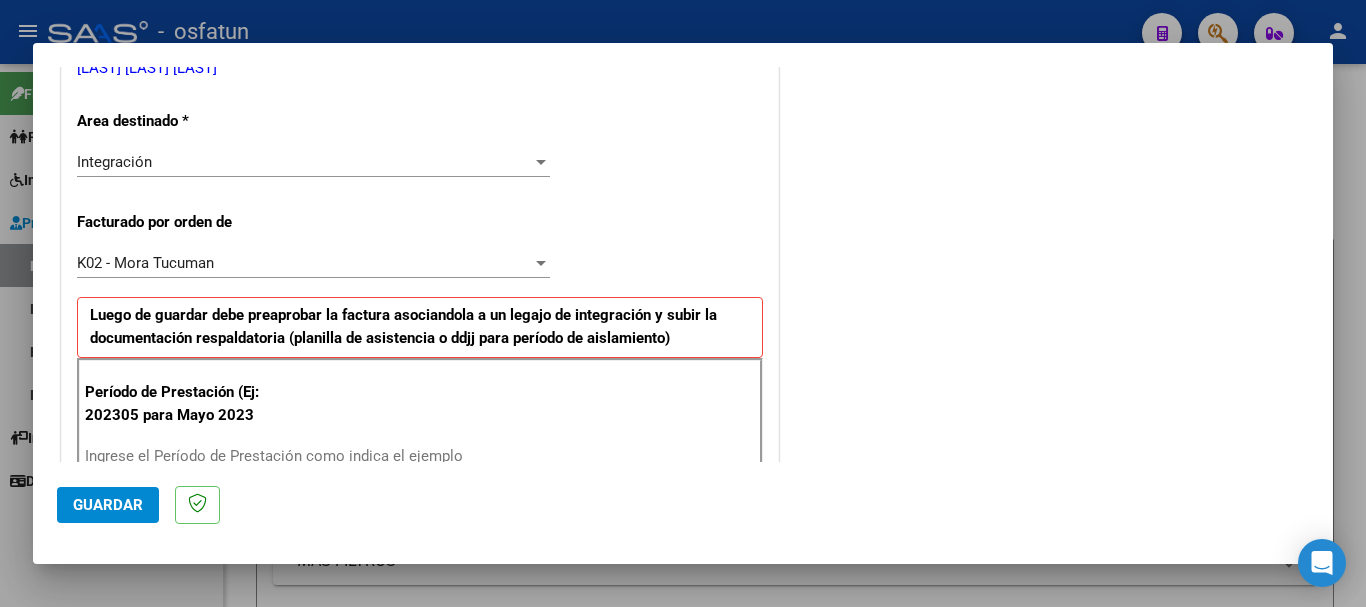 click on "Integración Seleccionar Area" at bounding box center [313, 162] 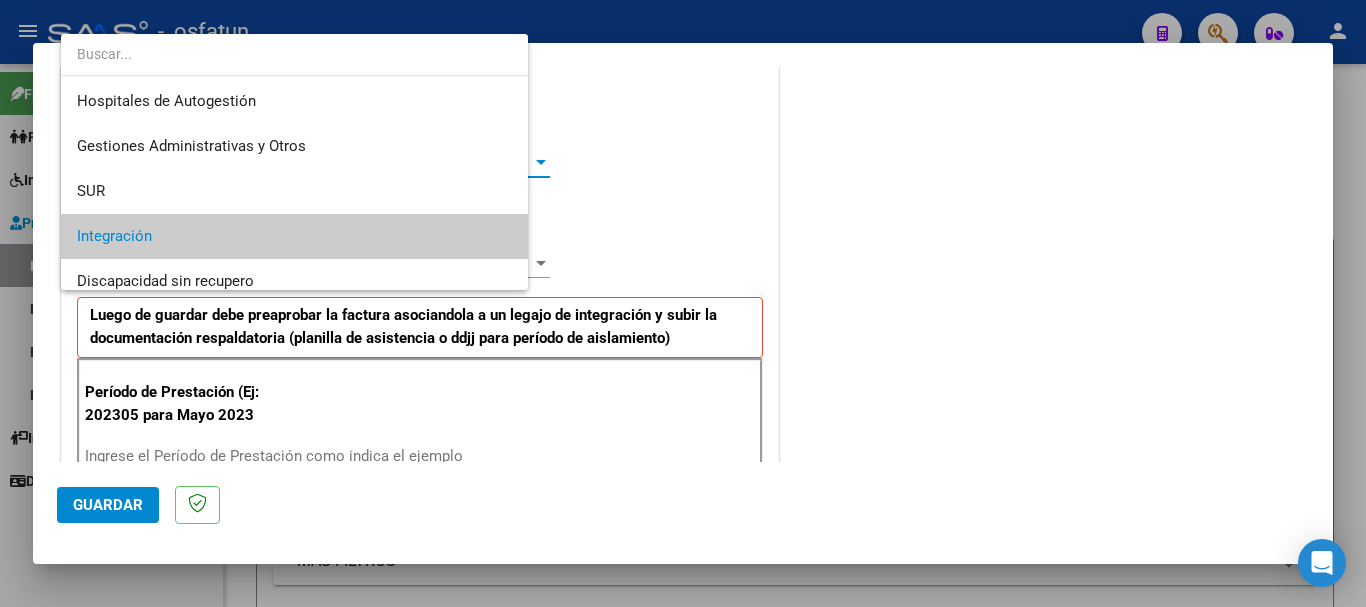 scroll, scrollTop: 75, scrollLeft: 0, axis: vertical 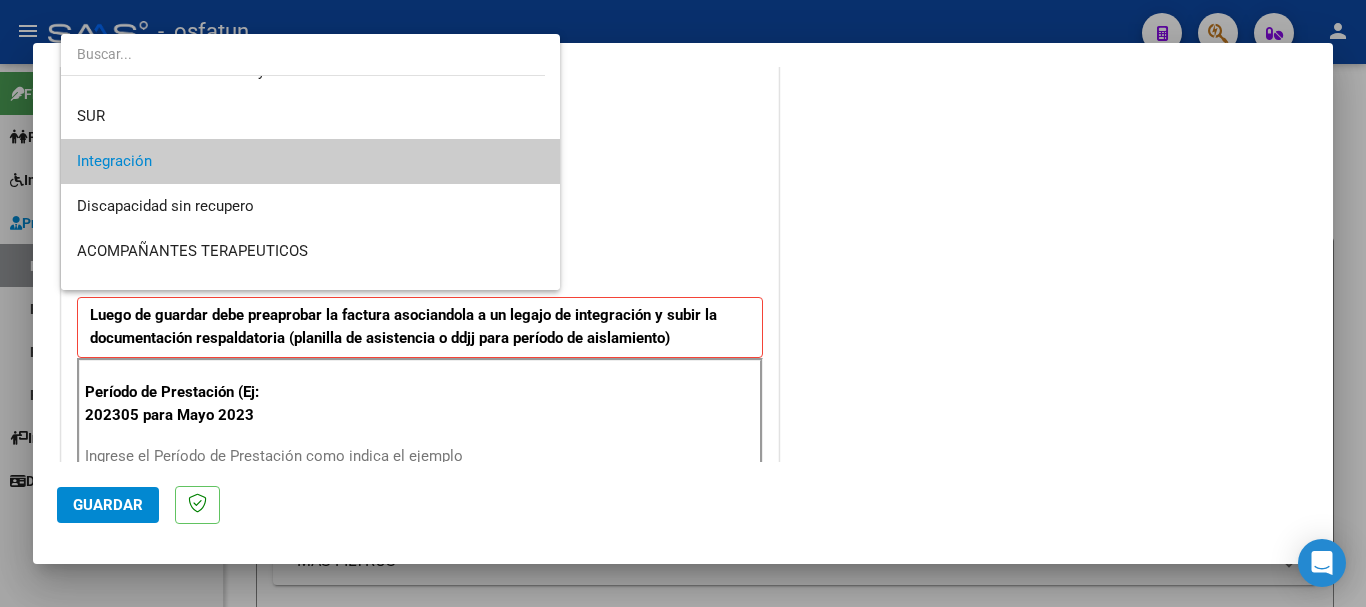 click on "Integración" at bounding box center [310, 161] 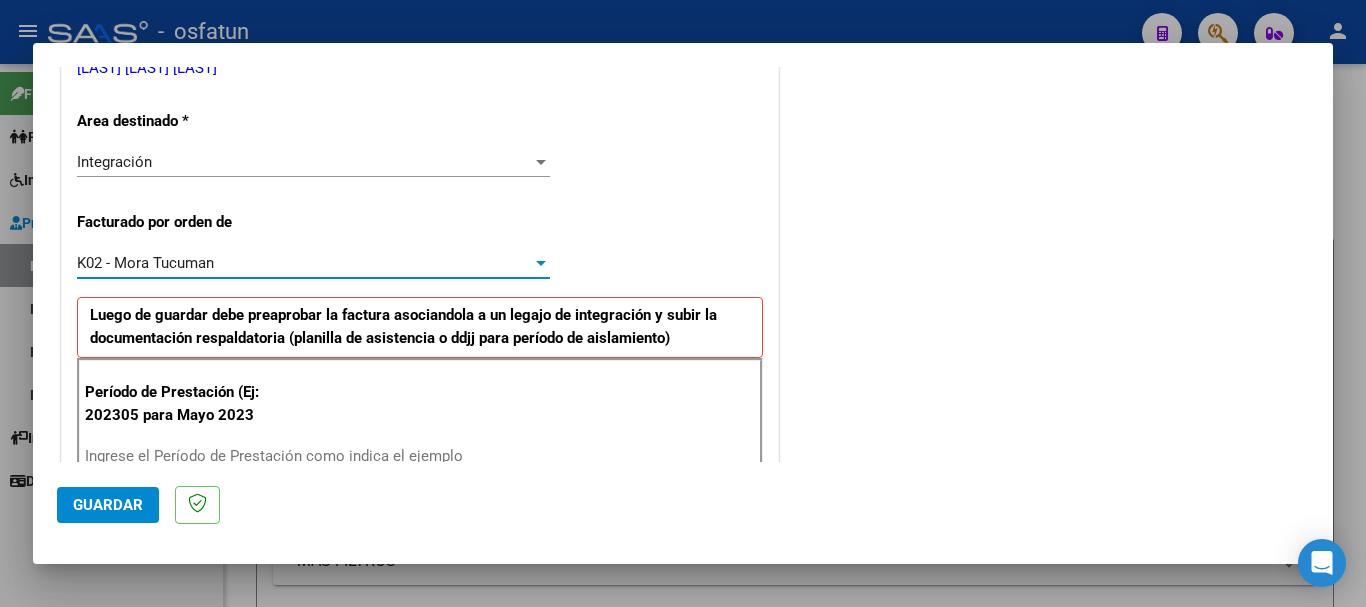 click on "K02 - Mora Tucuman" at bounding box center [304, 263] 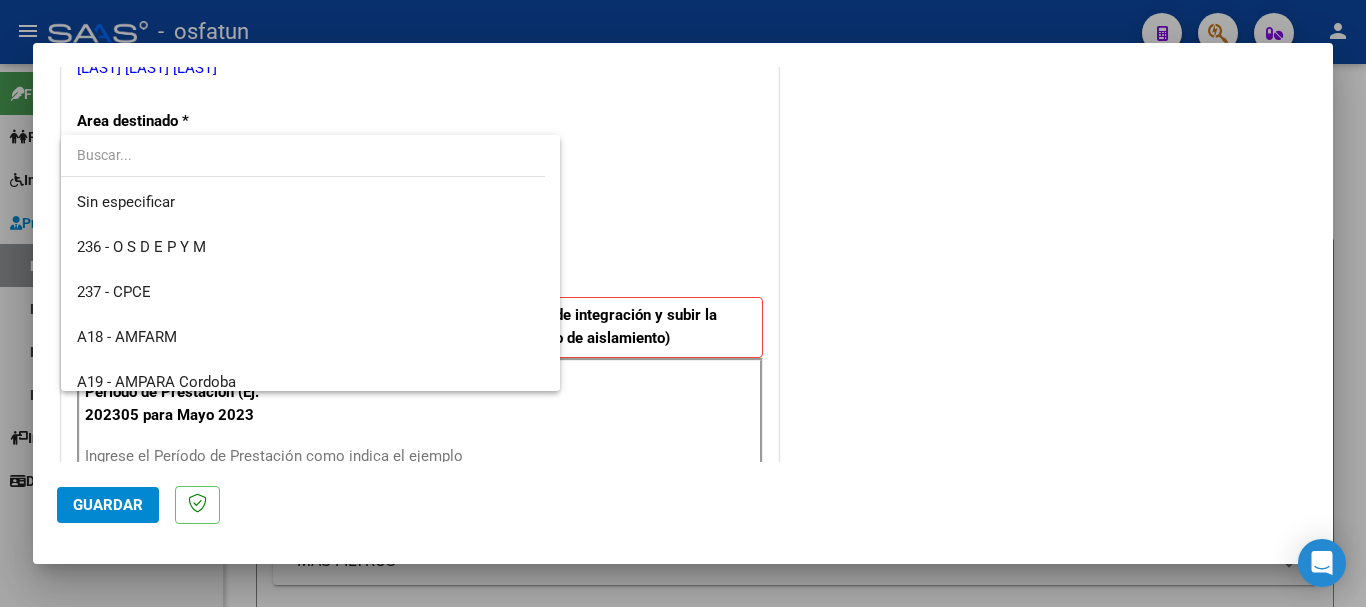 scroll, scrollTop: 570, scrollLeft: 0, axis: vertical 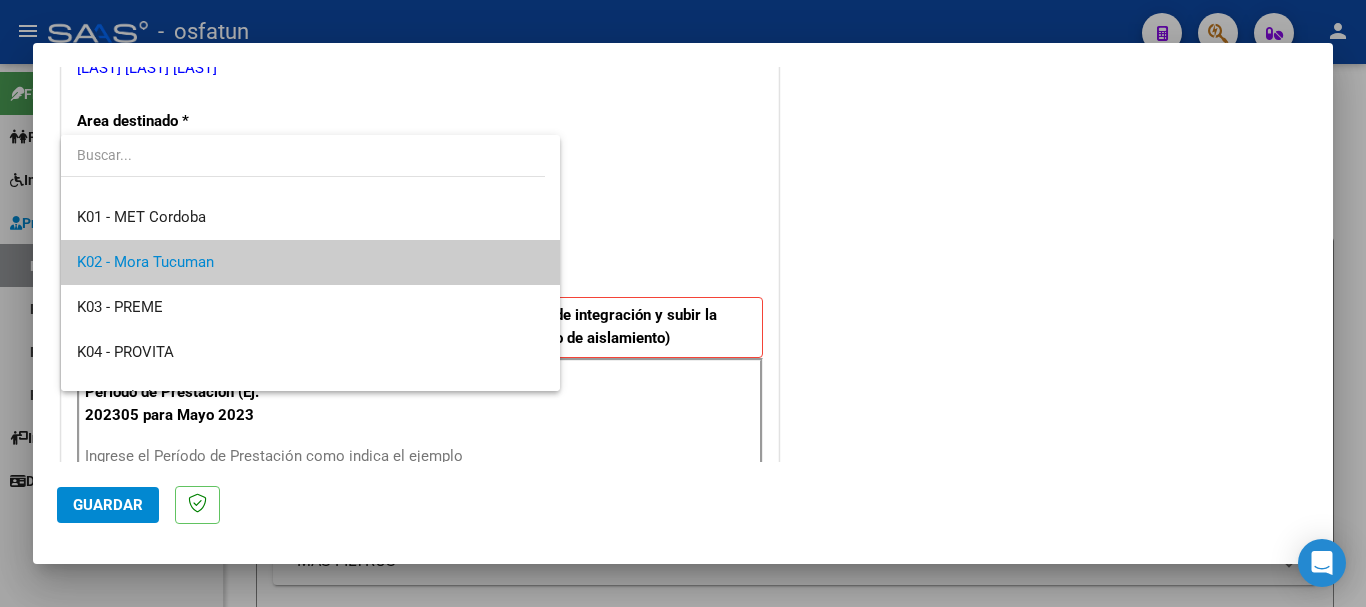 click on "K02 - Mora Tucuman" at bounding box center (310, 262) 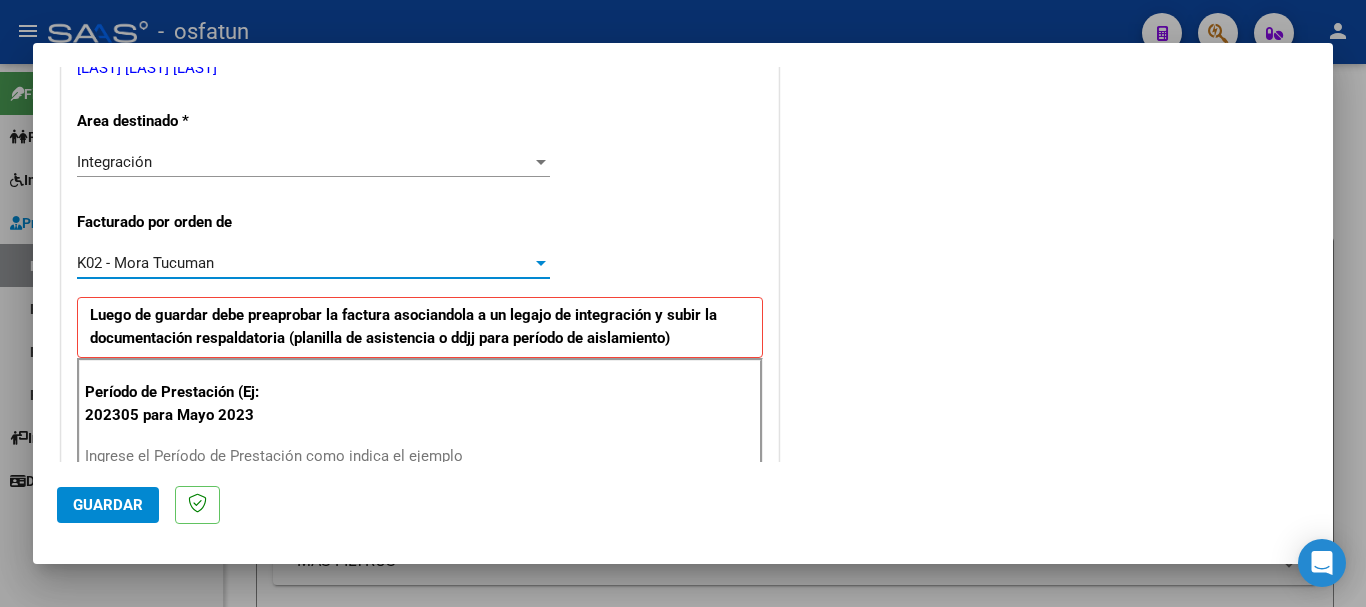 click on "K02 - Mora Tucuman" at bounding box center (304, 263) 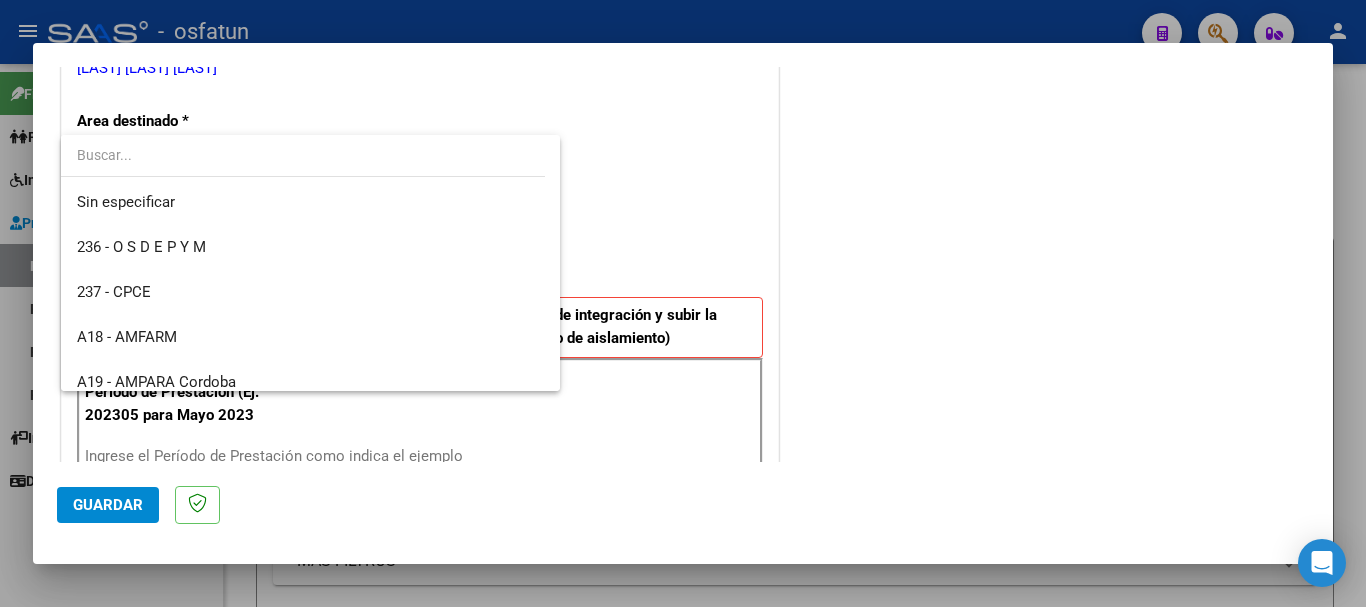 scroll, scrollTop: 570, scrollLeft: 0, axis: vertical 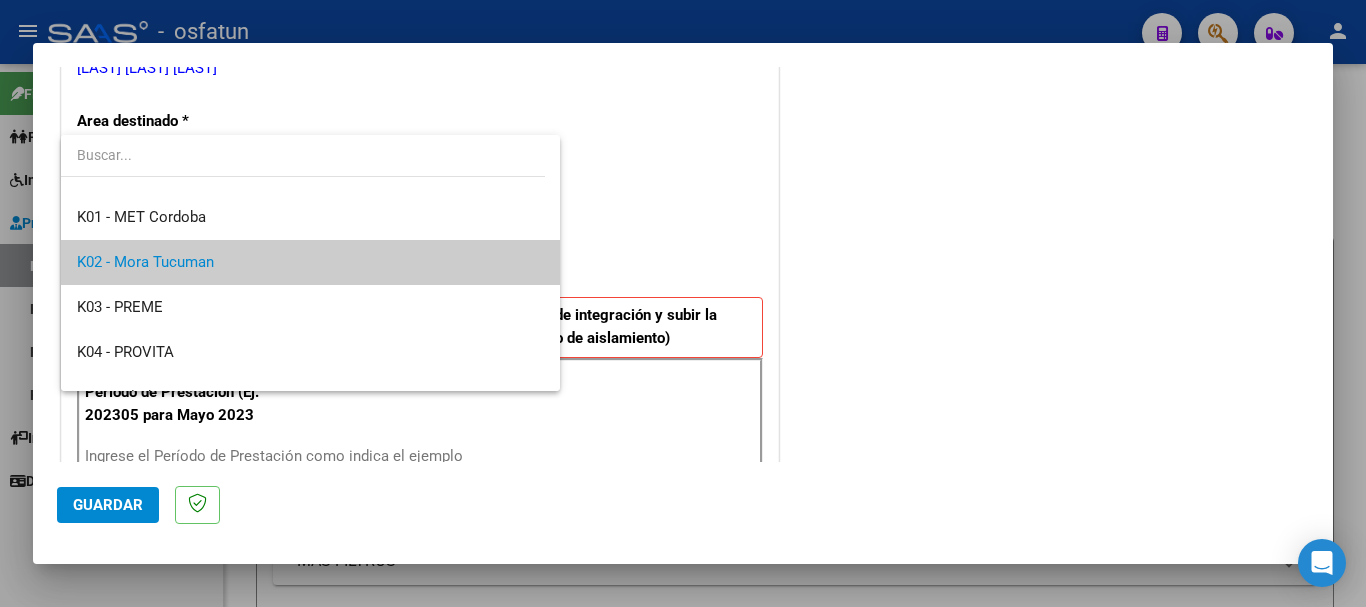 click on "K02 - Mora Tucuman" at bounding box center [310, 262] 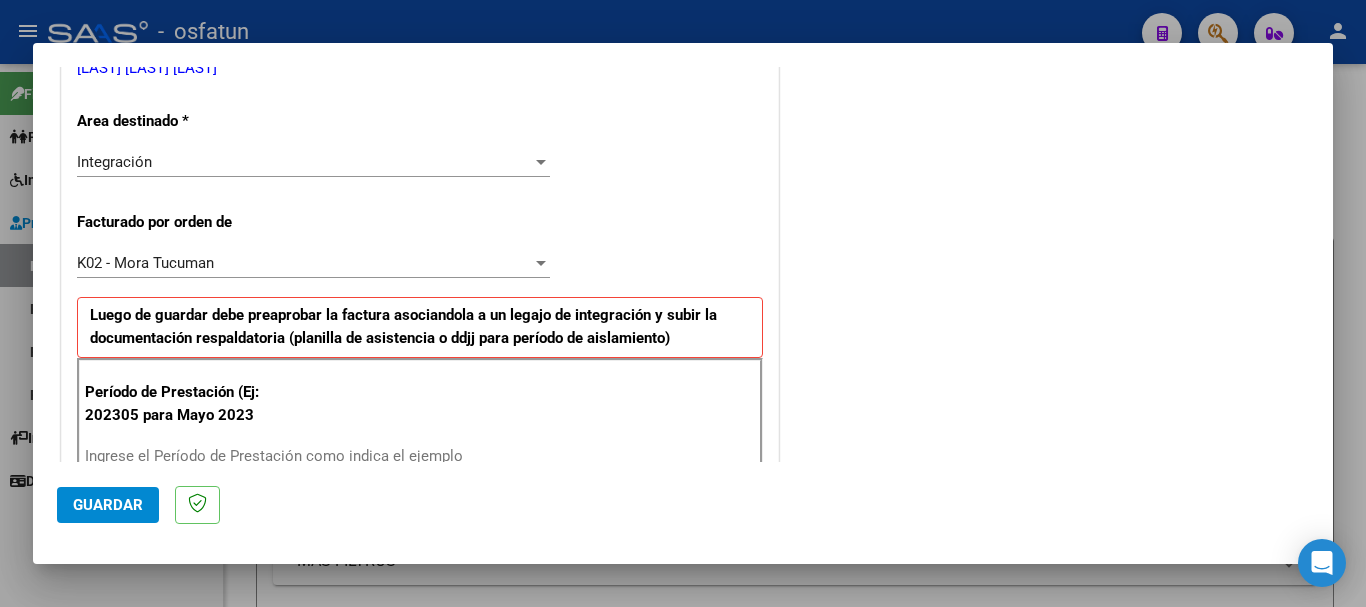 click on "K02 - Mora Tucuman Seleccionar Gerenciador" at bounding box center [313, 263] 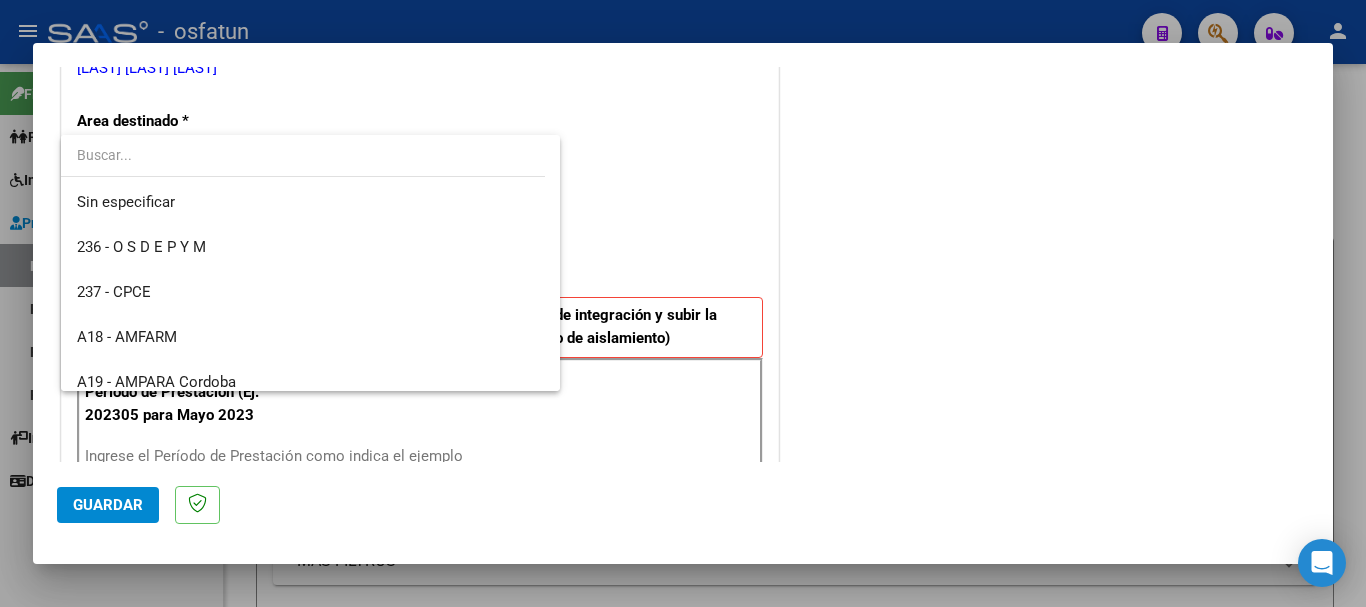 scroll, scrollTop: 570, scrollLeft: 0, axis: vertical 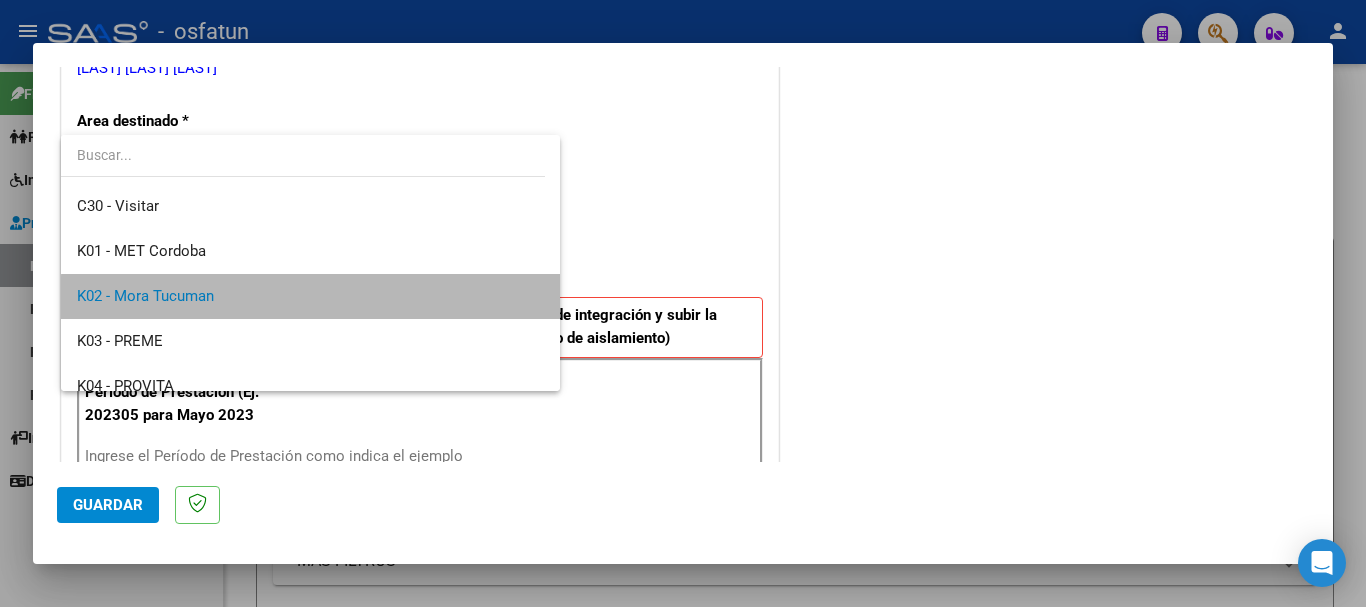 click on "K02 - Mora Tucuman" at bounding box center (310, 296) 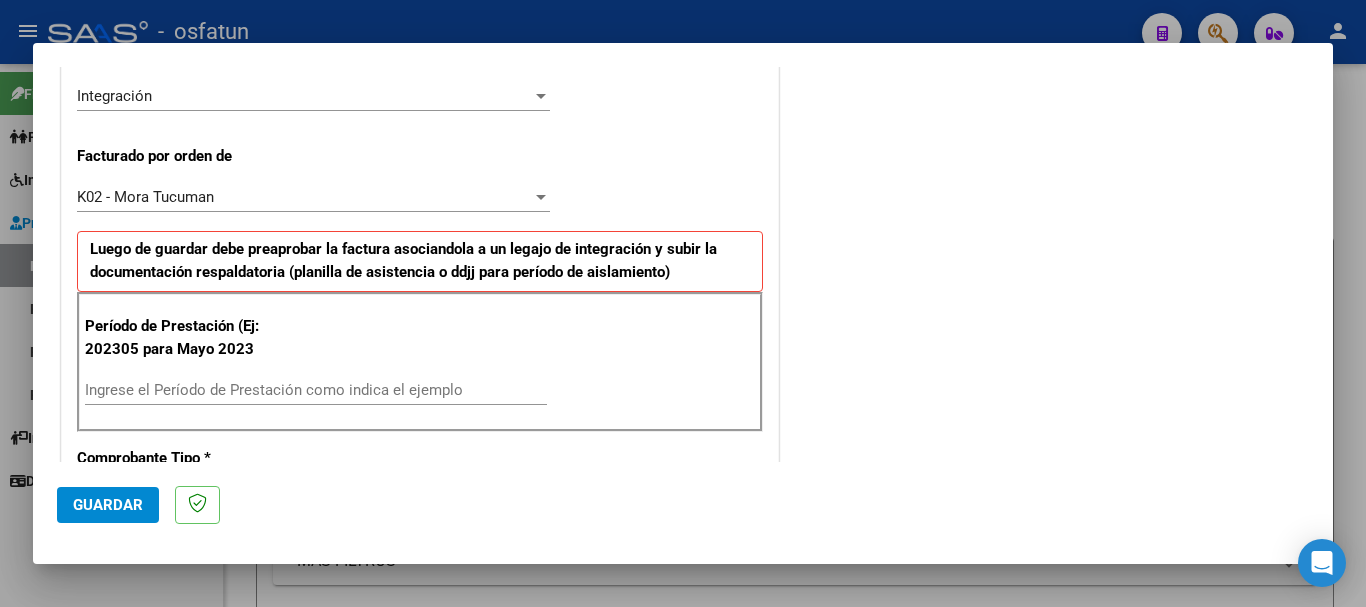 scroll, scrollTop: 562, scrollLeft: 0, axis: vertical 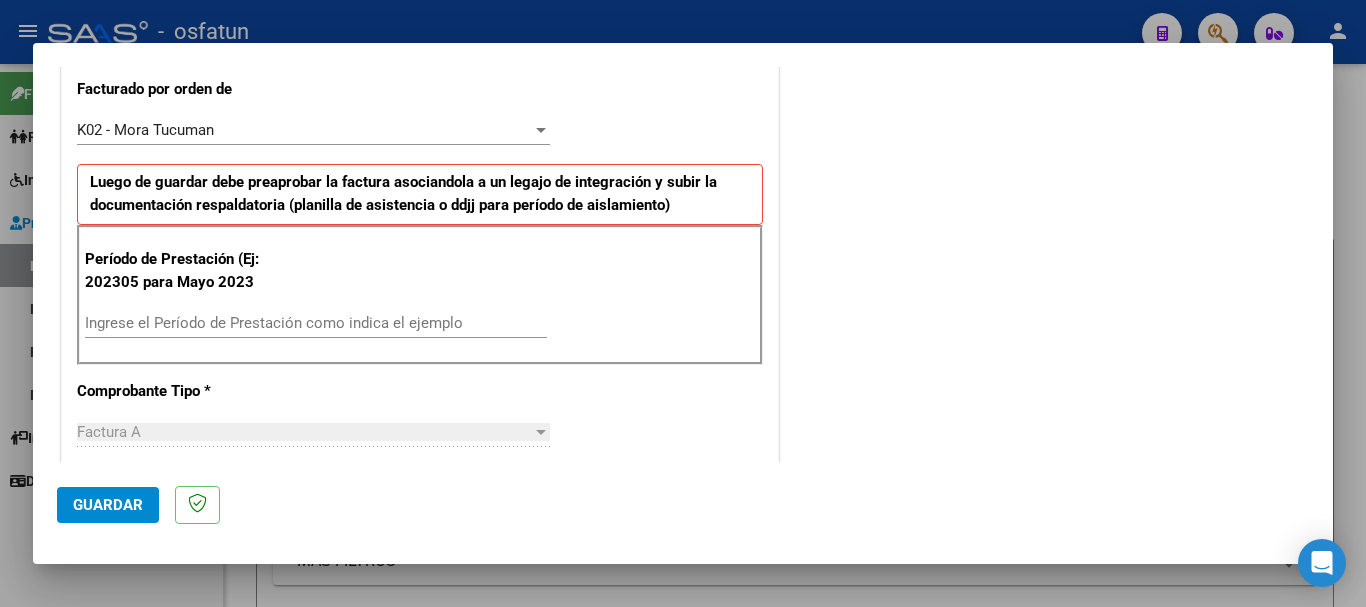 click on "Ingrese el Período de Prestación como indica el ejemplo" at bounding box center (316, 323) 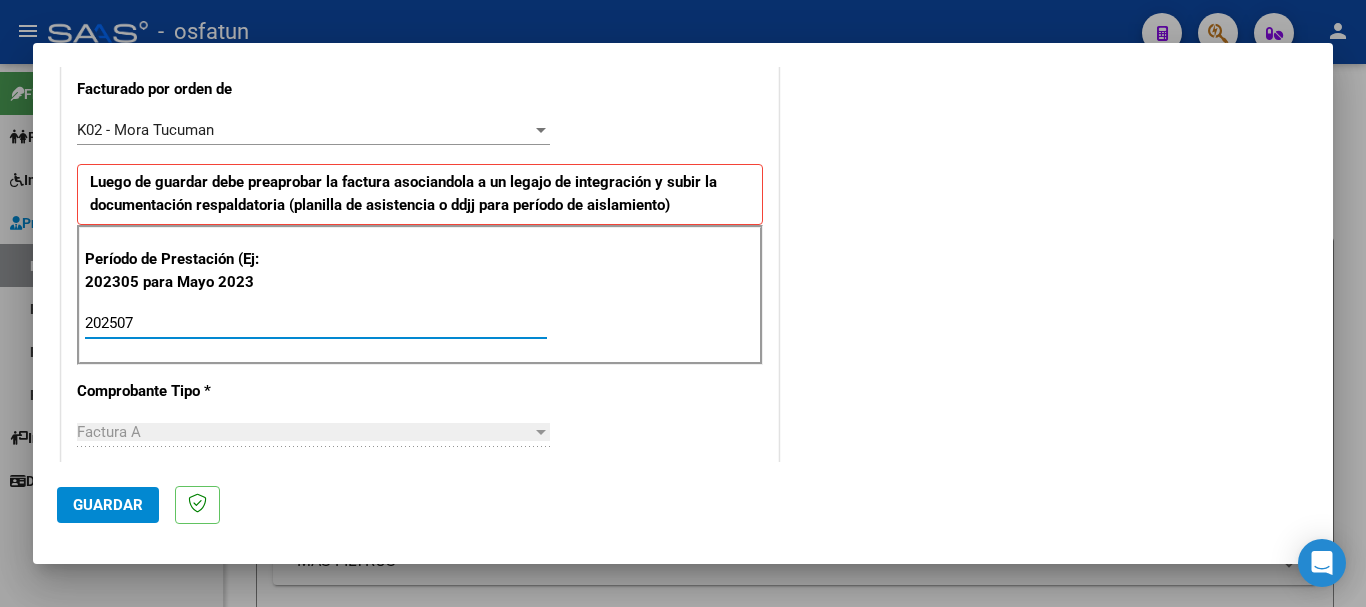 type on "202507" 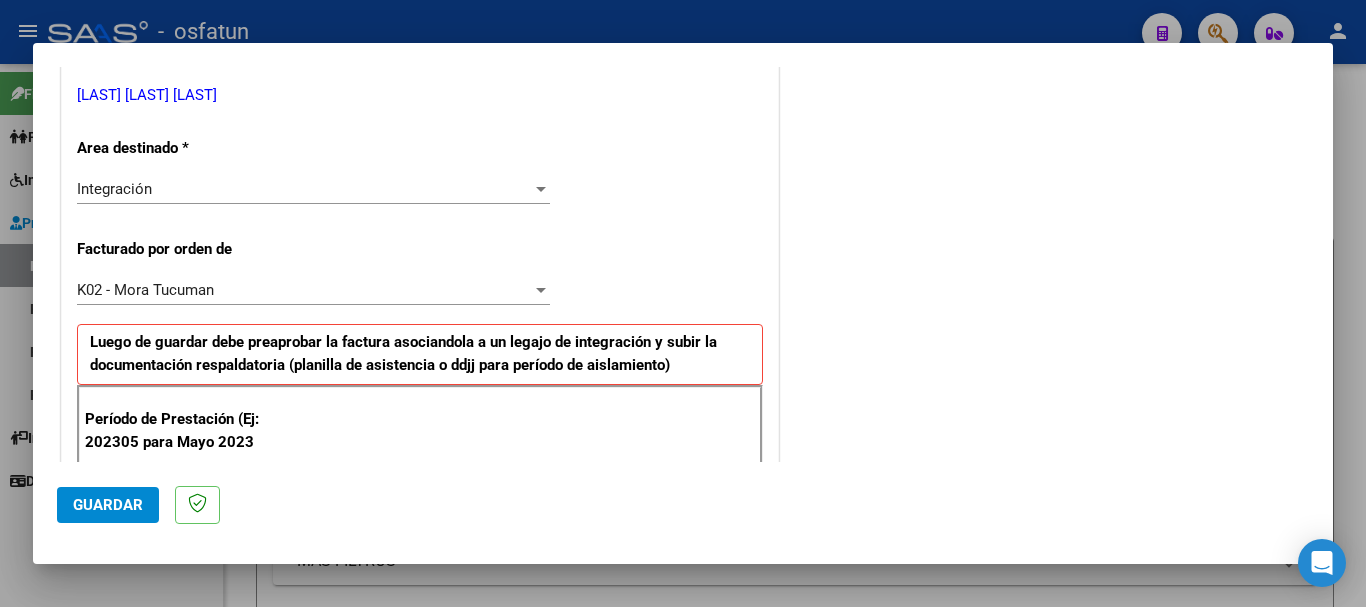 scroll, scrollTop: 391, scrollLeft: 0, axis: vertical 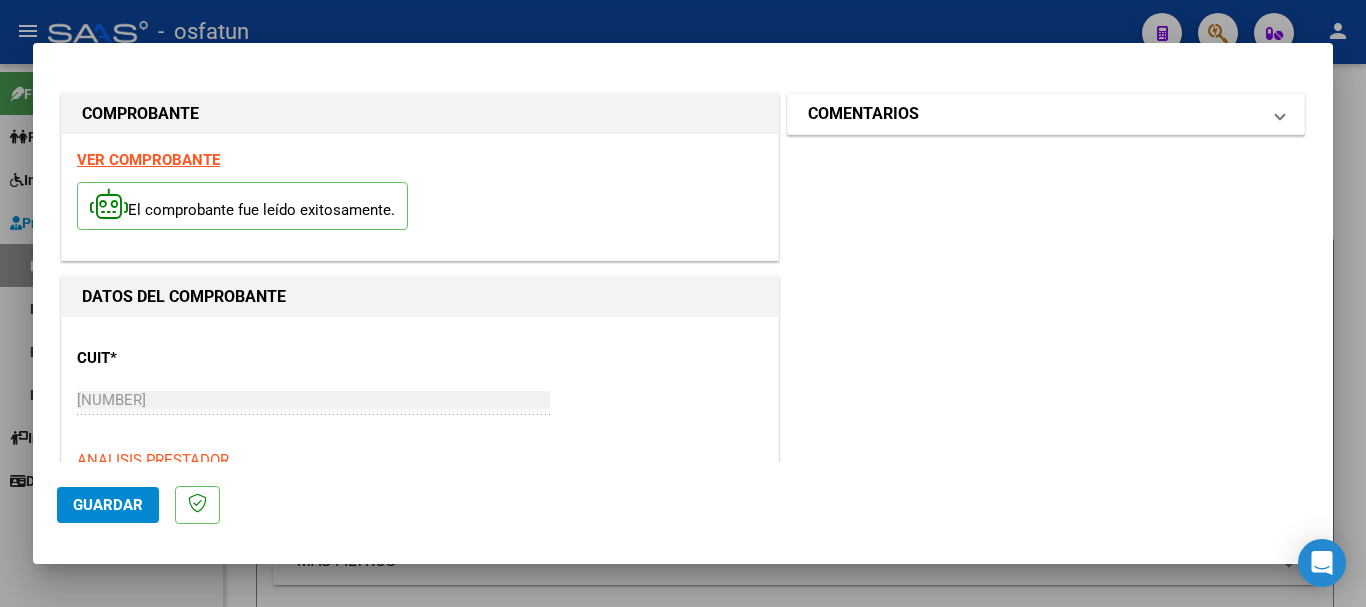click on "COMENTARIOS" at bounding box center (1034, 114) 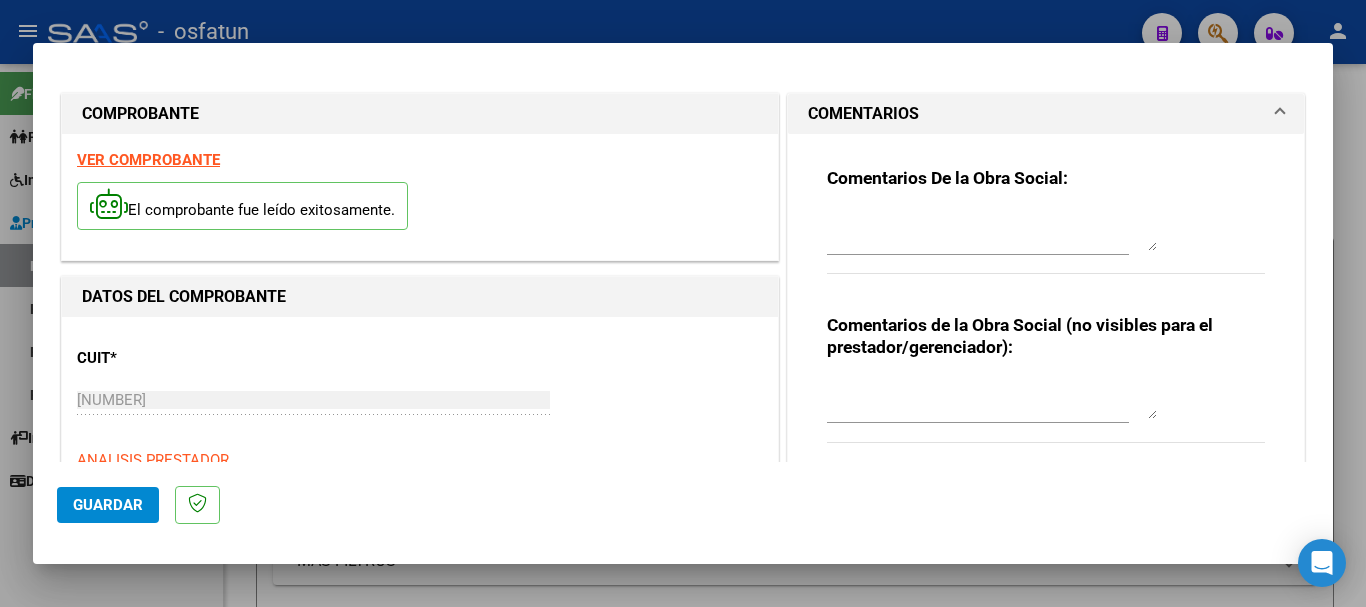click at bounding box center (992, 399) 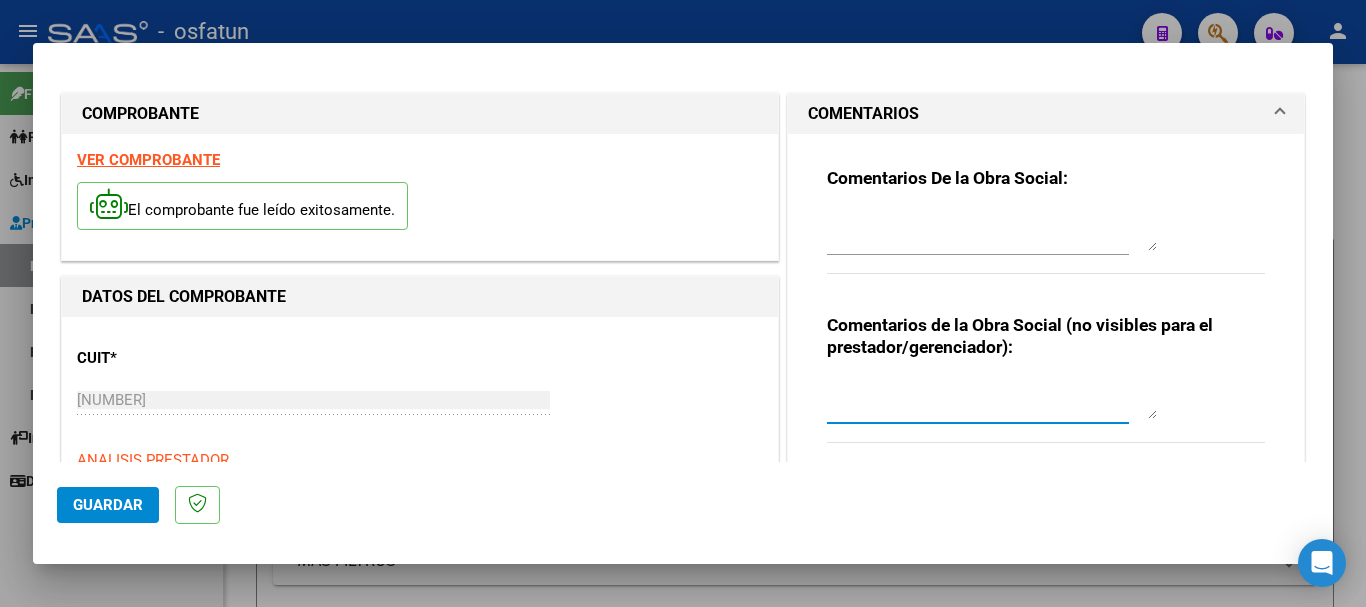 click at bounding box center [992, 231] 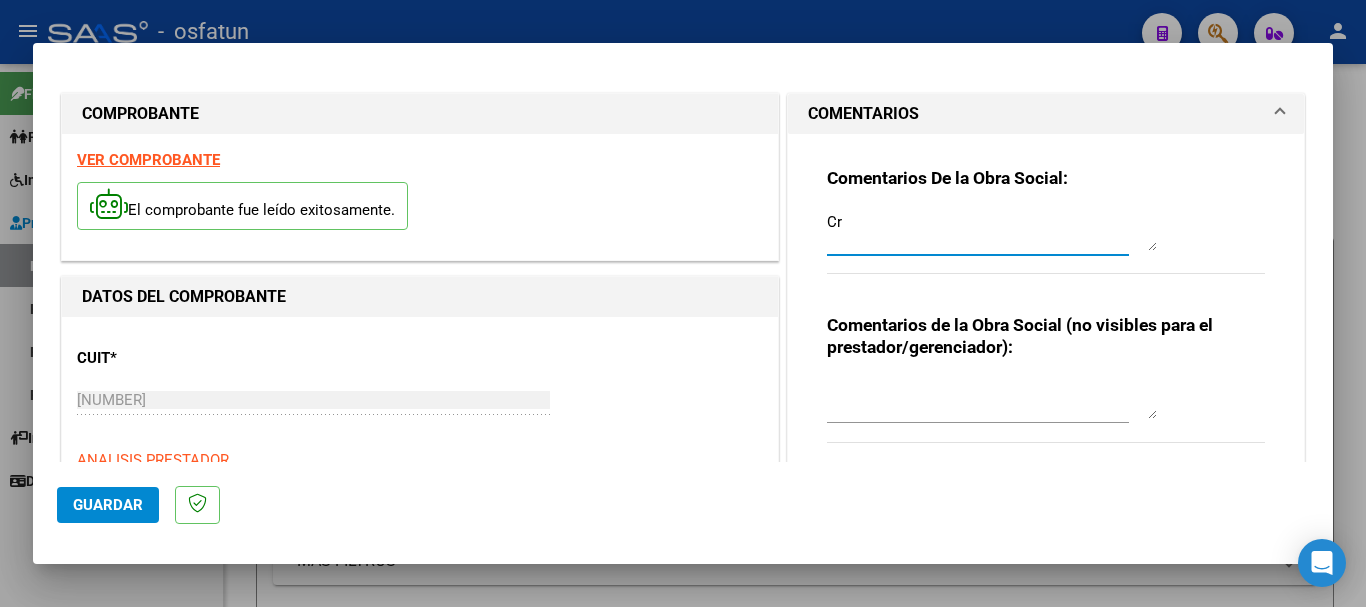 type on "C" 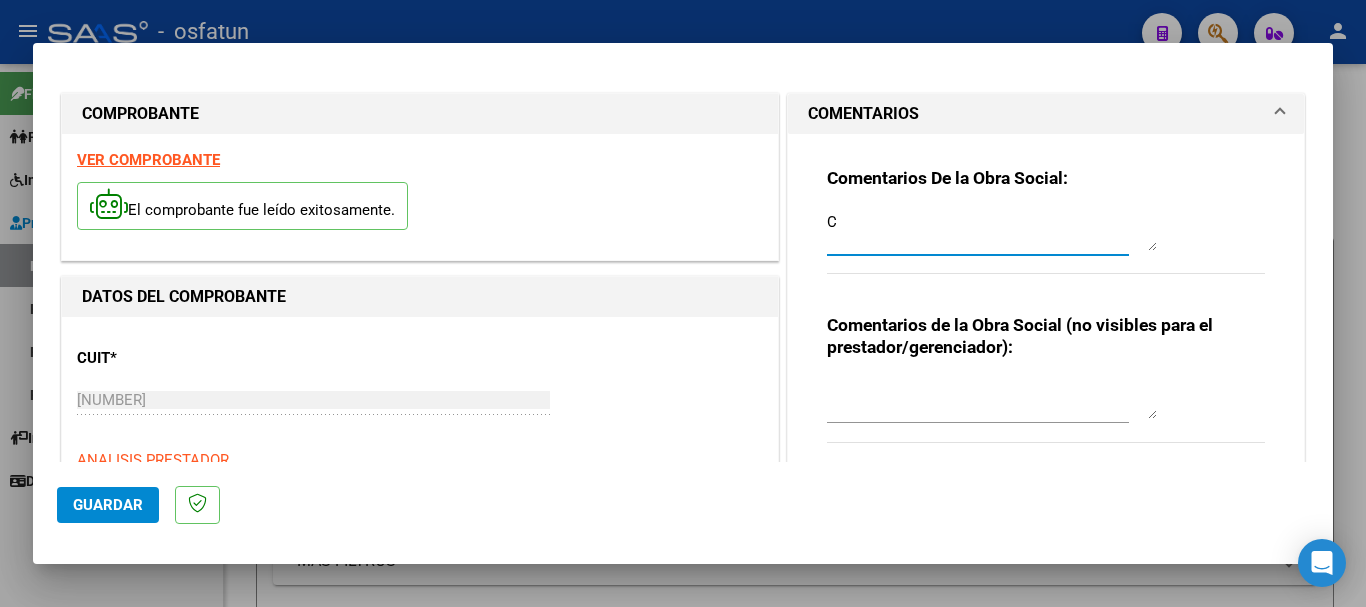 type 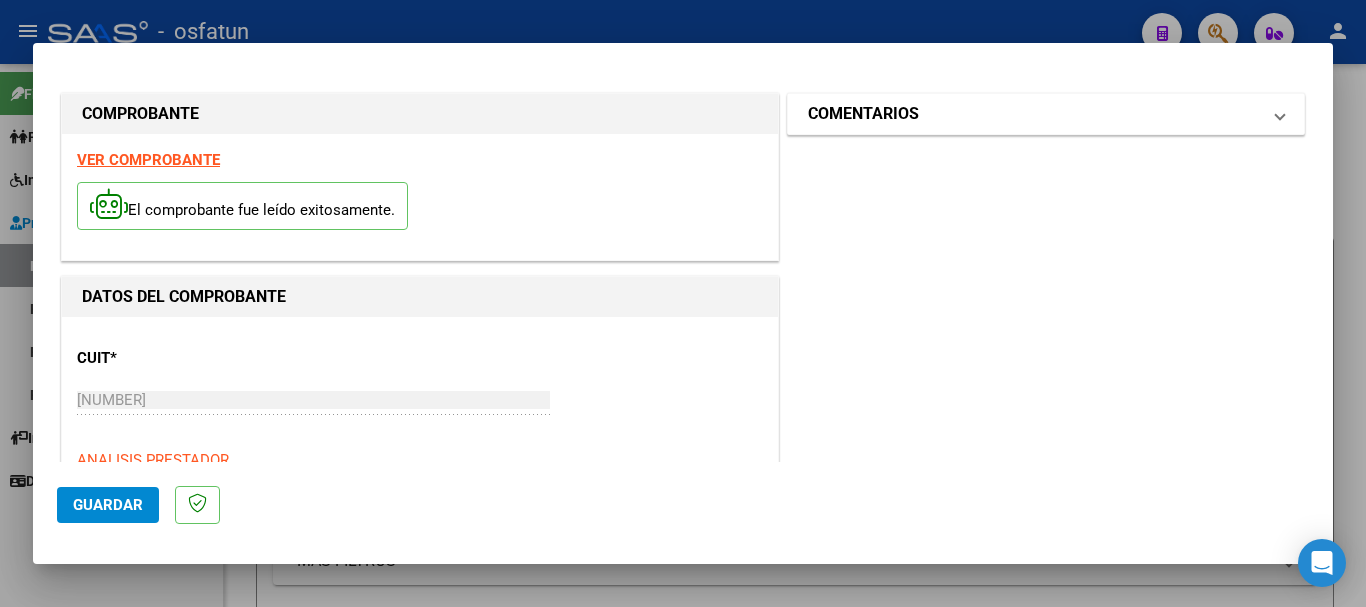click on "COMENTARIOS" at bounding box center [1034, 114] 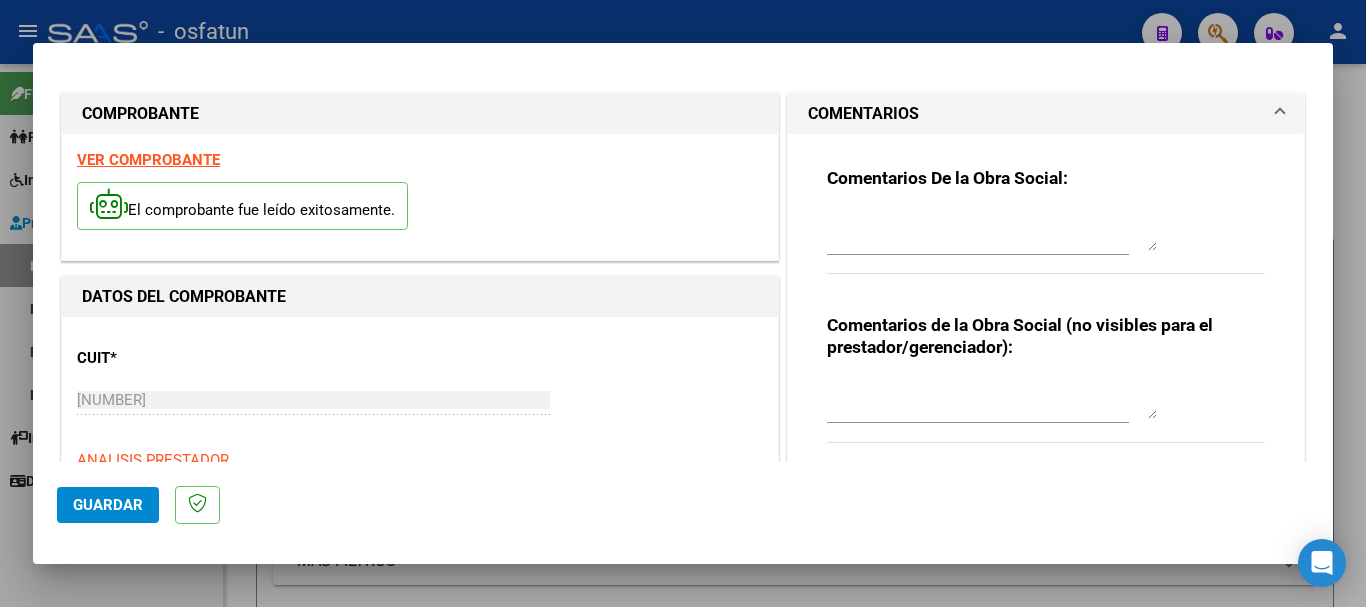 click at bounding box center [992, 399] 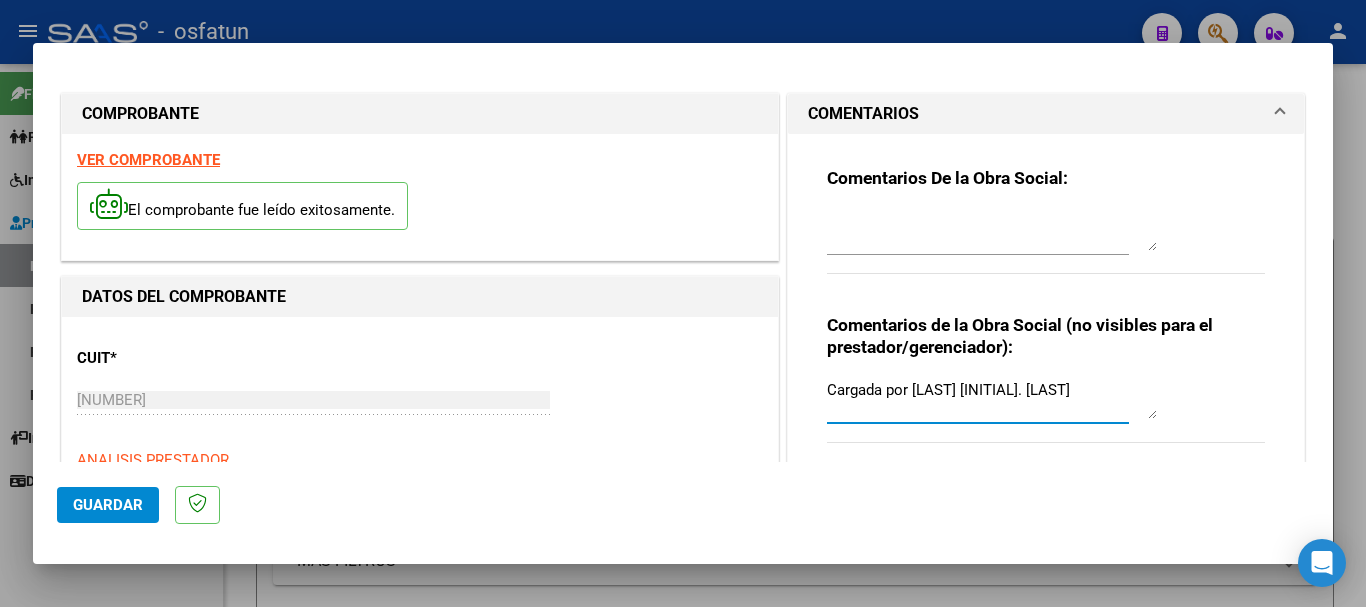 type on "Cargada por [LAST] [INITIAL]. [LAST]" 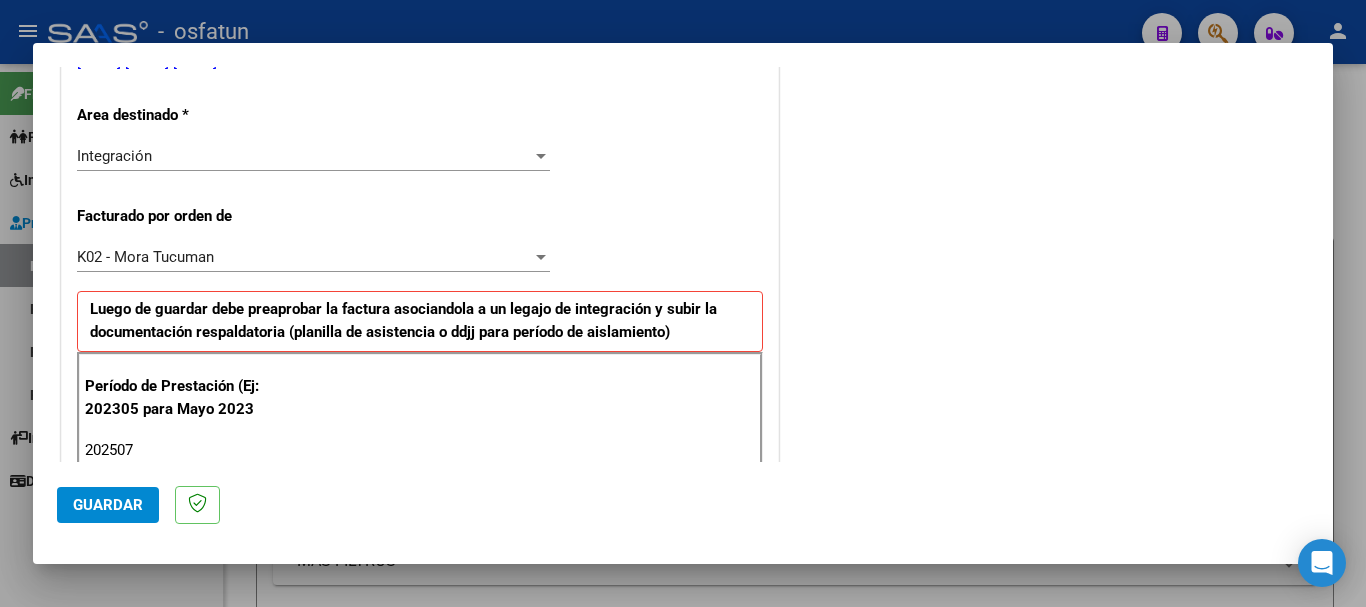 scroll, scrollTop: 352, scrollLeft: 0, axis: vertical 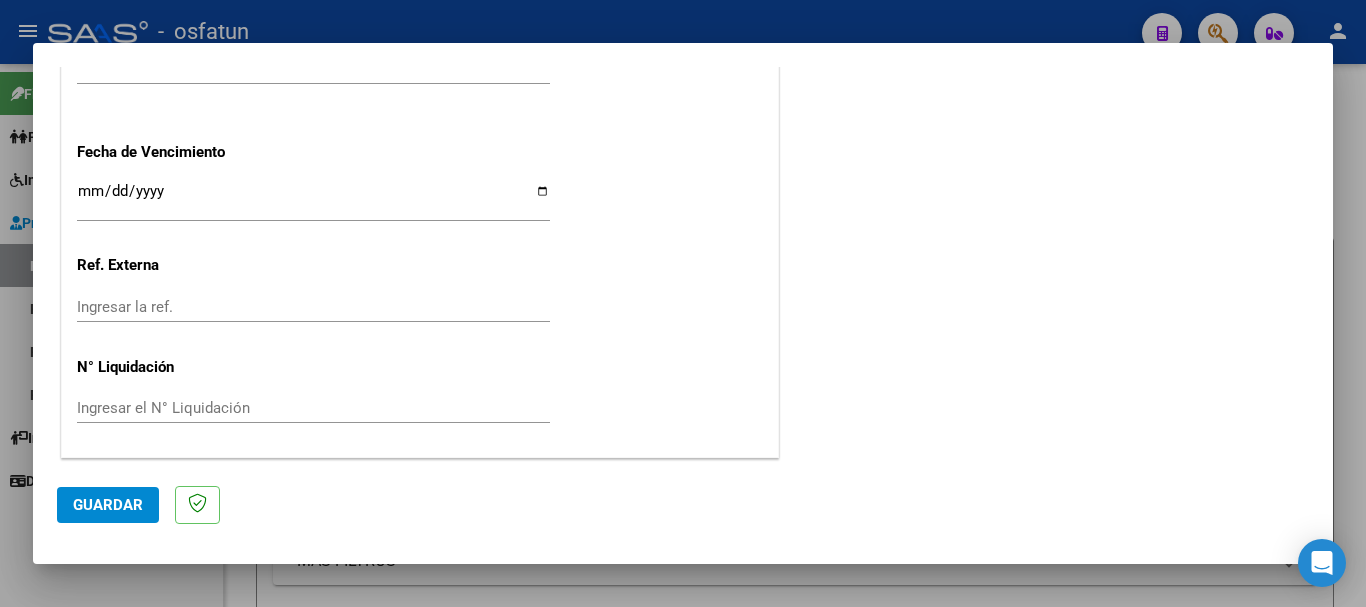 click on "Guardar" 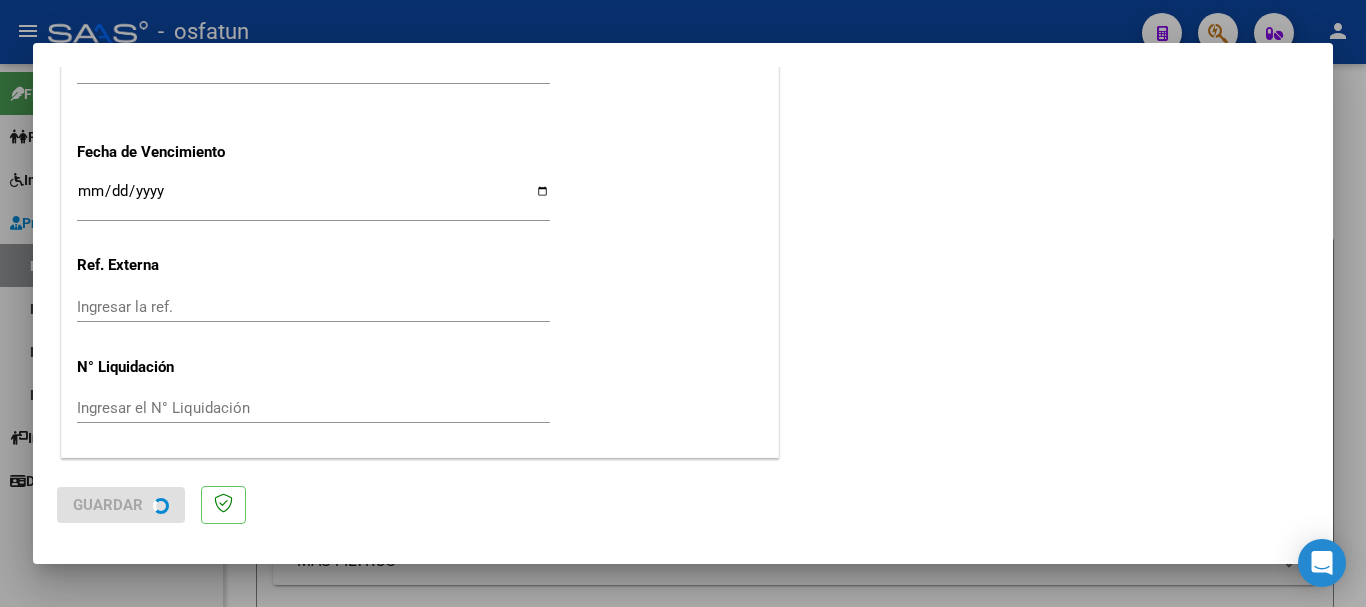 scroll, scrollTop: 0, scrollLeft: 0, axis: both 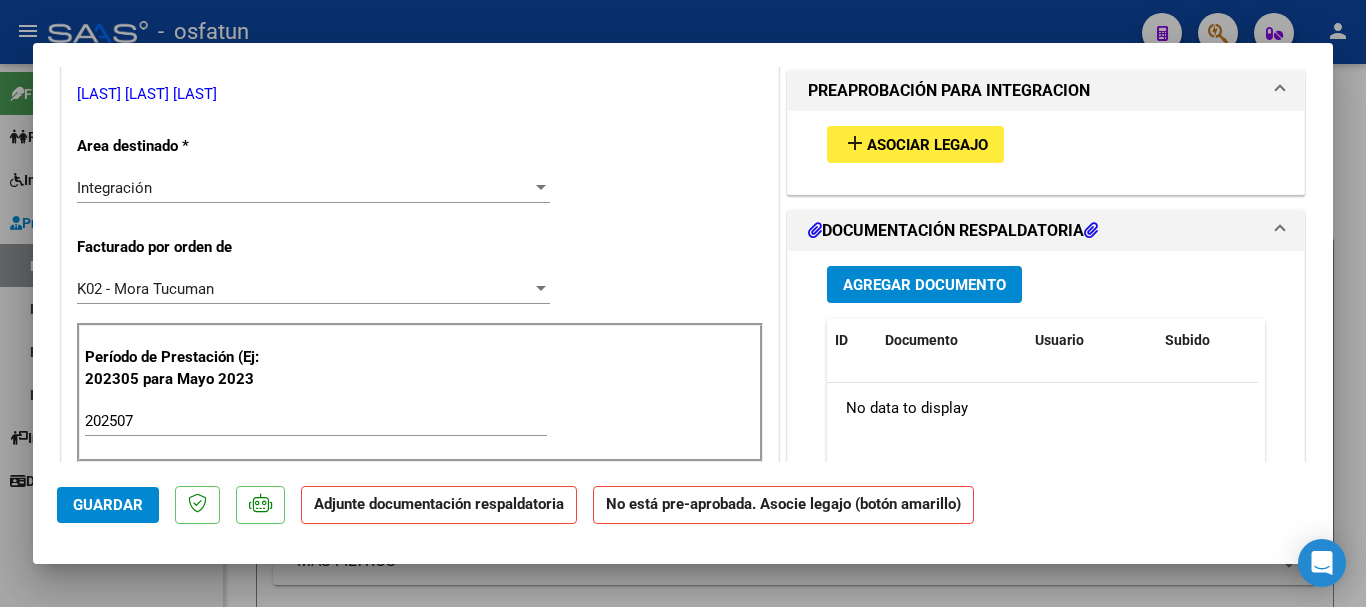 click on "Asociar Legajo" at bounding box center (927, 145) 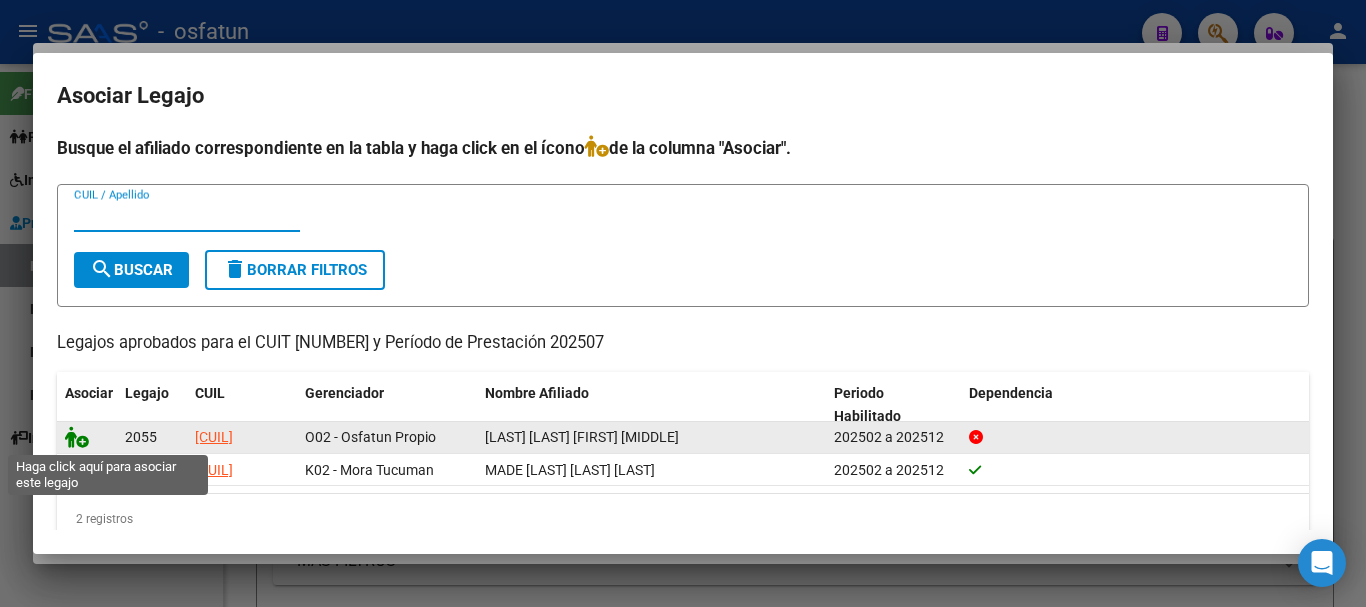 click 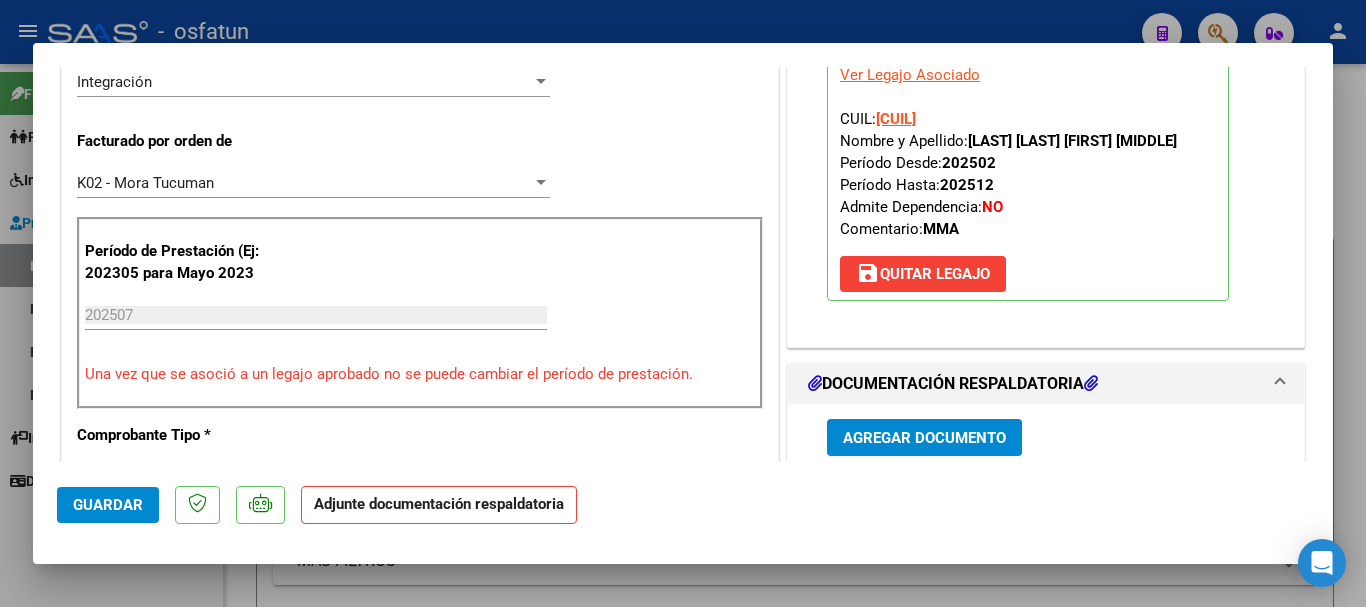 scroll, scrollTop: 587, scrollLeft: 0, axis: vertical 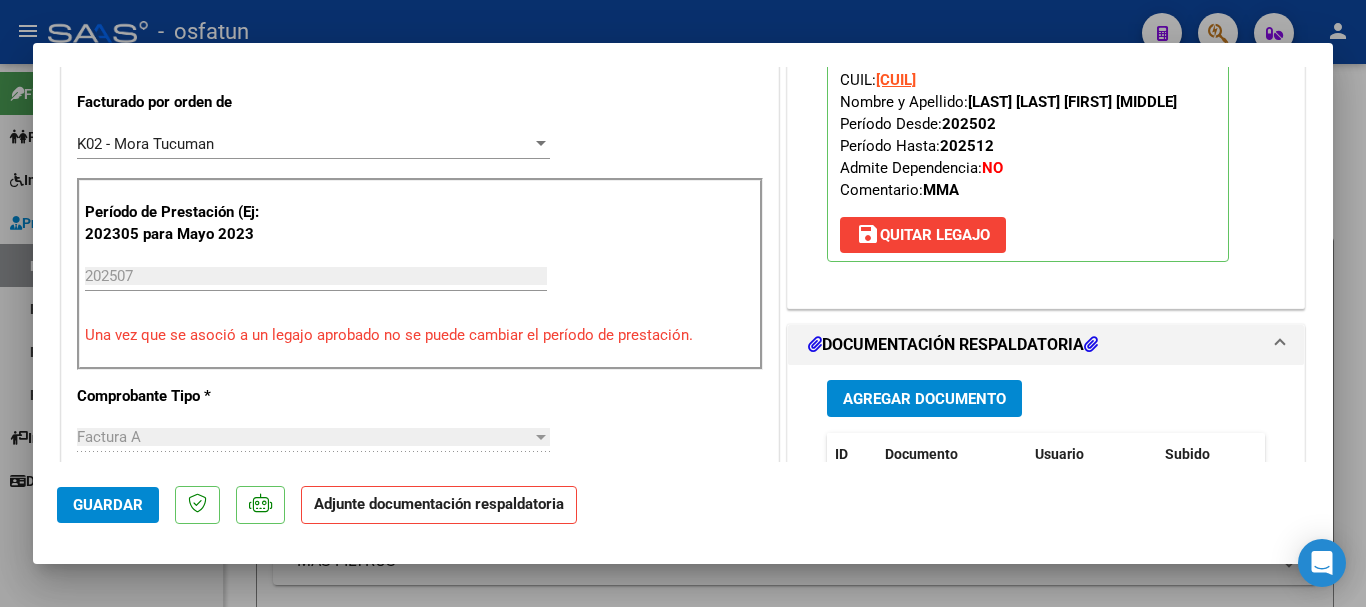 click on "Agregar Documento" at bounding box center (924, 399) 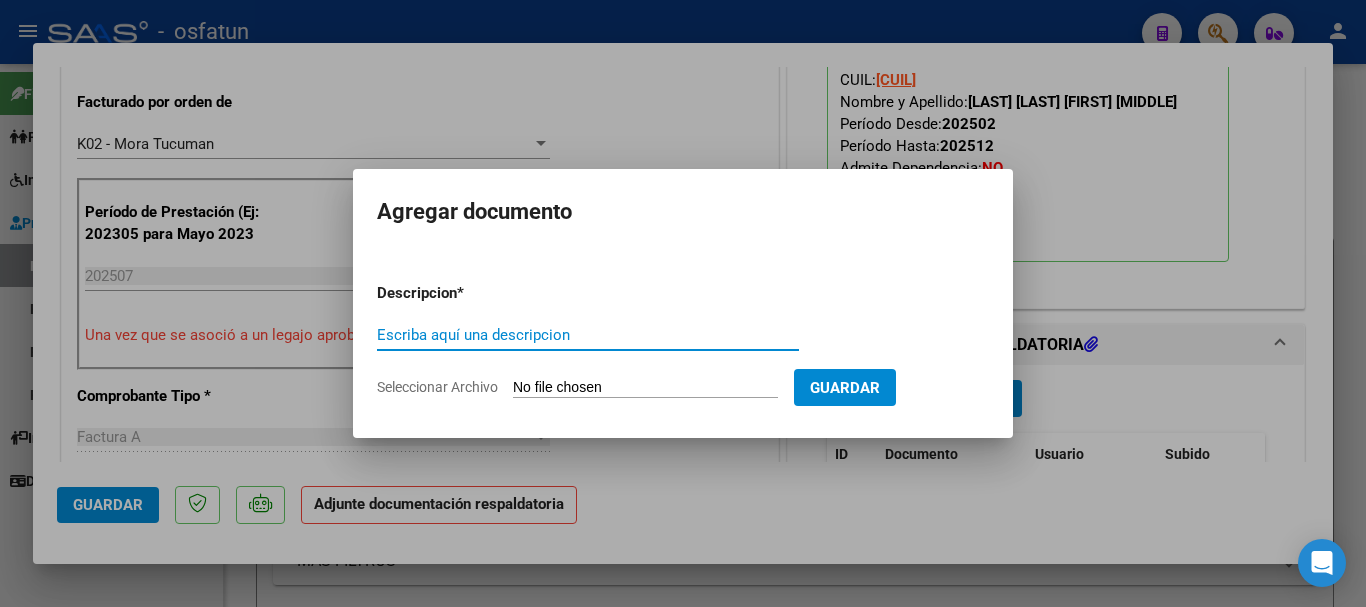 click on "Escriba aquí una descripcion" at bounding box center (588, 335) 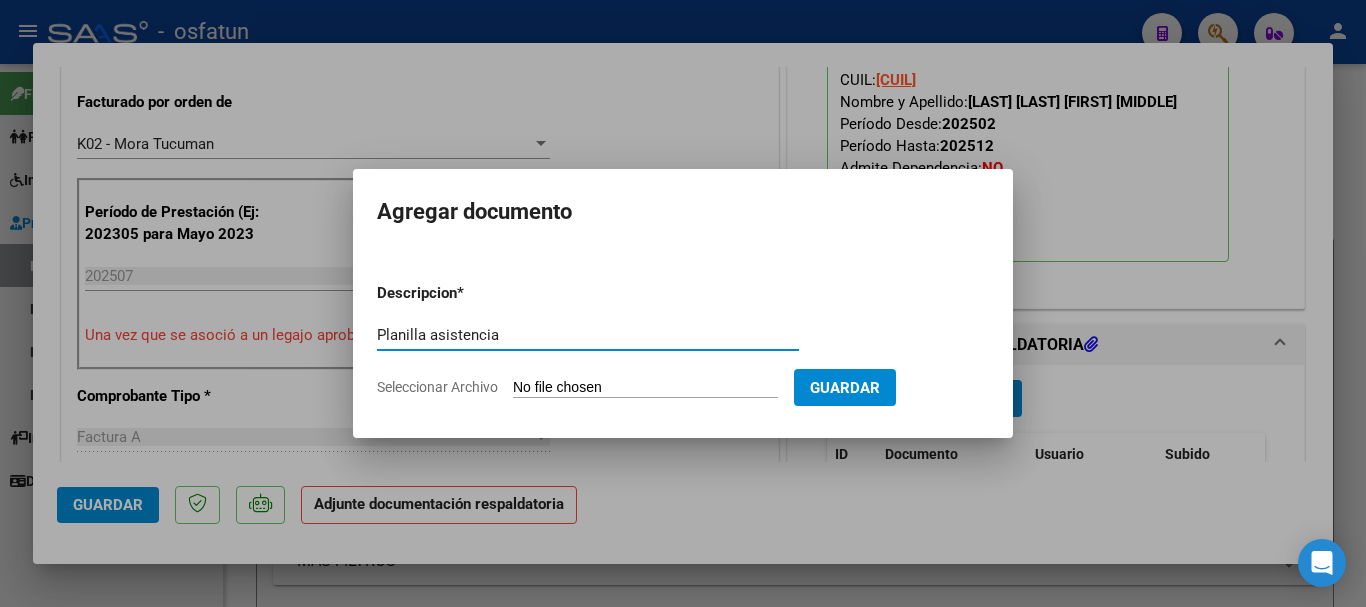 type on "Planilla asistencia" 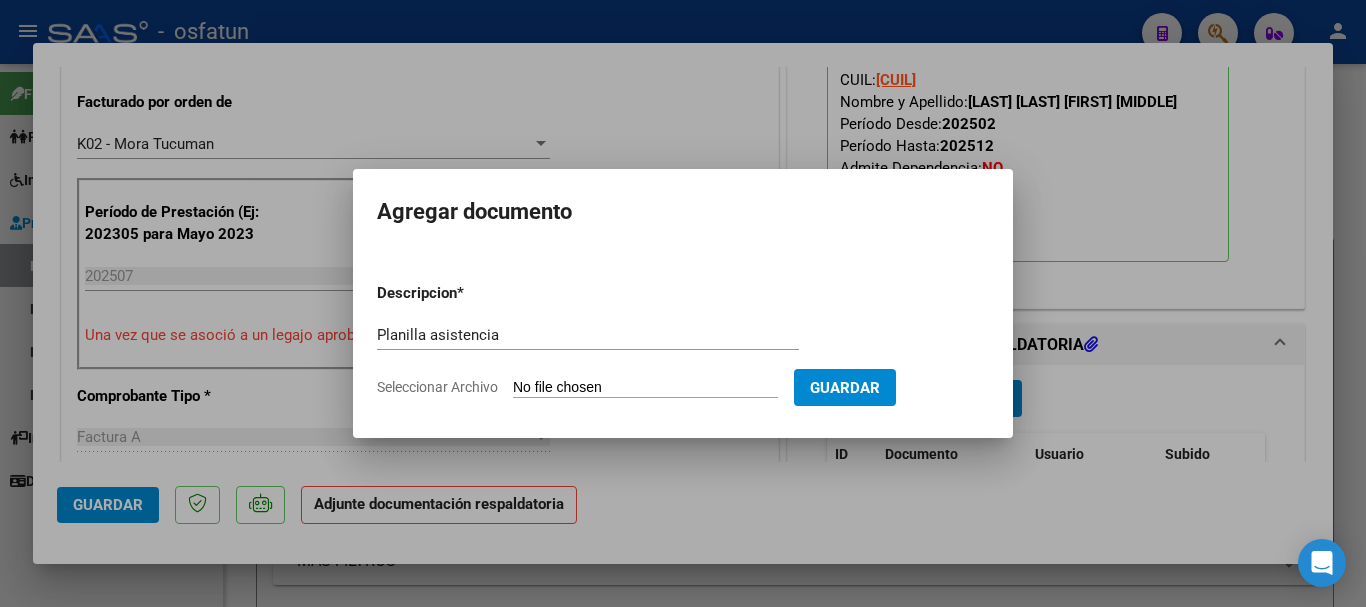 click on "Seleccionar Archivo" at bounding box center [645, 388] 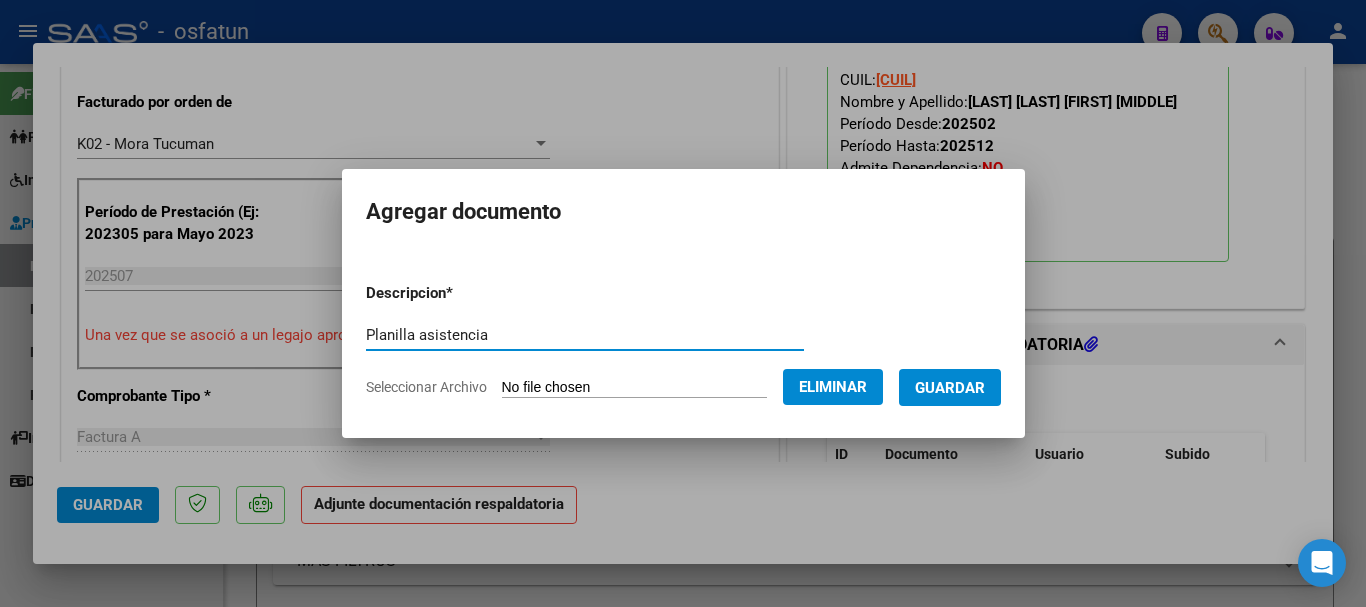 drag, startPoint x: 360, startPoint y: 327, endPoint x: 525, endPoint y: 347, distance: 166.2077 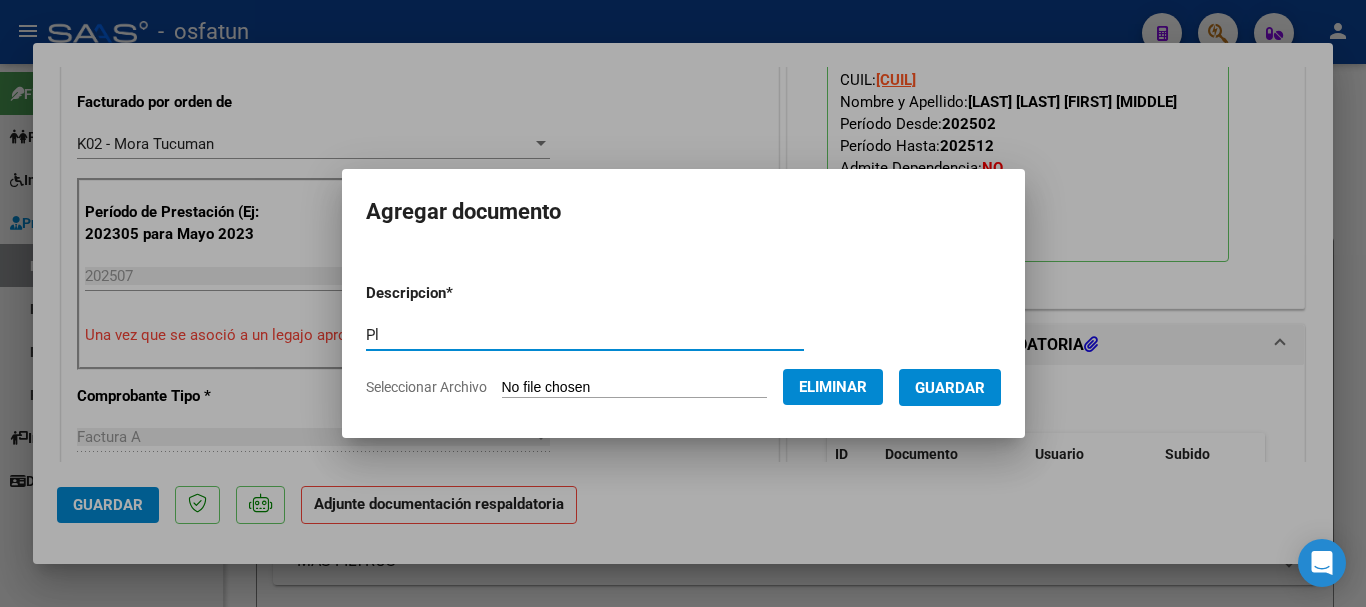 type on "P" 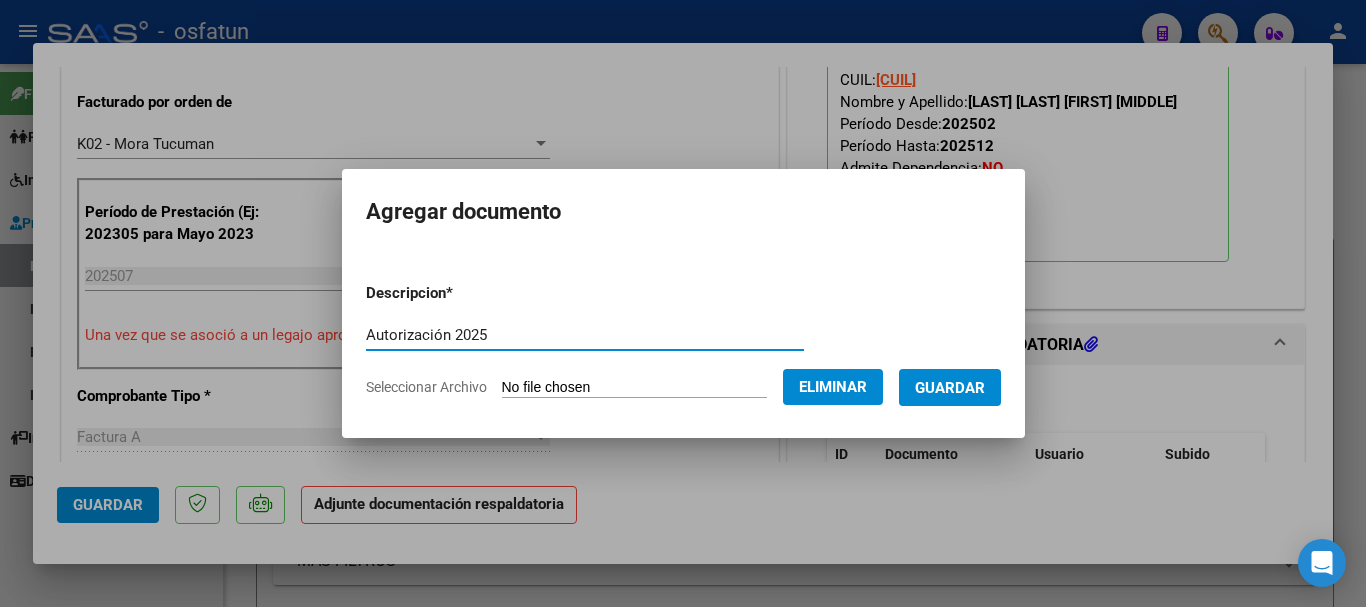 type on "Autorización 2025" 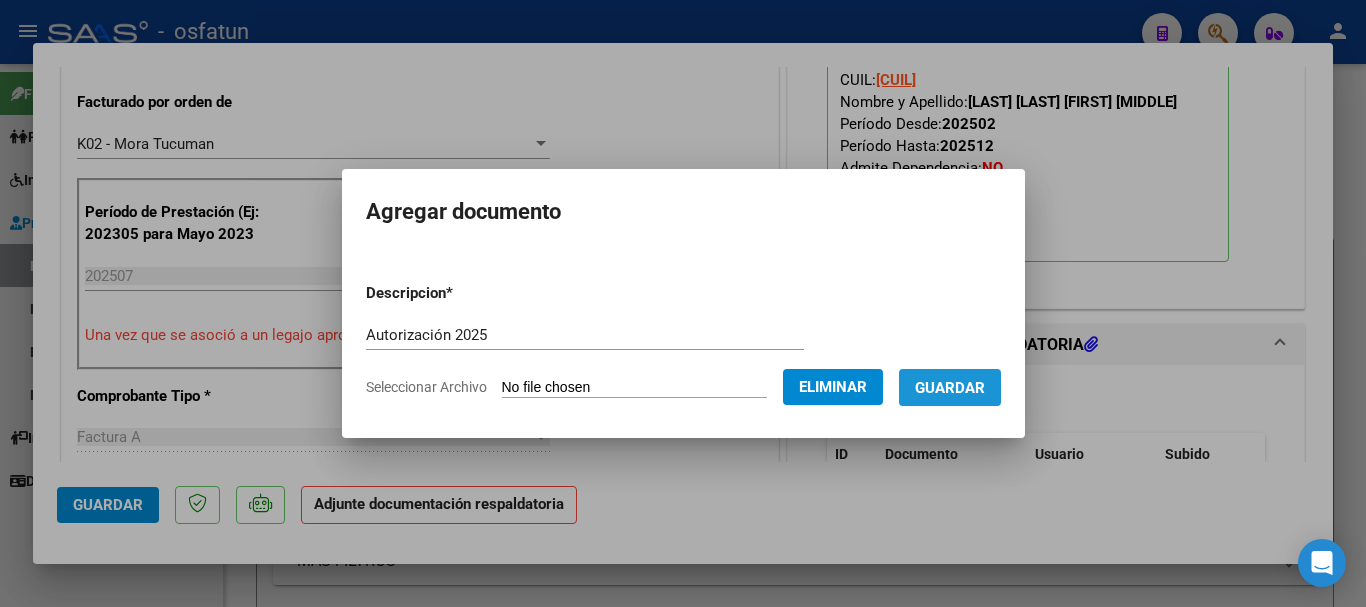 drag, startPoint x: 1006, startPoint y: 398, endPoint x: 897, endPoint y: 409, distance: 109.55364 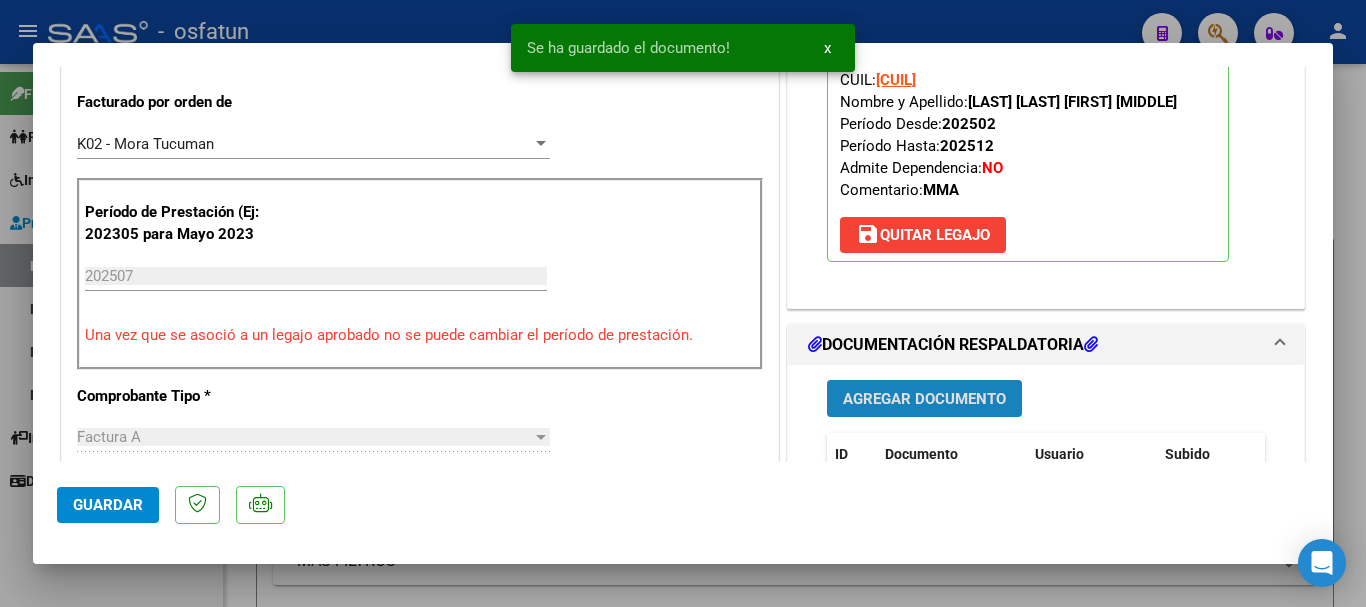 click on "Agregar Documento" at bounding box center (924, 399) 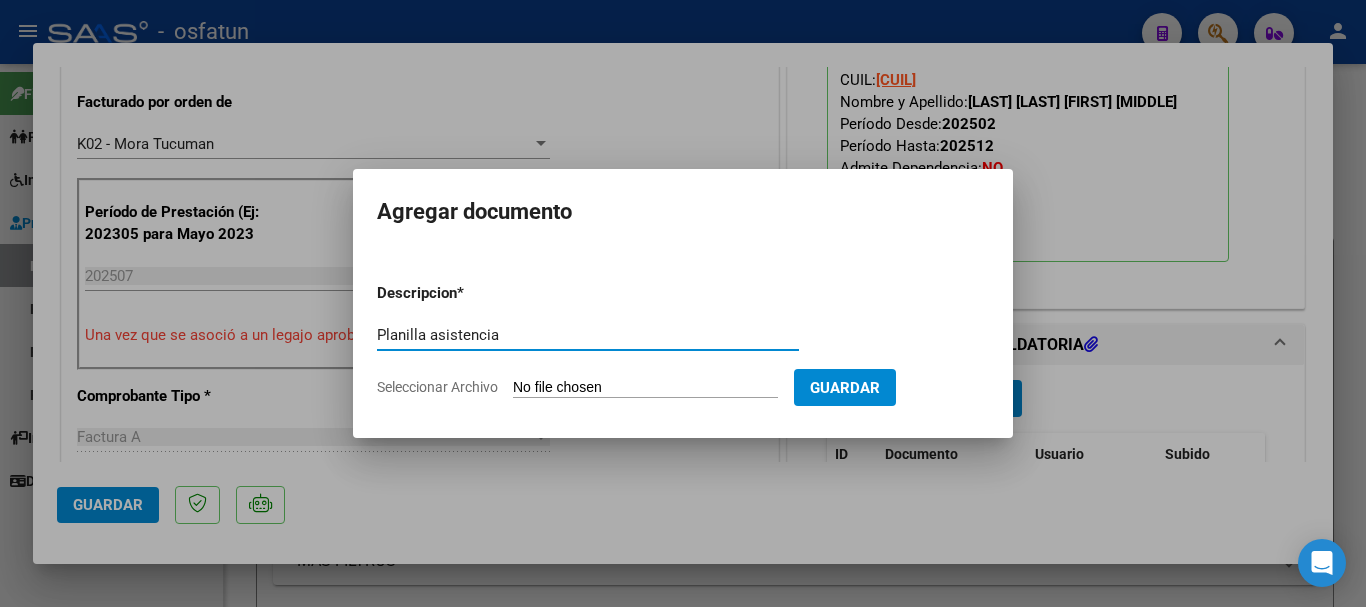 type on "Planilla asistencia" 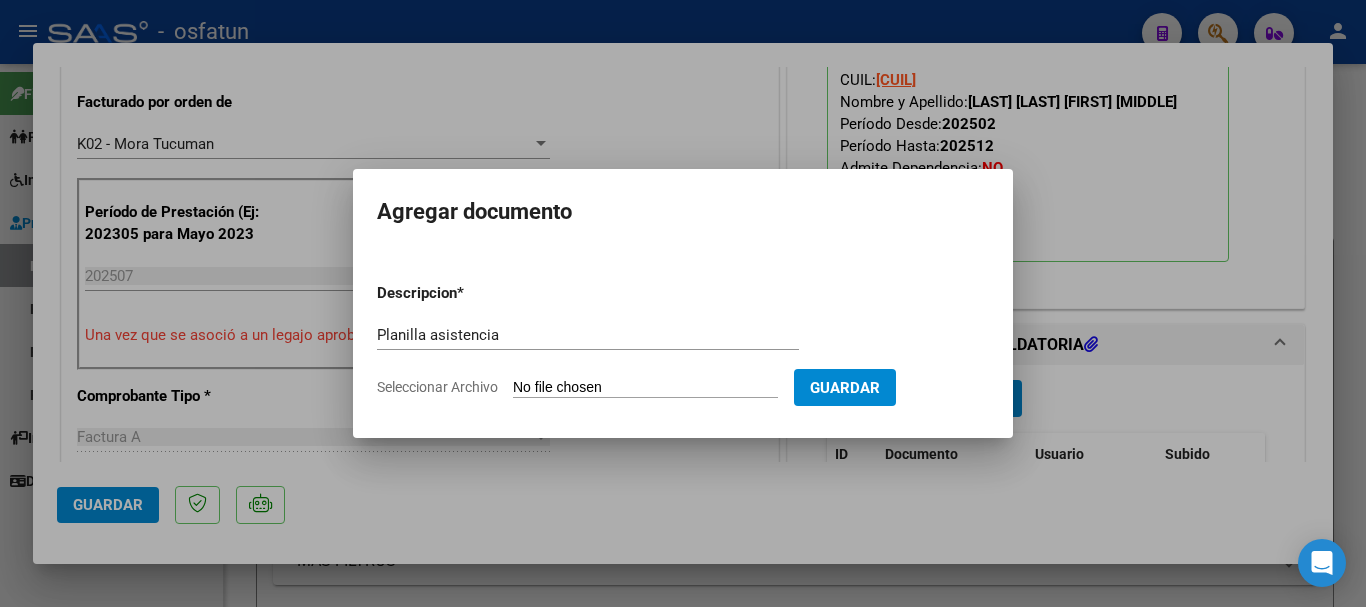 type on "C:\fakepath\[FIRST] [LAST] [LAST] [MONTH] [YEAR].pdf" 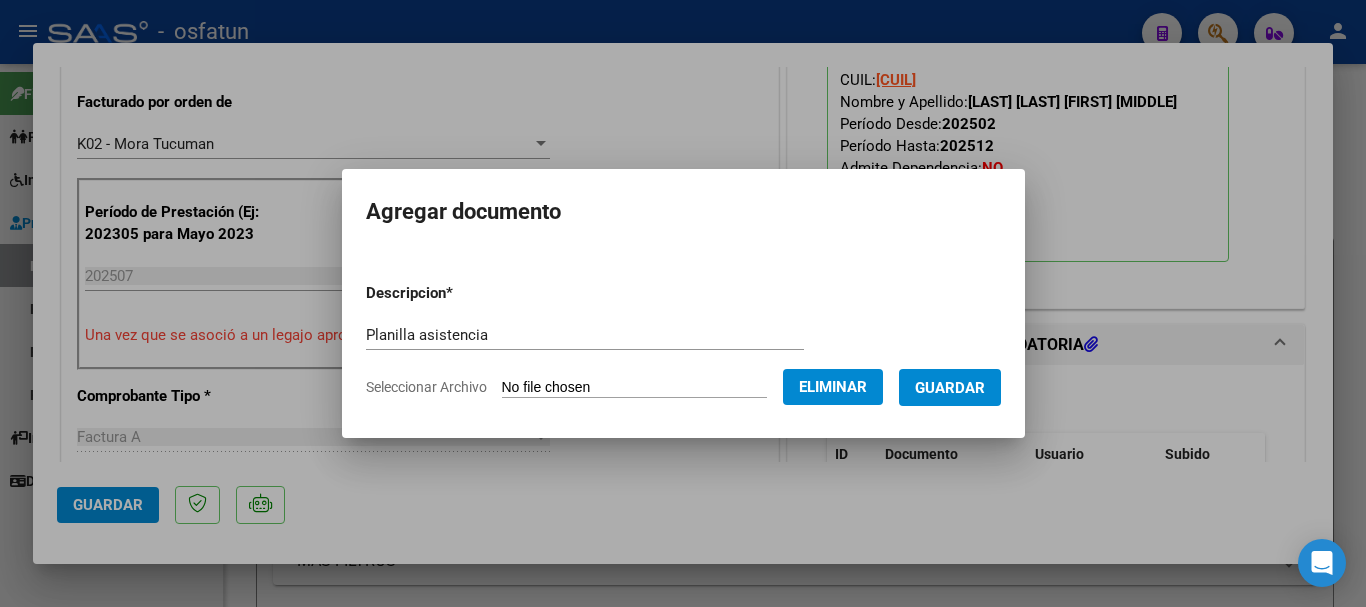 click on "Guardar" at bounding box center [950, 388] 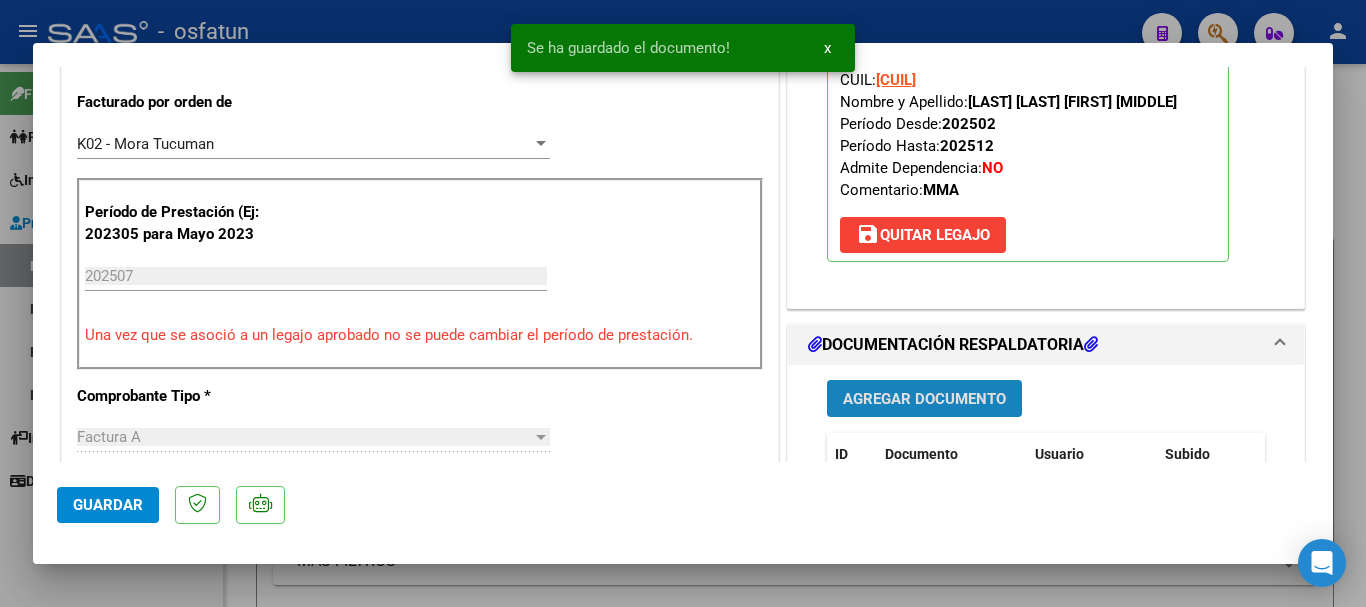click on "Agregar Documento" at bounding box center [924, 399] 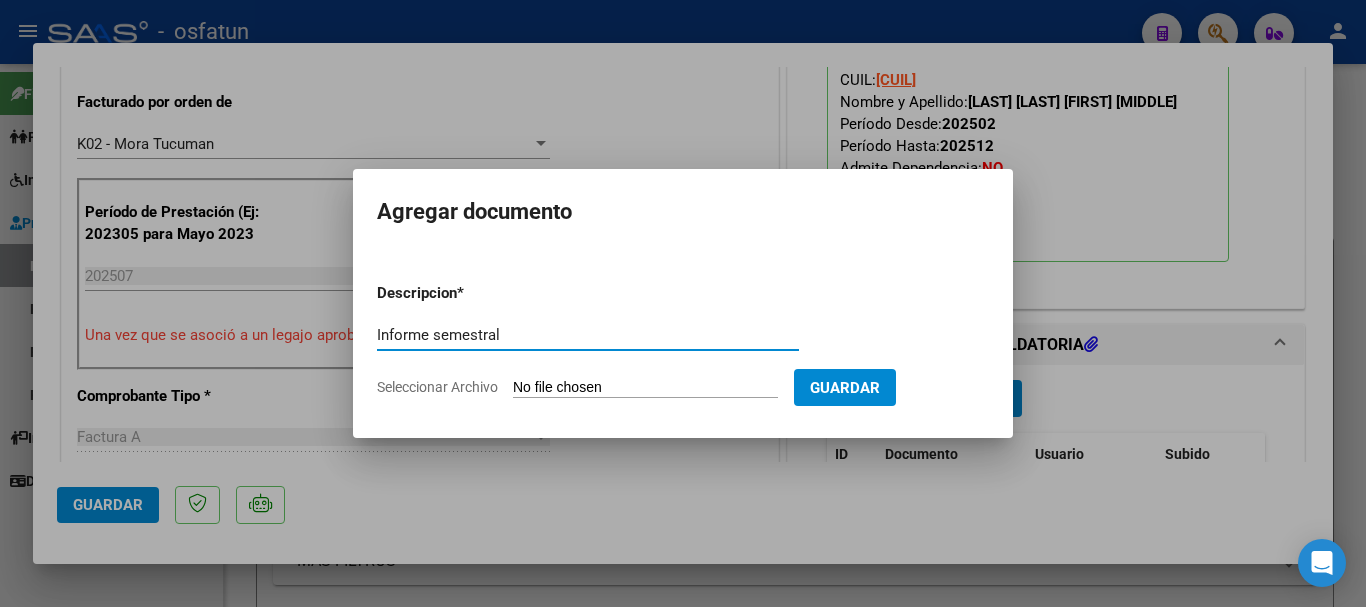 type on "Informe semestral" 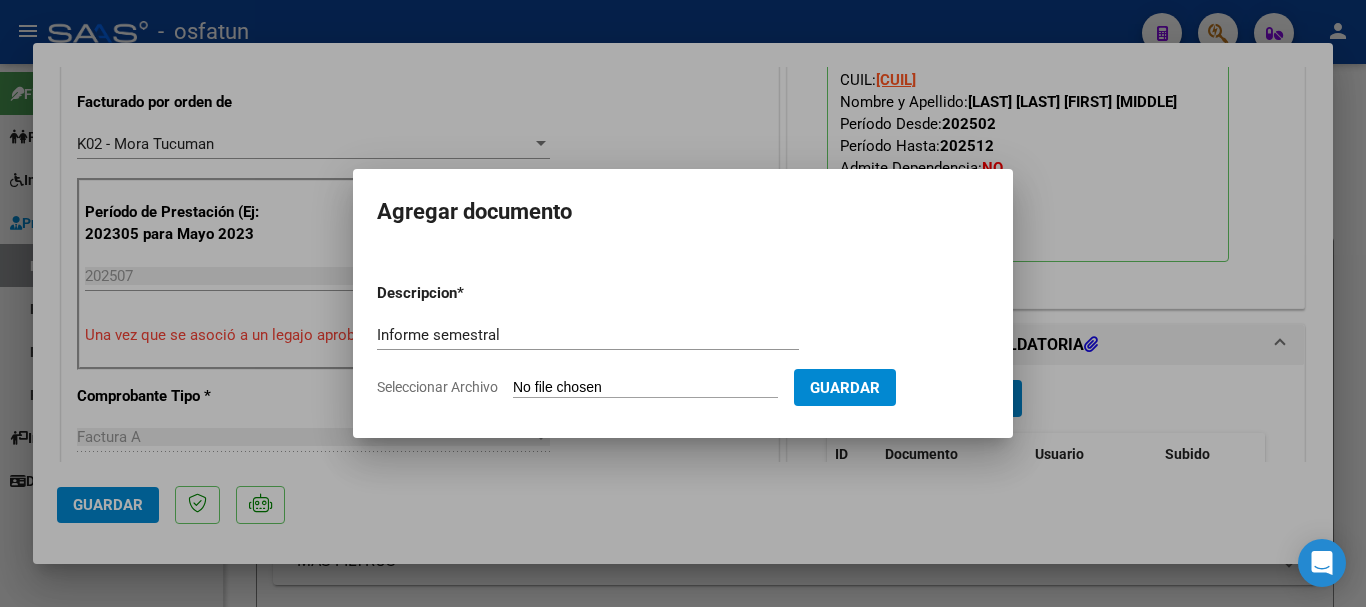 drag, startPoint x: 655, startPoint y: 392, endPoint x: 660, endPoint y: 413, distance: 21.587032 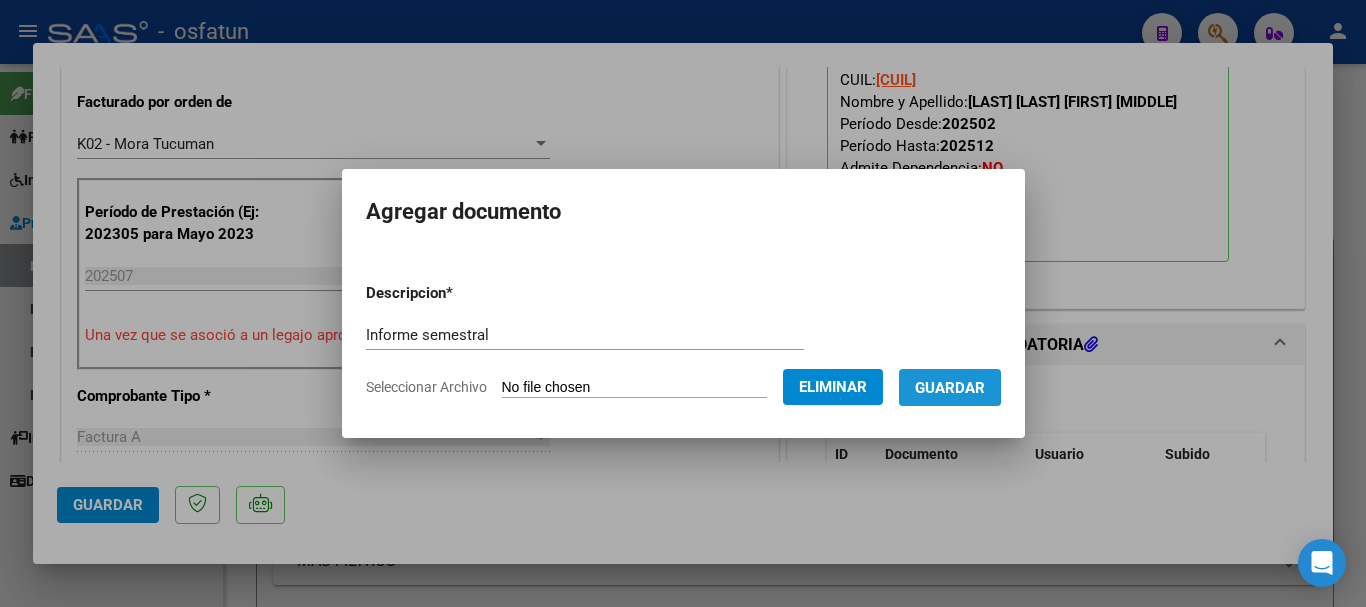 click on "Guardar" at bounding box center [950, 388] 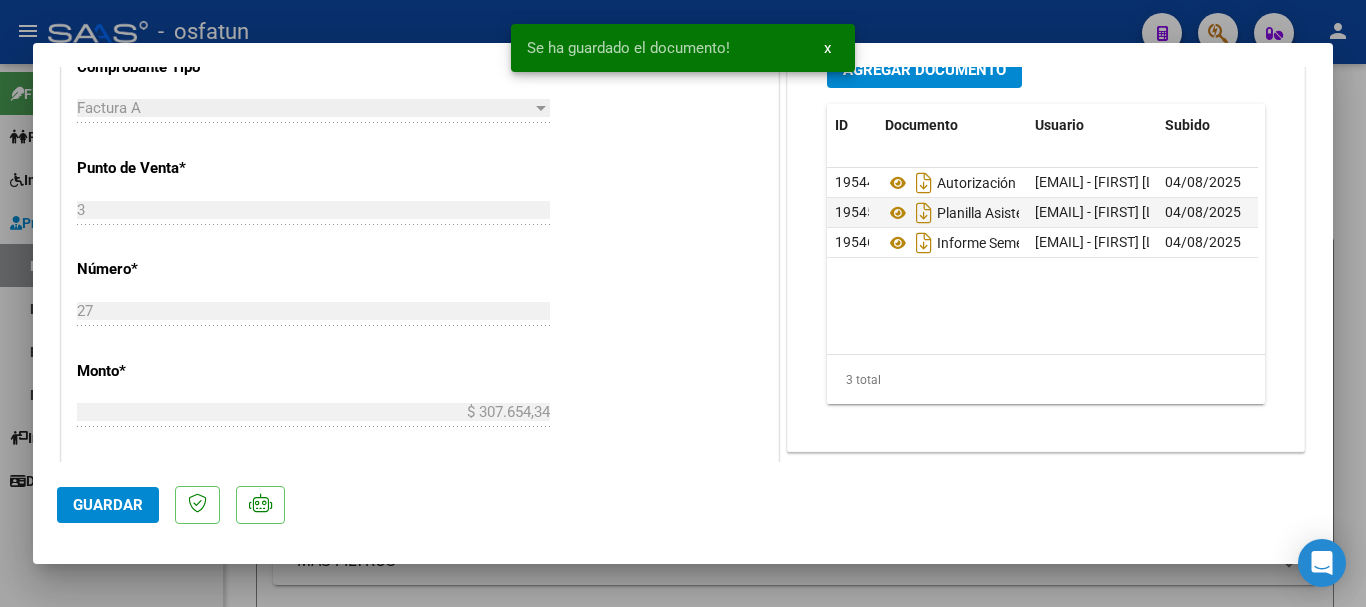 scroll, scrollTop: 923, scrollLeft: 0, axis: vertical 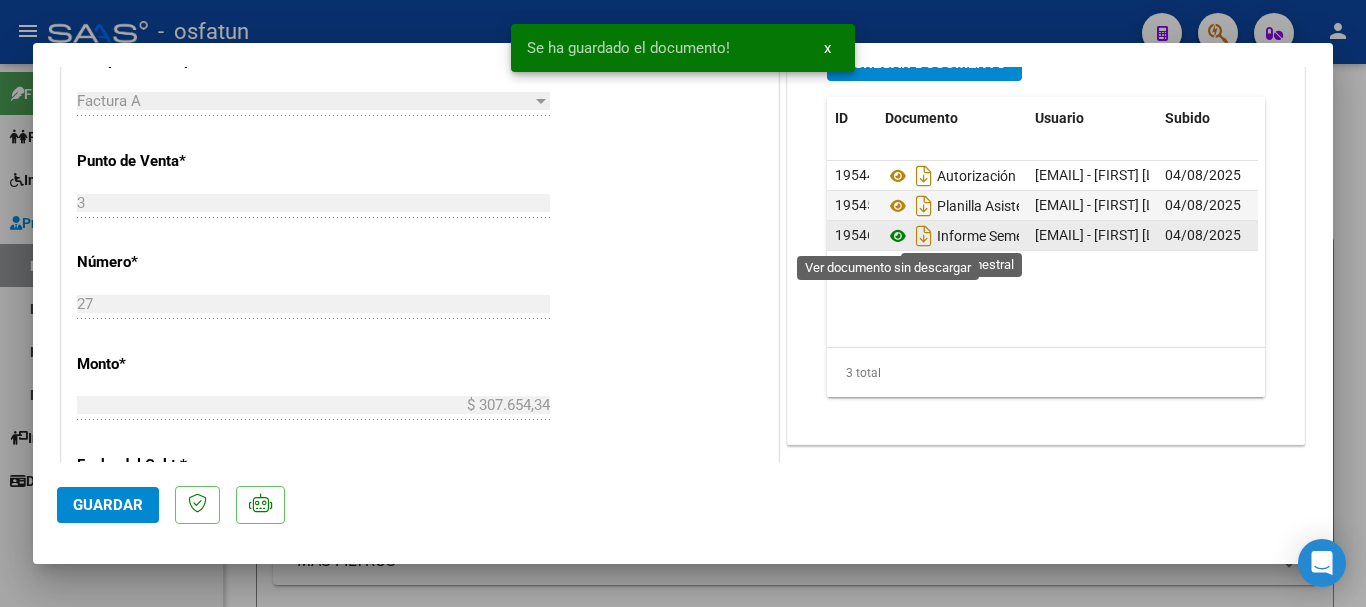 click 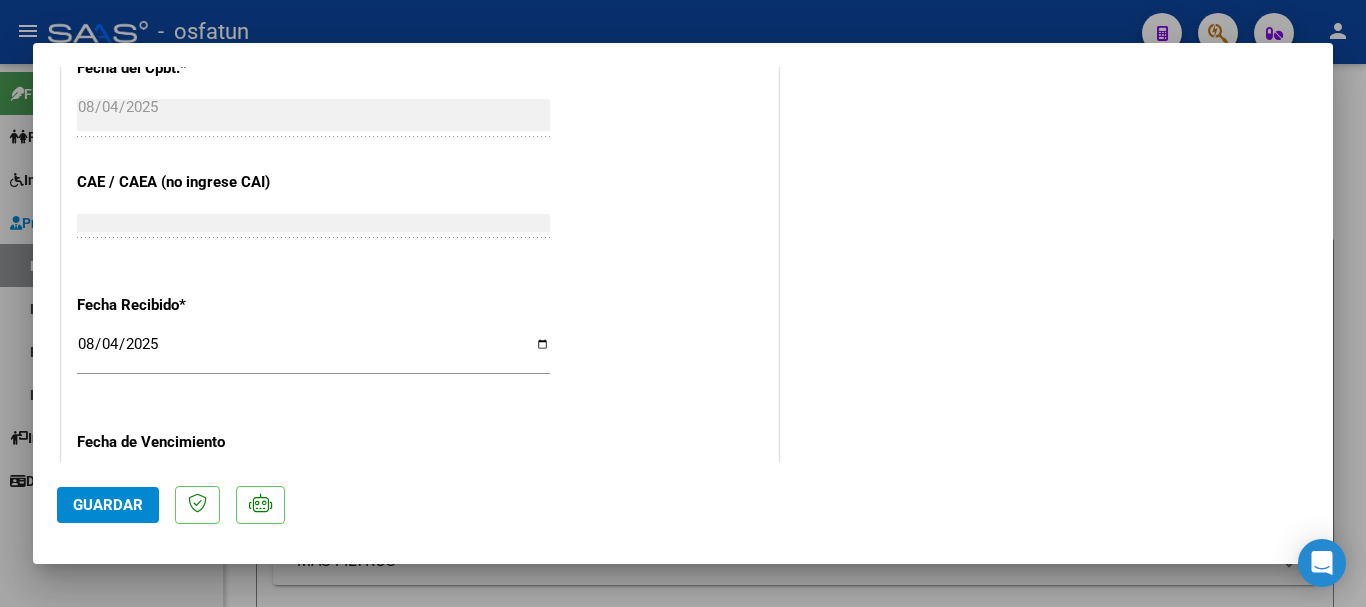 scroll, scrollTop: 1610, scrollLeft: 0, axis: vertical 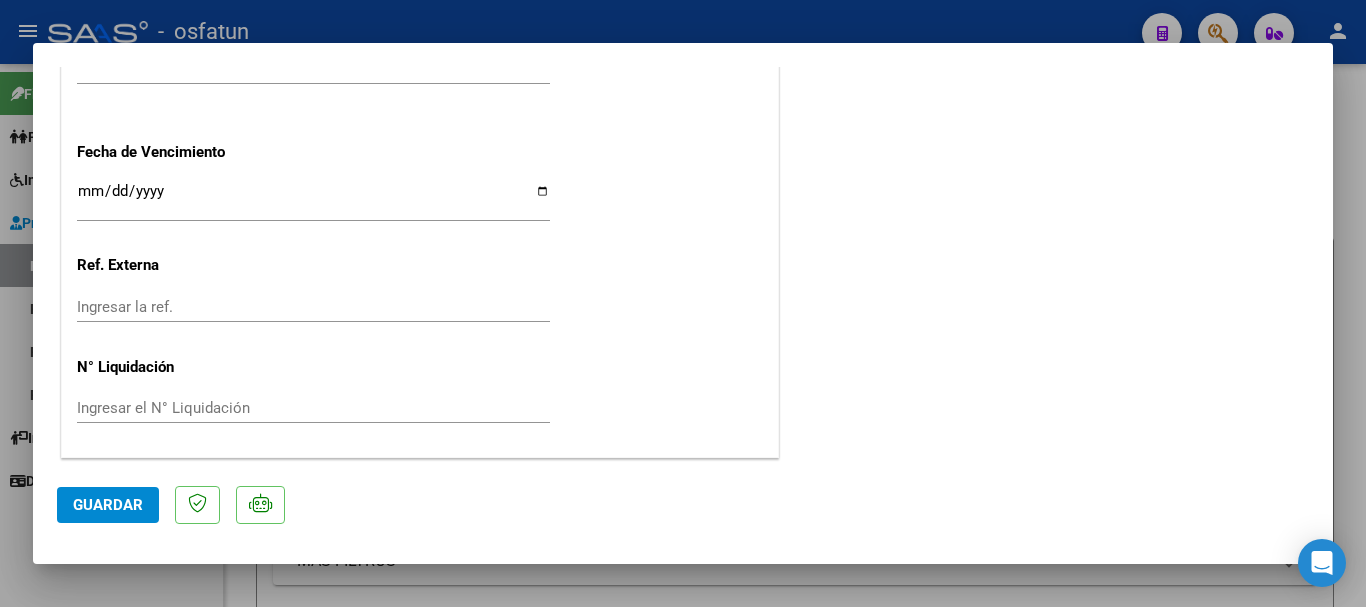 click on "Guardar" 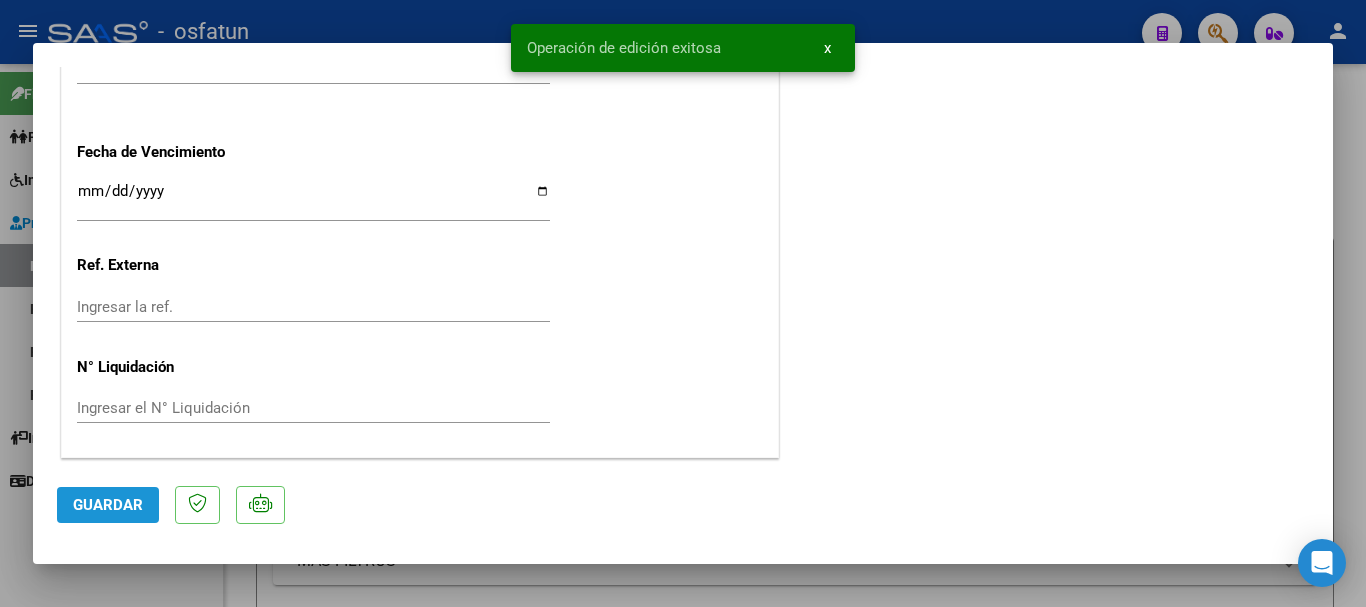 click on "Guardar" 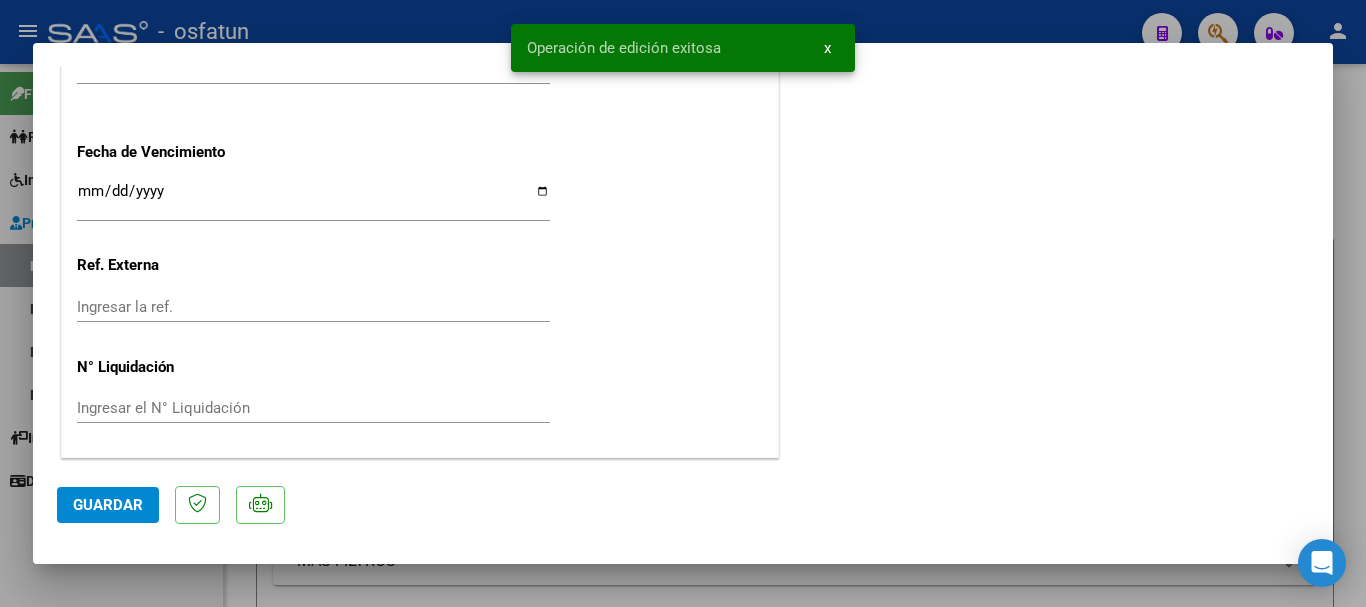 click at bounding box center [683, 303] 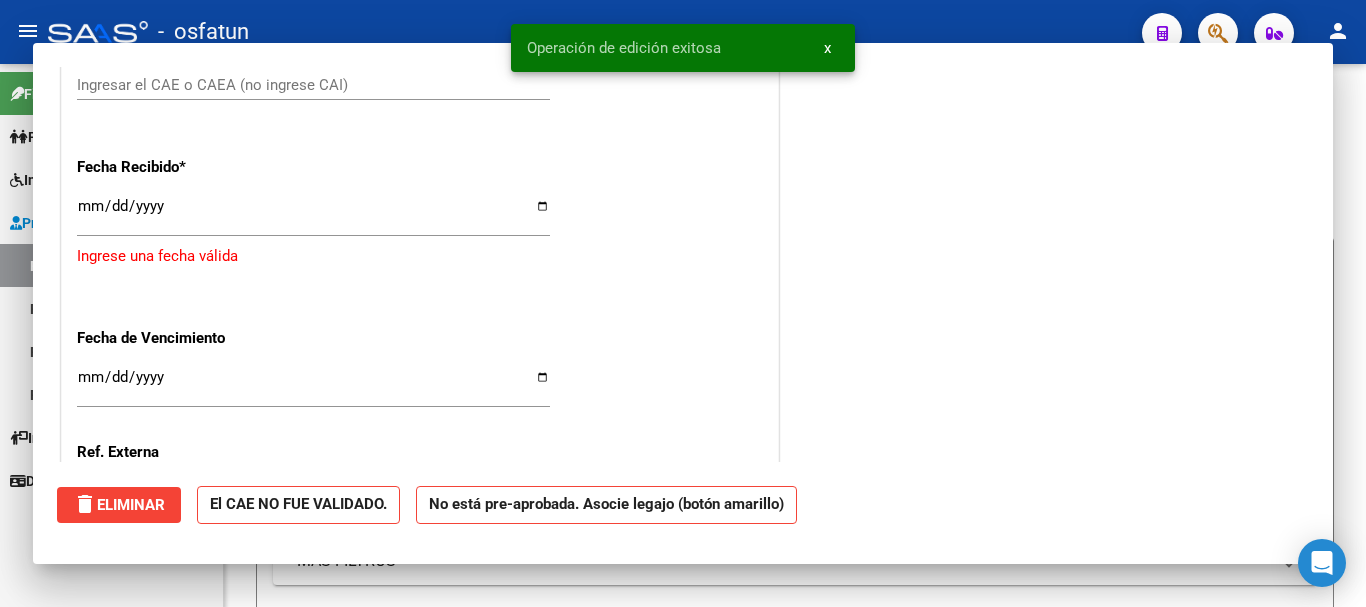 scroll, scrollTop: 0, scrollLeft: 0, axis: both 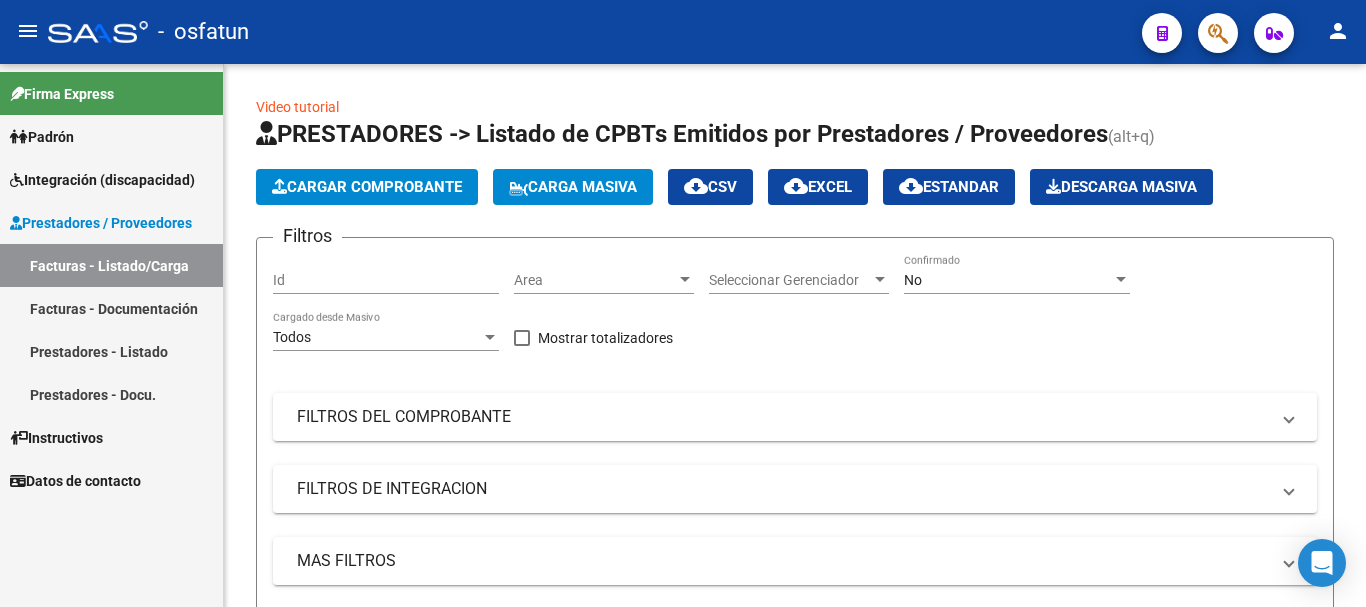 drag, startPoint x: 99, startPoint y: 175, endPoint x: 92, endPoint y: 192, distance: 18.384777 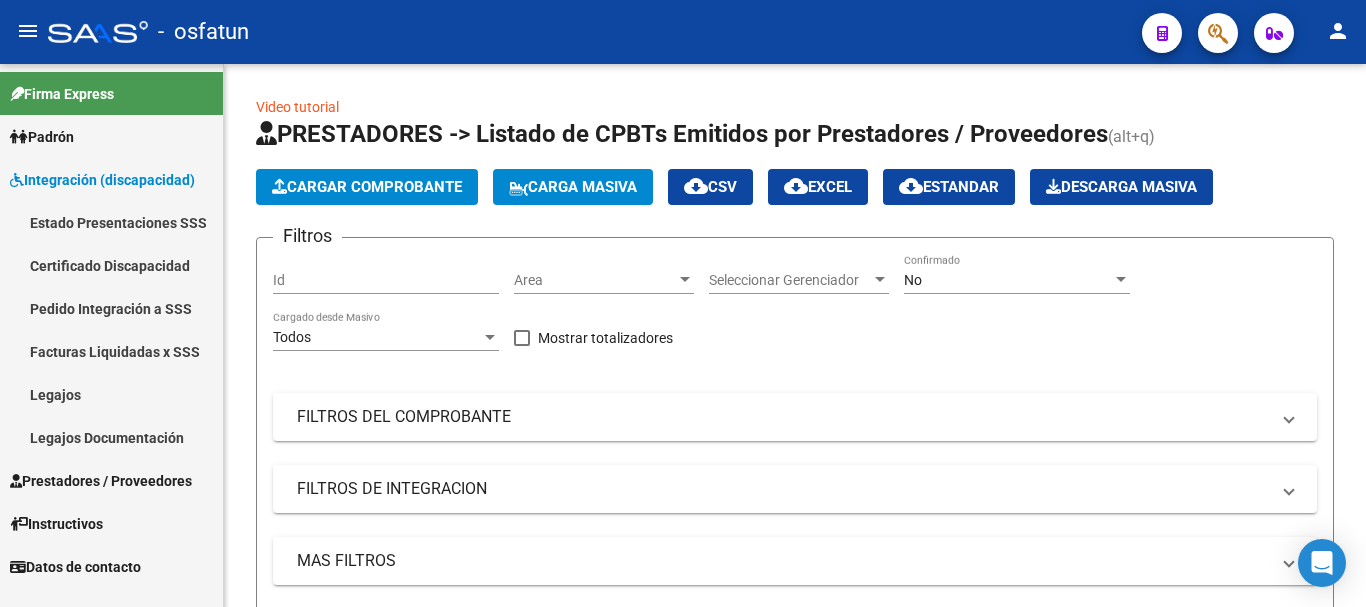click on "Legajos" at bounding box center [111, 394] 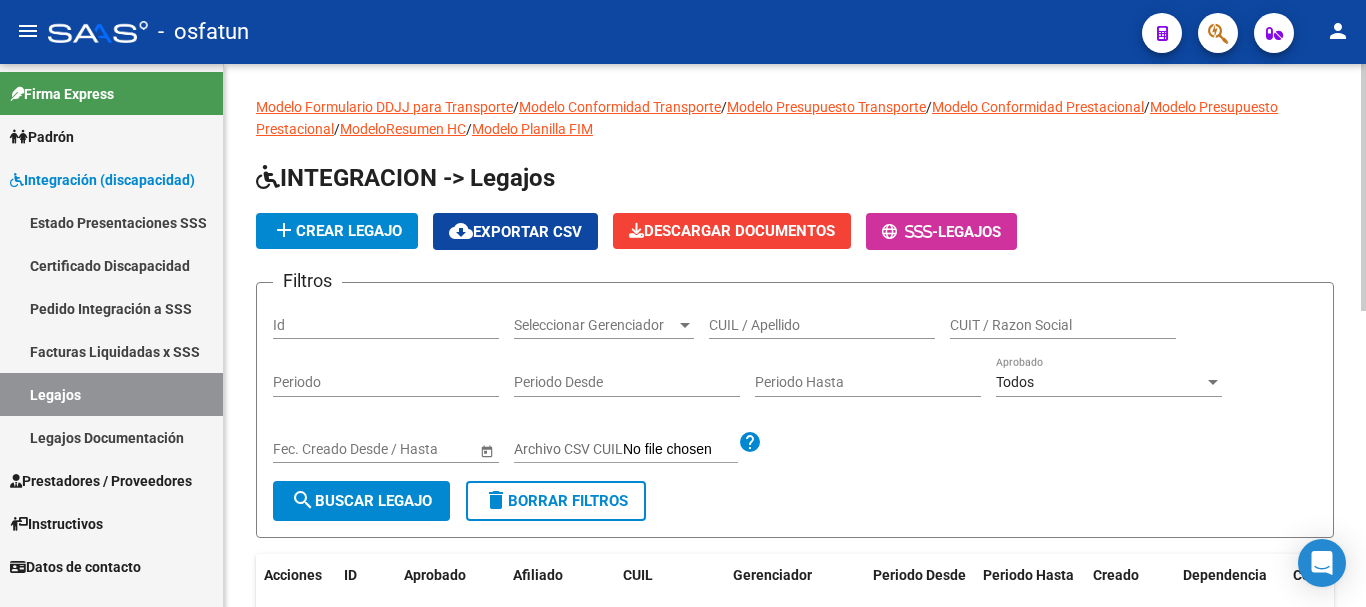 click on "CUIL / Apellido" 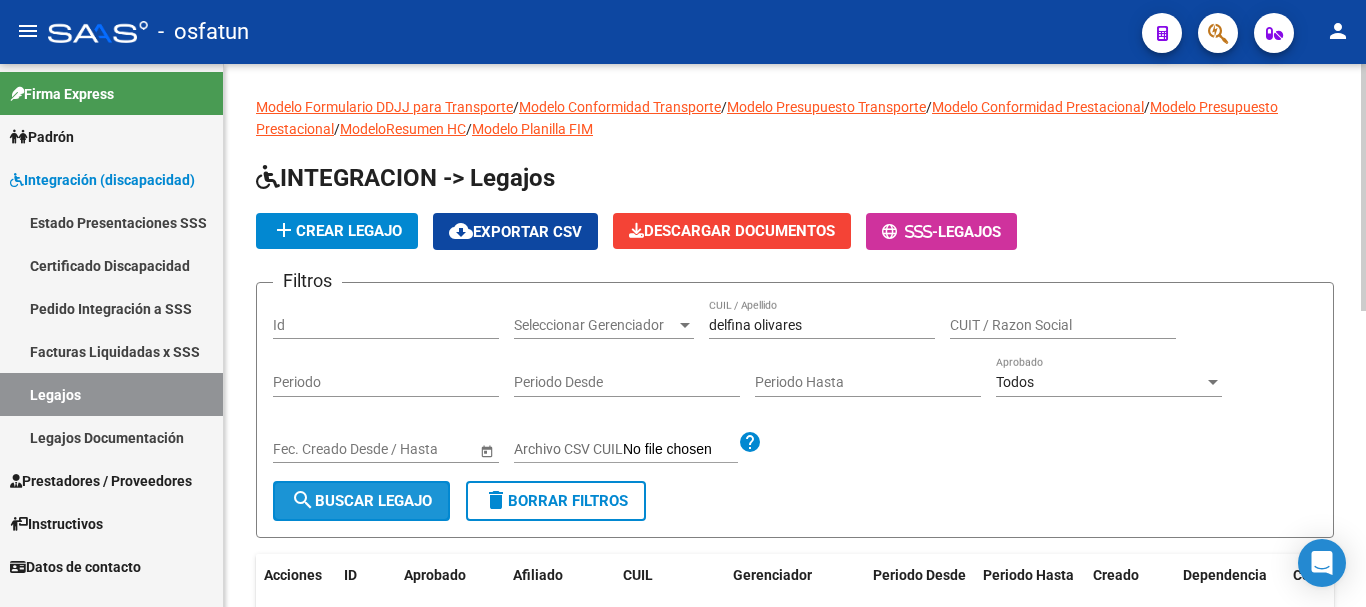 click on "search  Buscar Legajo" 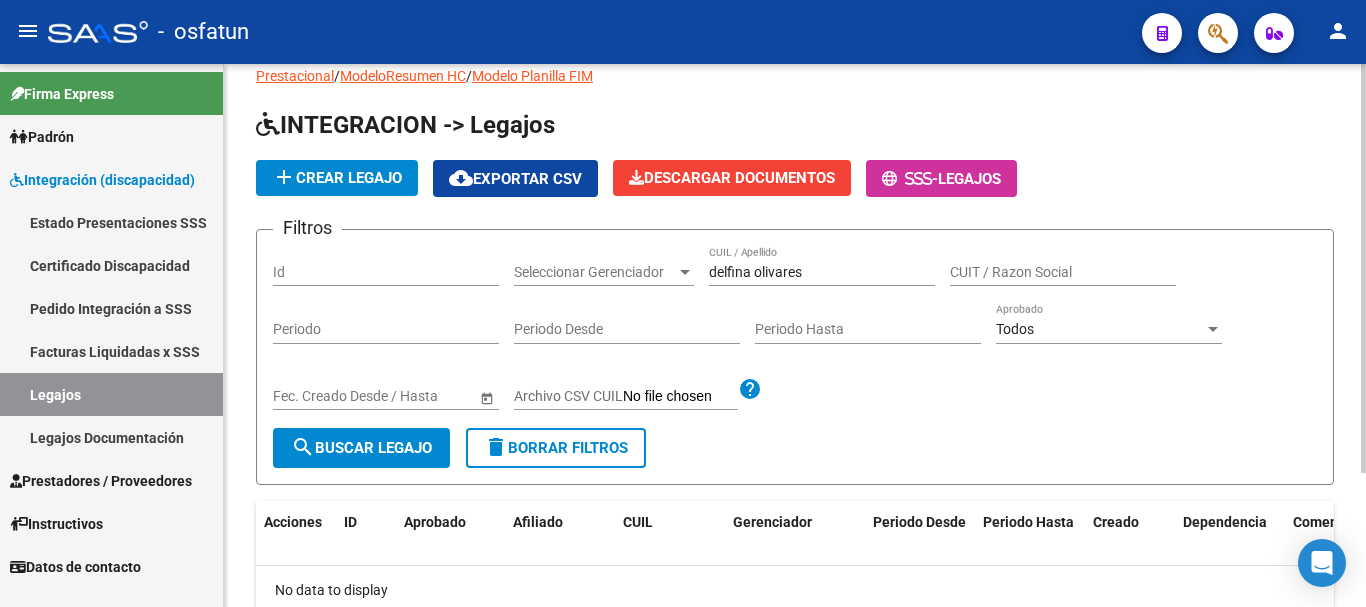 scroll, scrollTop: 178, scrollLeft: 0, axis: vertical 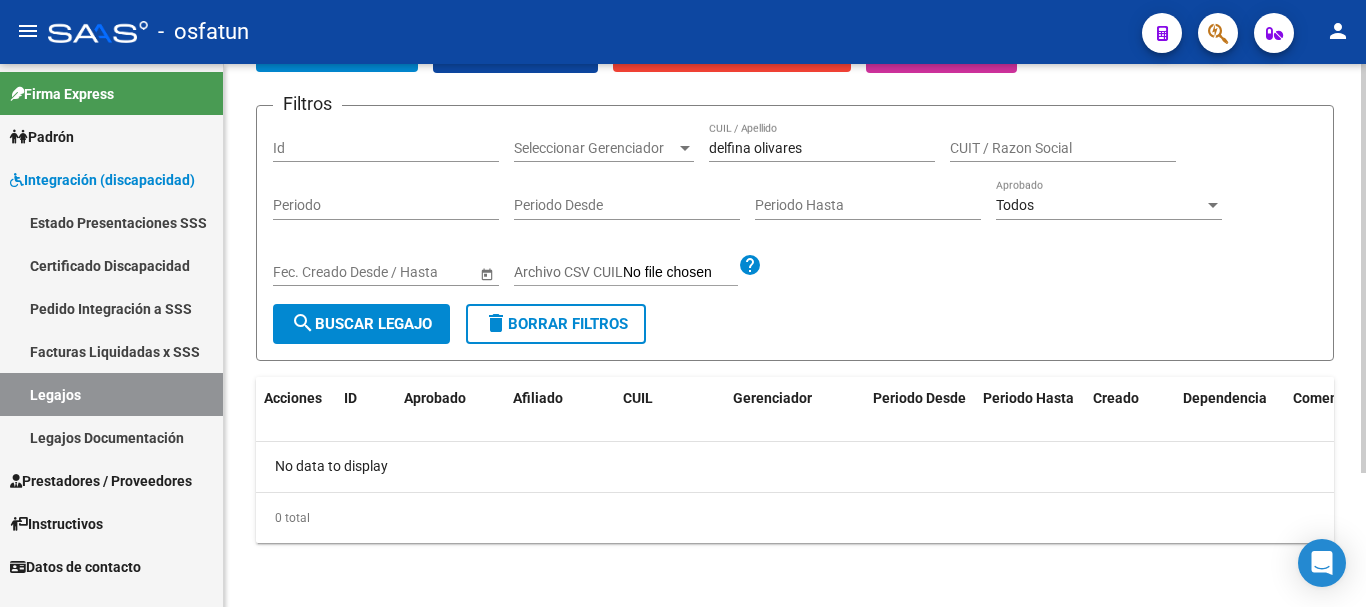 click on "Modelo Formulario DDJJ para Transporte  /  Modelo Conformidad Transporte  /  Modelo Presupuesto Transporte  /  Modelo Conformidad Prestacional  /  Modelo Presupuesto Prestacional  /  ModeloResumen HC  /  Modelo Planilla FIM  INTEGRACION -> Legajos add  Crear Legajo
cloud_download  Exportar CSV  Descargar Documentos
-  Legajos Filtros Id Seleccionar Gerenciador Seleccionar Gerenciador [LAST] [LAST] CUIL / Apellido CUIT / Razon Social Periodo Periodo Desde Periodo Hasta Todos Aprobado Start date – End date Fec. Creado Desde / Hasta Archivo CSV CUIL help search  Buscar Legajo  delete  Borrar Filtros  Acciones ID Aprobado Afiliado CUIL Gerenciador Periodo Desde Periodo Hasta Creado Dependencia Comentario Comentario Adm. No data to display  0 total   1" 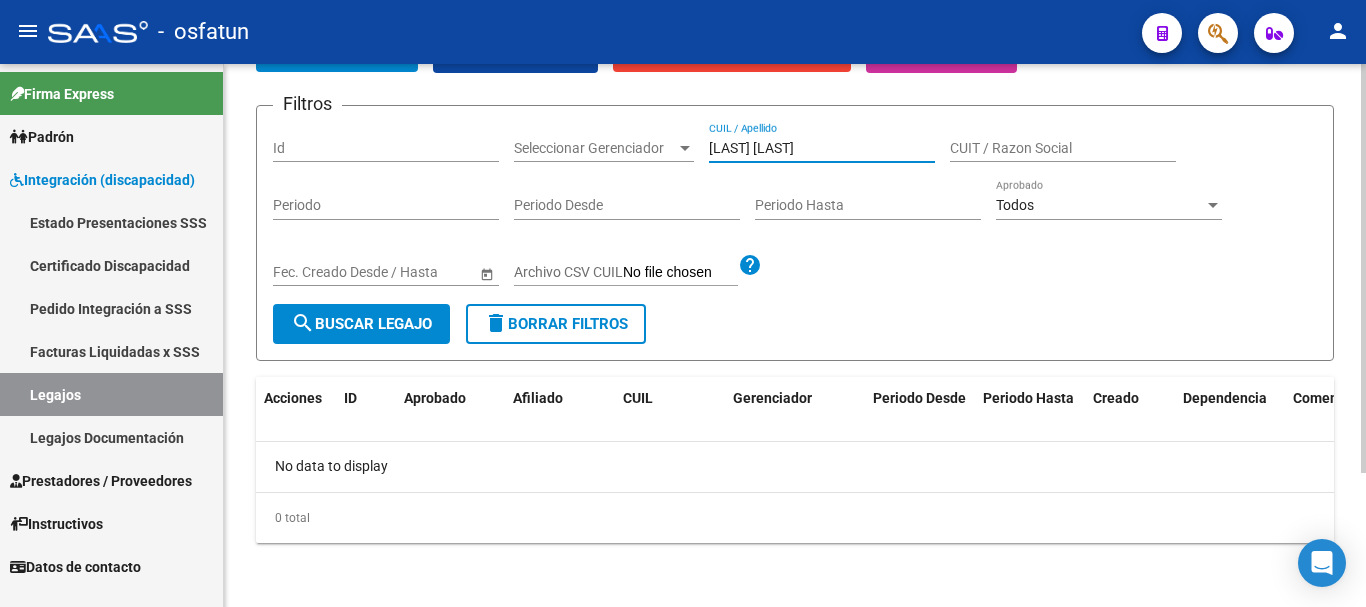 type on "[LAST] [LAST]" 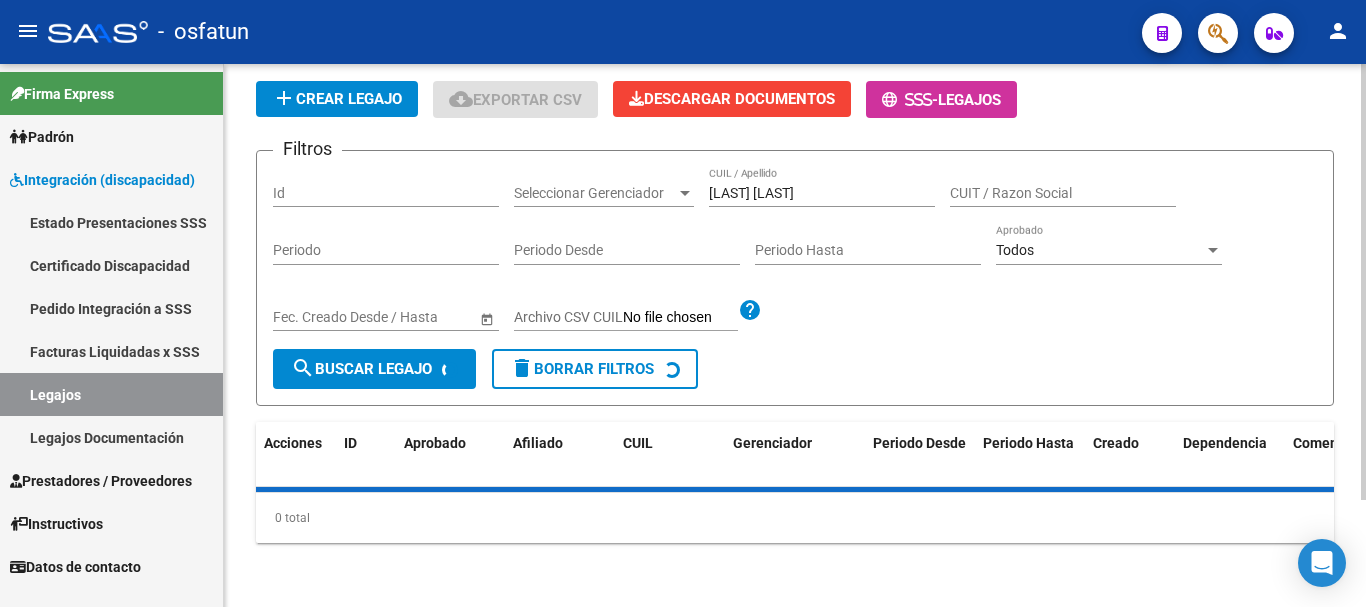 scroll, scrollTop: 178, scrollLeft: 0, axis: vertical 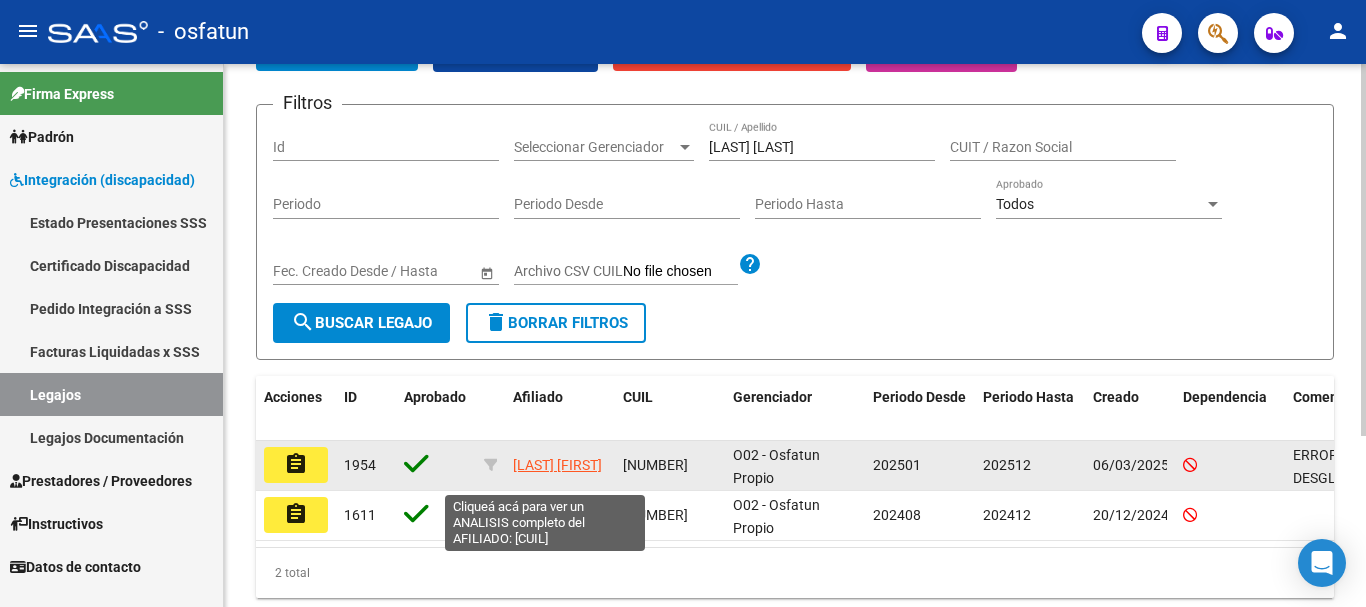 click on "[LAST] [FIRST]" 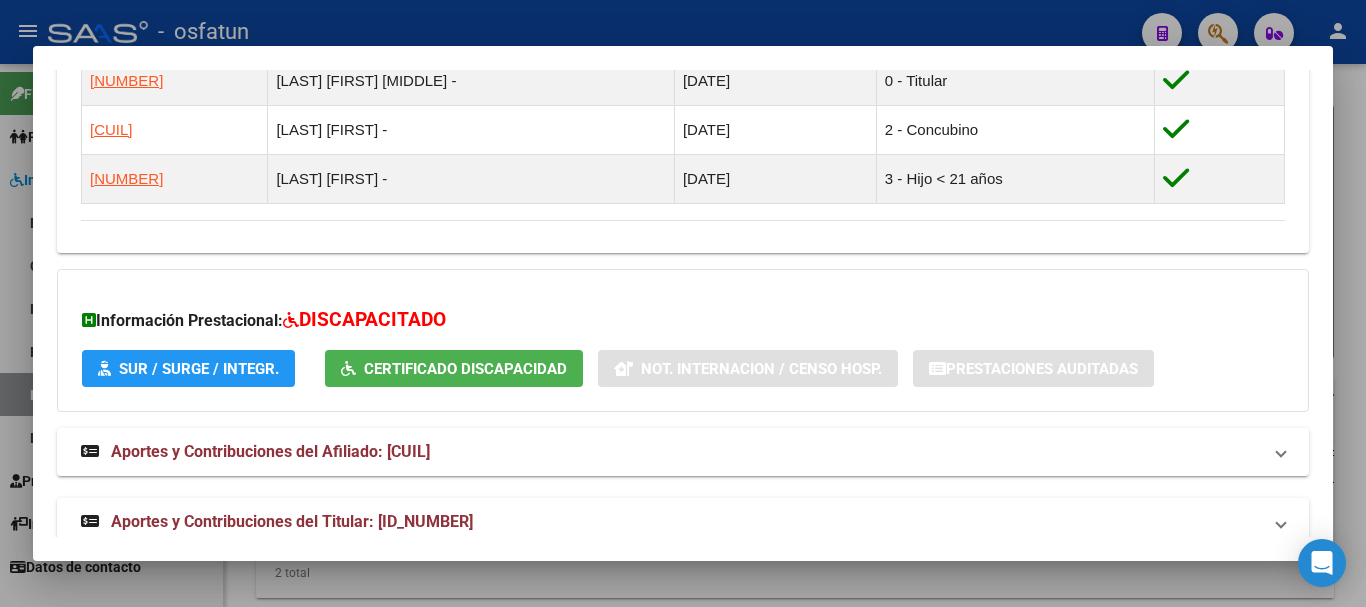 scroll, scrollTop: 1233, scrollLeft: 0, axis: vertical 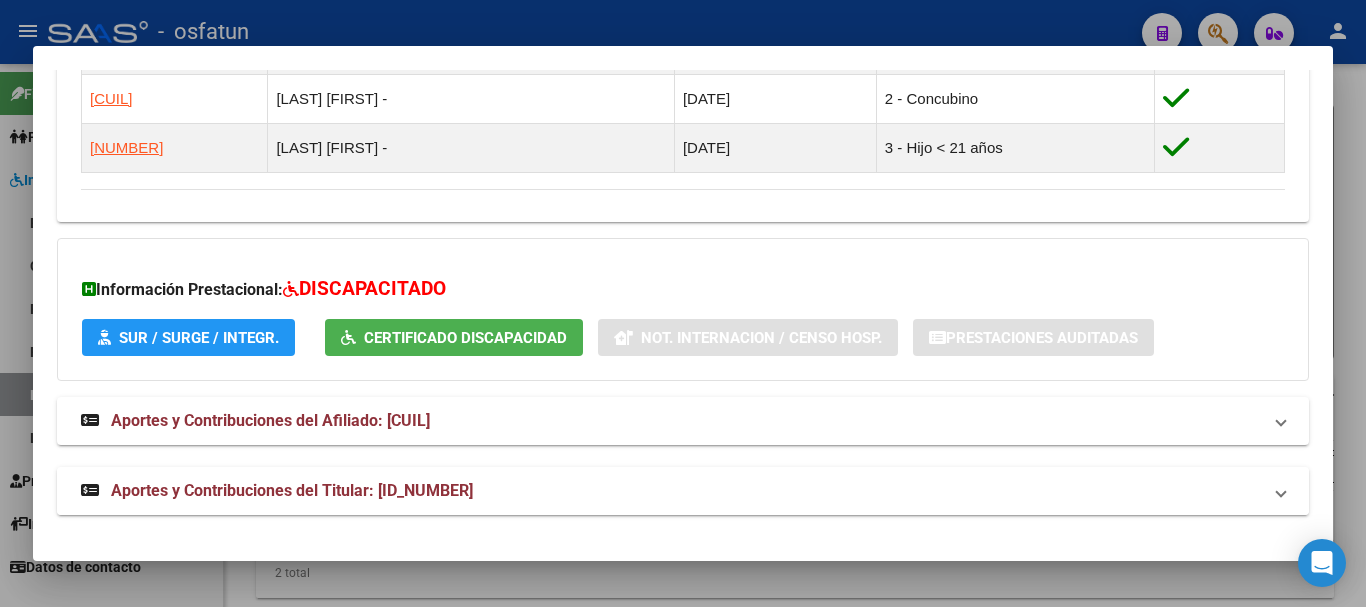 click on "Aportes y Contribuciones del Titular: [ID_NUMBER]" at bounding box center [292, 490] 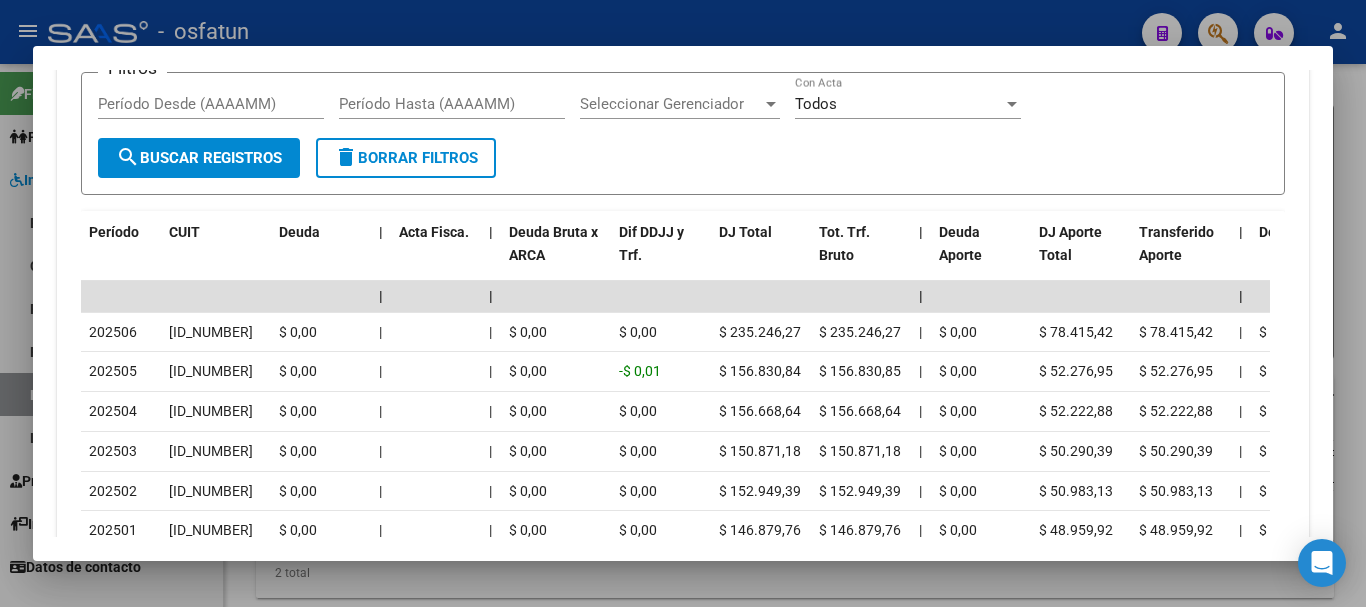 scroll, scrollTop: 1947, scrollLeft: 0, axis: vertical 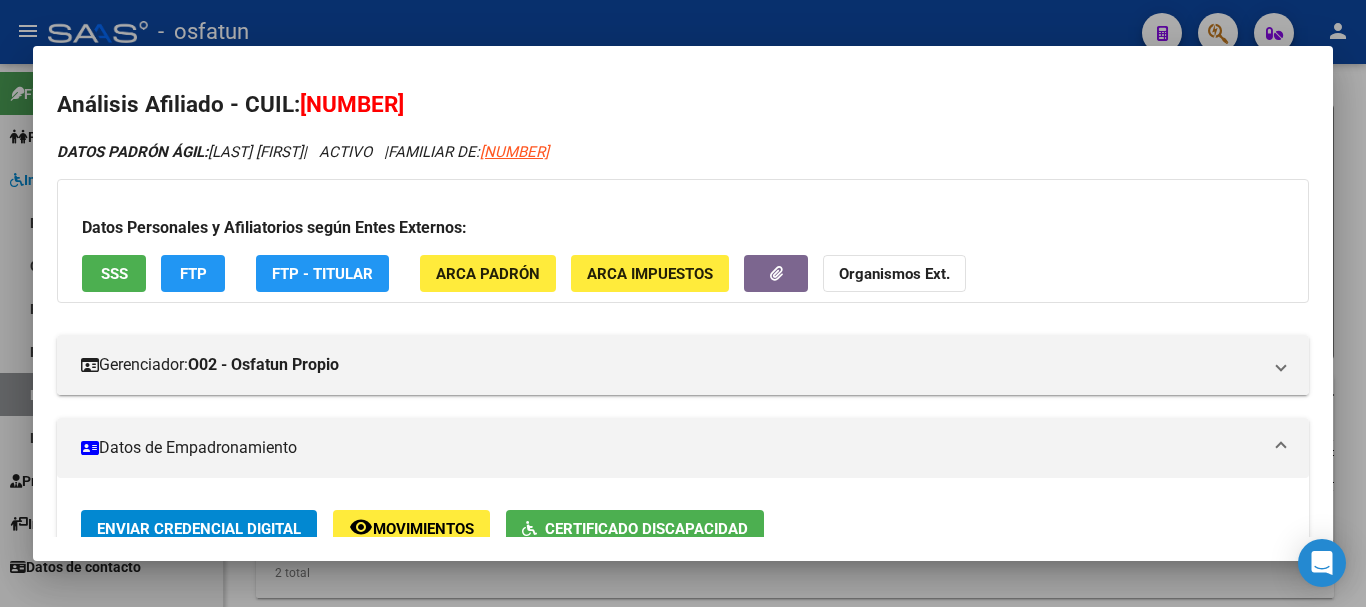 click on "Organismos Ext." 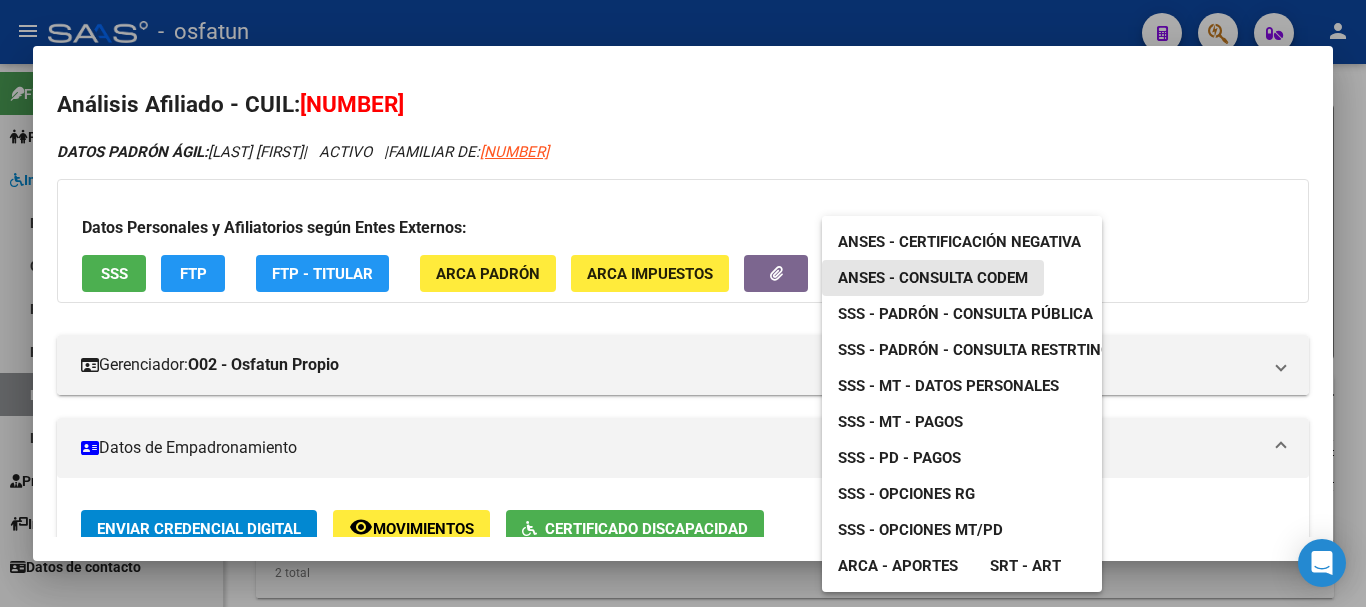 click on "ANSES - Consulta CODEM" at bounding box center (933, 278) 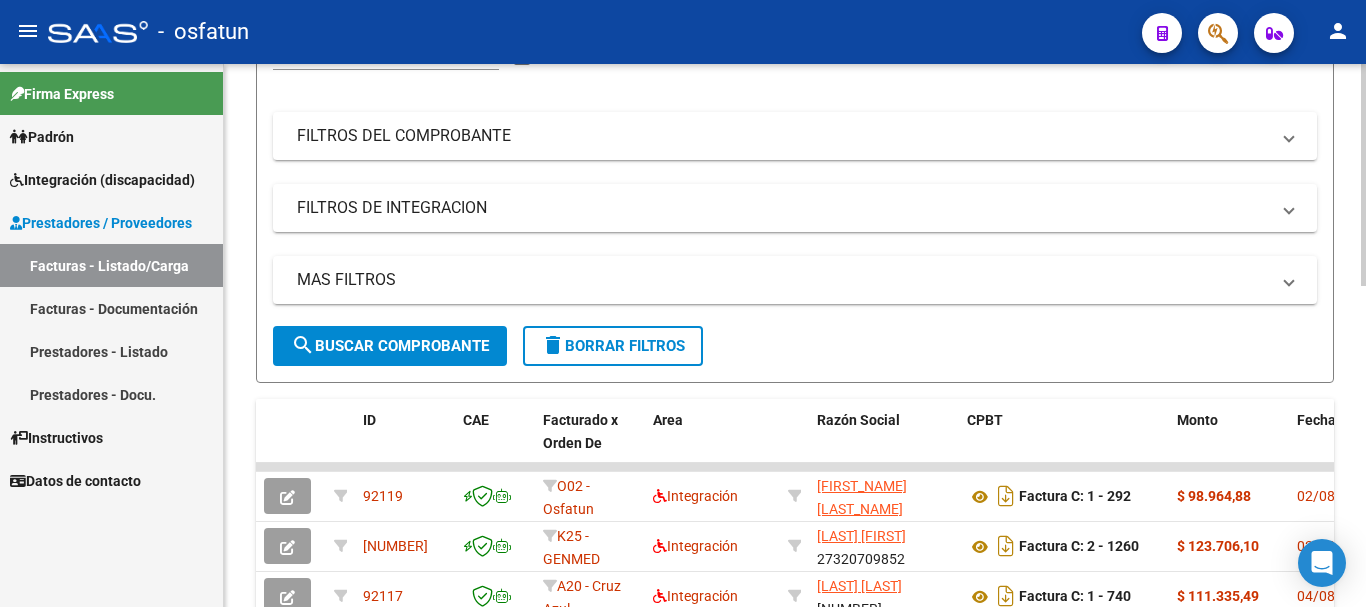 scroll, scrollTop: 207, scrollLeft: 0, axis: vertical 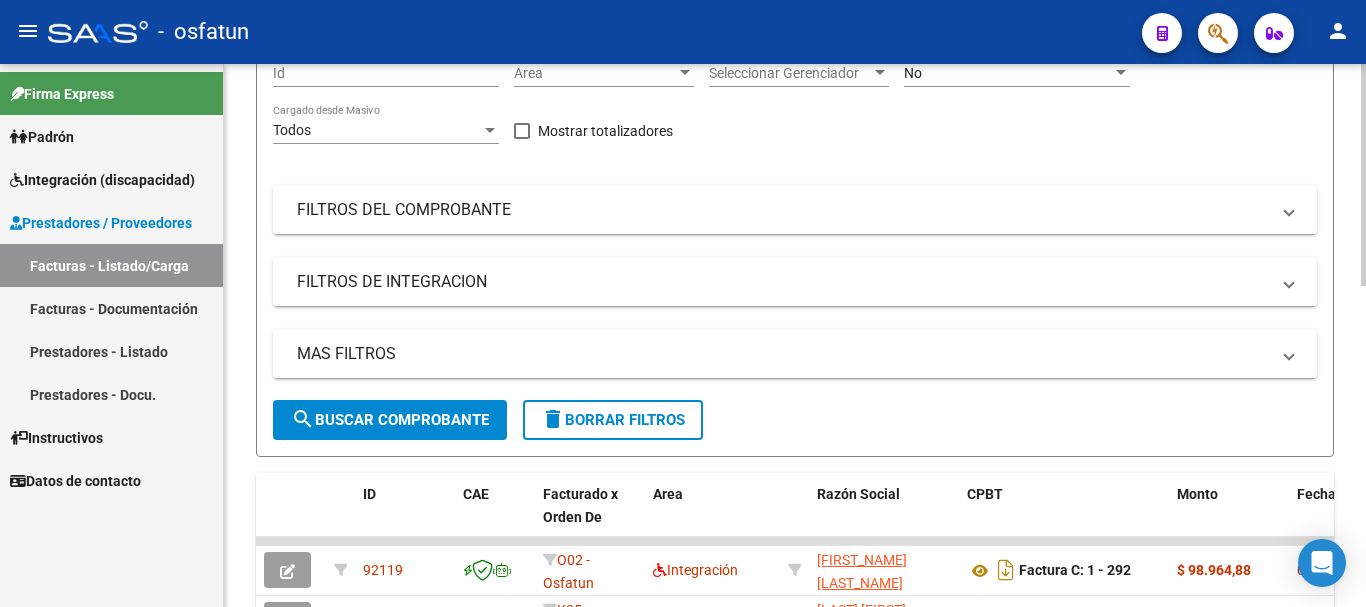 click 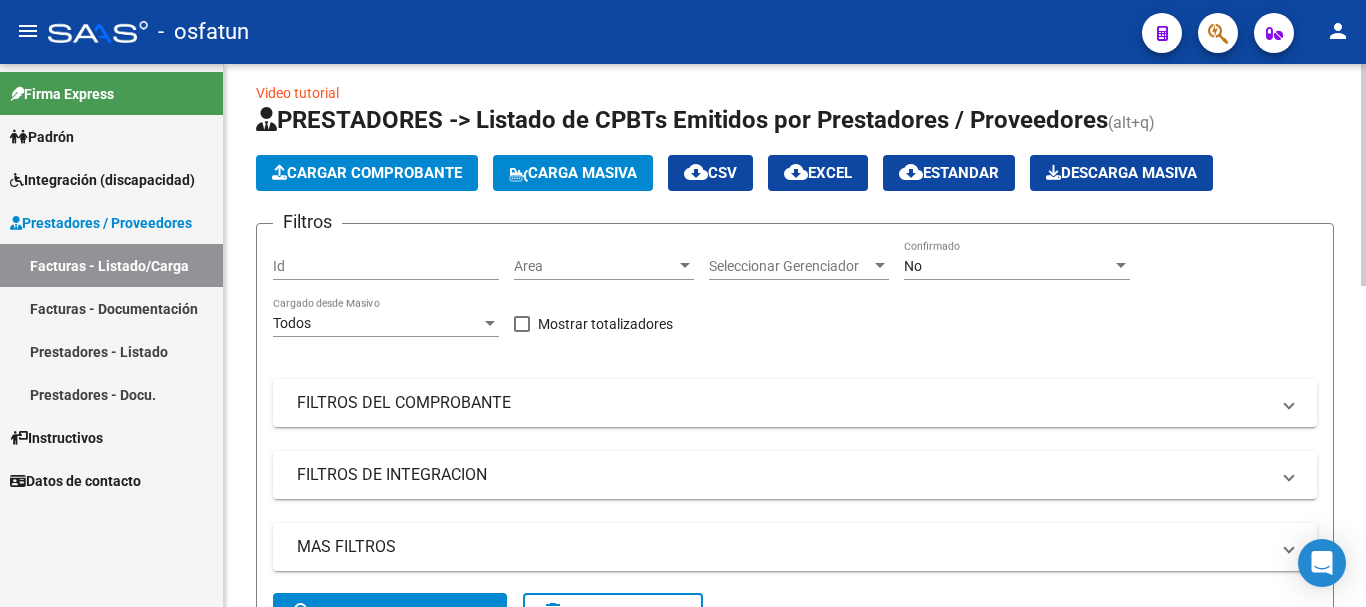 click on "Video tutorial   PRESTADORES -> Listado de CPBTs Emitidos por Prestadores / Proveedores (alt+q)   Cargar Comprobante
Carga Masiva  cloud_download  CSV  cloud_download  EXCEL  cloud_download  Estandar   Descarga Masiva
Filtros Id Area Area Seleccionar Gerenciador Seleccionar Gerenciador No Confirmado Todos Cargado desde Masivo   Mostrar totalizadores   FILTROS DEL COMPROBANTE  Comprobante Tipo Comprobante Tipo Start date – End date Fec. Comprobante Desde / Hasta Días Emisión Desde(cant. días) Días Emisión Hasta(cant. días) CUIT / Razón Social Pto. Venta Nro. Comprobante Código SSS CAE Válido CAE Válido Todos Cargado Módulo Hosp. Todos Tiene facturacion Apócrifa Hospital Refes  FILTROS DE INTEGRACION  Todos Cargado en Para Enviar SSS Período De Prestación Campos del Archivo de Rendición Devuelto x SSS (dr_envio) Todos Rendido x SSS (dr_envio) Tipo de Registro Tipo de Registro Período Presentación Período Presentación Campos del Legajo Asociado (preaprobación) Todos  MAS FILTROS  Op" 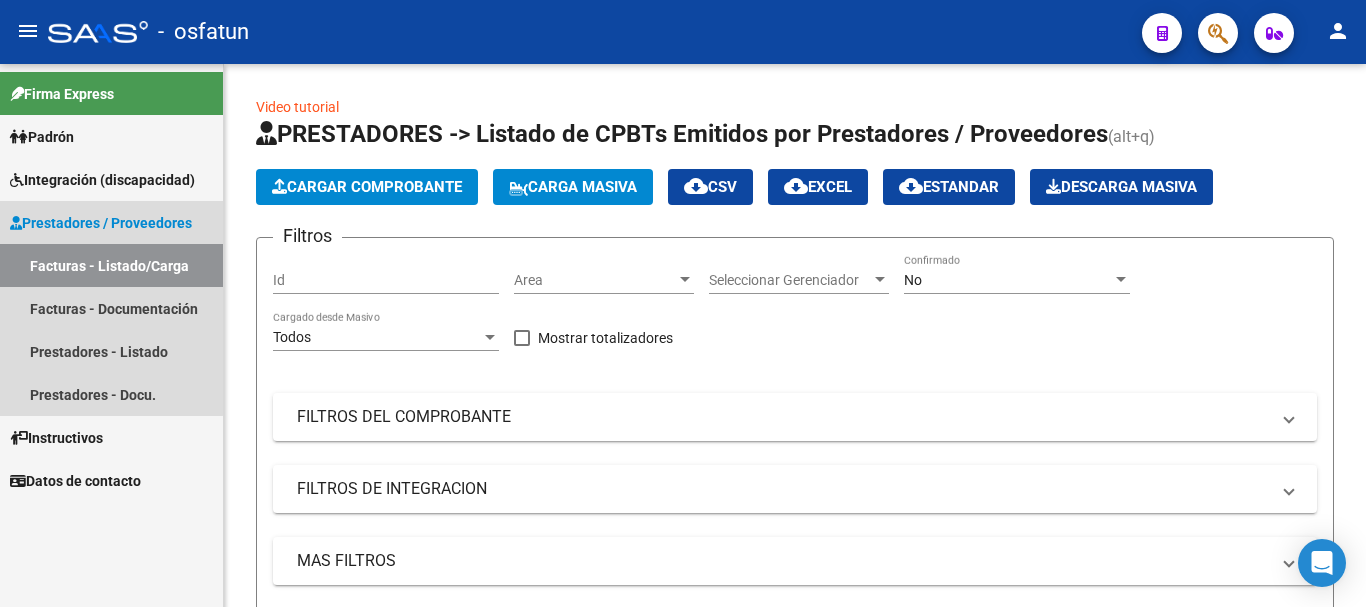 click on "Prestadores / Proveedores" at bounding box center (101, 223) 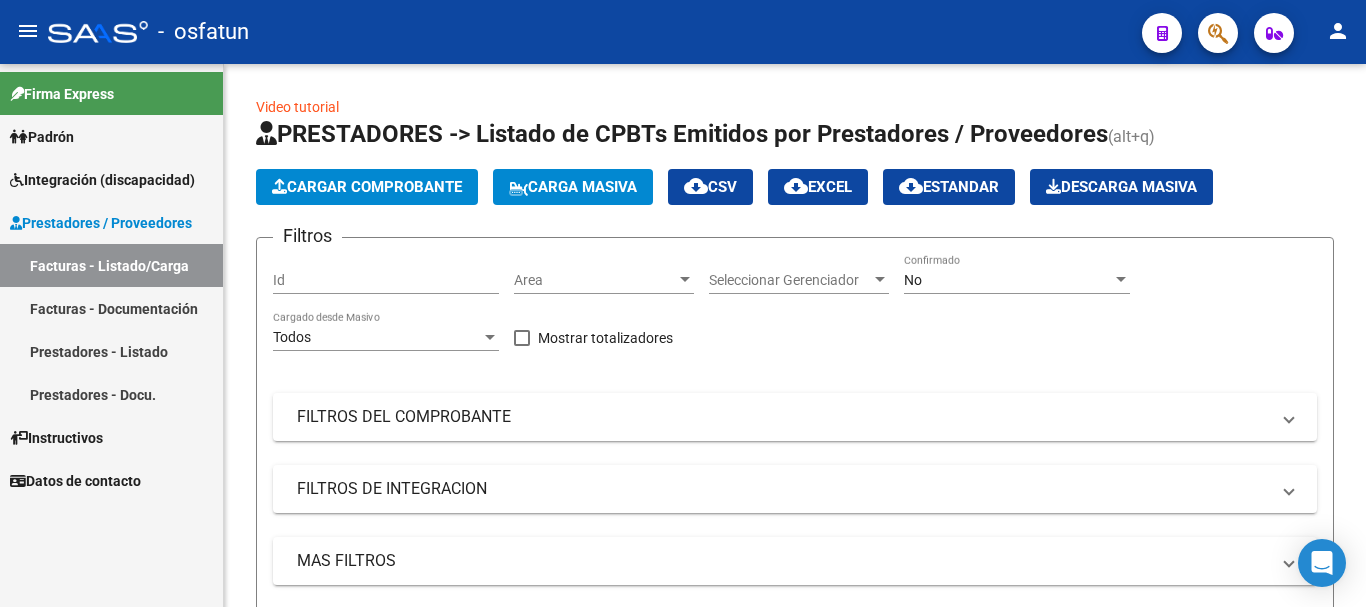 click on "Integración (discapacidad)" at bounding box center (102, 180) 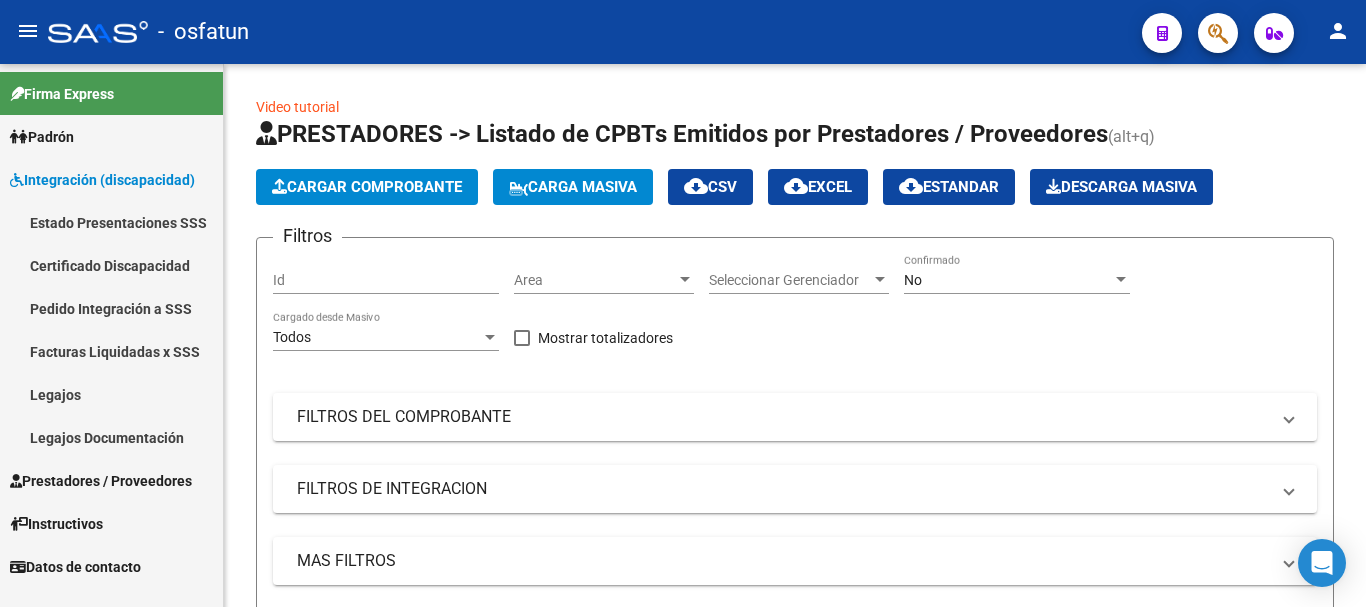 click on "Legajos" at bounding box center (111, 394) 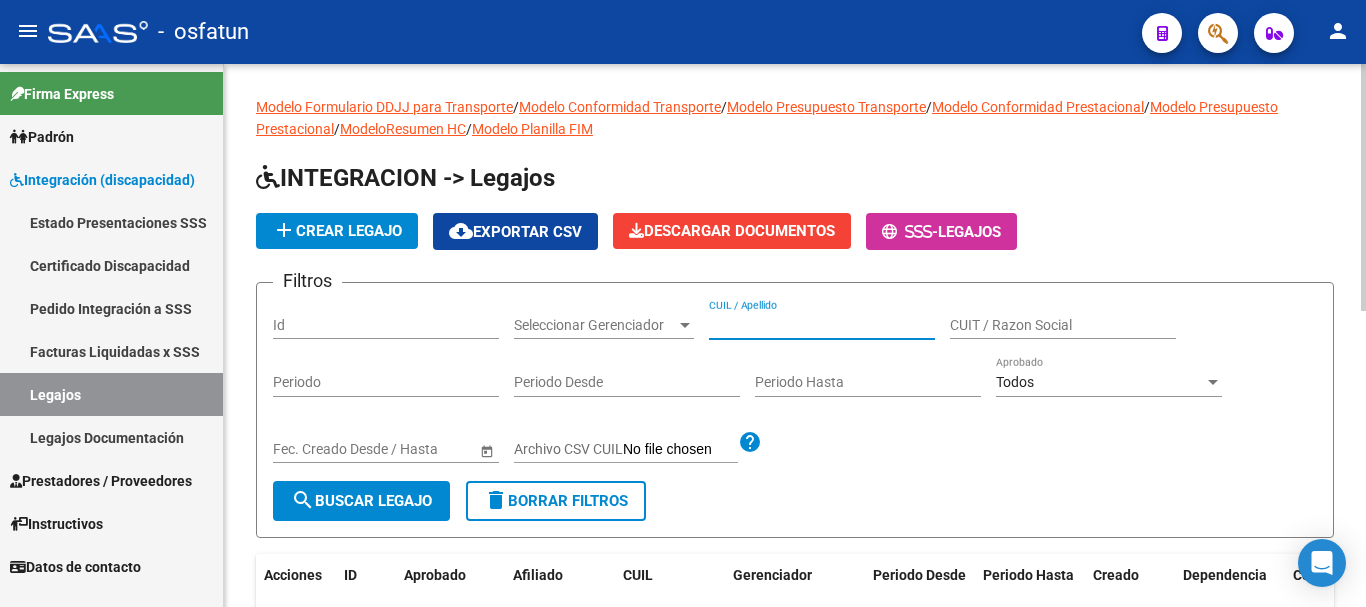 click on "CUIL / Apellido" at bounding box center (822, 325) 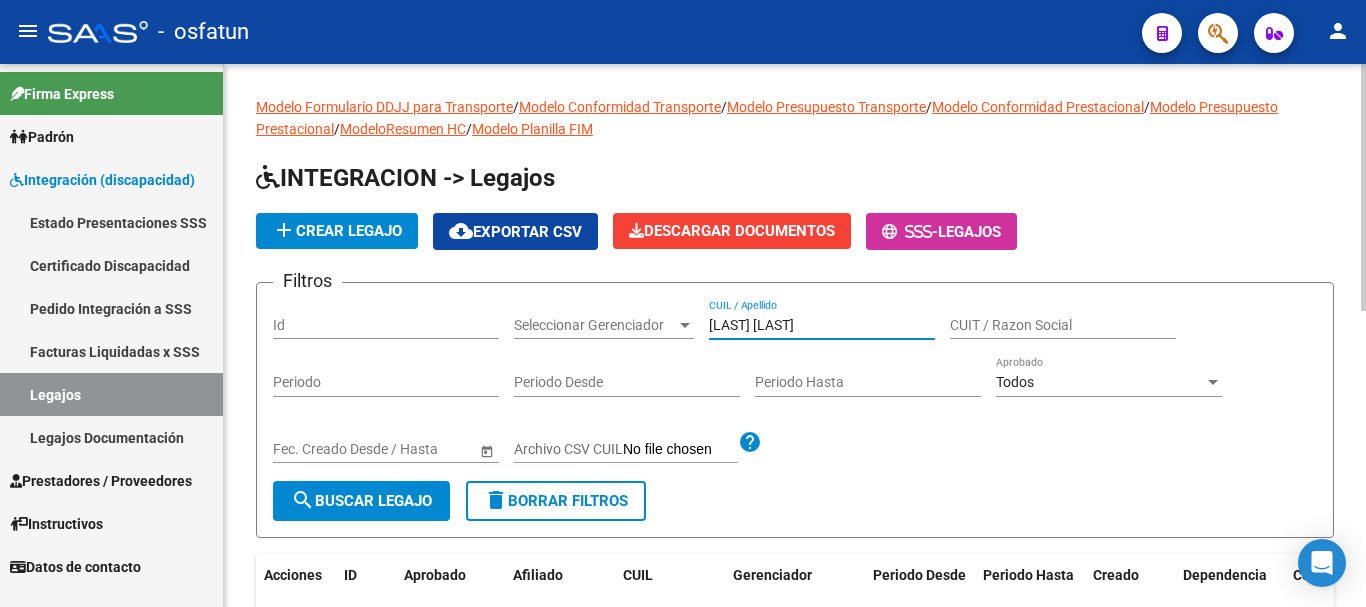 type on "[LAST] [LAST]" 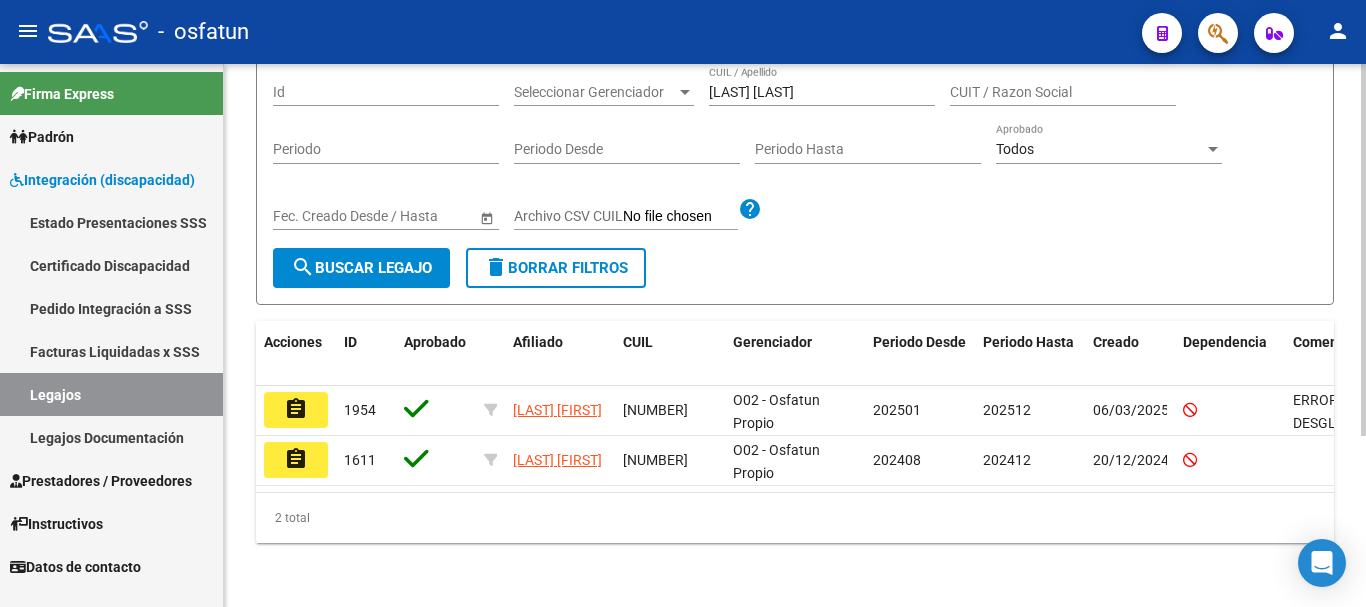 scroll, scrollTop: 244, scrollLeft: 0, axis: vertical 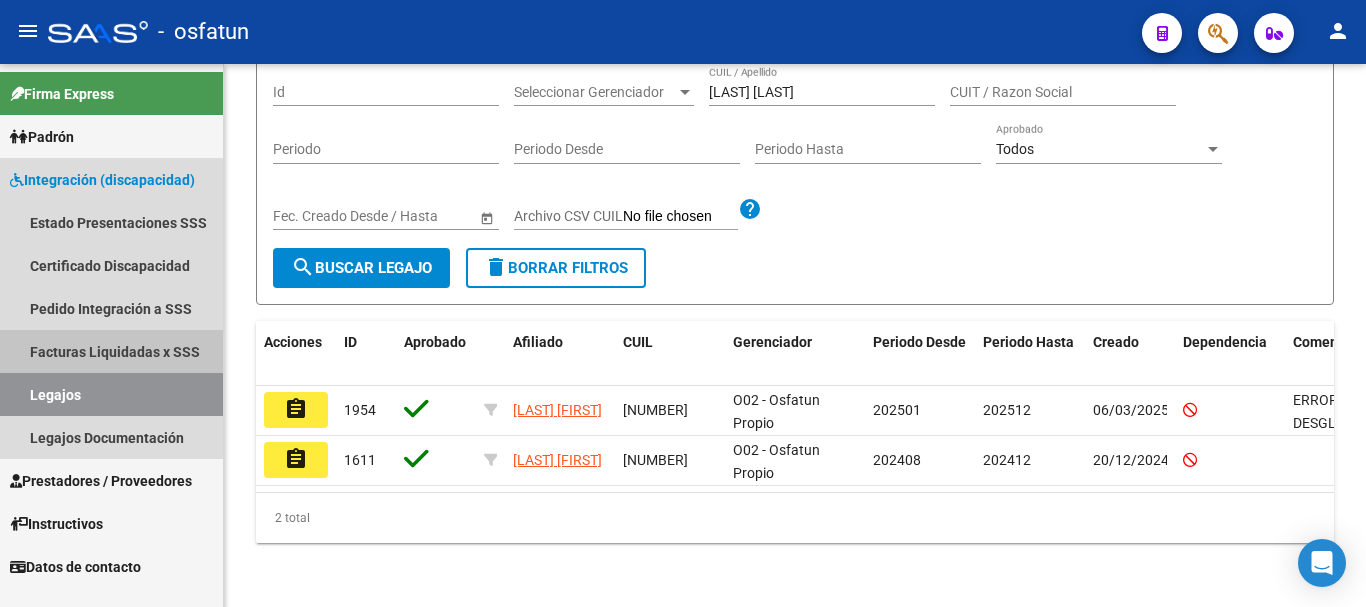 click on "Facturas Liquidadas x SSS" at bounding box center [111, 351] 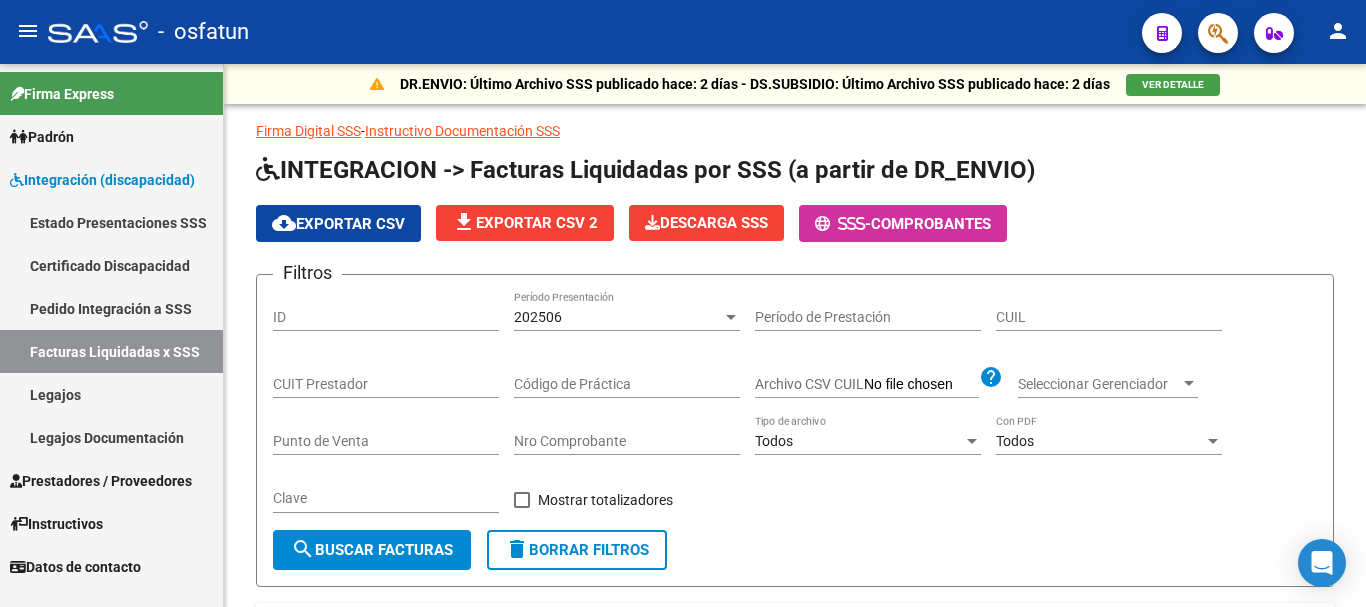 click on "Prestadores / Proveedores" at bounding box center [101, 481] 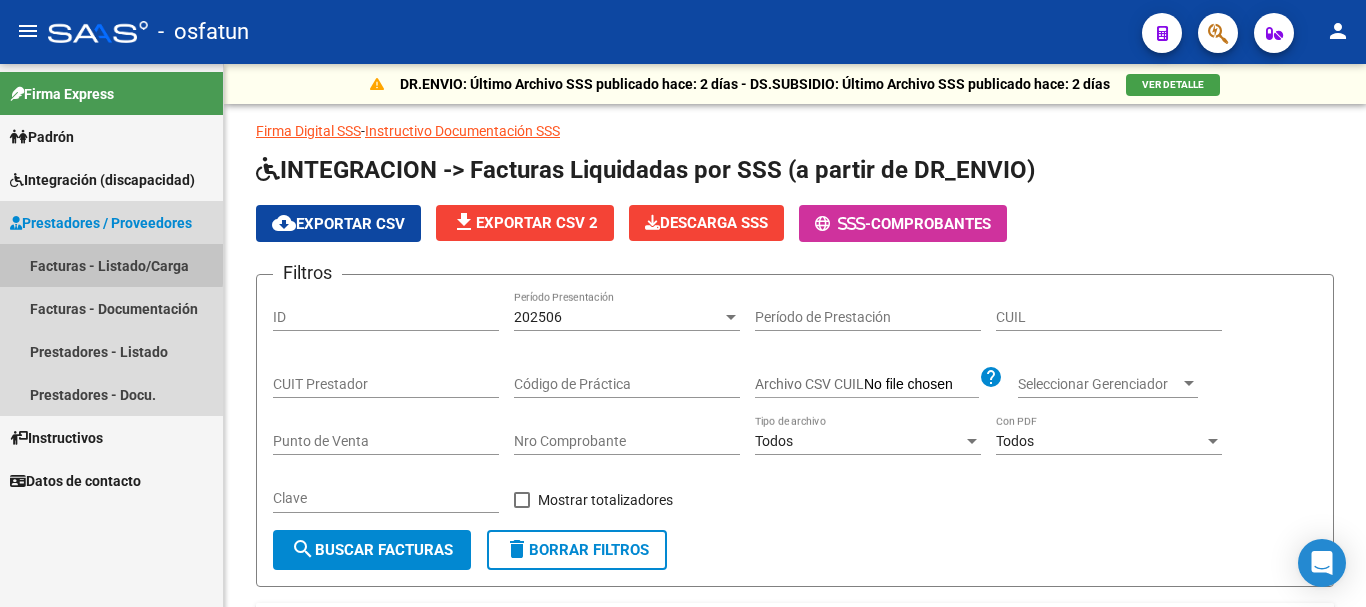 click on "Facturas - Listado/Carga" at bounding box center [111, 265] 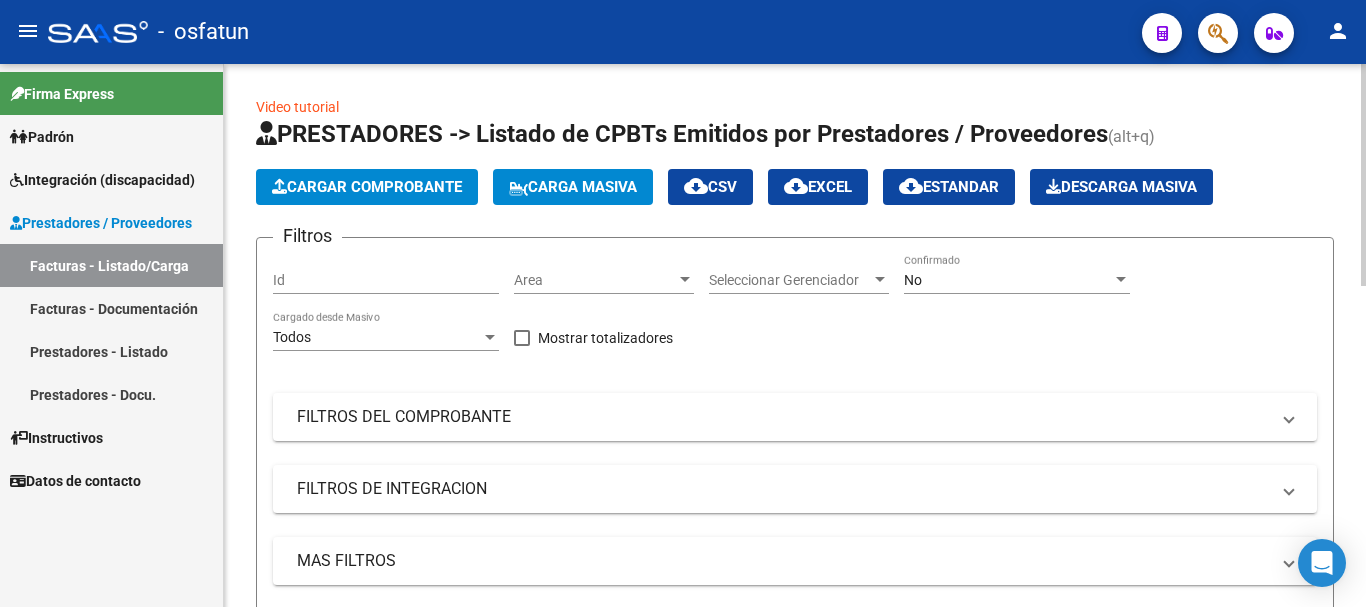 click on "Cargar Comprobante" 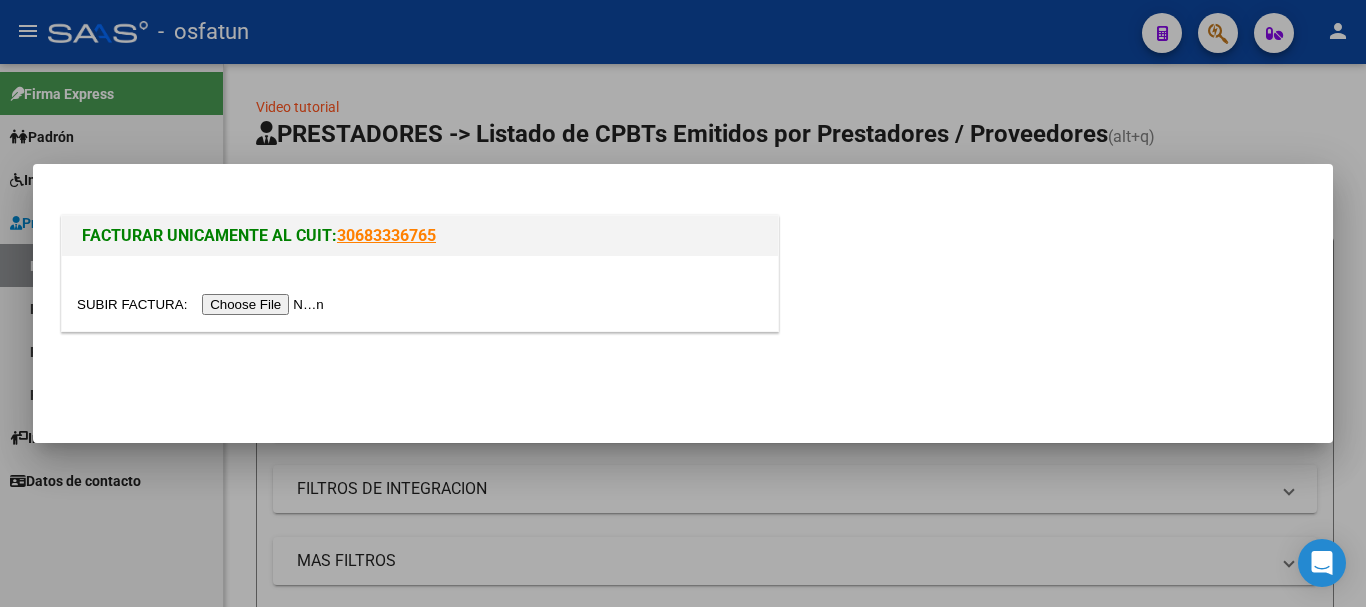 click at bounding box center [203, 304] 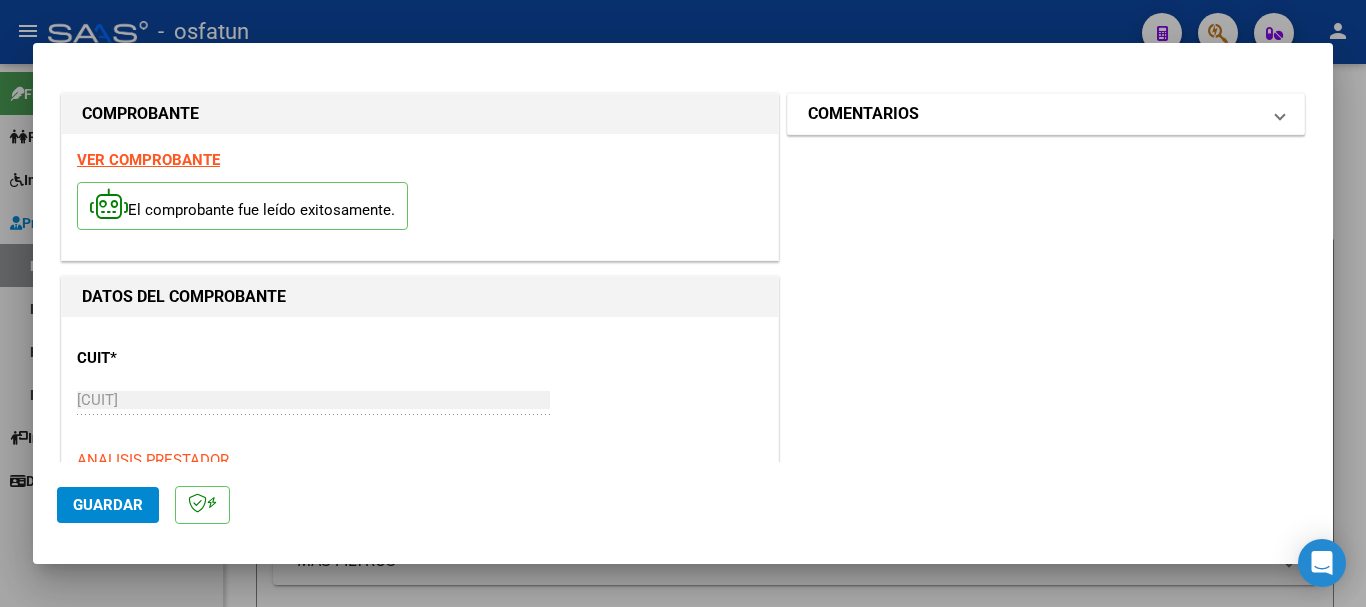 click on "COMENTARIOS" at bounding box center [1034, 114] 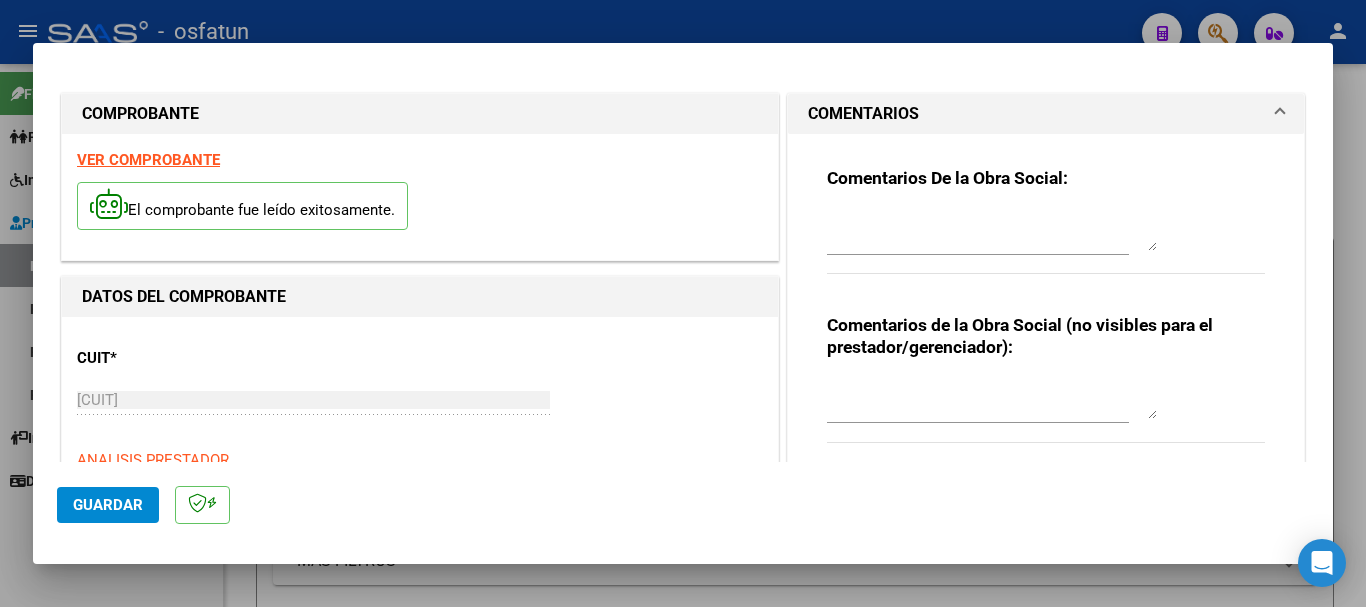 click at bounding box center [992, 399] 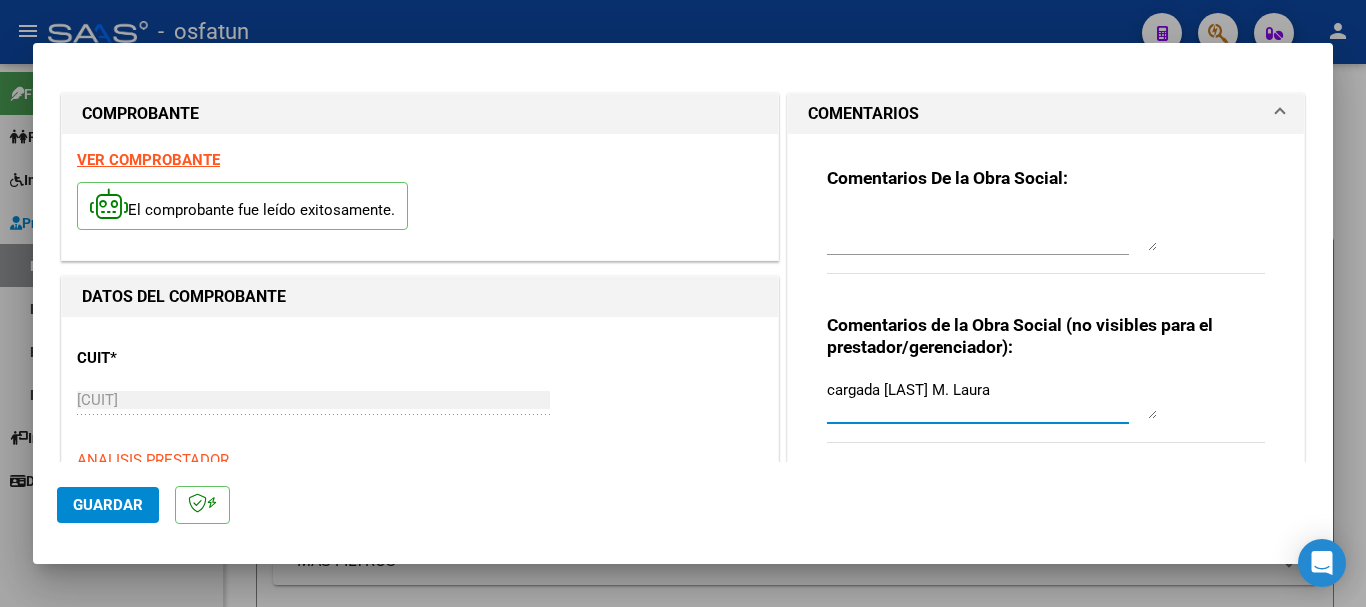 type on "cargada [LAST] M. Laura" 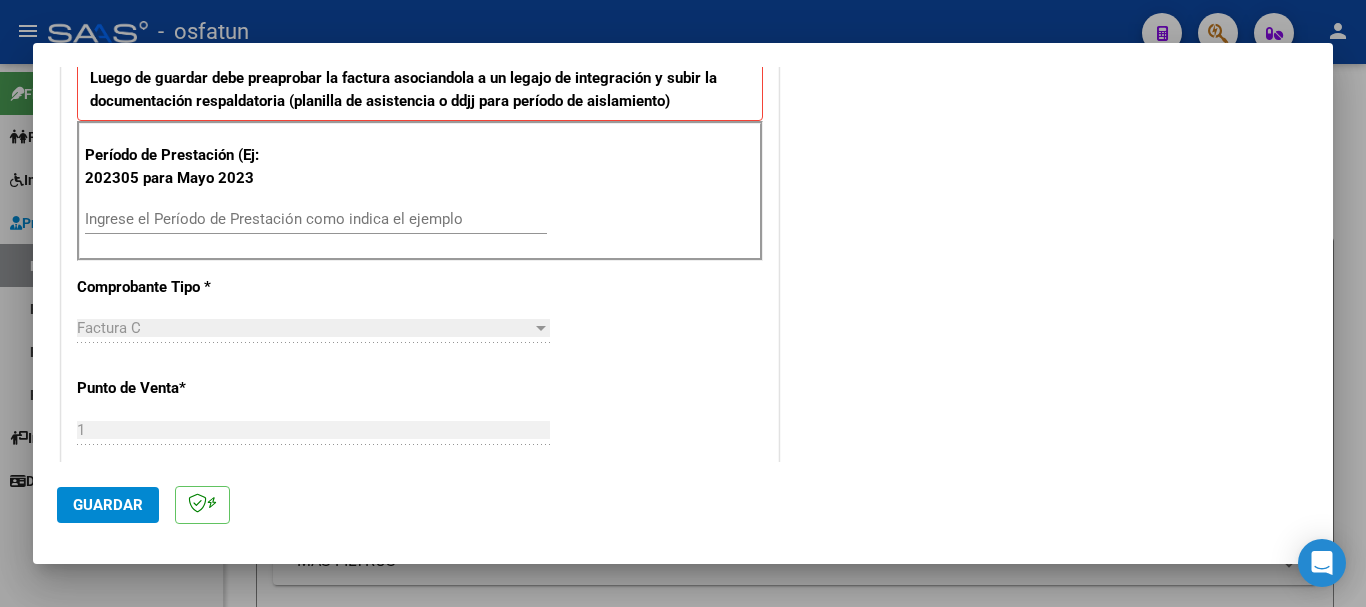 scroll, scrollTop: 765, scrollLeft: 0, axis: vertical 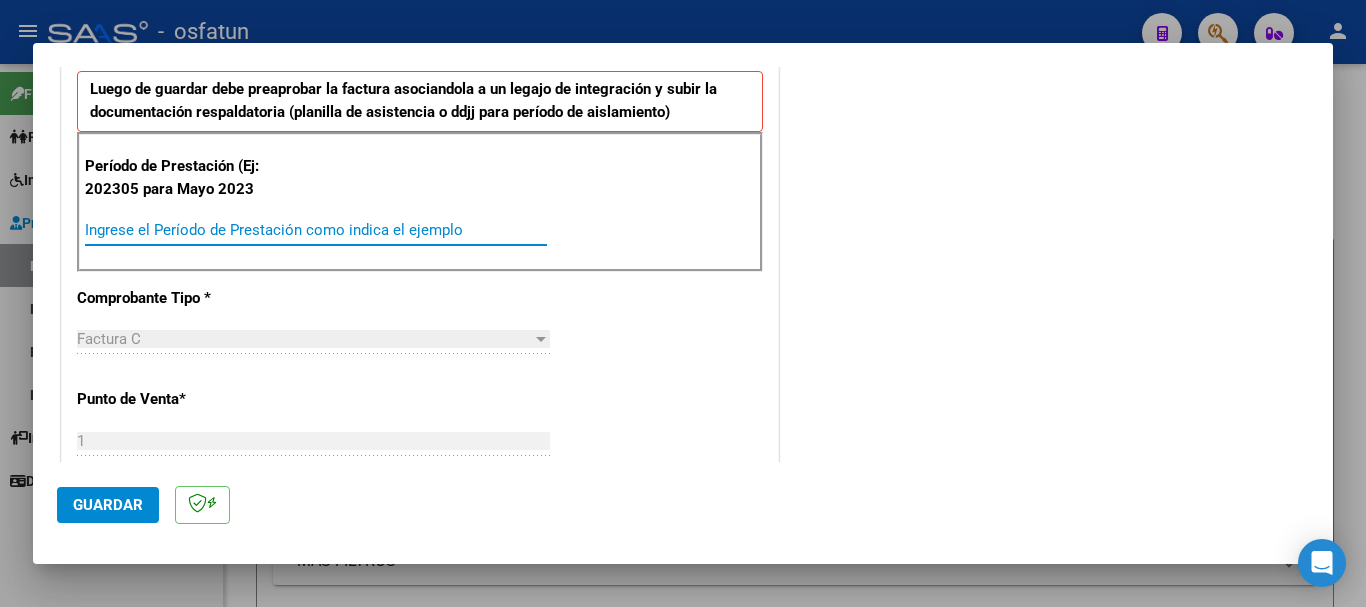 click on "Ingrese el Período de Prestación como indica el ejemplo" at bounding box center [316, 230] 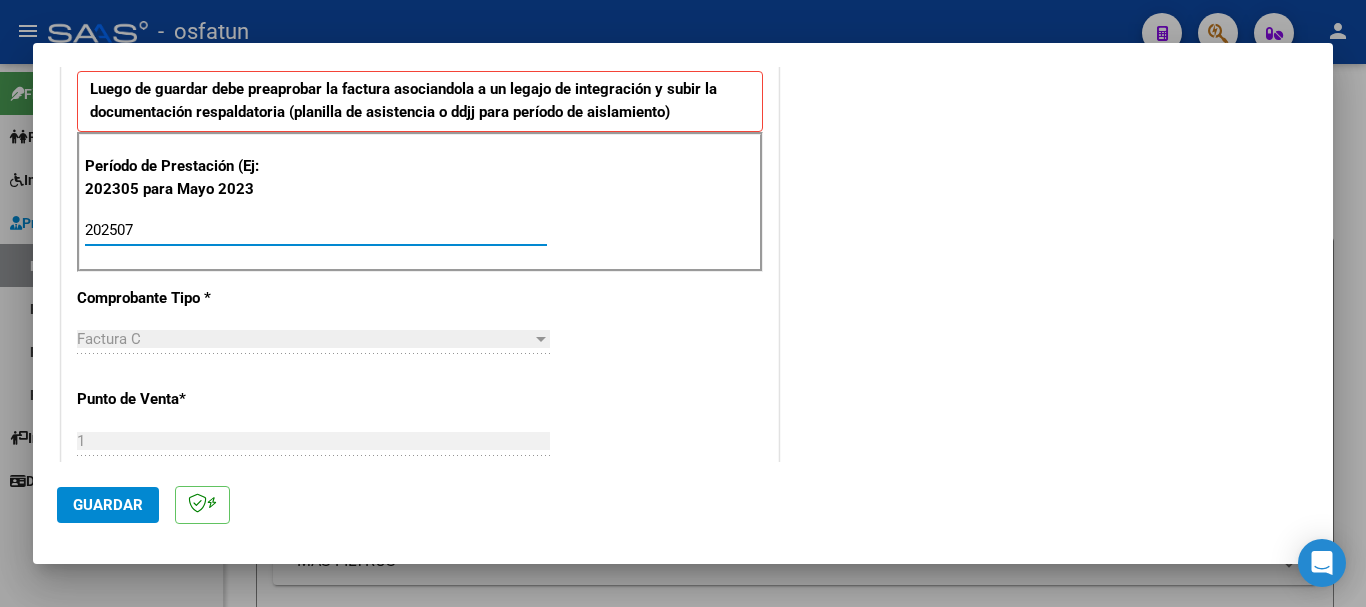 type on "202507" 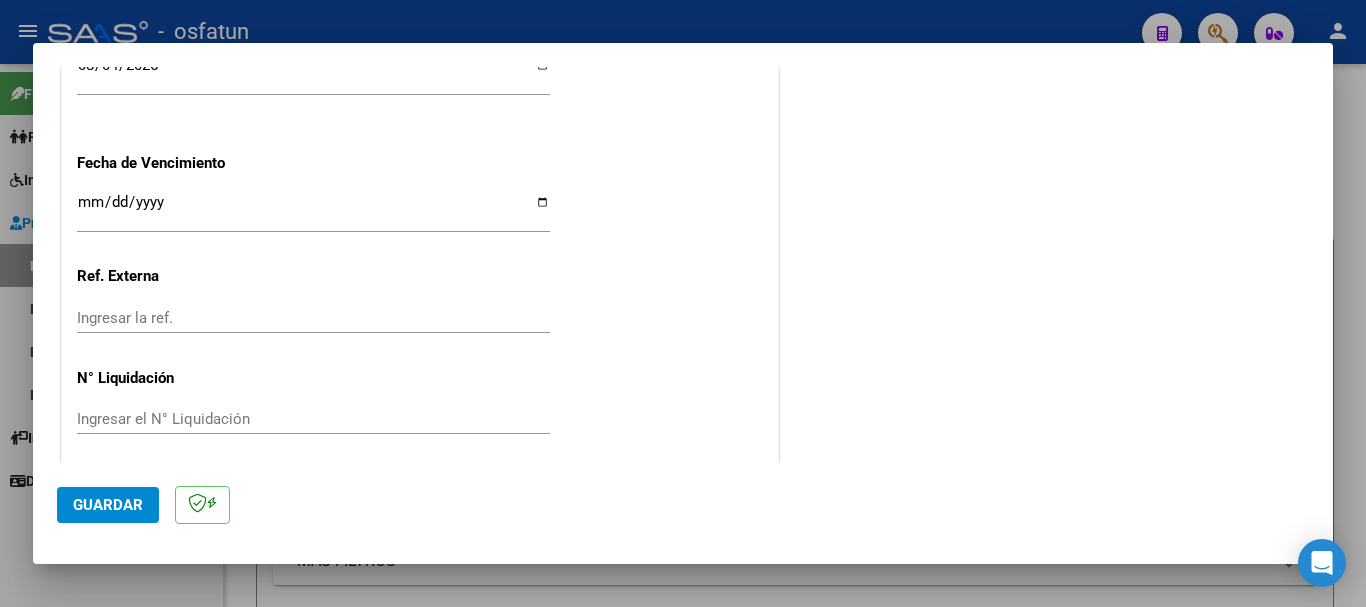 scroll, scrollTop: 1580, scrollLeft: 0, axis: vertical 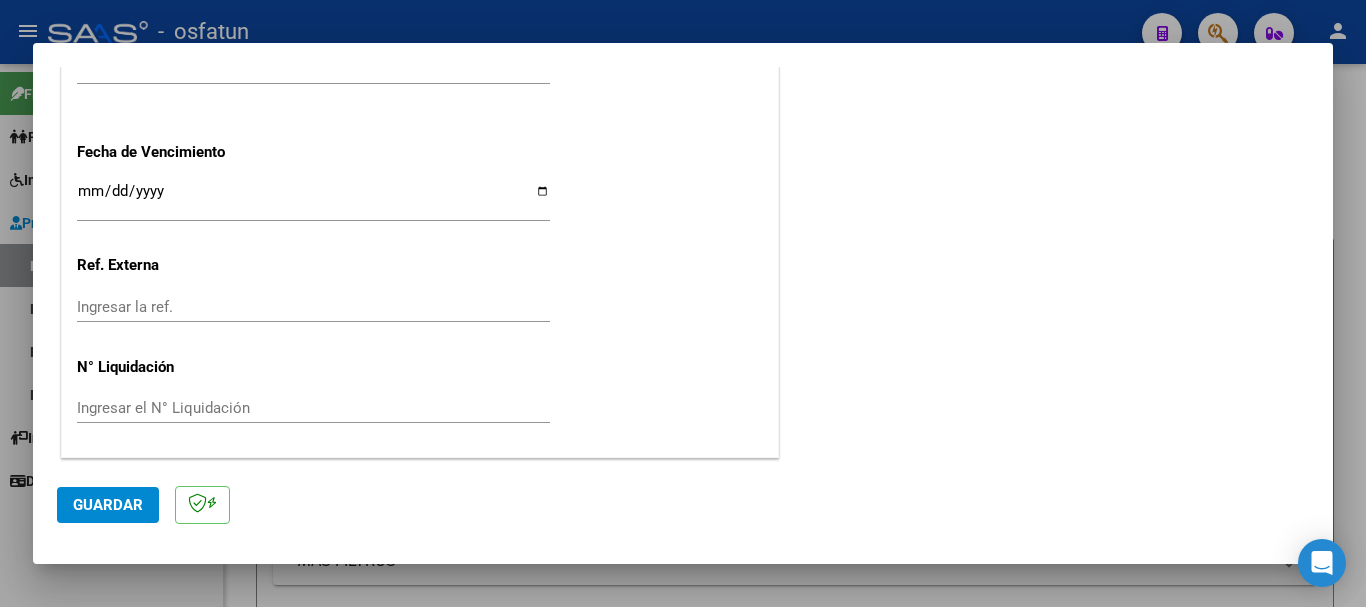 click on "Guardar" 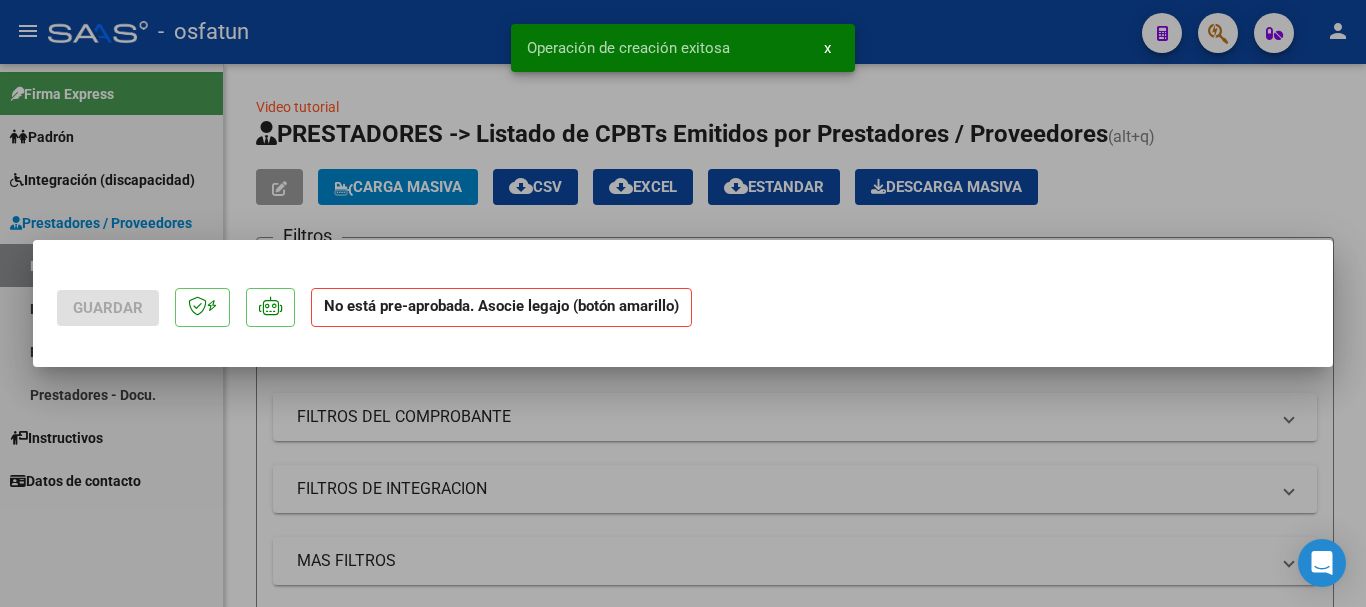 scroll, scrollTop: 0, scrollLeft: 0, axis: both 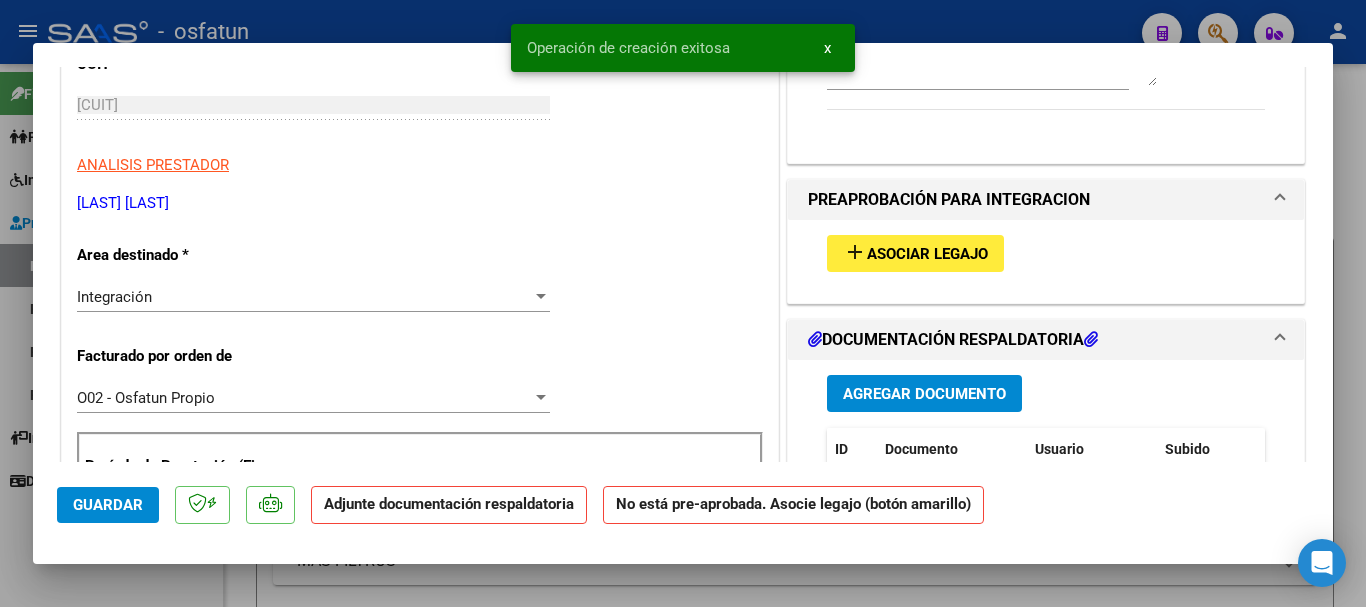 click on "Asociar Legajo" at bounding box center (927, 254) 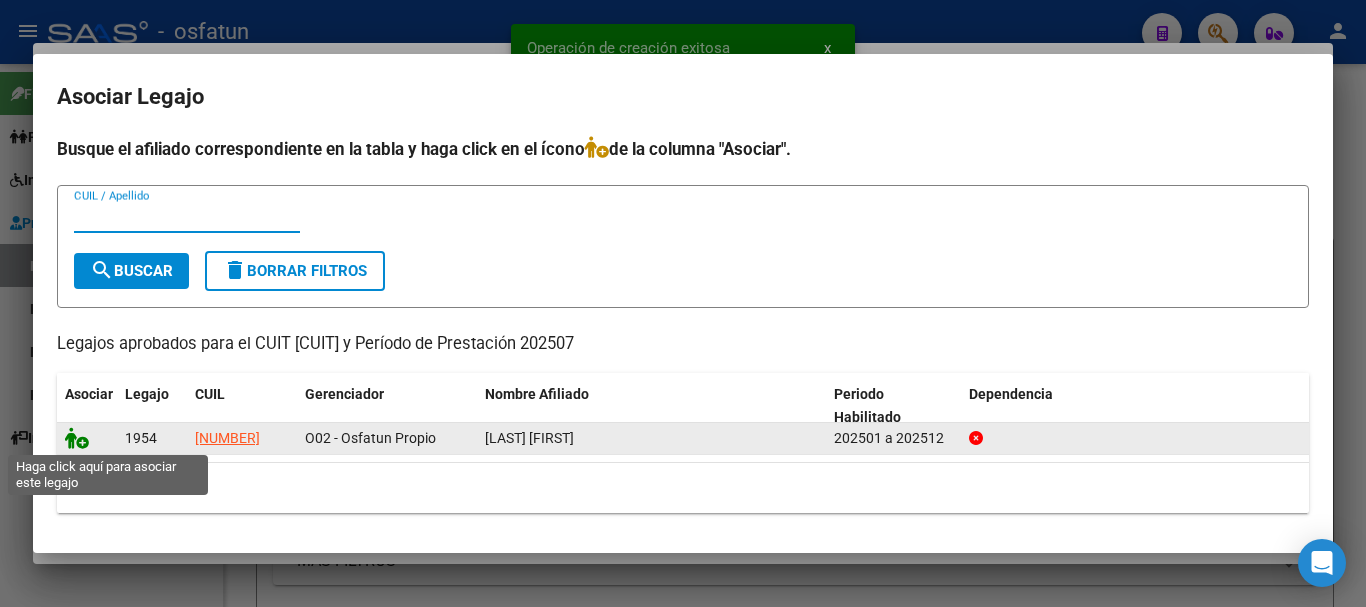 click 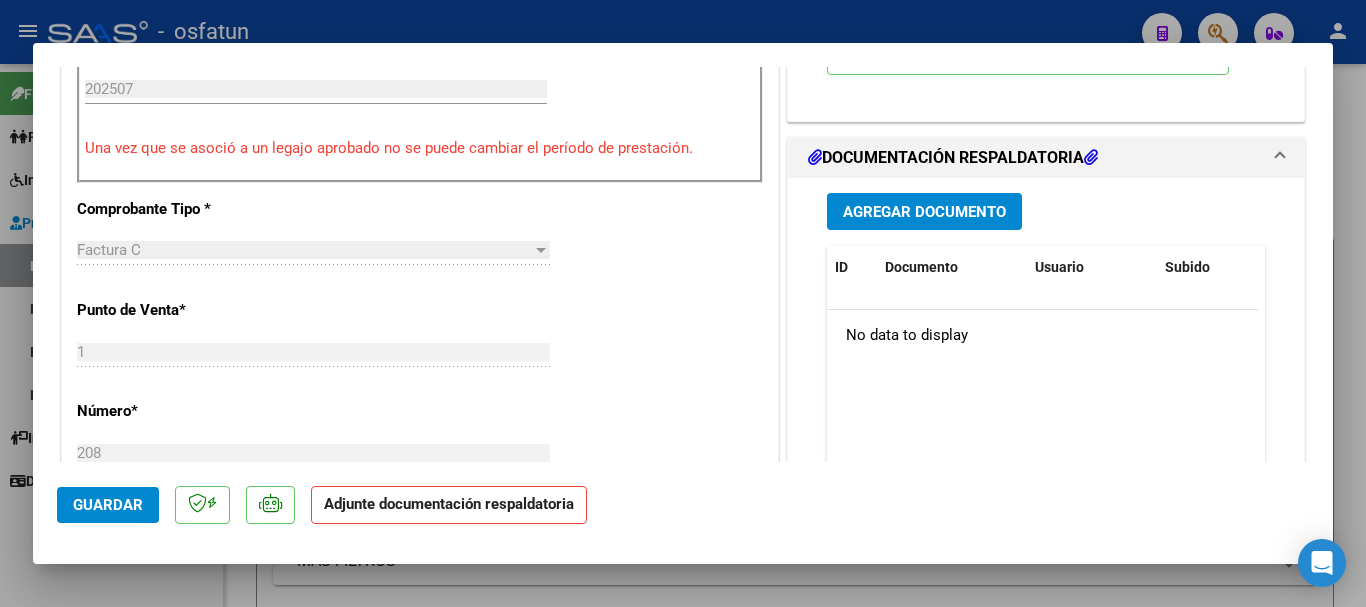 scroll, scrollTop: 813, scrollLeft: 0, axis: vertical 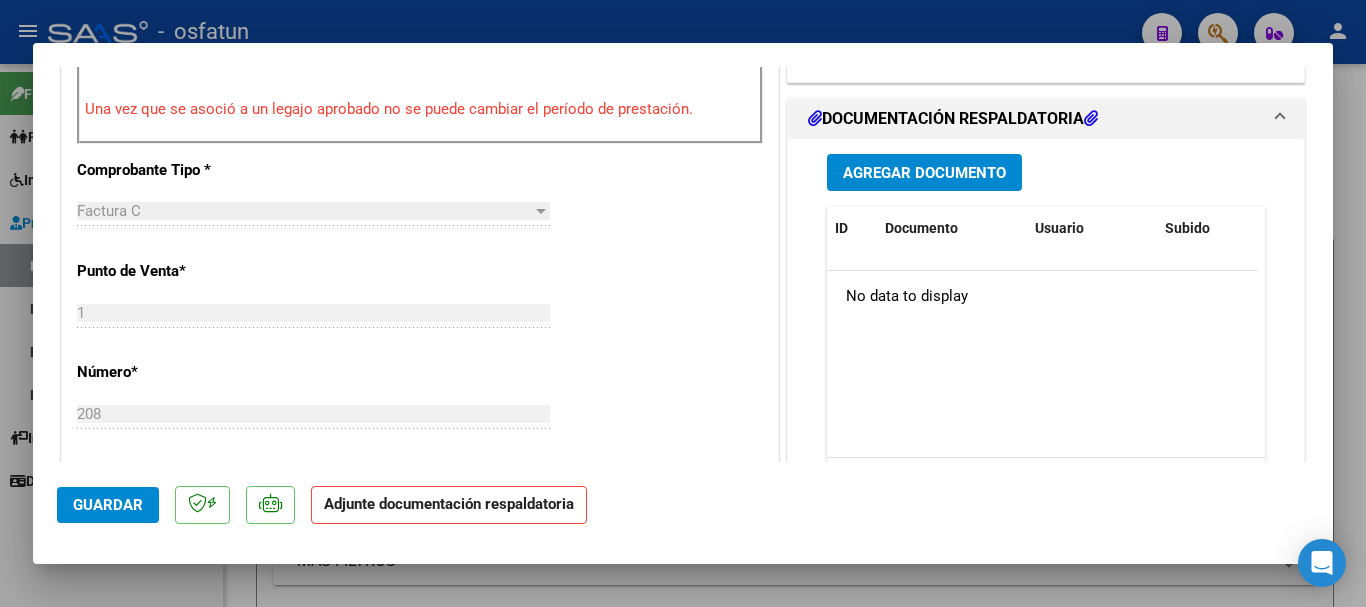 click on "Agregar Documento" at bounding box center (924, 173) 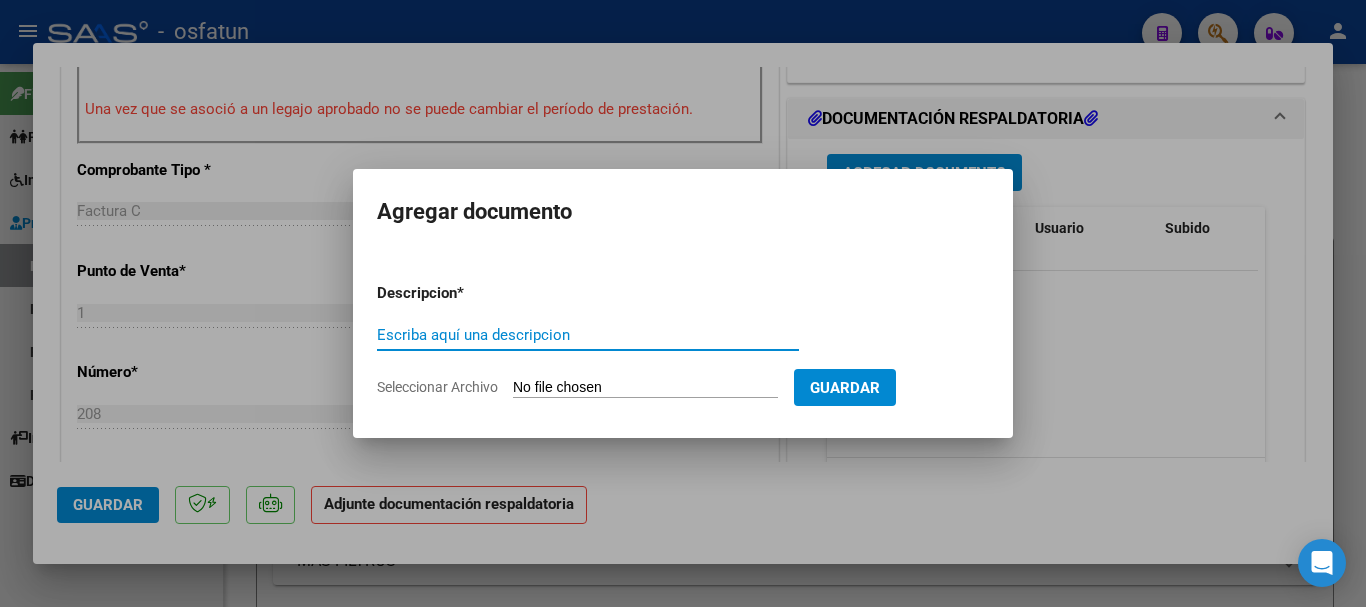 click on "Escriba aquí una descripcion" at bounding box center (588, 335) 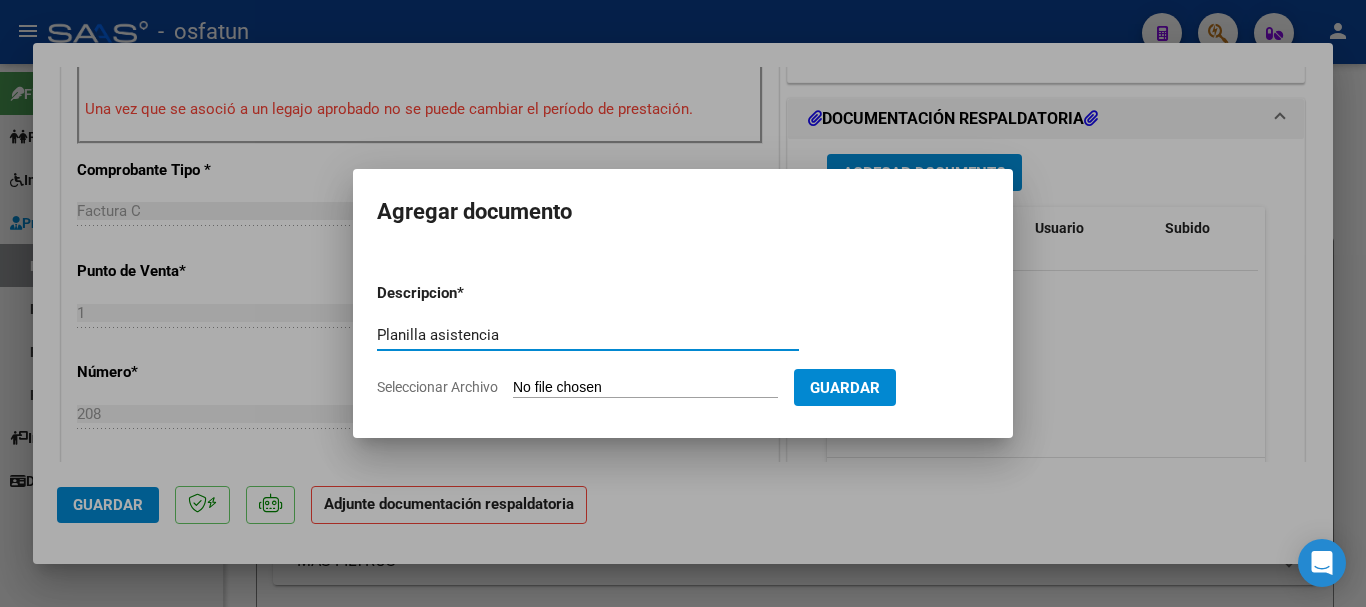type on "Planilla asistencia" 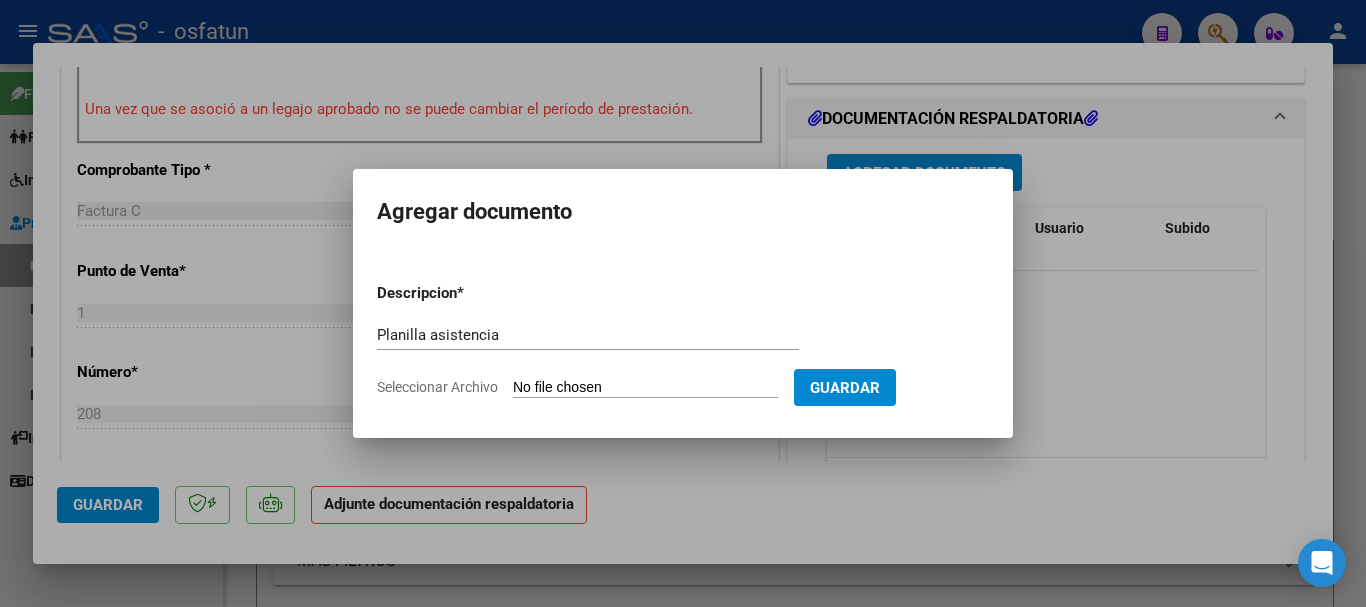 type on "C:\fakepath\Asistencia Julio .pdf" 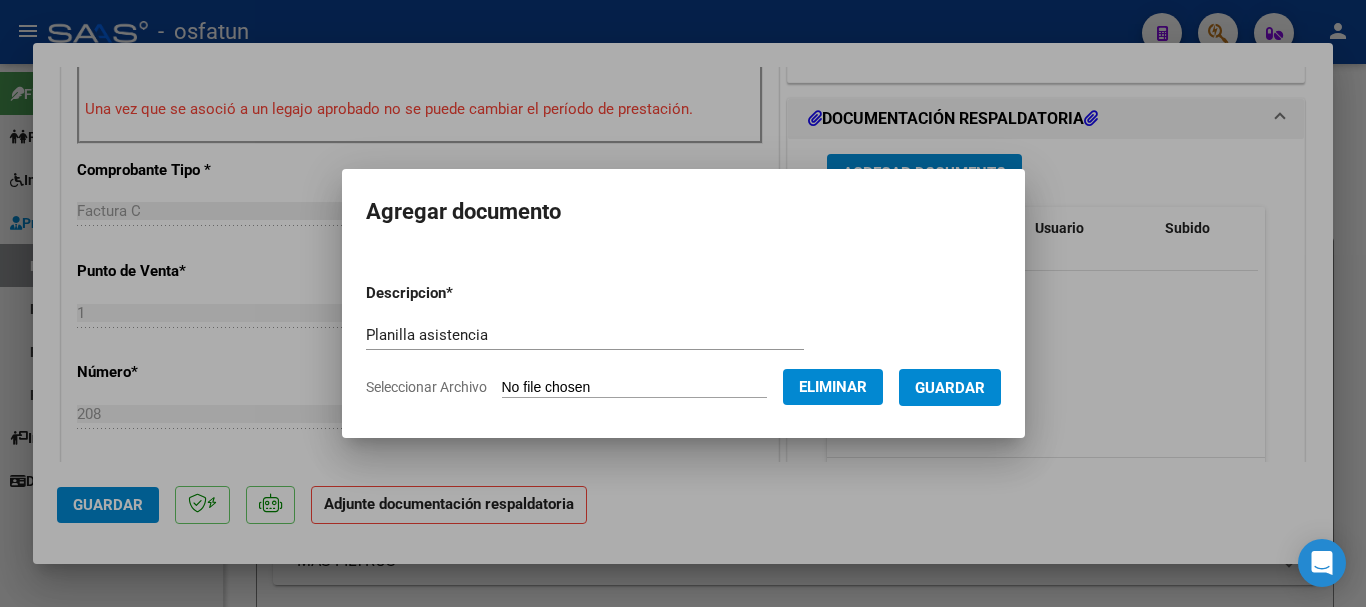 click on "Guardar" at bounding box center [950, 387] 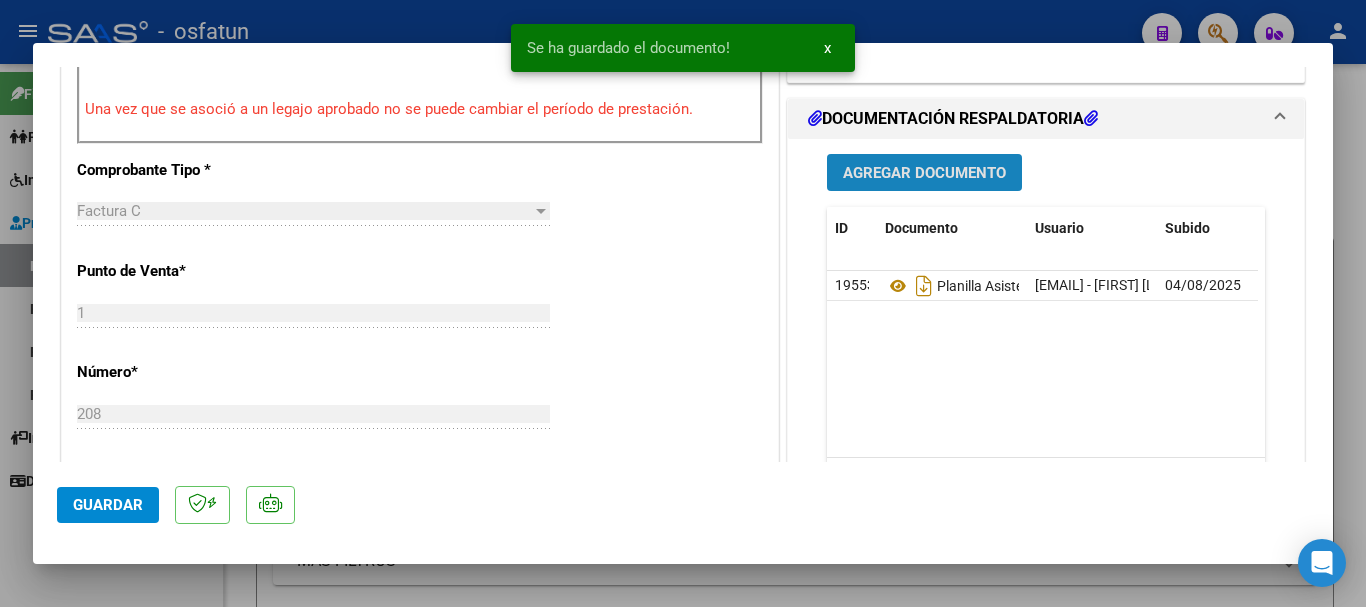 click on "Agregar Documento" at bounding box center [924, 172] 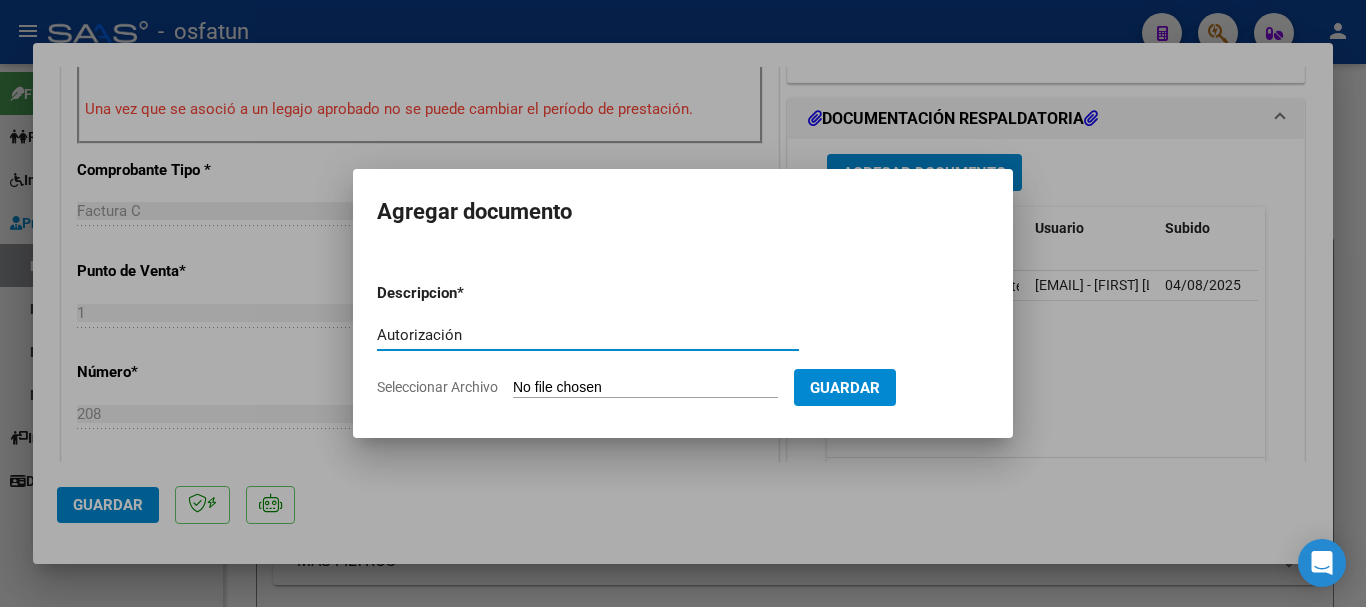 type on "Autorización" 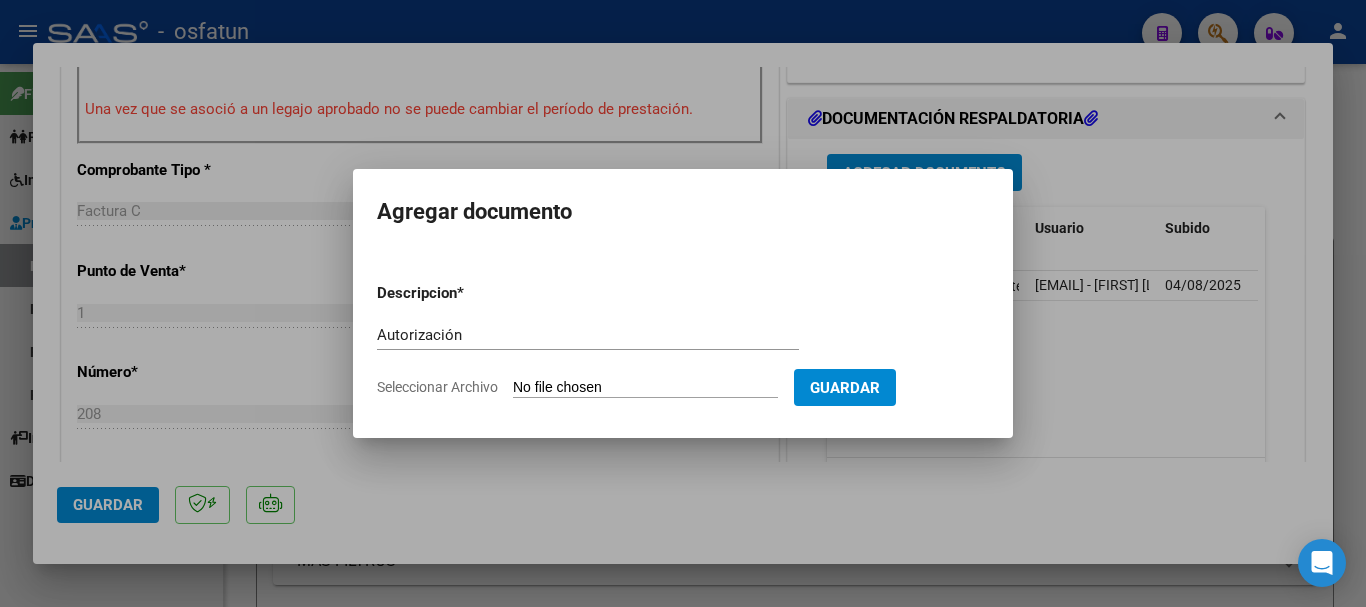 click on "Seleccionar Archivo" at bounding box center (645, 388) 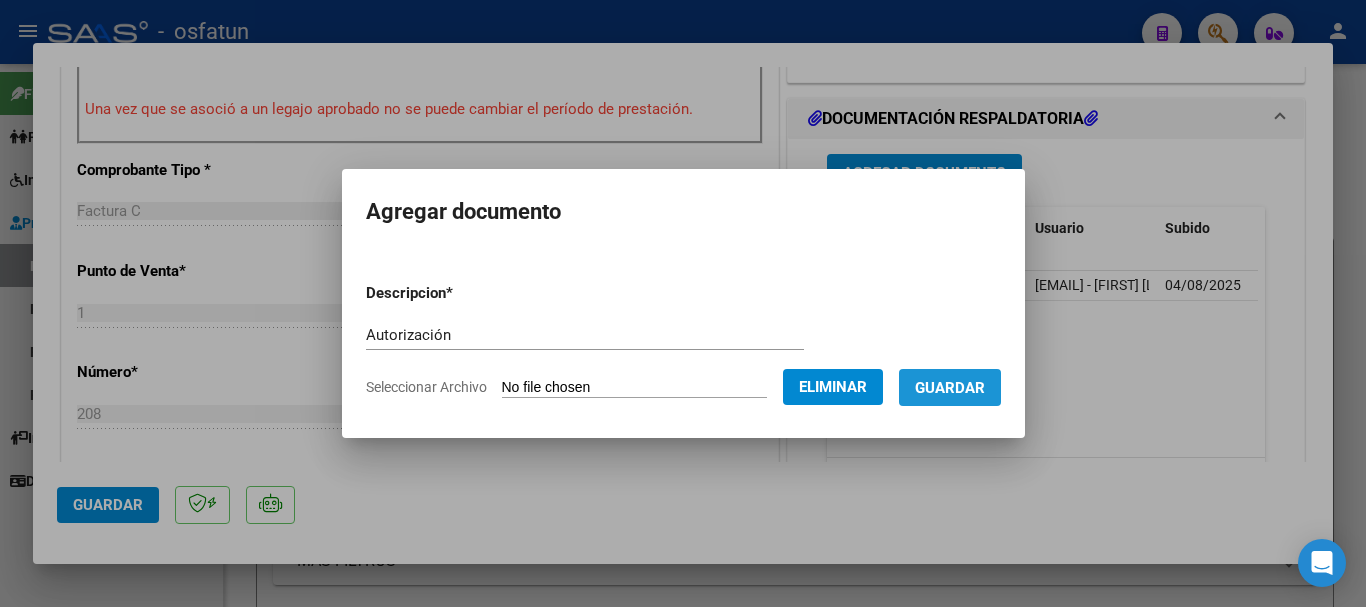 drag, startPoint x: 952, startPoint y: 393, endPoint x: 1027, endPoint y: 445, distance: 91.26335 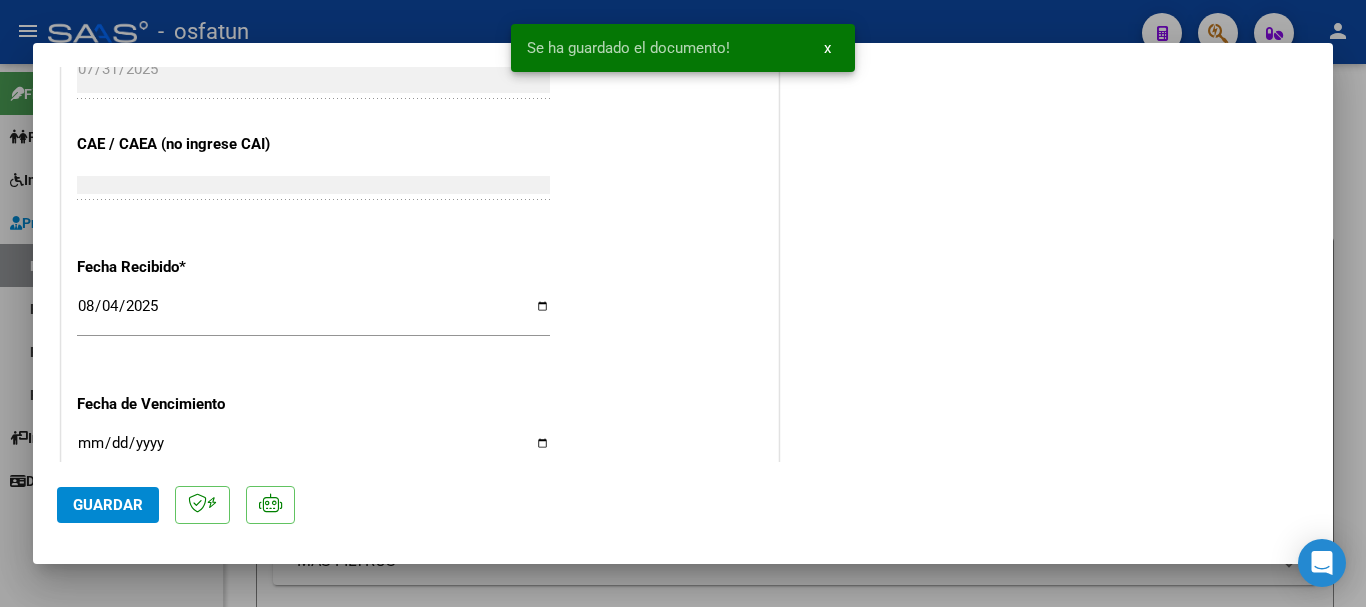 scroll, scrollTop: 1610, scrollLeft: 0, axis: vertical 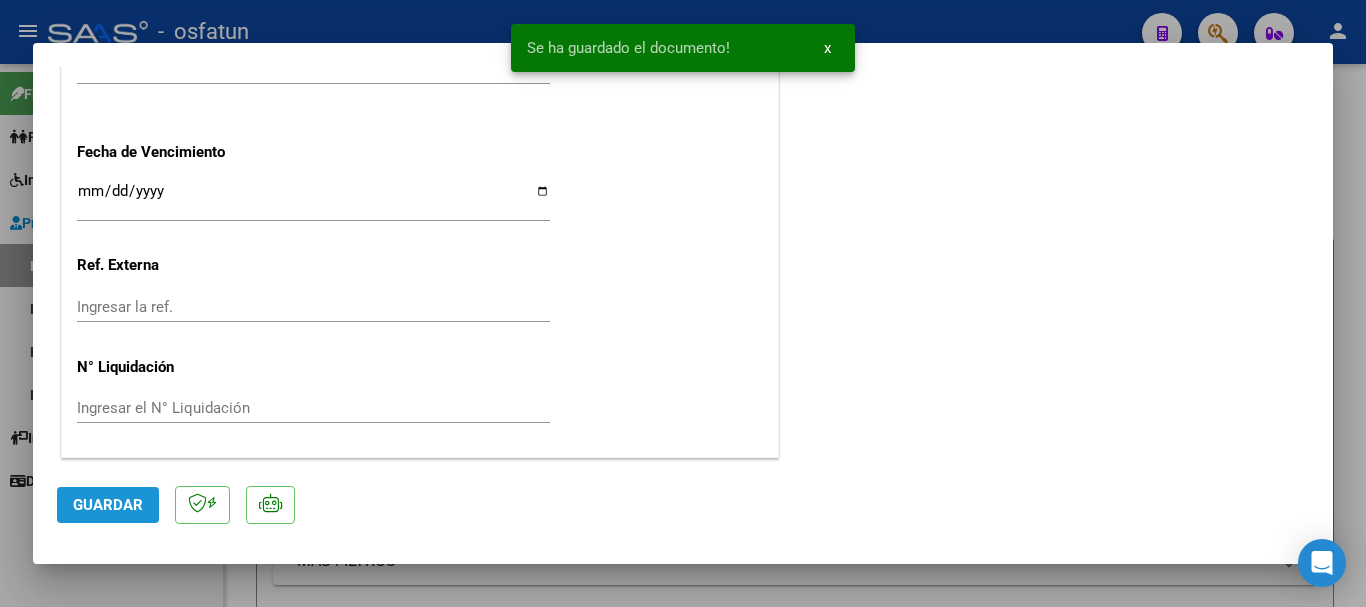 click on "Guardar" 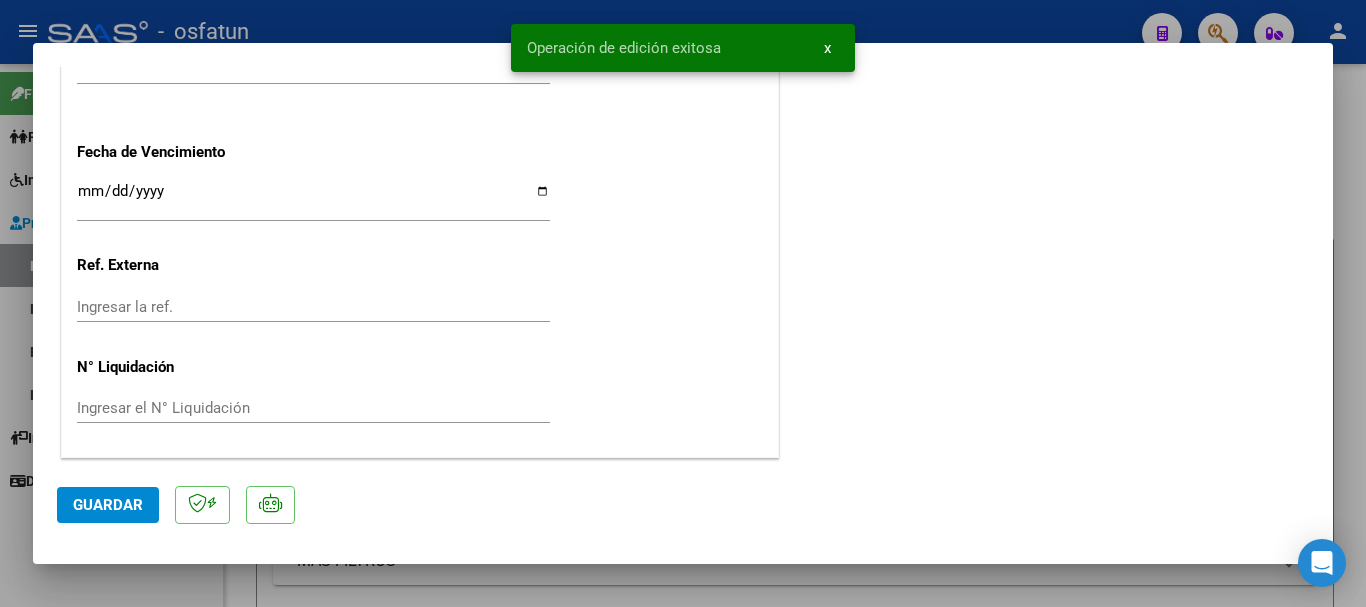 click on "Guardar" 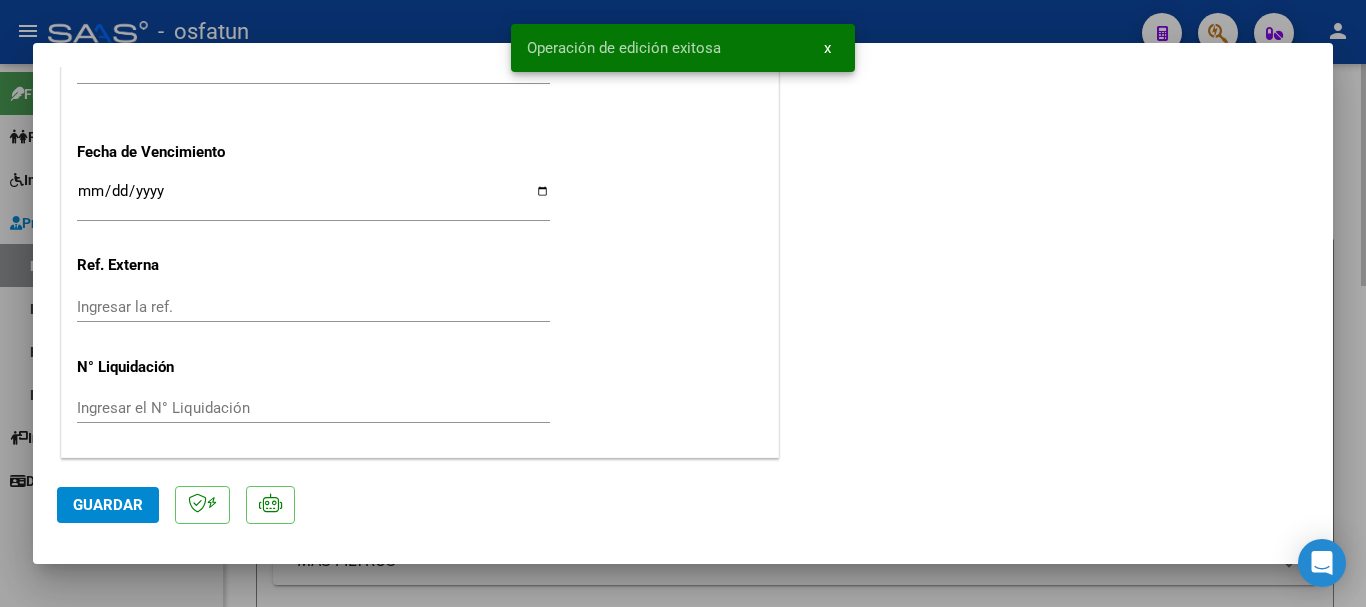 scroll, scrollTop: 1761, scrollLeft: 0, axis: vertical 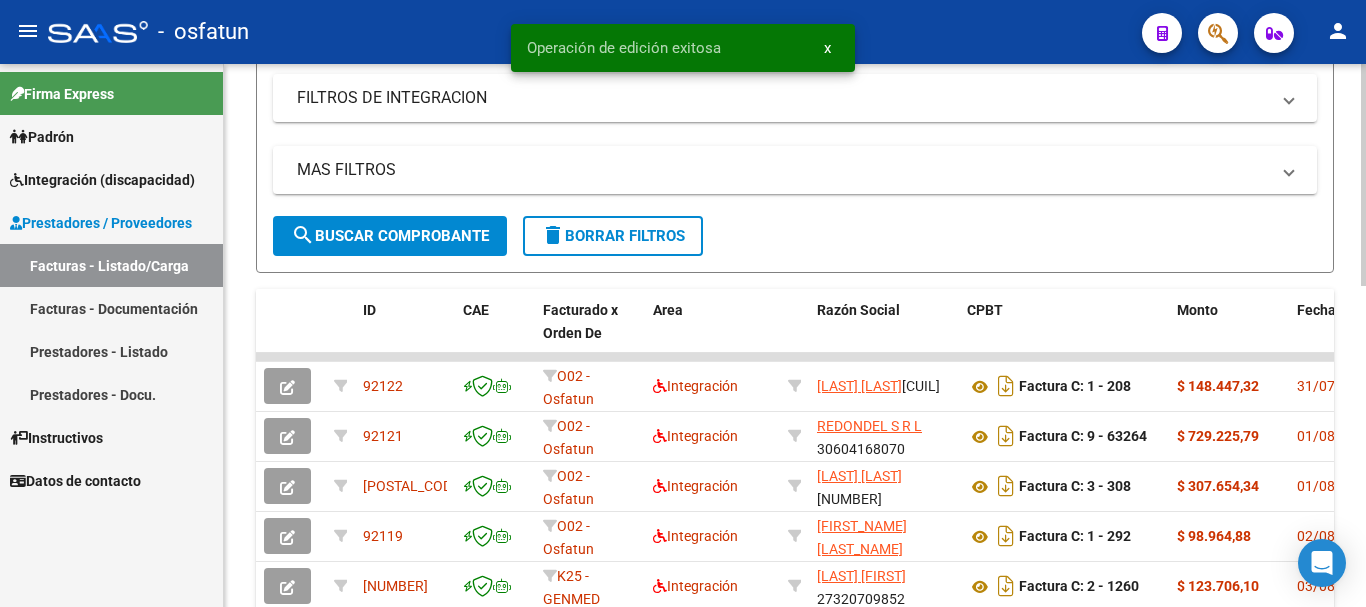 click 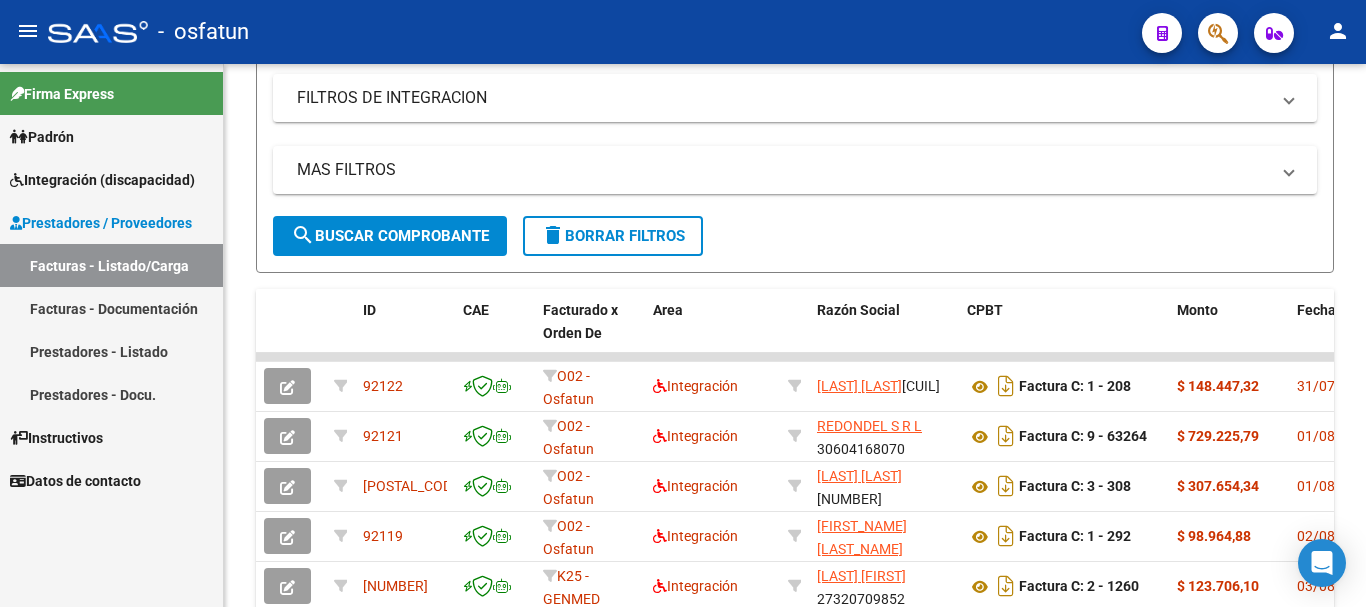 click on "Integración (discapacidad)" at bounding box center (102, 180) 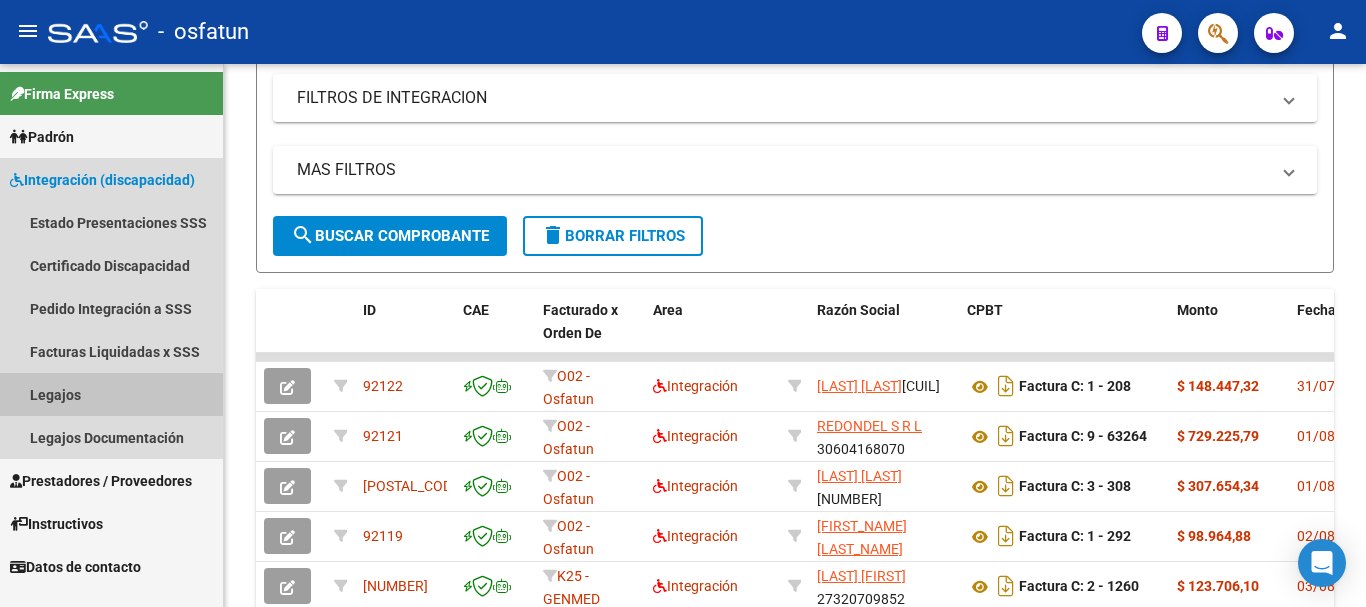 click on "Legajos" at bounding box center [111, 394] 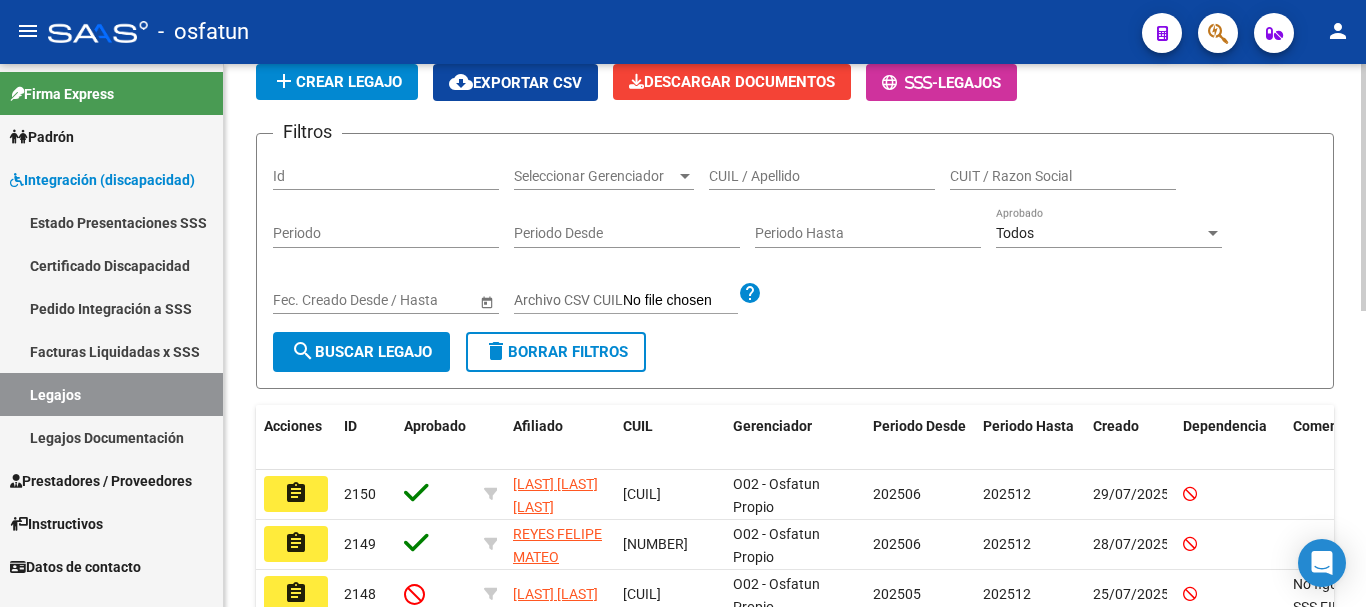 scroll, scrollTop: 0, scrollLeft: 0, axis: both 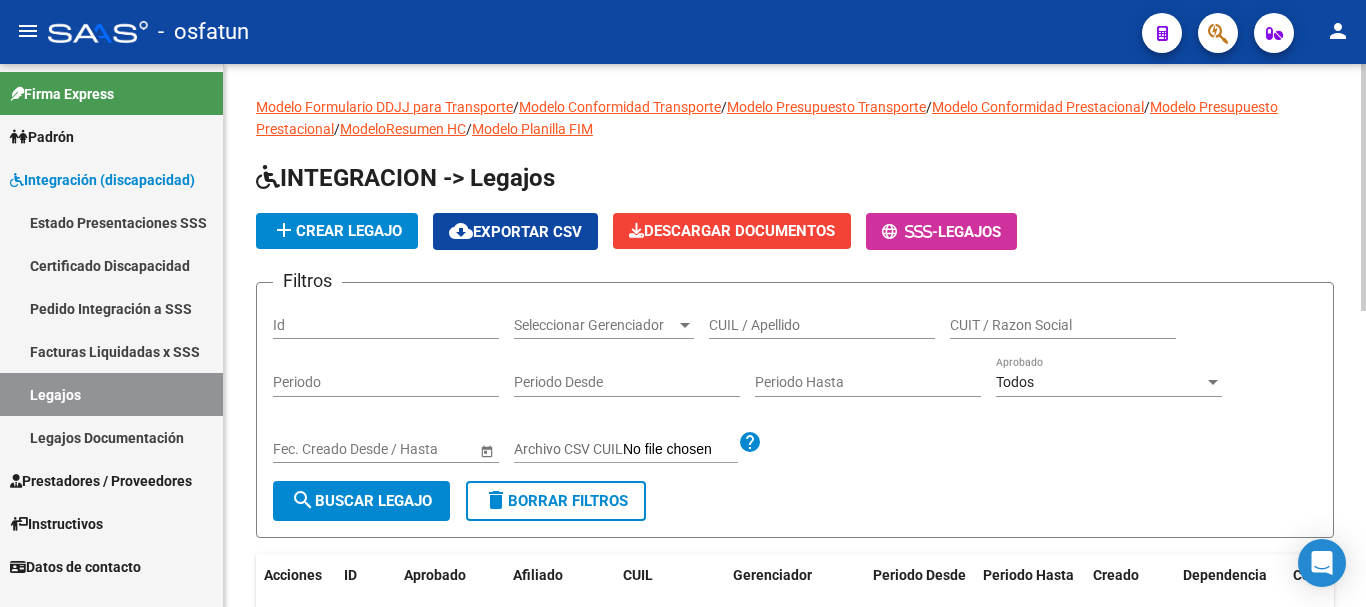 click 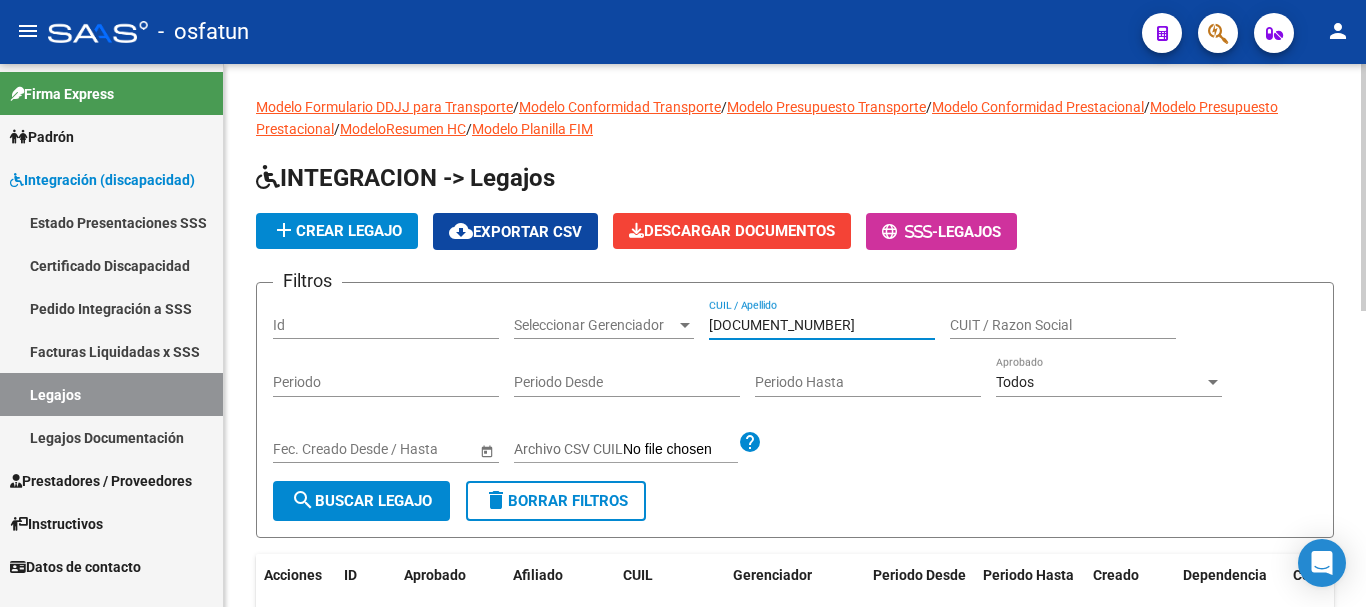 type on "[DOCUMENT_NUMBER]" 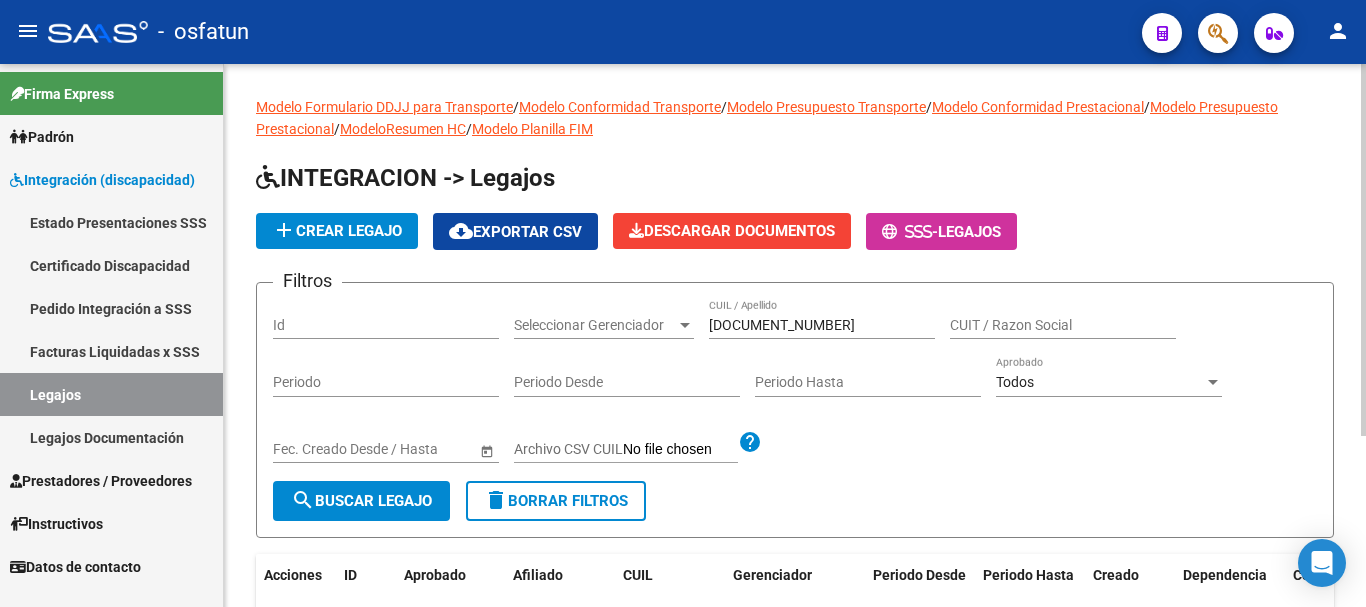 drag, startPoint x: 1365, startPoint y: 262, endPoint x: 1365, endPoint y: 356, distance: 94 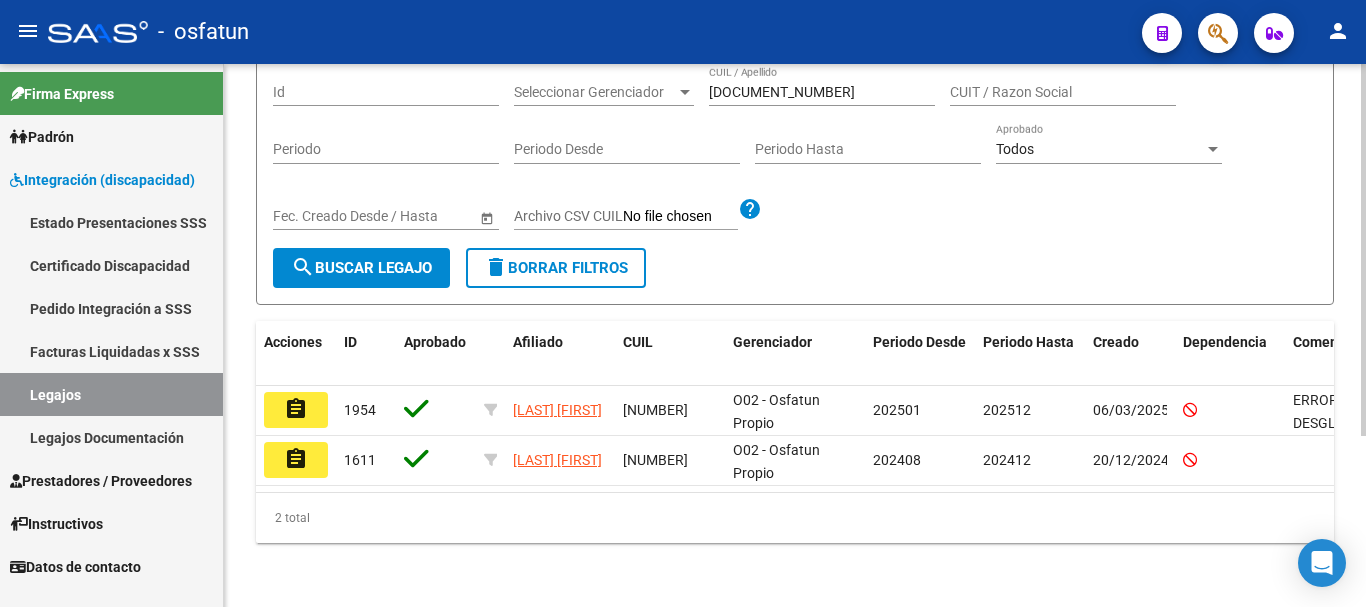 scroll, scrollTop: 250, scrollLeft: 0, axis: vertical 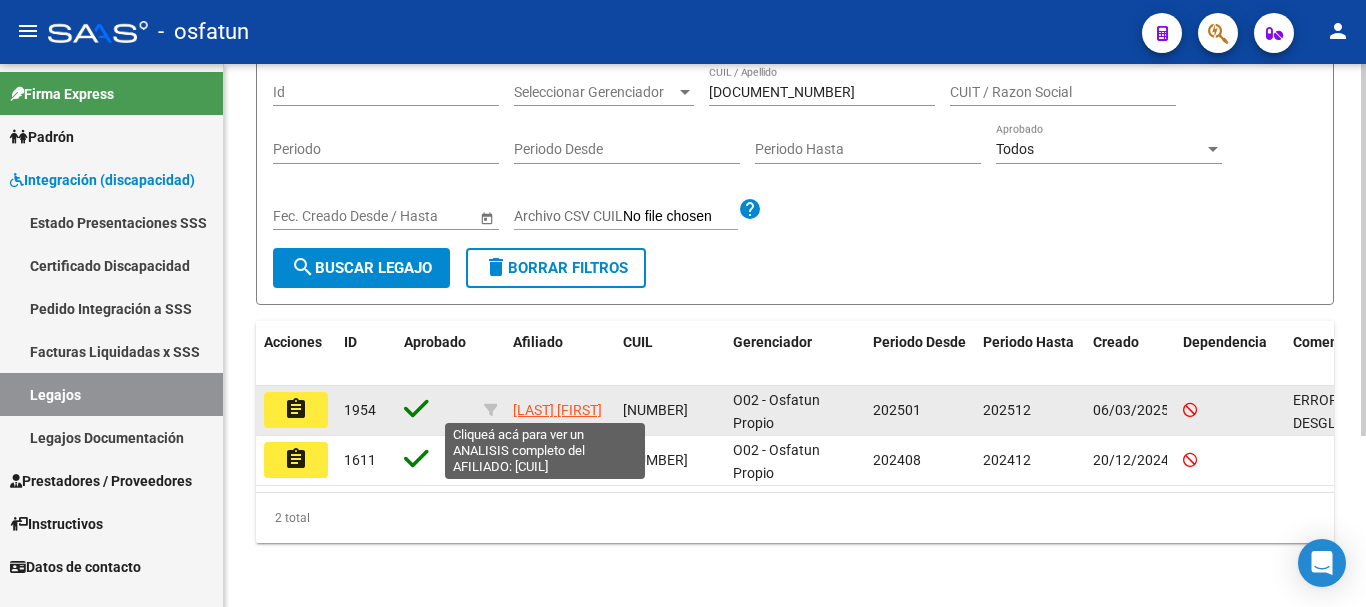 click on "[LAST] [FIRST]" 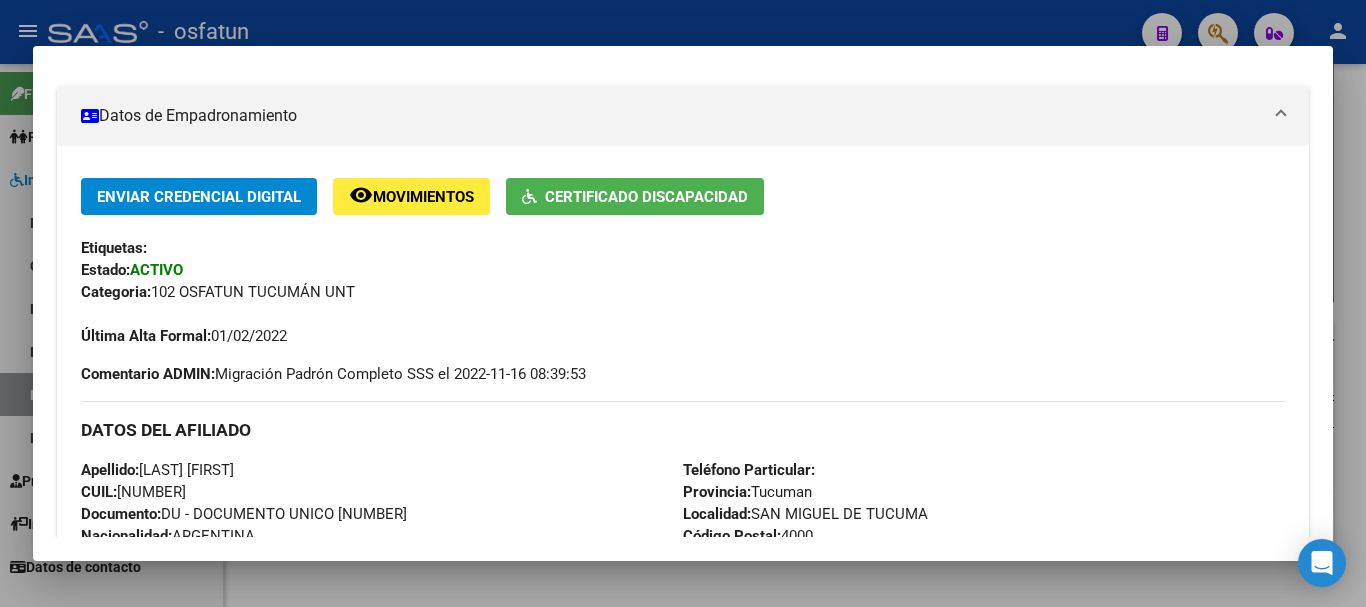 scroll, scrollTop: 423, scrollLeft: 0, axis: vertical 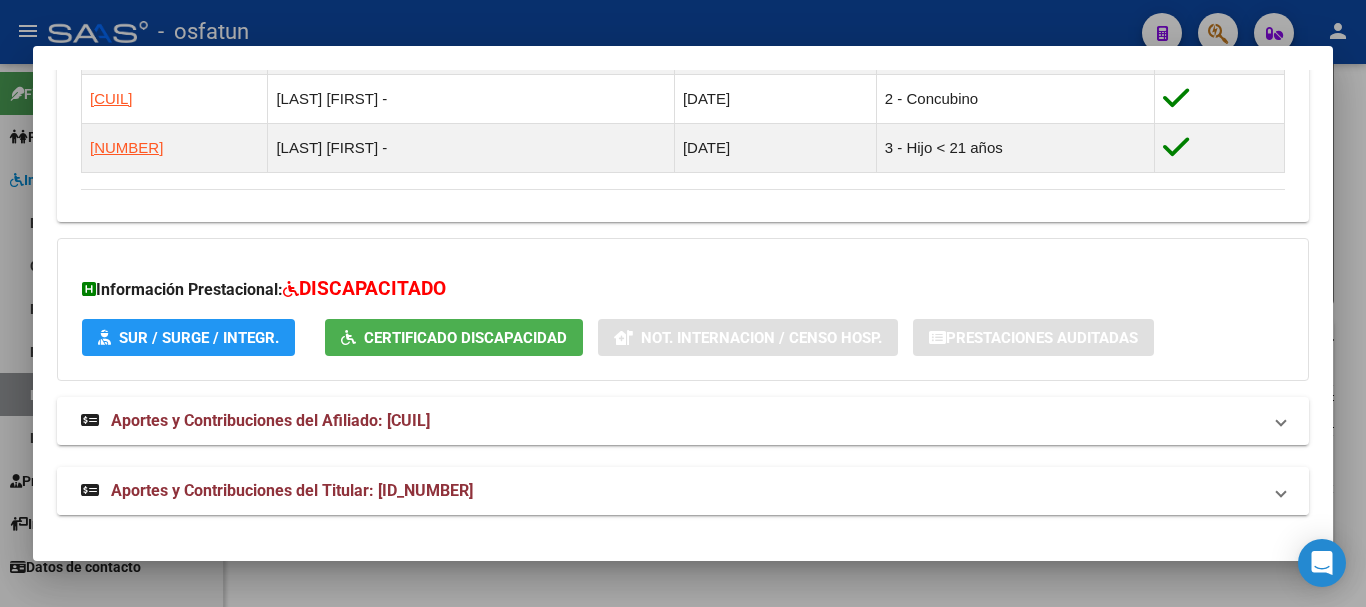 click on "Aportes y Contribuciones del Titular: [ID_NUMBER]" at bounding box center (292, 490) 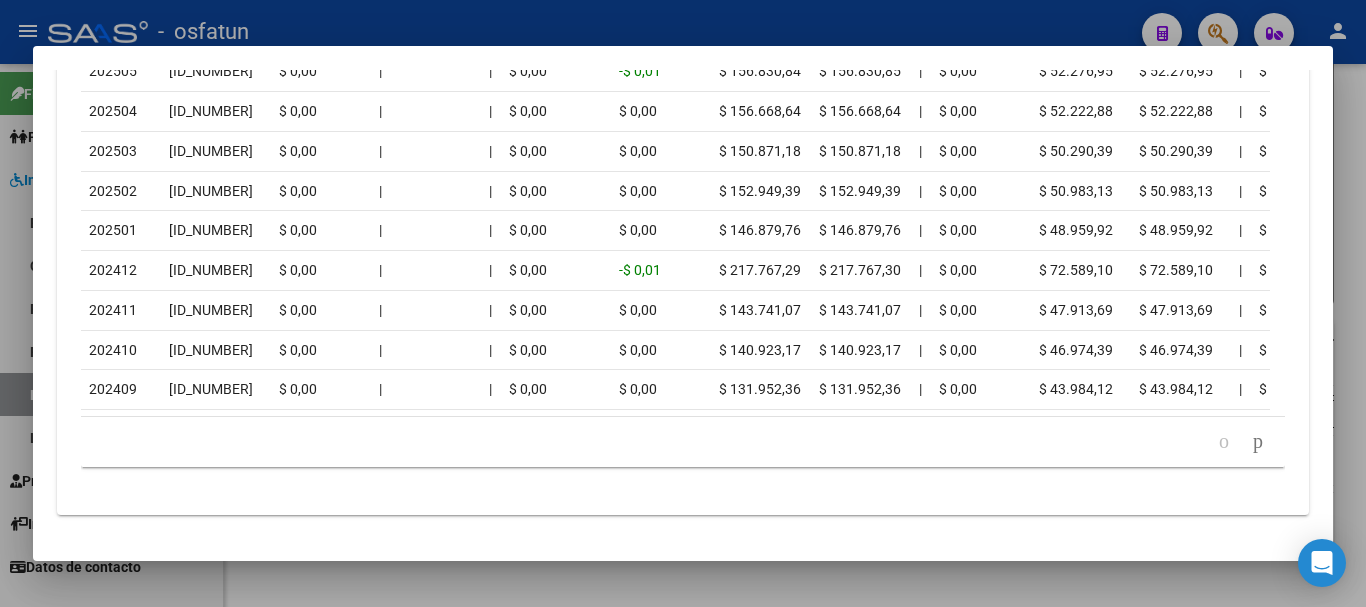 scroll, scrollTop: 2222, scrollLeft: 0, axis: vertical 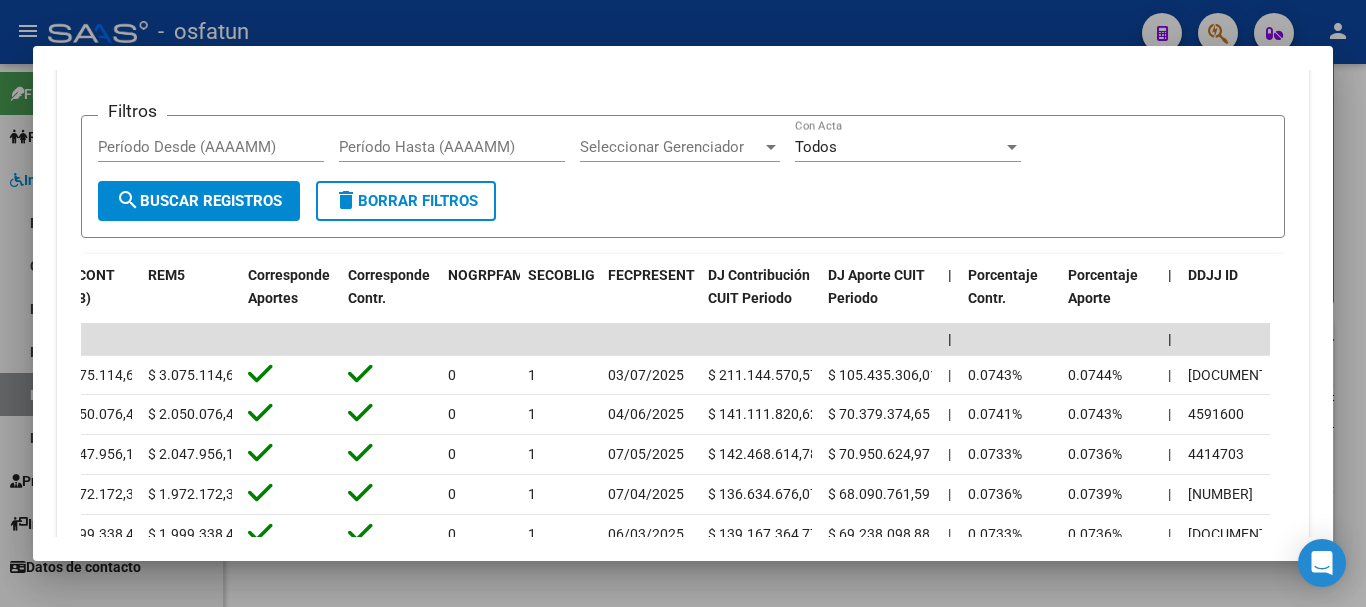 click at bounding box center (683, 303) 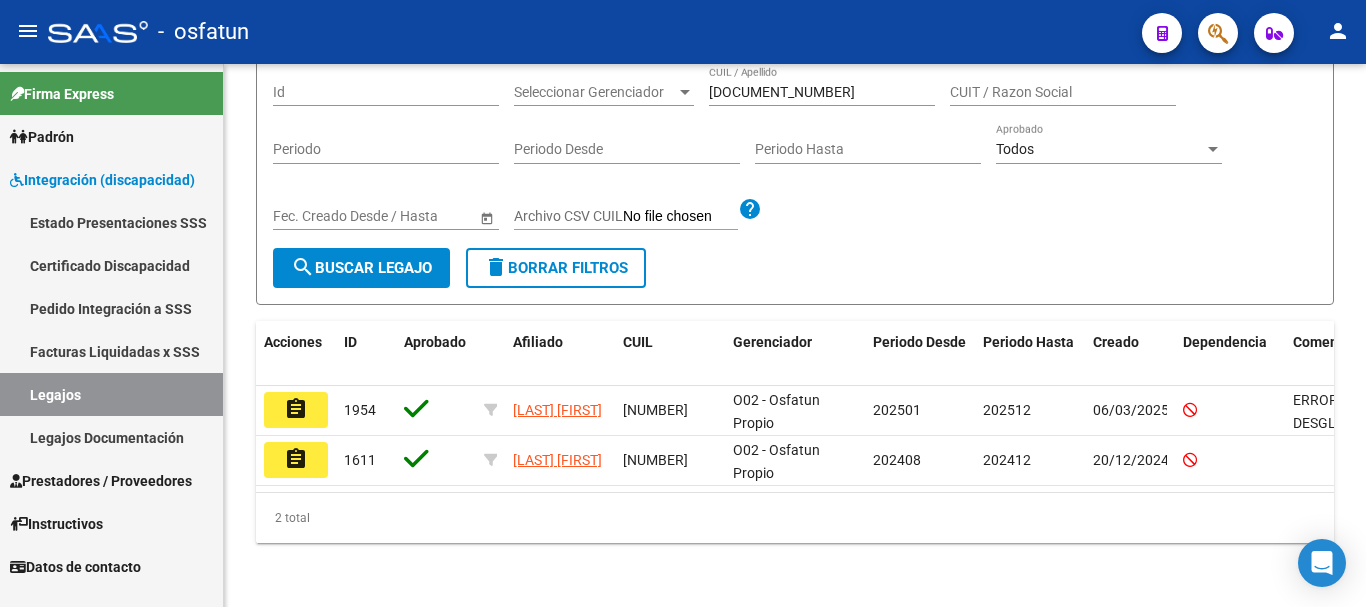 click on "Prestadores / Proveedores" at bounding box center (101, 481) 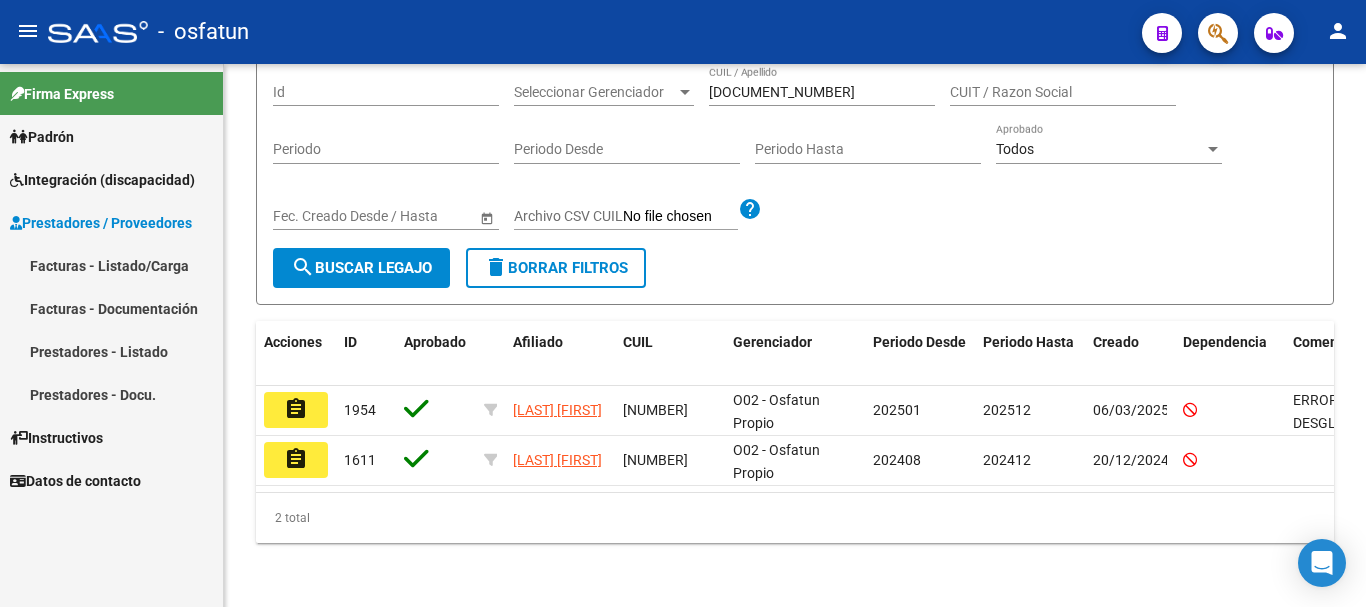 drag, startPoint x: 81, startPoint y: 307, endPoint x: 69, endPoint y: 330, distance: 25.942244 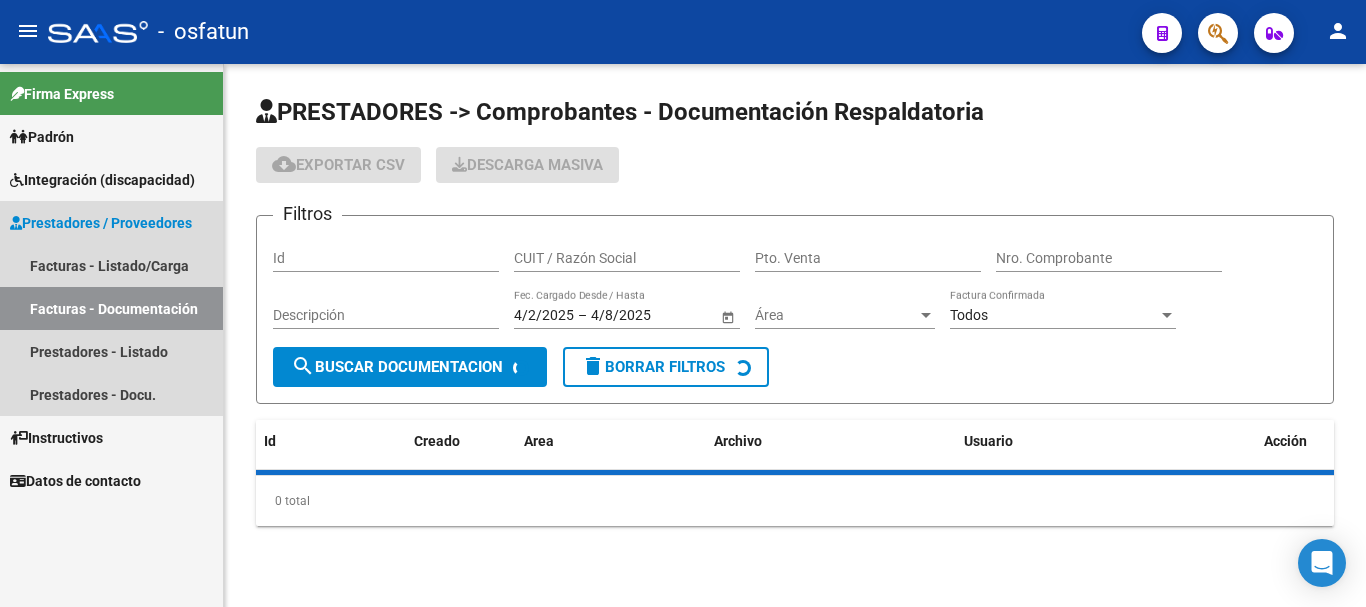 scroll, scrollTop: 0, scrollLeft: 0, axis: both 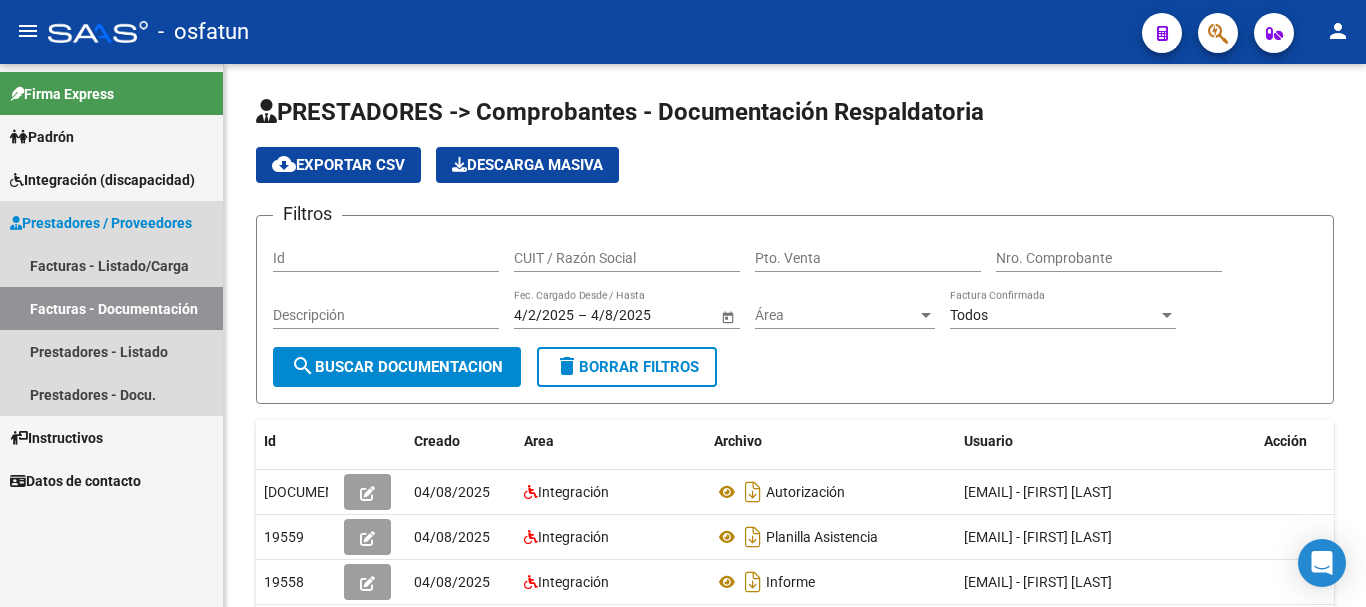 click on "Facturas - Documentación" at bounding box center [111, 308] 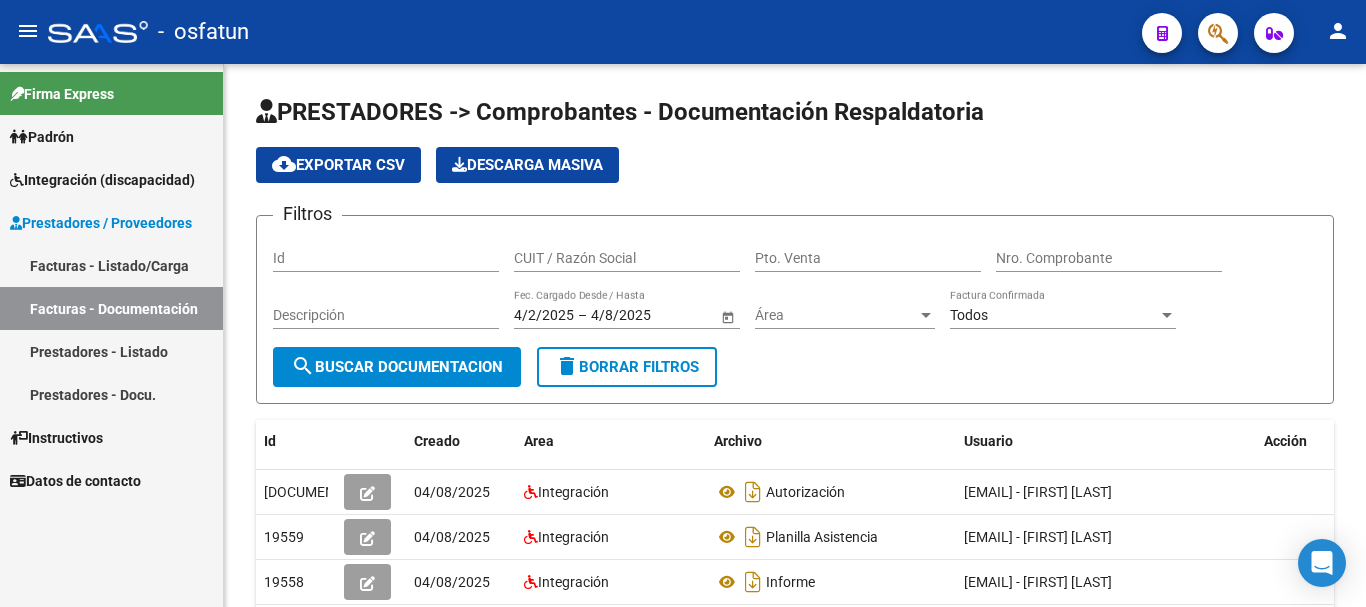 click on "Facturas - Listado/Carga" at bounding box center [111, 265] 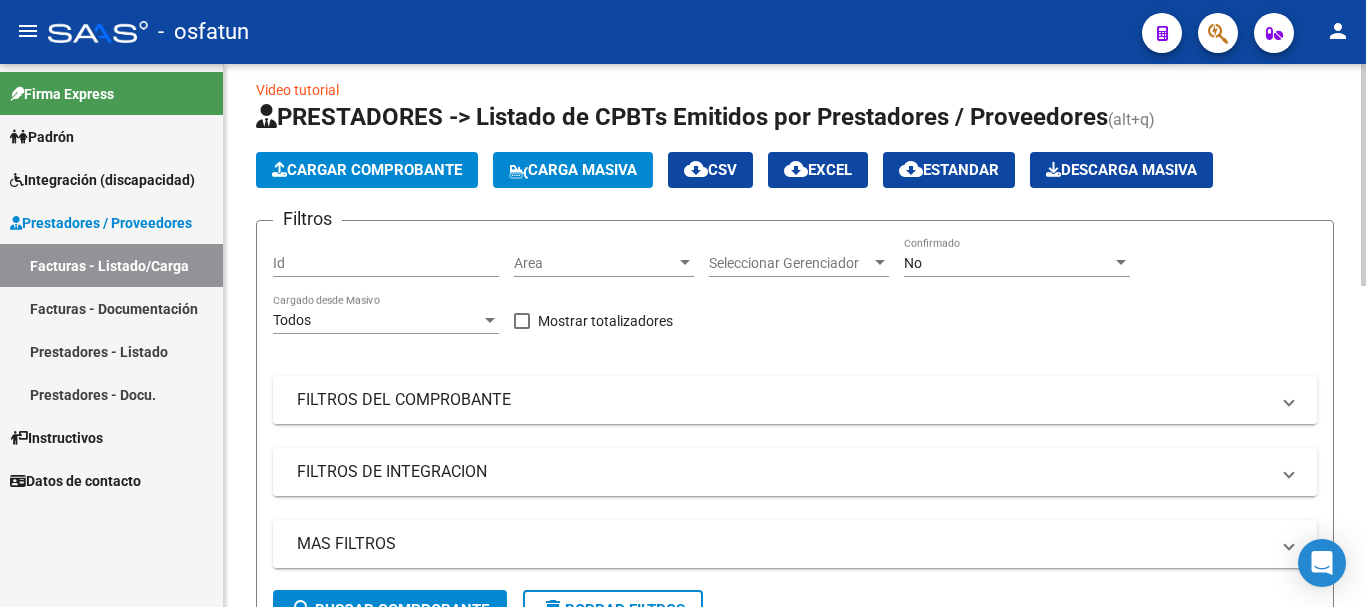 scroll, scrollTop: 0, scrollLeft: 0, axis: both 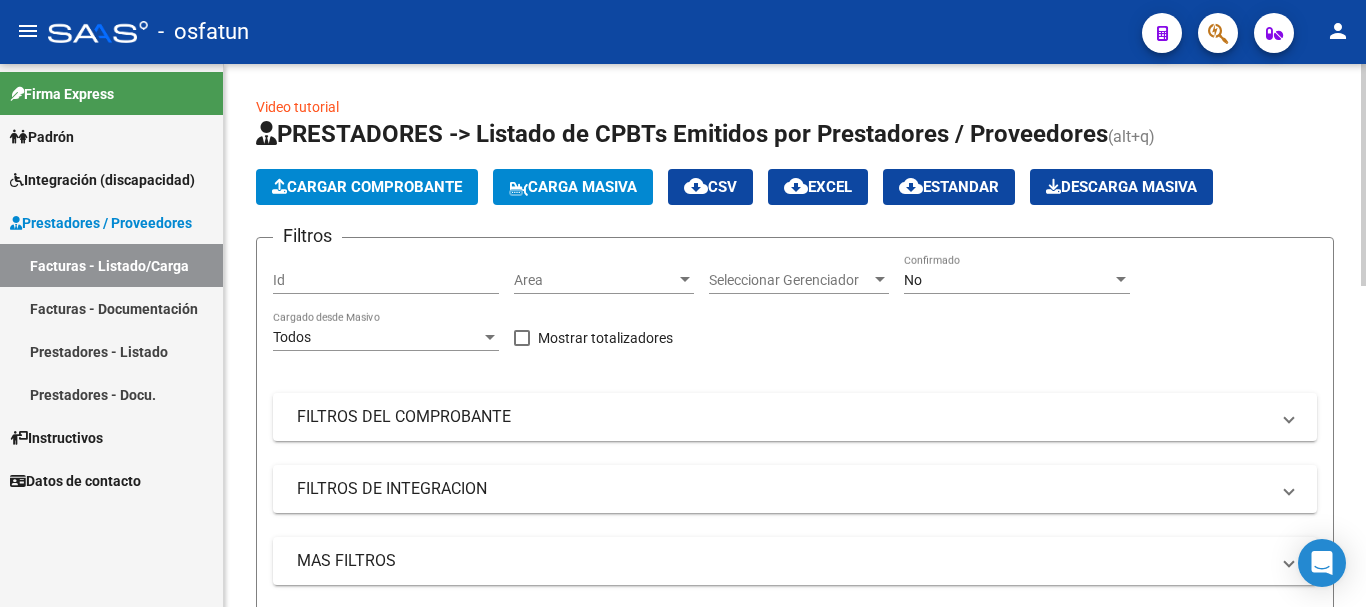 click on "Video tutorial   PRESTADORES -> Listado de CPBTs Emitidos por Prestadores / Proveedores (alt+q)   Cargar Comprobante
Carga Masiva  cloud_download  CSV  cloud_download  EXCEL  cloud_download  Estandar   Descarga Masiva
Filtros Id Area Area Seleccionar Gerenciador Seleccionar Gerenciador No Confirmado Todos Cargado desde Masivo   Mostrar totalizadores   FILTROS DEL COMPROBANTE  Comprobante Tipo Comprobante Tipo Start date – End date Fec. Comprobante Desde / Hasta Días Emisión Desde(cant. días) Días Emisión Hasta(cant. días) CUIT / Razón Social Pto. Venta Nro. Comprobante Código SSS CAE Válido CAE Válido Todos Cargado Módulo Hosp. Todos Tiene facturacion Apócrifa Hospital Refes  FILTROS DE INTEGRACION  Todos Cargado en Para Enviar SSS Período De Prestación Campos del Archivo de Rendición Devuelto x SSS (dr_envio) Todos Rendido x SSS (dr_envio) Tipo de Registro Tipo de Registro Período Presentación Período Presentación Campos del Legajo Asociado (preaprobación) Todos  MAS FILTROS  Op" 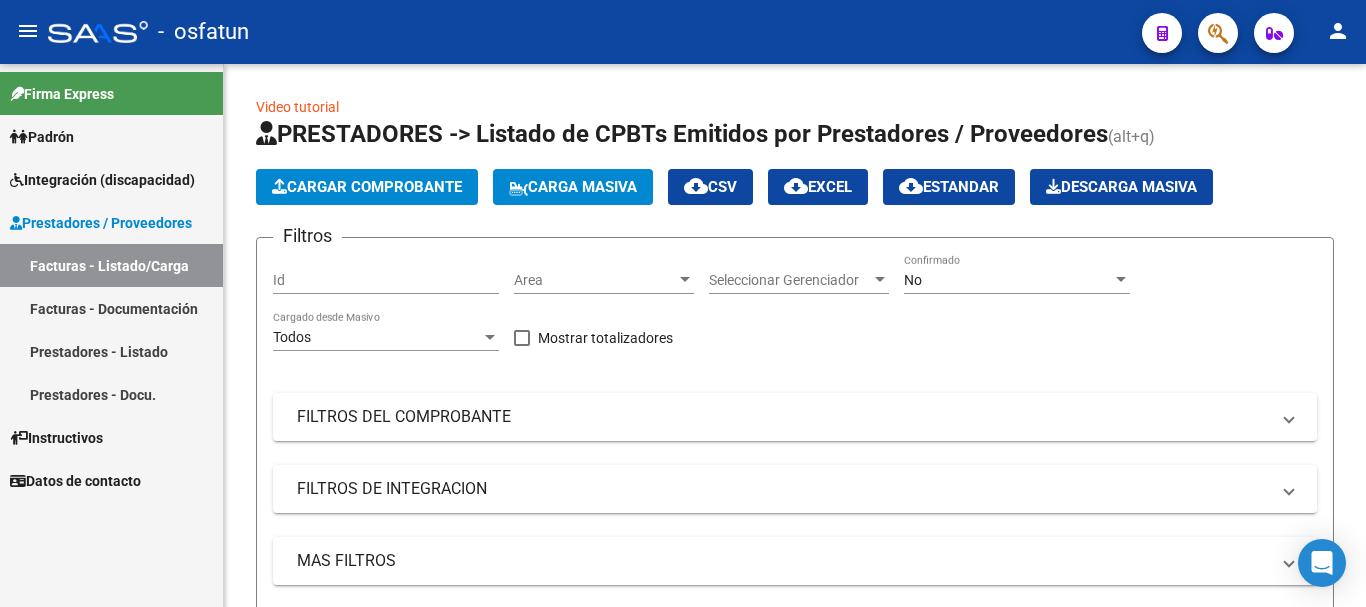 click on "Facturas - Listado/Carga" at bounding box center (111, 265) 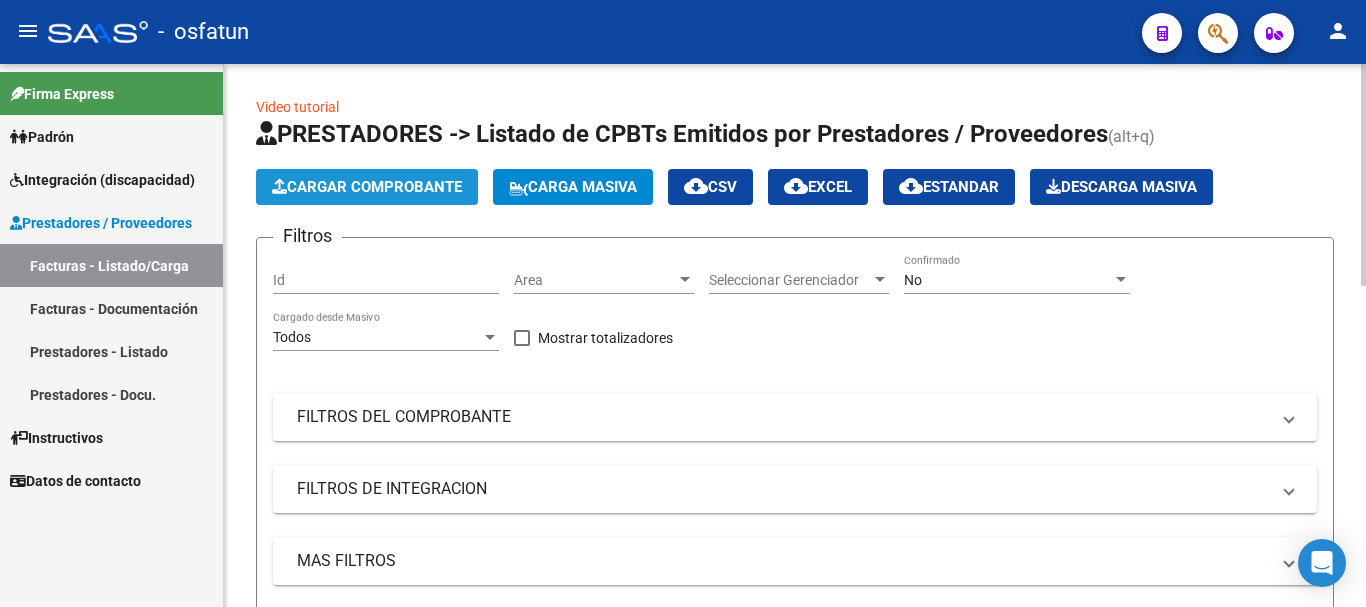 click on "Cargar Comprobante" 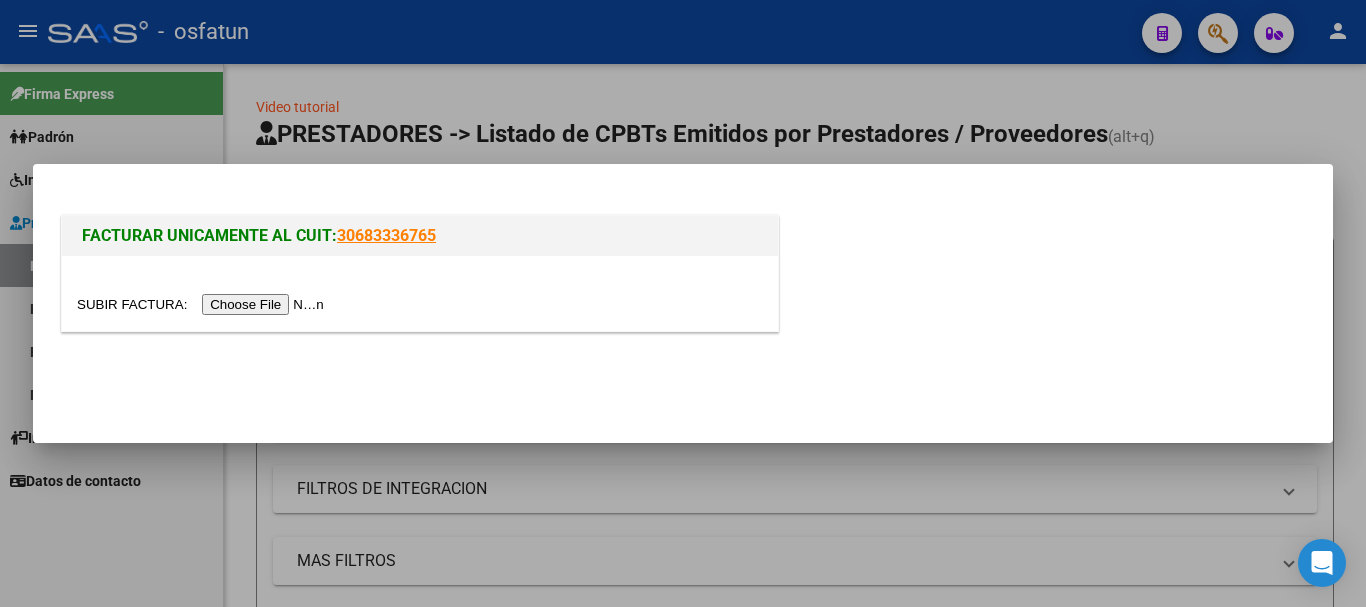 click at bounding box center [683, 303] 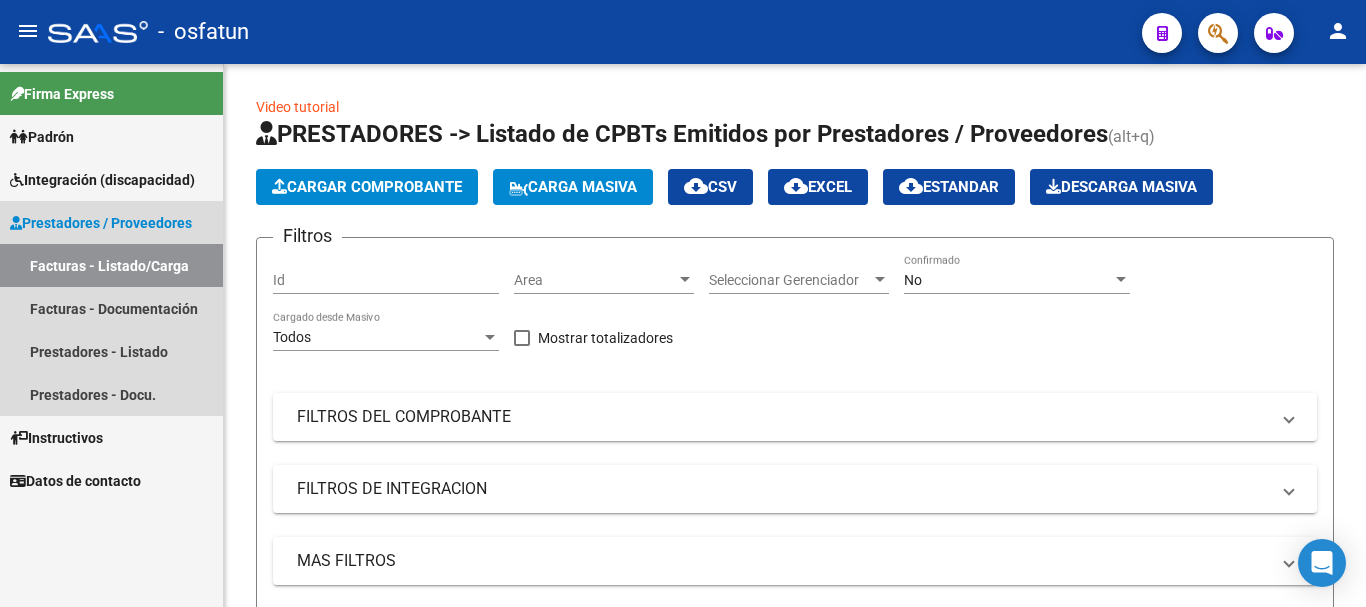 click on "Facturas - Listado/Carga" at bounding box center (111, 265) 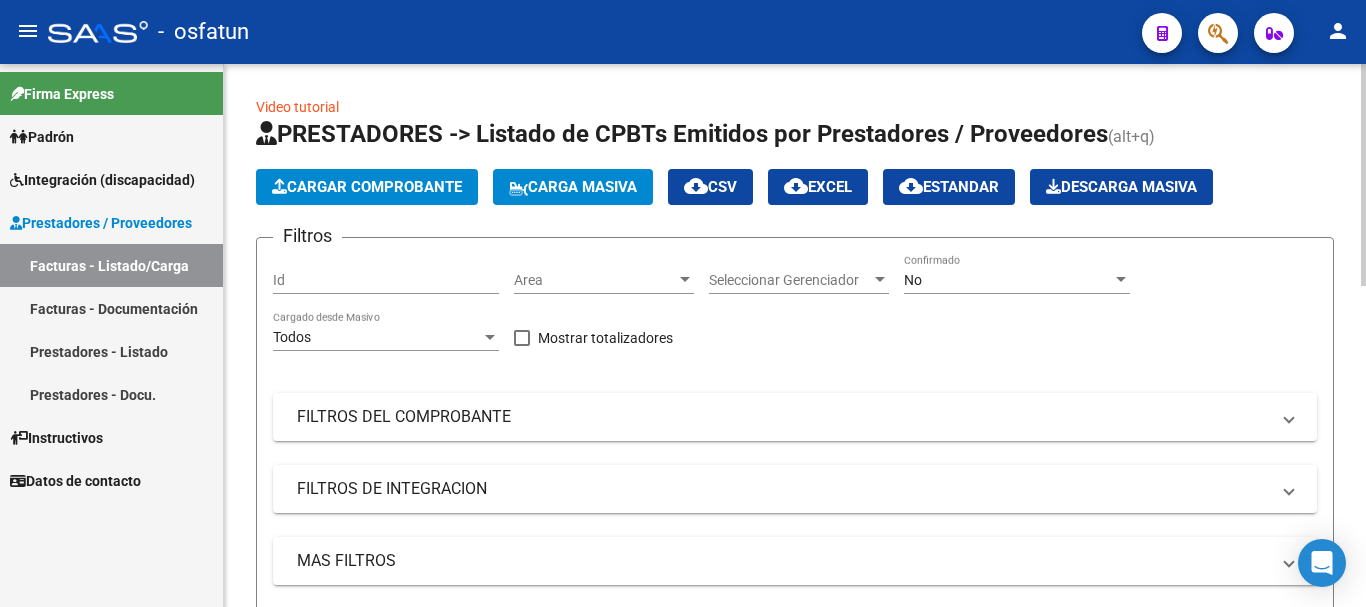 drag, startPoint x: 328, startPoint y: 206, endPoint x: 315, endPoint y: 208, distance: 13.152946 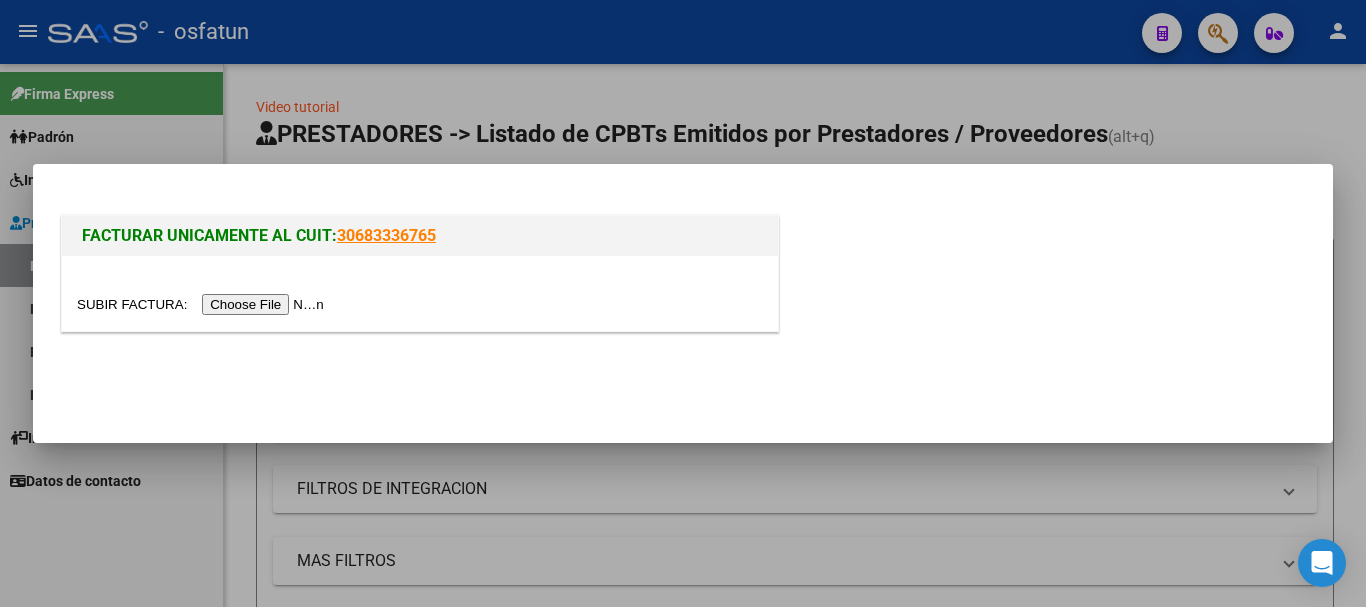 click at bounding box center (203, 304) 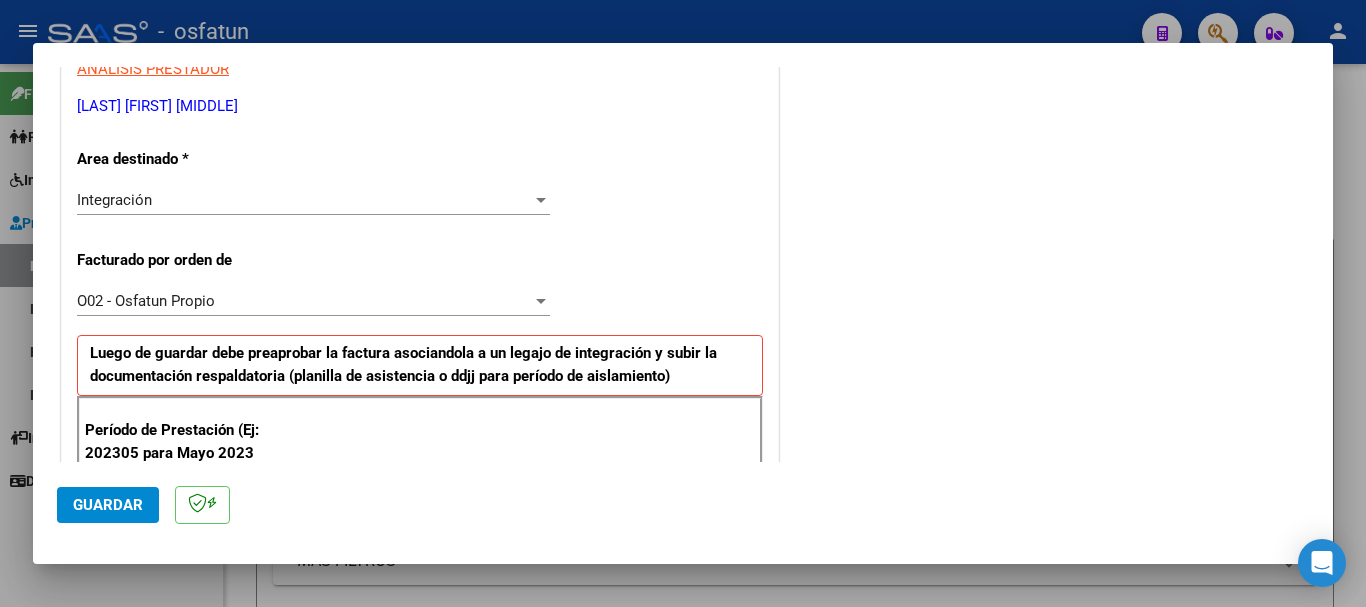 scroll, scrollTop: 556, scrollLeft: 0, axis: vertical 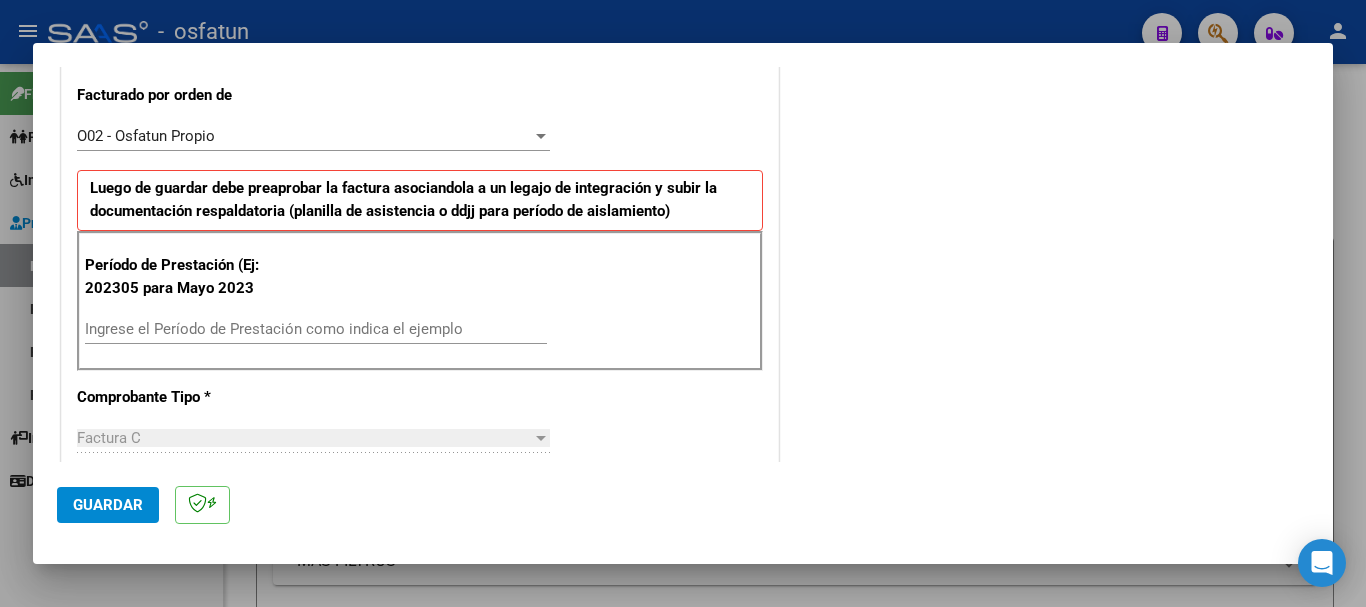 click on "Ingrese el Período de Prestación como indica el ejemplo" at bounding box center [316, 329] 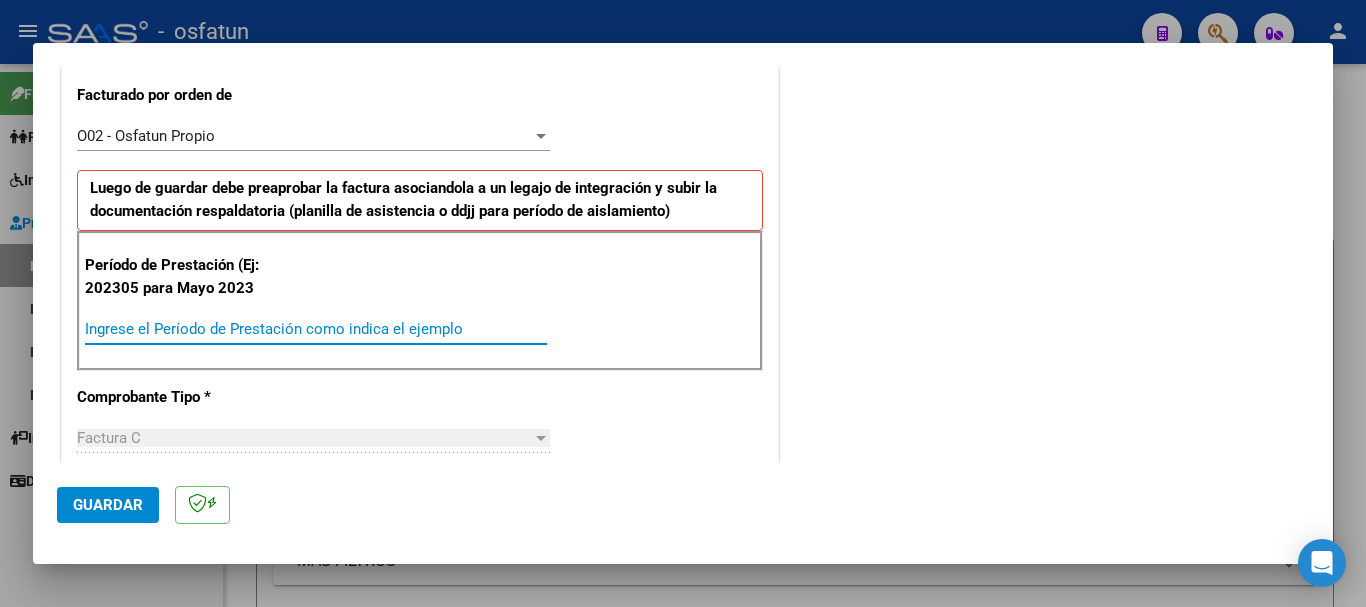 click on "Ingrese el Período de Prestación como indica el ejemplo" at bounding box center (316, 329) 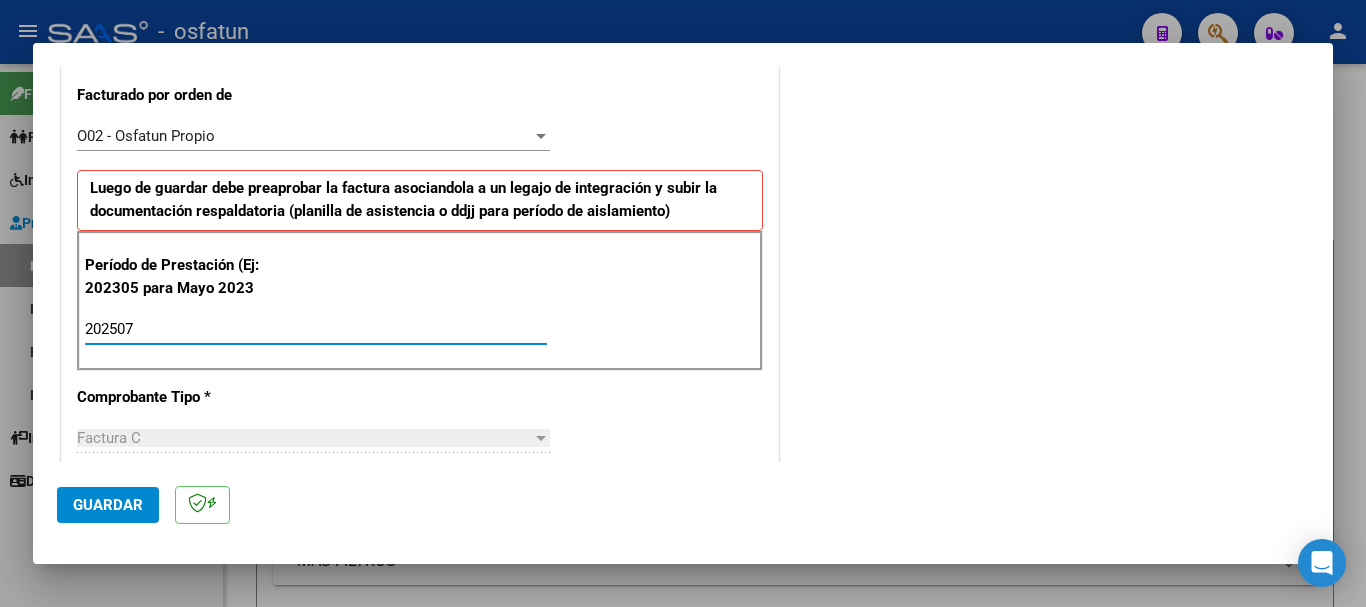 type on "202507" 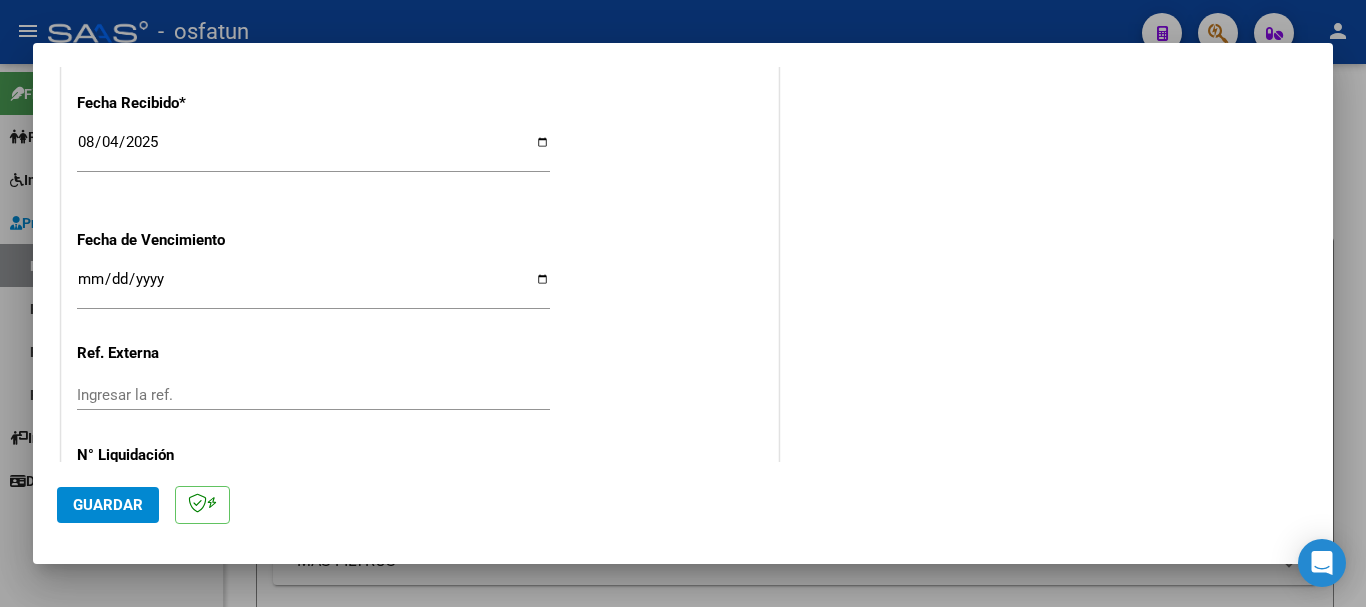 scroll, scrollTop: 1580, scrollLeft: 0, axis: vertical 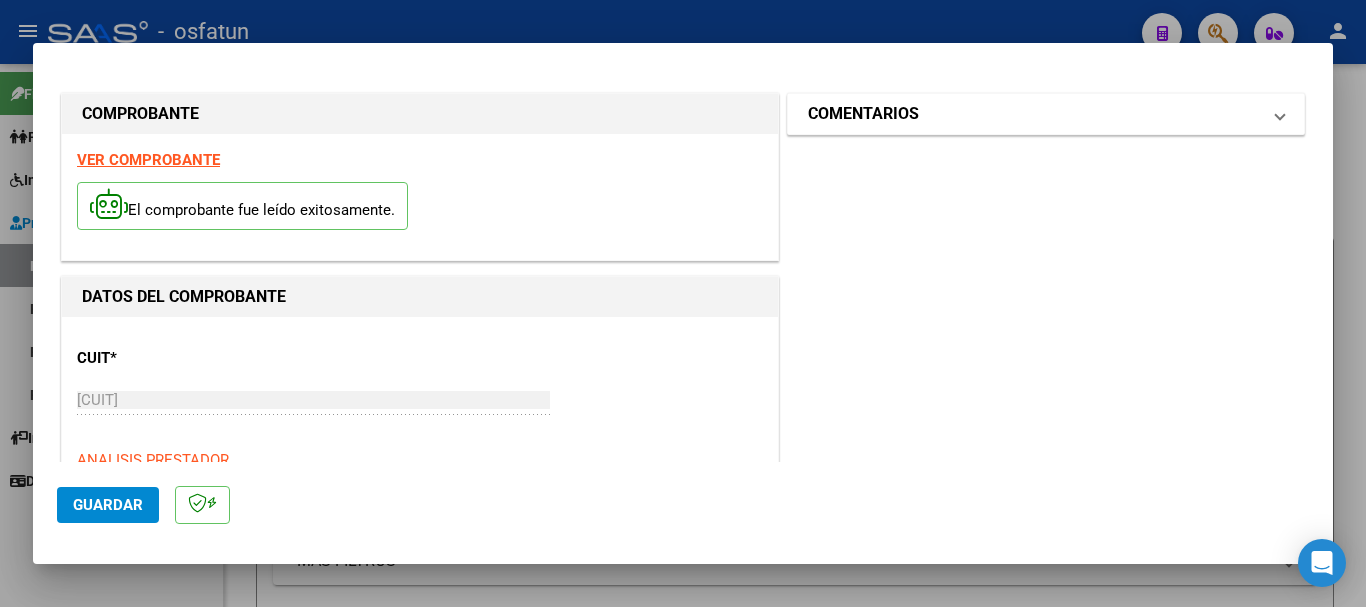 click on "COMENTARIOS" at bounding box center [1034, 114] 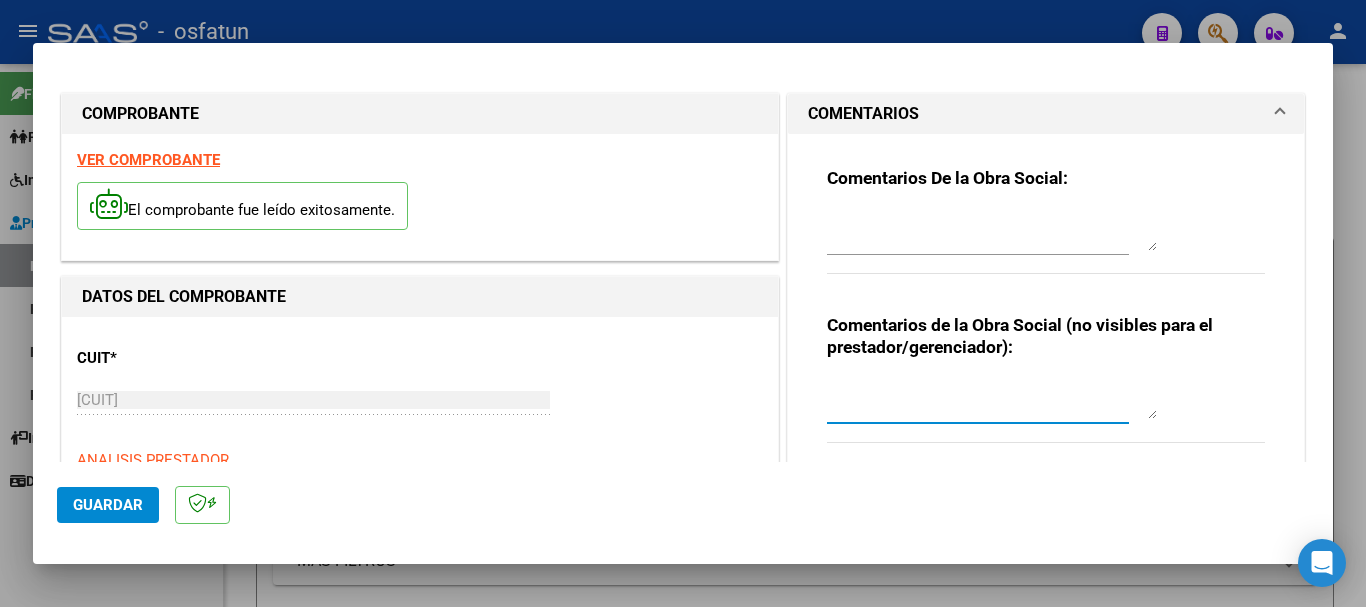 click at bounding box center (992, 399) 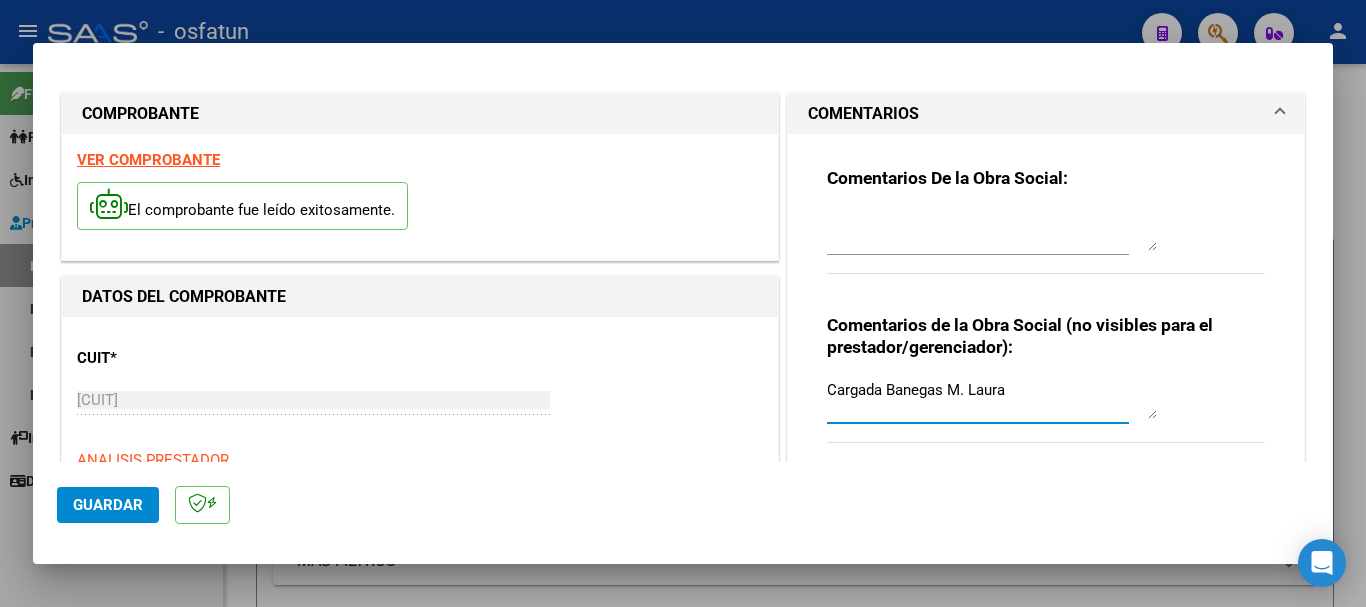 type on "Cargada Banegas M. Laura" 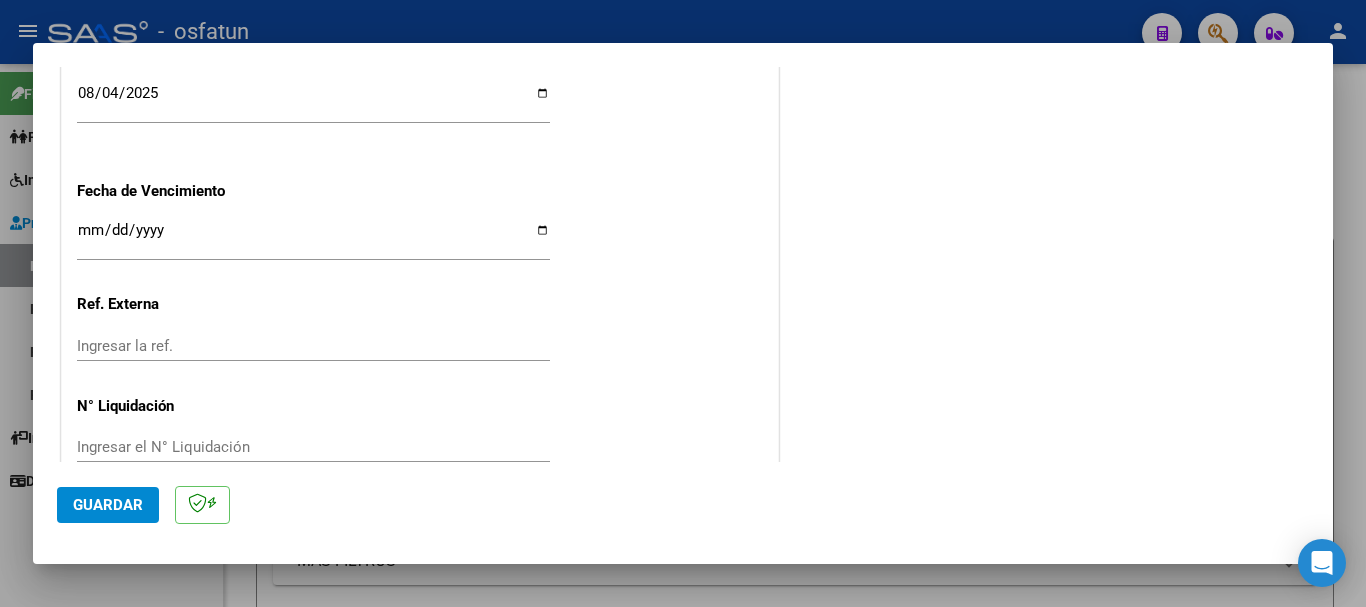 scroll, scrollTop: 1580, scrollLeft: 0, axis: vertical 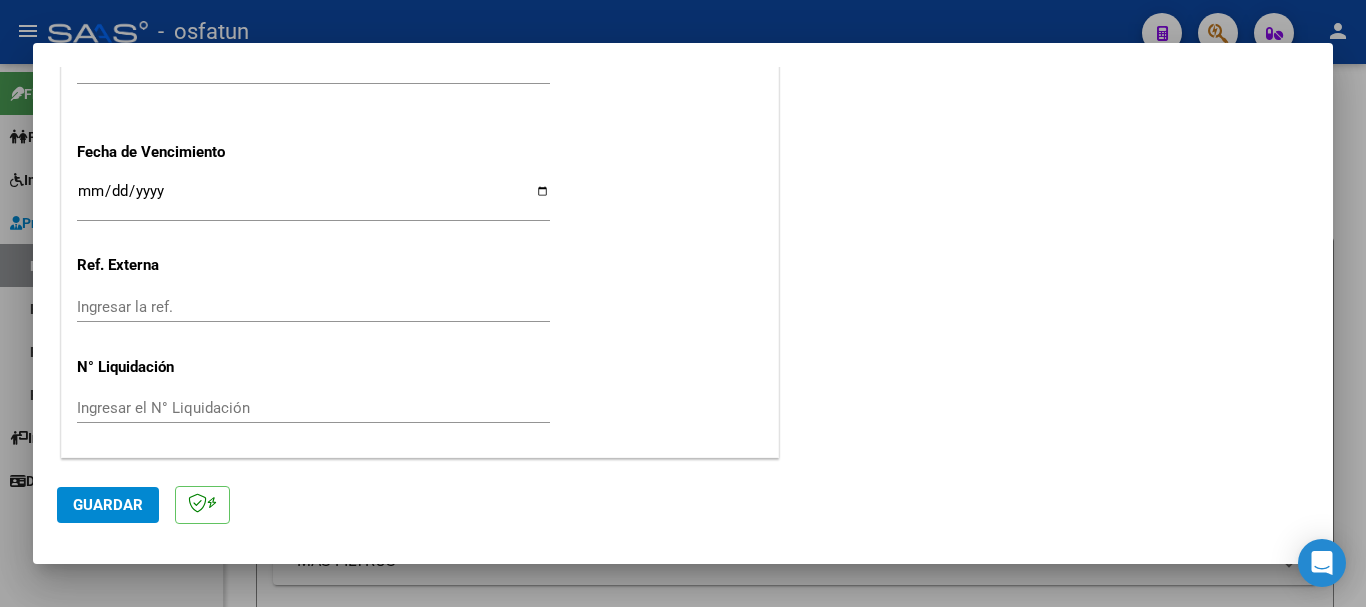 click on "Guardar" 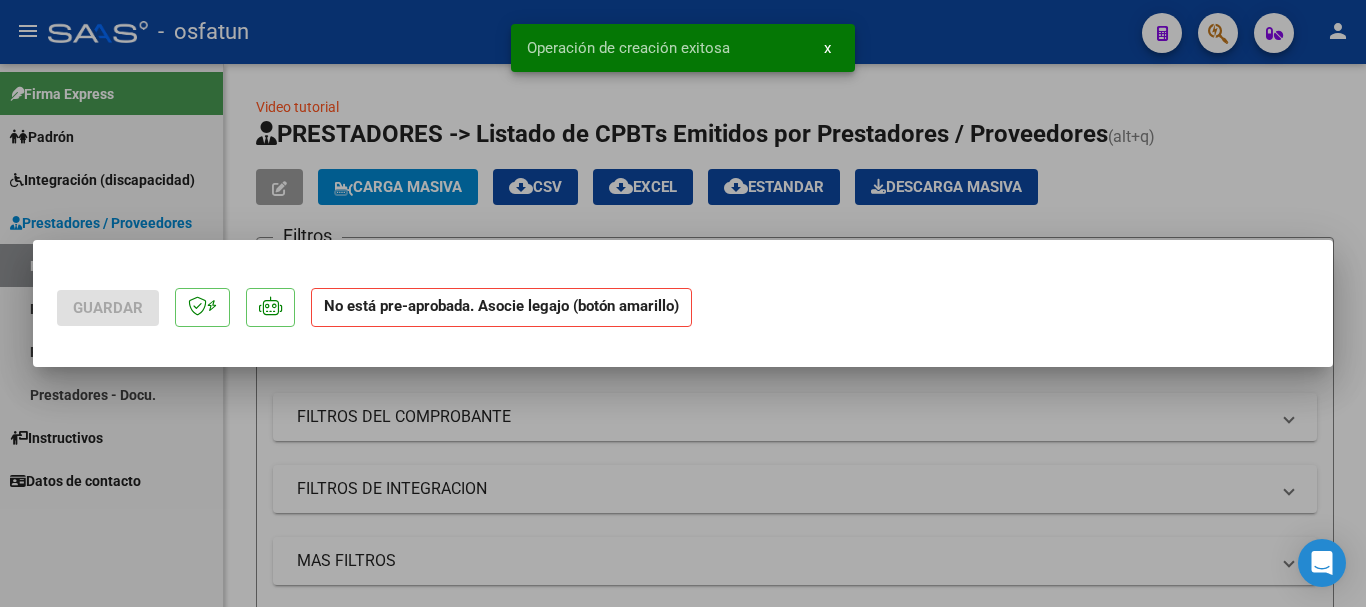 scroll, scrollTop: 0, scrollLeft: 0, axis: both 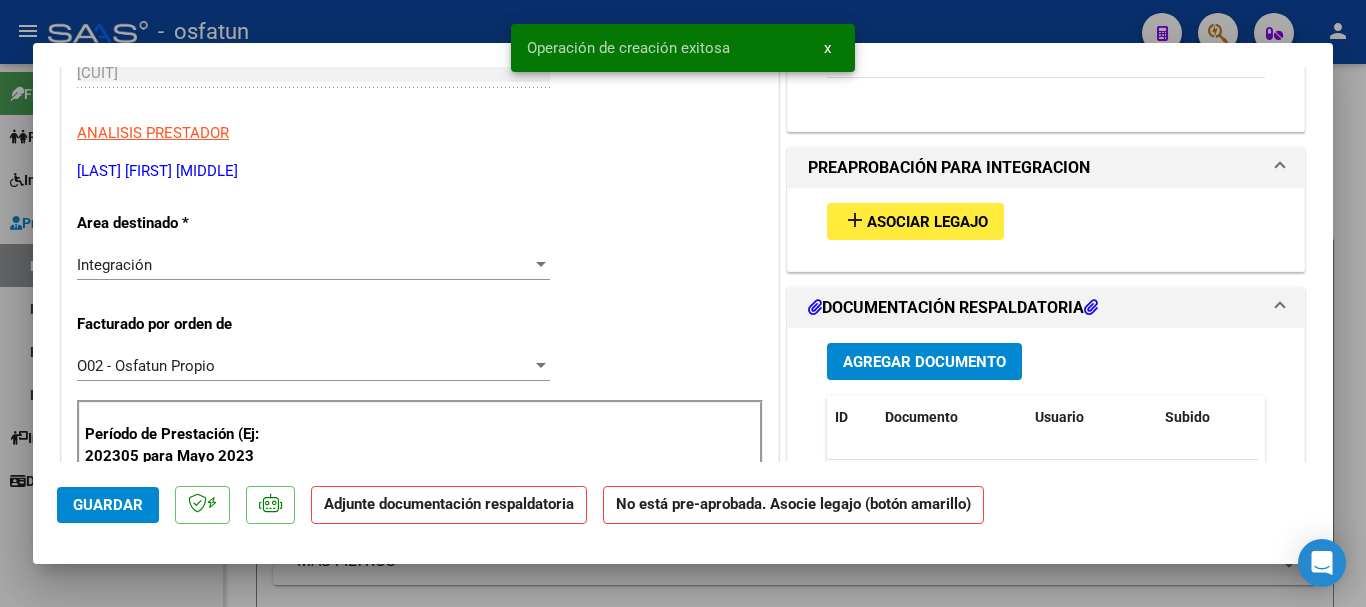 click on "Asociar Legajo" at bounding box center [927, 222] 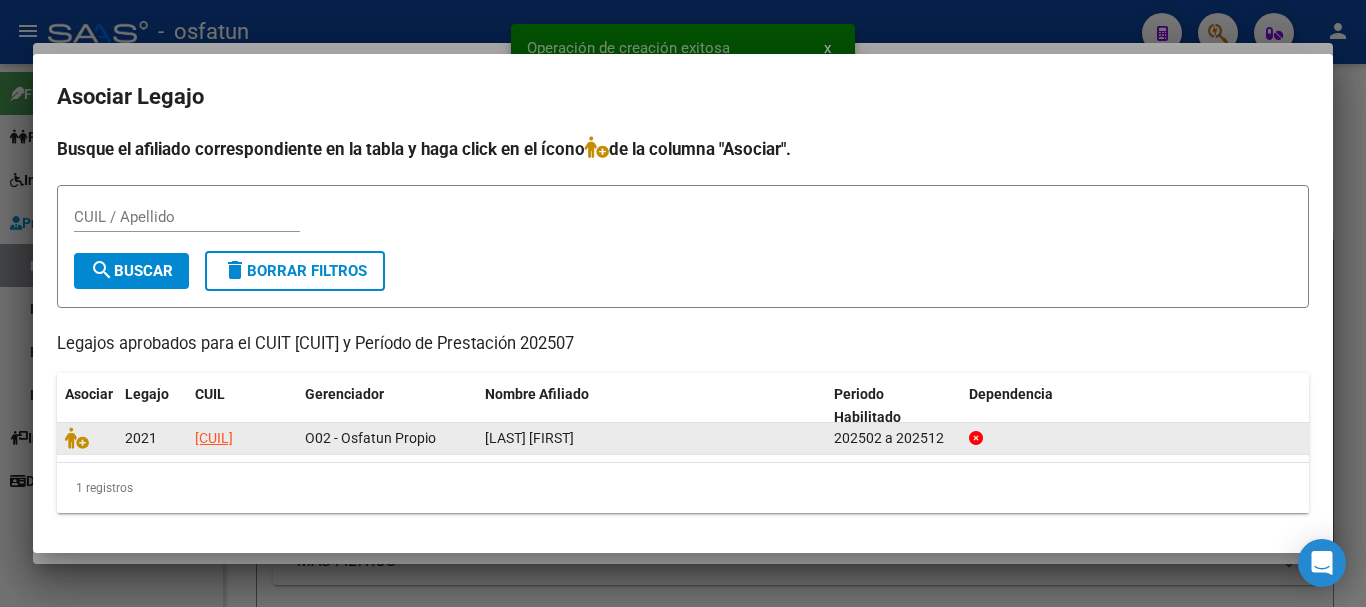 click 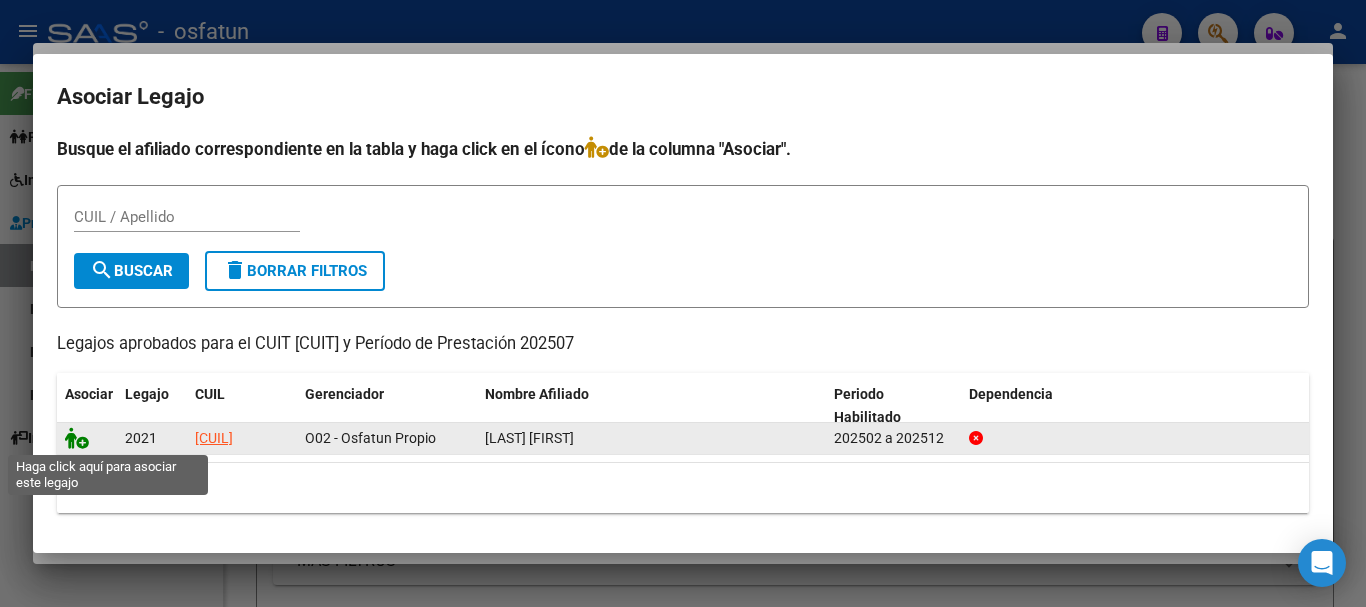 click 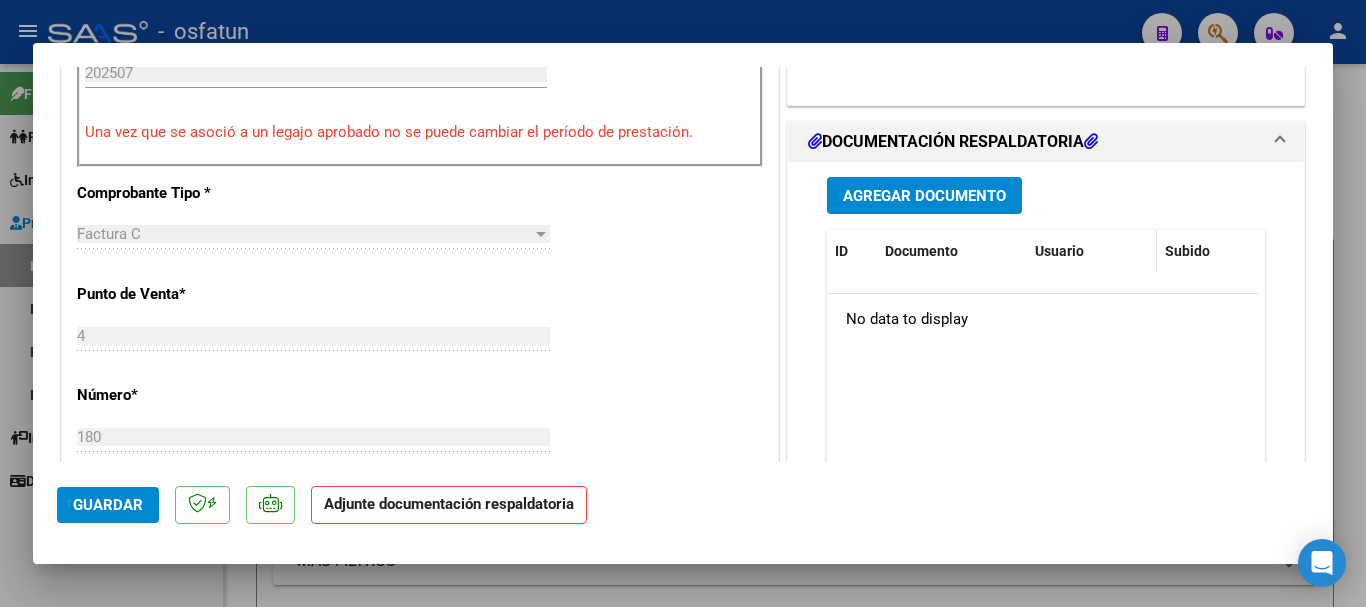 scroll, scrollTop: 807, scrollLeft: 0, axis: vertical 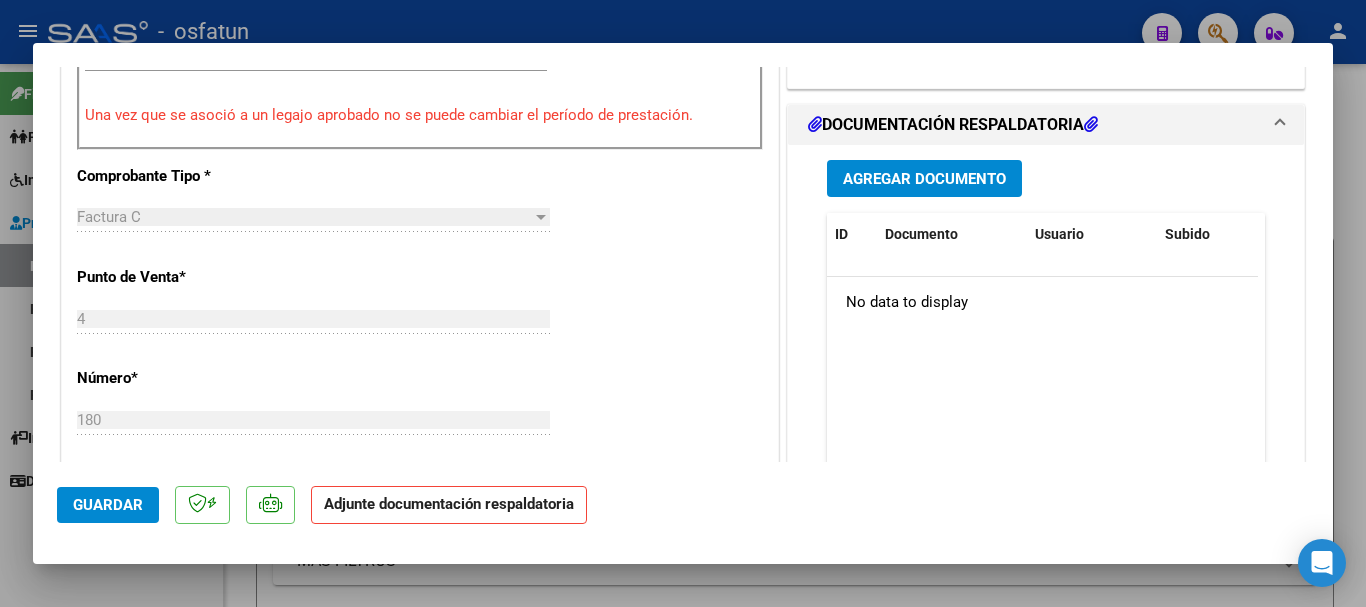 click on "Agregar Documento" at bounding box center (924, 179) 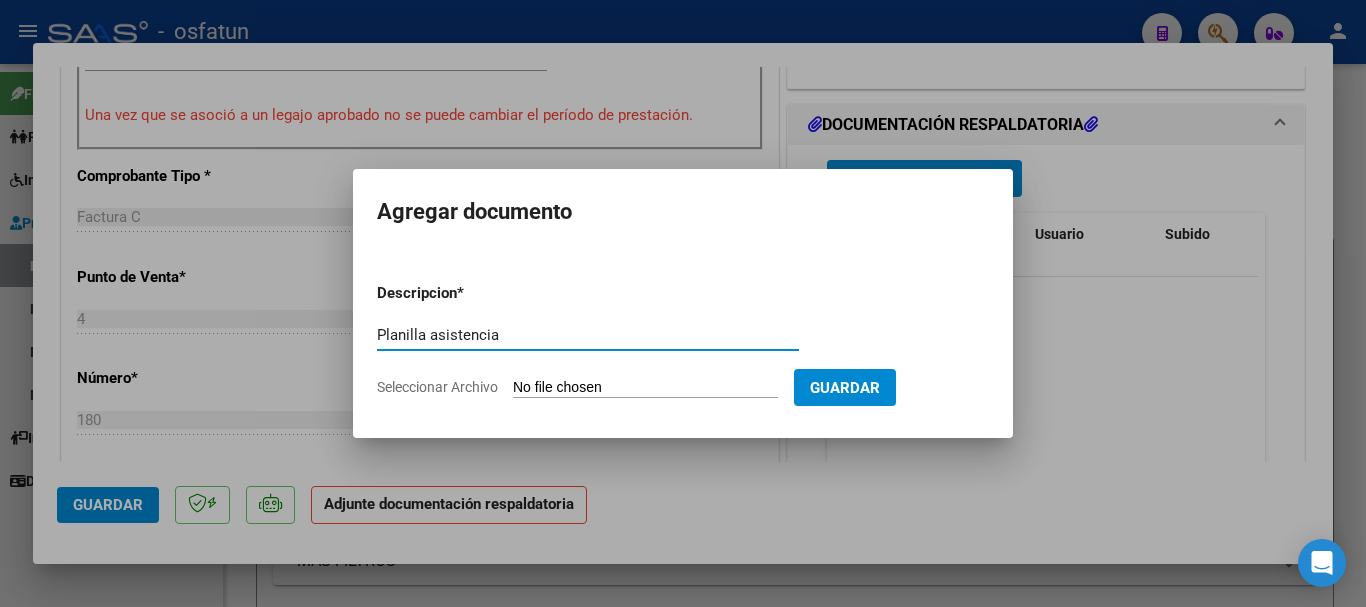 type on "Planilla asistencia" 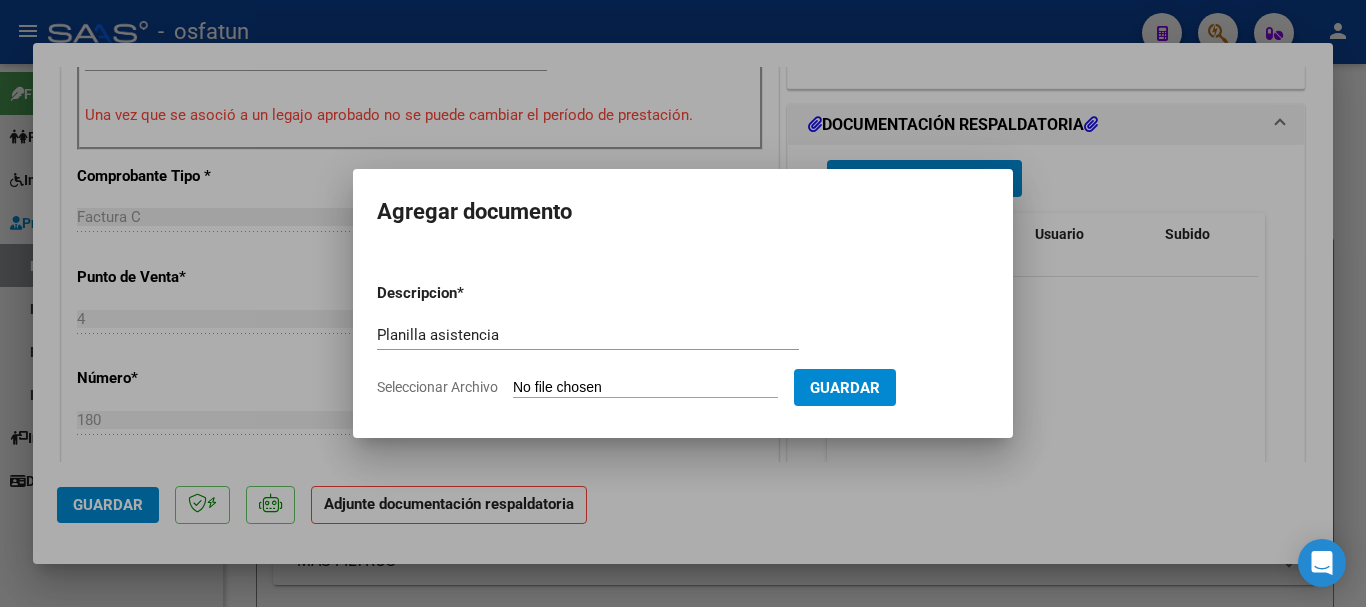 click on "Seleccionar Archivo" at bounding box center [645, 388] 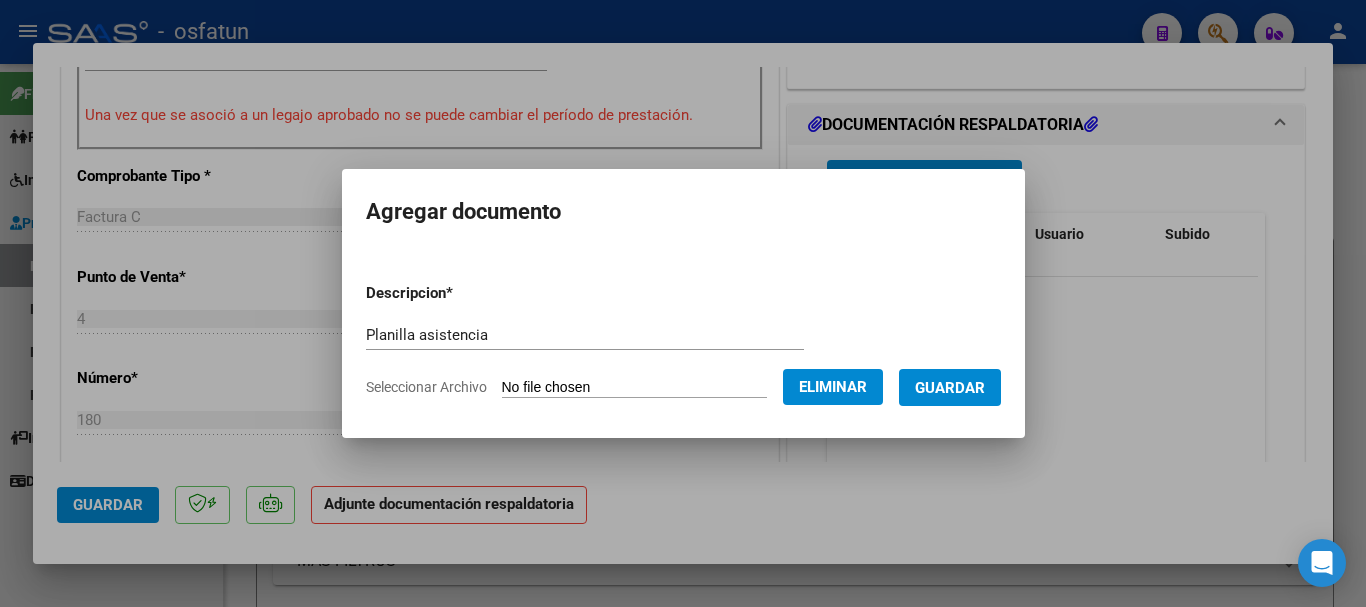click on "Guardar" at bounding box center [950, 388] 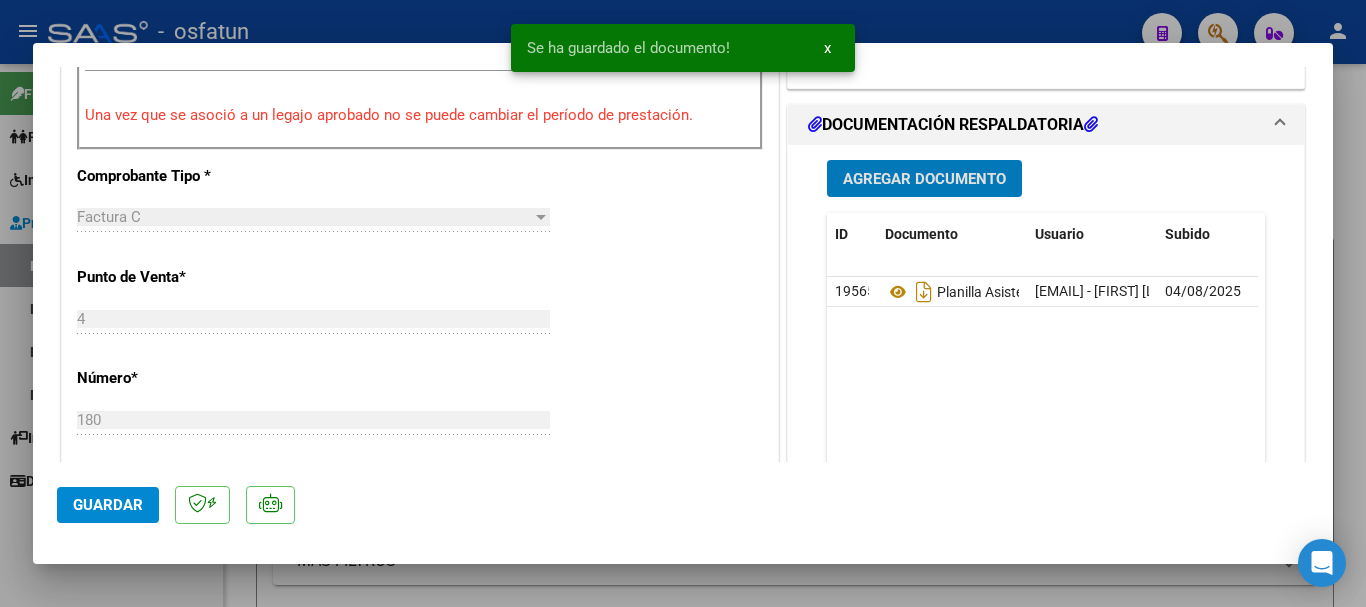 click on "Agregar Documento" at bounding box center (924, 179) 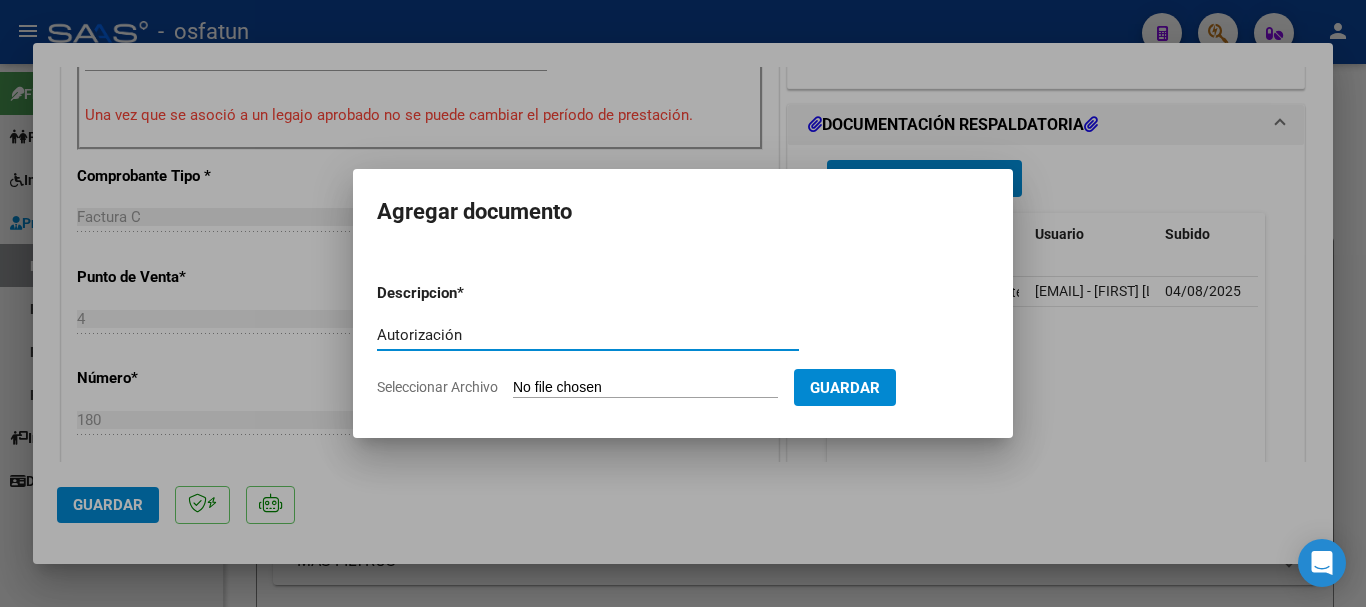 type on "Autorización" 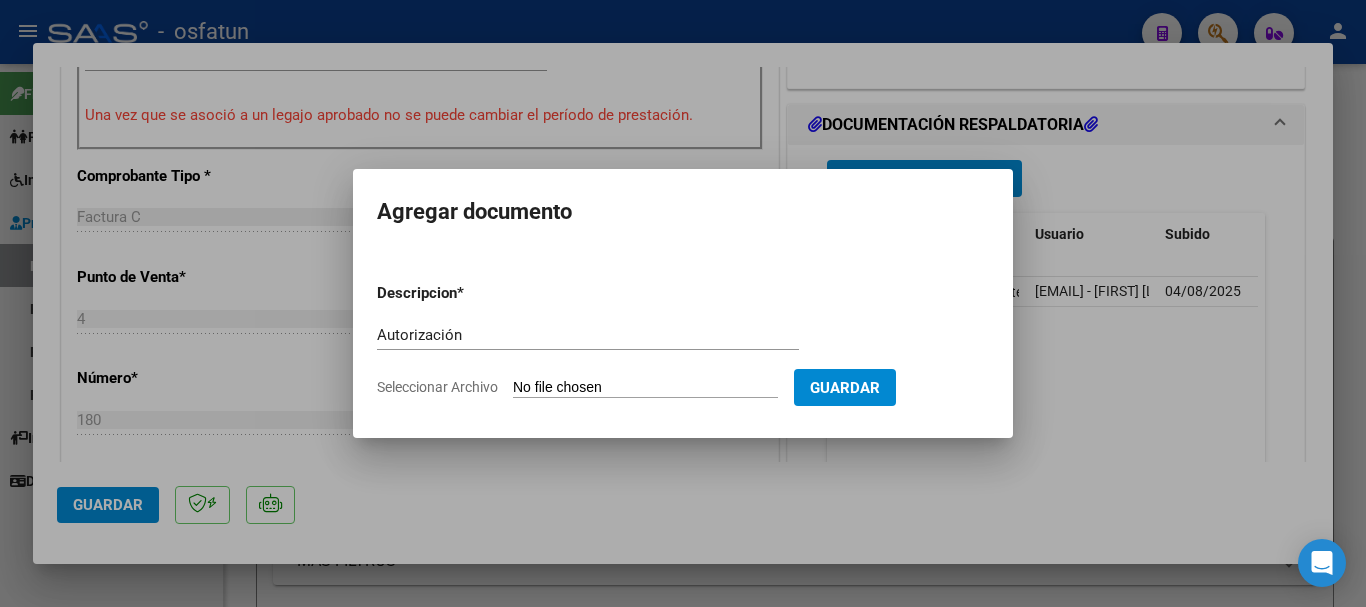 click on "Seleccionar Archivo" at bounding box center [645, 388] 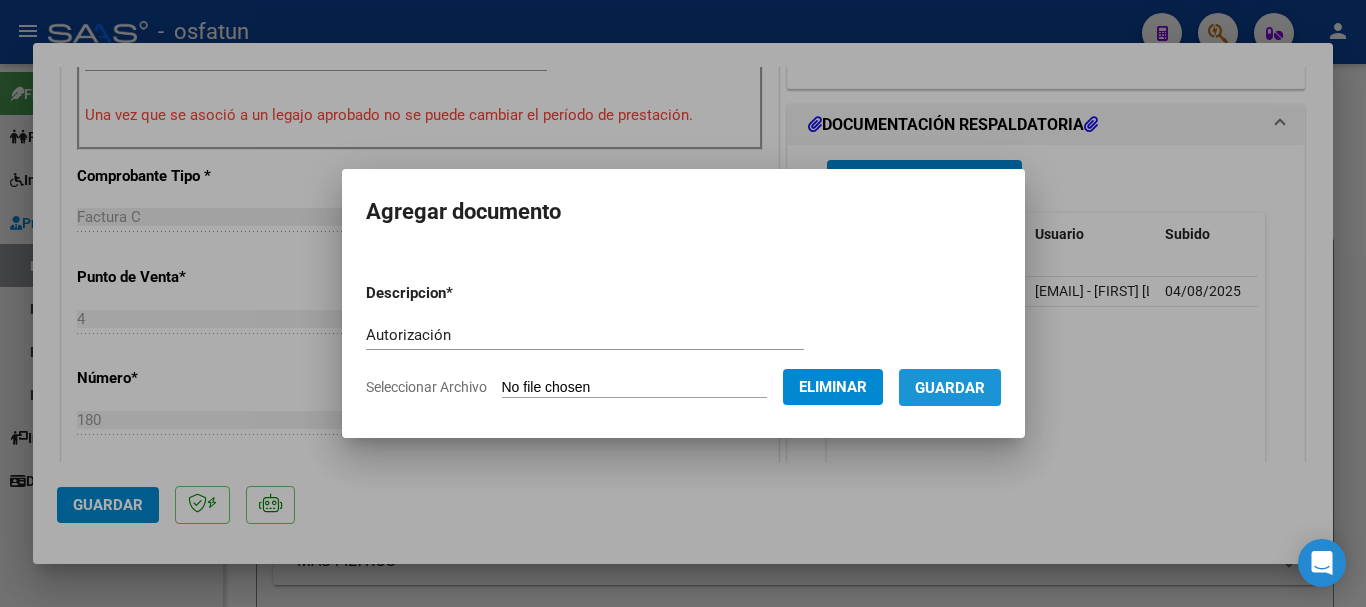 click on "Guardar" at bounding box center [950, 388] 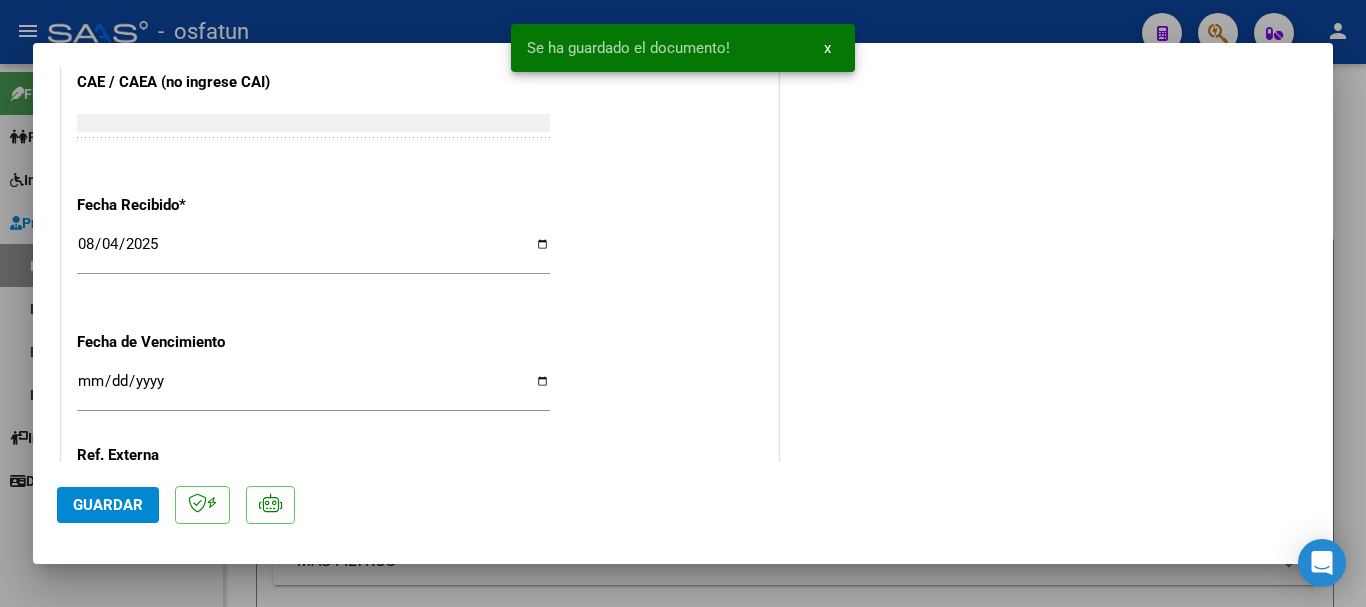 scroll, scrollTop: 1610, scrollLeft: 0, axis: vertical 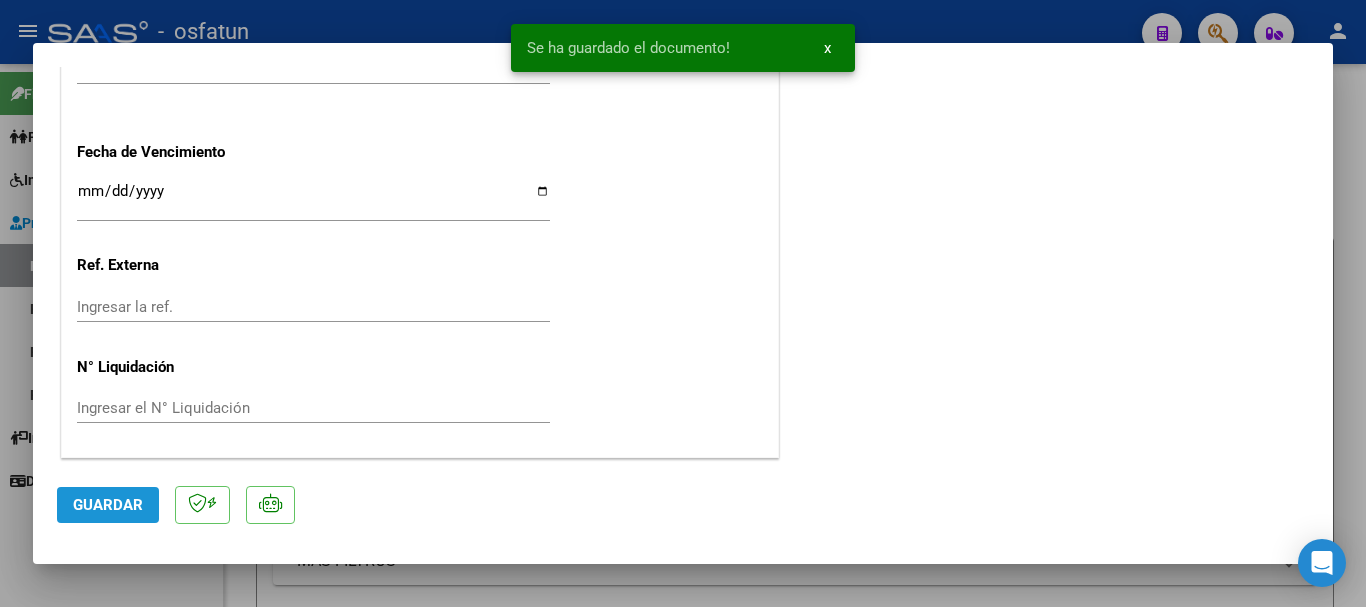 click on "Guardar" 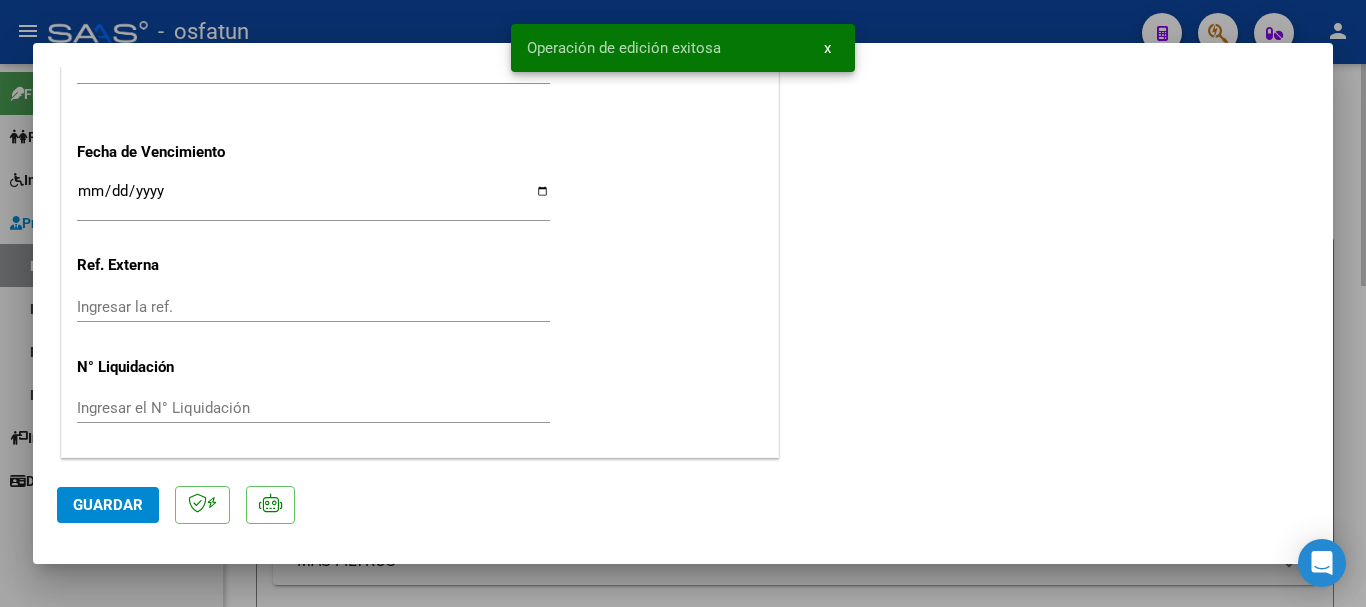 drag, startPoint x: 1365, startPoint y: 371, endPoint x: 1346, endPoint y: 396, distance: 31.400637 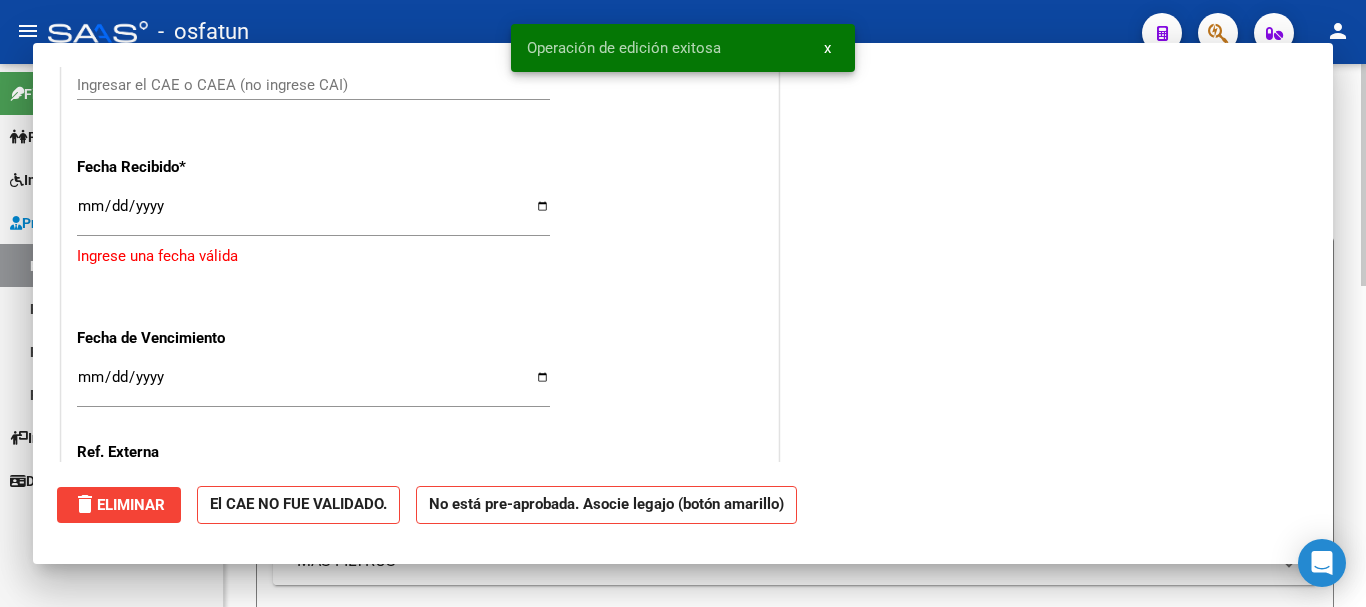 scroll, scrollTop: 1761, scrollLeft: 0, axis: vertical 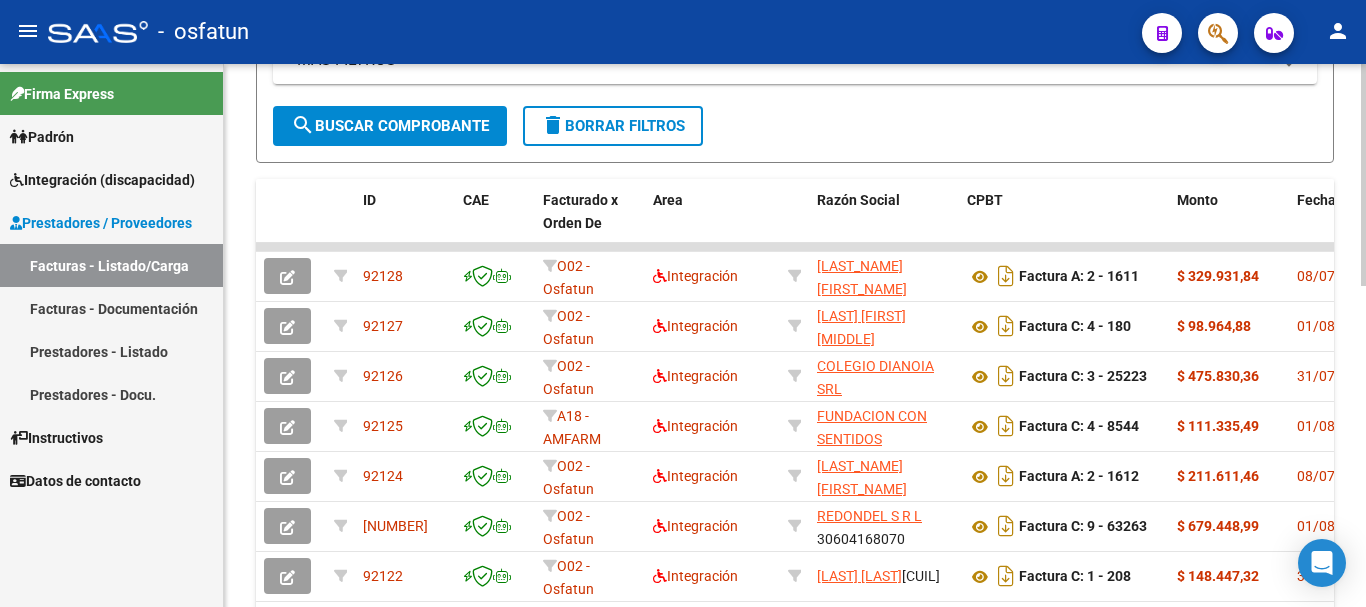 click on "Video tutorial   PRESTADORES -> Listado de CPBTs Emitidos por Prestadores / Proveedores (alt+q)   Cargar Comprobante
Carga Masiva  cloud_download  CSV  cloud_download  EXCEL  cloud_download  Estandar   Descarga Masiva
Filtros Id Area Area Seleccionar Gerenciador Seleccionar Gerenciador No Confirmado Todos Cargado desde Masivo   Mostrar totalizadores   FILTROS DEL COMPROBANTE  Comprobante Tipo Comprobante Tipo Start date – End date Fec. Comprobante Desde / Hasta Días Emisión Desde(cant. días) Días Emisión Hasta(cant. días) CUIT / Razón Social Pto. Venta Nro. Comprobante Código SSS CAE Válido CAE Válido Todos Cargado Módulo Hosp. Todos Tiene facturacion Apócrifa Hospital Refes  FILTROS DE INTEGRACION  Todos Cargado en Para Enviar SSS Período De Prestación Campos del Archivo de Rendición Devuelto x SSS (dr_envio) Todos Rendido x SSS (dr_envio) Tipo de Registro Tipo de Registro Período Presentación Período Presentación Campos del Legajo Asociado (preaprobación) Todos  MAS FILTROS  Op" 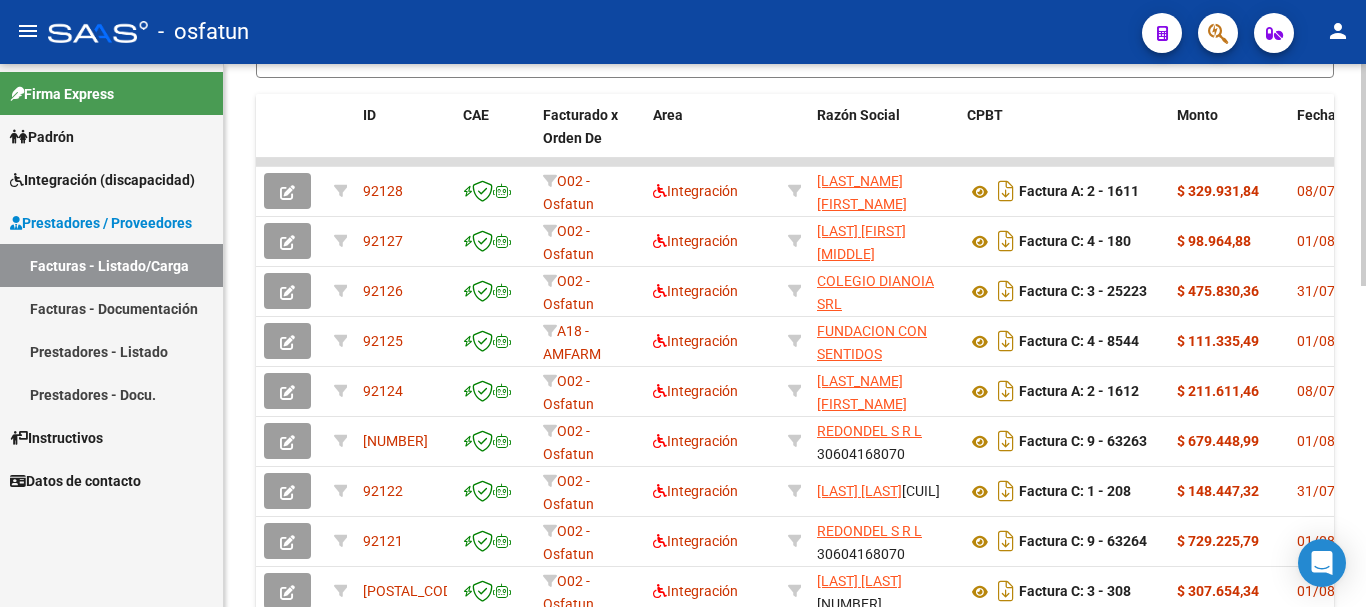 scroll, scrollTop: 783, scrollLeft: 0, axis: vertical 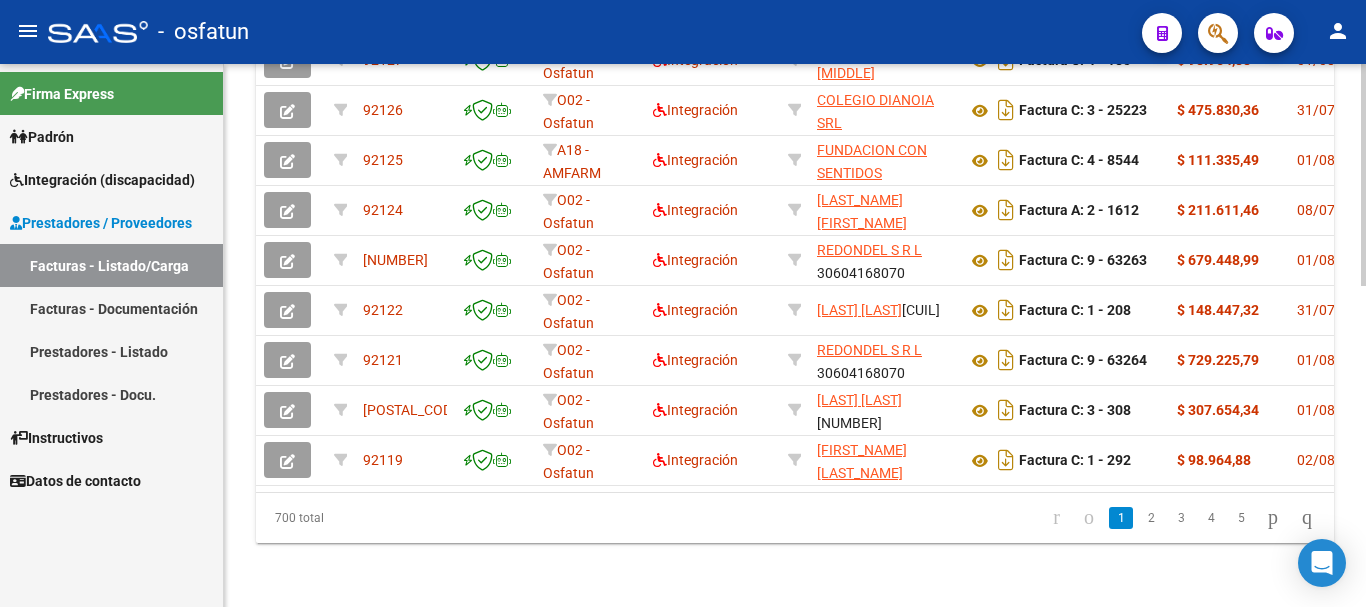 click on "Video tutorial   PRESTADORES -> Listado de CPBTs Emitidos por Prestadores / Proveedores (alt+q)   Cargar Comprobante
Carga Masiva  cloud_download  CSV  cloud_download  EXCEL  cloud_download  Estandar   Descarga Masiva
Filtros Id Area Area Seleccionar Gerenciador Seleccionar Gerenciador No Confirmado Todos Cargado desde Masivo   Mostrar totalizadores   FILTROS DEL COMPROBANTE  Comprobante Tipo Comprobante Tipo Start date – End date Fec. Comprobante Desde / Hasta Días Emisión Desde(cant. días) Días Emisión Hasta(cant. días) CUIT / Razón Social Pto. Venta Nro. Comprobante Código SSS CAE Válido CAE Válido Todos Cargado Módulo Hosp. Todos Tiene facturacion Apócrifa Hospital Refes  FILTROS DE INTEGRACION  Todos Cargado en Para Enviar SSS Período De Prestación Campos del Archivo de Rendición Devuelto x SSS (dr_envio) Todos Rendido x SSS (dr_envio) Tipo de Registro Tipo de Registro Período Presentación Período Presentación Campos del Legajo Asociado (preaprobación) Todos  MAS FILTROS  Op" 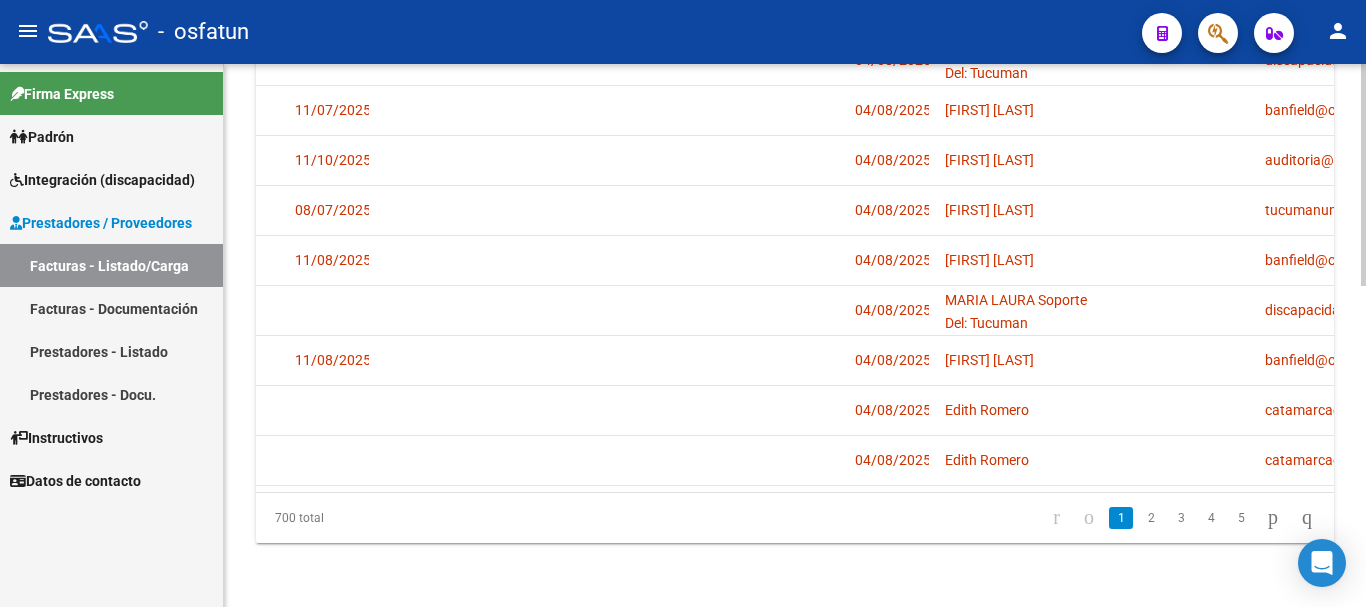scroll, scrollTop: 0, scrollLeft: 4028, axis: horizontal 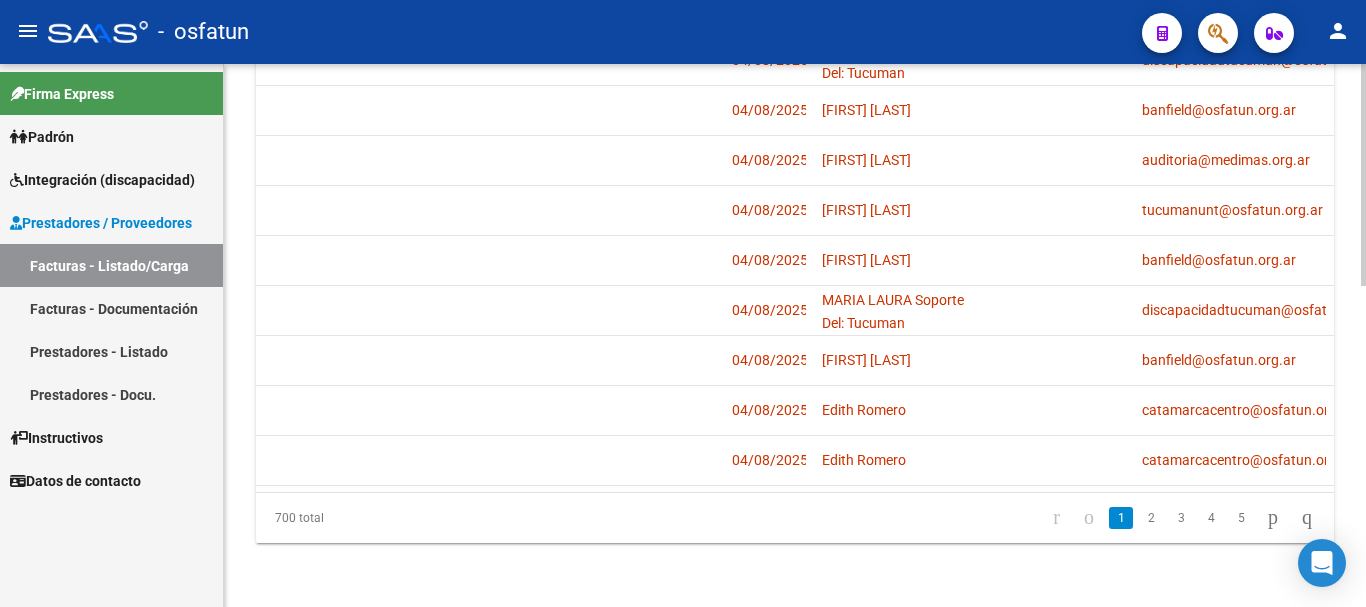 click 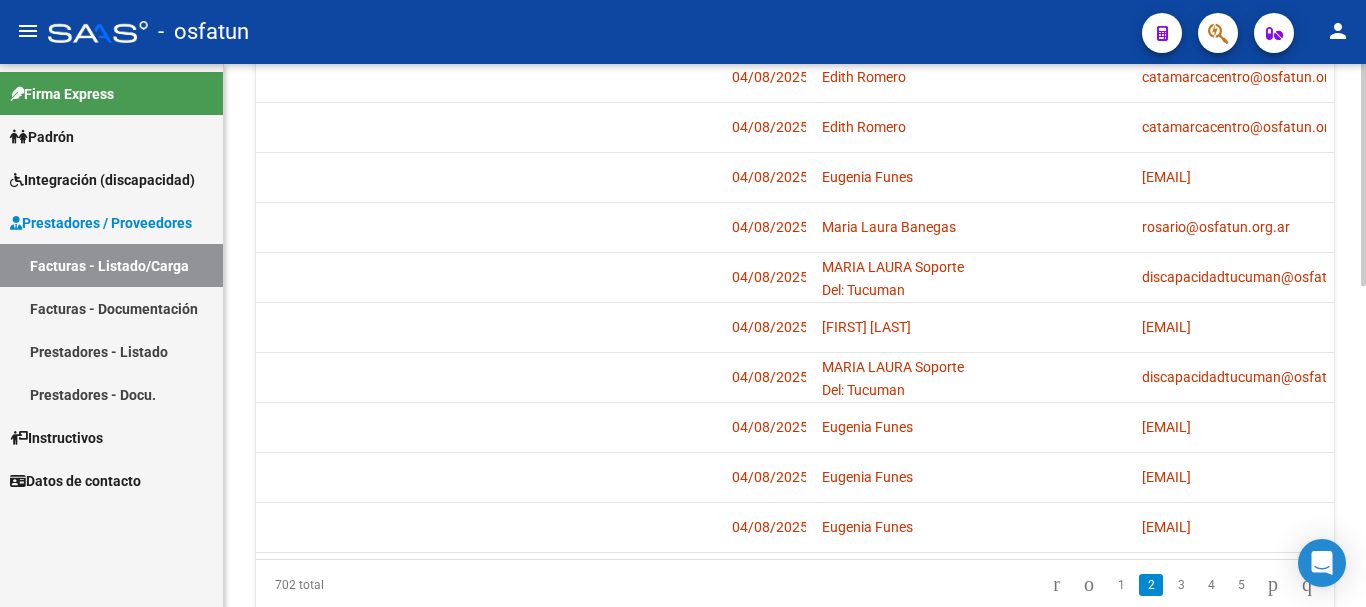 scroll, scrollTop: 707, scrollLeft: 0, axis: vertical 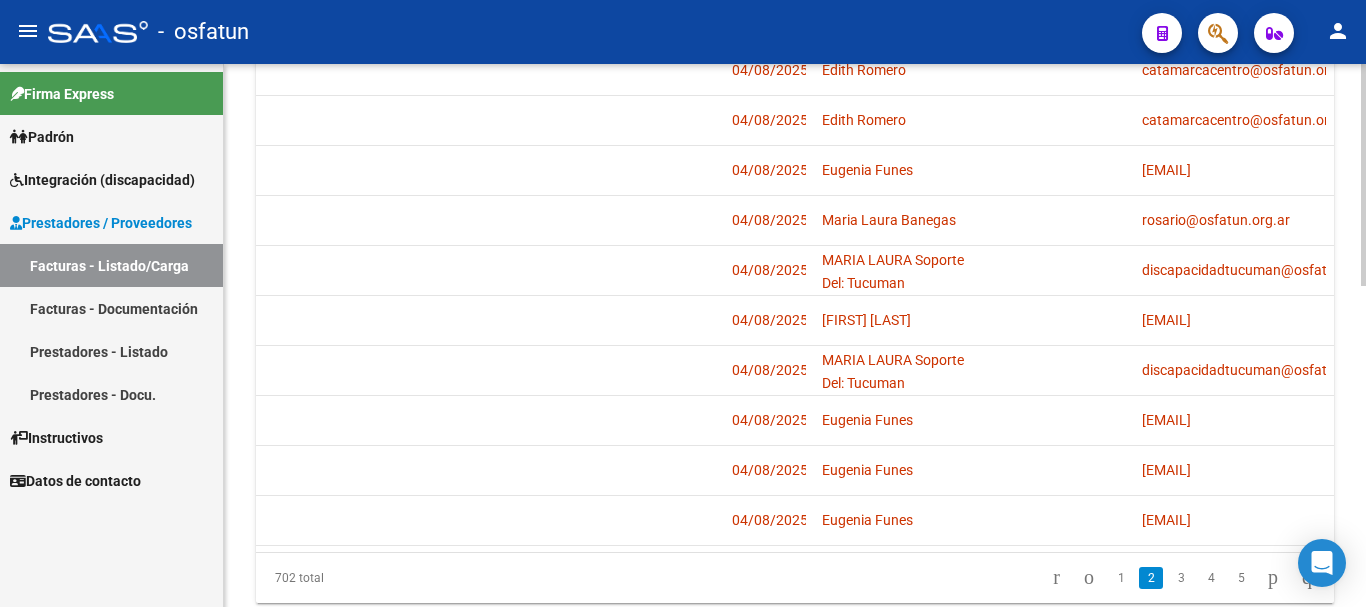 click on "Video tutorial   PRESTADORES -> Listado de CPBTs Emitidos por Prestadores / Proveedores (alt+q)   Cargar Comprobante
Carga Masiva  cloud_download  CSV  cloud_download  EXCEL  cloud_download  Estandar   Descarga Masiva
Filtros Id Area Area Seleccionar Gerenciador Seleccionar Gerenciador No Confirmado Todos Cargado desde Masivo   Mostrar totalizadores   FILTROS DEL COMPROBANTE  Comprobante Tipo Comprobante Tipo Start date – End date Fec. Comprobante Desde / Hasta Días Emisión Desde(cant. días) Días Emisión Hasta(cant. días) CUIT / Razón Social Pto. Venta Nro. Comprobante Código SSS CAE Válido CAE Válido Todos Cargado Módulo Hosp. Todos Tiene facturacion Apócrifa Hospital Refes  FILTROS DE INTEGRACION  Todos Cargado en Para Enviar SSS Período De Prestación Campos del Archivo de Rendición Devuelto x SSS (dr_envio) Todos Rendido x SSS (dr_envio) Tipo de Registro Tipo de Registro Período Presentación Período Presentación Campos del Legajo Asociado (preaprobación) Todos  MAS FILTROS  Op" 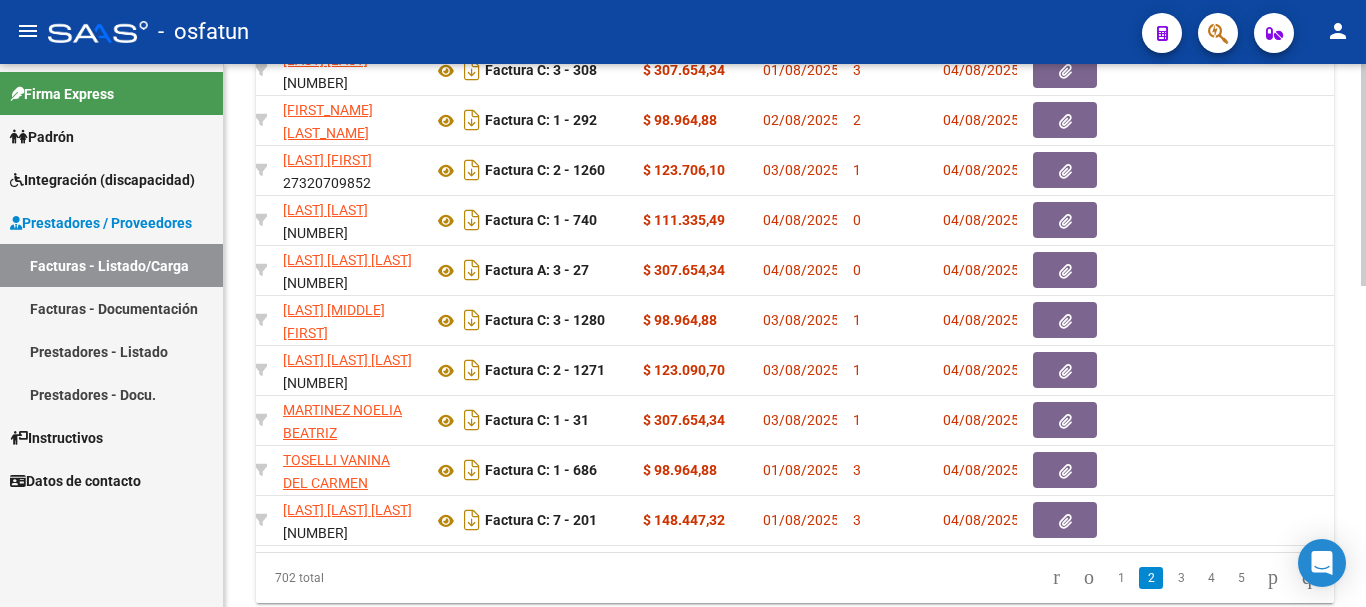 scroll, scrollTop: 0, scrollLeft: 0, axis: both 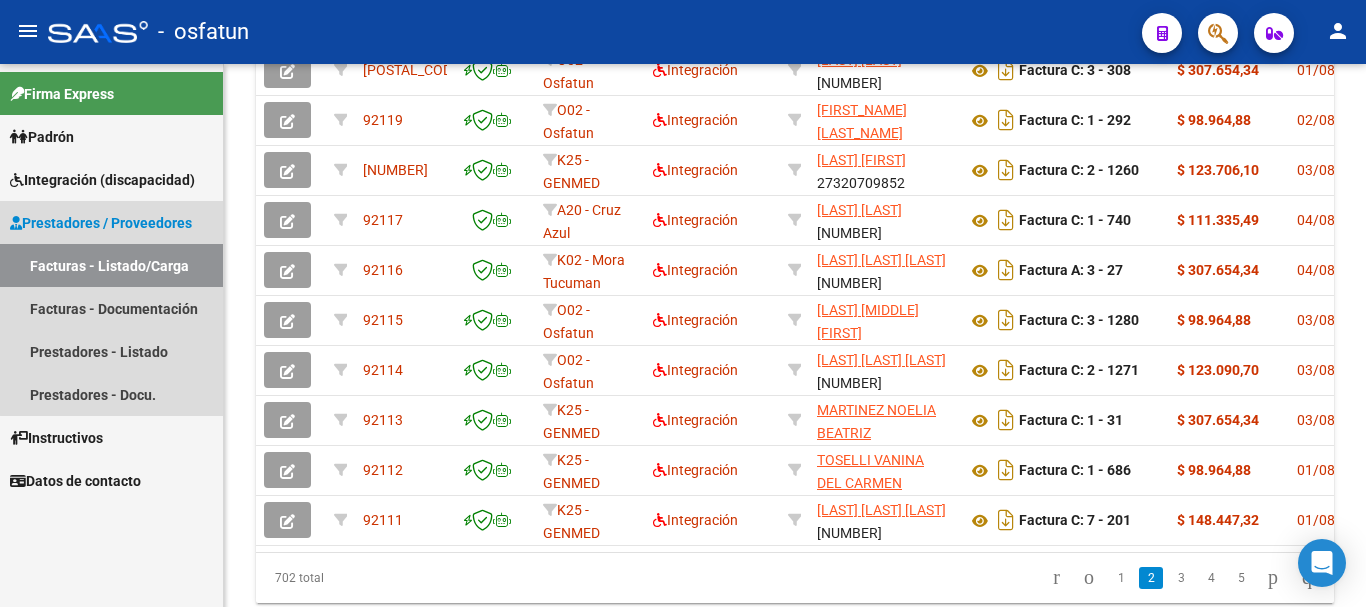 drag, startPoint x: 113, startPoint y: 262, endPoint x: 89, endPoint y: 359, distance: 99.92497 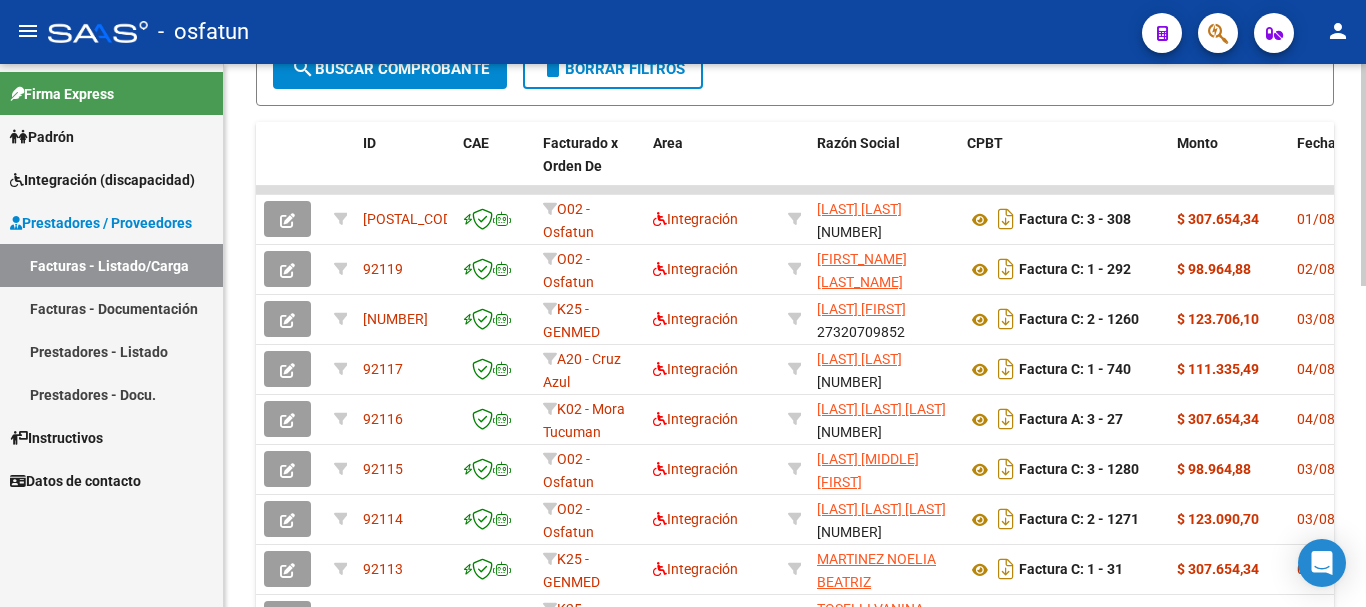 scroll, scrollTop: 582, scrollLeft: 0, axis: vertical 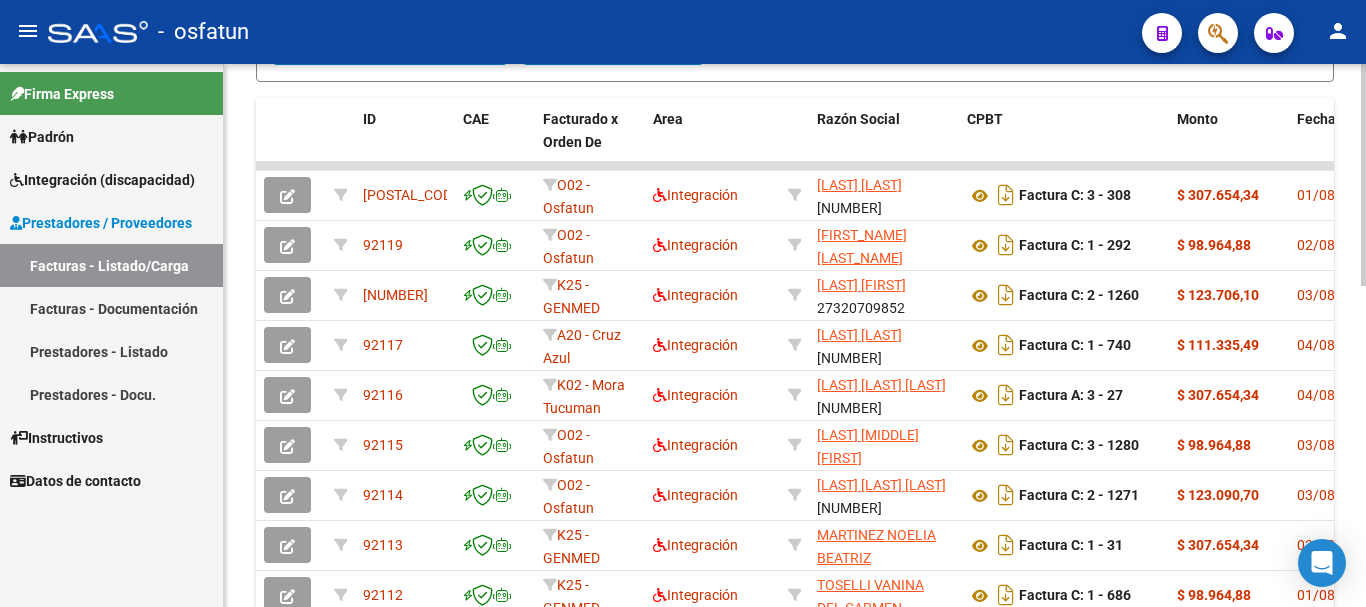click 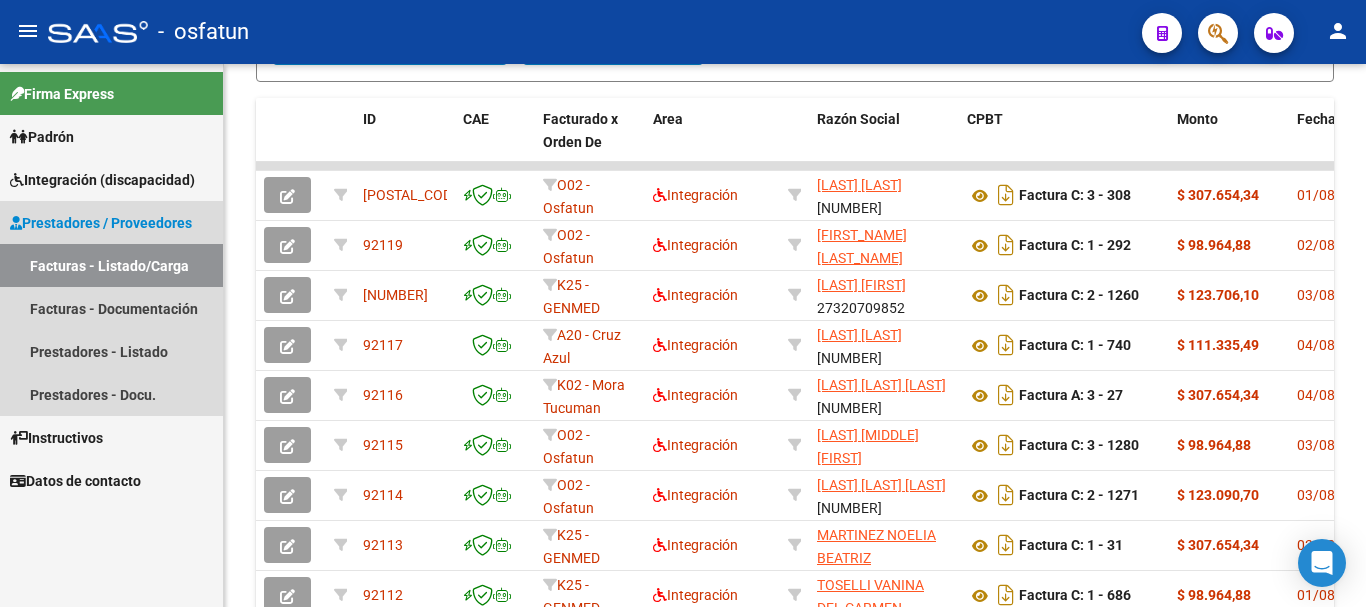 click on "Facturas - Listado/Carga" at bounding box center (111, 265) 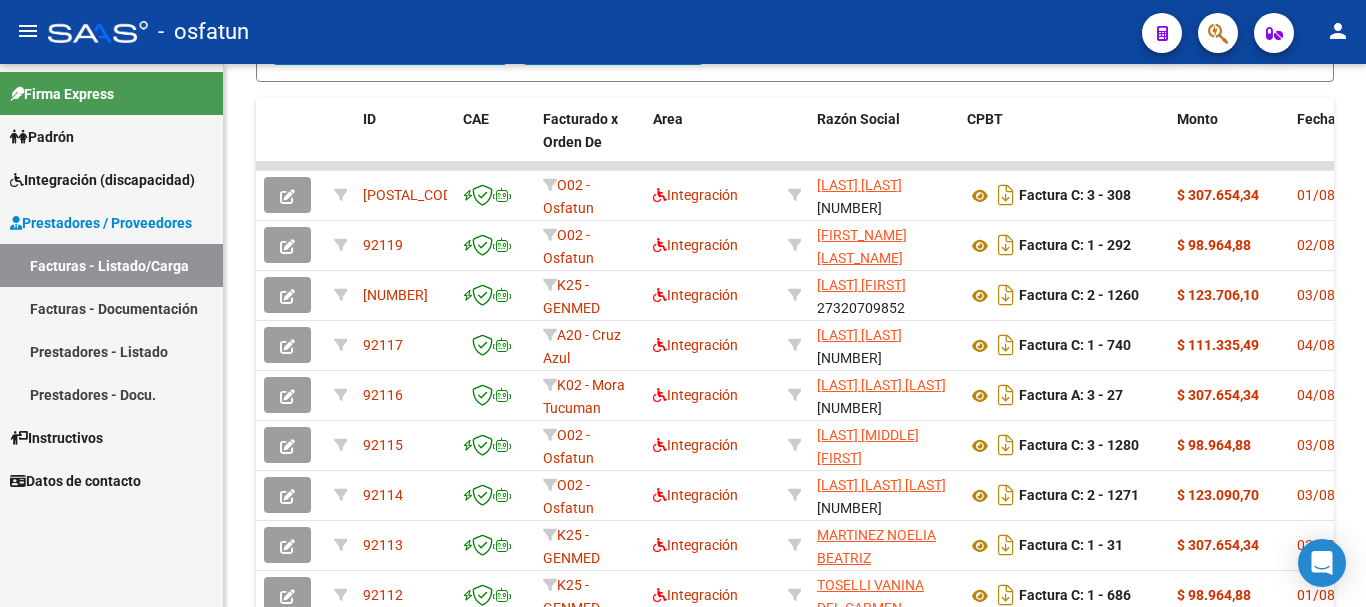 click on "Facturas - Listado/Carga" at bounding box center [111, 265] 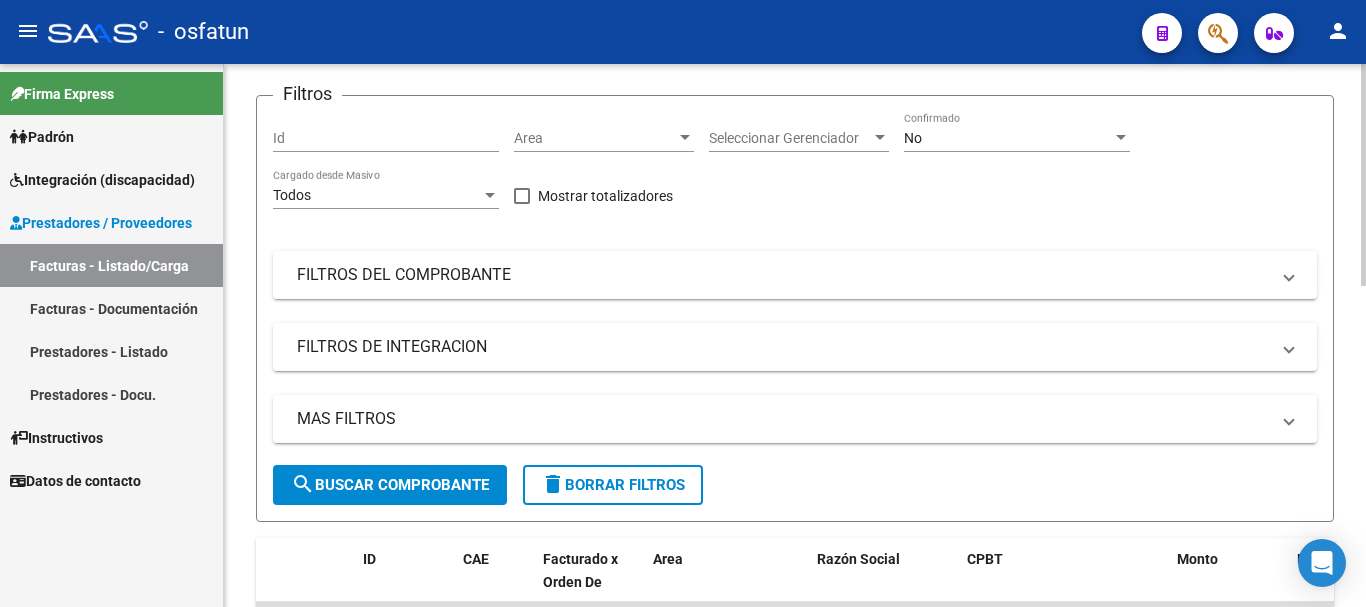 scroll, scrollTop: 0, scrollLeft: 0, axis: both 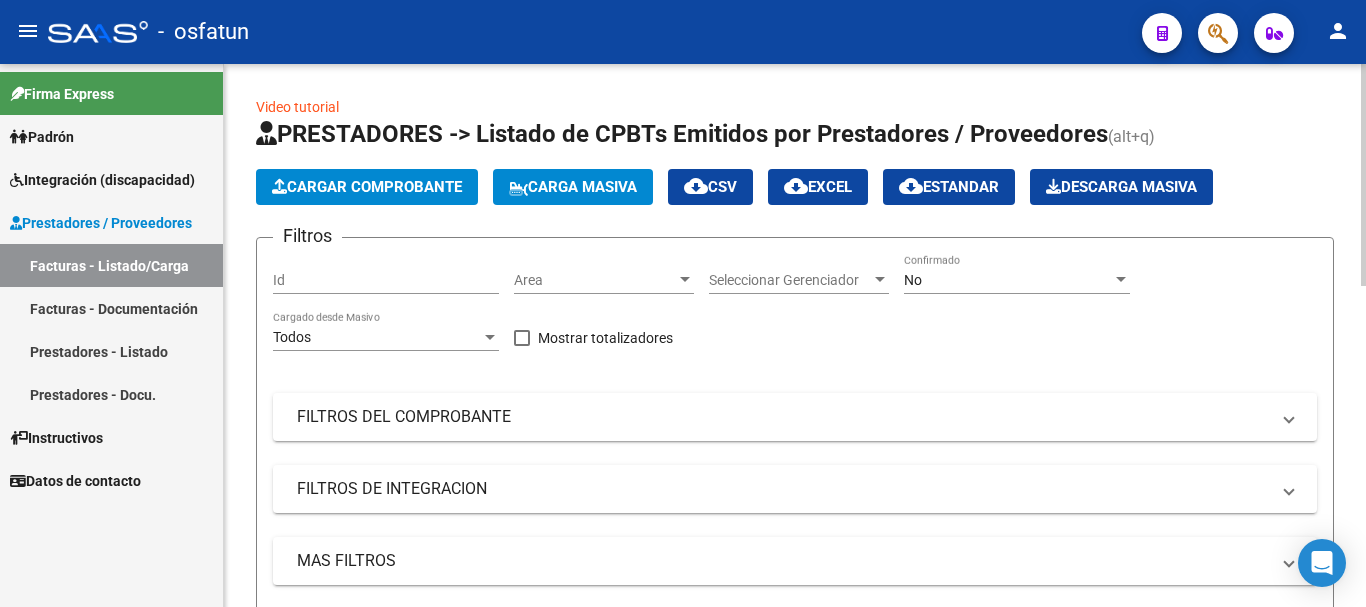 click on "Video tutorial   PRESTADORES -> Listado de CPBTs Emitidos por Prestadores / Proveedores (alt+q)   Cargar Comprobante
Carga Masiva  cloud_download  CSV  cloud_download  EXCEL  cloud_download  Estandar   Descarga Masiva
Filtros Id Area Area Seleccionar Gerenciador Seleccionar Gerenciador No Confirmado Todos Cargado desde Masivo   Mostrar totalizadores   FILTROS DEL COMPROBANTE  Comprobante Tipo Comprobante Tipo Start date – End date Fec. Comprobante Desde / Hasta Días Emisión Desde(cant. días) Días Emisión Hasta(cant. días) CUIT / Razón Social Pto. Venta Nro. Comprobante Código SSS CAE Válido CAE Válido Todos Cargado Módulo Hosp. Todos Tiene facturacion Apócrifa Hospital Refes  FILTROS DE INTEGRACION  Todos Cargado en Para Enviar SSS Período De Prestación Campos del Archivo de Rendición Devuelto x SSS (dr_envio) Todos Rendido x SSS (dr_envio) Tipo de Registro Tipo de Registro Período Presentación Período Presentación Campos del Legajo Asociado (preaprobación) Todos  MAS FILTROS  Op" 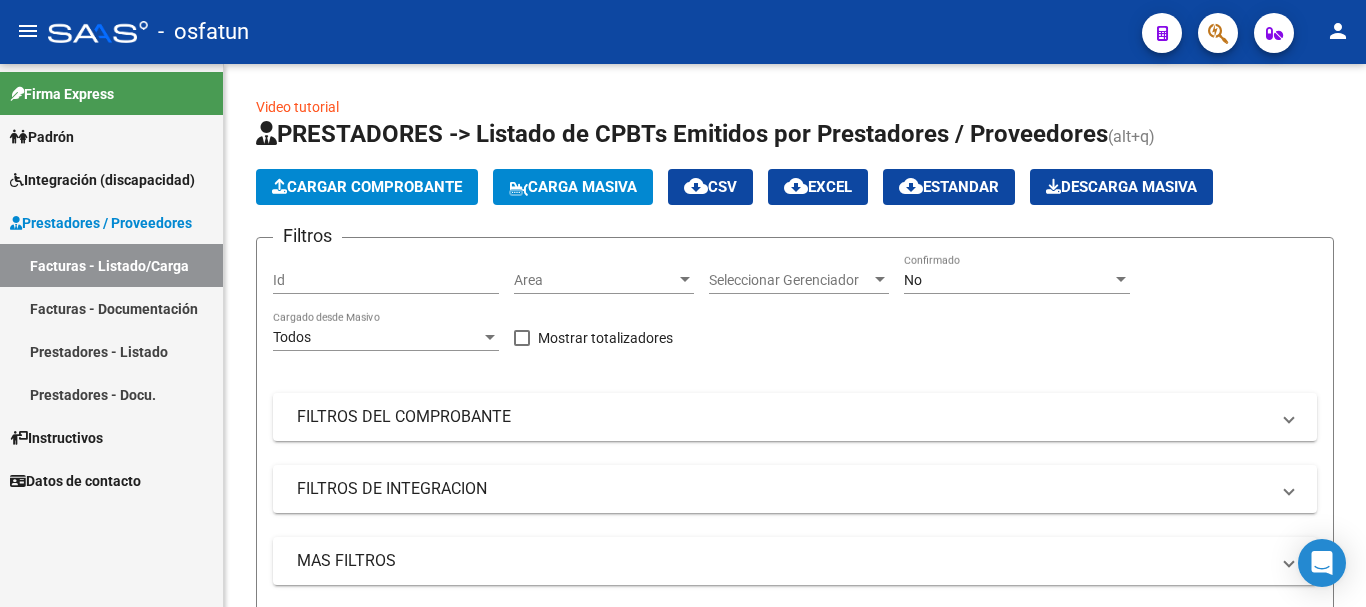 click on "Facturas - Documentación" at bounding box center [111, 308] 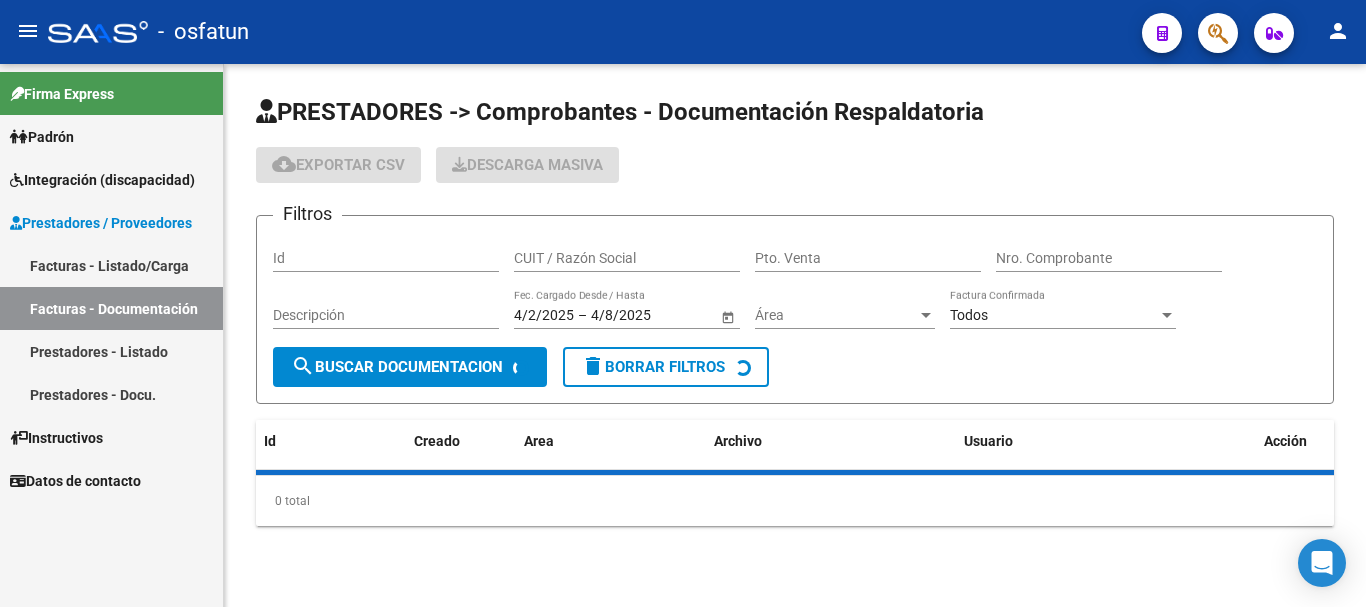 click on "CUIT / Razón Social" at bounding box center (627, 258) 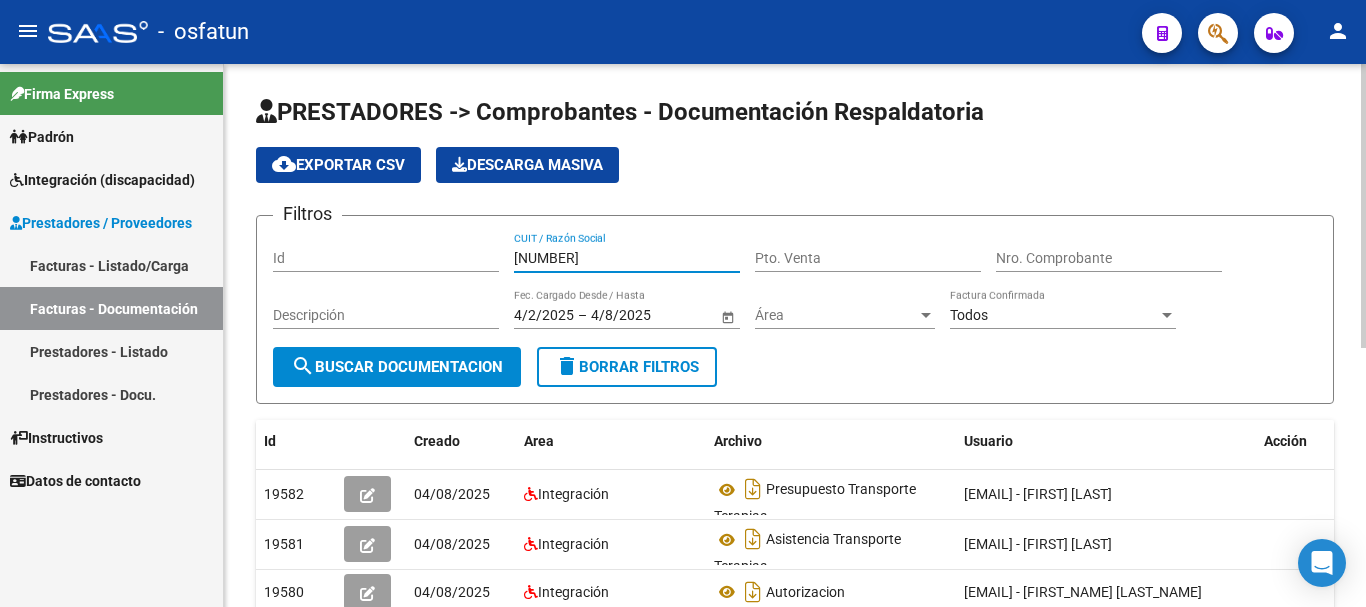 type on "[NUMBER]" 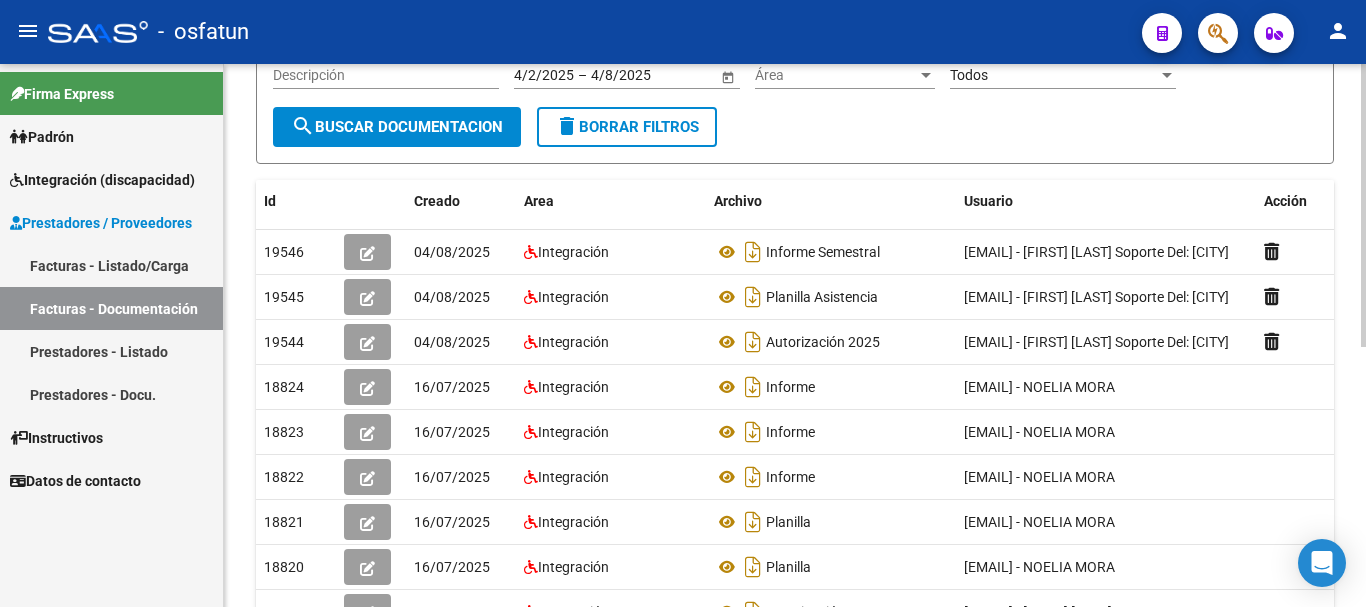 scroll, scrollTop: 242, scrollLeft: 0, axis: vertical 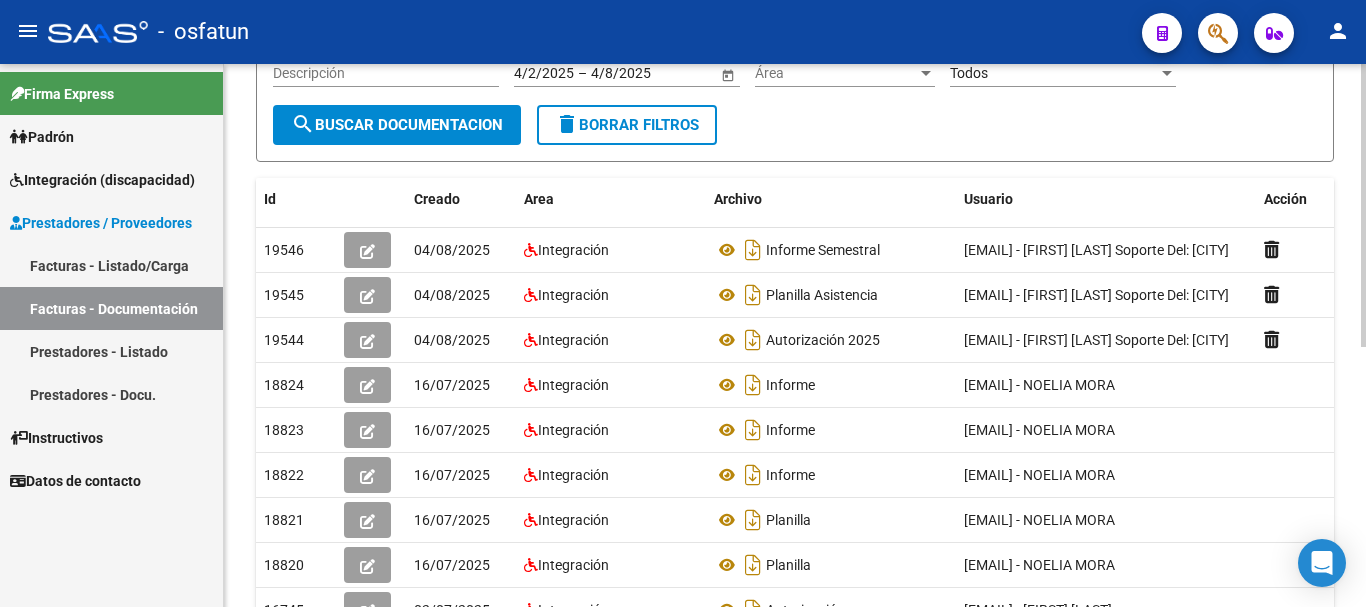 click 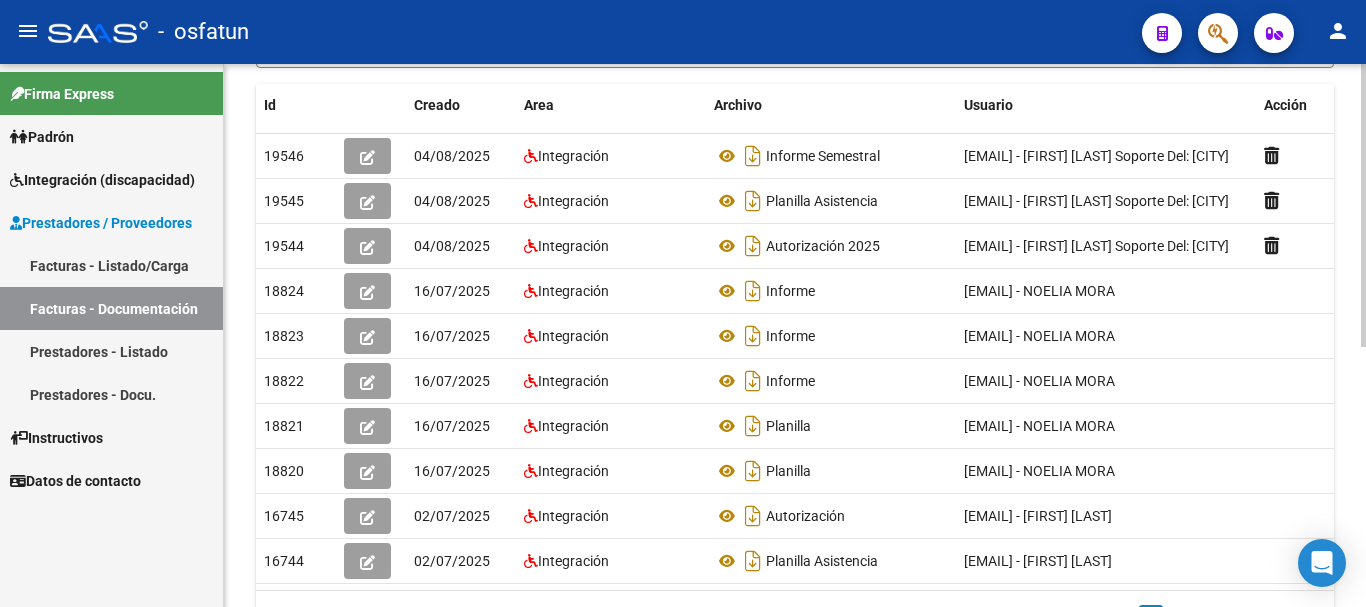 scroll, scrollTop: 334, scrollLeft: 0, axis: vertical 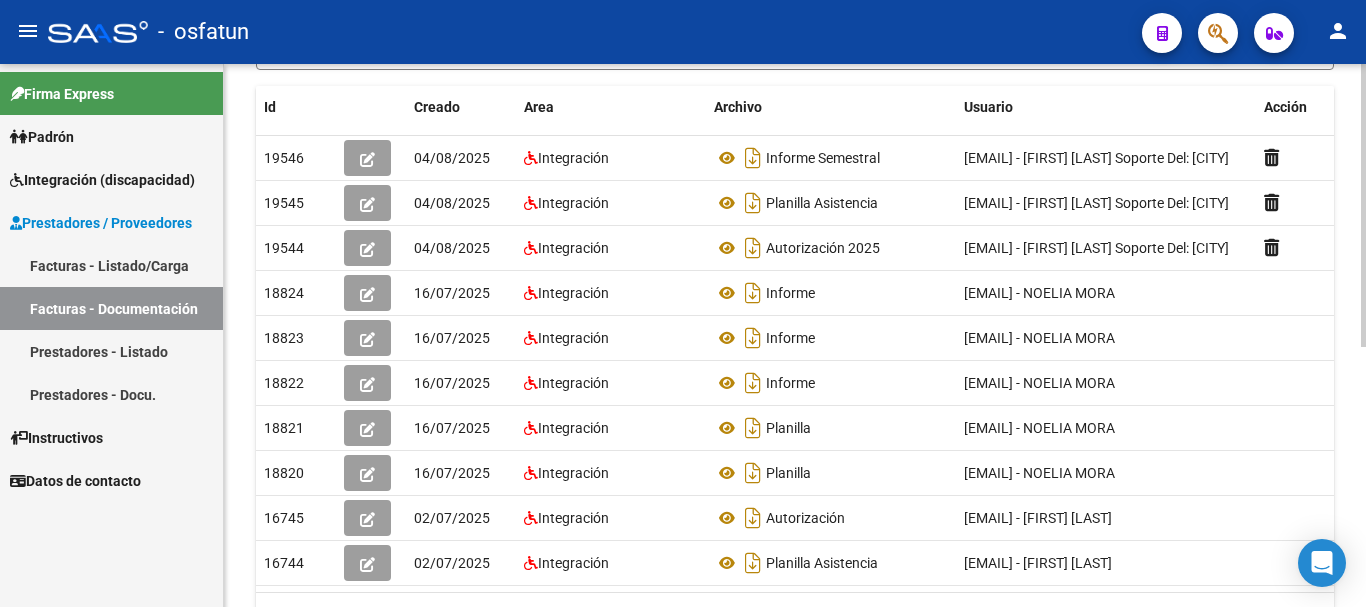 click on "PRESTADORES -> Comprobantes - Documentación Respaldatoria cloud_download  Exportar CSV   Descarga Masiva
Filtros Id 23276698354 CUIT / Razón Social Pto. Venta Nro. Comprobante Descripción 4/2/2025 4/2/2025 – 4/8/2025 4/8/2025 Fec. Cargado Desde / Hasta Área Área Todos Factura Confirmada search  Buscar Documentacion  delete  Borrar Filtros  Id Creado Area Archivo Usuario Acción 19546
04/08/2025 Integración Informe Semestral   [EMAIL] - [FIRST] [LAST]  Soporte Del: [PROVINCE]   19545
04/08/2025 Integración Planilla Asistencia   [EMAIL] - [FIRST] [LAST]  Soporte Del: [PROVINCE]   19544
04/08/2025 Integración Autorización 2025  [EMAIL] - [FIRST] [LAST]  Soporte Del: [PROVINCE]   18824
16/07/2025 Integración Informe  [EMAIL] - [FIRST] [LAST]   18823
16/07/2025 Integración Informe  [EMAIL] - [FIRST] [LAST]   18822
16/07/2025 Integración Informe  18821
16/07/2025 Integración" 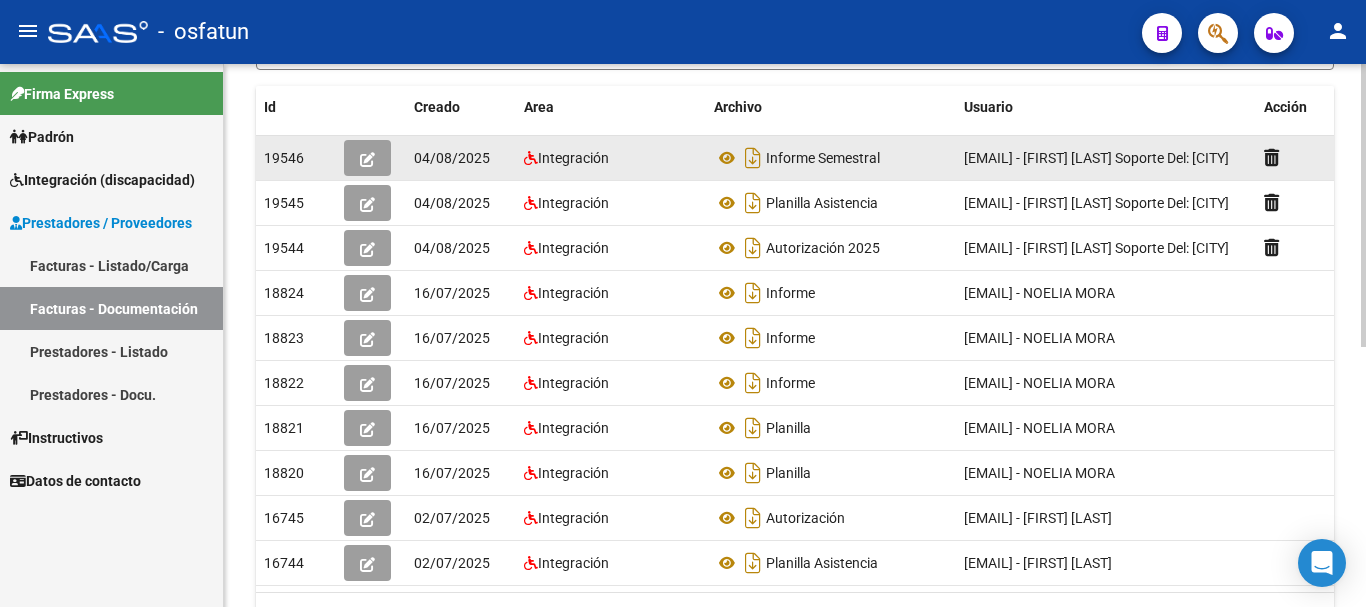 click 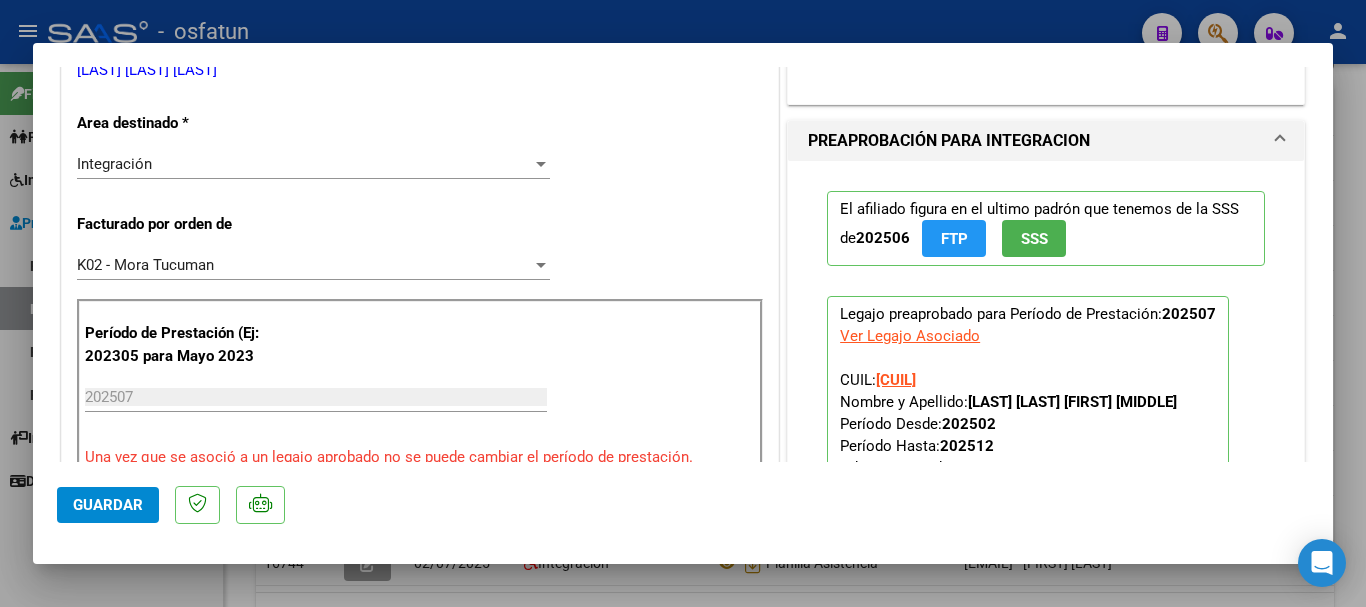 scroll, scrollTop: 414, scrollLeft: 0, axis: vertical 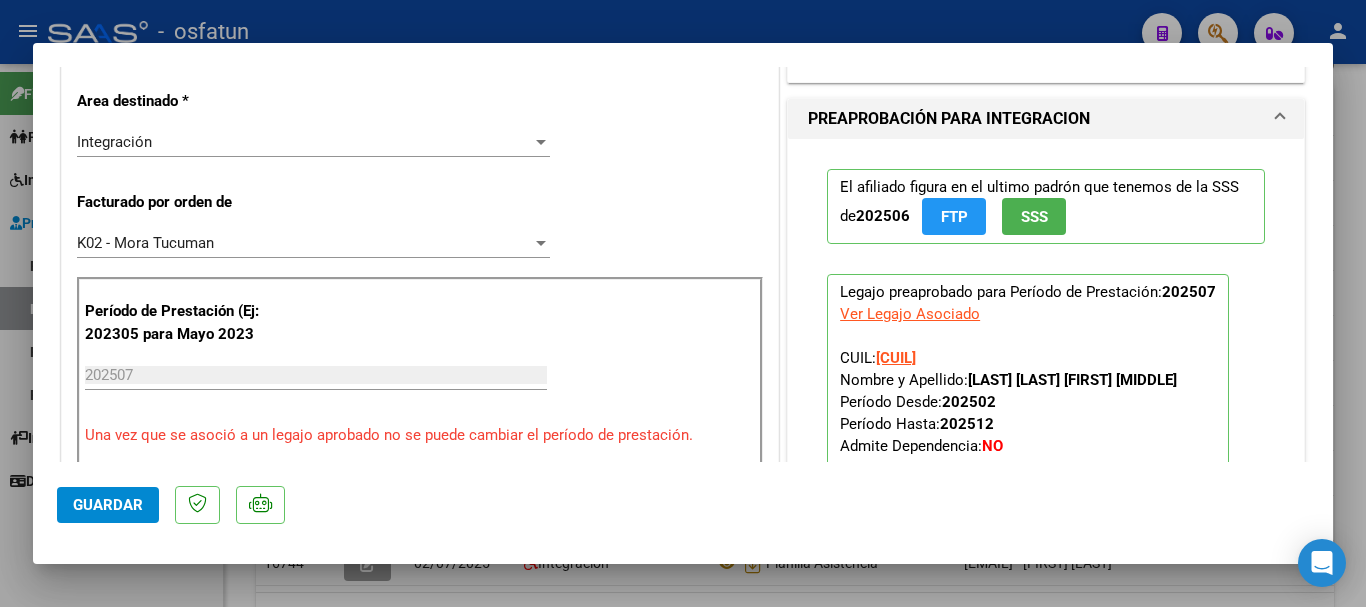 click on "K02 - Mora Tucuman Seleccionar Gerenciador" at bounding box center (313, 243) 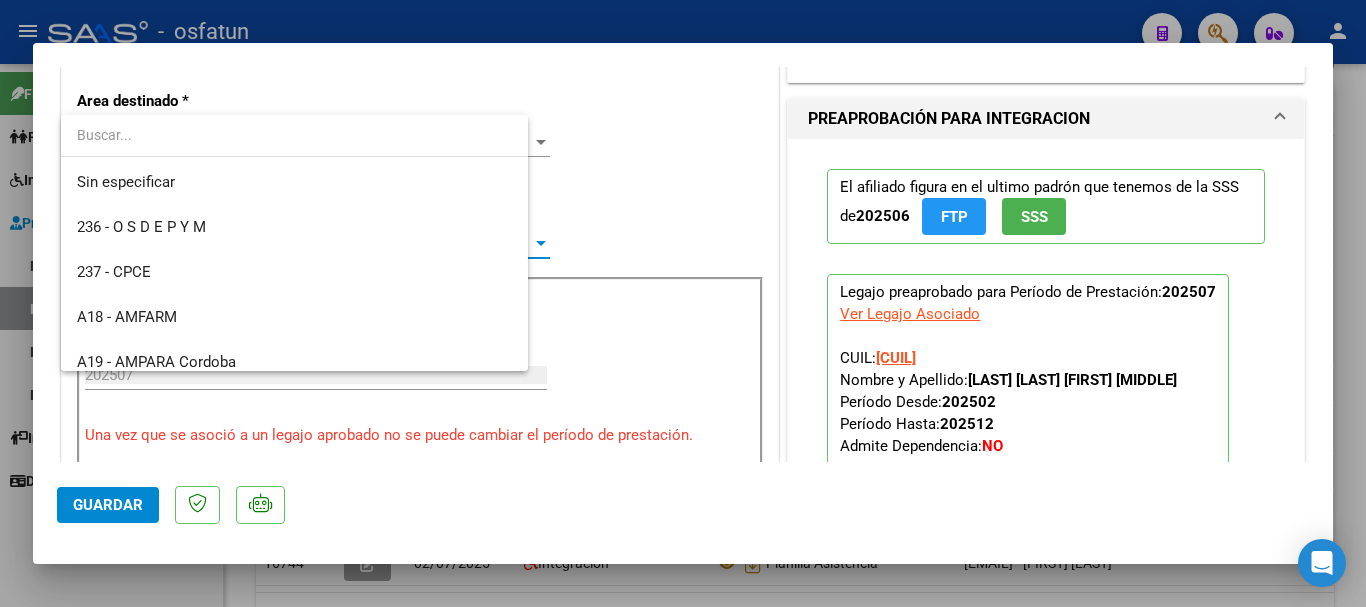 scroll, scrollTop: 570, scrollLeft: 0, axis: vertical 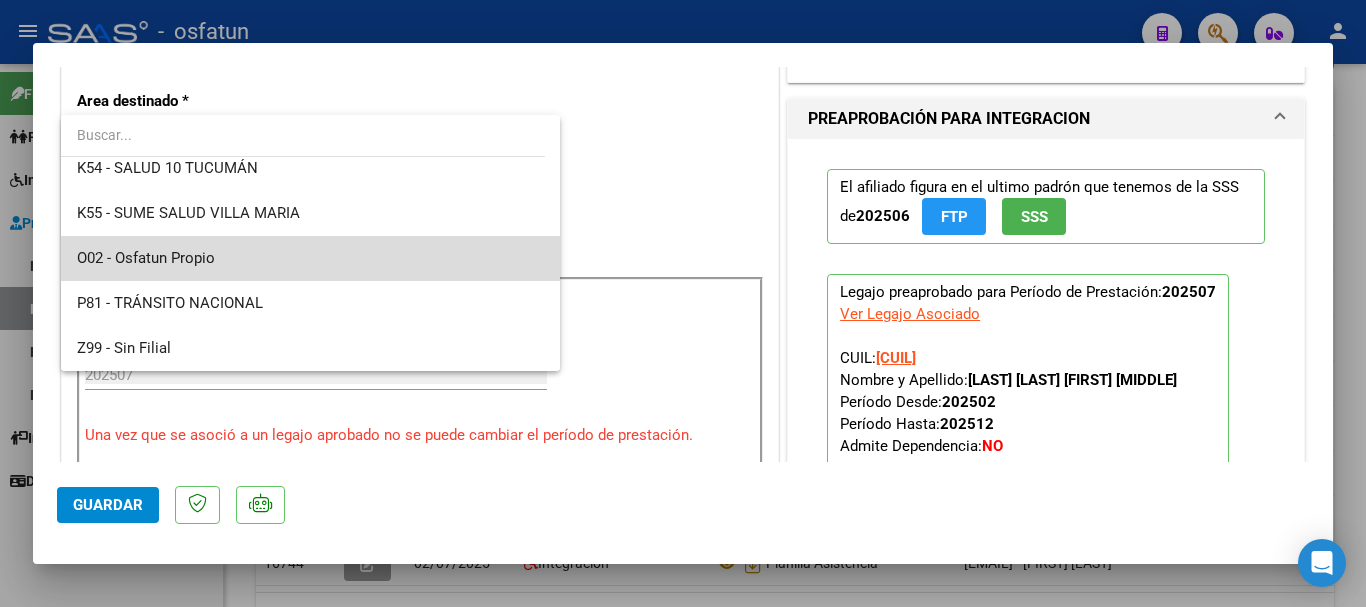 drag, startPoint x: 371, startPoint y: 268, endPoint x: 368, endPoint y: 283, distance: 15.297058 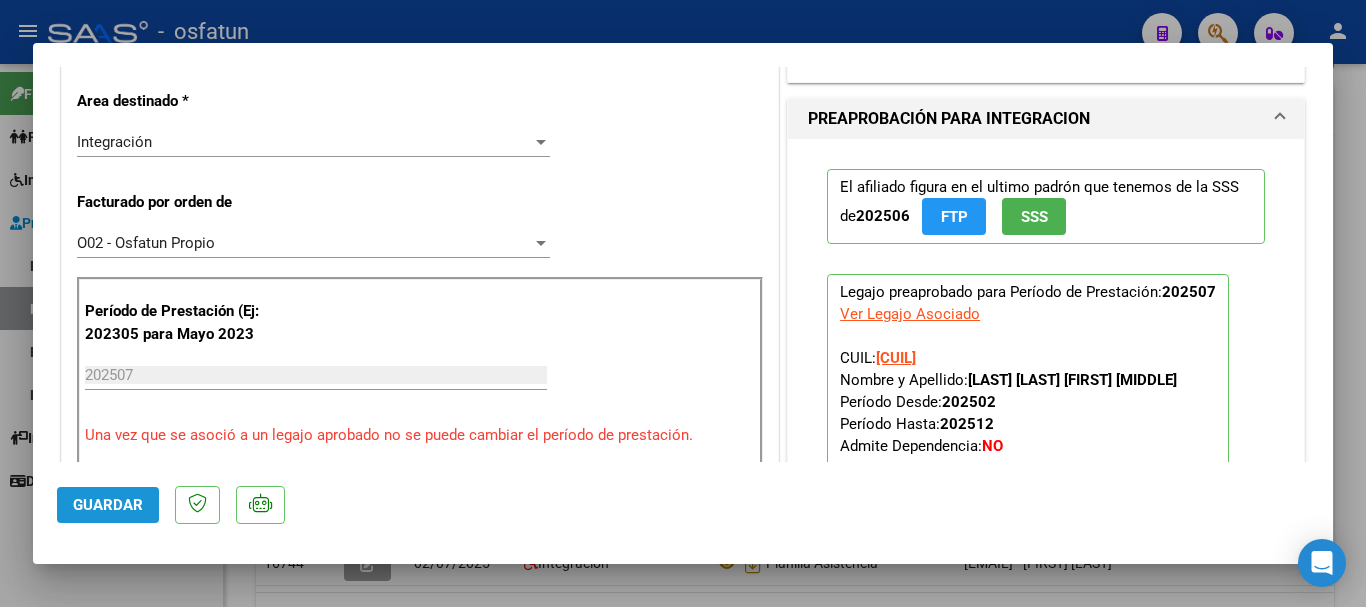 click on "Guardar" 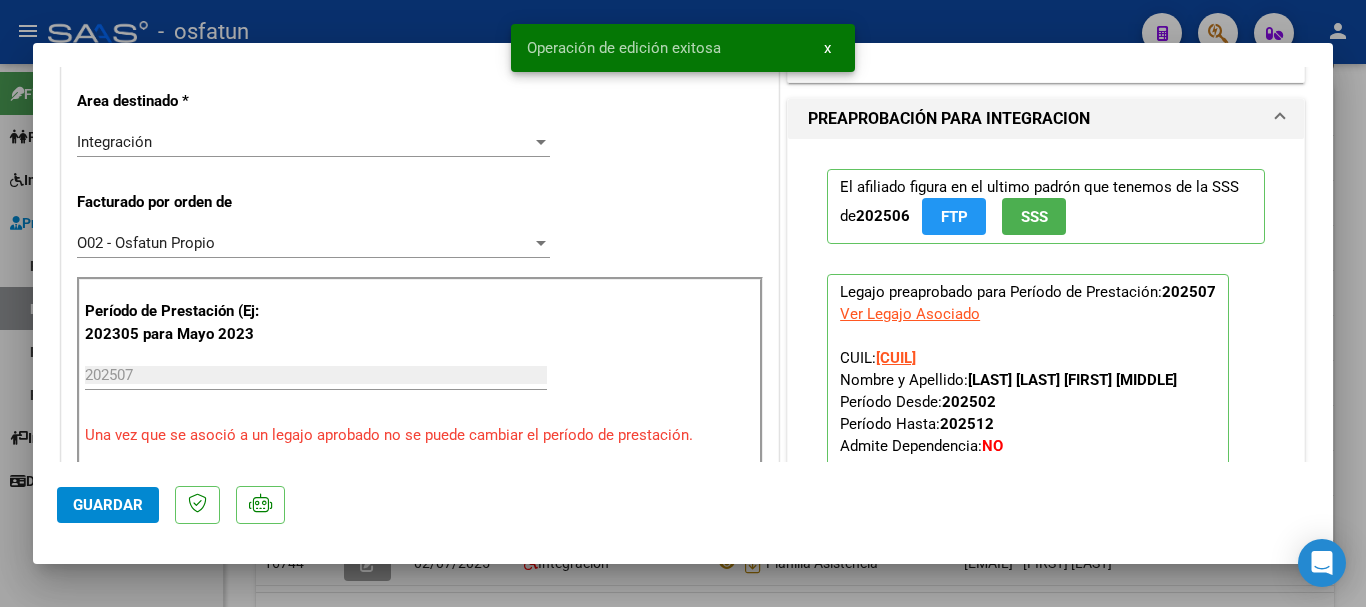 drag, startPoint x: 1365, startPoint y: 268, endPoint x: 1287, endPoint y: 361, distance: 121.37957 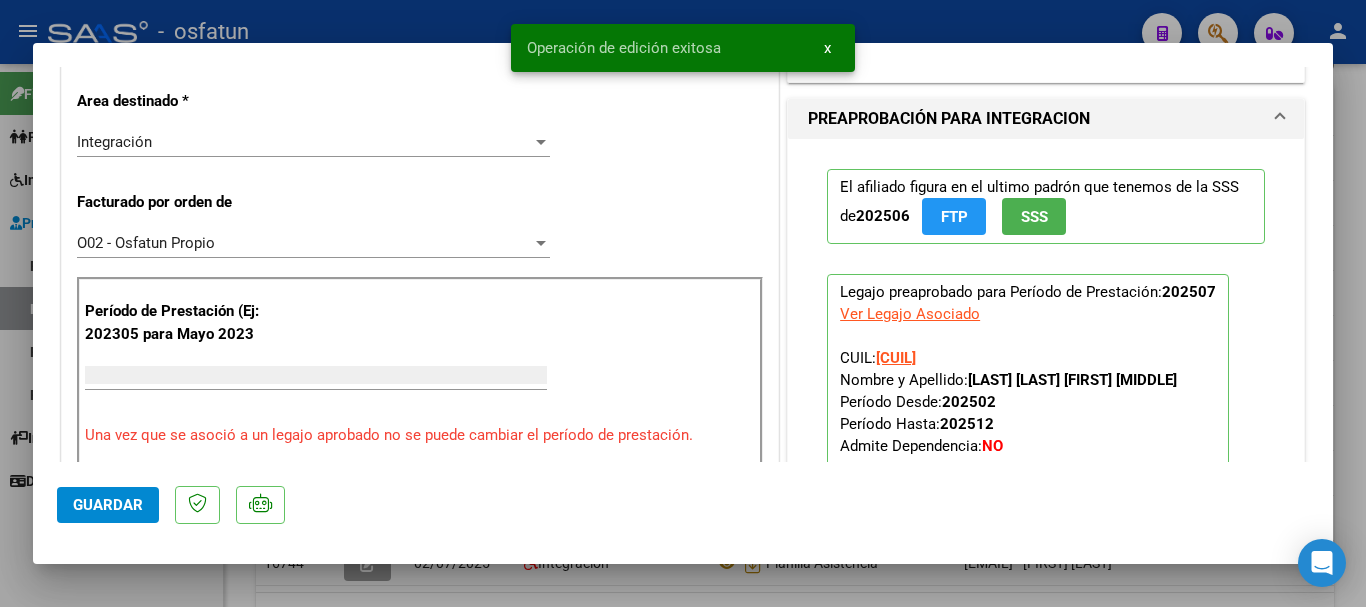 scroll, scrollTop: 0, scrollLeft: 0, axis: both 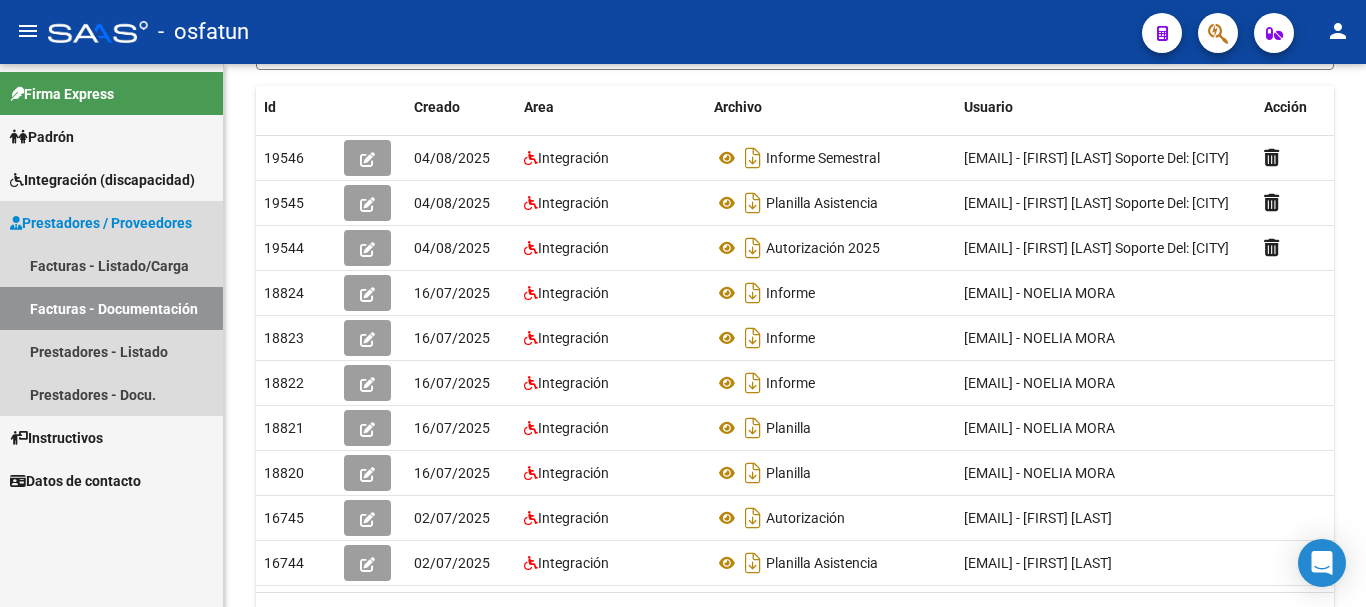 click on "Facturas - Documentación" at bounding box center (111, 308) 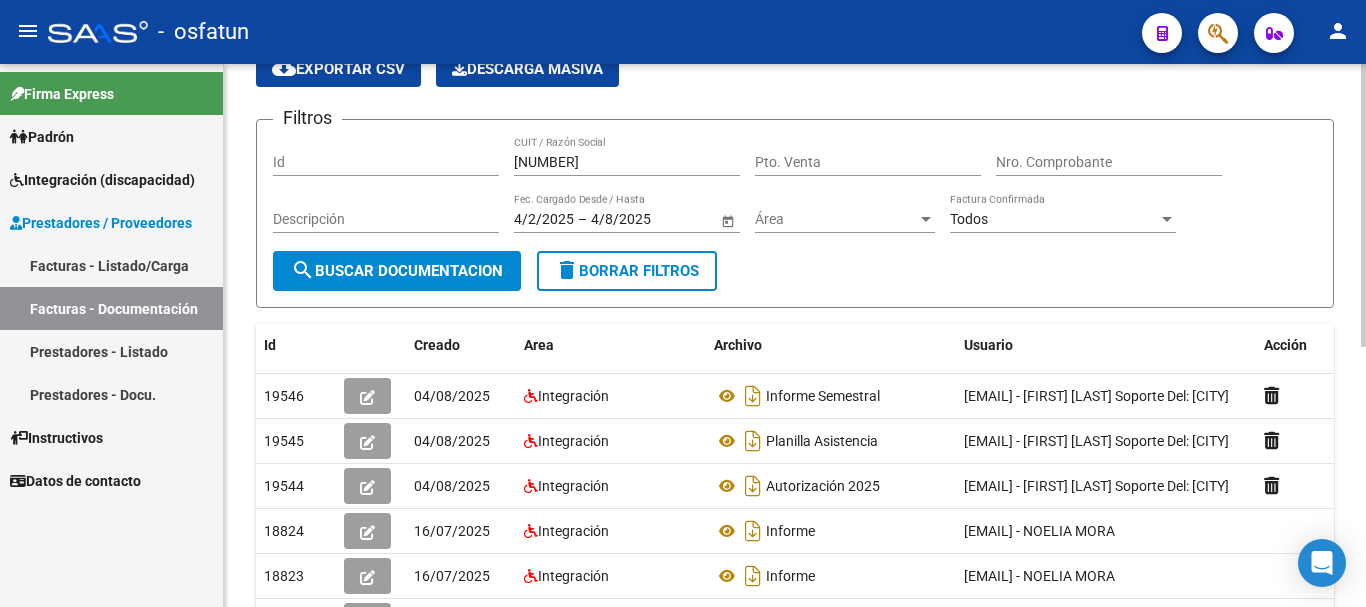 click 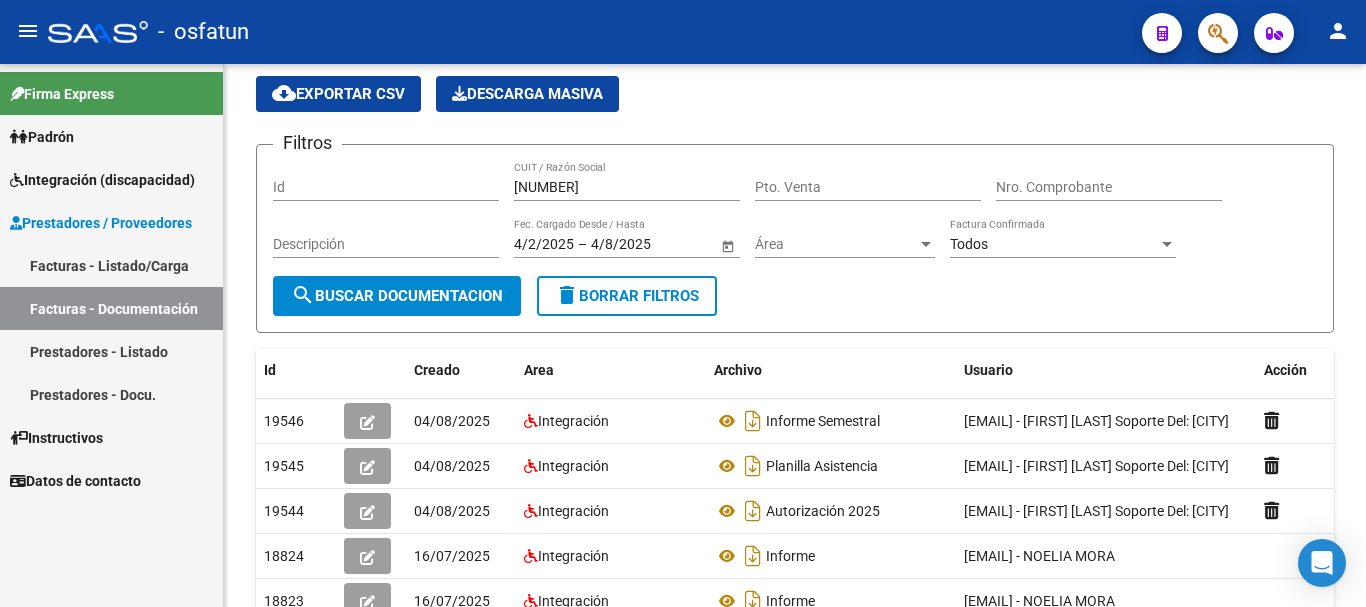 click on "Facturas - Documentación" at bounding box center (111, 308) 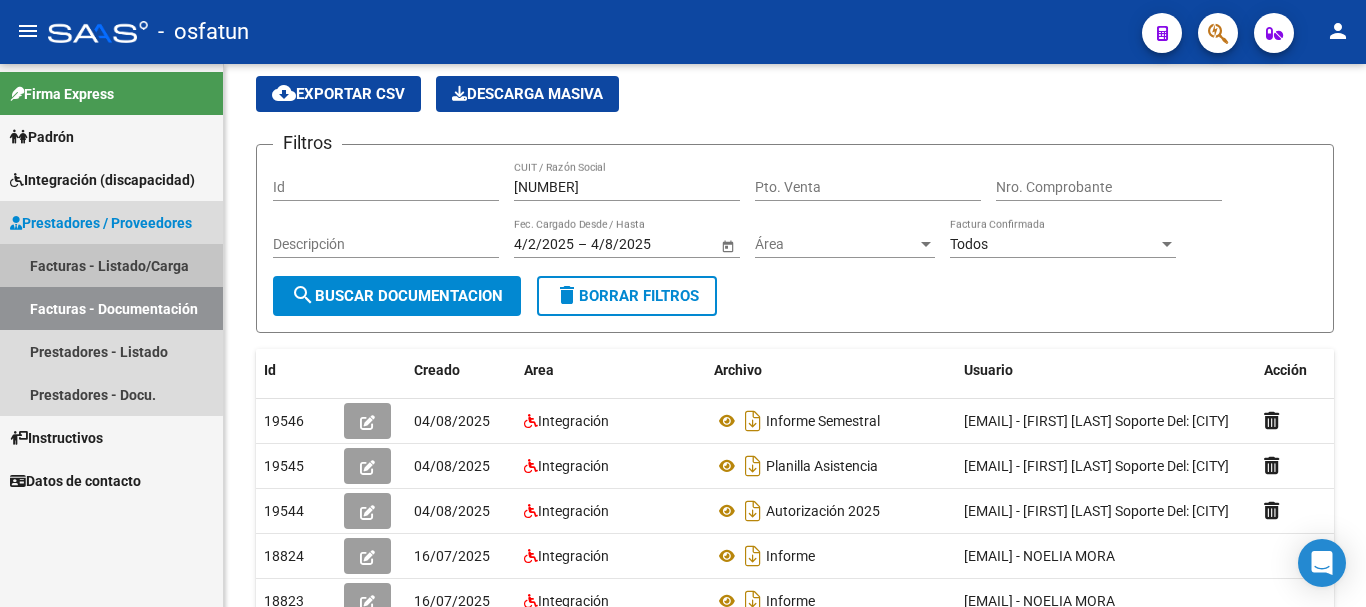 drag, startPoint x: 92, startPoint y: 266, endPoint x: 162, endPoint y: 310, distance: 82.68011 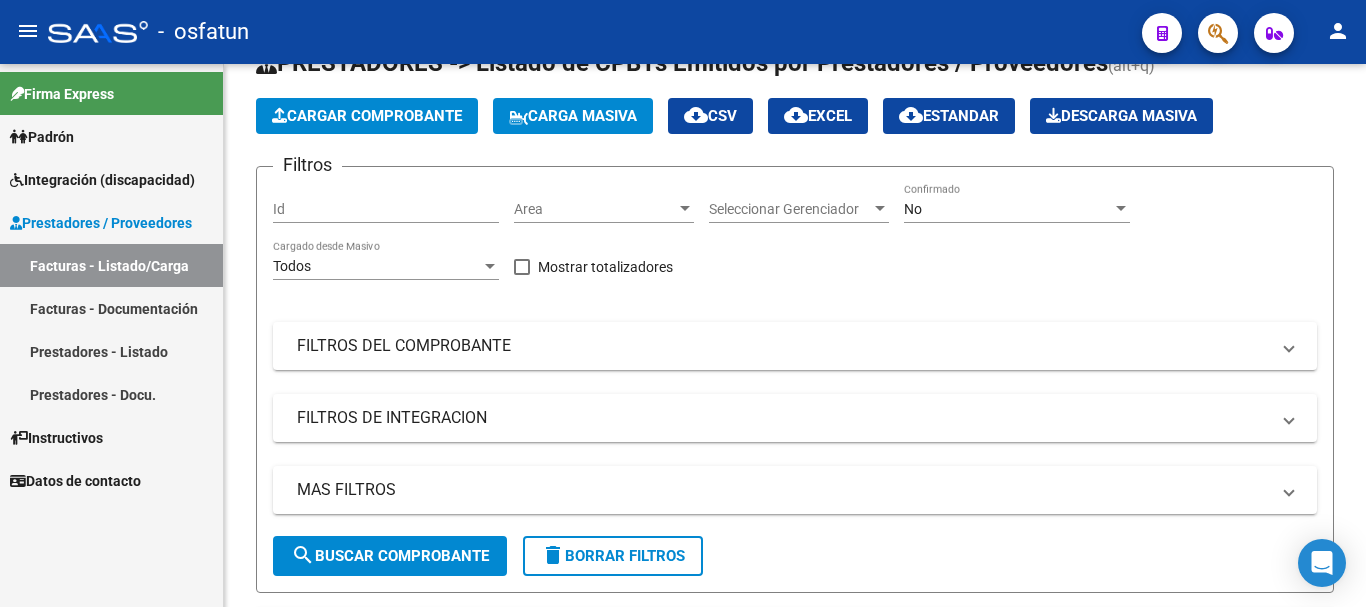click on "Facturas - Documentación" at bounding box center [111, 308] 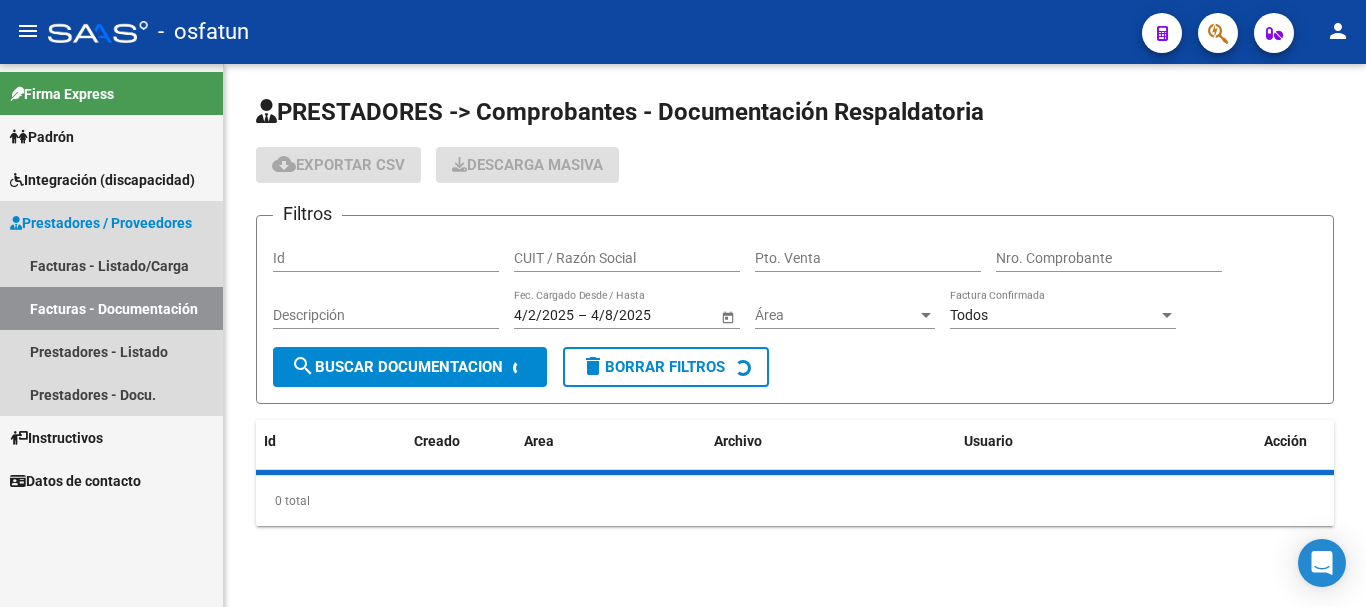 scroll, scrollTop: 0, scrollLeft: 0, axis: both 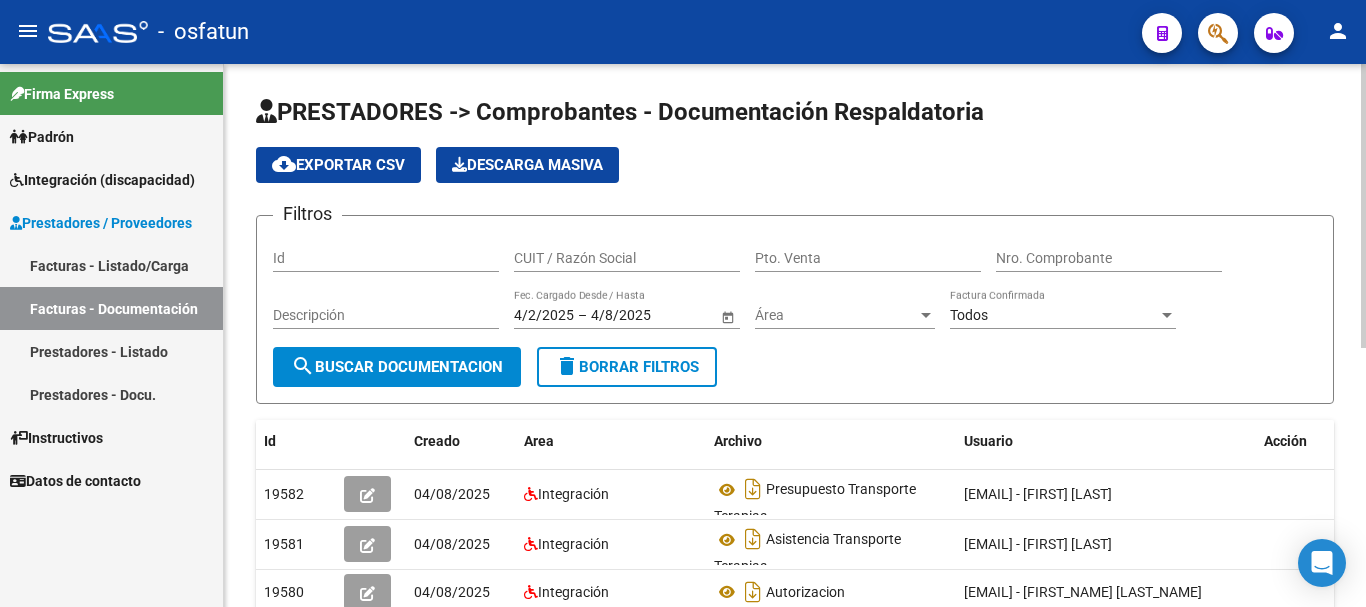 click on "CUIT / Razón Social" at bounding box center [627, 258] 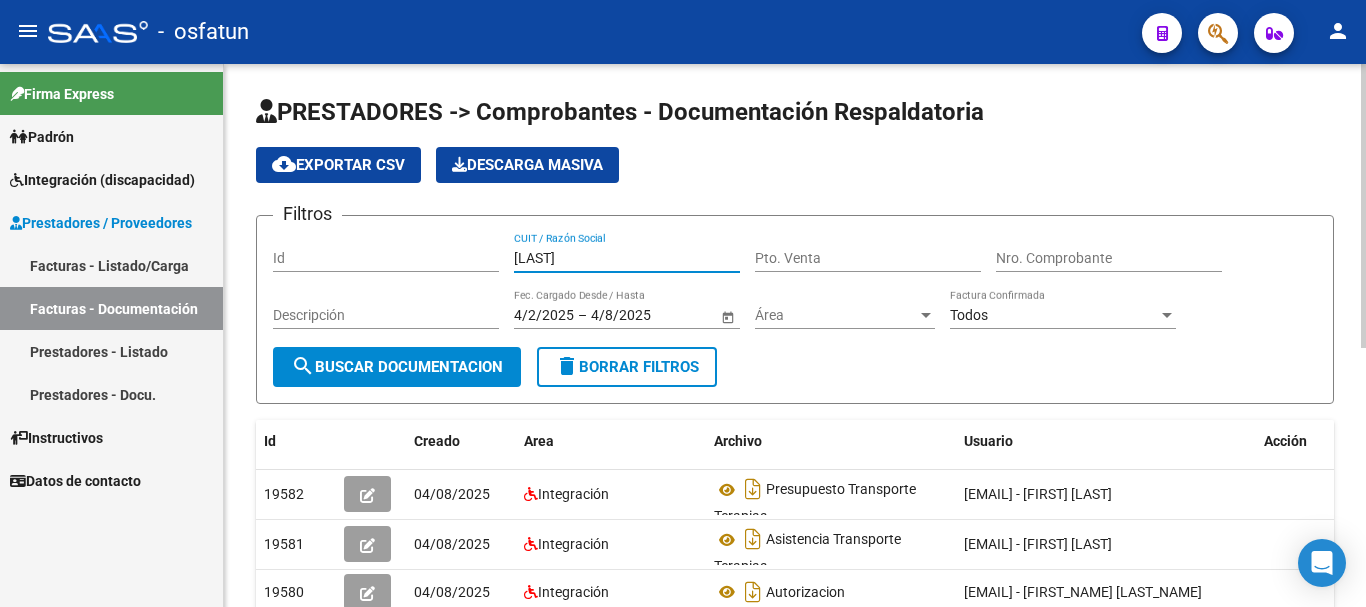type on "[LAST]" 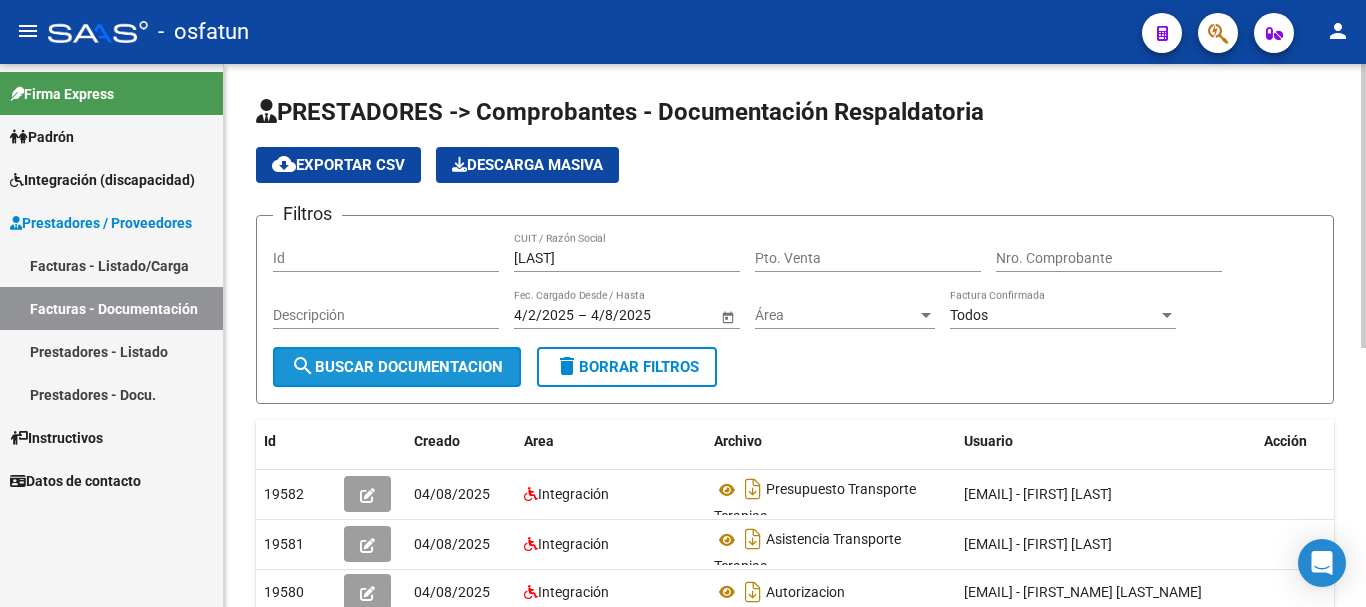click on "search  Buscar Documentacion" 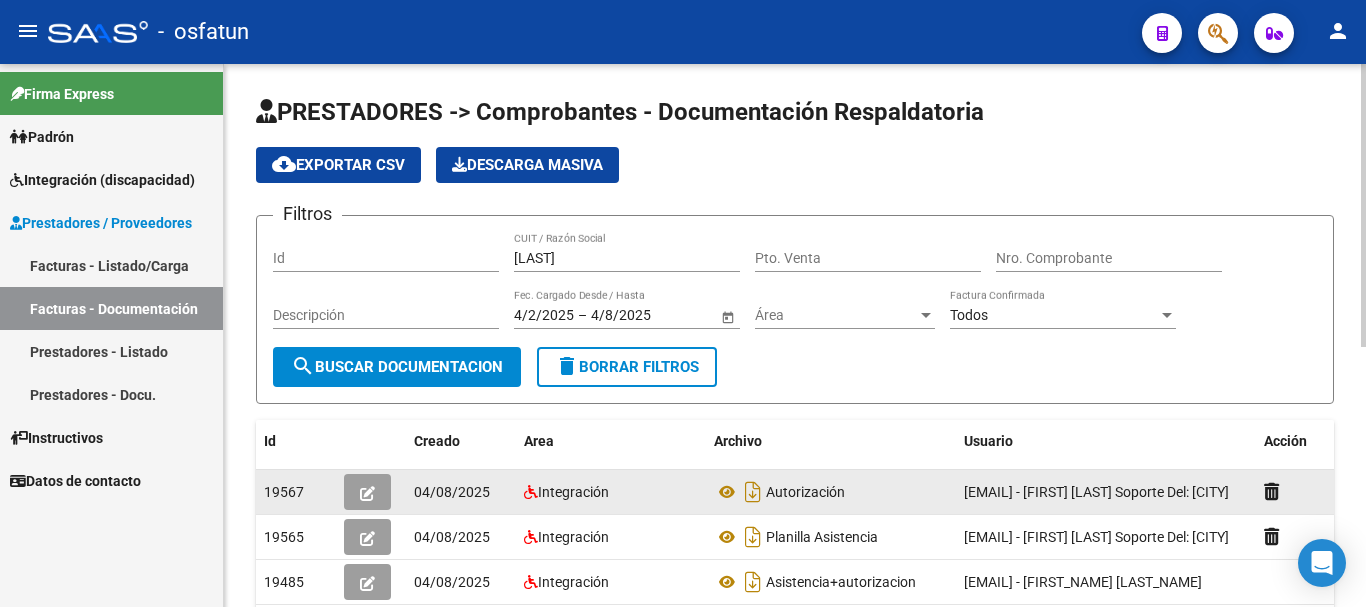 click 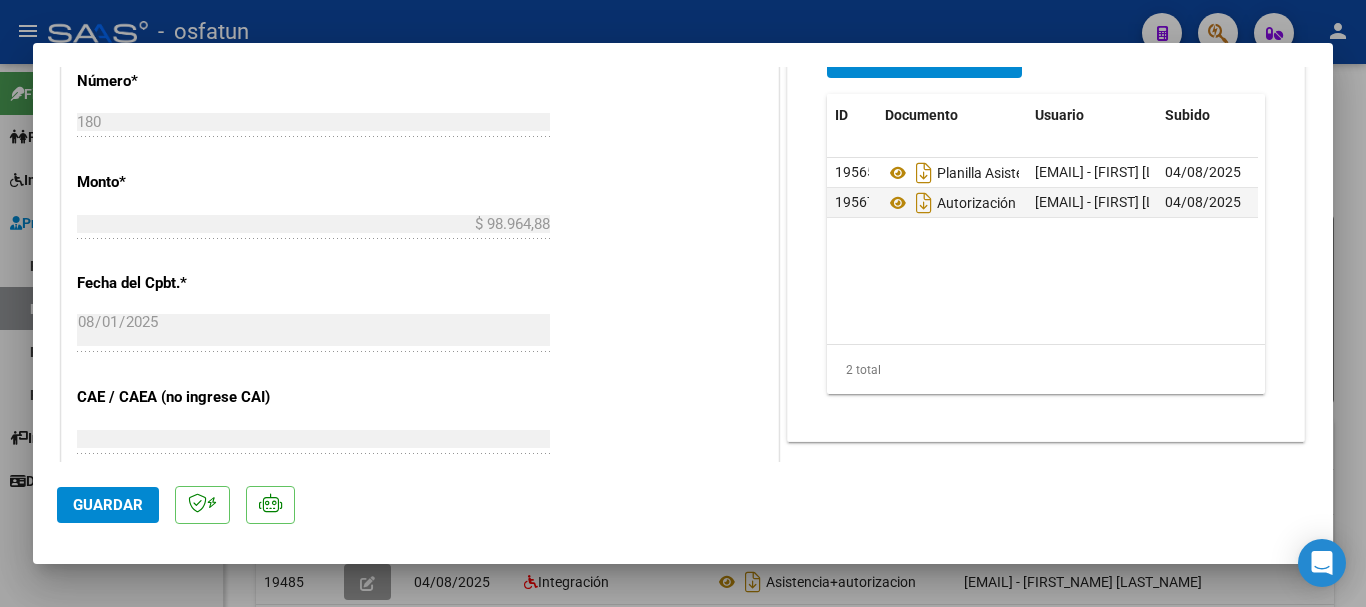 scroll, scrollTop: 1536, scrollLeft: 0, axis: vertical 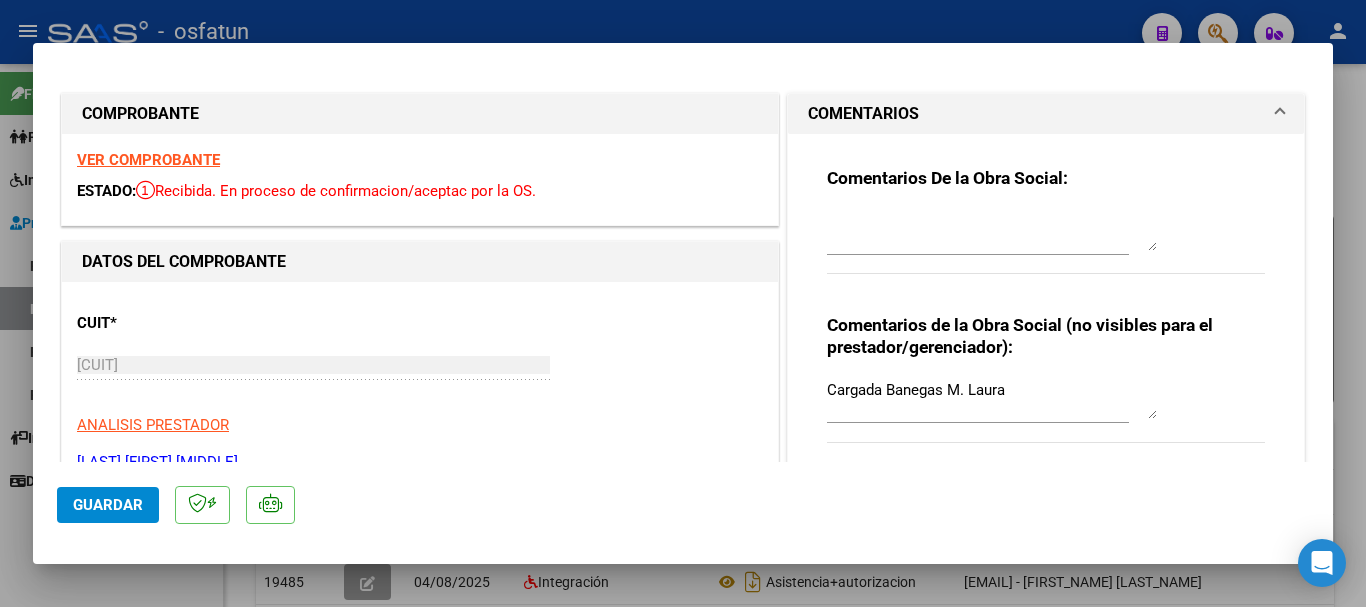 click on "Guardar" 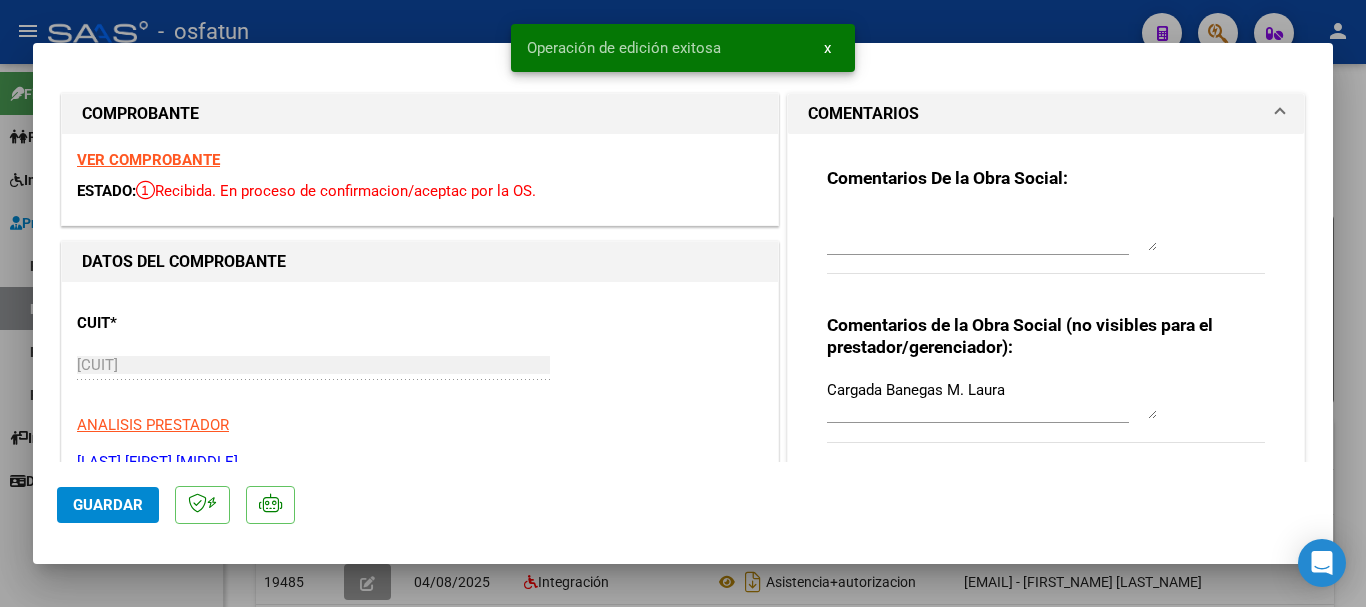 click at bounding box center [683, 303] 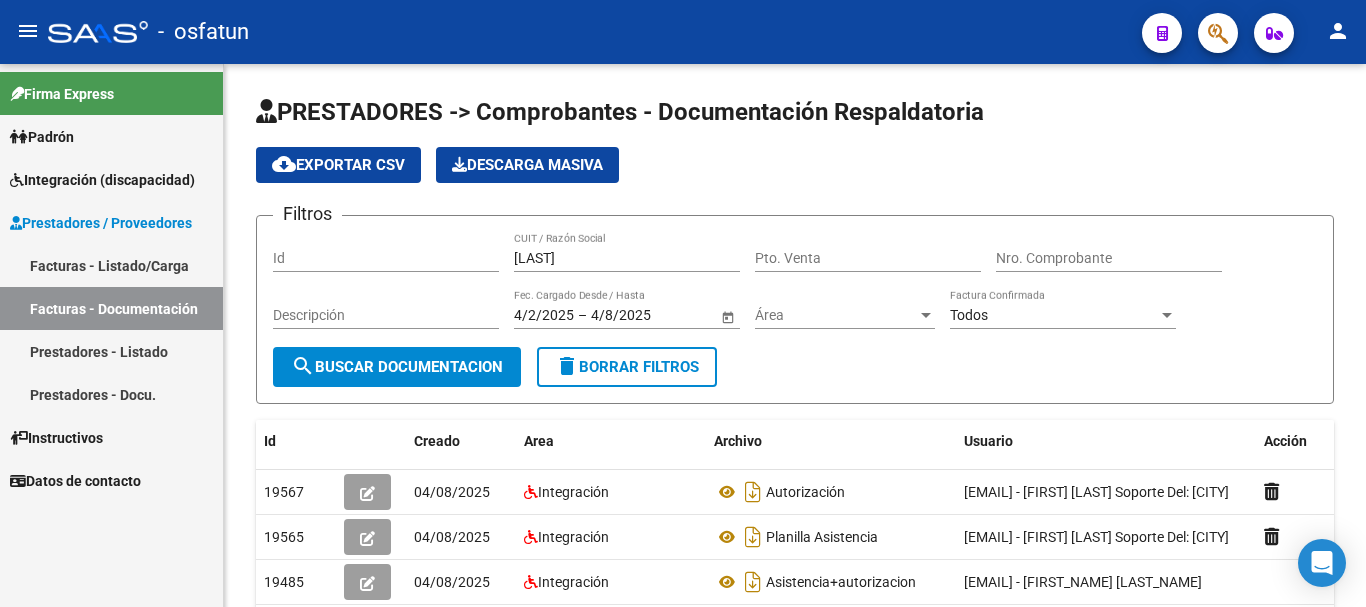 click on "Facturas - Documentación" at bounding box center [111, 308] 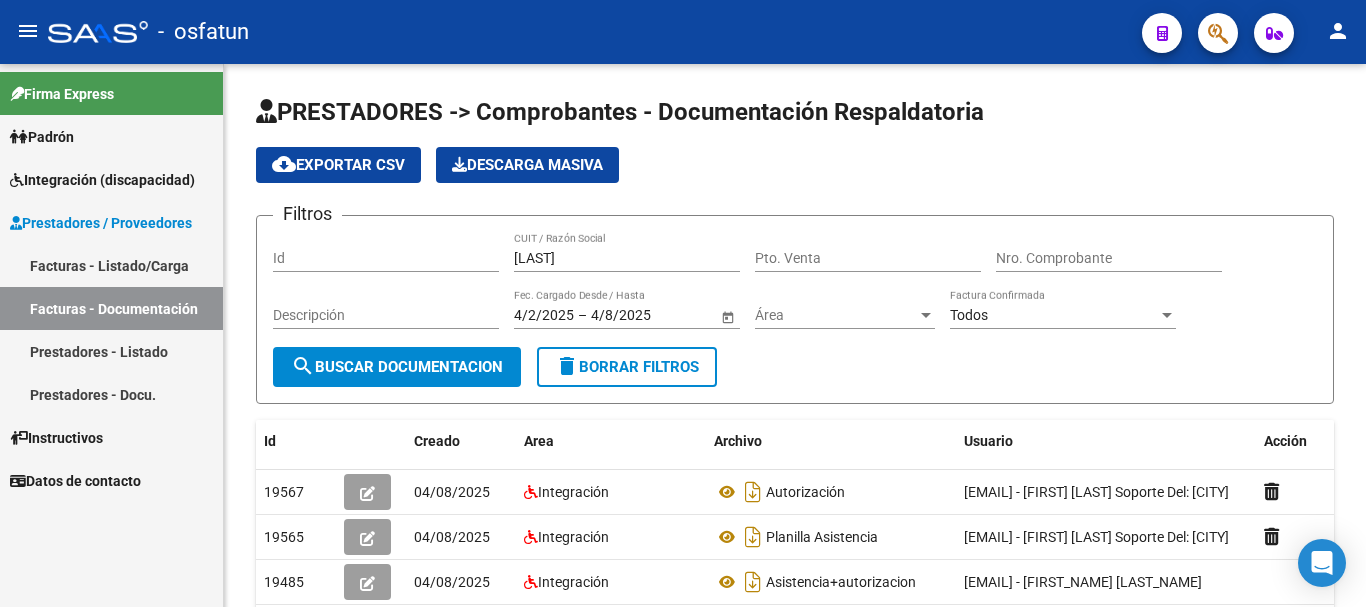 click on "Facturas - Listado/Carga" at bounding box center (111, 265) 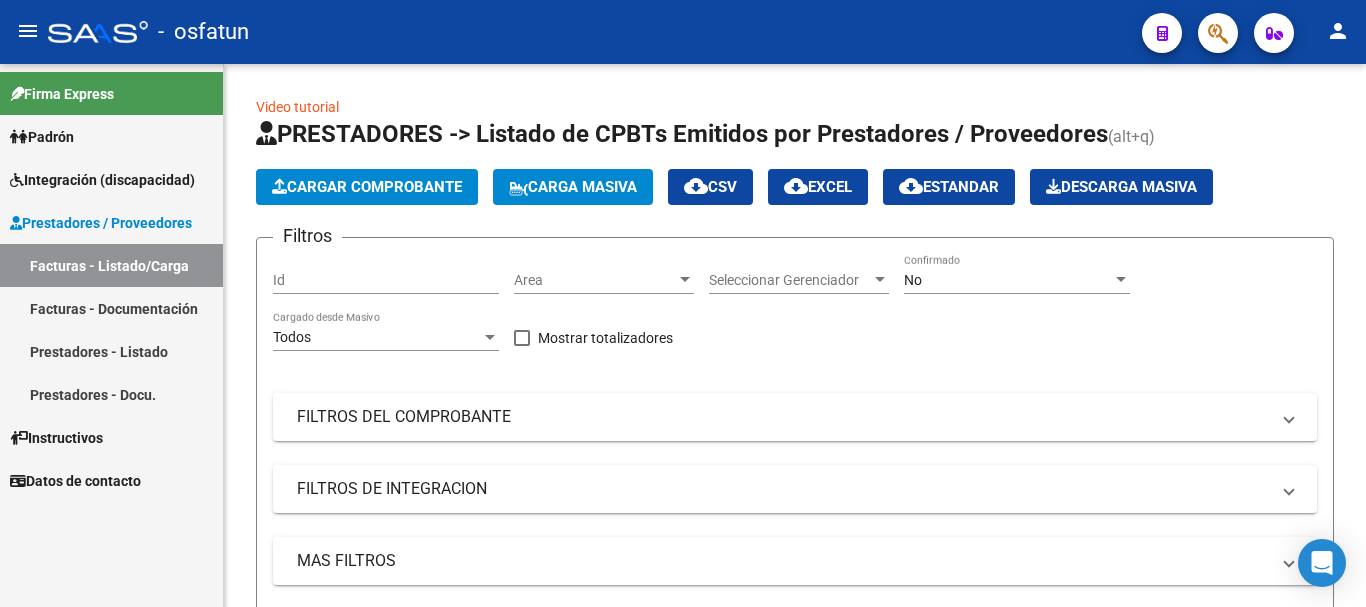 click on "Facturas - Listado/Carga" at bounding box center (111, 265) 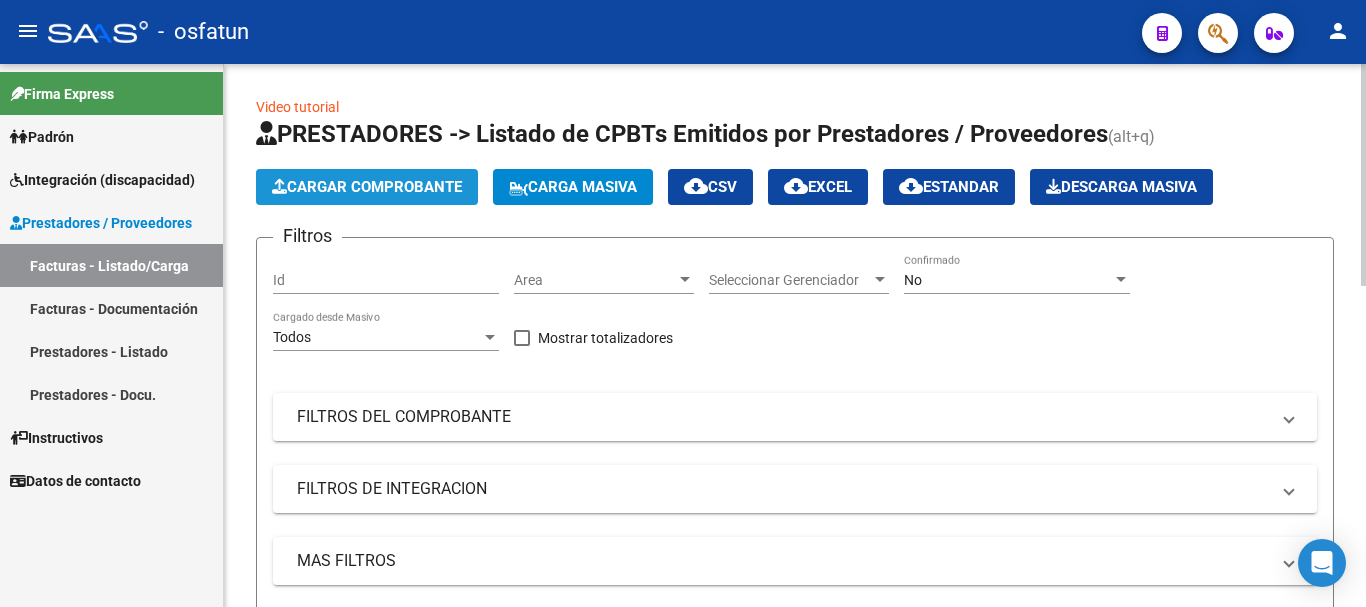 click on "Cargar Comprobante" 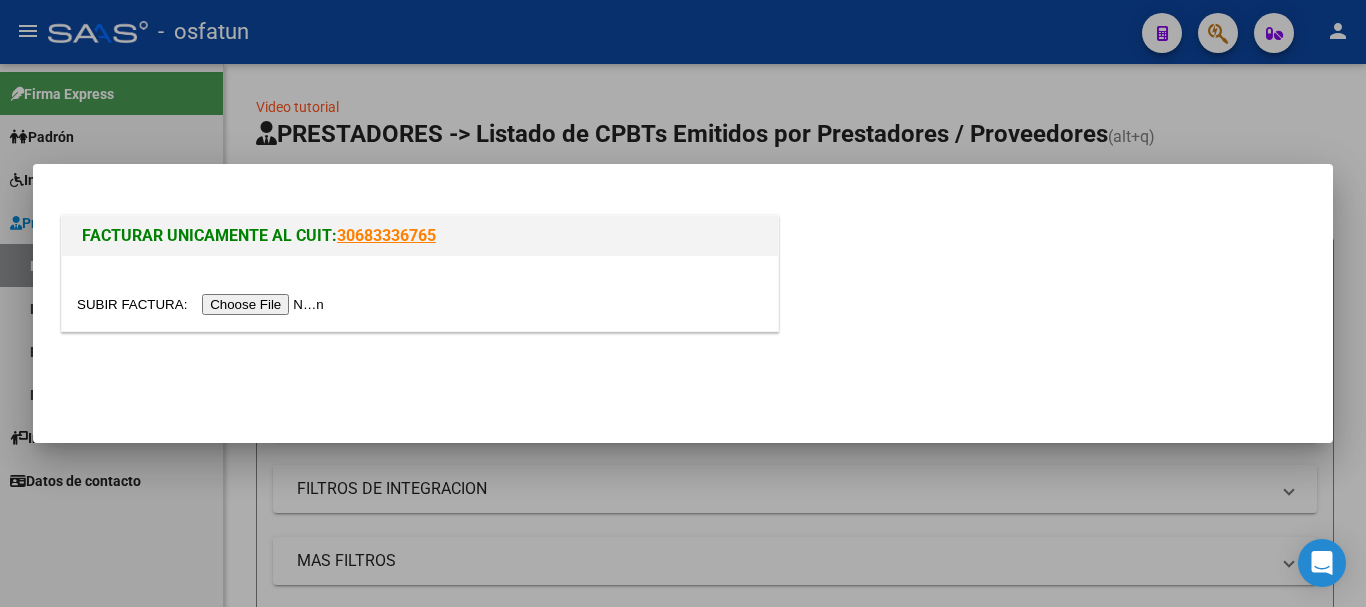 click at bounding box center [683, 303] 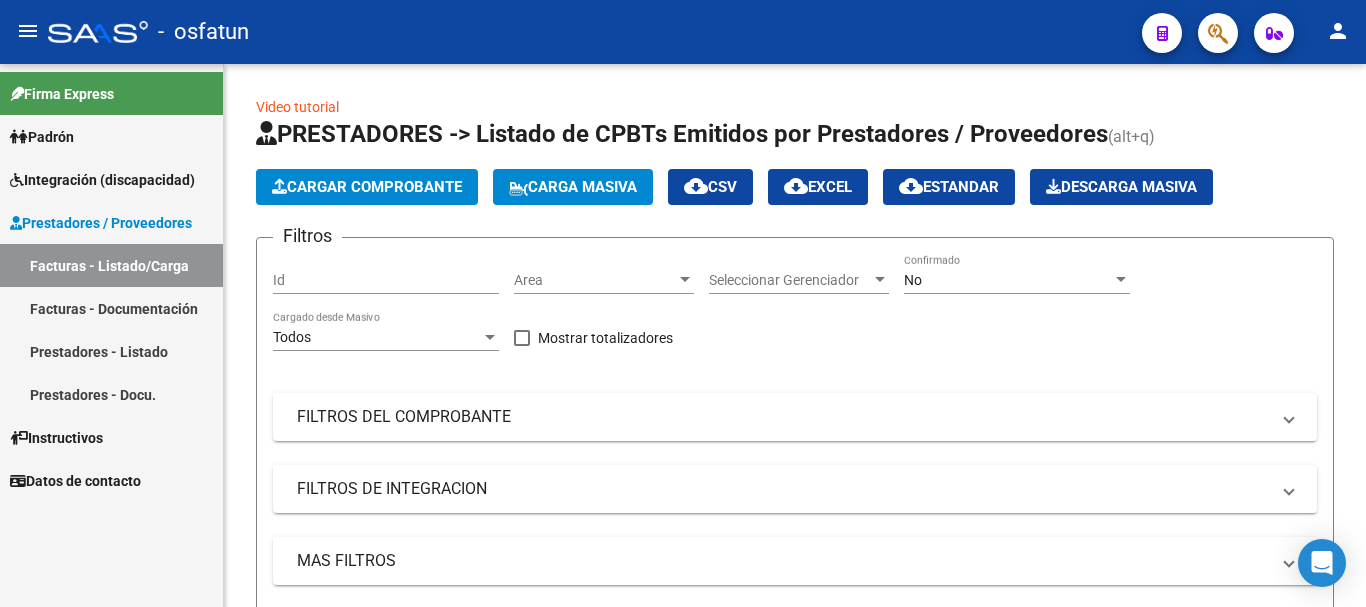 click on "Integración (discapacidad)" at bounding box center (102, 180) 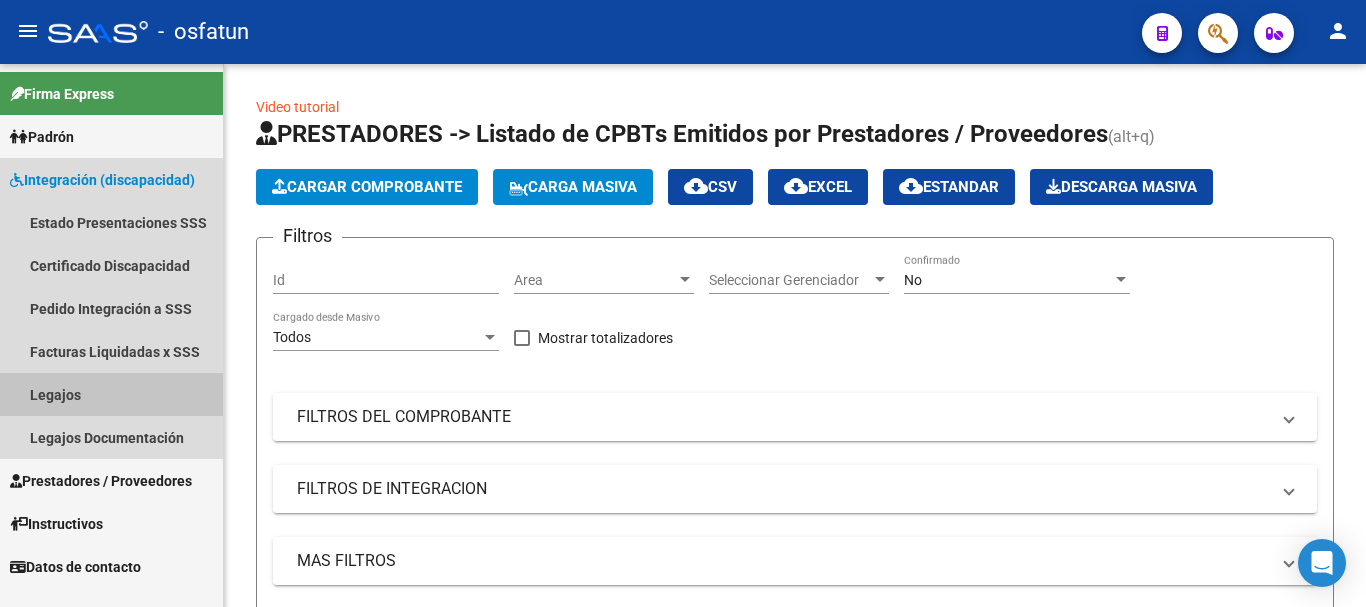 click on "Legajos" at bounding box center (111, 394) 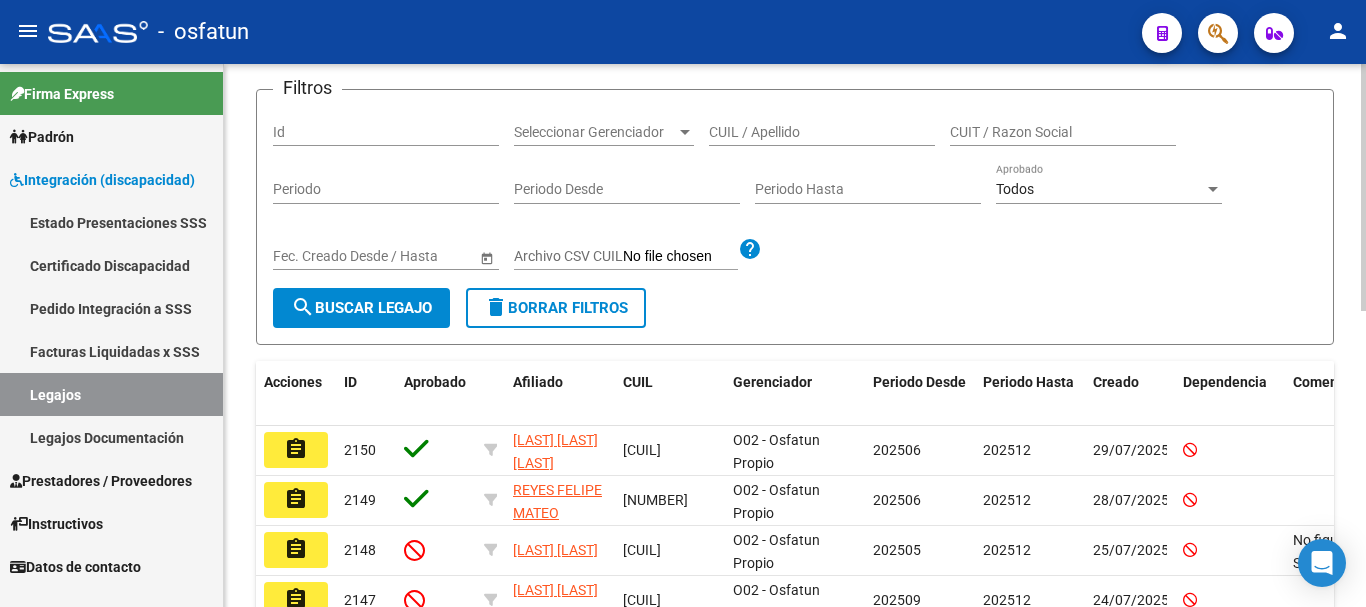 scroll, scrollTop: 239, scrollLeft: 0, axis: vertical 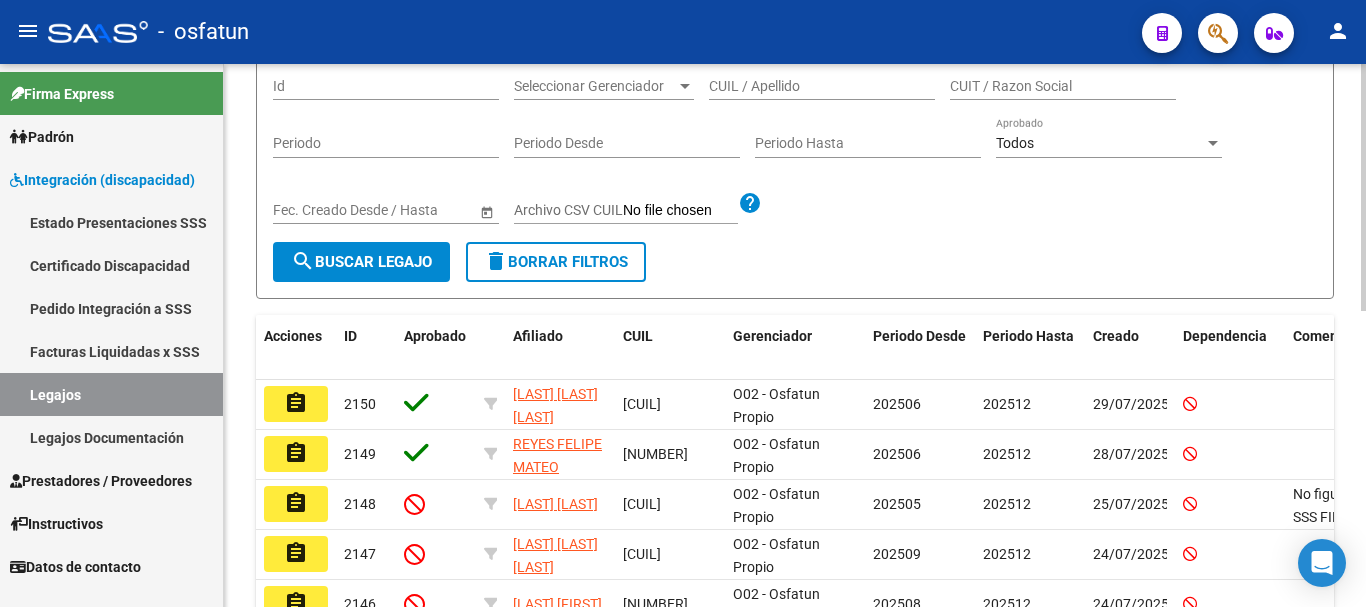 click on "Modelo Formulario DDJJ para Transporte  /  Modelo Conformidad Transporte  /  Modelo Presupuesto Transporte  /  Modelo Conformidad Prestacional  /  Modelo Presupuesto Prestacional  /  ModeloResumen HC  /  Modelo Planilla FIM  INTEGRACION -> Legajos add  Crear Legajo
cloud_download  Exportar CSV  Descargar Documentos
-  Legajos Filtros Id Seleccionar Gerenciador Seleccionar Gerenciador [LAST] [LAST] [LAST] [NUMBER] O02 - Osfatun Propio 202506 202512 29/07/2025 assignment 2149 REYES FELIPE MATEO 27591491054 O02 - Osfatun Propio 202505 202512 28/07/2025 assignment 2148 DEZA REISING GALO 20573424019 O02 - Osfatun Propio 202505 202512 25/07/2025 assignment 2147 2146" 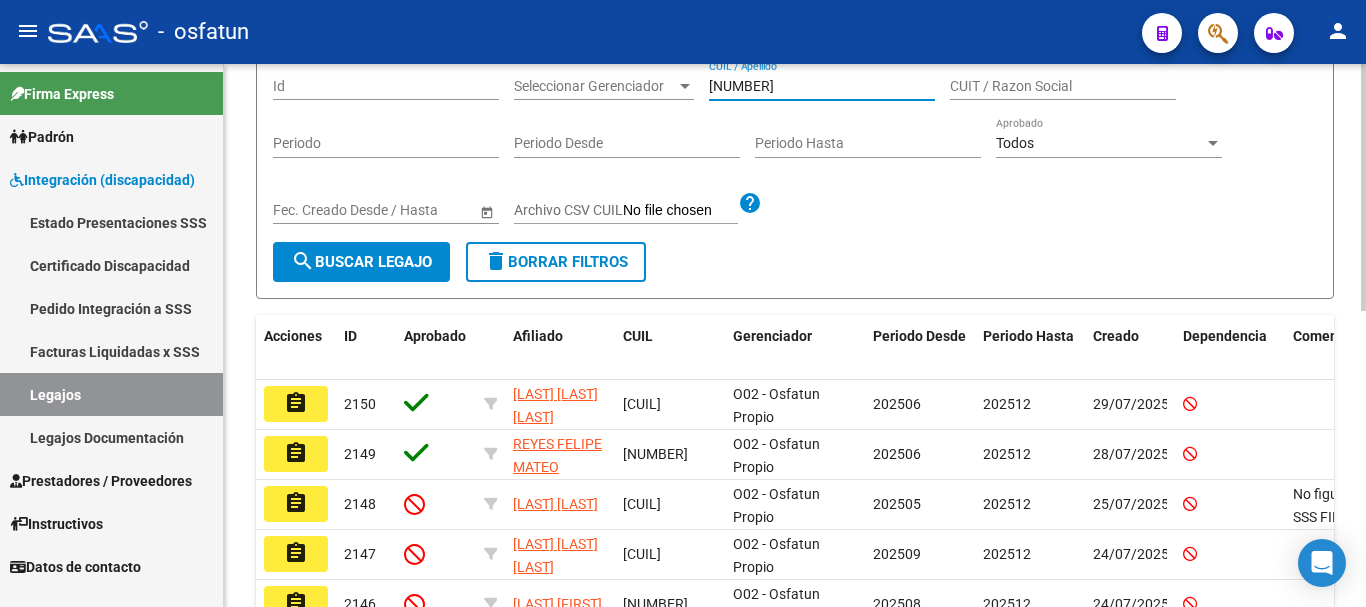 type on "[NUMBER]" 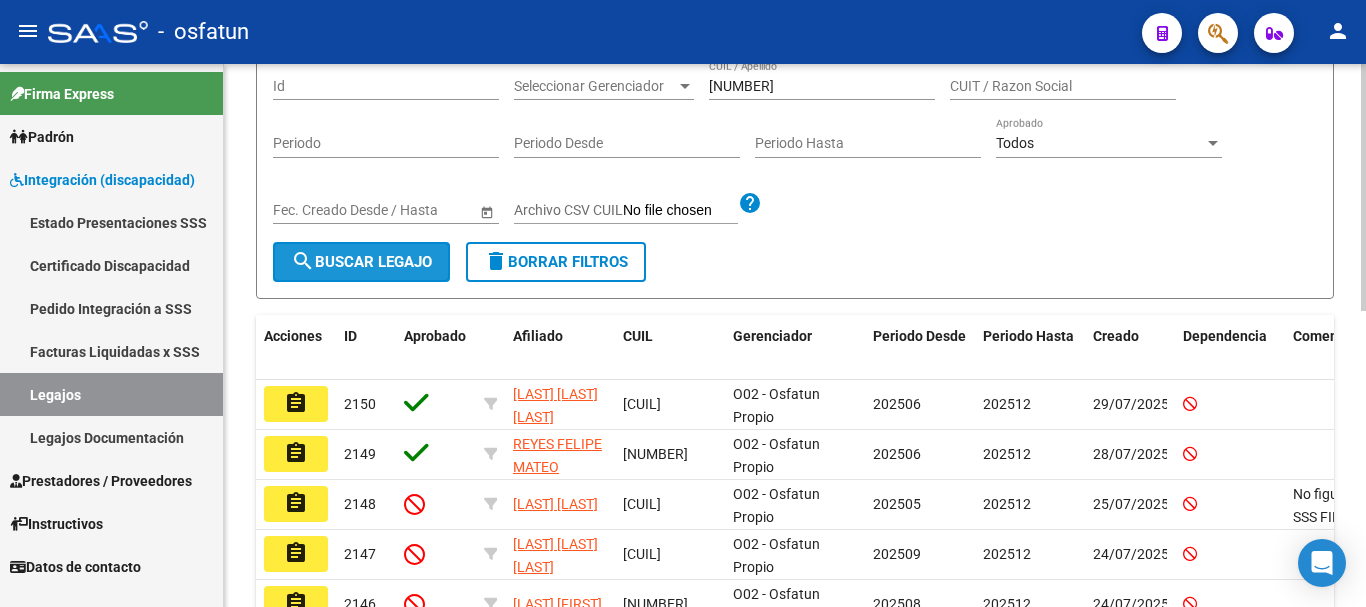 click on "search  Buscar Legajo" 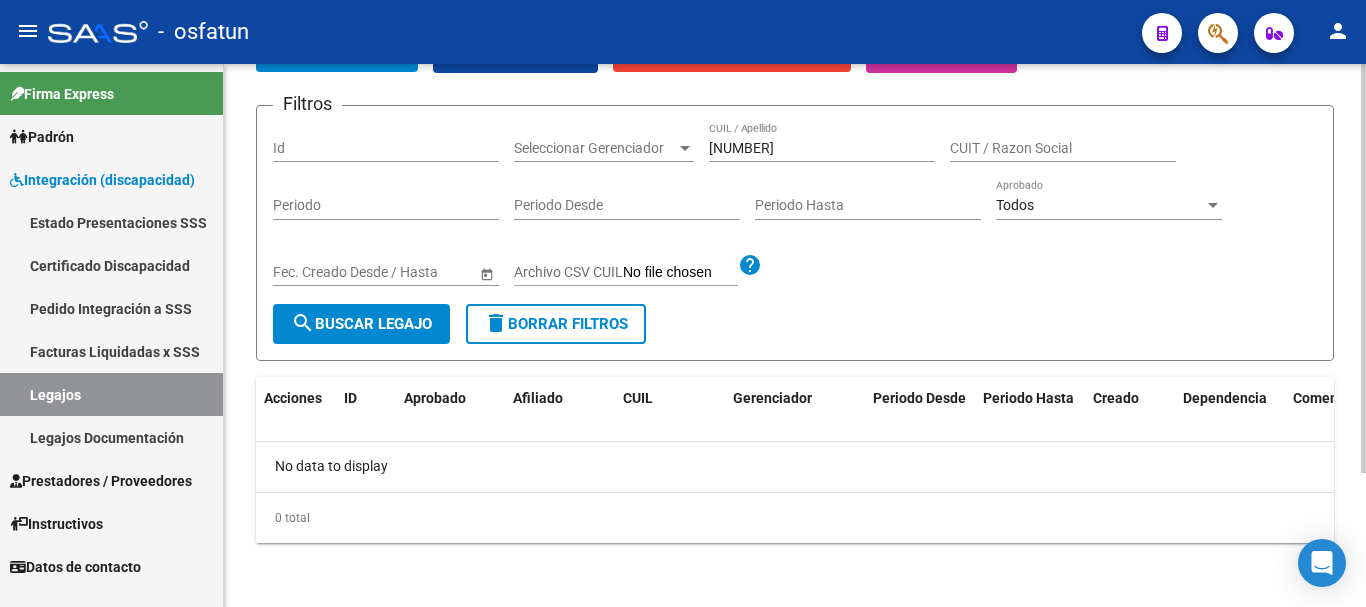 scroll, scrollTop: 178, scrollLeft: 0, axis: vertical 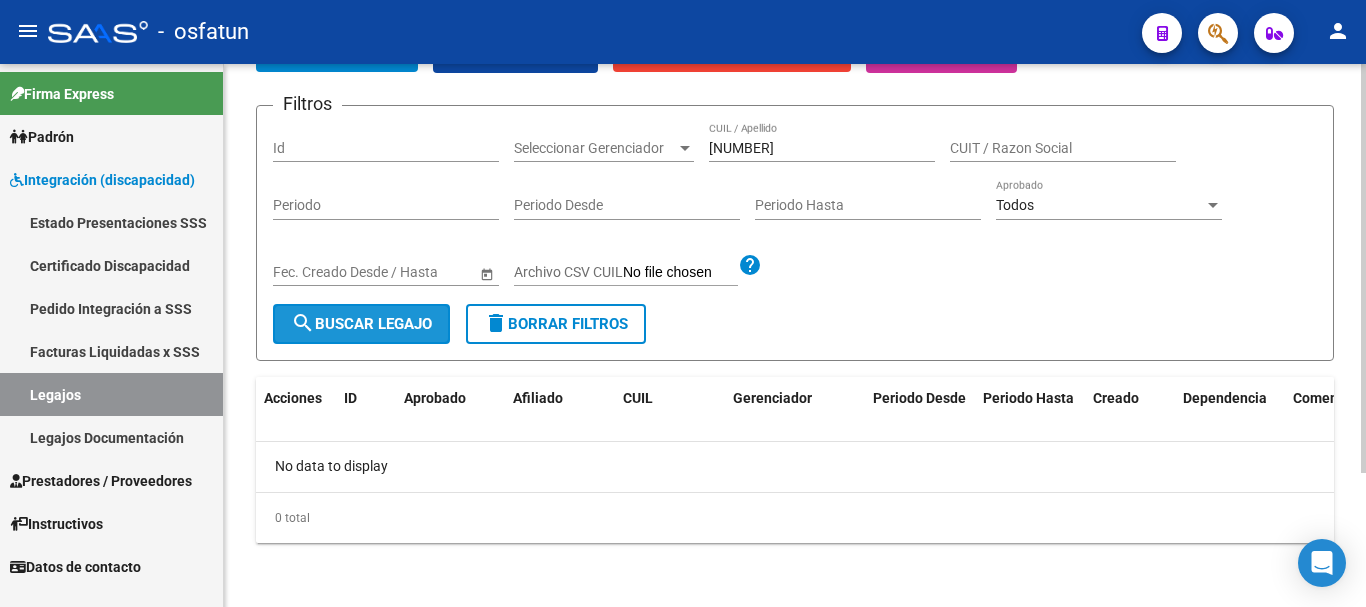click on "search  Buscar Legajo" 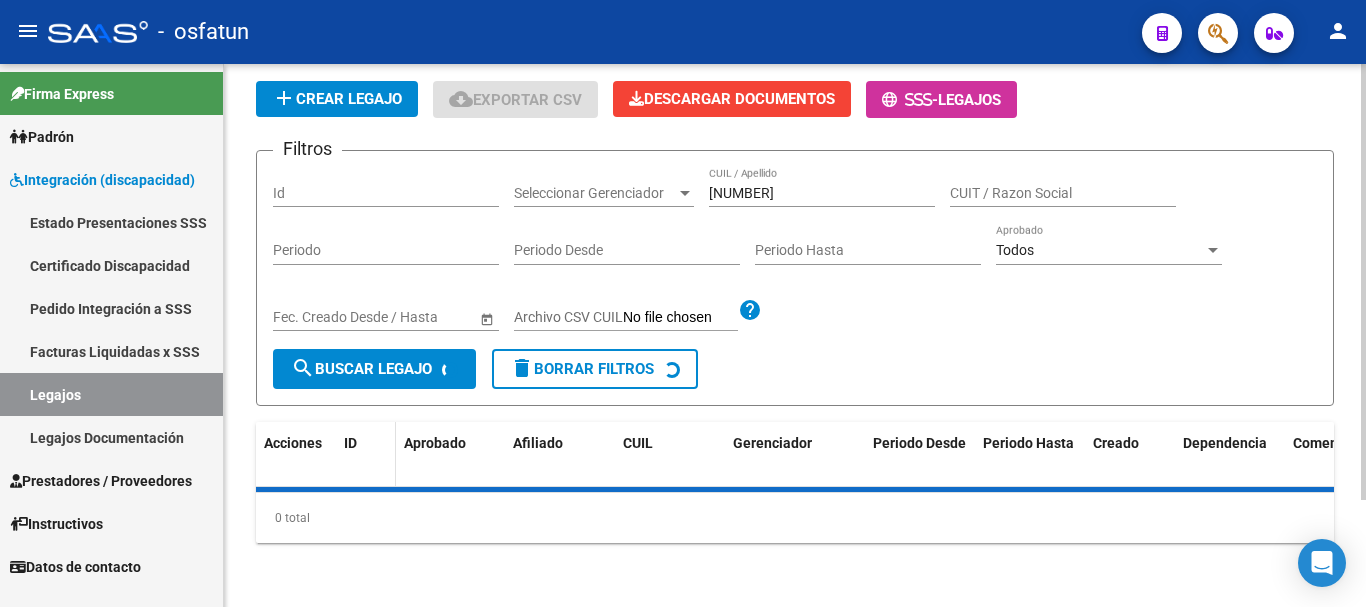 scroll, scrollTop: 178, scrollLeft: 0, axis: vertical 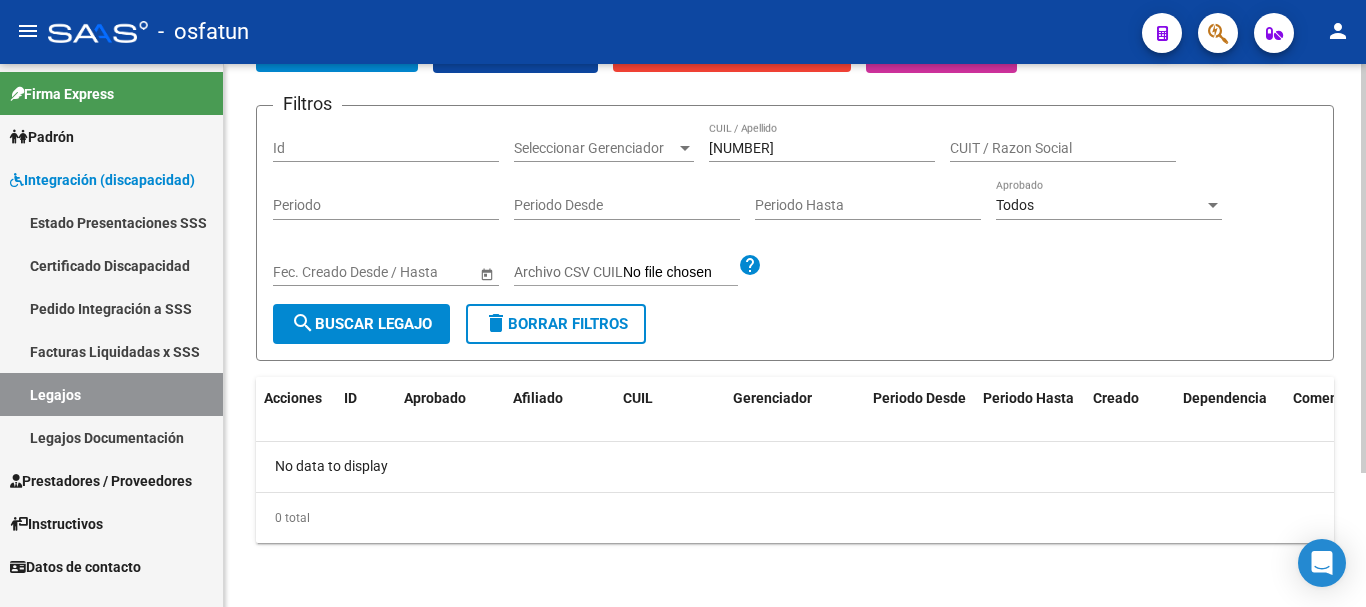 drag, startPoint x: 790, startPoint y: 137, endPoint x: 704, endPoint y: 152, distance: 87.29834 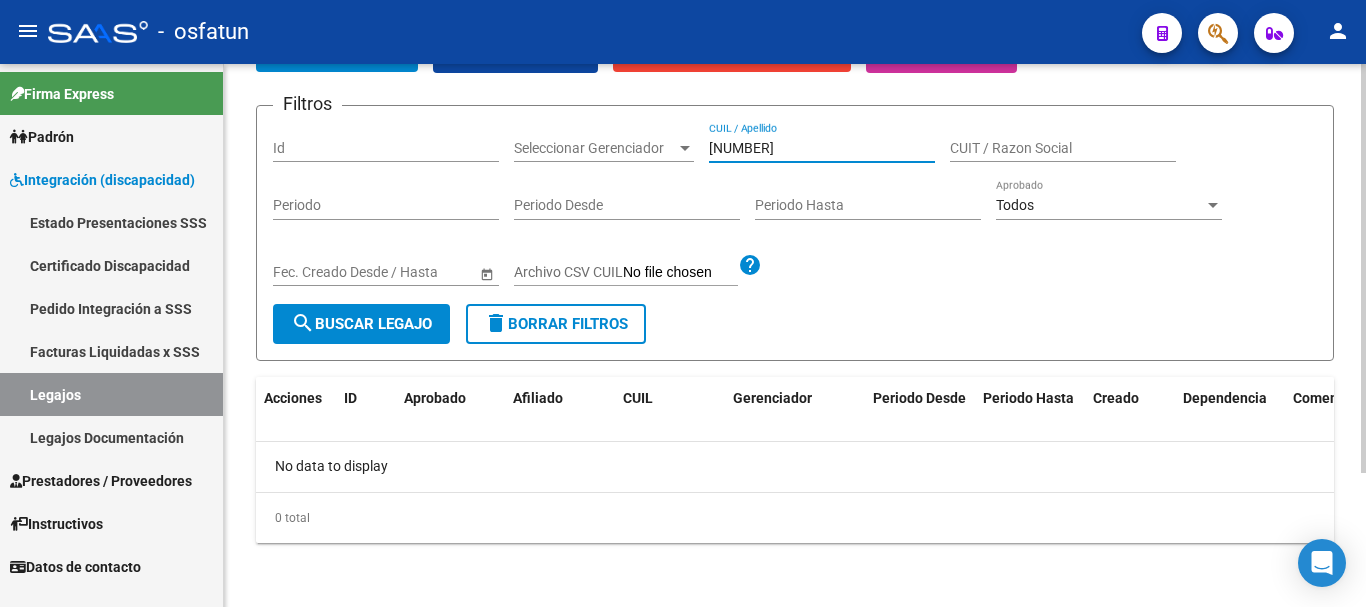 drag, startPoint x: 789, startPoint y: 146, endPoint x: 699, endPoint y: 151, distance: 90.13878 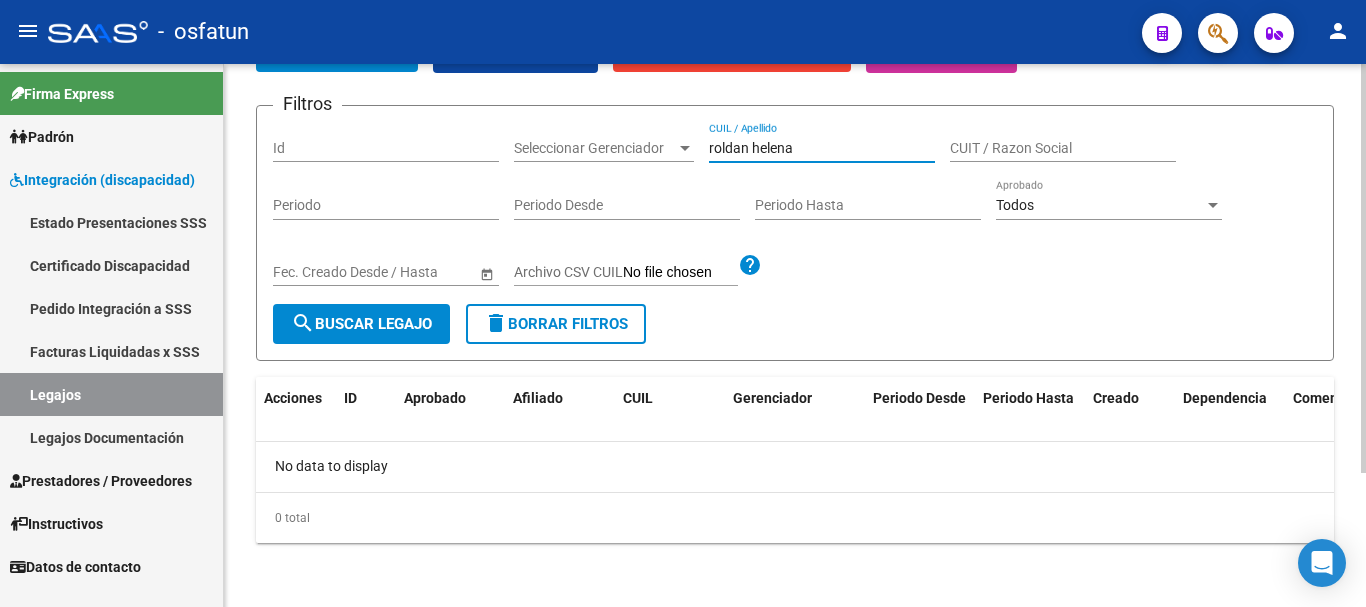 type on "roldan helena" 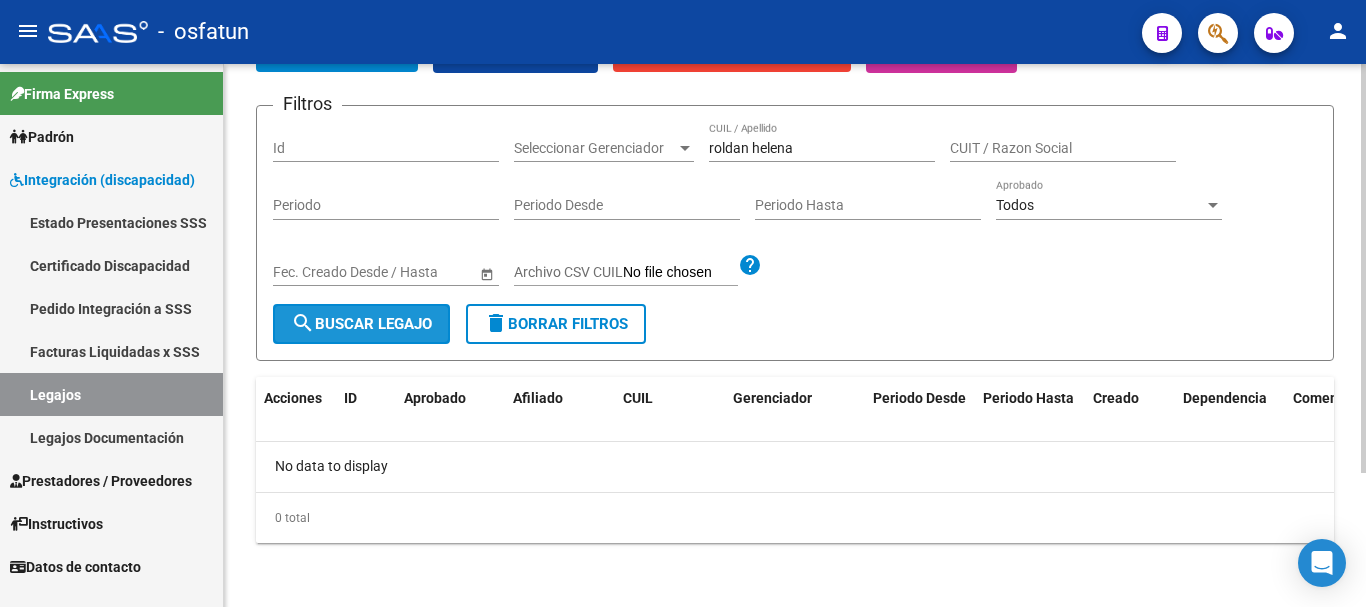click on "search  Buscar Legajo" 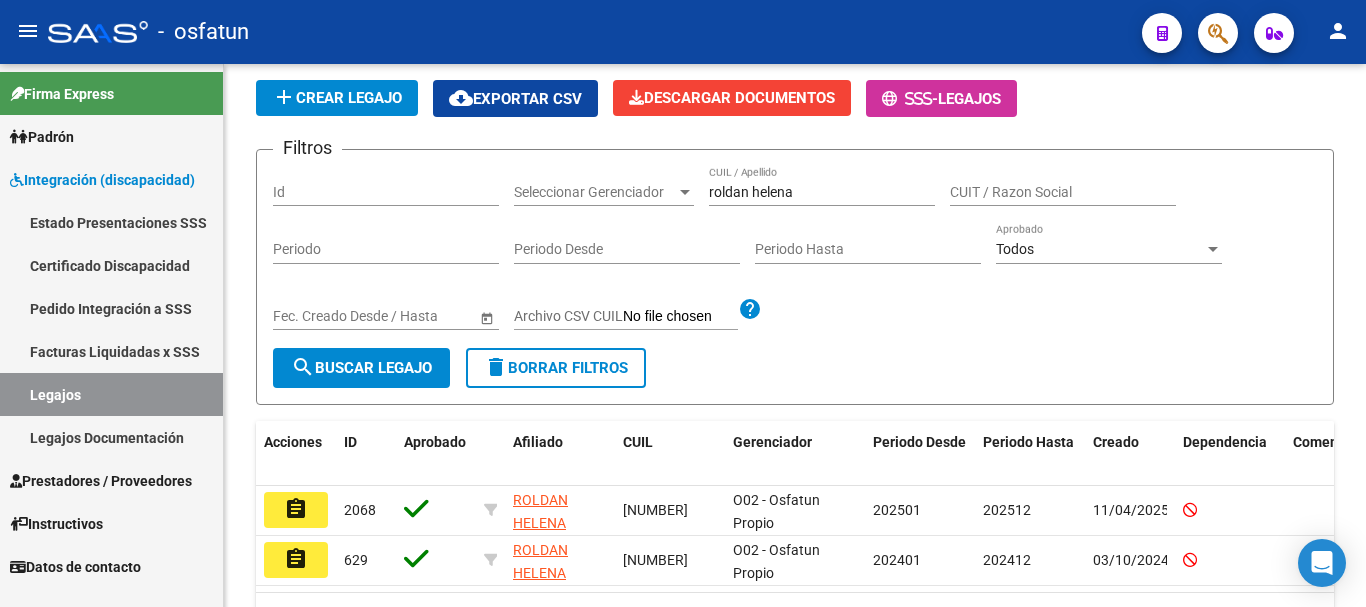 scroll, scrollTop: 178, scrollLeft: 0, axis: vertical 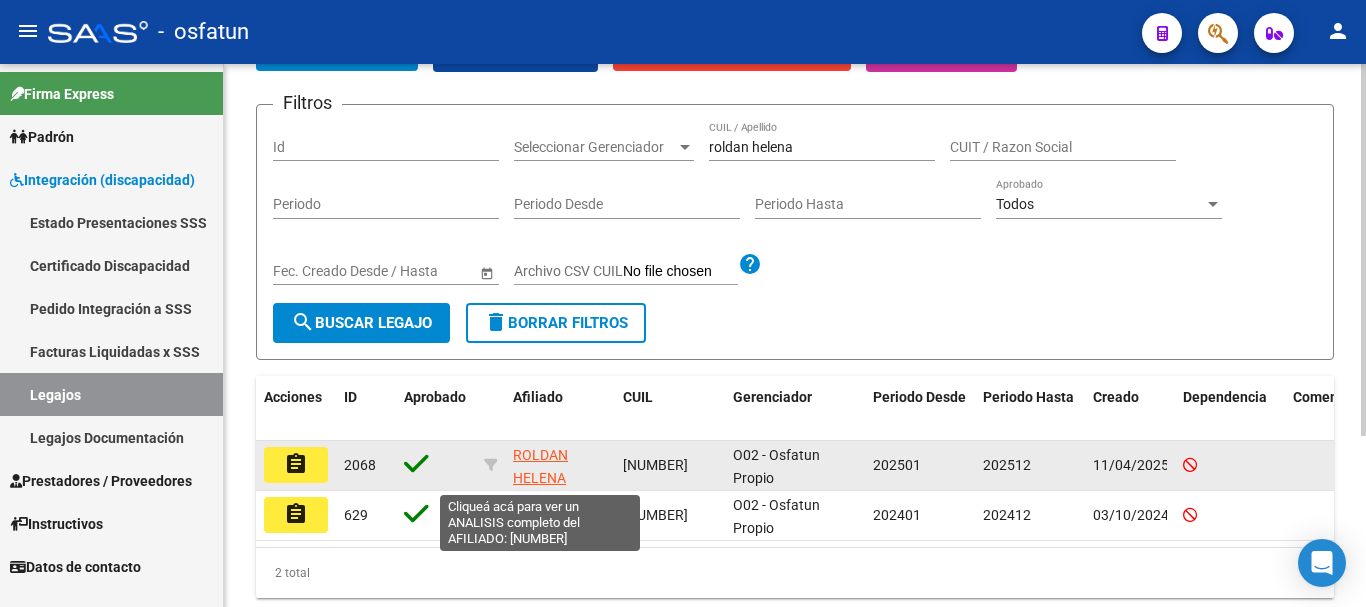 click on "ROLDAN HELENA" 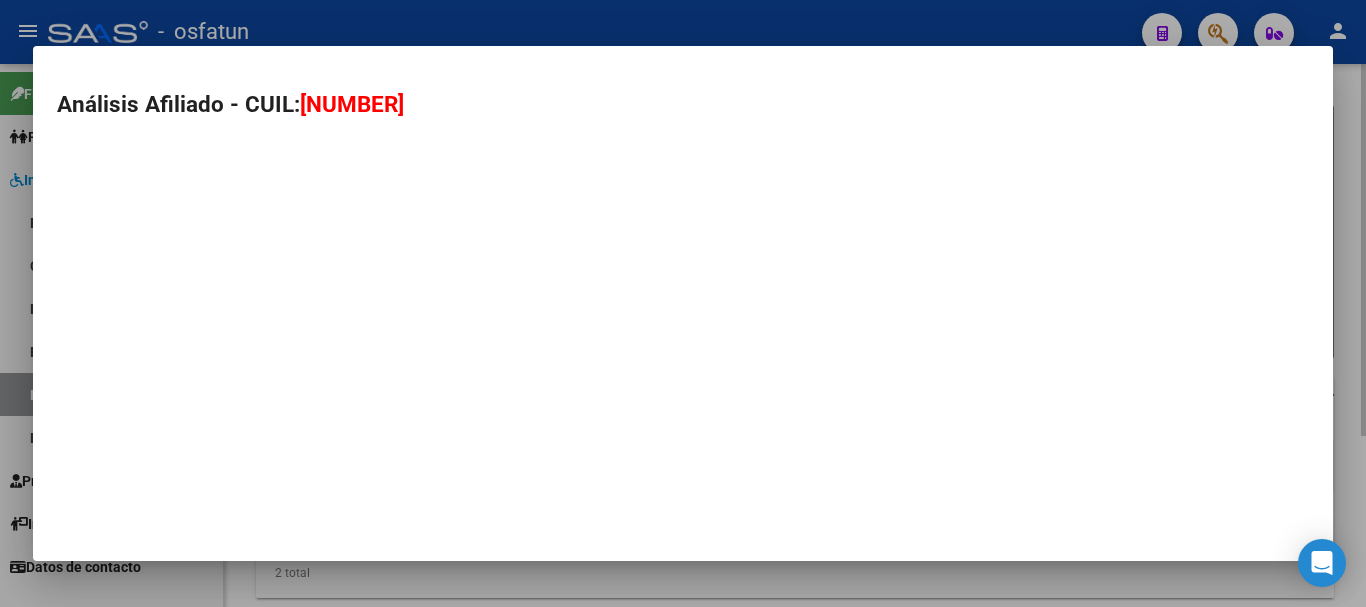 type on "[NUMBER]" 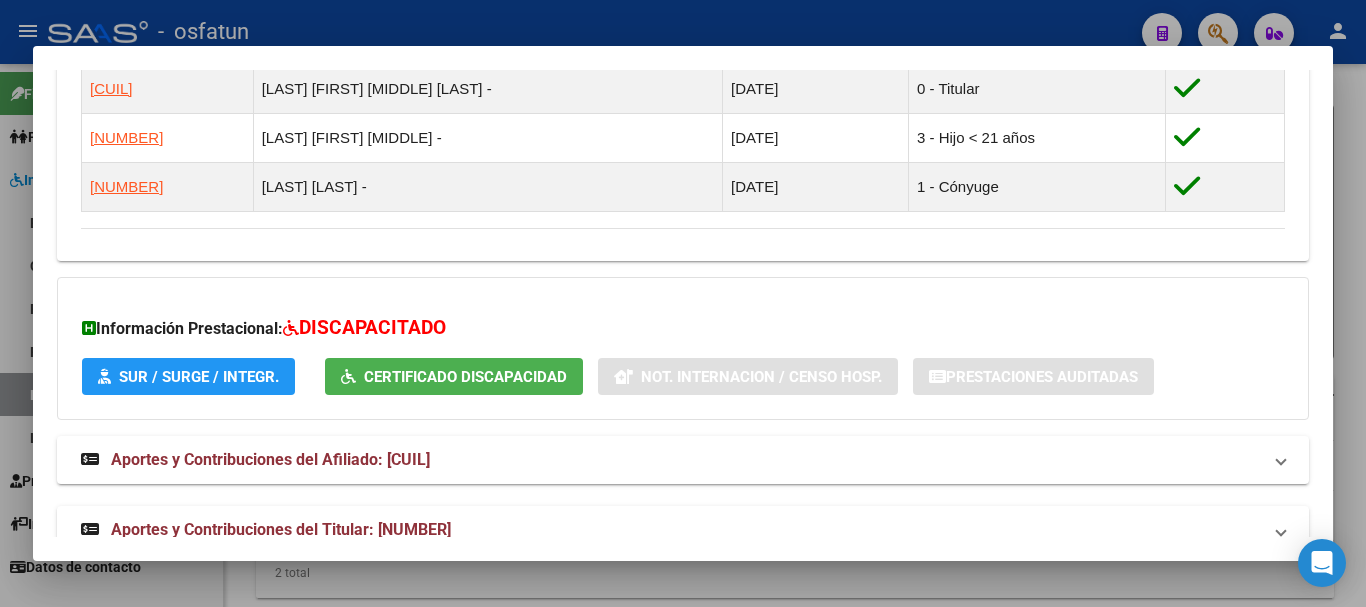 scroll, scrollTop: 1233, scrollLeft: 0, axis: vertical 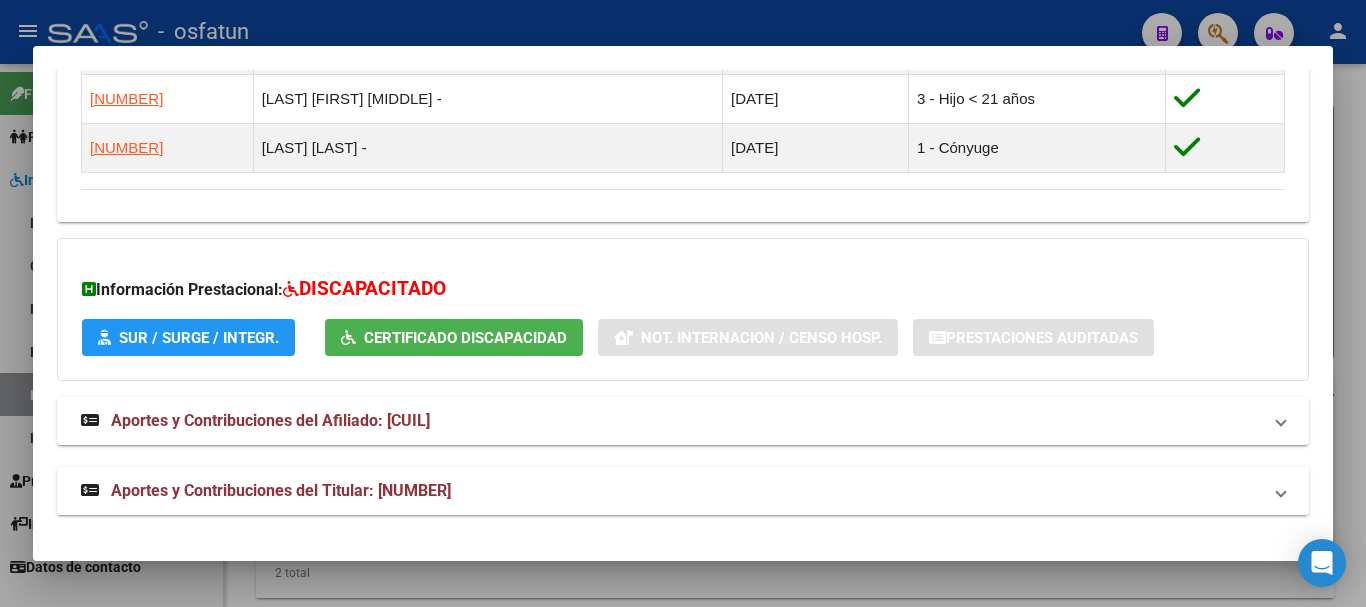 click on "Aportes y Contribuciones del Titular: [NUMBER]" at bounding box center (281, 490) 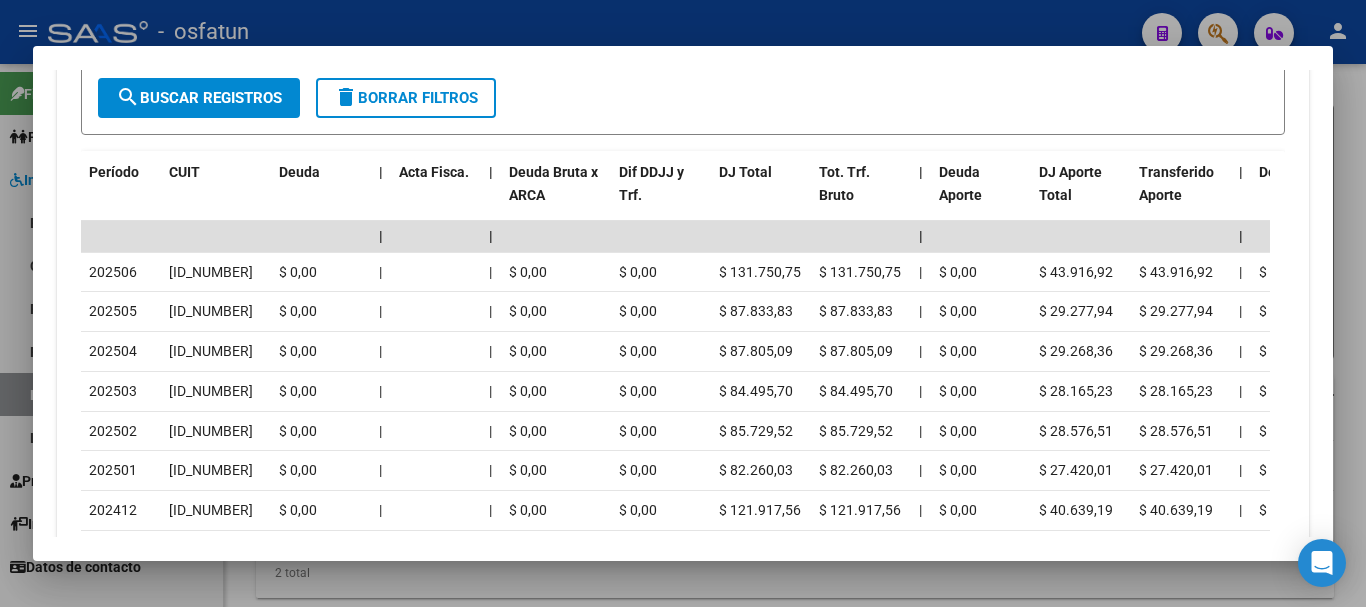 scroll, scrollTop: 2222, scrollLeft: 0, axis: vertical 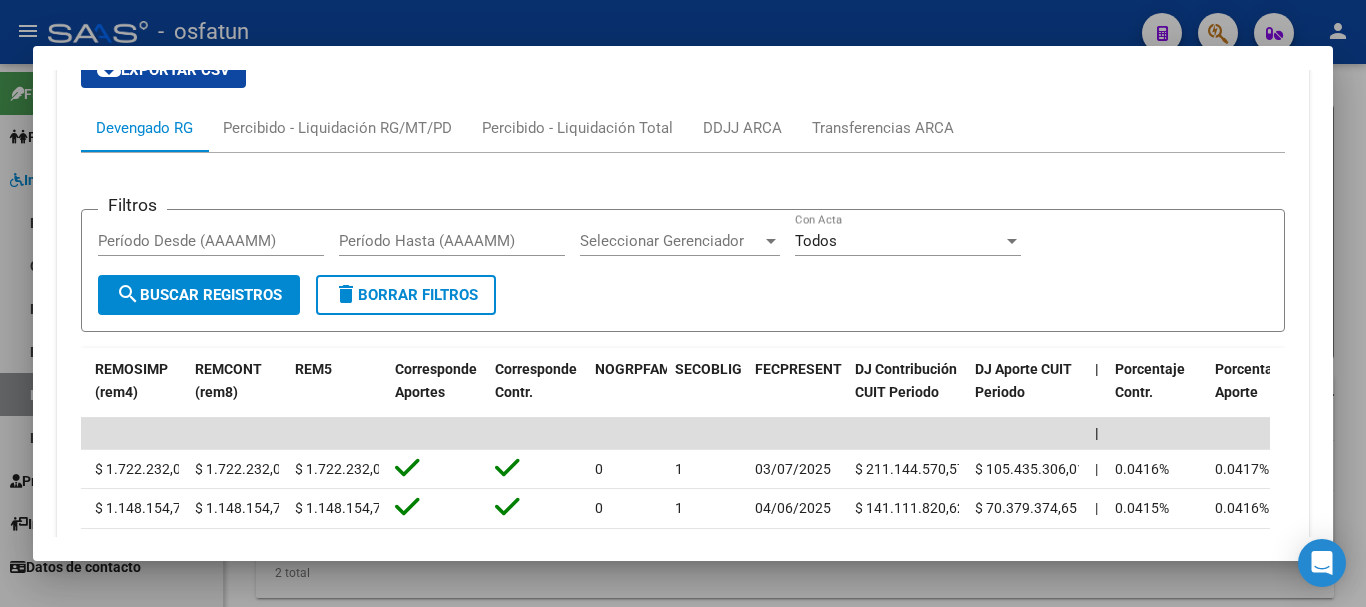 click at bounding box center (683, 303) 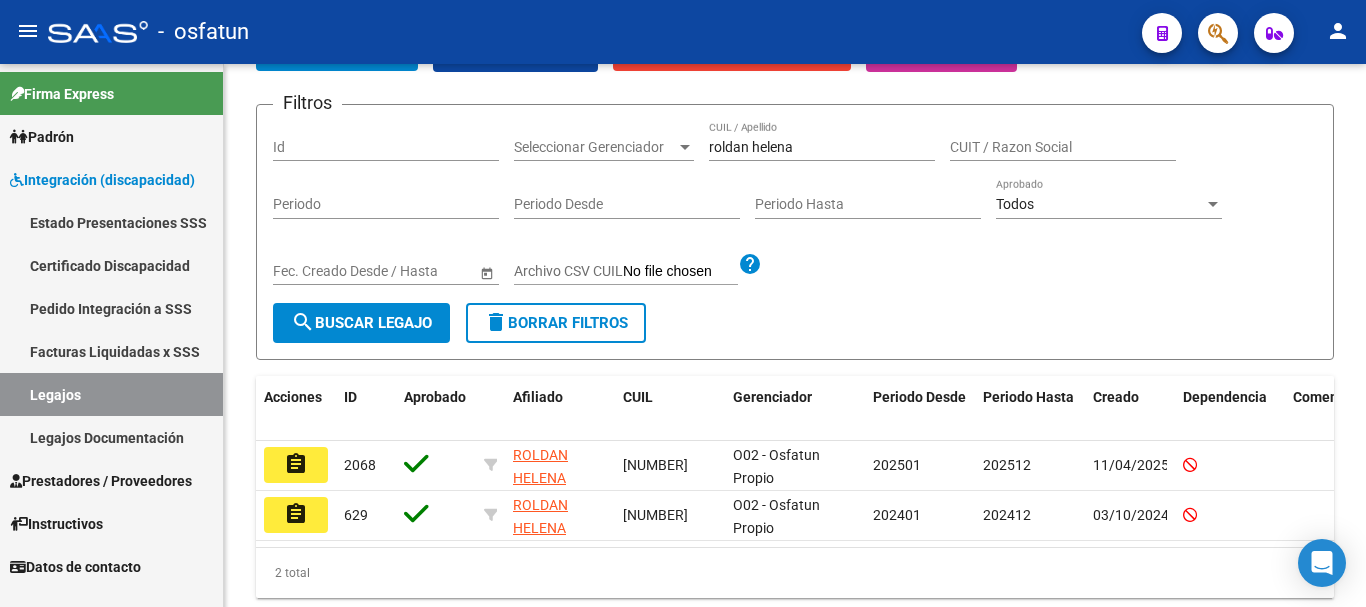 click on "Prestadores / Proveedores" at bounding box center (101, 481) 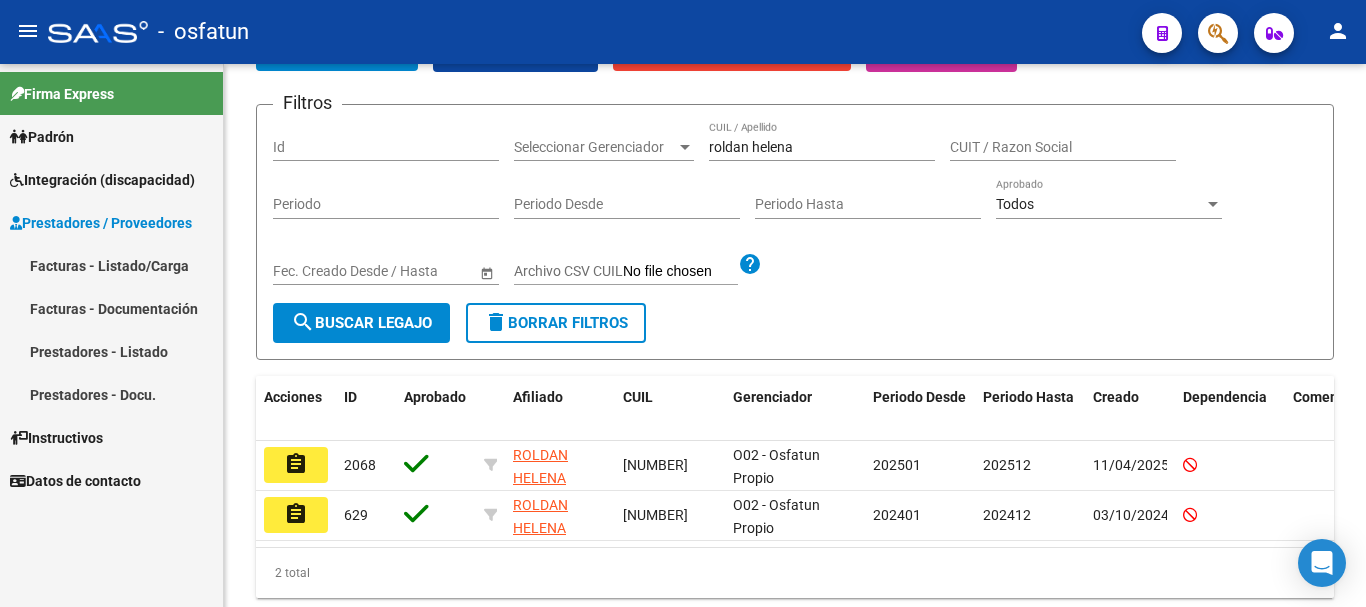 click on "Facturas - Listado/Carga" at bounding box center (111, 265) 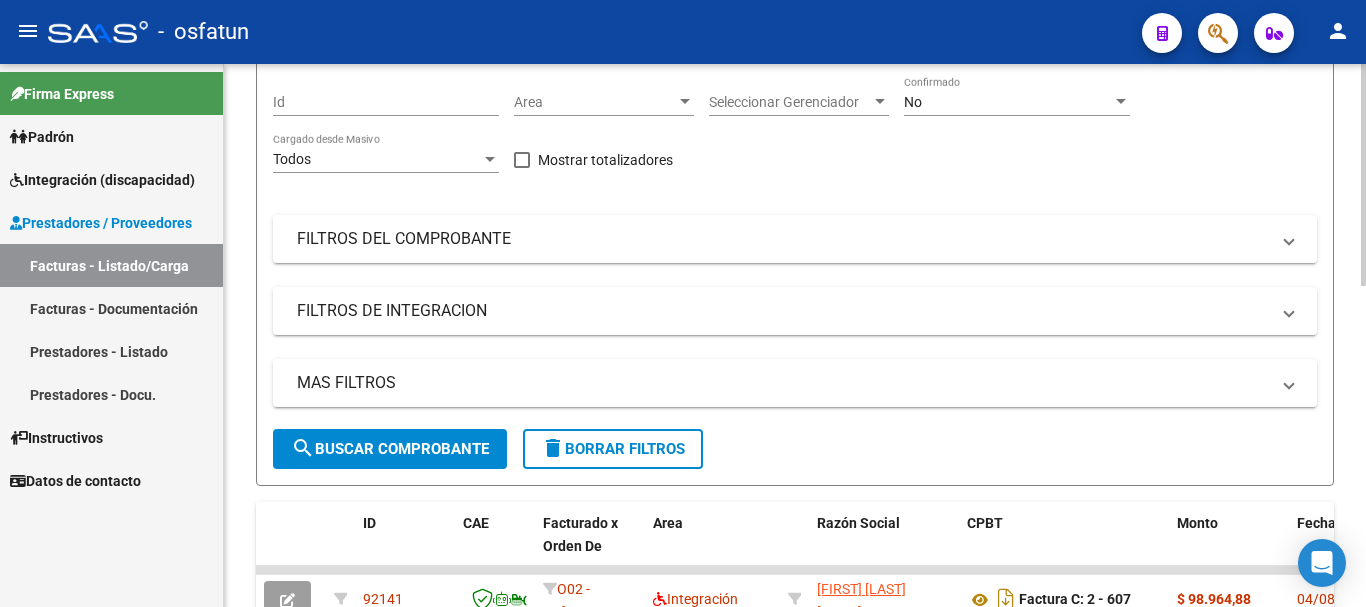 scroll, scrollTop: 0, scrollLeft: 0, axis: both 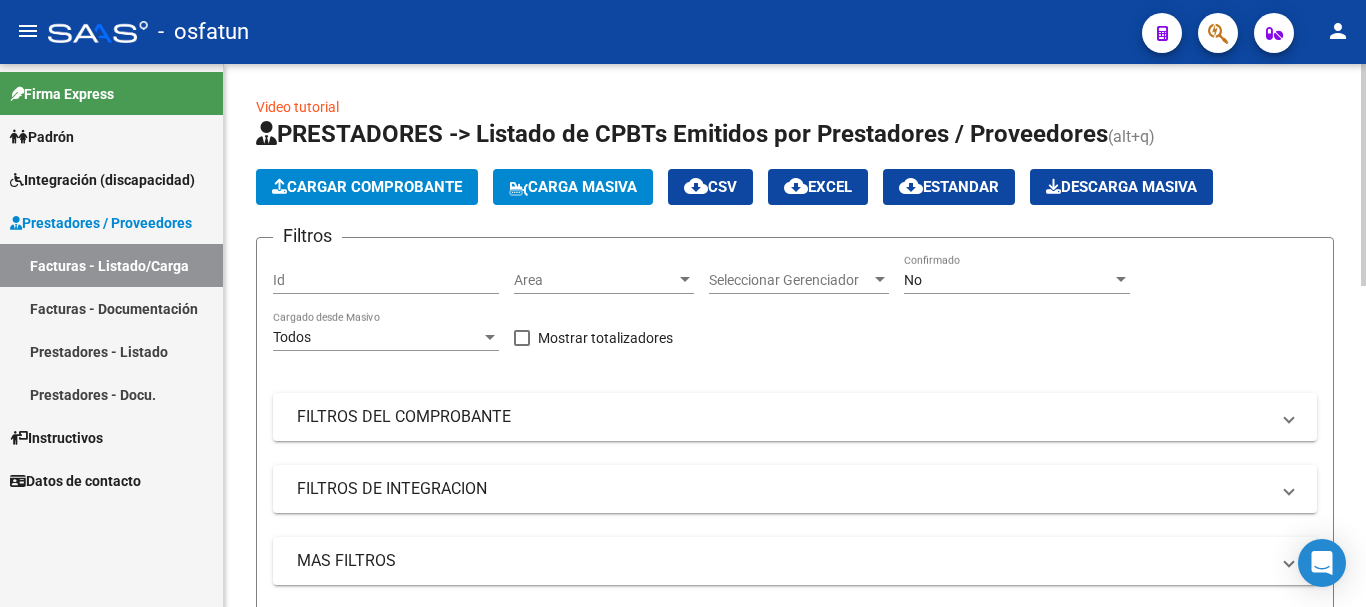 click on "Video tutorial   PRESTADORES -> Listado de CPBTs Emitidos por Prestadores / Proveedores (alt+q)   Cargar Comprobante
Carga Masiva  cloud_download  CSV  cloud_download  EXCEL  cloud_download  Estandar   Descarga Masiva
Filtros Id Area Area Seleccionar Gerenciador Seleccionar Gerenciador No Confirmado Todos Cargado desde Masivo   Mostrar totalizadores   FILTROS DEL COMPROBANTE  Comprobante Tipo Comprobante Tipo Start date – End date Fec. Comprobante Desde / Hasta Días Emisión Desde(cant. días) Días Emisión Hasta(cant. días) CUIT / Razón Social Pto. Venta Nro. Comprobante Código SSS CAE Válido CAE Válido Todos Cargado Módulo Hosp. Todos Tiene facturacion Apócrifa Hospital Refes  FILTROS DE INTEGRACION  Todos Cargado en Para Enviar SSS Período De Prestación Campos del Archivo de Rendición Devuelto x SSS (dr_envio) Todos Rendido x SSS (dr_envio) Tipo de Registro Tipo de Registro Período Presentación Período Presentación Campos del Legajo Asociado (preaprobación) Todos  MAS FILTROS  Op" 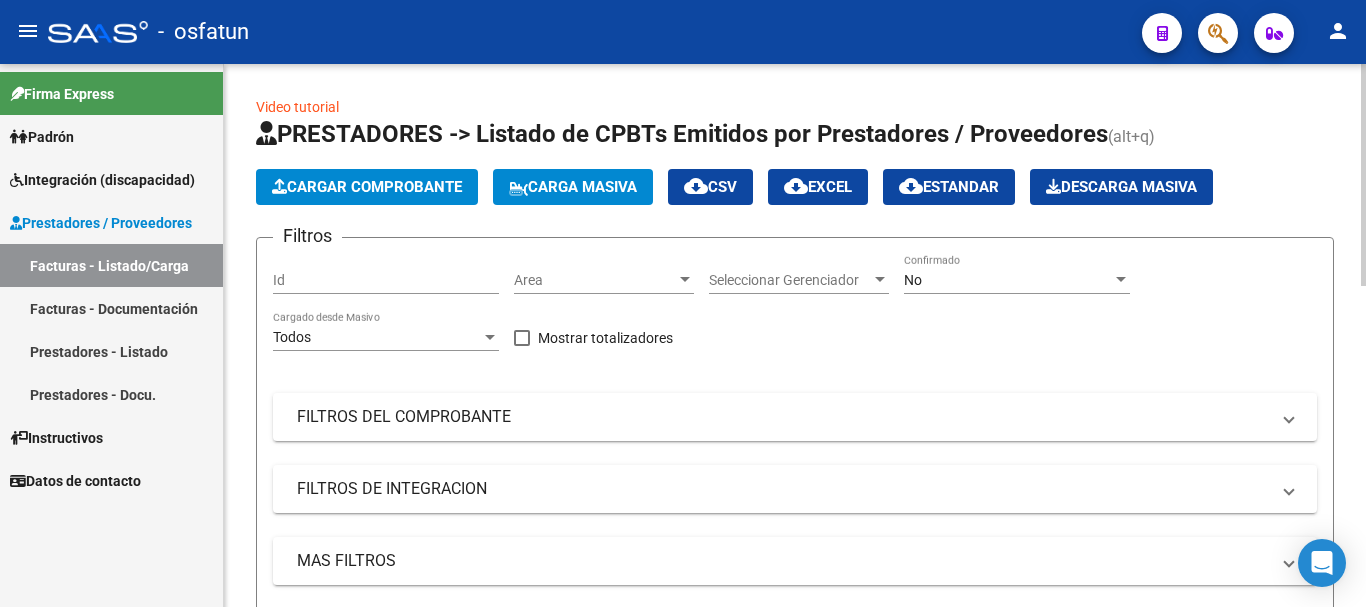 click on "Cargar Comprobante" 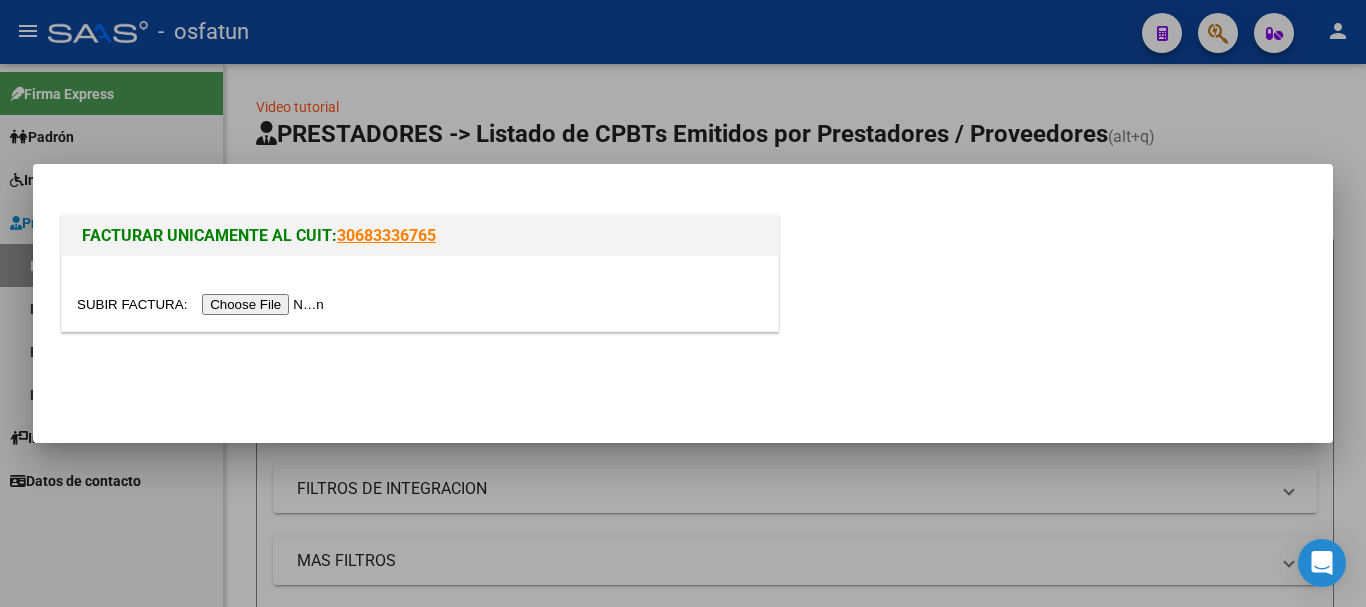 click at bounding box center (203, 304) 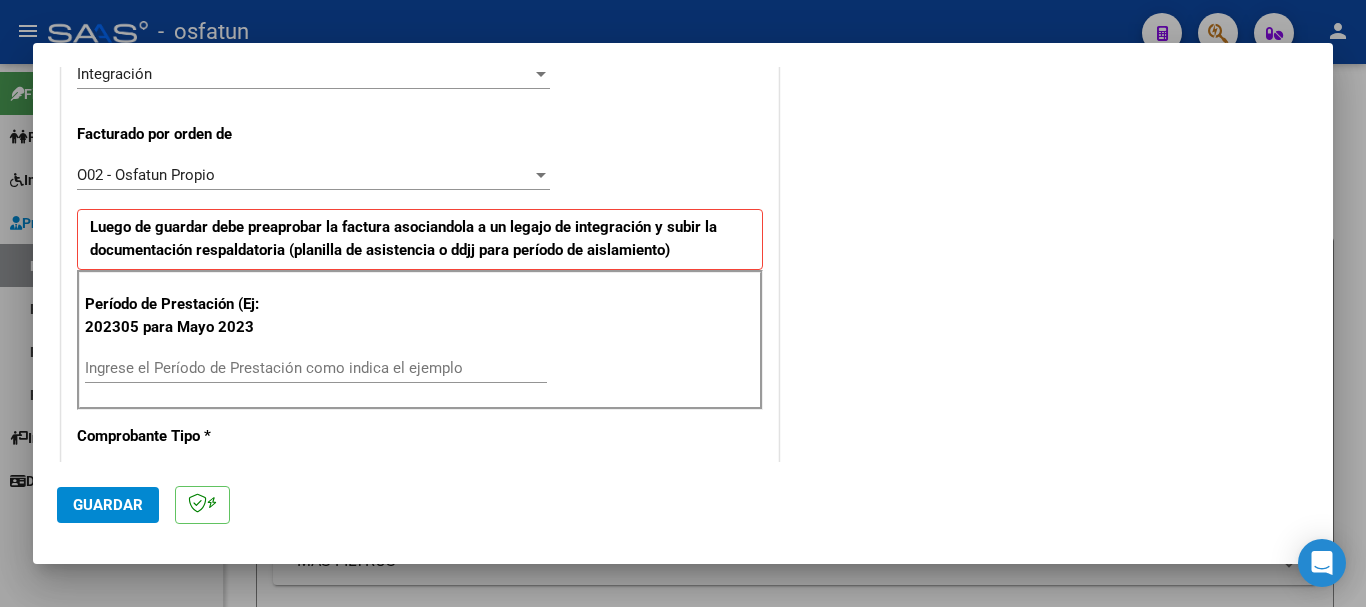 scroll, scrollTop: 529, scrollLeft: 0, axis: vertical 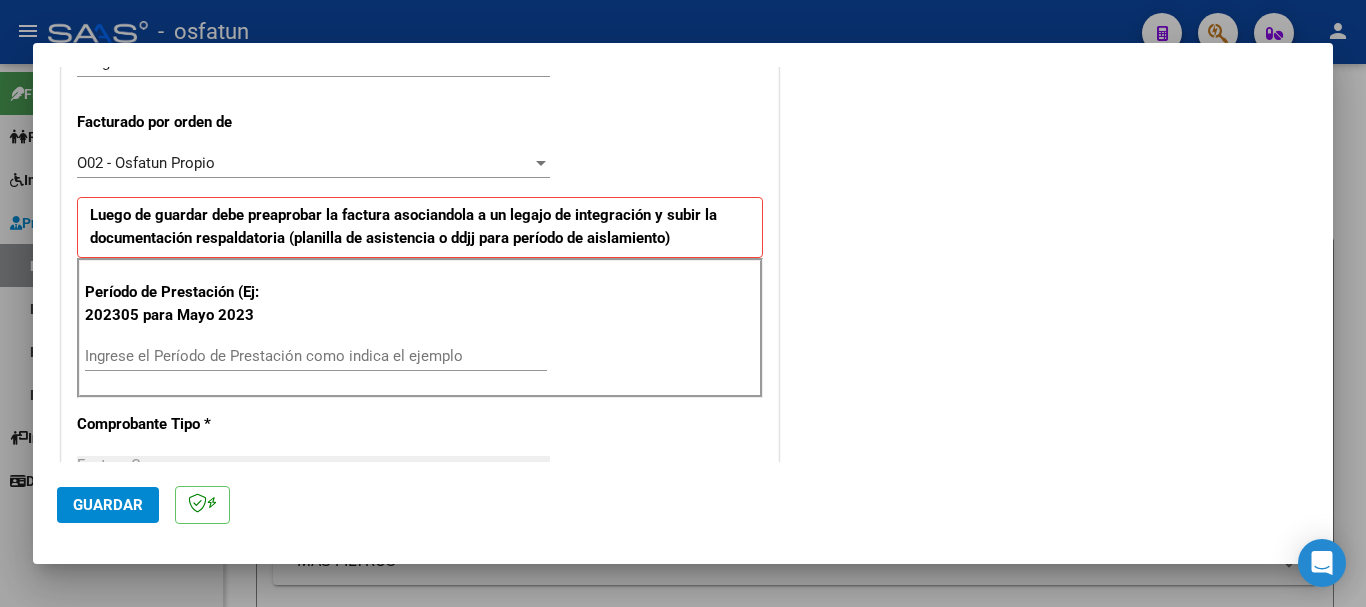 click on "Ingrese el Período de Prestación como indica el ejemplo" at bounding box center [316, 356] 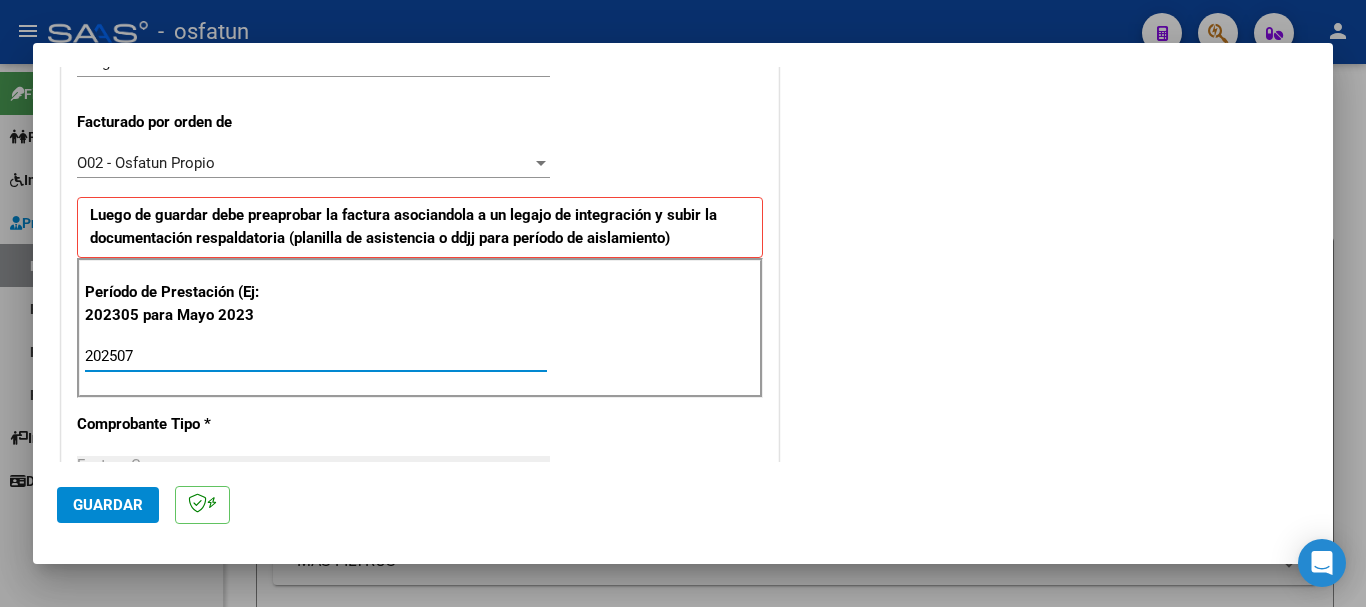 type on "202507" 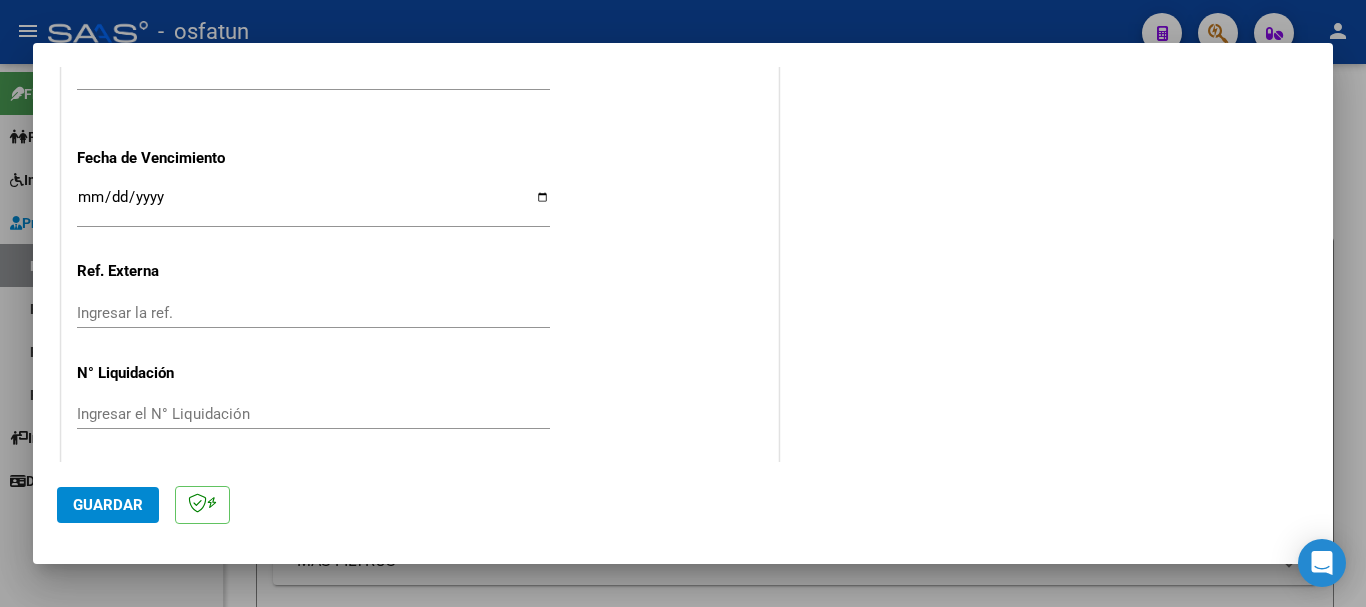 scroll, scrollTop: 1580, scrollLeft: 0, axis: vertical 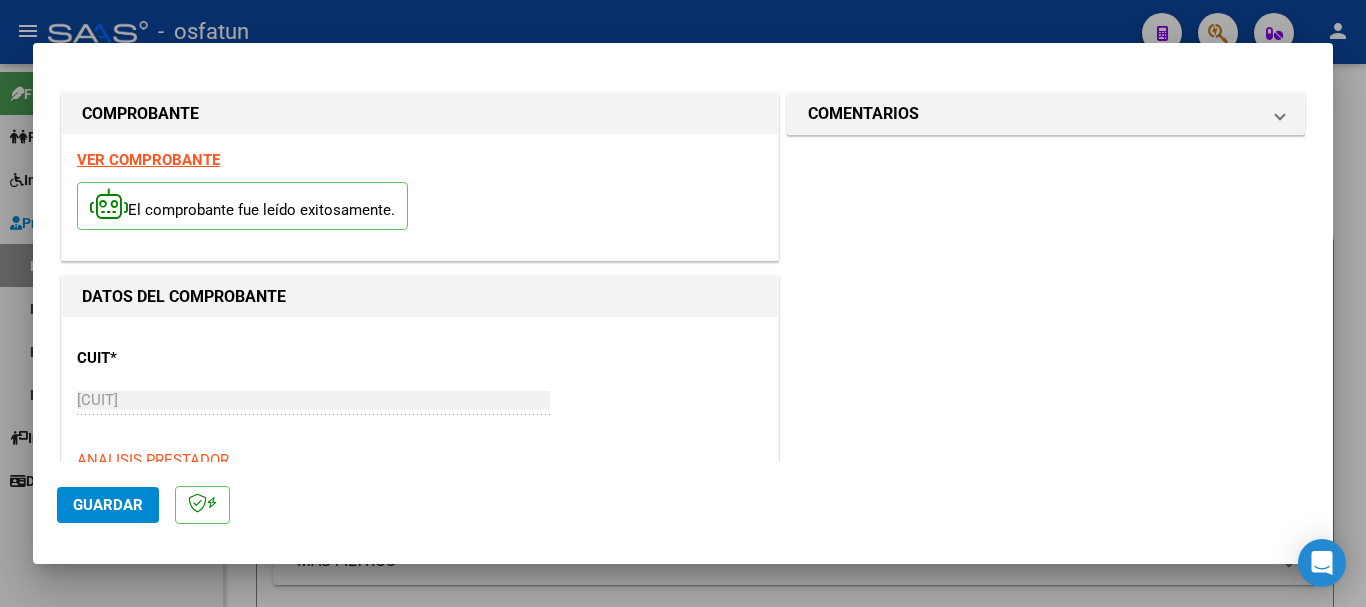 click on "COMENTARIOS" at bounding box center (1046, 114) 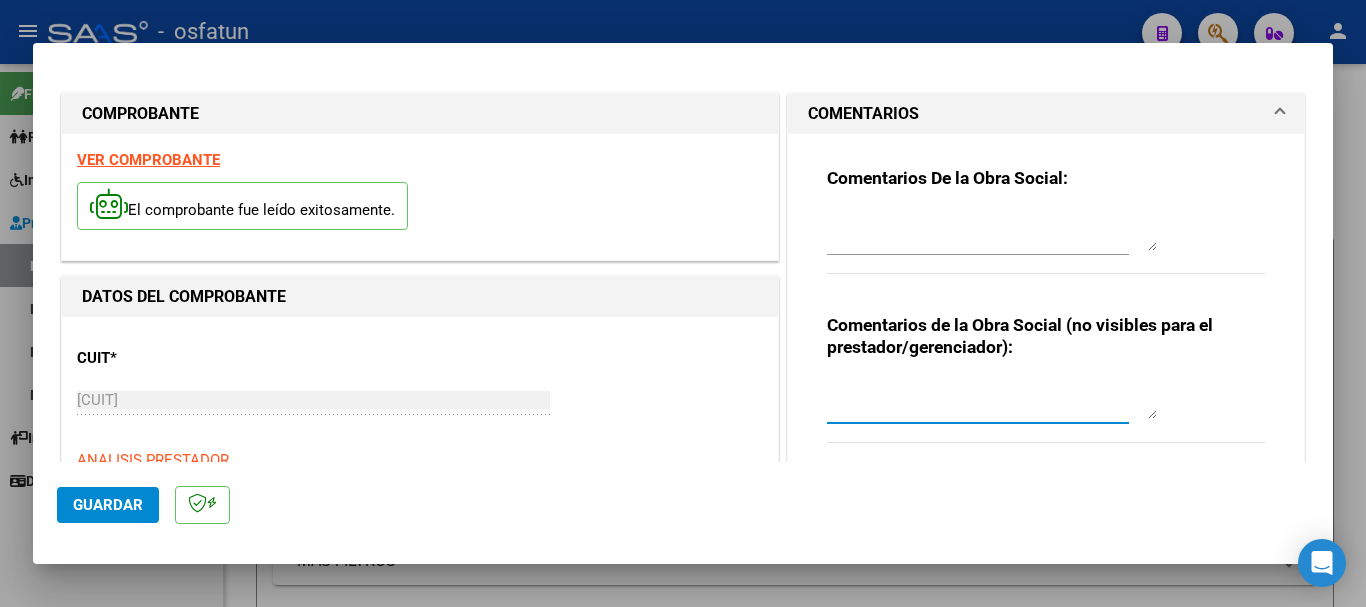 click at bounding box center [992, 399] 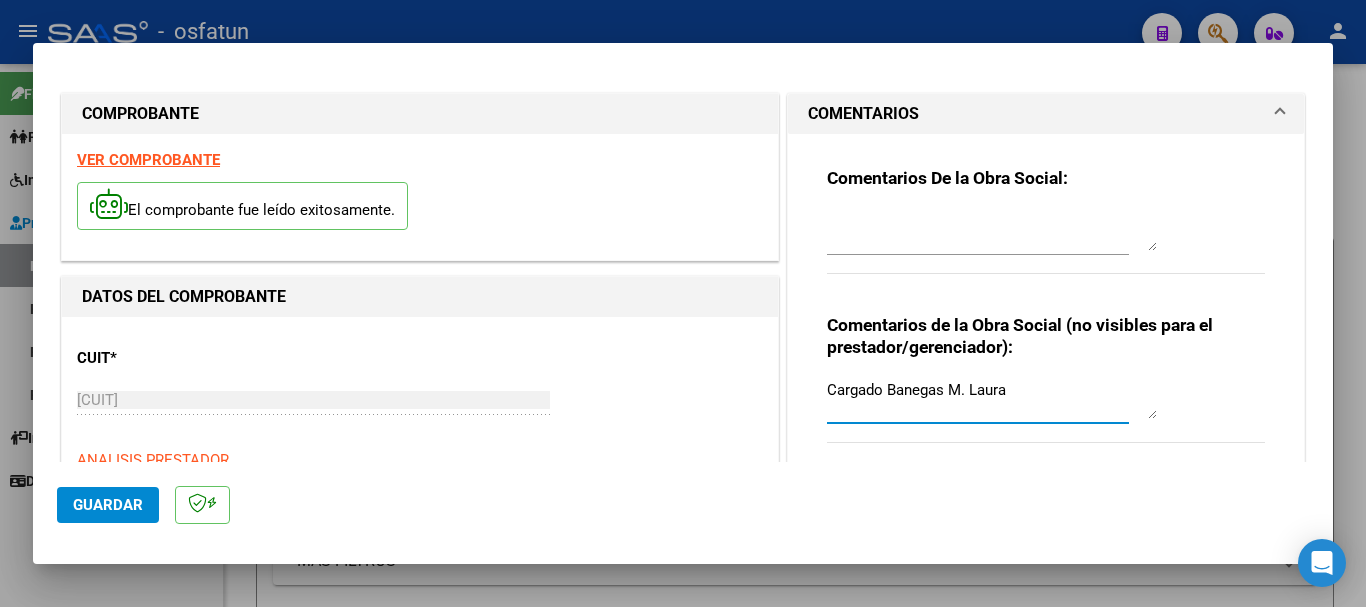 type on "Cargado Banegas M. Laura" 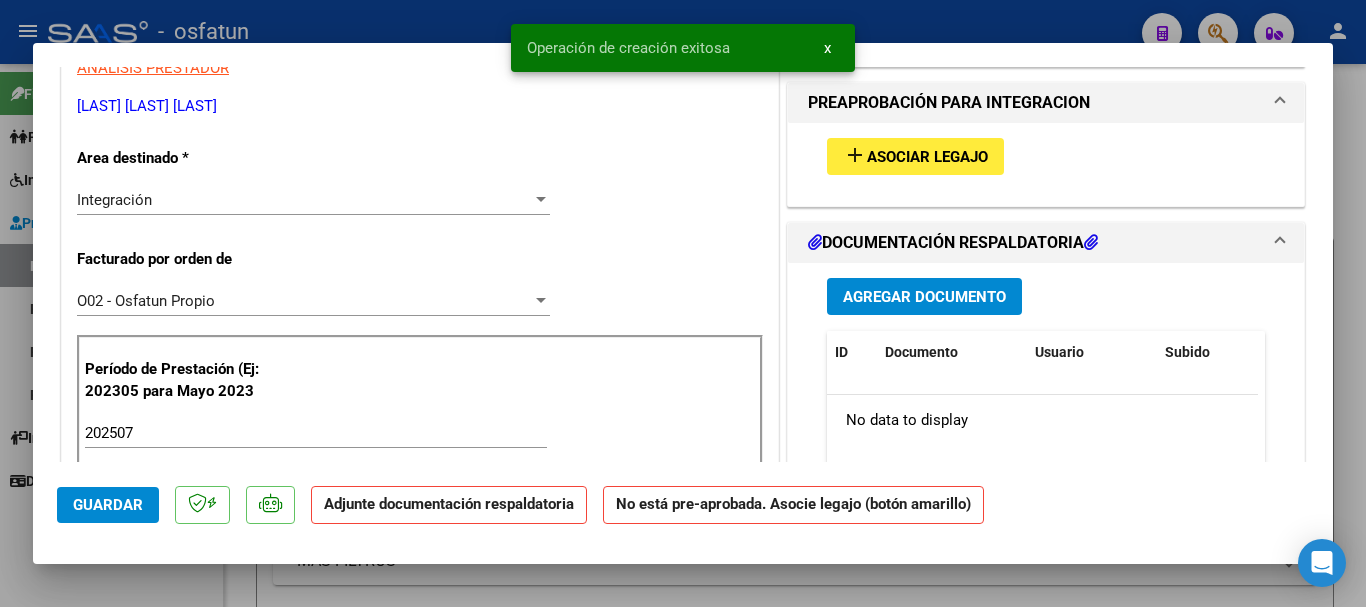 scroll, scrollTop: 490, scrollLeft: 0, axis: vertical 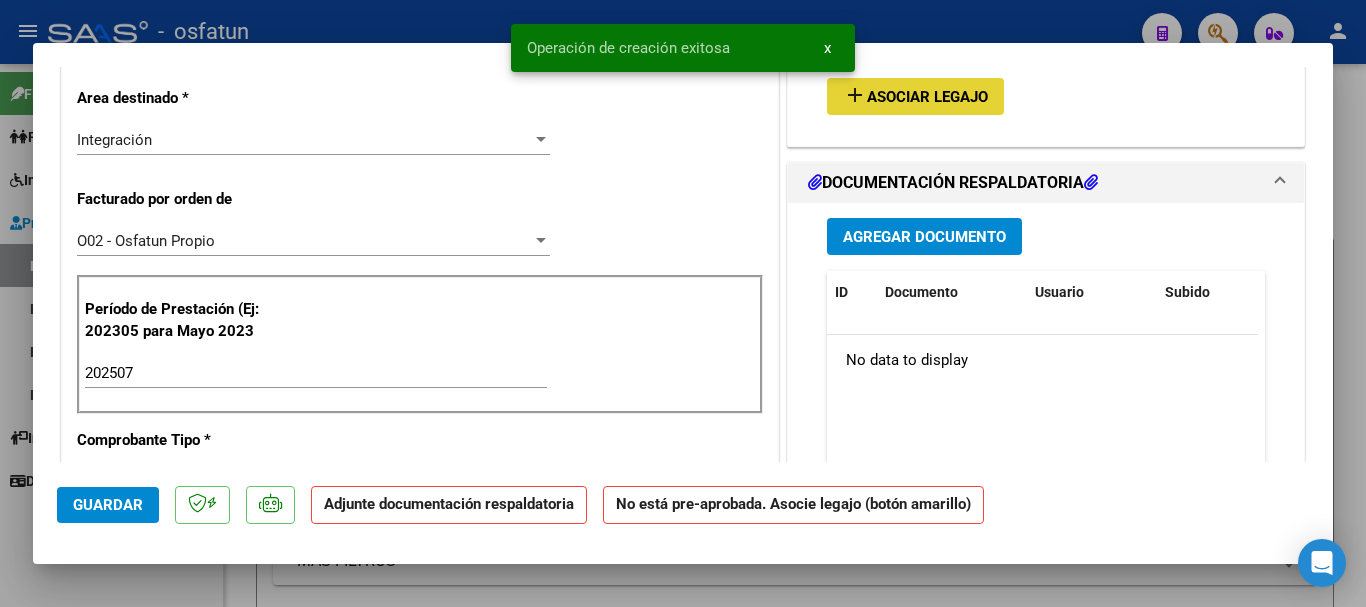 click on "add Asociar Legajo" at bounding box center [915, 96] 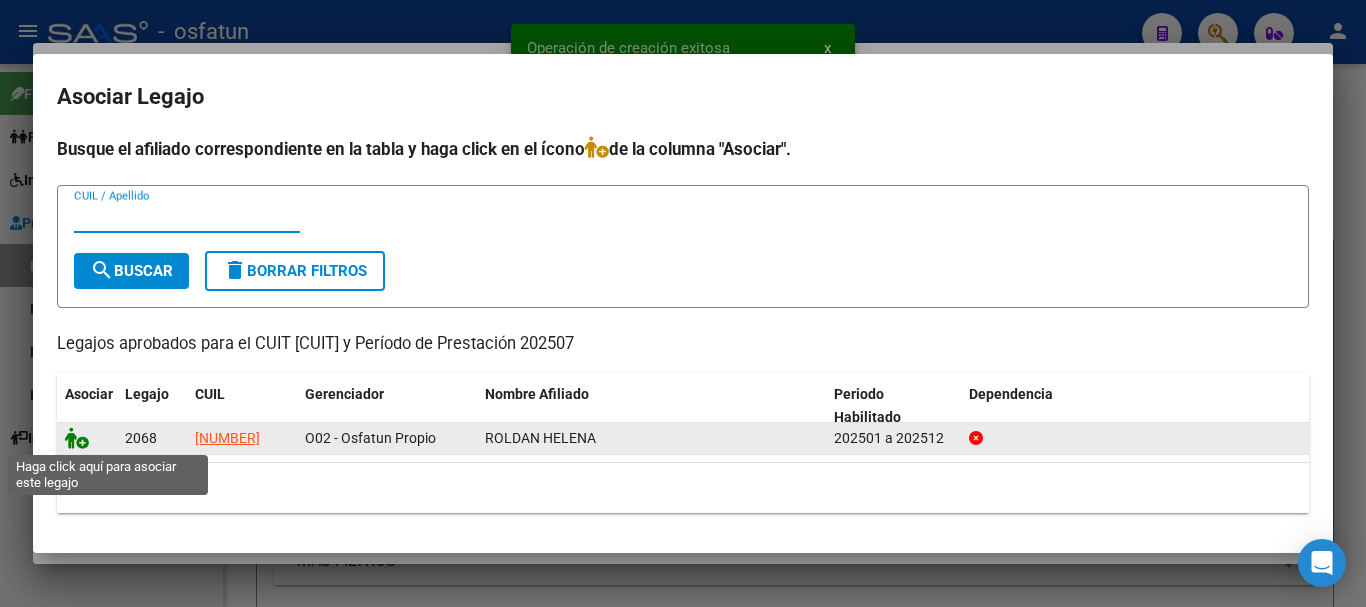 click 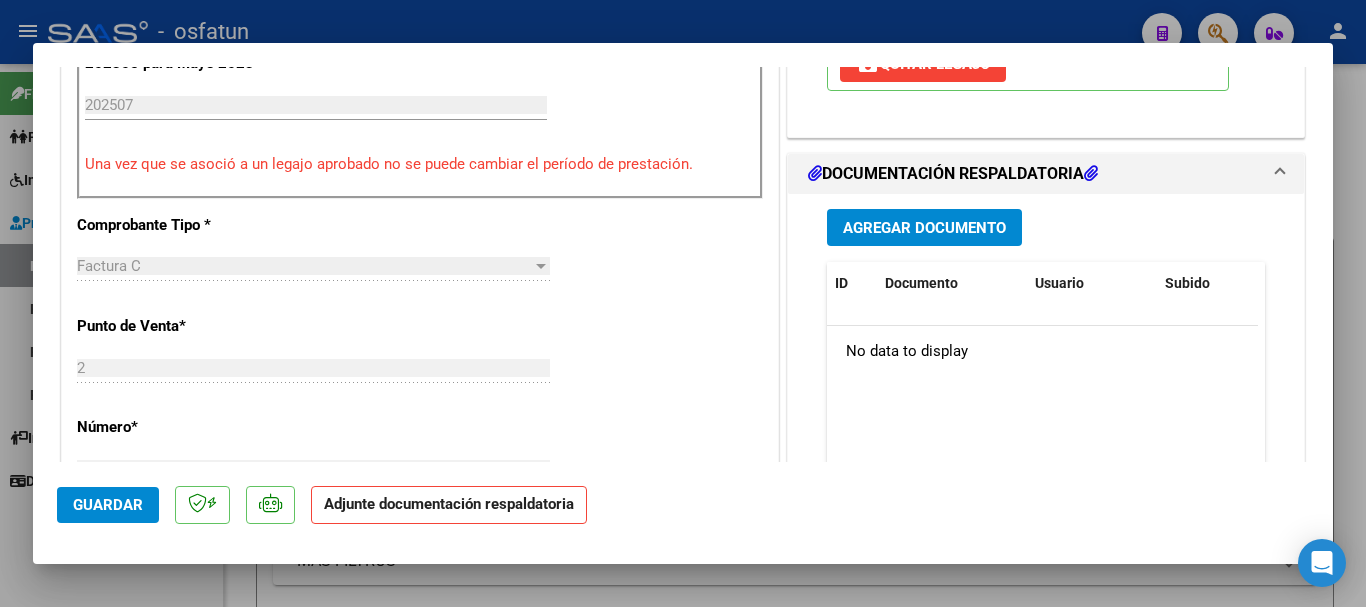 scroll, scrollTop: 803, scrollLeft: 0, axis: vertical 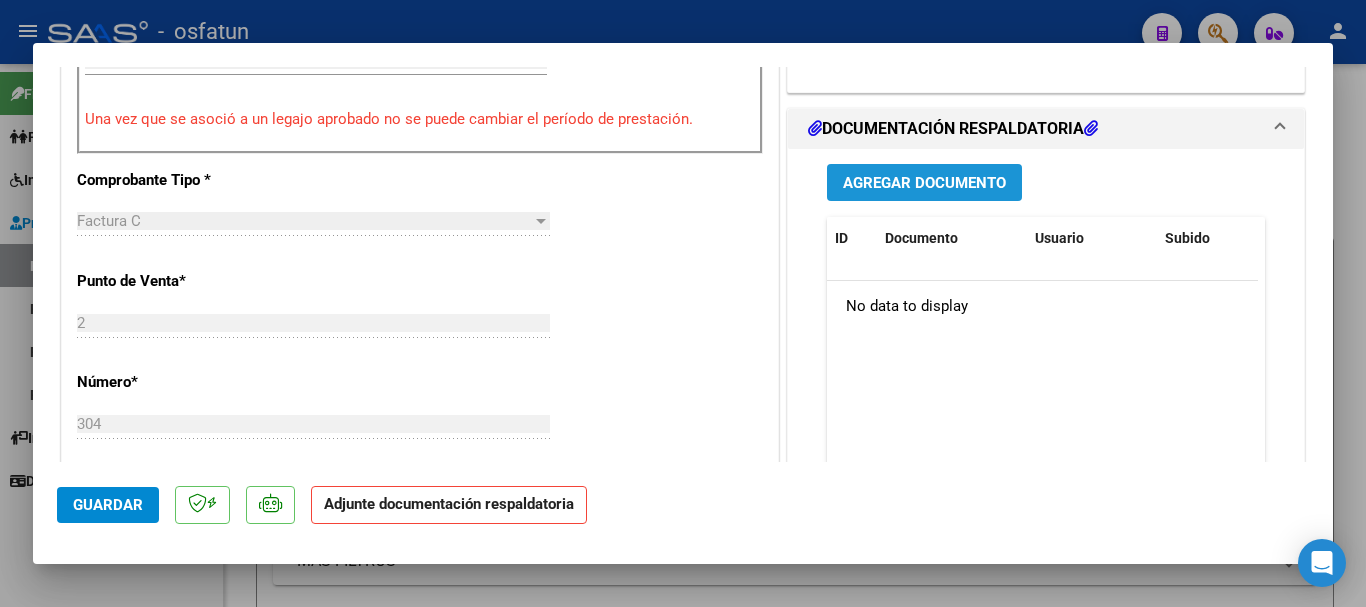 click on "Agregar Documento" at bounding box center [924, 183] 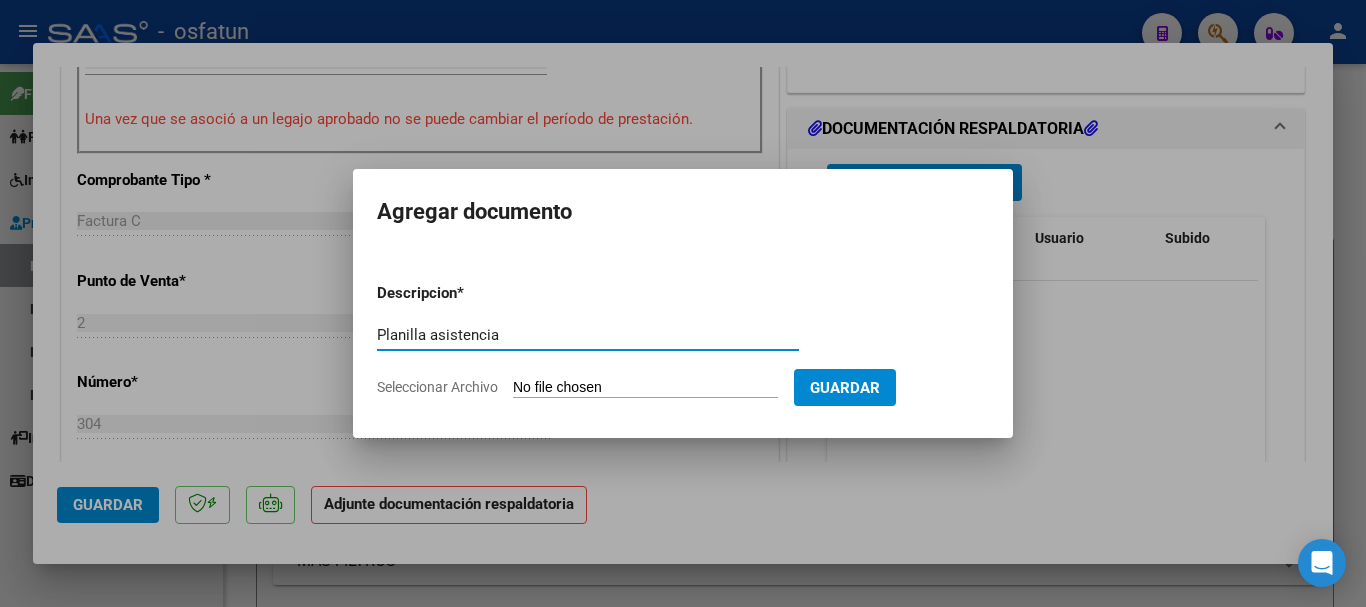 type on "Planilla asistencia" 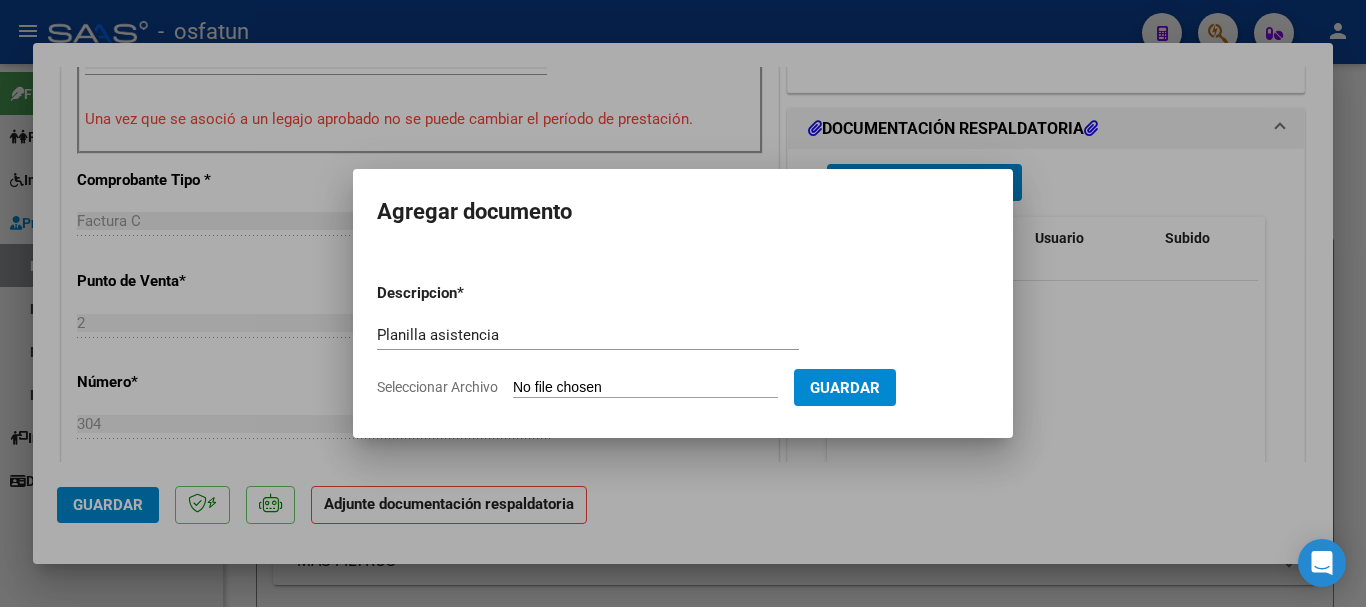 click on "Seleccionar Archivo" at bounding box center (645, 388) 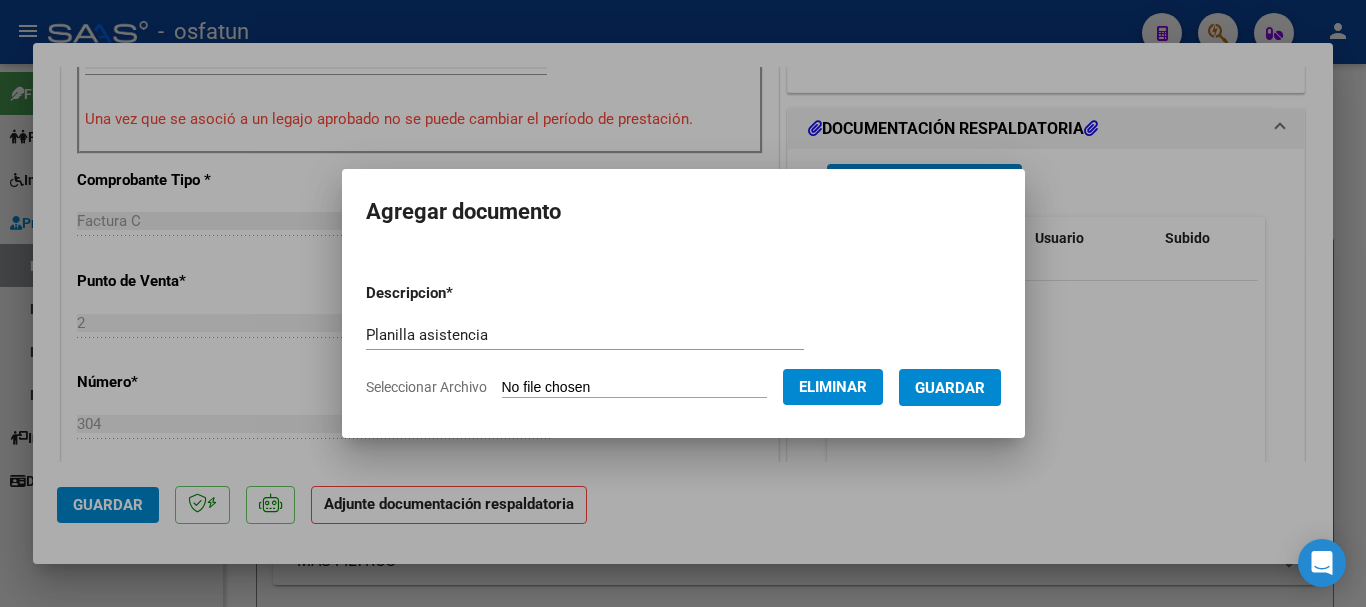 click on "Guardar" at bounding box center [950, 388] 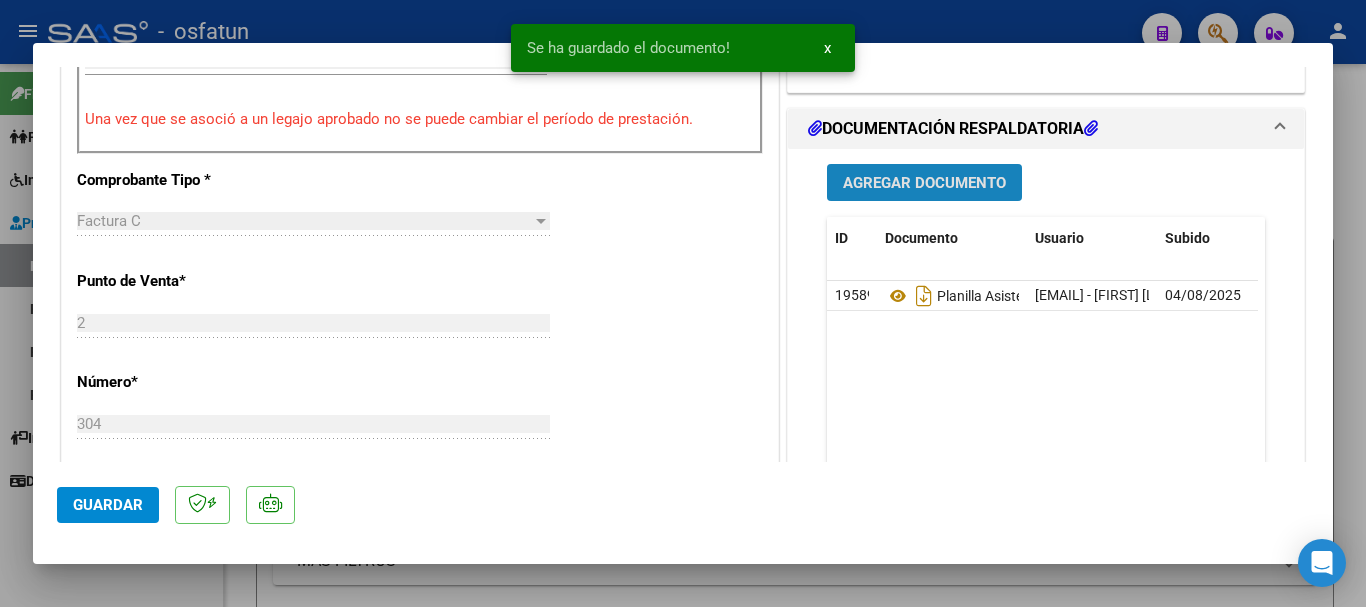 click on "Agregar Documento" at bounding box center [924, 183] 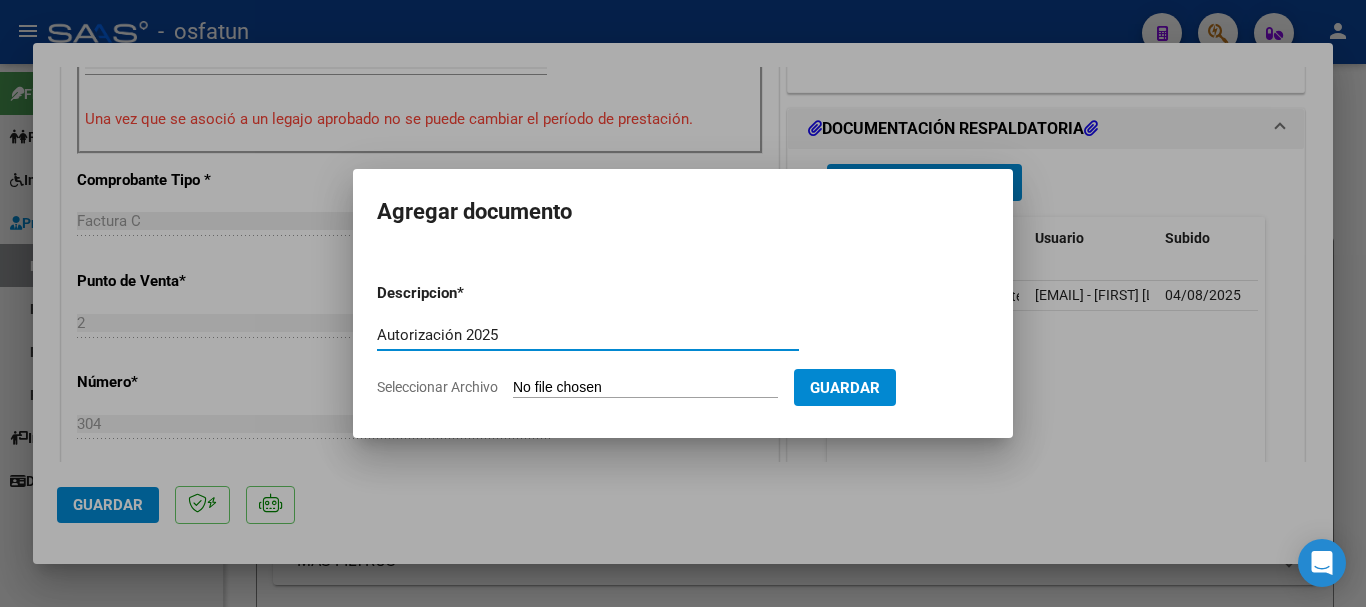 type on "Autorización 2025" 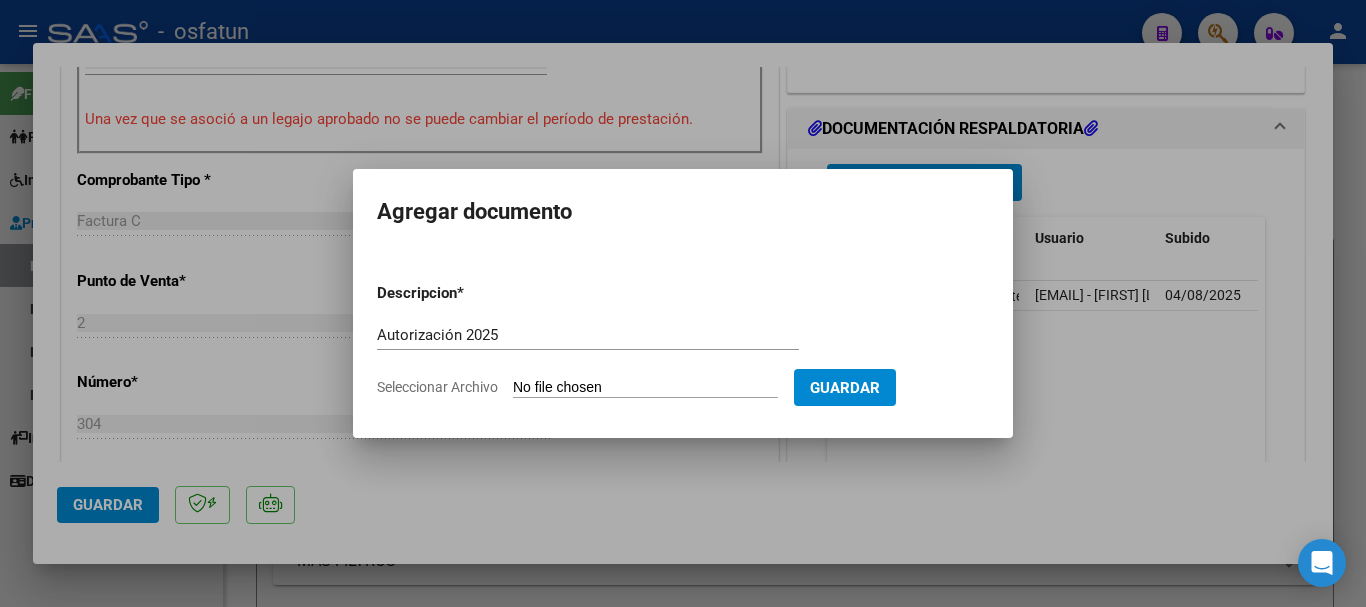click on "Seleccionar Archivo" at bounding box center (645, 388) 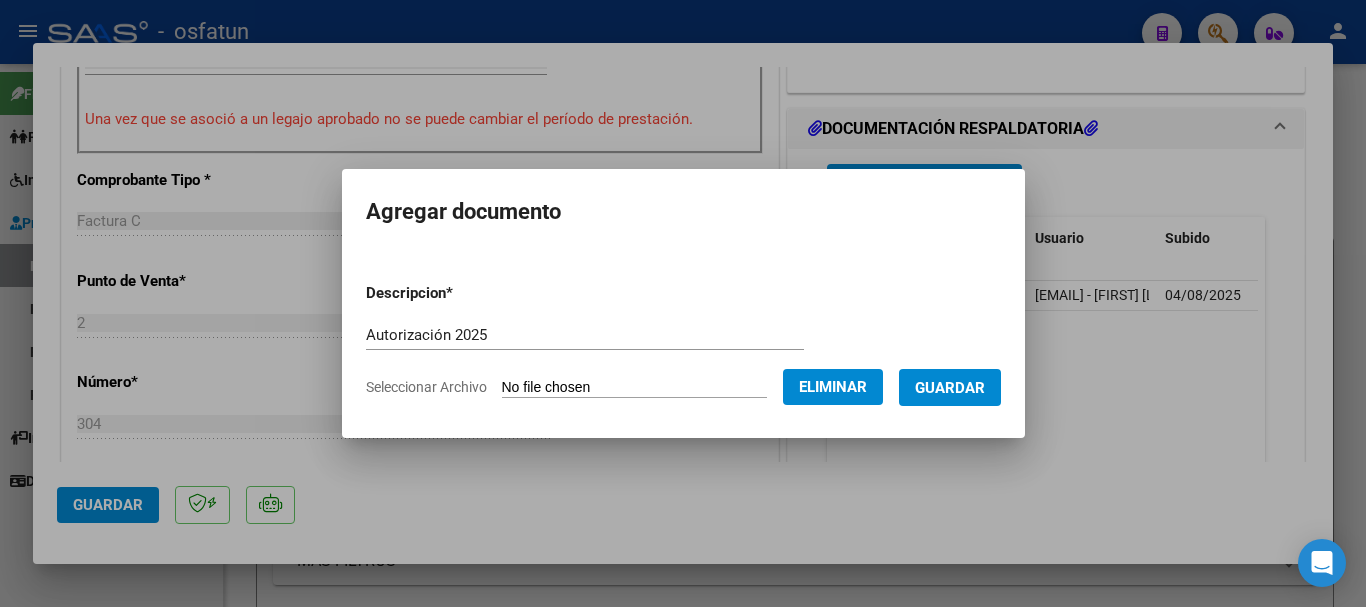 click on "Descripcion  *   Autorización 2025 Escriba aquí una descripcion  Seleccionar Archivo Eliminar Guardar" at bounding box center [683, 340] 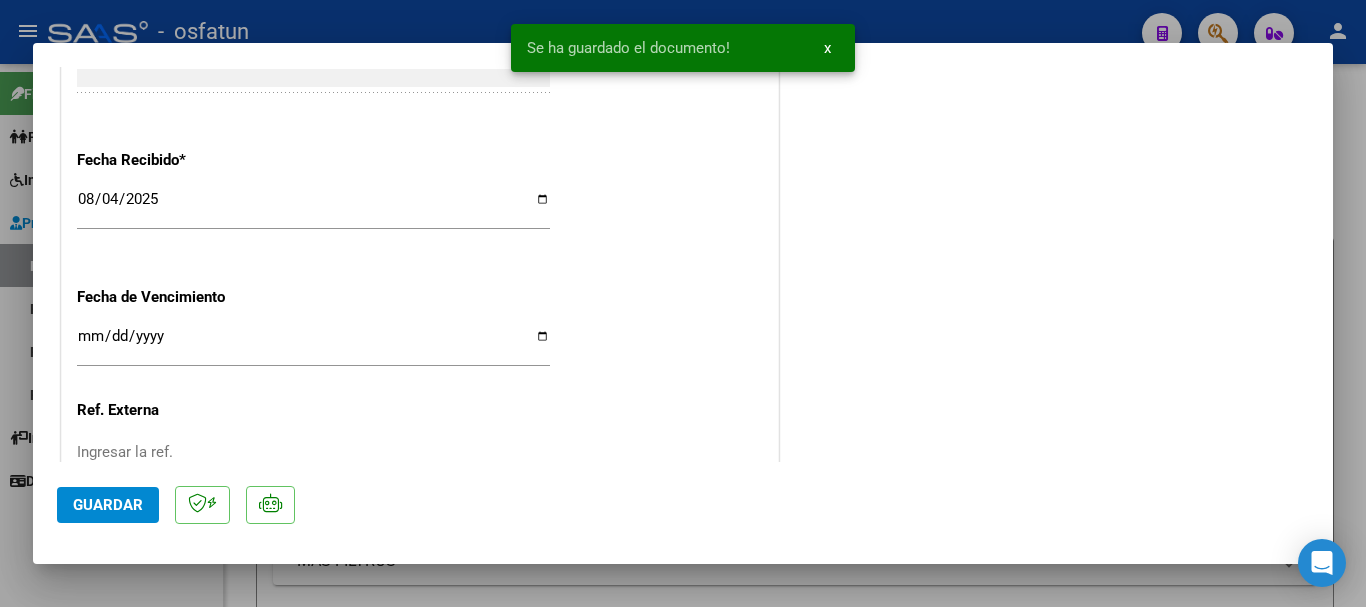 scroll, scrollTop: 1610, scrollLeft: 0, axis: vertical 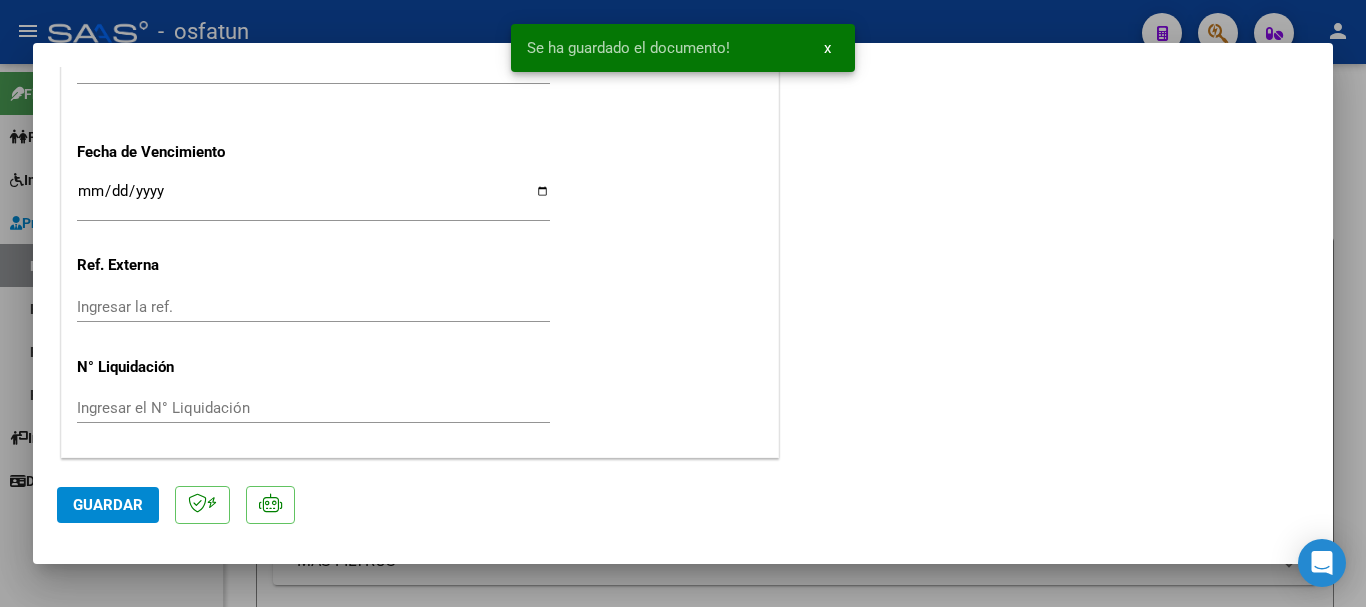 drag, startPoint x: 110, startPoint y: 489, endPoint x: 105, endPoint y: 518, distance: 29.427877 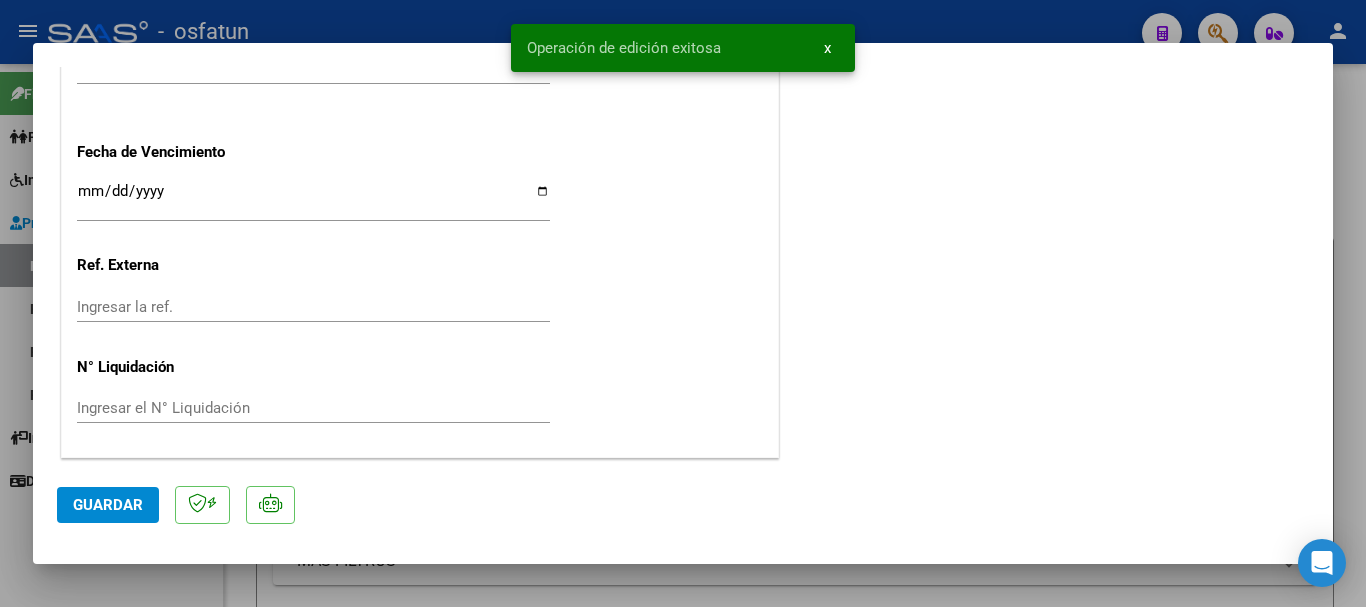click at bounding box center [683, 303] 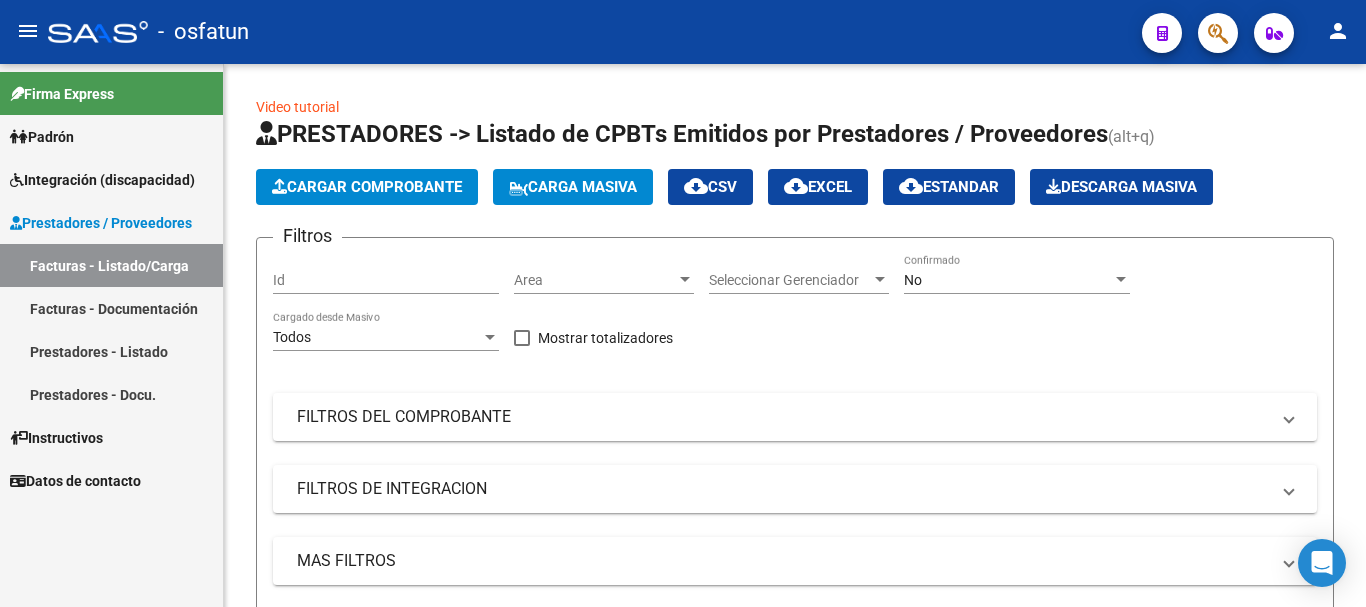click on "Facturas - Listado/Carga" at bounding box center (111, 265) 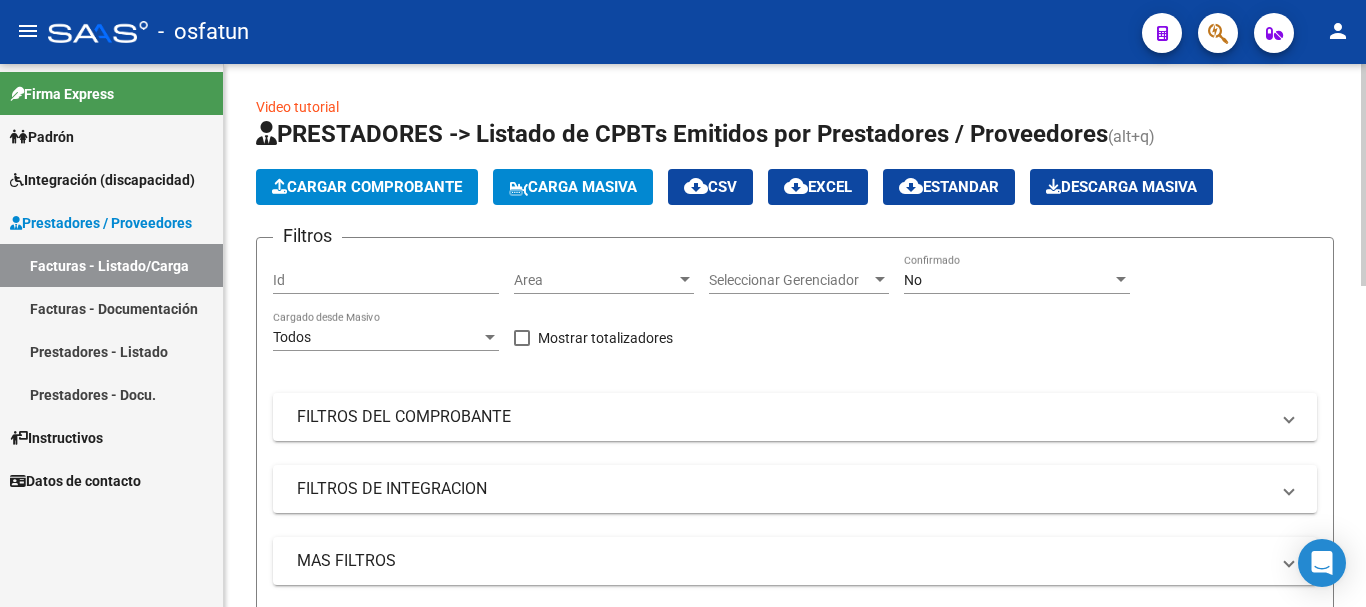 click on "Cargar Comprobante" 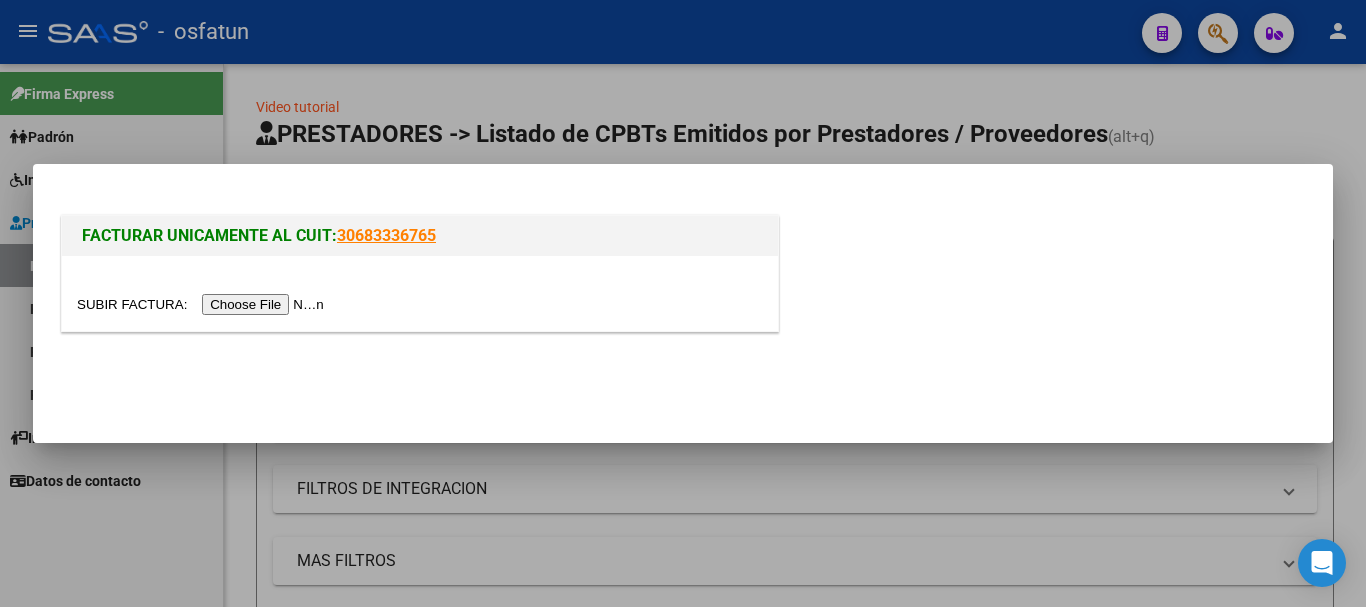 click at bounding box center [203, 304] 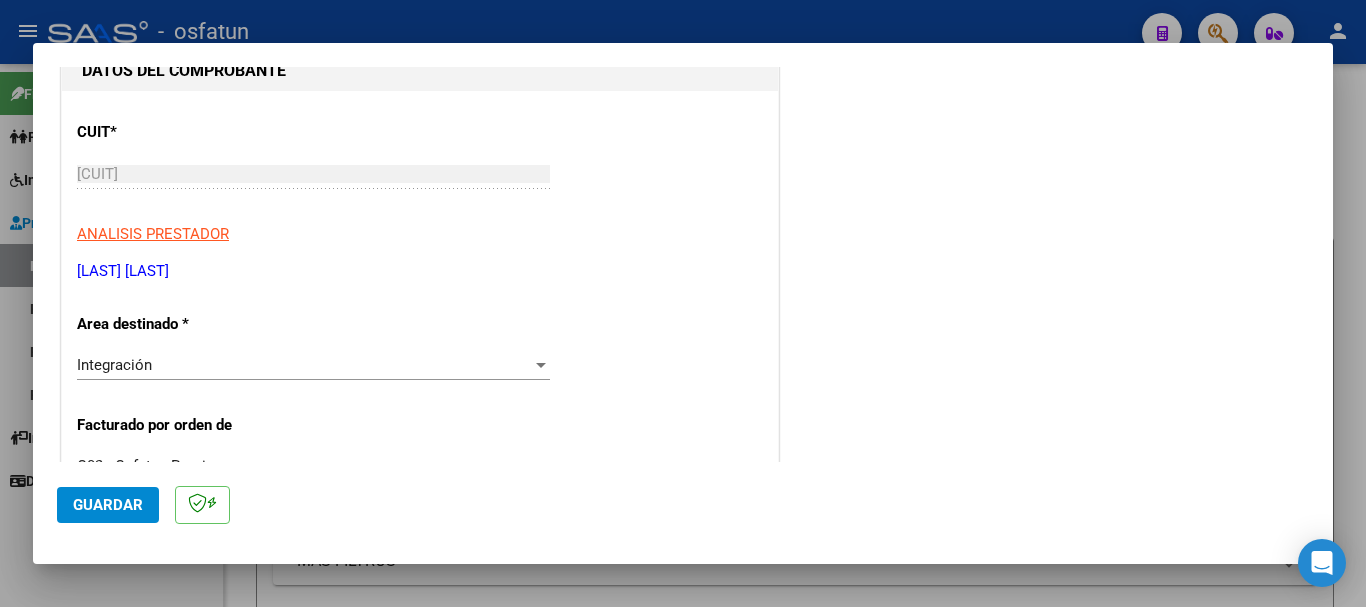 scroll, scrollTop: 264, scrollLeft: 0, axis: vertical 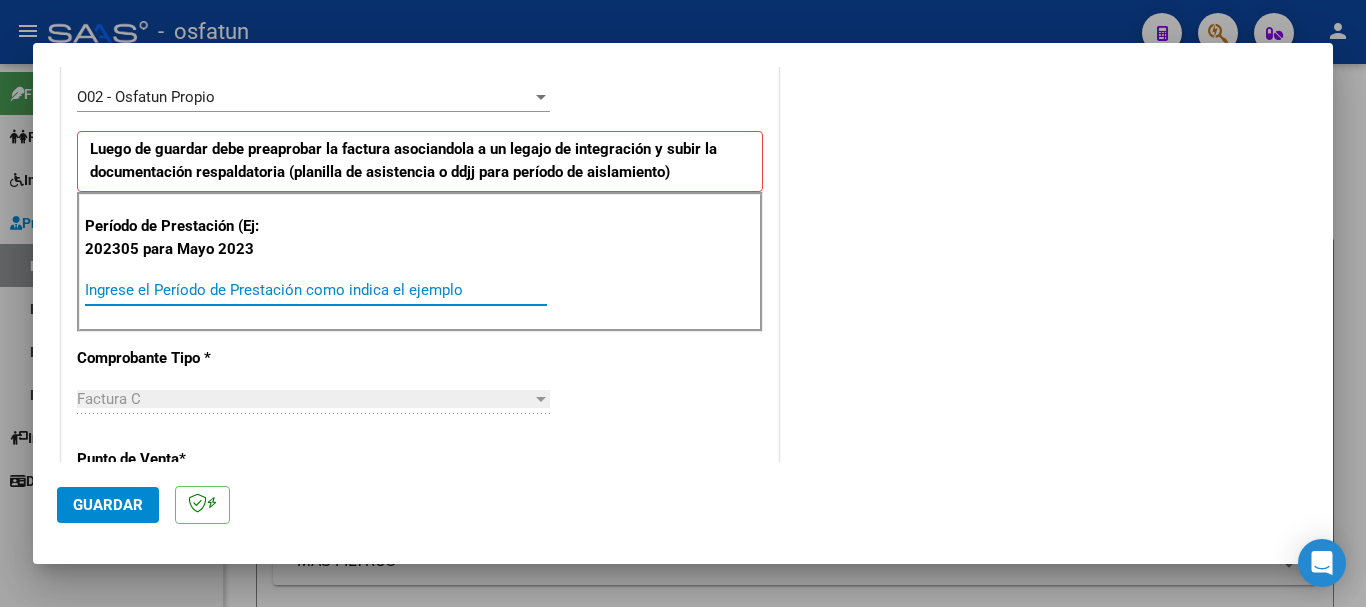 click on "Ingrese el Período de Prestación como indica el ejemplo" at bounding box center [316, 290] 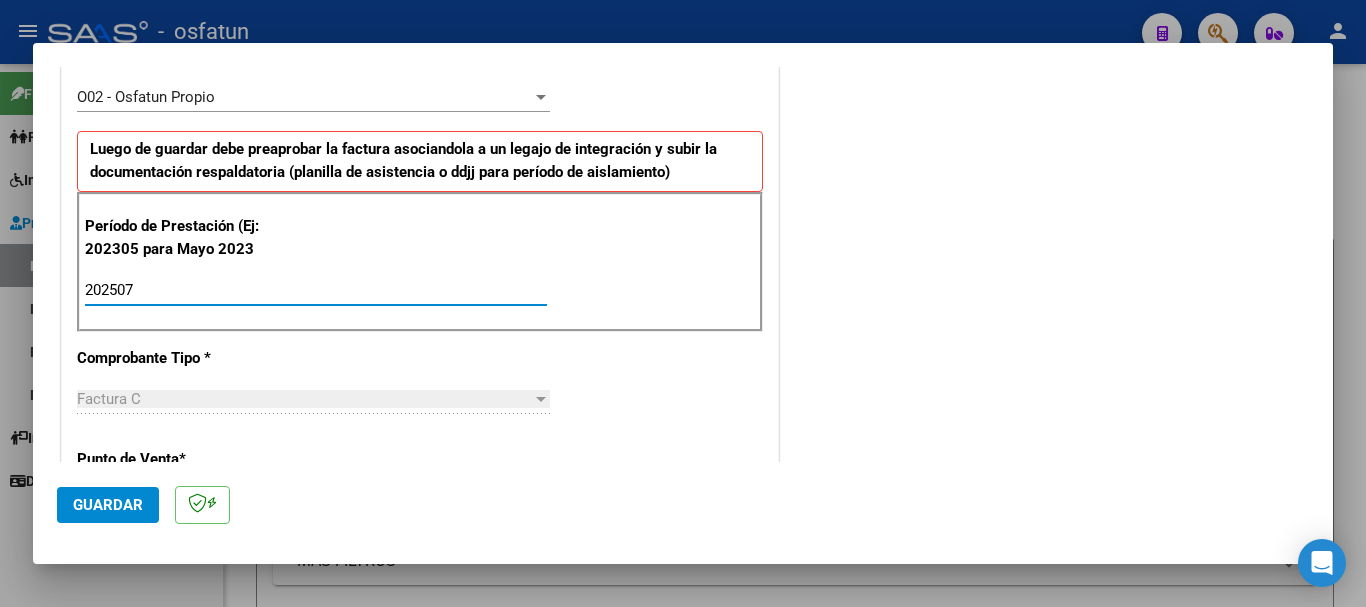 type on "202507" 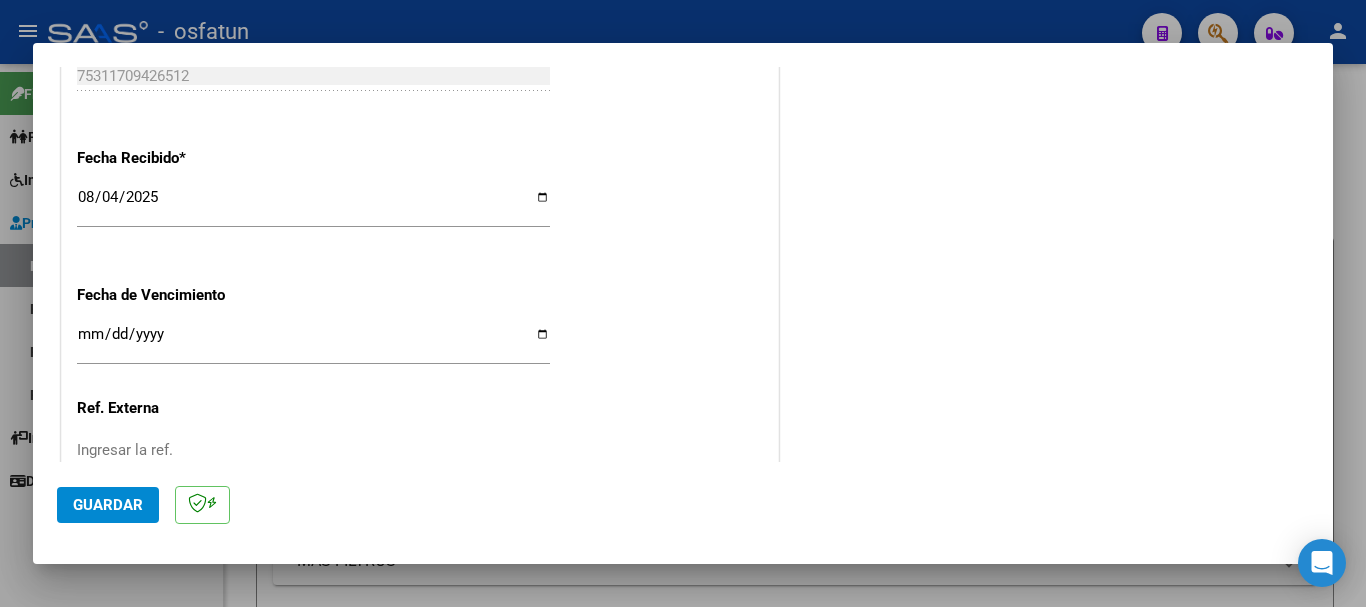 scroll, scrollTop: 1580, scrollLeft: 0, axis: vertical 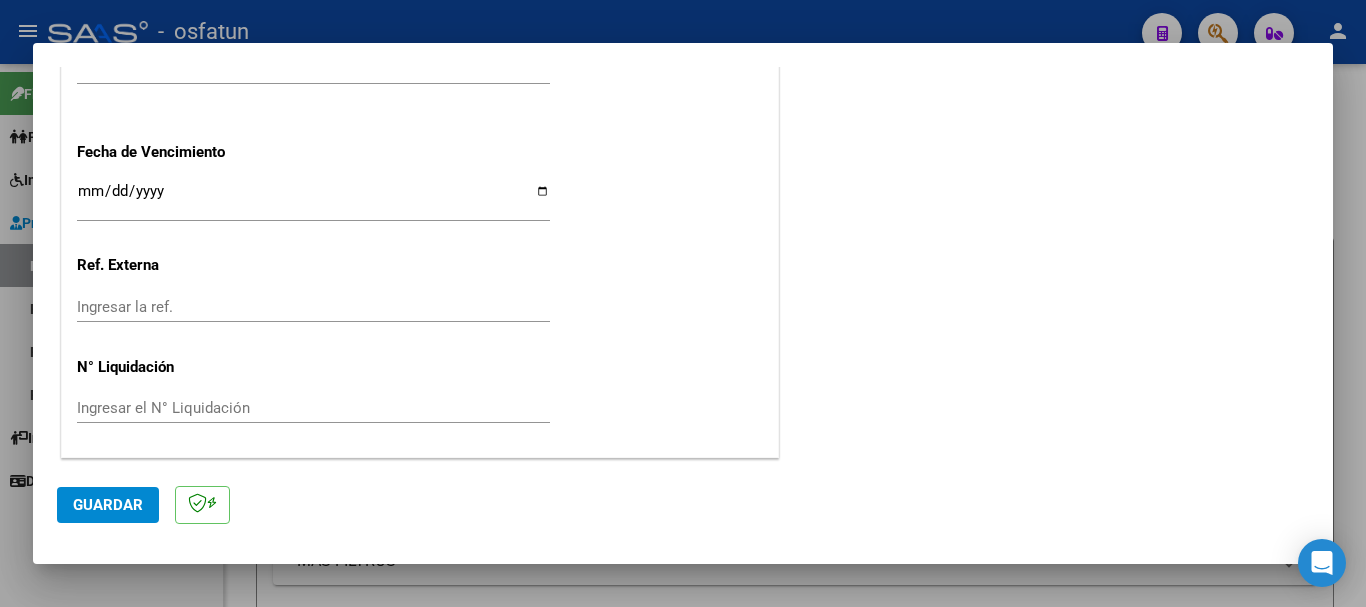 click on "Guardar" 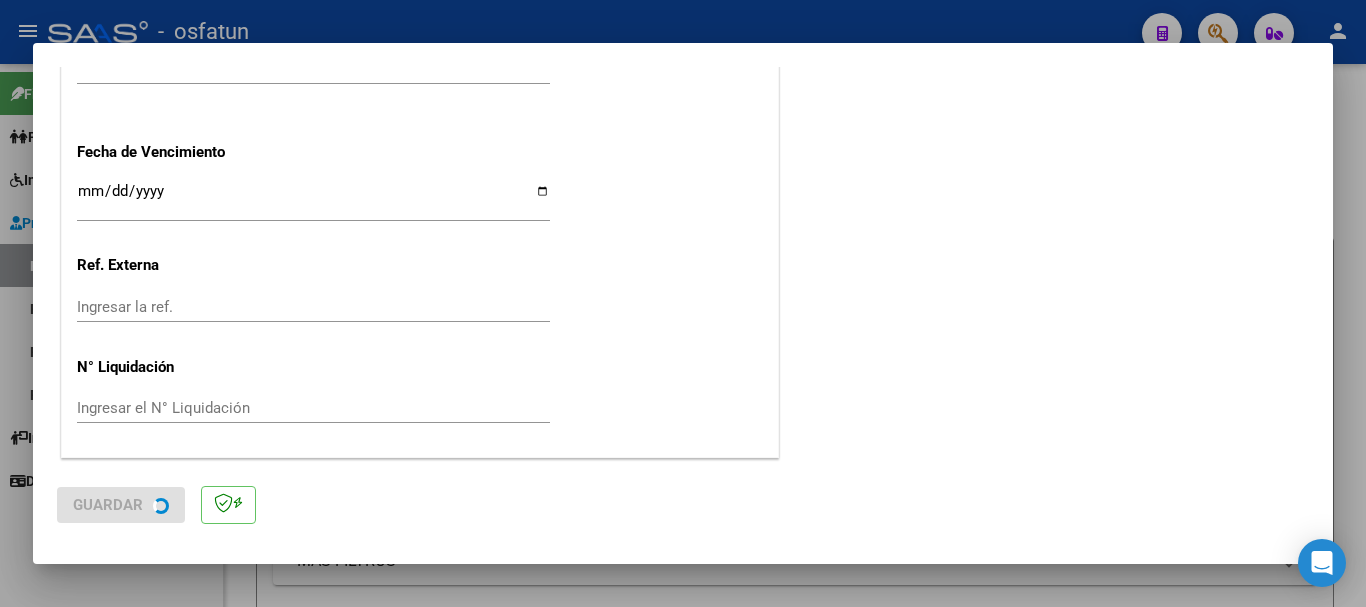 scroll, scrollTop: 0, scrollLeft: 0, axis: both 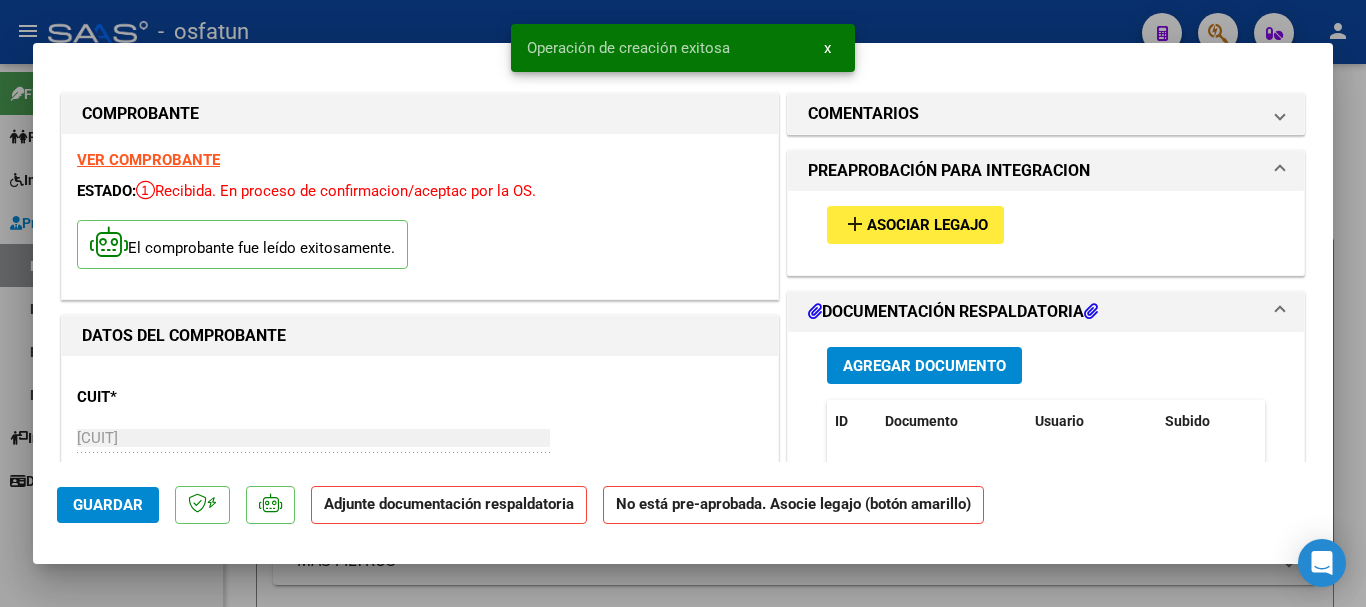 click on "add Asociar Legajo" at bounding box center (1046, 224) 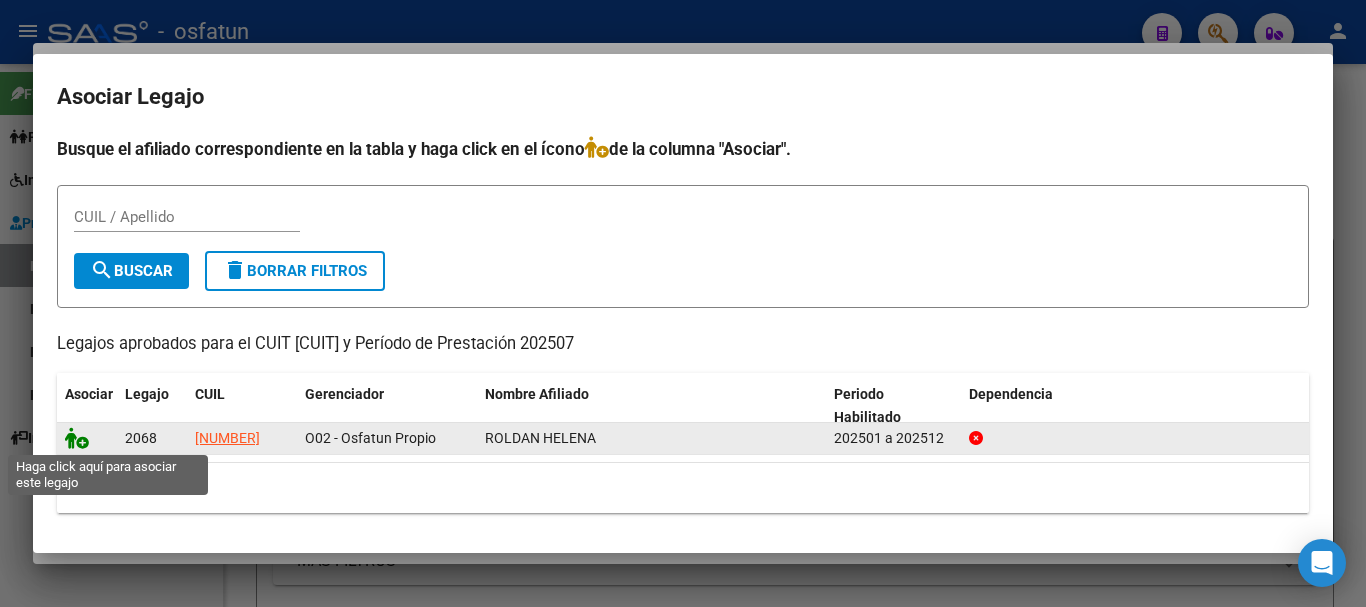 click 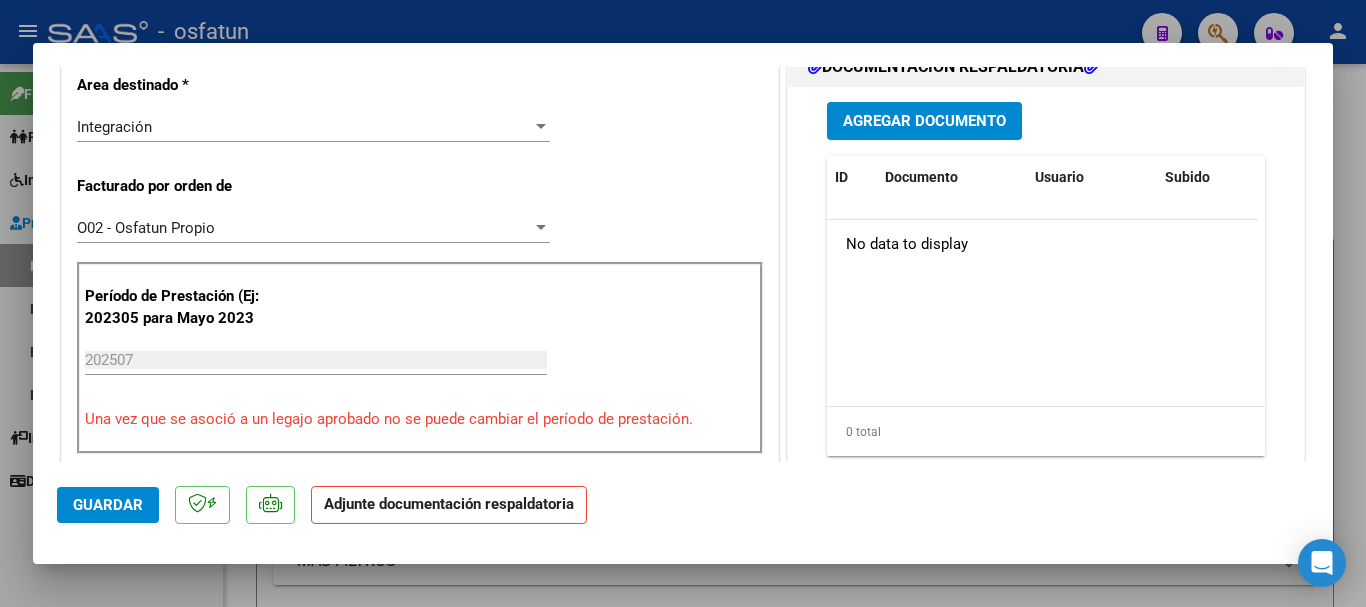 scroll, scrollTop: 442, scrollLeft: 0, axis: vertical 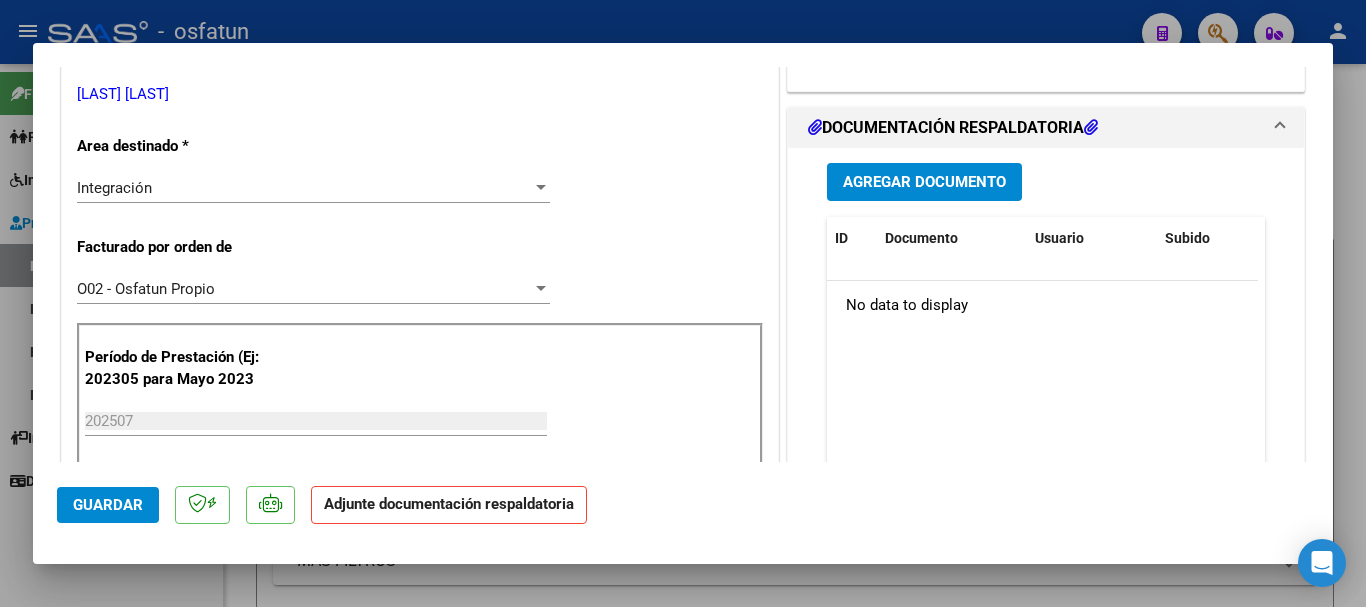 click on "Agregar Documento" at bounding box center (924, 181) 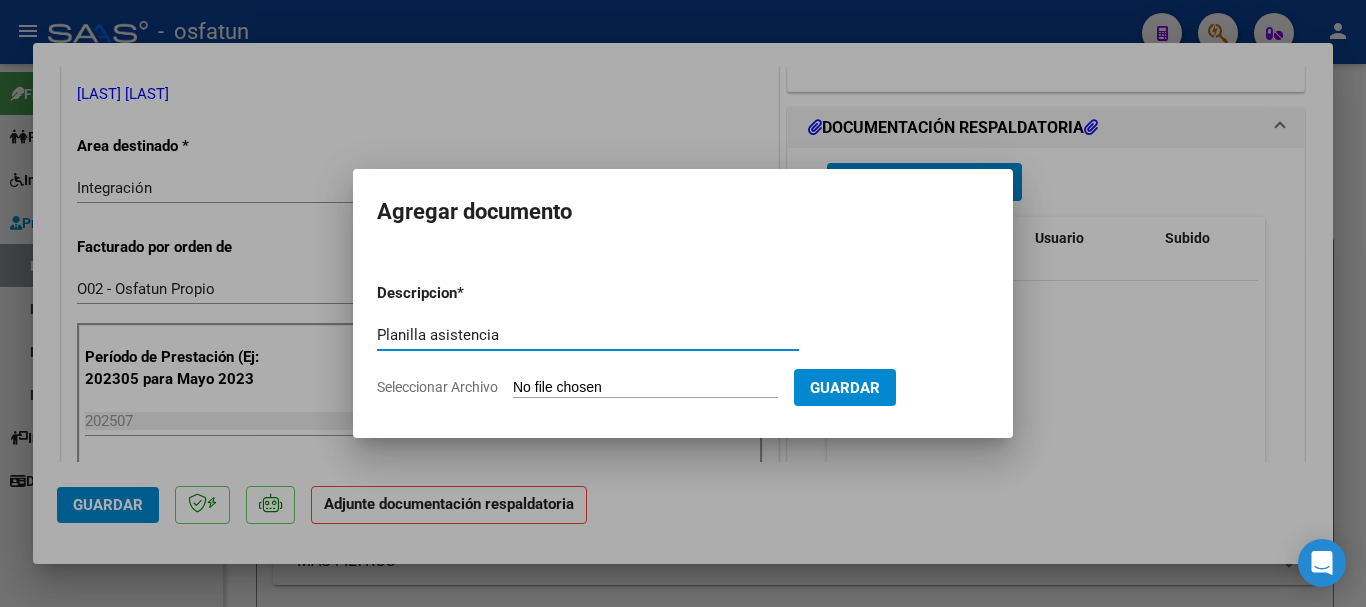 type on "Planilla asistencia" 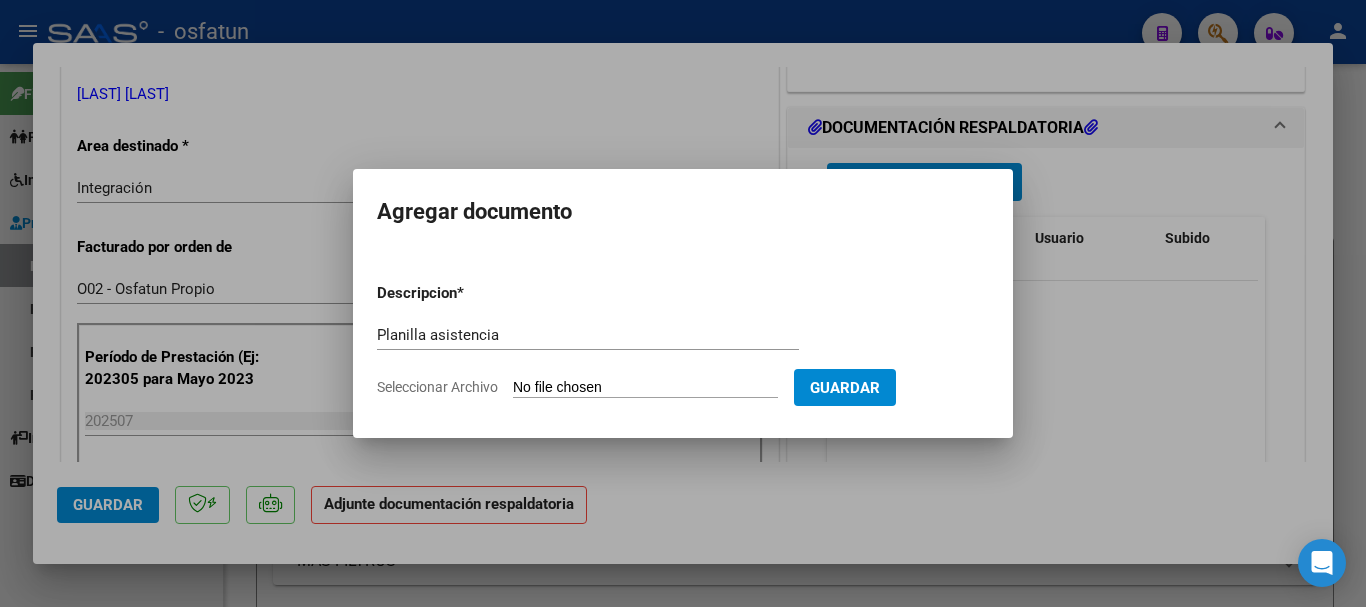 click on "Seleccionar Archivo" at bounding box center [645, 388] 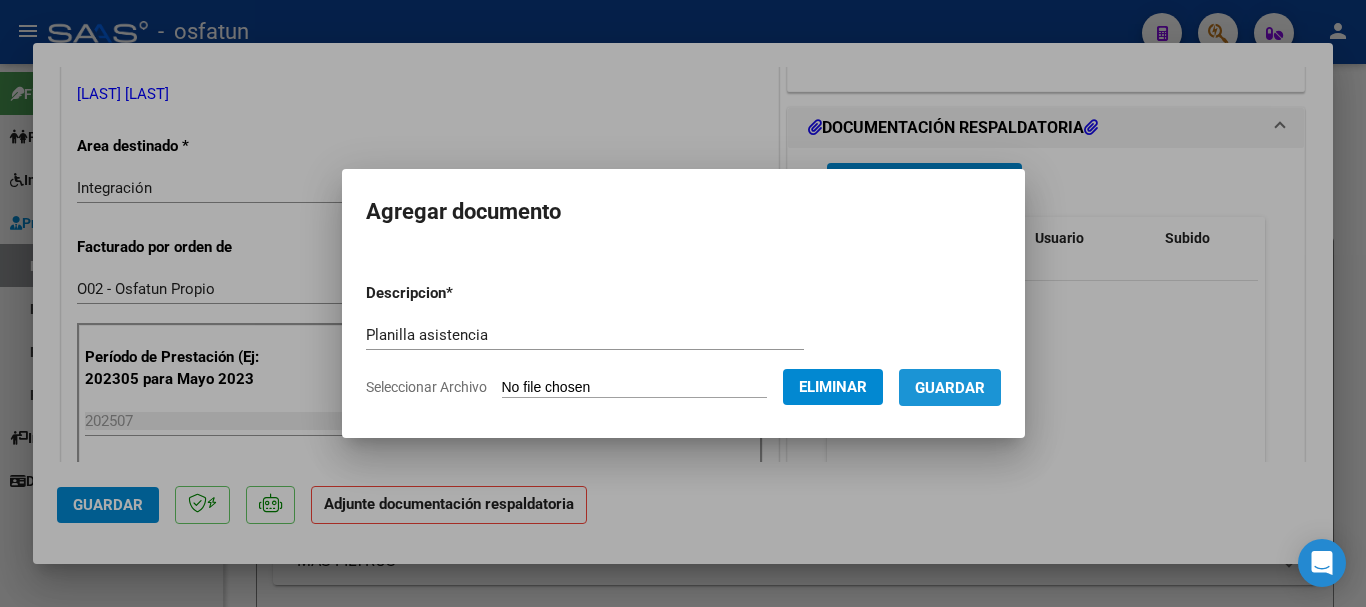 click on "Guardar" at bounding box center (950, 387) 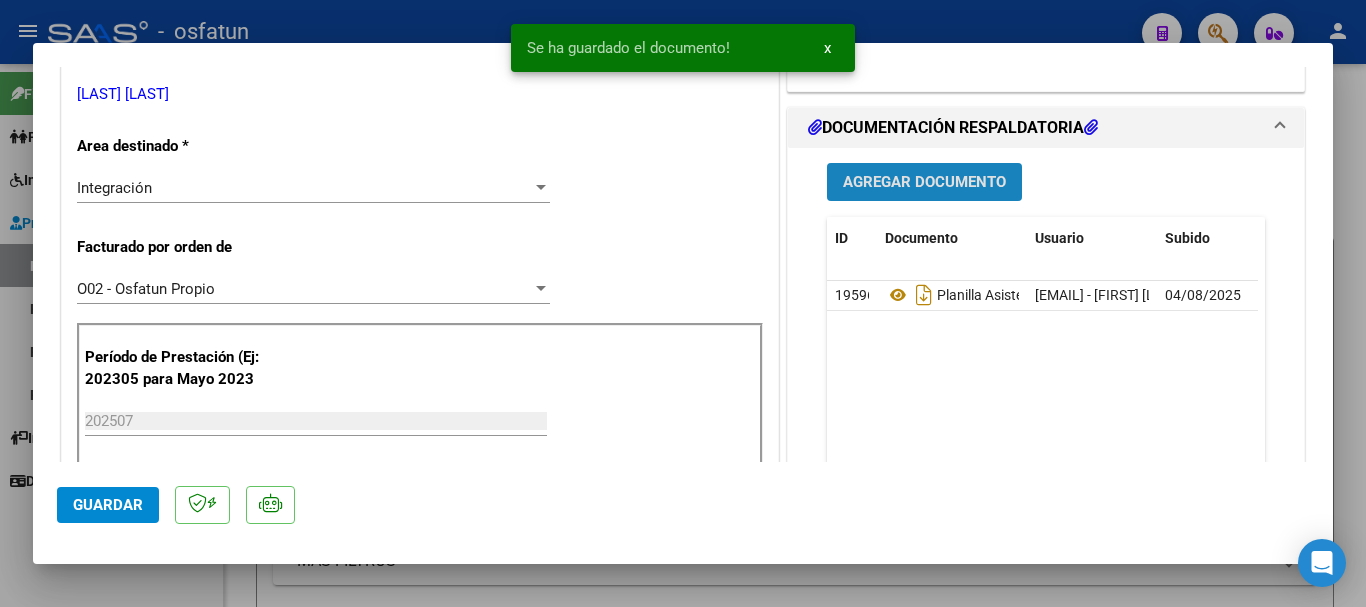click on "Agregar Documento" at bounding box center [924, 181] 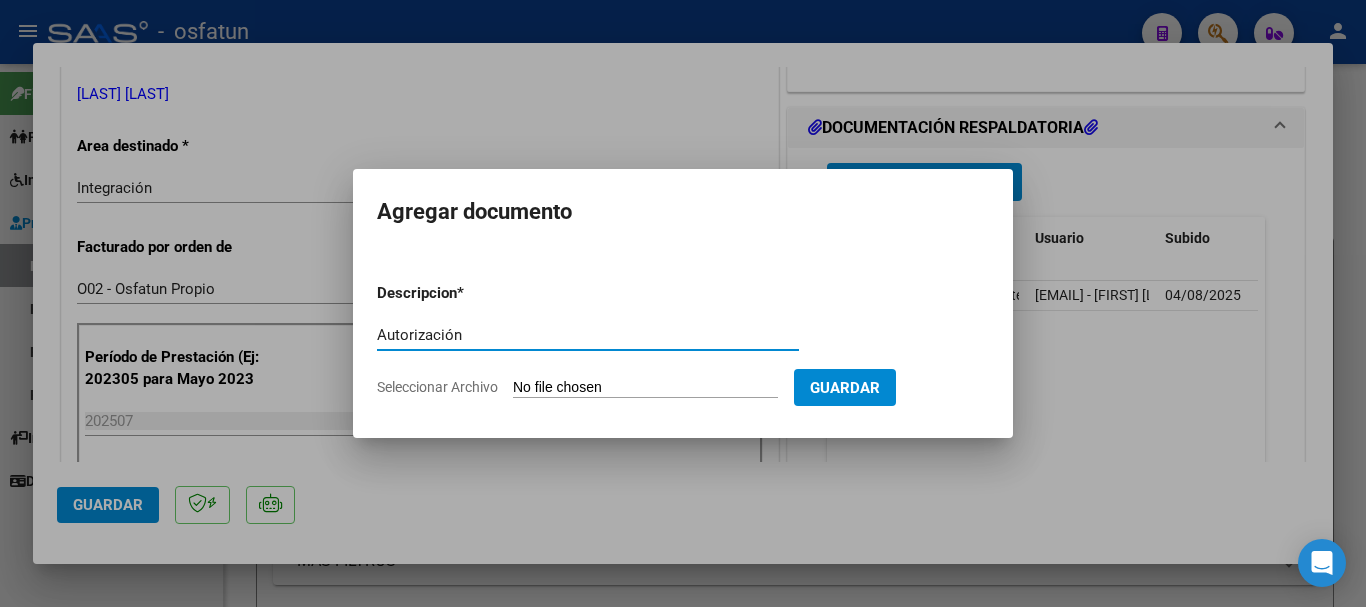 type on "Autorización" 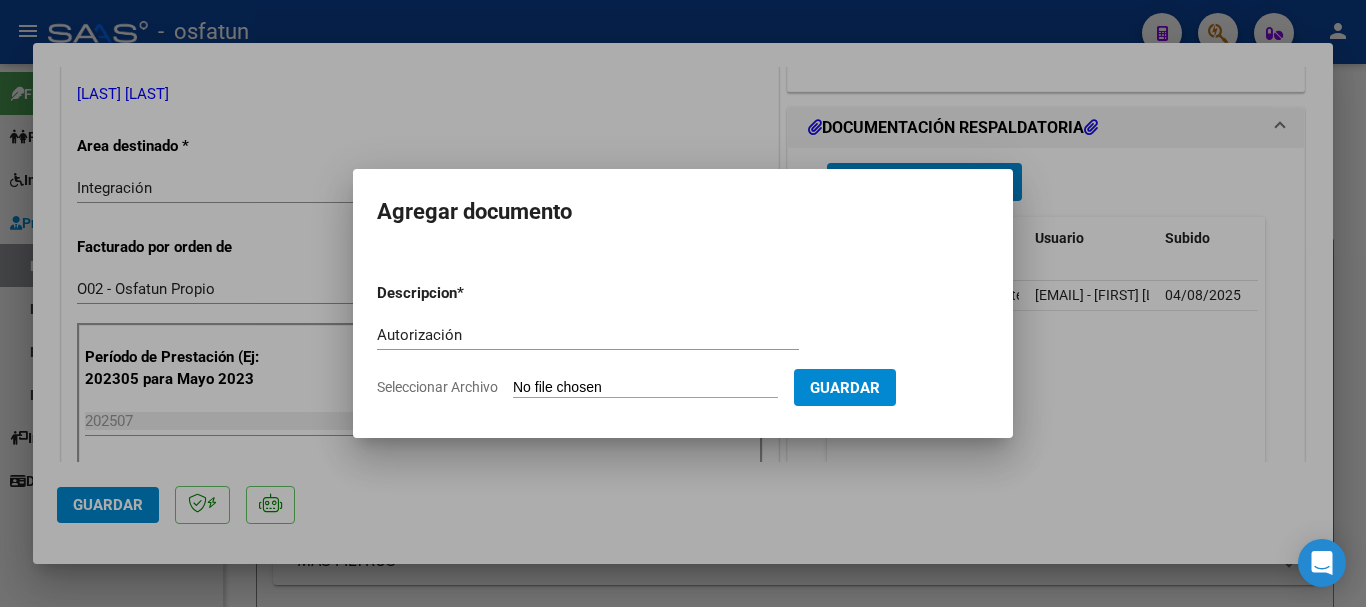 click on "Seleccionar Archivo" at bounding box center [645, 388] 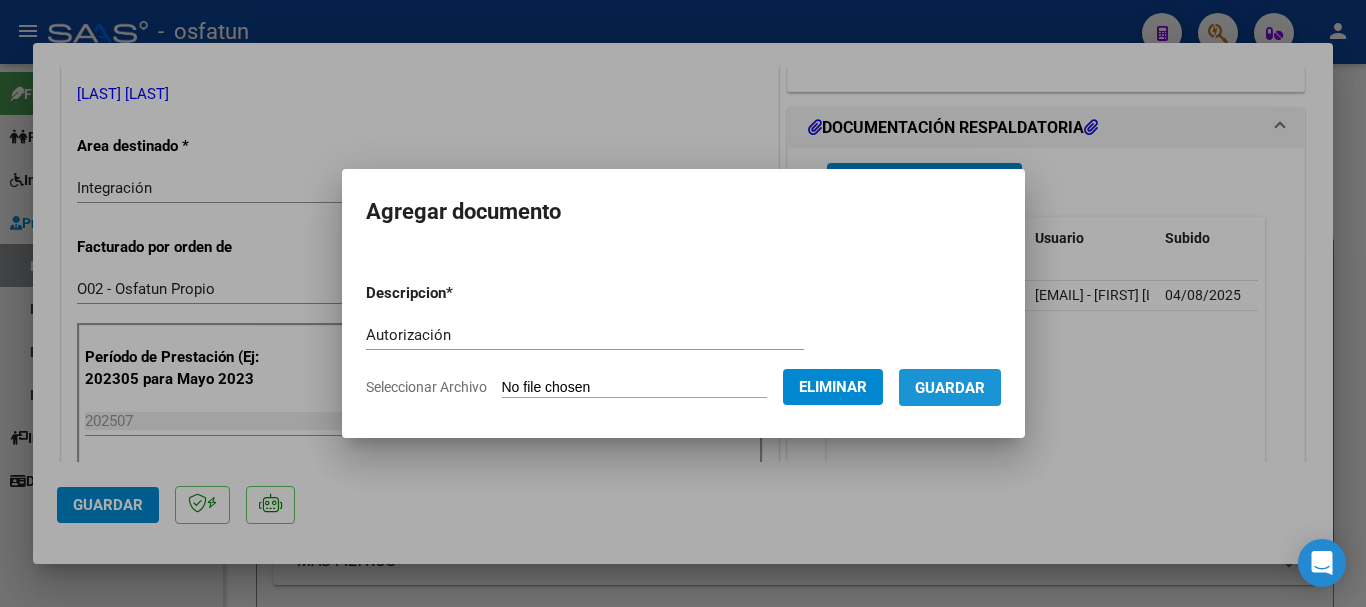 drag, startPoint x: 955, startPoint y: 377, endPoint x: 381, endPoint y: 546, distance: 598.36194 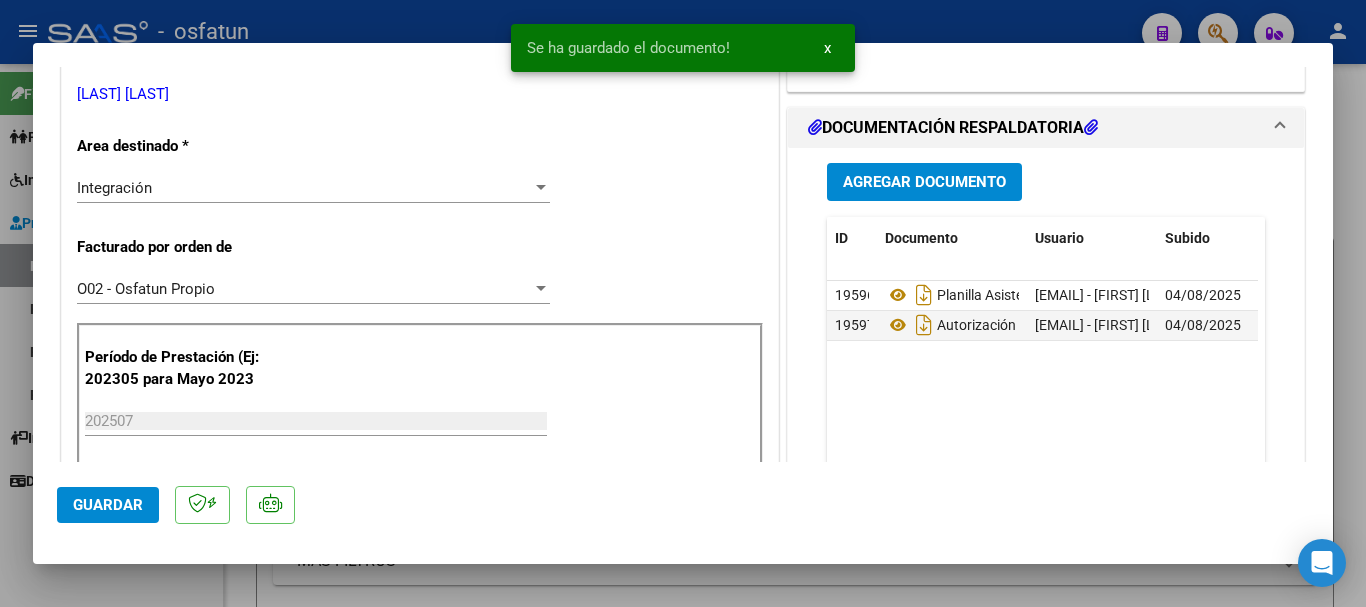 scroll, scrollTop: 0, scrollLeft: 0, axis: both 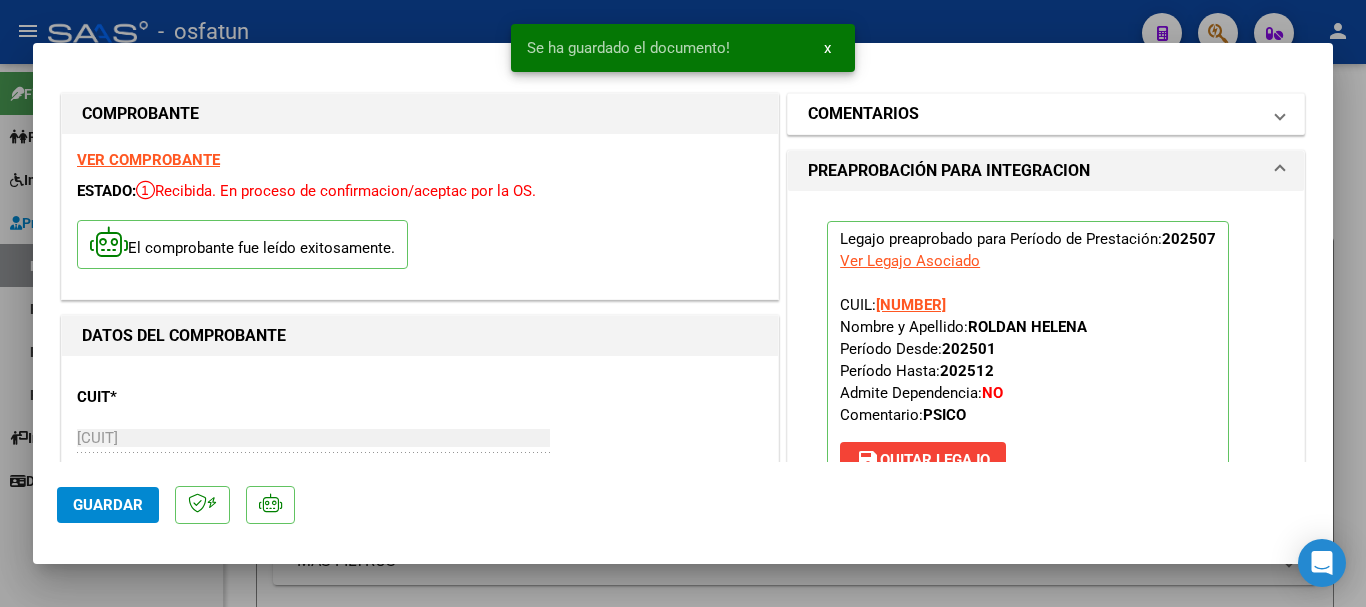 click on "COMENTARIOS" at bounding box center (1034, 114) 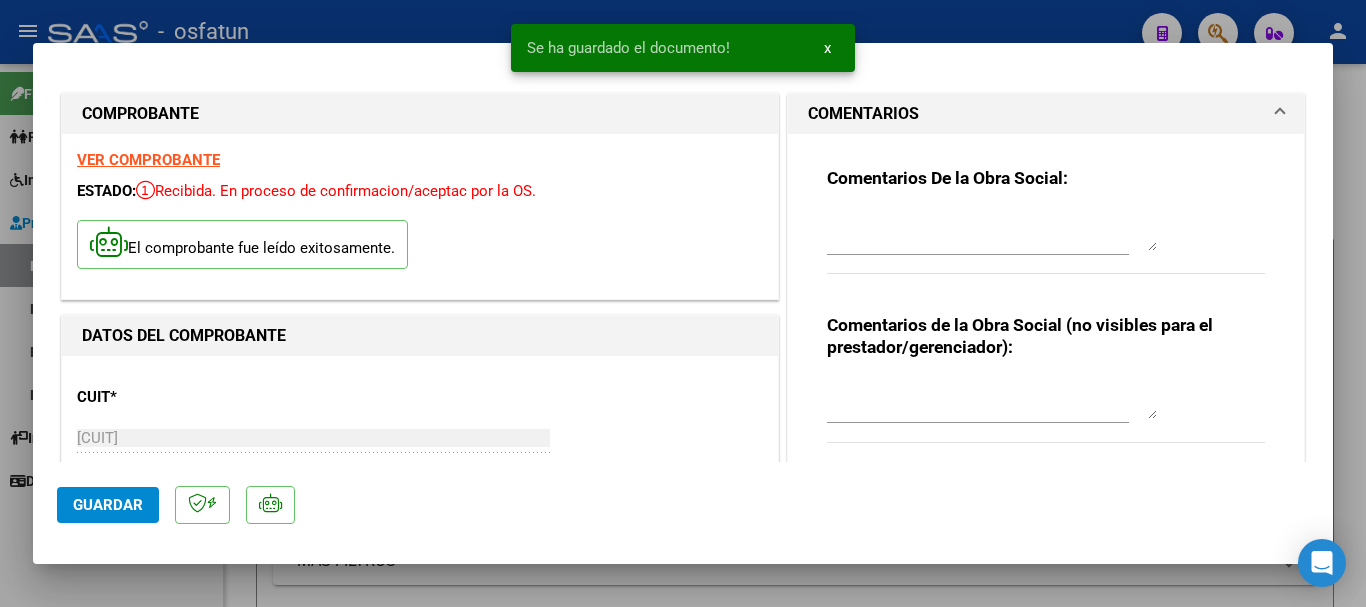 click at bounding box center (992, 399) 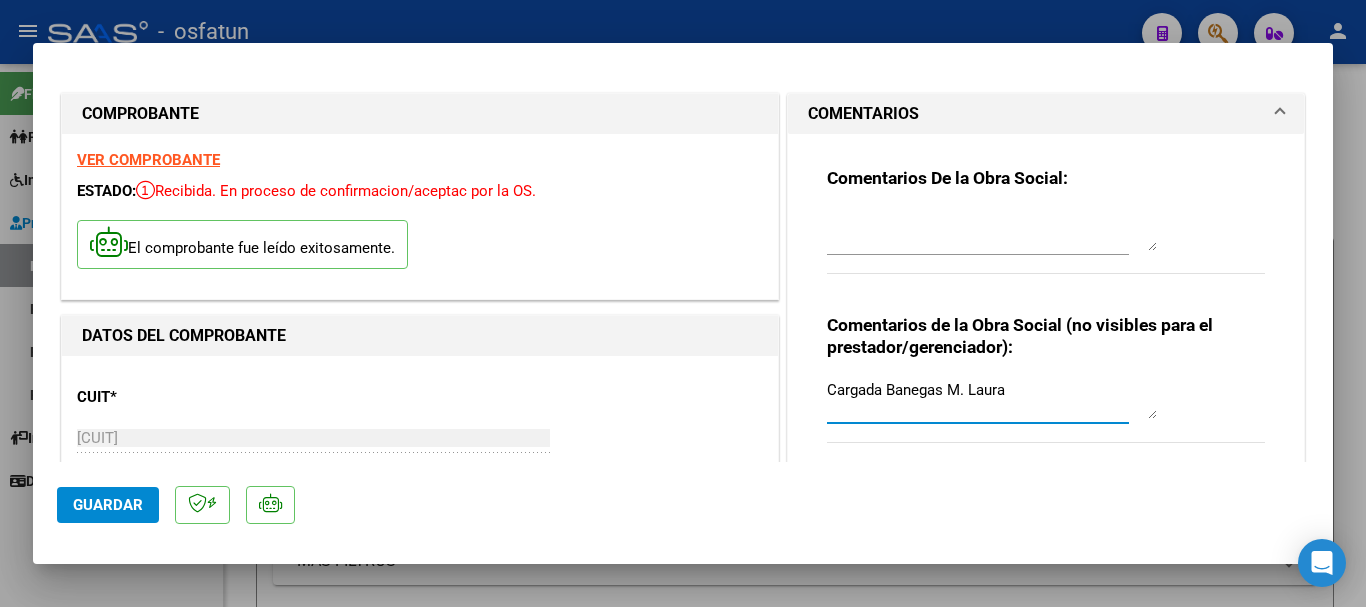 type on "Cargada Banegas M. Laura" 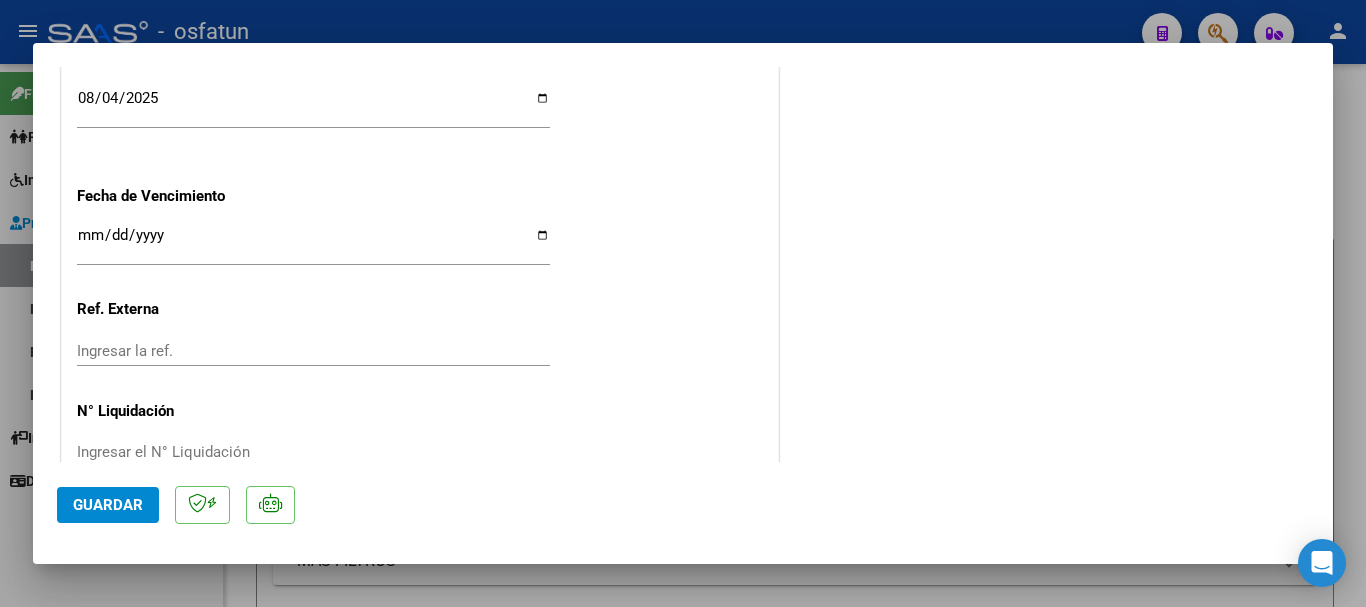 scroll, scrollTop: 1610, scrollLeft: 0, axis: vertical 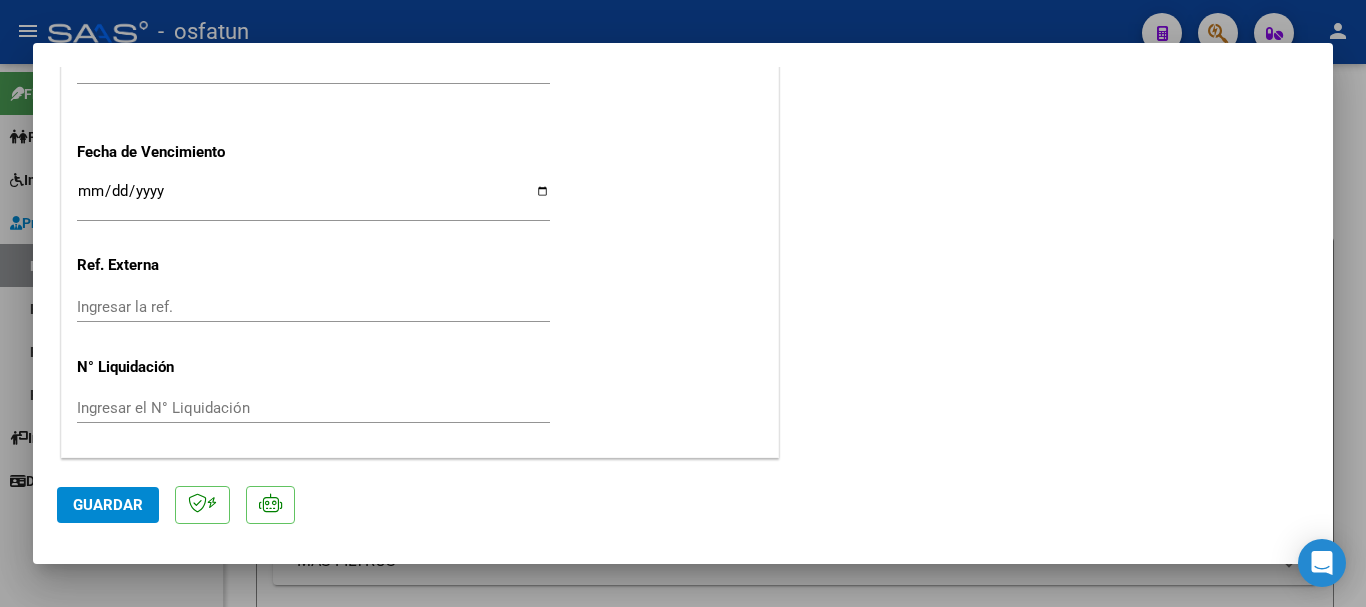 click on "Guardar" 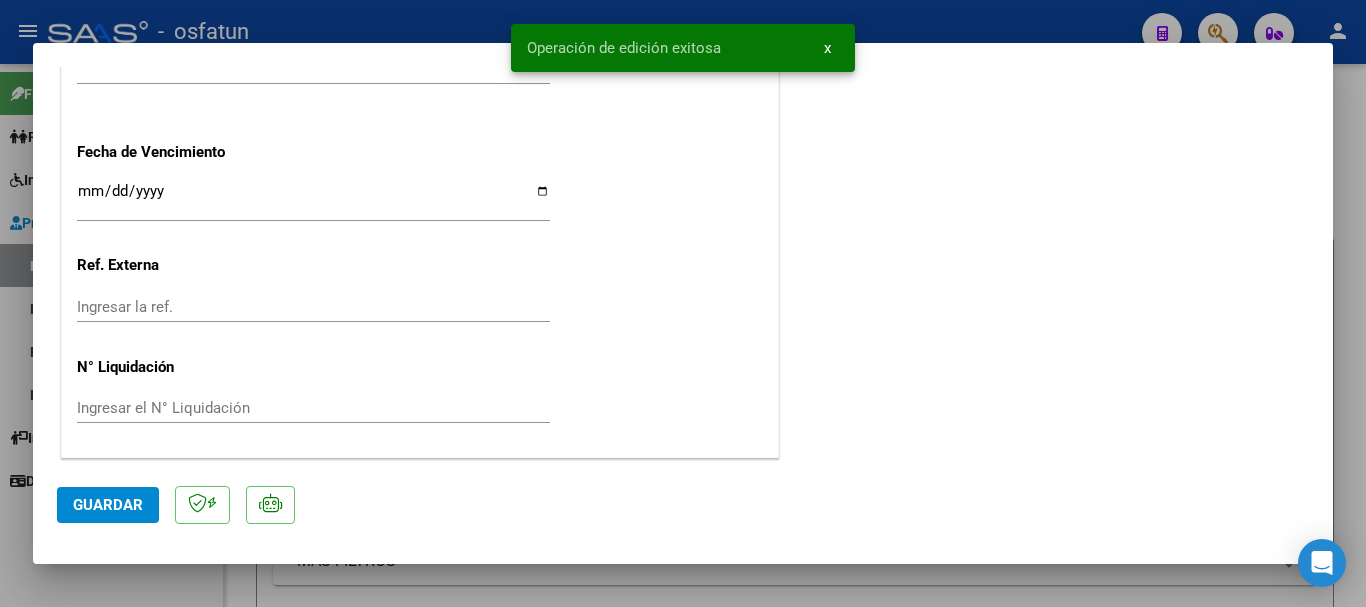 click at bounding box center [683, 303] 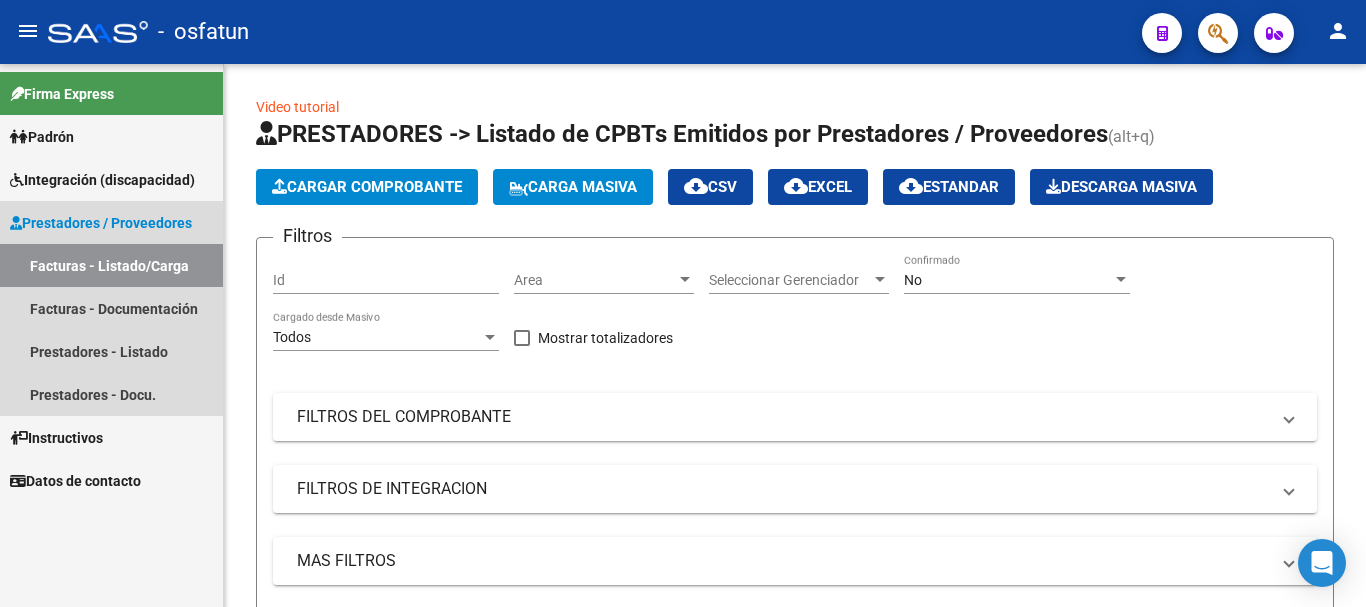 click on "Prestadores / Proveedores" at bounding box center (101, 223) 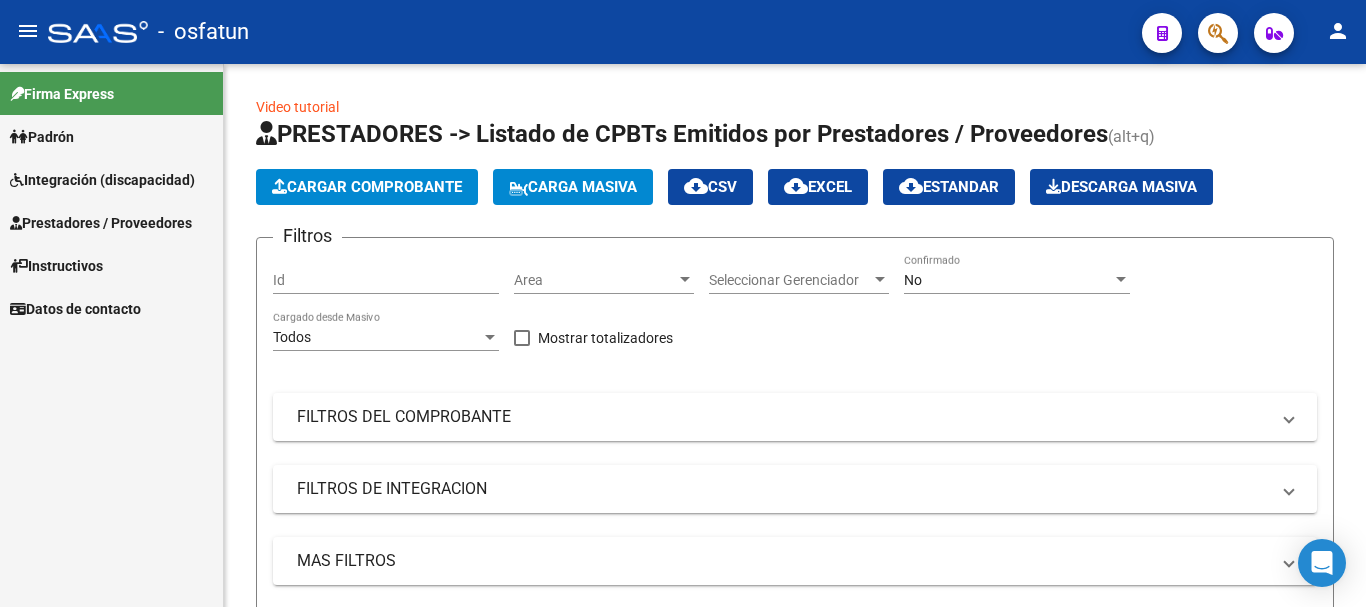 click on "Prestadores / Proveedores" at bounding box center (101, 223) 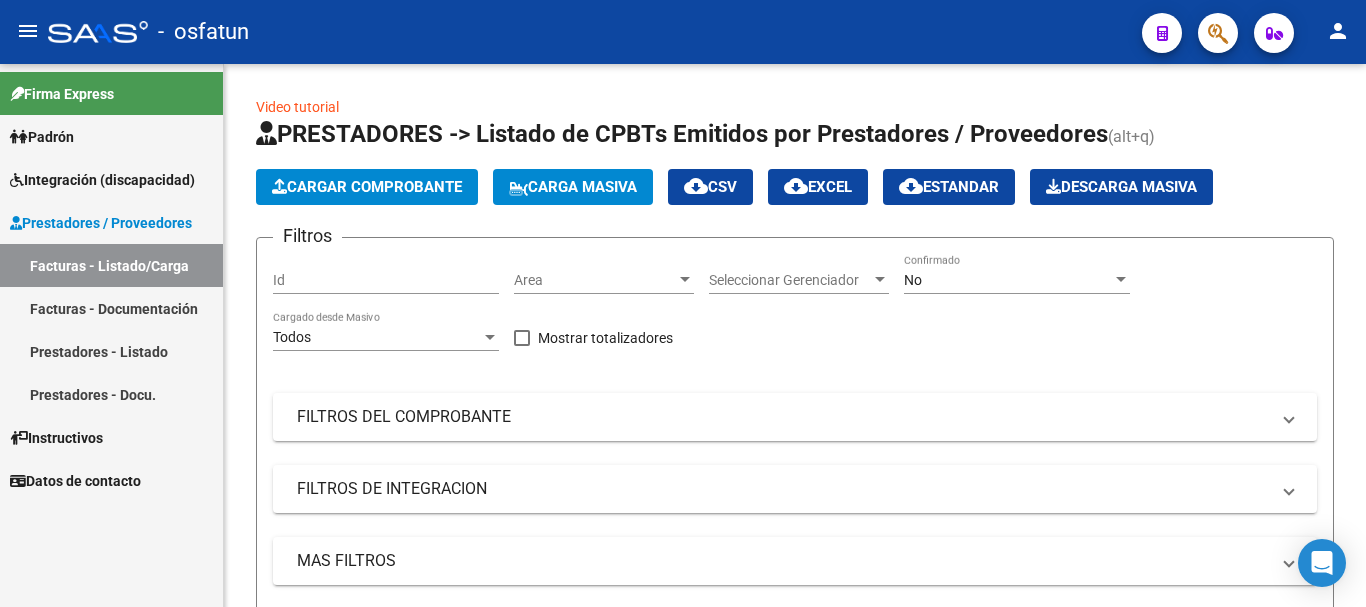 click on "Integración (discapacidad)" at bounding box center [111, 179] 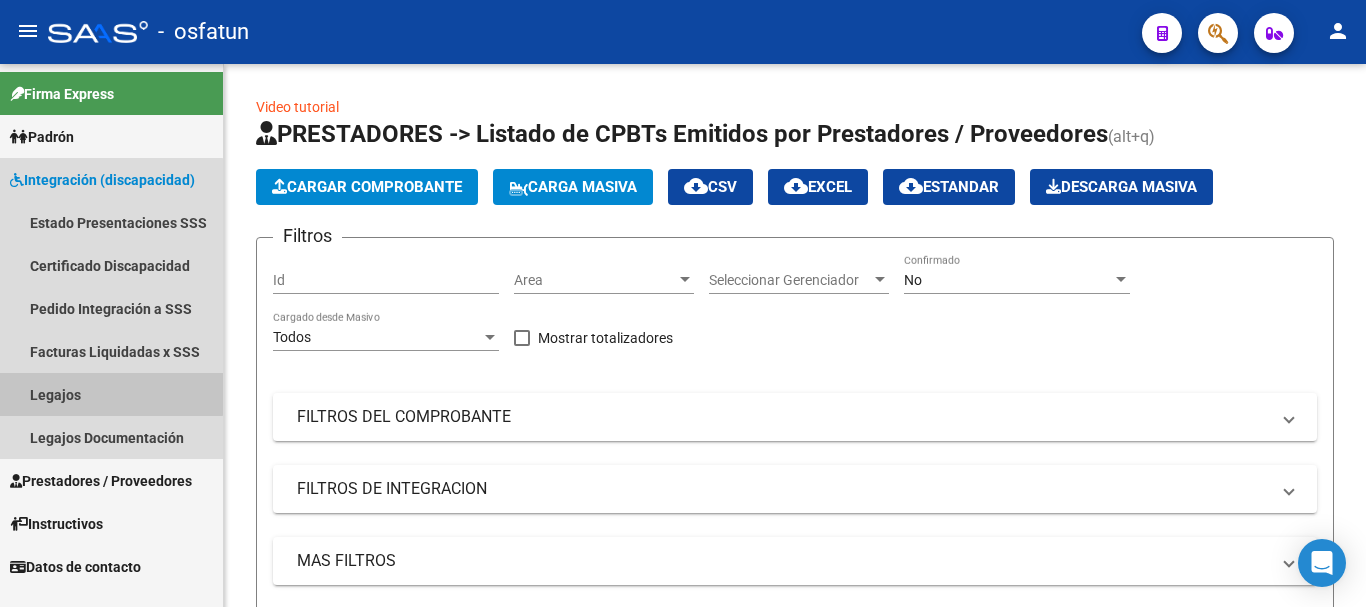 click on "Legajos" at bounding box center [111, 394] 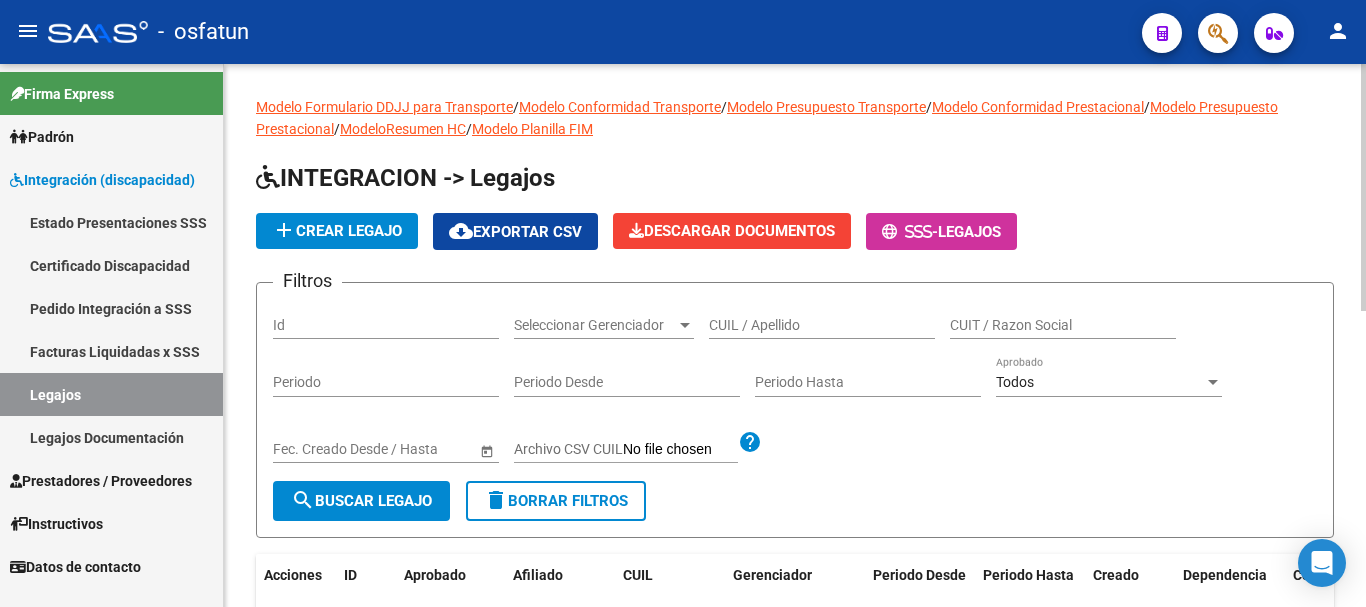 click on "CUIL / Apellido" at bounding box center (822, 325) 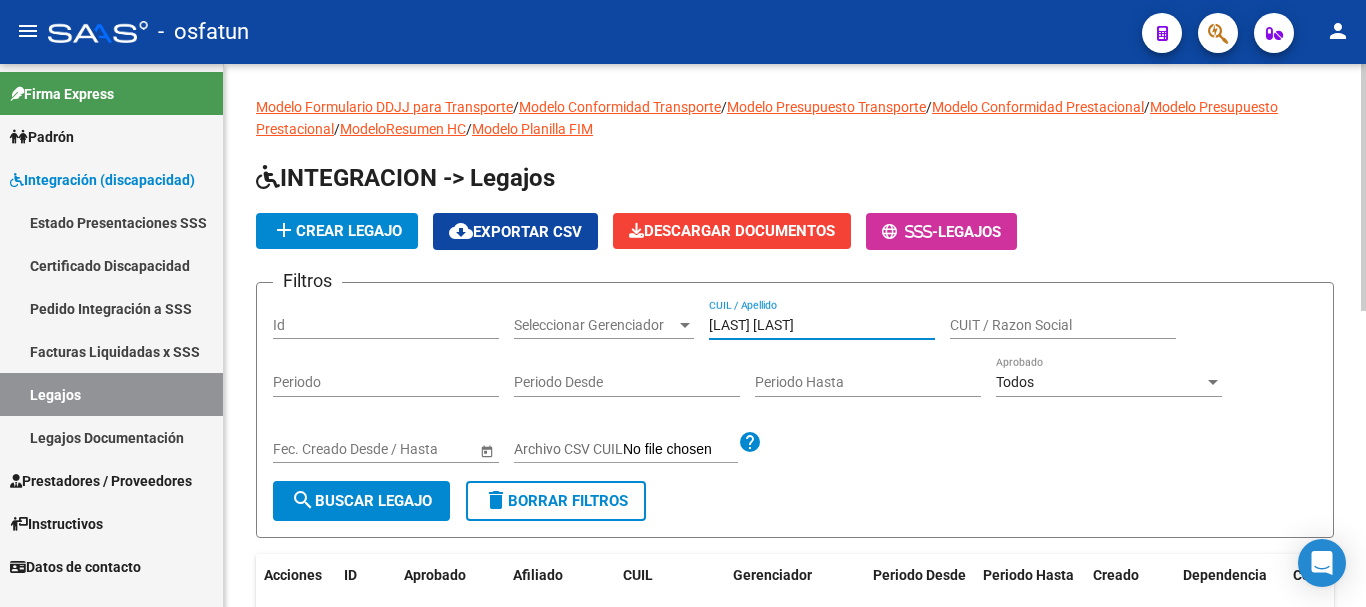 type on "[LAST] [LAST]" 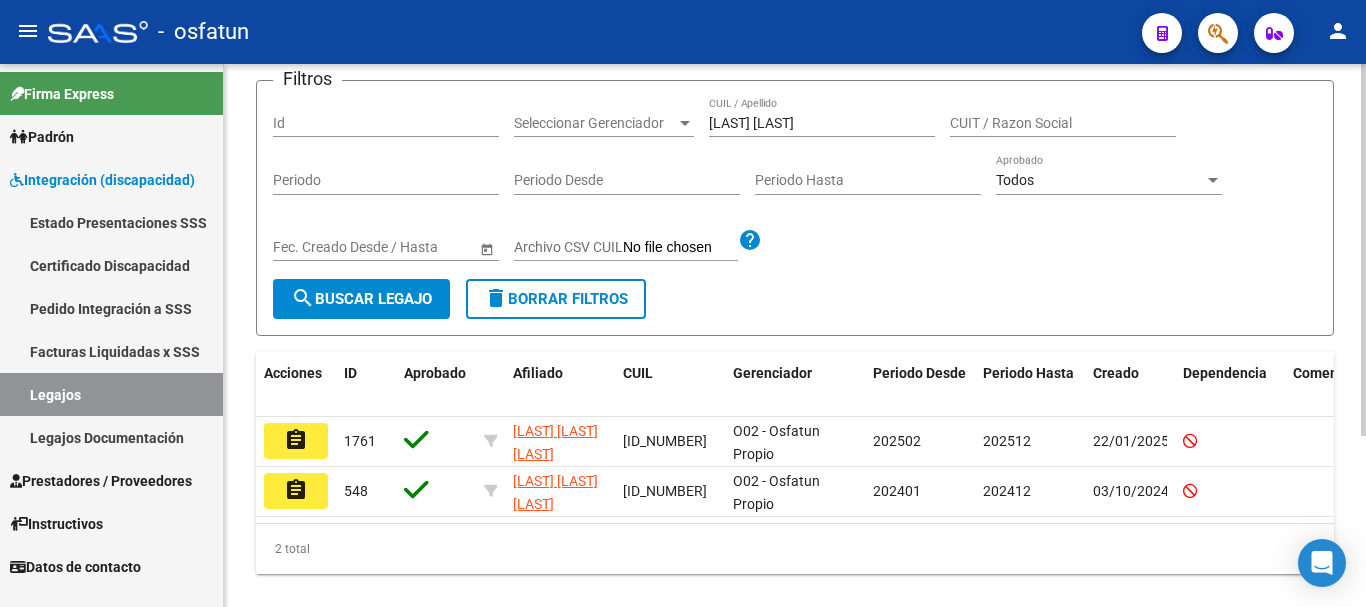 scroll, scrollTop: 250, scrollLeft: 0, axis: vertical 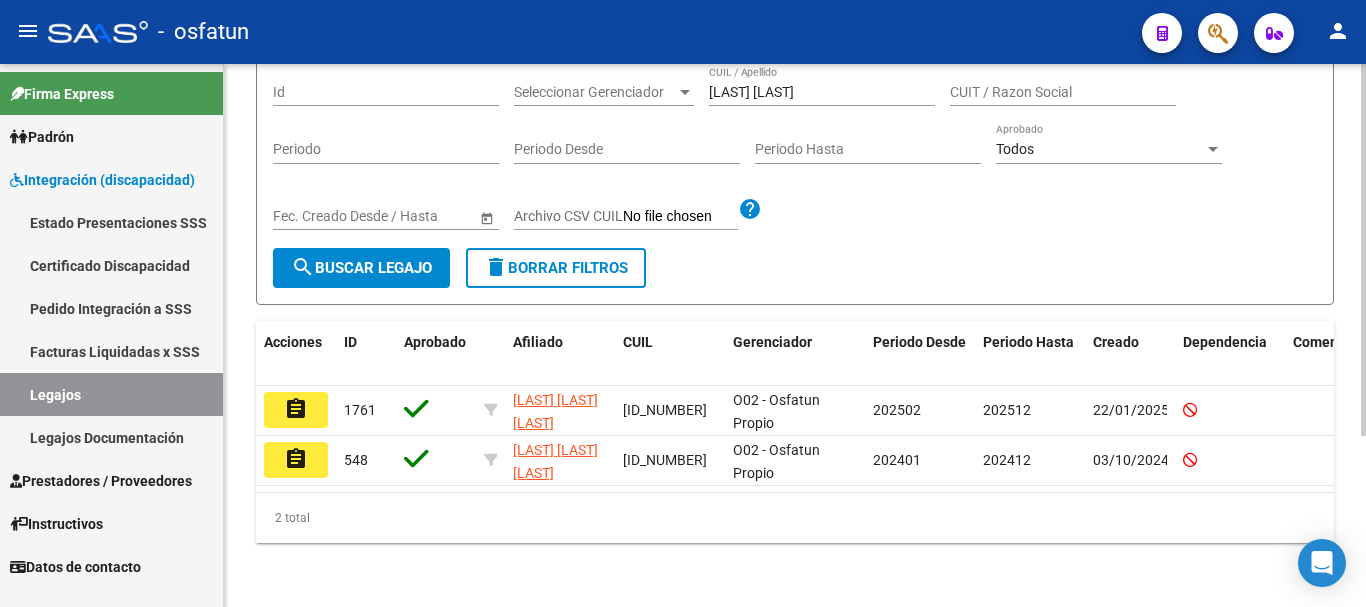 click on "Modelo Formulario DDJJ para Transporte  /  Modelo Conformidad Transporte  /  Modelo Presupuesto Transporte  /  Modelo Conformidad Prestacional  /  Modelo Presupuesto Prestacional  /  ModeloResumen HC  /  Modelo Planilla FIM  INTEGRACION -> Legajos add  Crear Legajo
cloud_download  Exportar CSV  Descargar Documentos
-  Legajos Filtros Id Seleccionar Gerenciador Seleccionar Gerenciador [LAST] [LAST] CUIL / Apellido CUIT / Razon Social Periodo Periodo Desde Periodo Hasta Todos Aprobado Start date – End date Fec. Creado Desde / Hasta Archivo CSV CUIL help search  Buscar Legajo  delete  Borrar Filtros  Acciones ID Aprobado Afiliado CUIL Gerenciador Periodo Desde Periodo Hasta Creado Dependencia Comentario Comentario Adm. assignment 1761 [LAST] [LAST] [LAST] [NUMBER] O02 - Osfatun Propio 202502 202512 22/01/2025 assignment 548 [LAST] [LAST] [LAST]         [NUMBER] O02 - Osfatun Propio 202401 202412 03/10/2024  2 total   1" 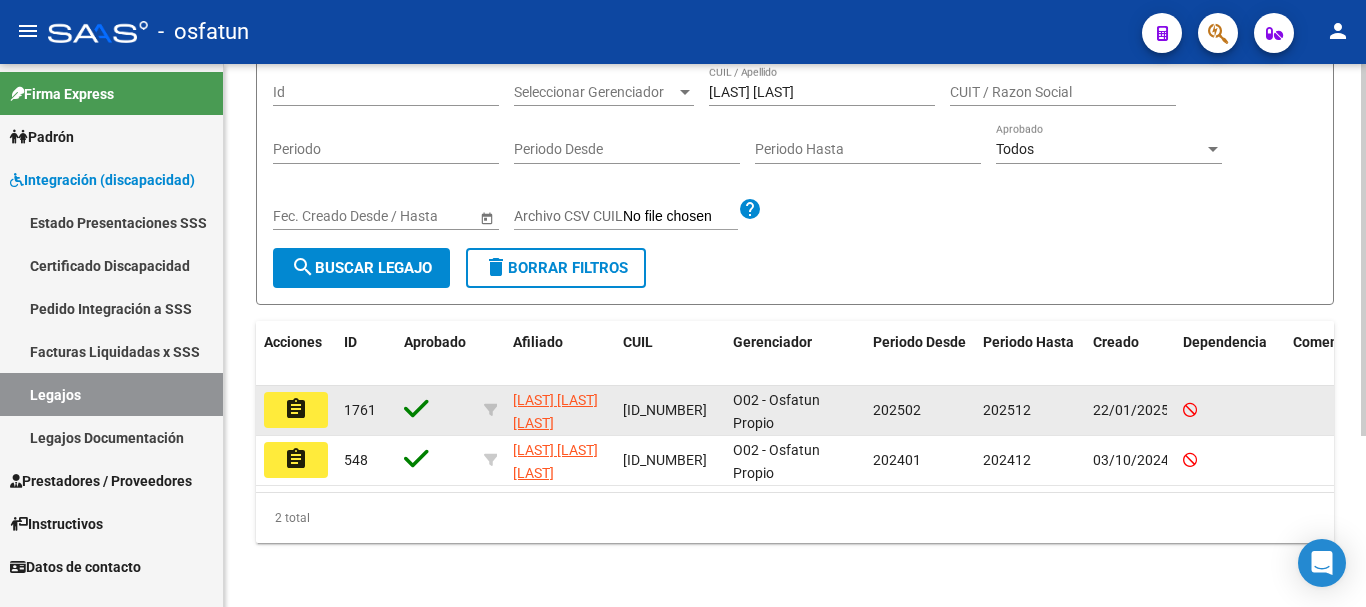 click on "assignment" 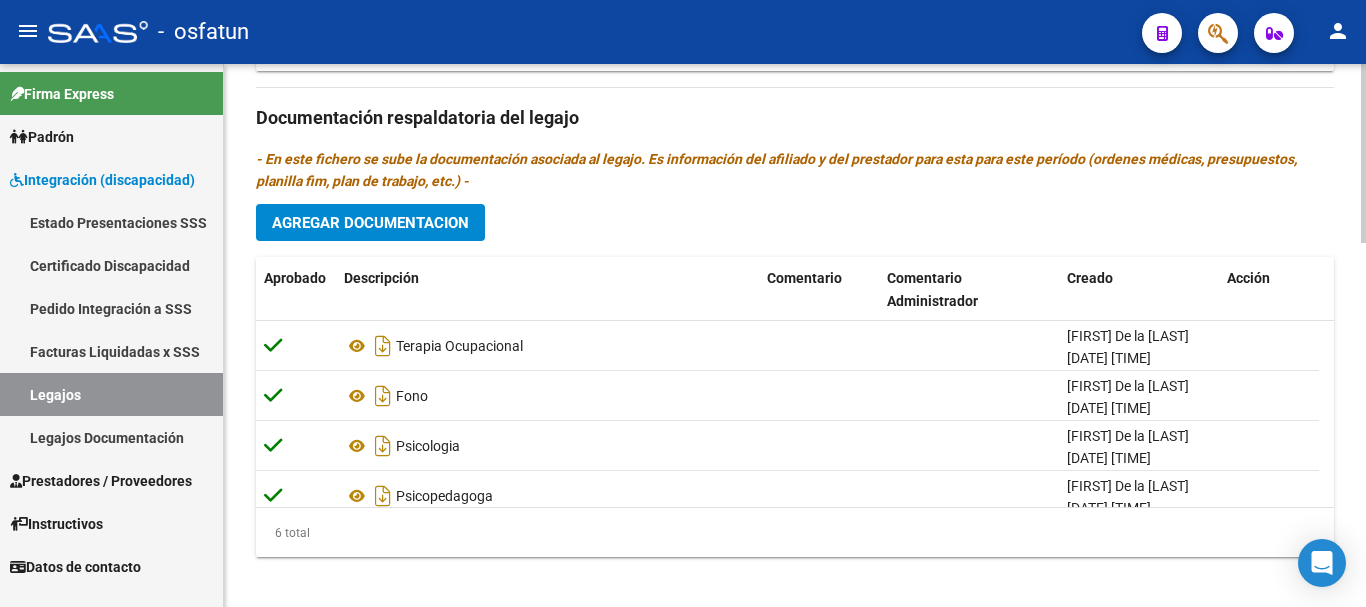 scroll, scrollTop: 1103, scrollLeft: 0, axis: vertical 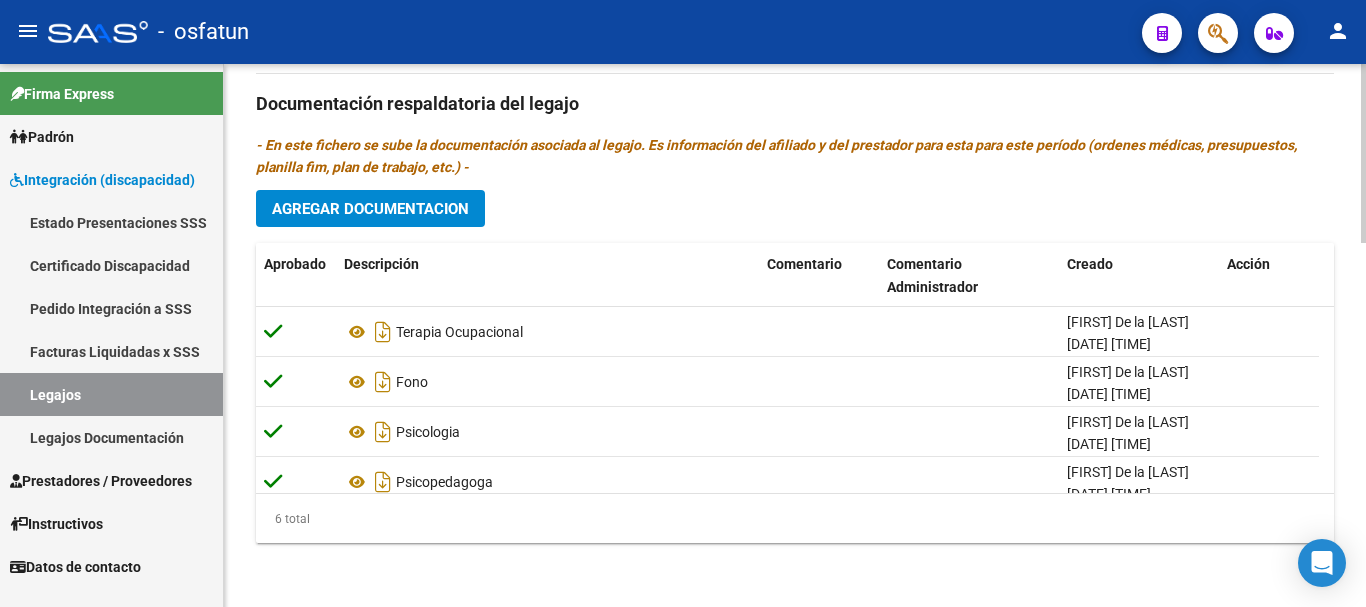 click 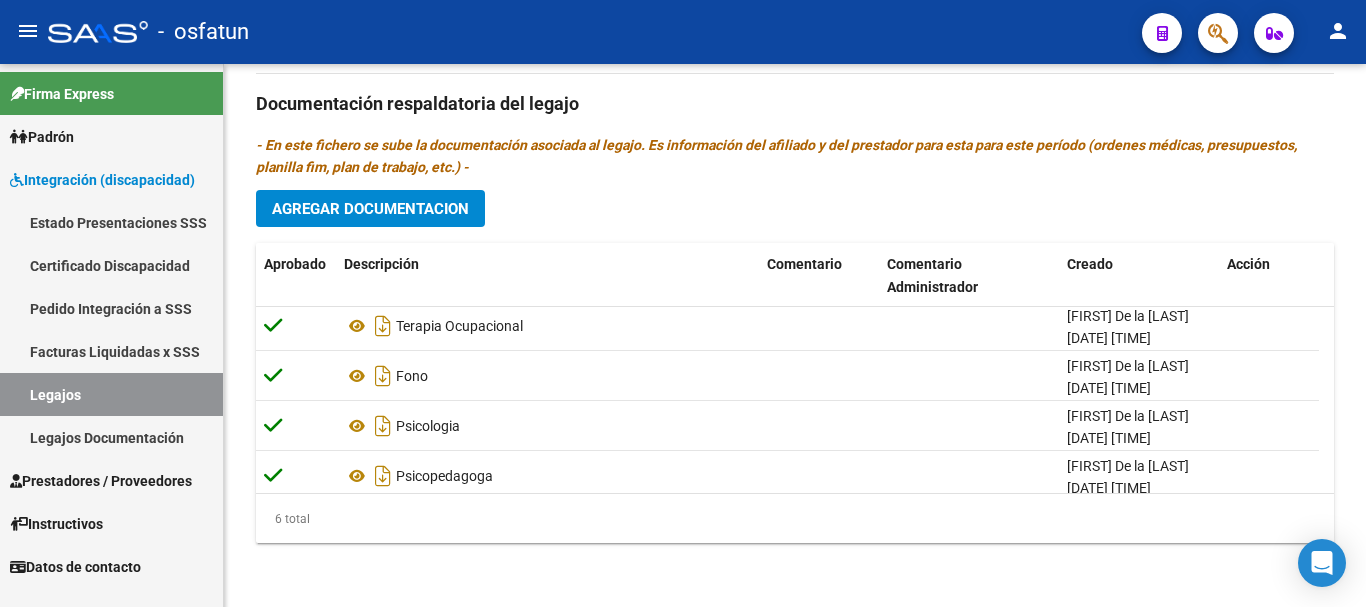 scroll, scrollTop: 0, scrollLeft: 0, axis: both 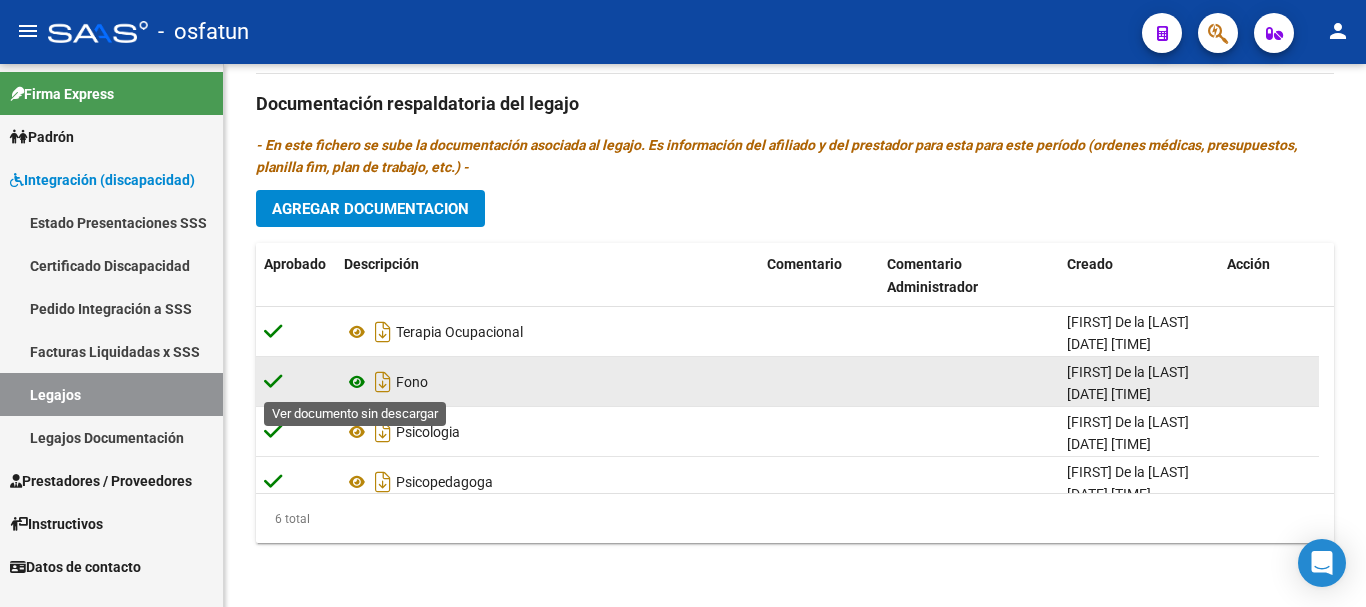 click 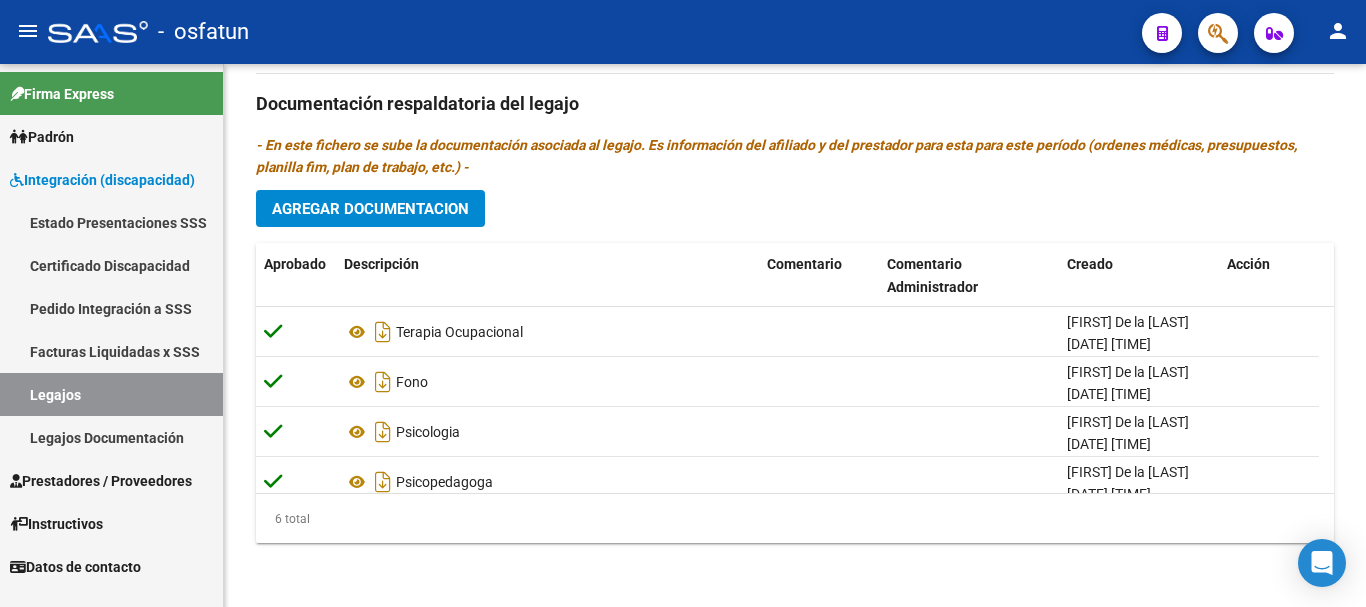 click on "Legajos" at bounding box center [111, 394] 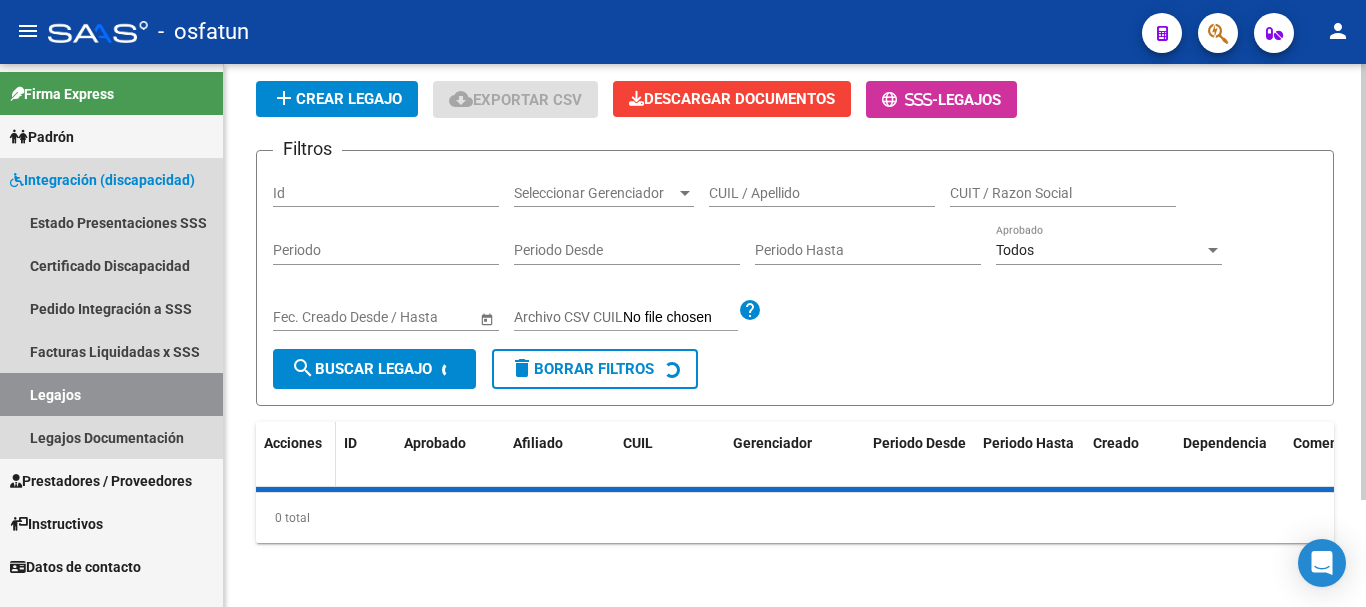 scroll, scrollTop: 0, scrollLeft: 0, axis: both 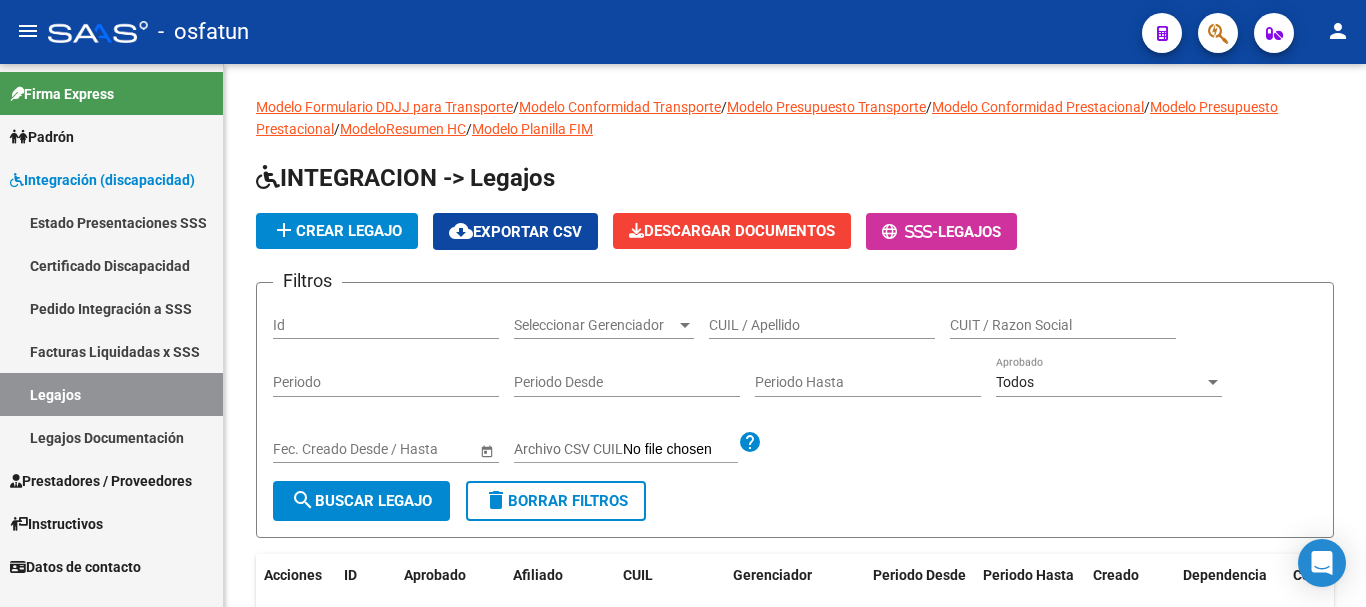 click on "Legajos" at bounding box center (111, 394) 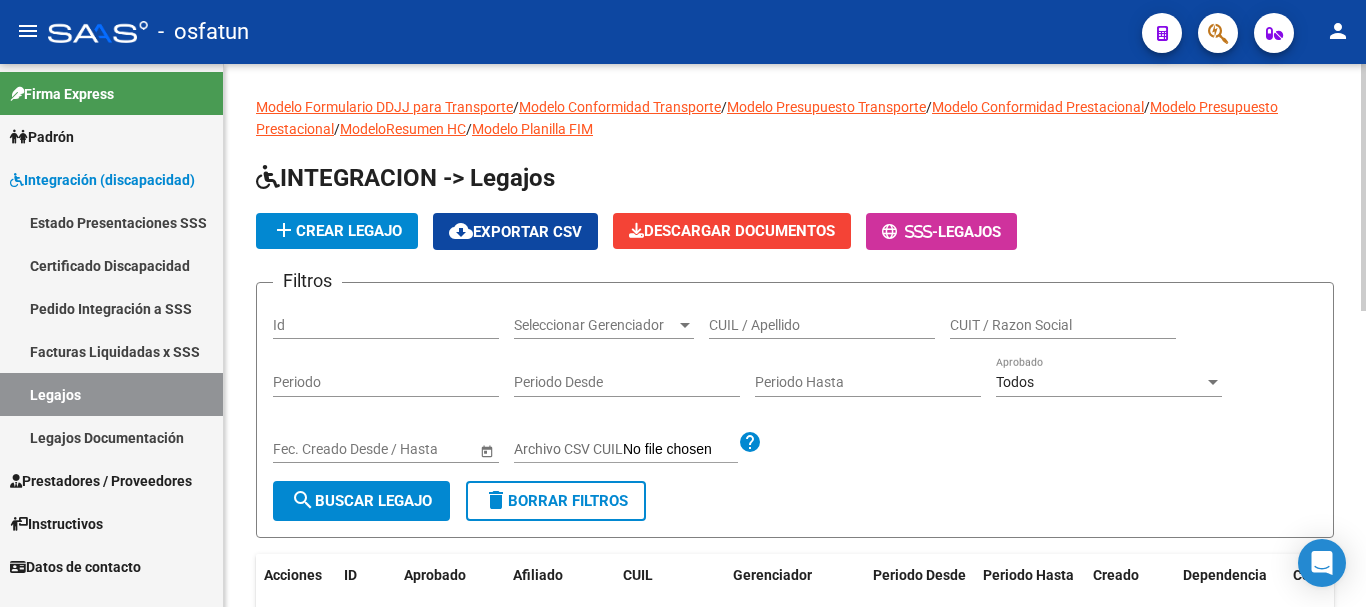 click on "CUIL / Apellido" at bounding box center (822, 325) 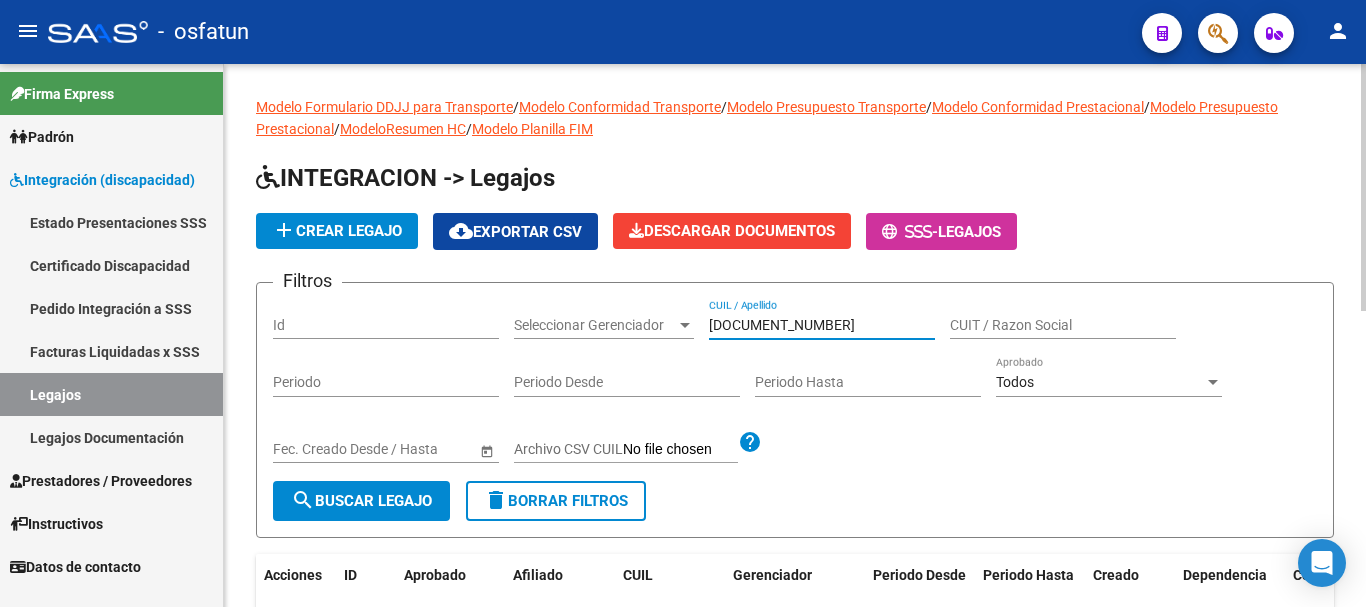type on "[DOCUMENT_NUMBER]" 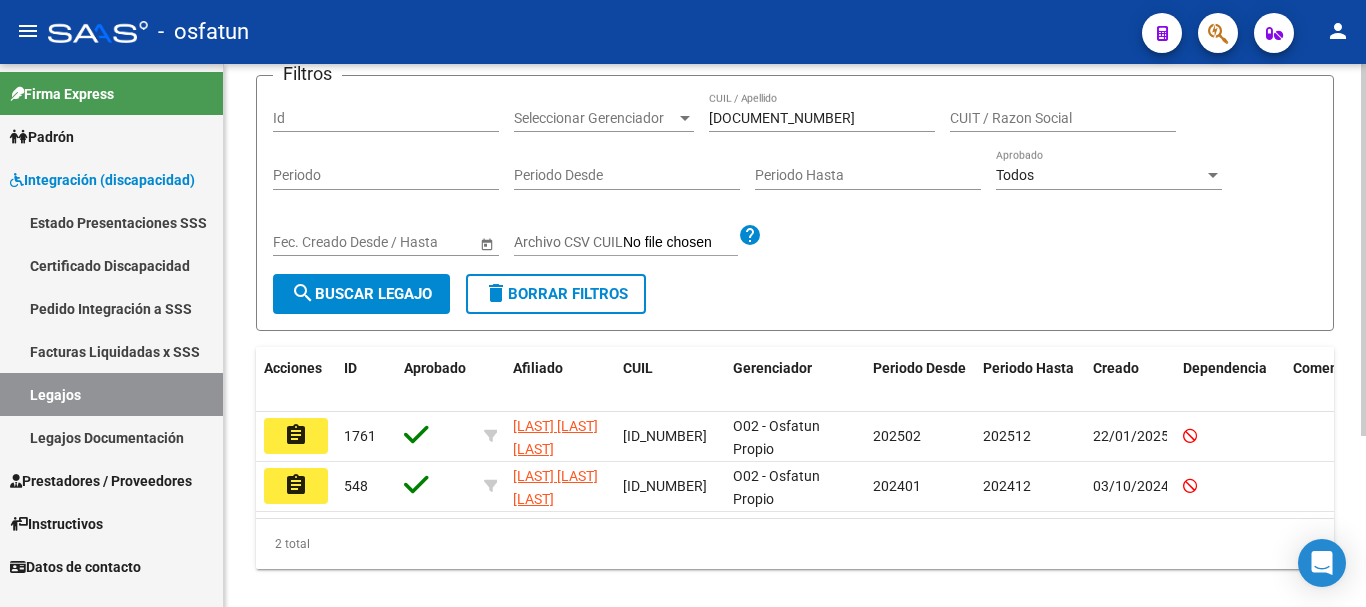 scroll, scrollTop: 245, scrollLeft: 0, axis: vertical 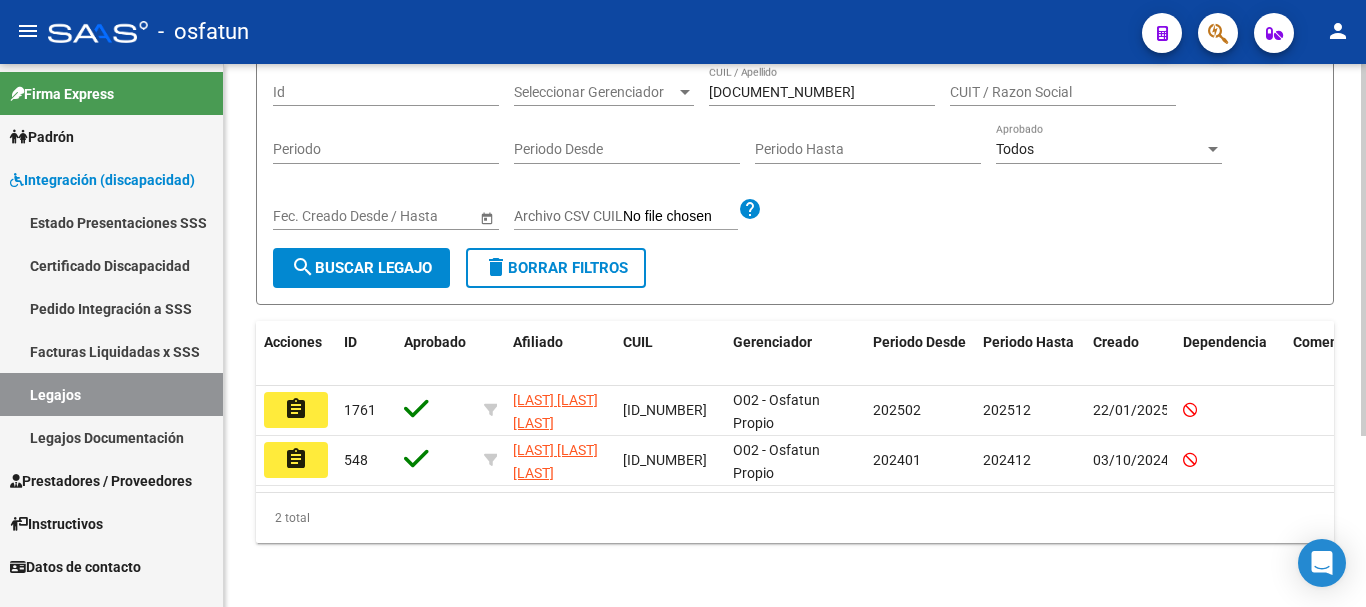 click 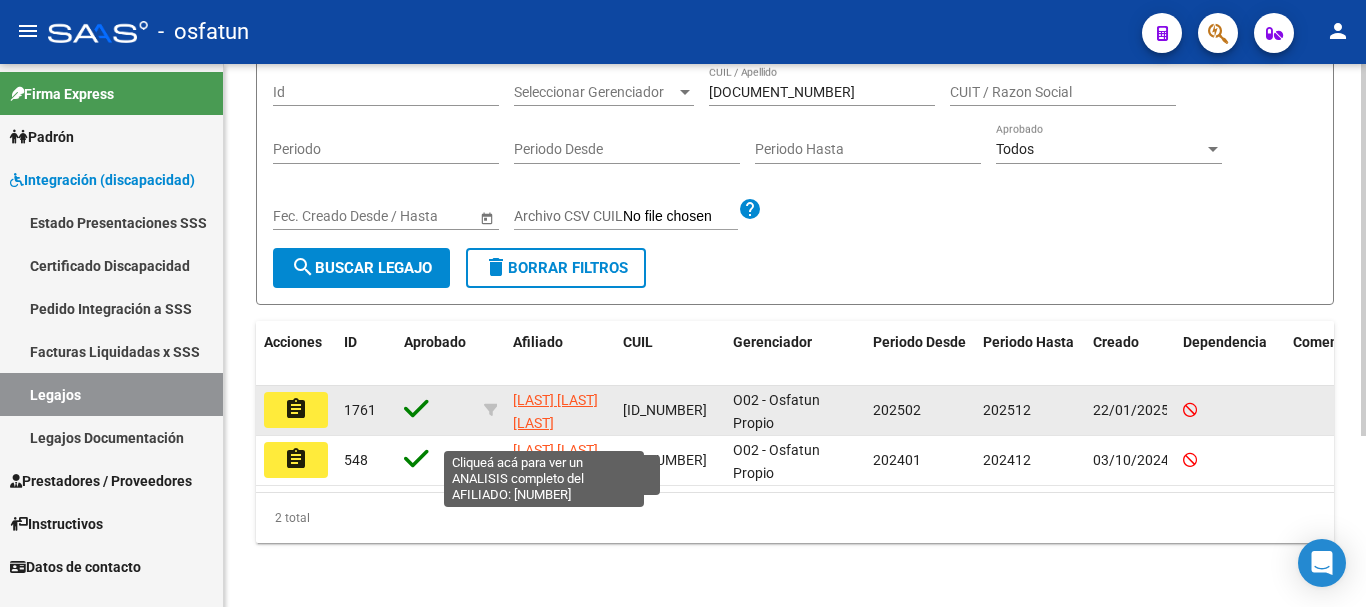 click on "[LAST] [LAST] [LAST]" 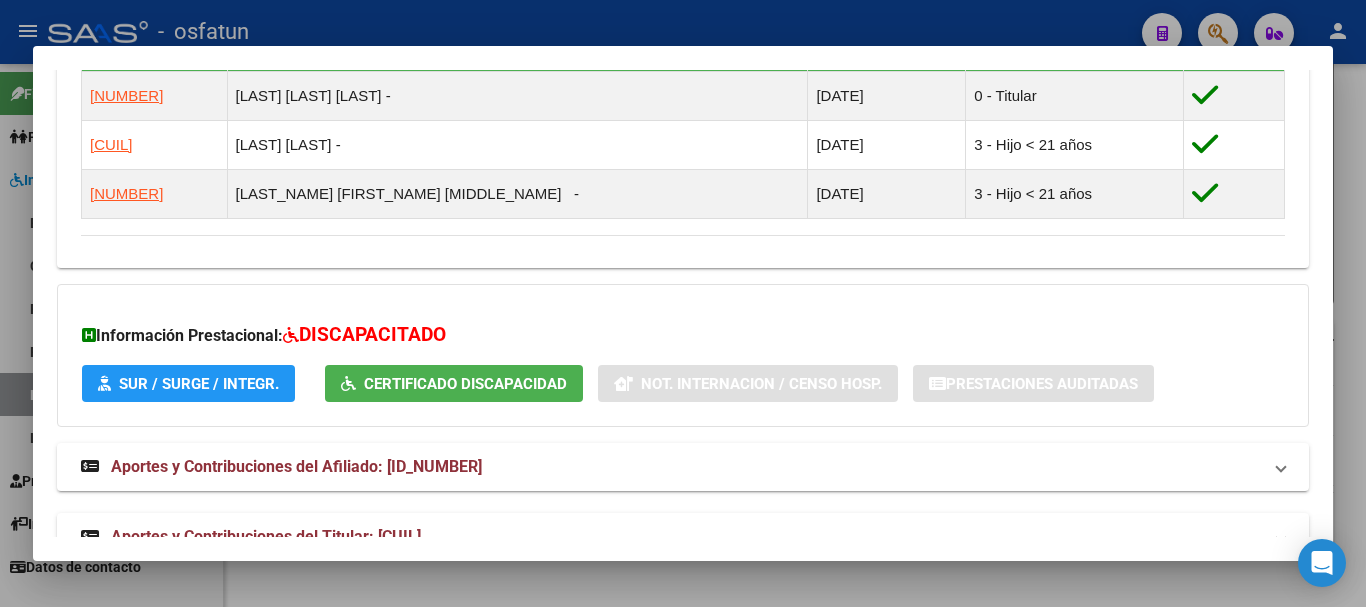 scroll, scrollTop: 1233, scrollLeft: 0, axis: vertical 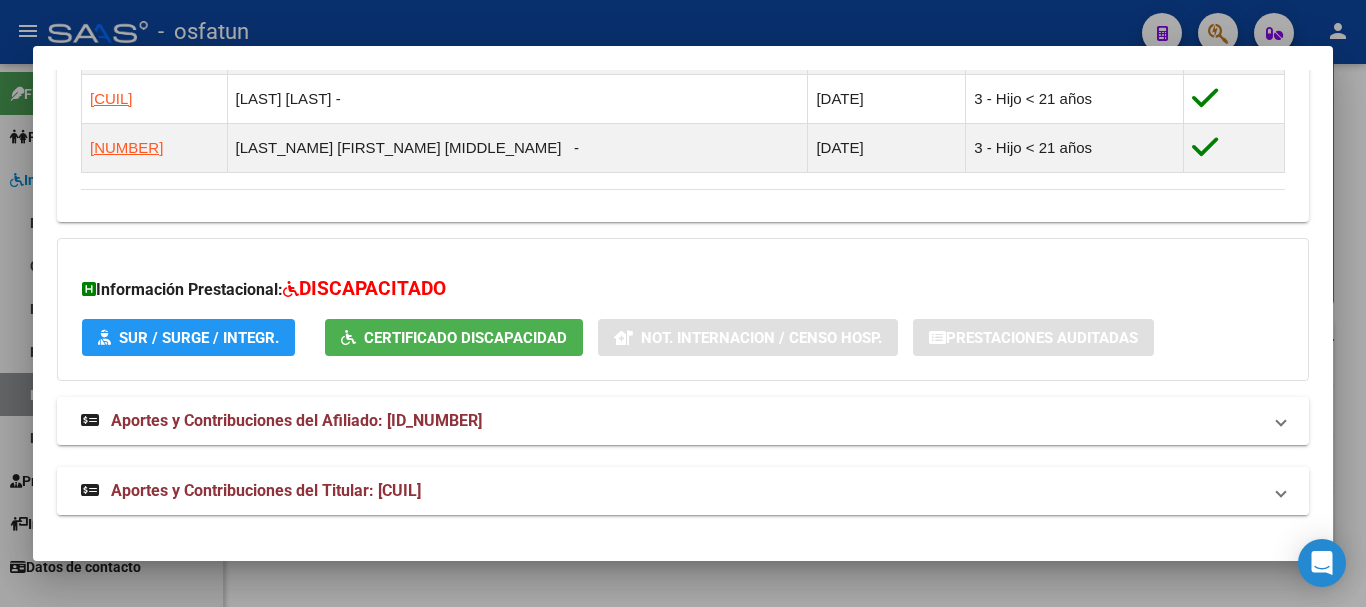 click on "Aportes y Contribuciones del Titular: [CUIL]" at bounding box center [683, 491] 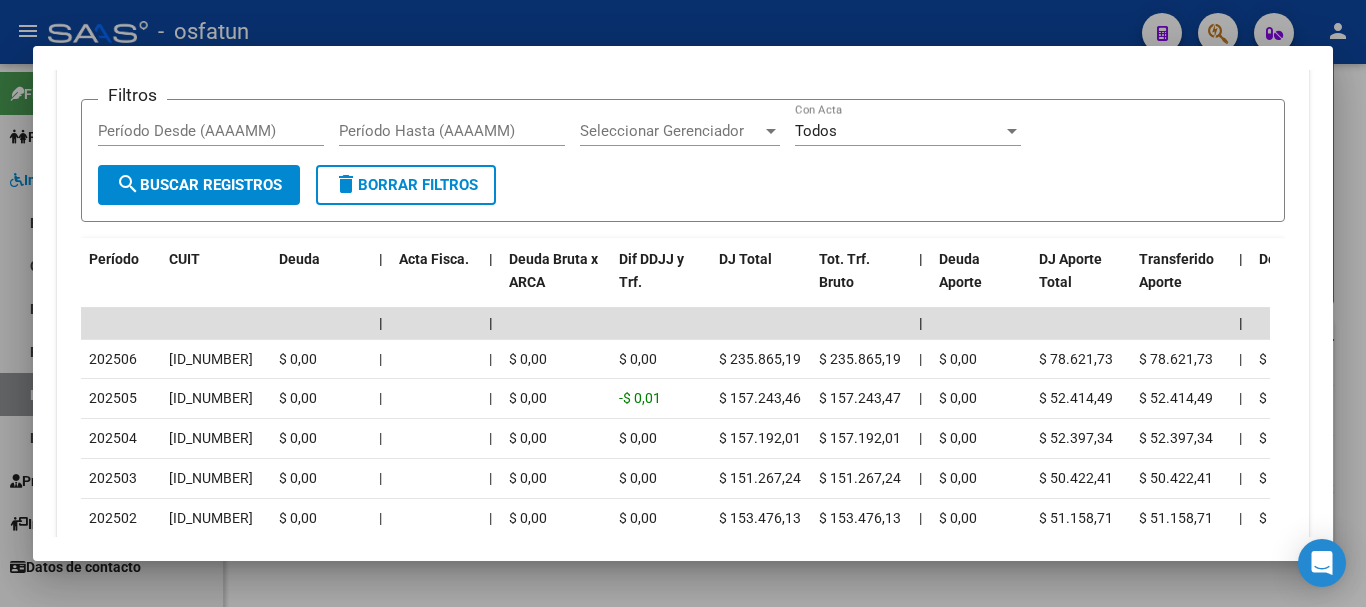 scroll, scrollTop: 1945, scrollLeft: 0, axis: vertical 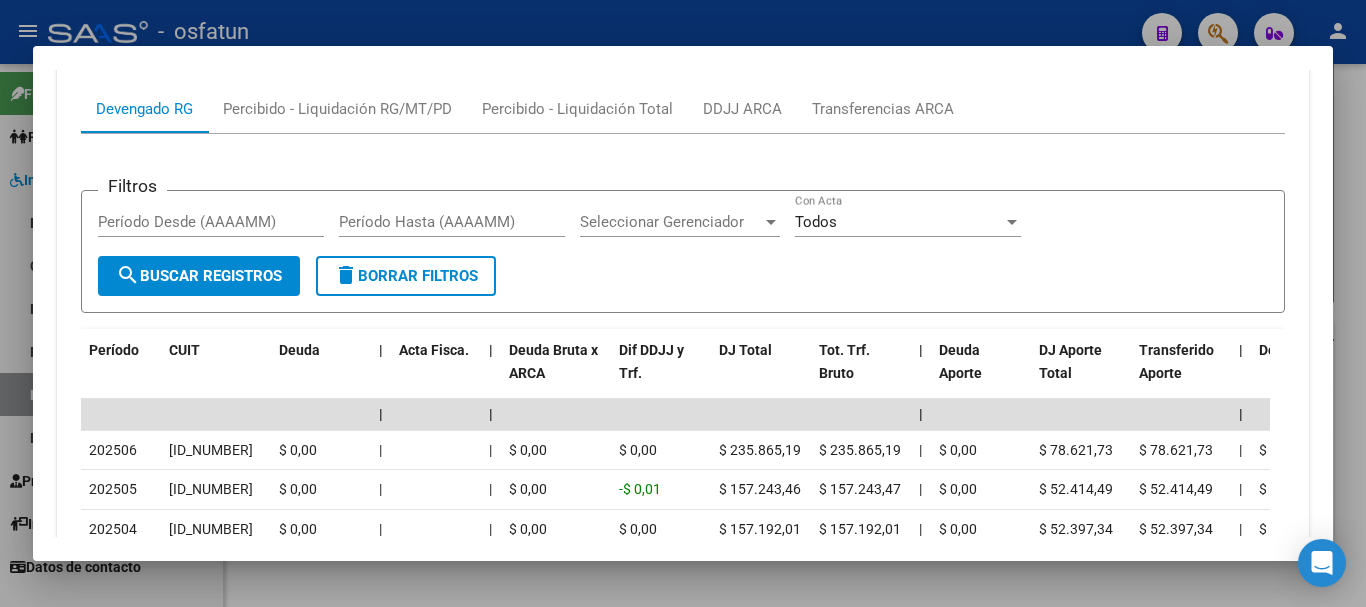 click at bounding box center [683, 303] 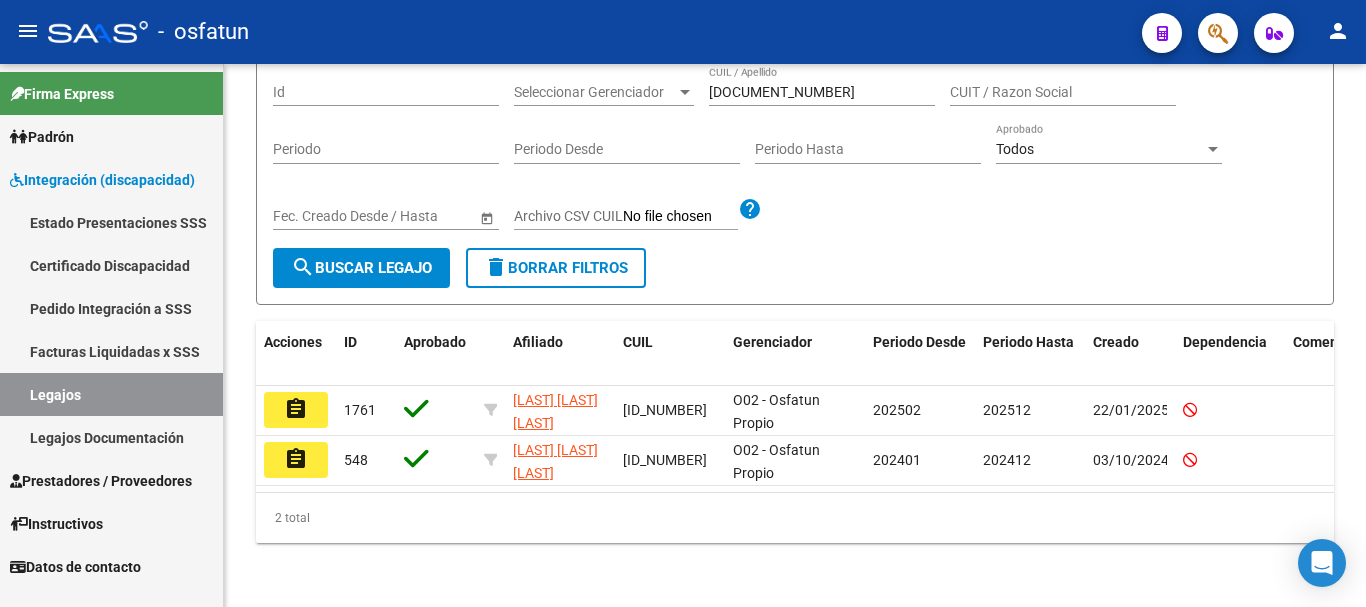 click on "Prestadores / Proveedores" at bounding box center (101, 481) 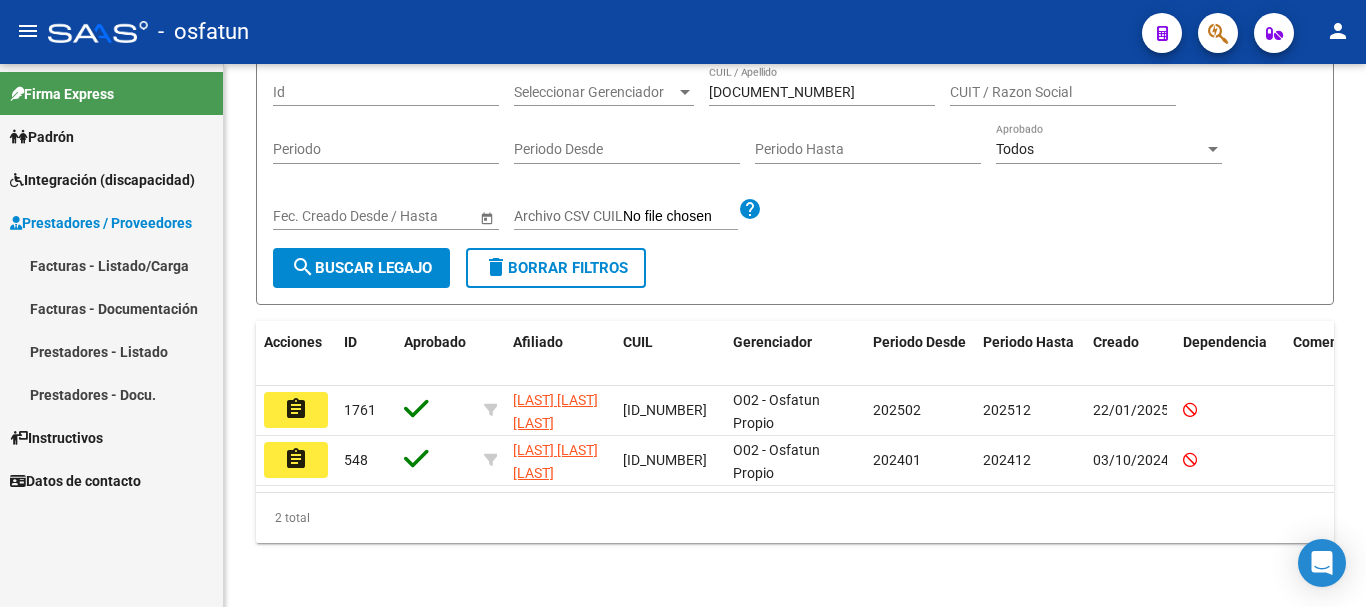 click on "Facturas - Listado/Carga" at bounding box center [111, 265] 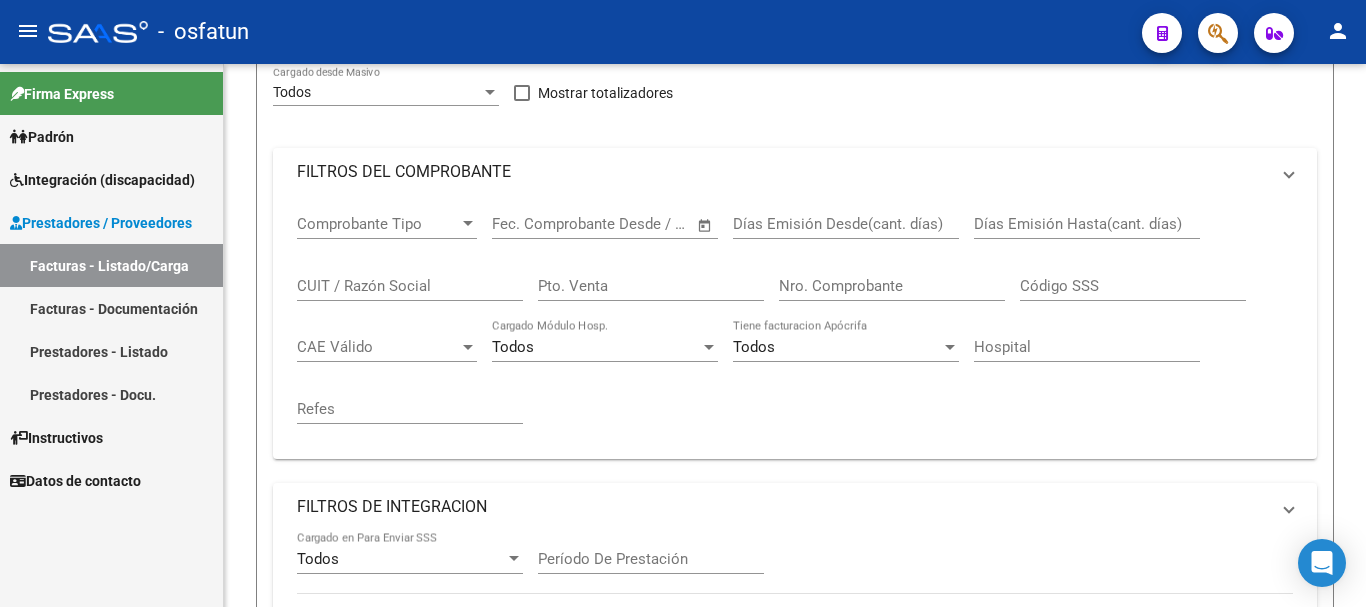 scroll, scrollTop: 0, scrollLeft: 0, axis: both 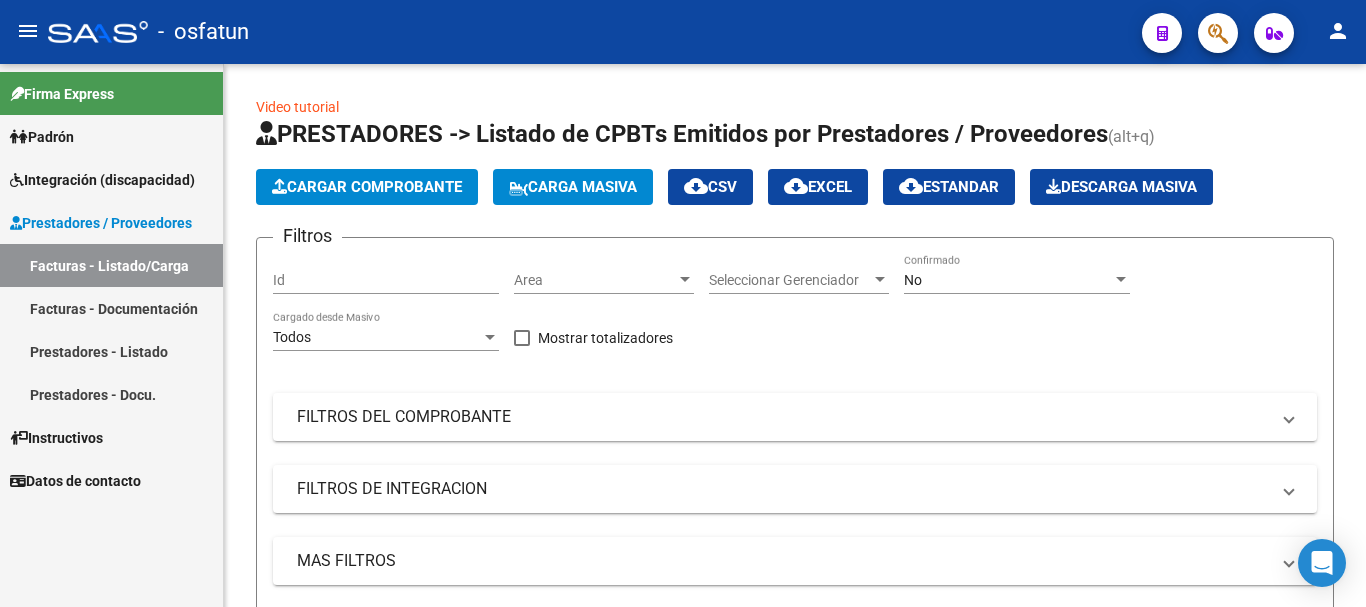 click on "Facturas - Listado/Carga" at bounding box center (111, 265) 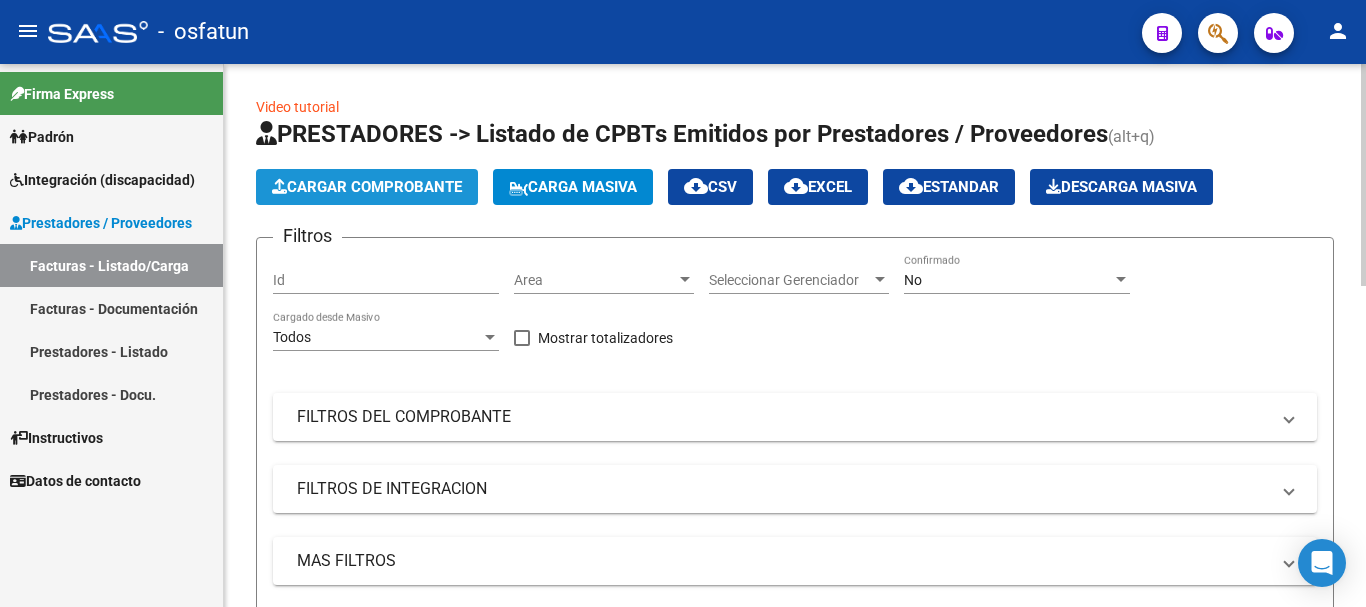 click on "Cargar Comprobante" 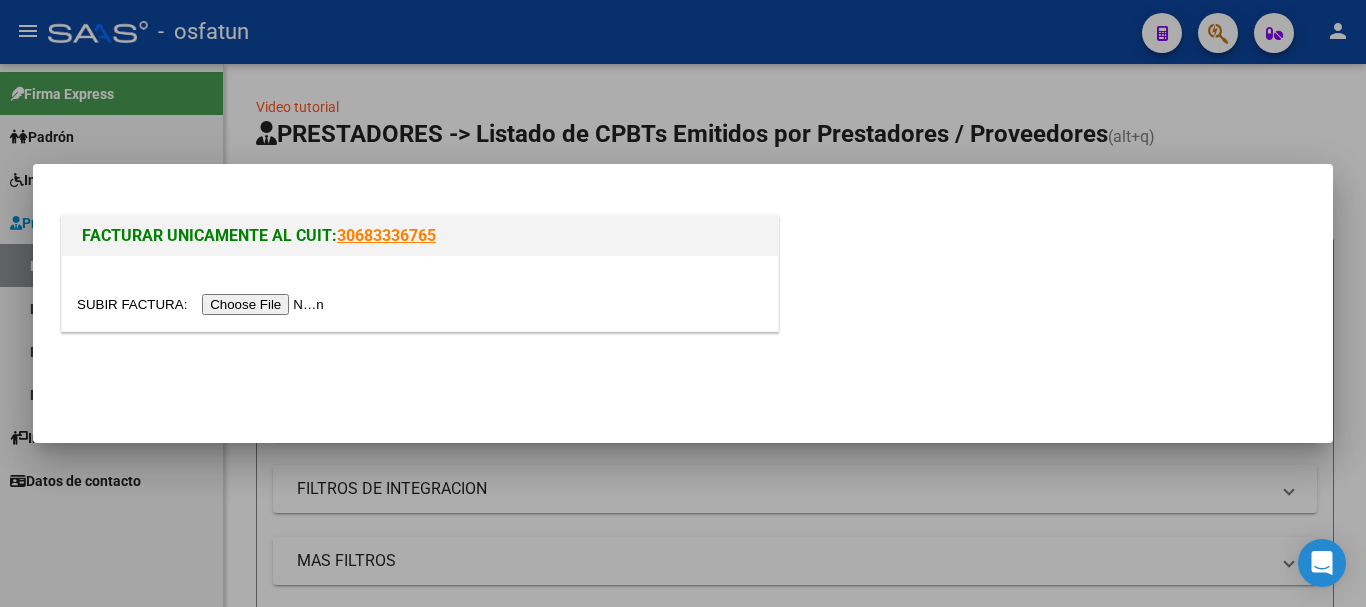 drag, startPoint x: 262, startPoint y: 289, endPoint x: 273, endPoint y: 308, distance: 21.954498 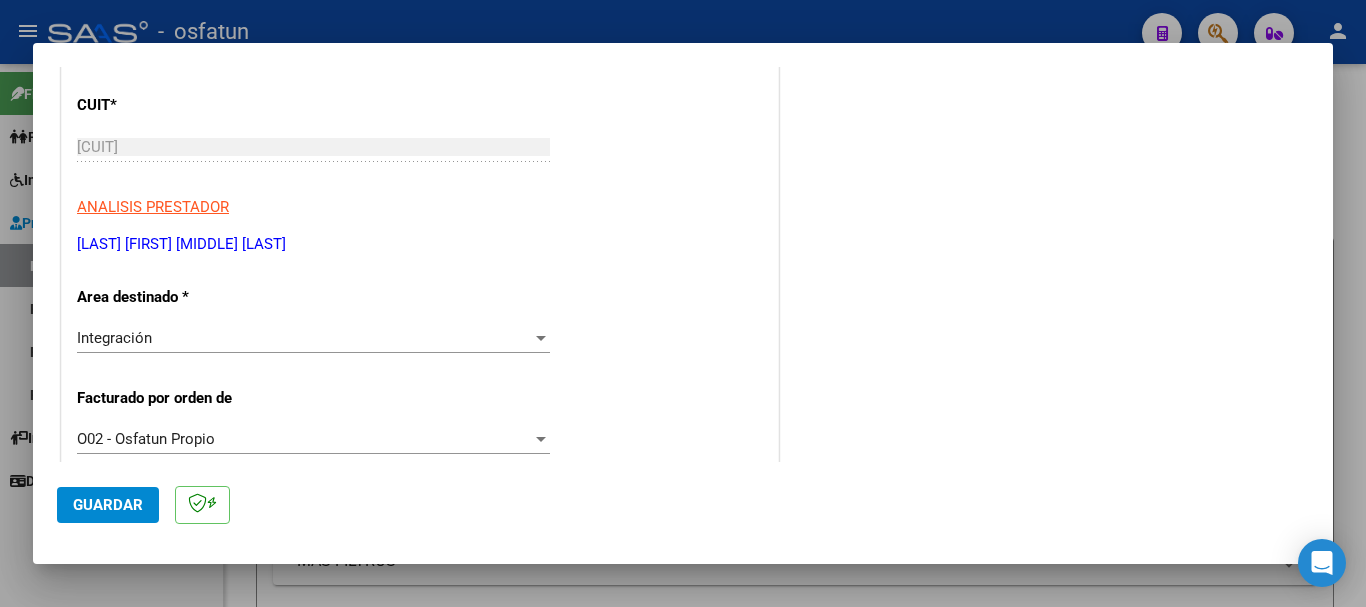 scroll, scrollTop: 286, scrollLeft: 0, axis: vertical 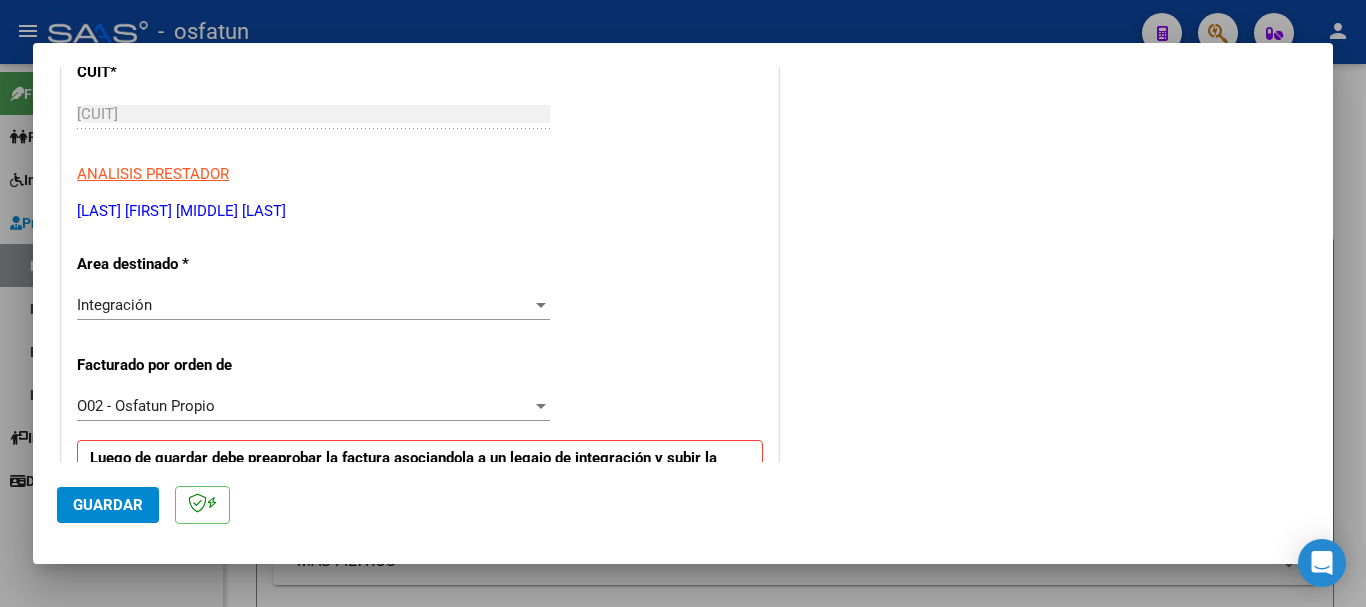 drag, startPoint x: 68, startPoint y: 217, endPoint x: 317, endPoint y: 221, distance: 249.03212 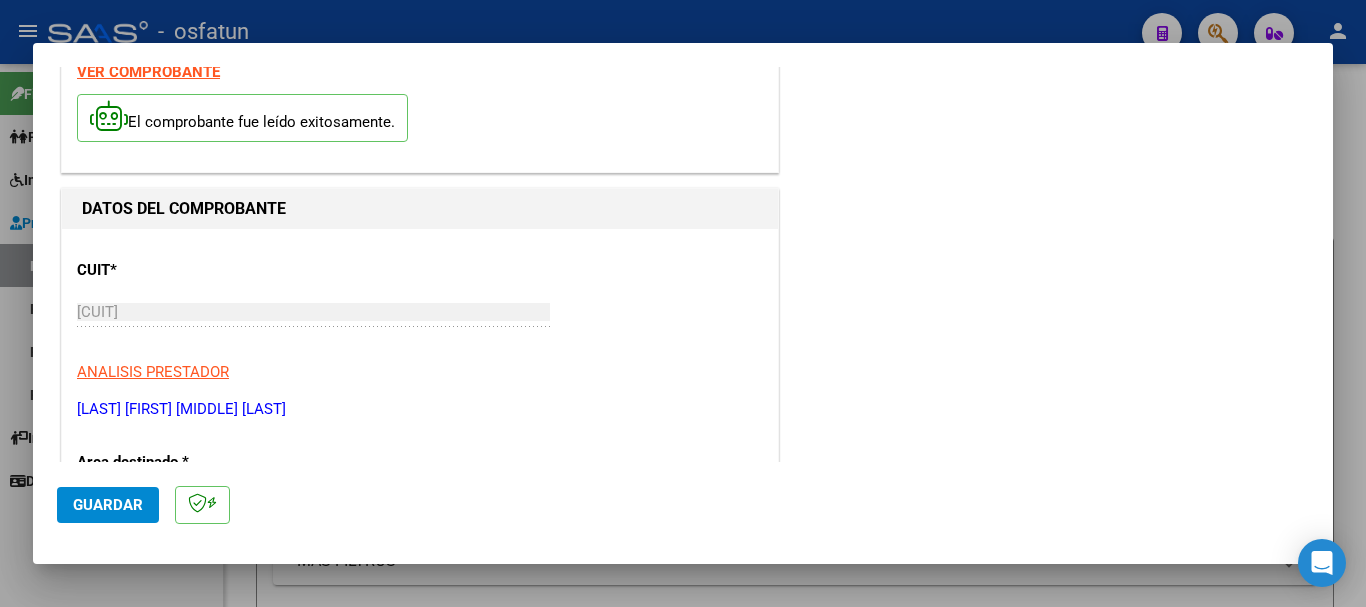 scroll, scrollTop: 77, scrollLeft: 0, axis: vertical 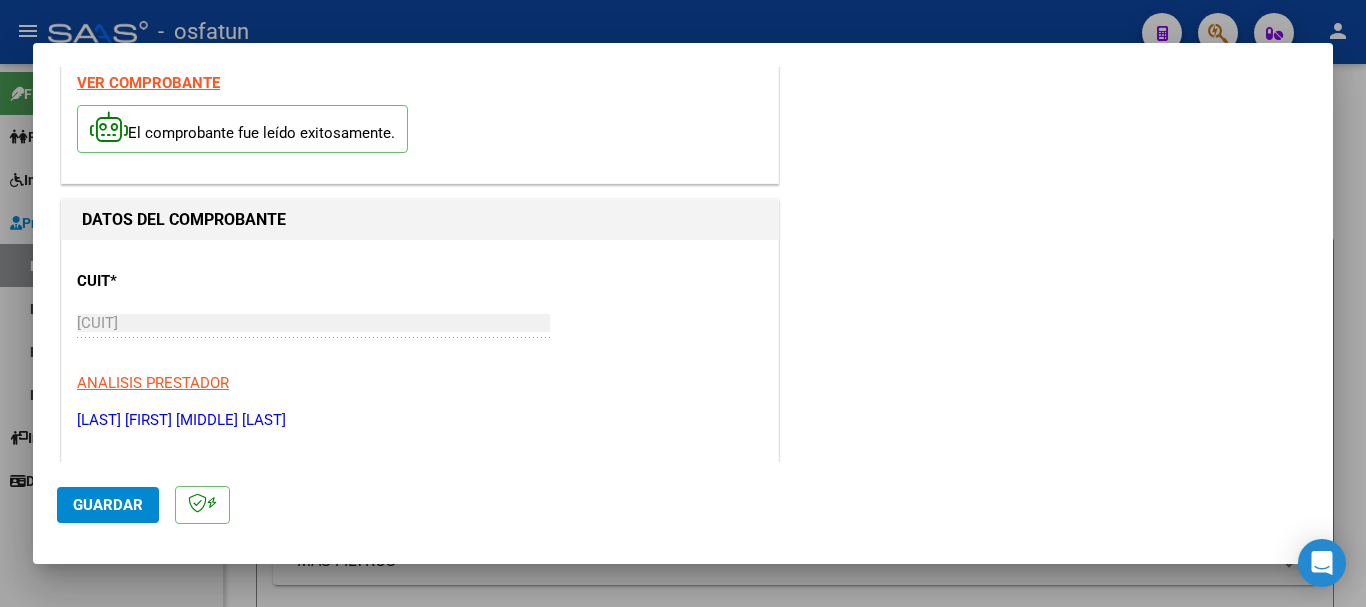 click on "CUIT  *   [NUMBER] Ingresar CUIT  ANALISIS PRESTADOR  [FIRST] [MIDDLE] [LAST]  ARCA Padrón  Area destinado * Integración Seleccionar Area  Facturado por orden de  O02 - Osfatun Propio Seleccionar Gerenciador Luego de guardar debe preaprobar la factura asociandola a un legajo de integración y subir la documentación respaldatoria (planilla de asistencia o ddjj para período de aislamiento)  Período de Prestación (Ej: 202305 para Mayo 2023    Ingrese el Período de Prestación como indica el ejemplo   Comprobante Tipo * Factura A Seleccionar Tipo Punto de Venta  *   3 Ingresar el Nro.  Número  *   1837 Ingresar el Nro.  Monto  *   $ 148.447,32 Ingresar el monto  Fecha del Cpbt.  *   2025-08-03 Ingresar la fecha  CAE / CAEA (no ingrese CAI)    75310859990966 Ingresar el CAE o CAEA (no ingrese CAI)  Fecha Recibido  *   2025-08-04 Ingresar la fecha  Fecha de Vencimiento    Ingresar la fecha  Ref. Externa    Ingresar la ref.  N° Liquidación    Ingresar el N° Liquidación" at bounding box center (420, 1100) 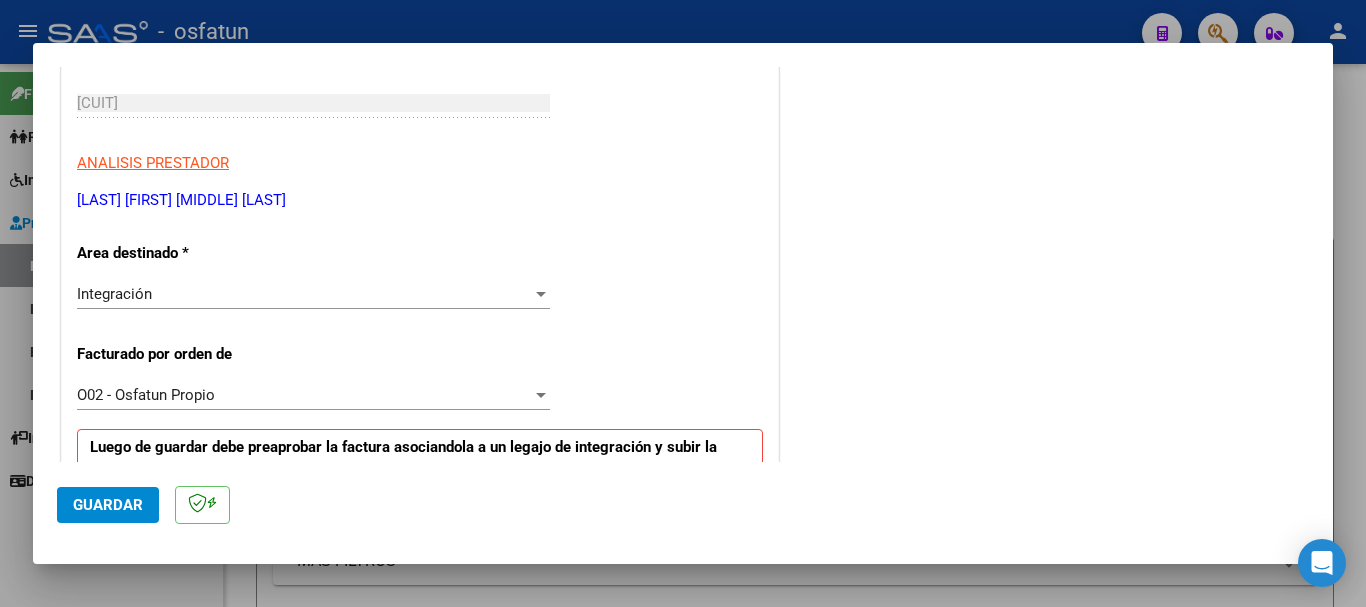scroll, scrollTop: 347, scrollLeft: 0, axis: vertical 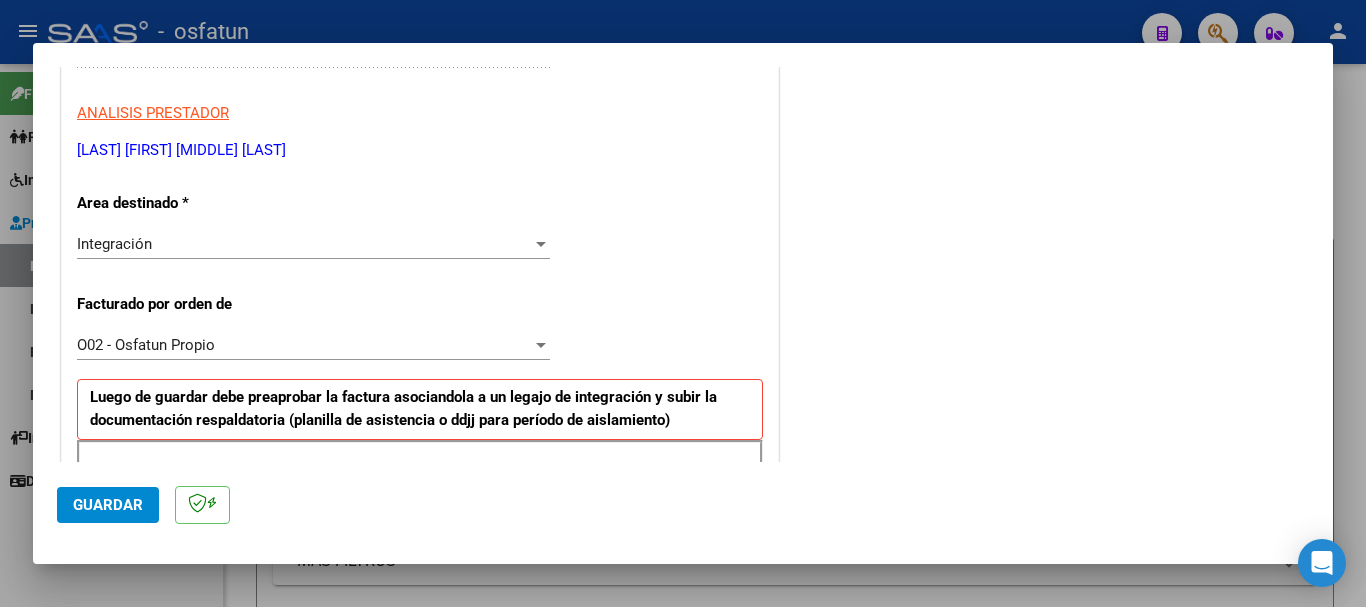 drag, startPoint x: 1334, startPoint y: 210, endPoint x: 1343, endPoint y: 252, distance: 42.953465 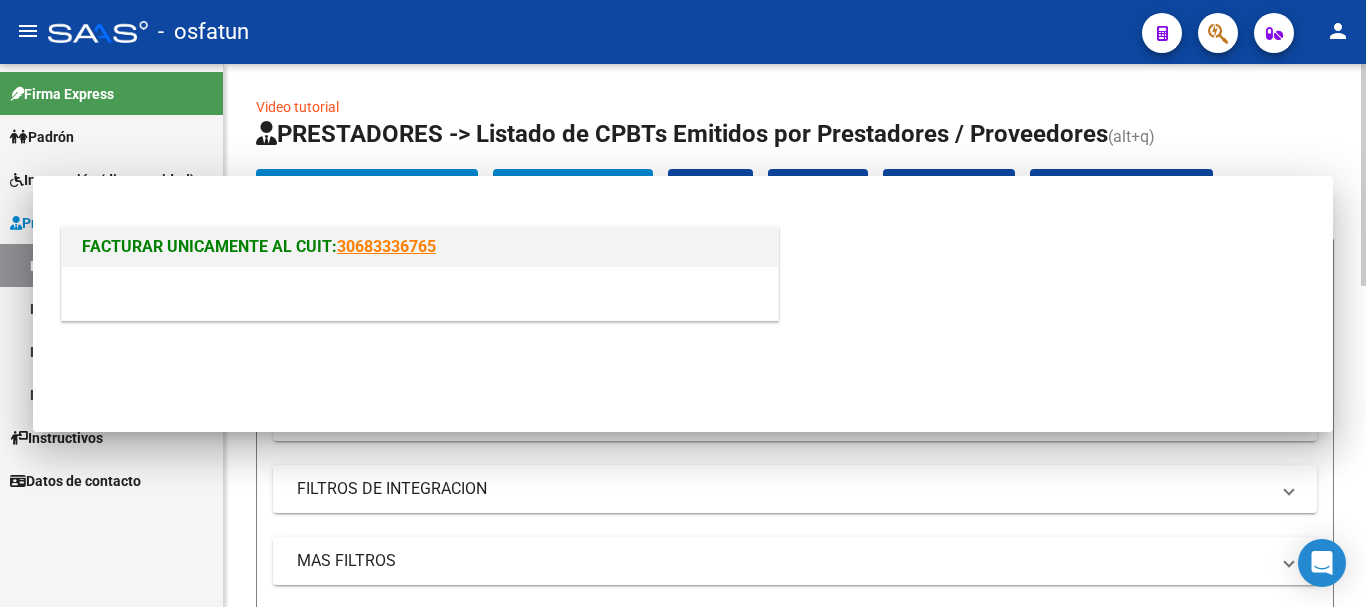 scroll, scrollTop: 0, scrollLeft: 0, axis: both 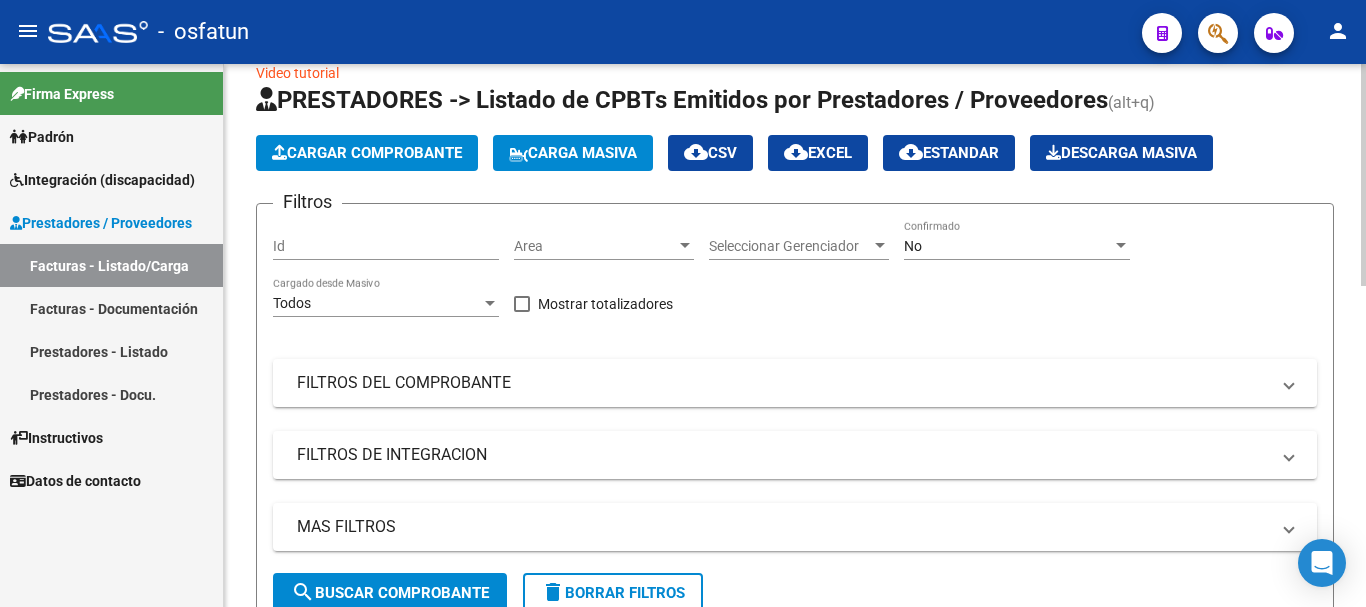 click on "Video tutorial   PRESTADORES -> Listado de CPBTs Emitidos por Prestadores / Proveedores (alt+q)   Cargar Comprobante
Carga Masiva  cloud_download  CSV  cloud_download  EXCEL  cloud_download  Estandar   Descarga Masiva
Filtros Id Area Area Seleccionar Gerenciador Seleccionar Gerenciador No Confirmado Todos Cargado desde Masivo   Mostrar totalizadores   FILTROS DEL COMPROBANTE  Comprobante Tipo Comprobante Tipo Start date – End date Fec. Comprobante Desde / Hasta Días Emisión Desde(cant. días) Días Emisión Hasta(cant. días) CUIT / Razón Social Pto. Venta Nro. Comprobante Código SSS CAE Válido CAE Válido Todos Cargado Módulo Hosp. Todos Tiene facturacion Apócrifa Hospital Refes  FILTROS DE INTEGRACION  Todos Cargado en Para Enviar SSS Período De Prestación Campos del Archivo de Rendición Devuelto x SSS (dr_envio) Todos Rendido x SSS (dr_envio) Tipo de Registro Tipo de Registro Período Presentación Período Presentación Campos del Legajo Asociado (preaprobación) Todos  MAS FILTROS  Op" 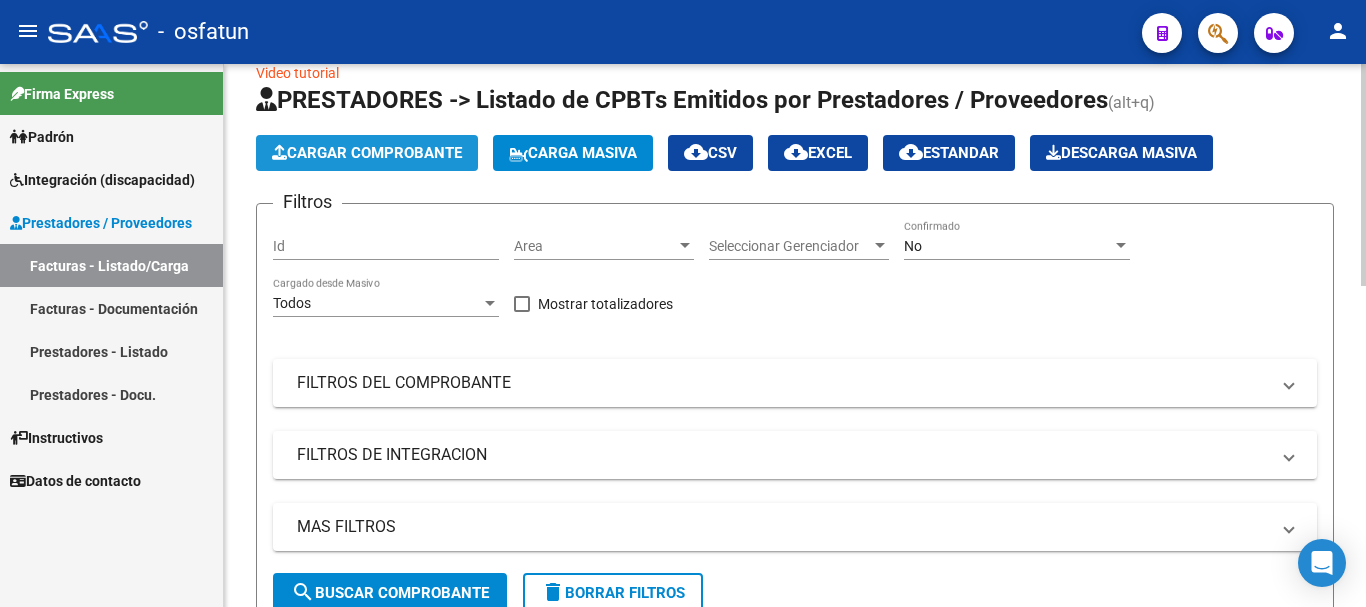 click on "Cargar Comprobante" 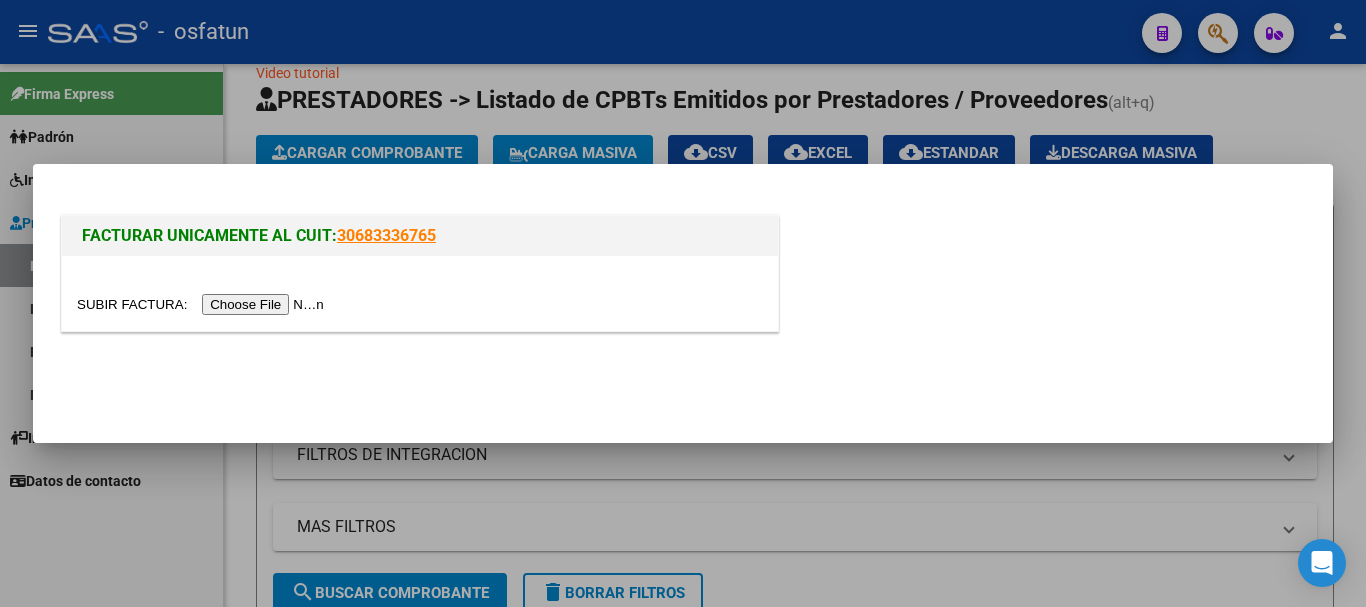 click at bounding box center (203, 304) 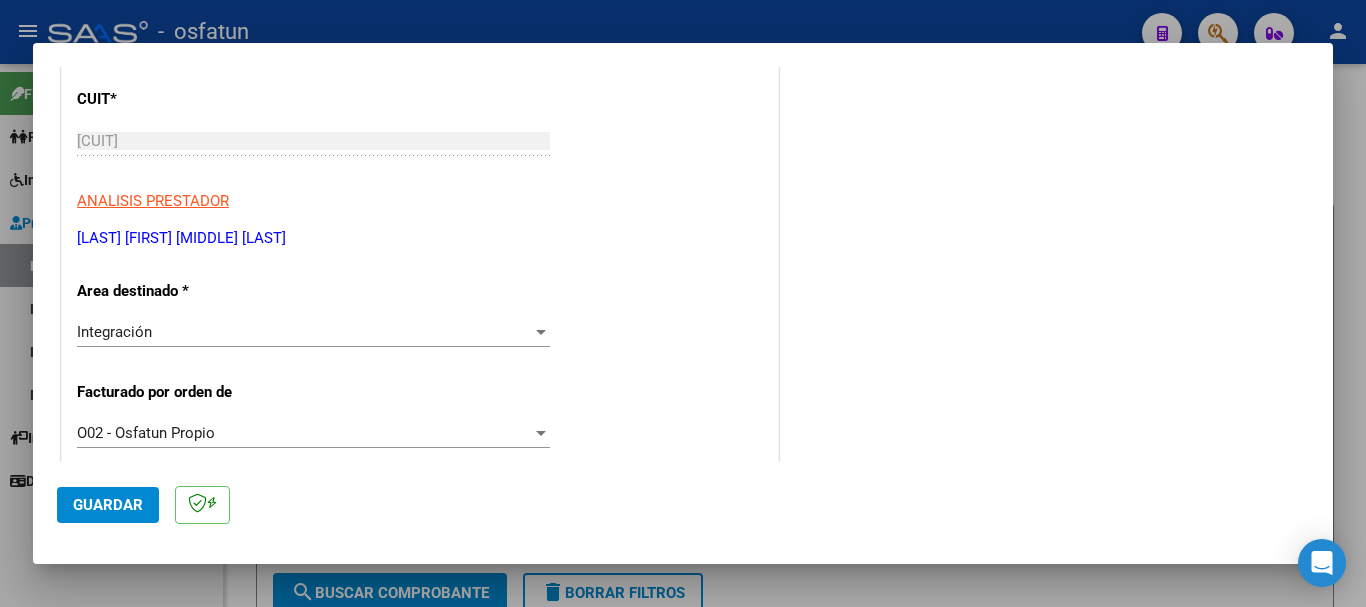scroll, scrollTop: 341, scrollLeft: 0, axis: vertical 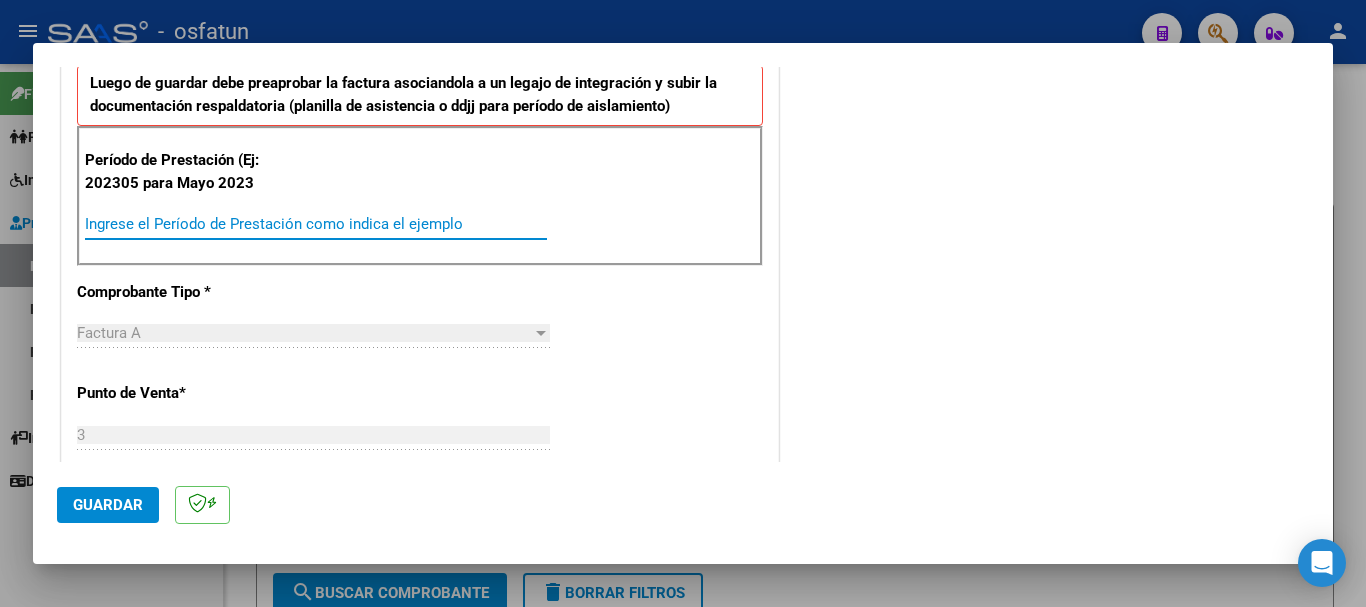 click on "Ingrese el Período de Prestación como indica el ejemplo" at bounding box center [316, 224] 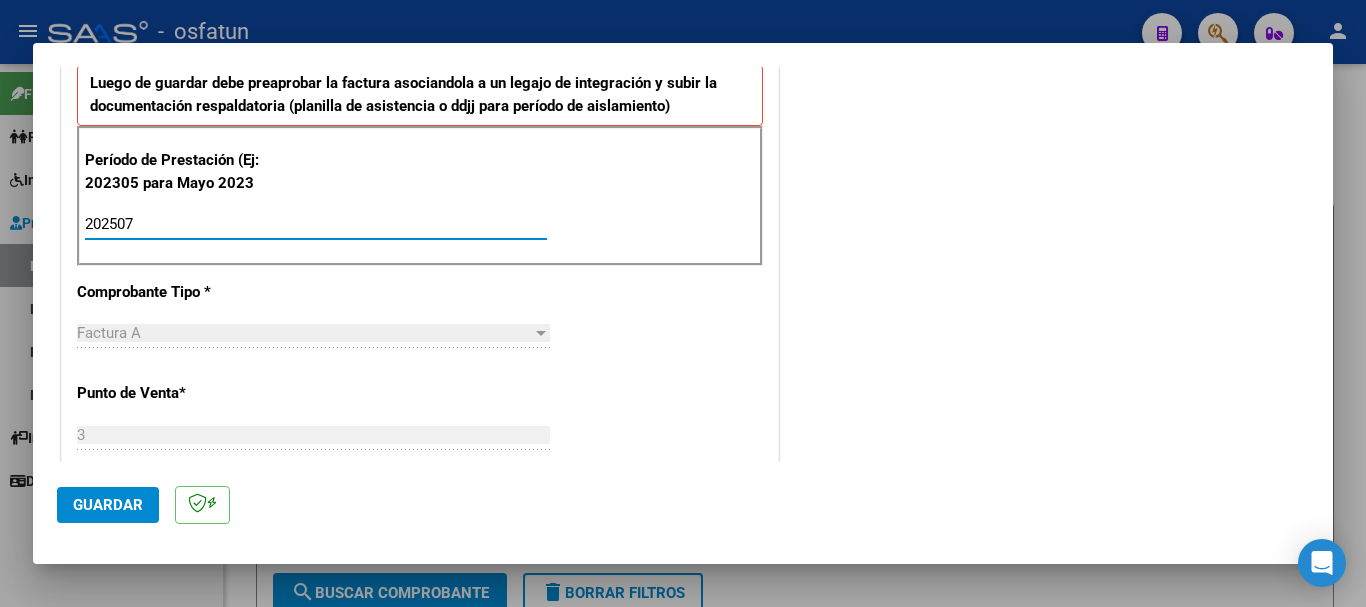 type on "202507" 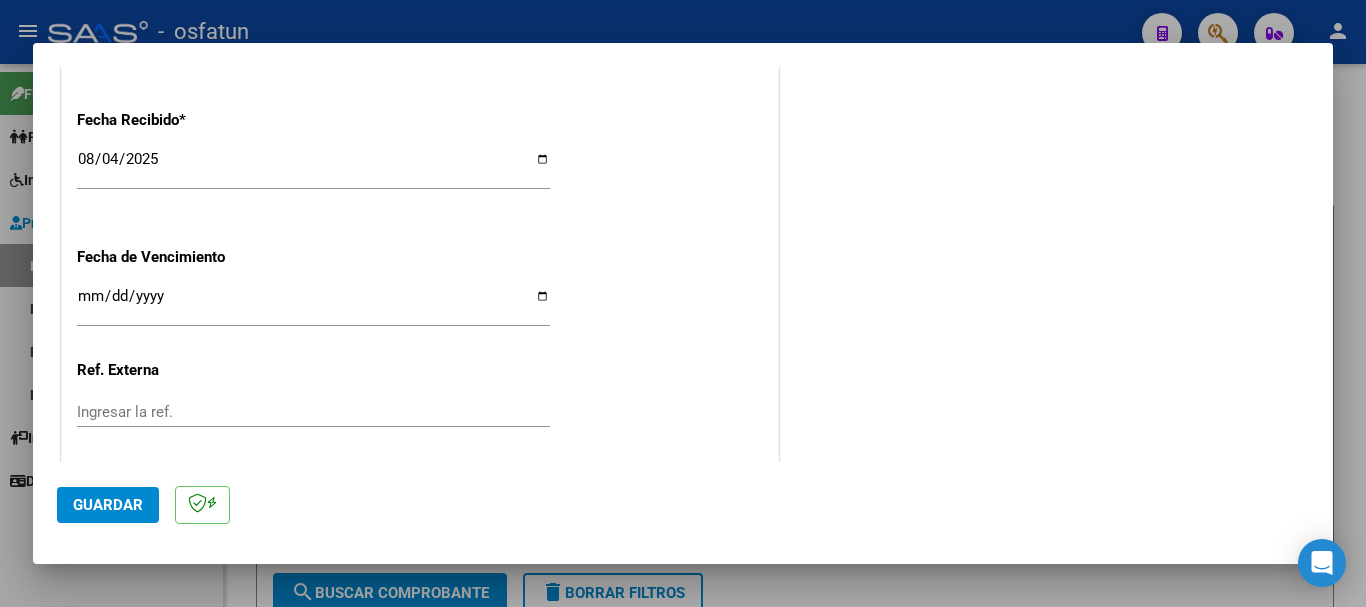 scroll, scrollTop: 1580, scrollLeft: 0, axis: vertical 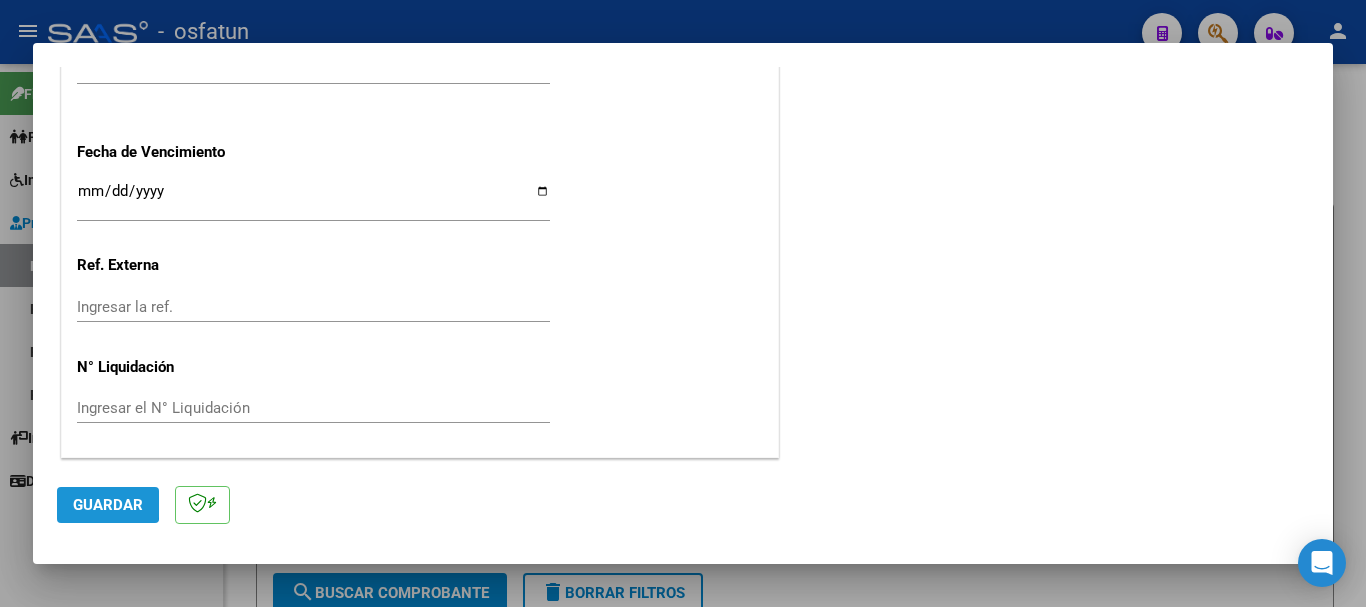 click on "Guardar" 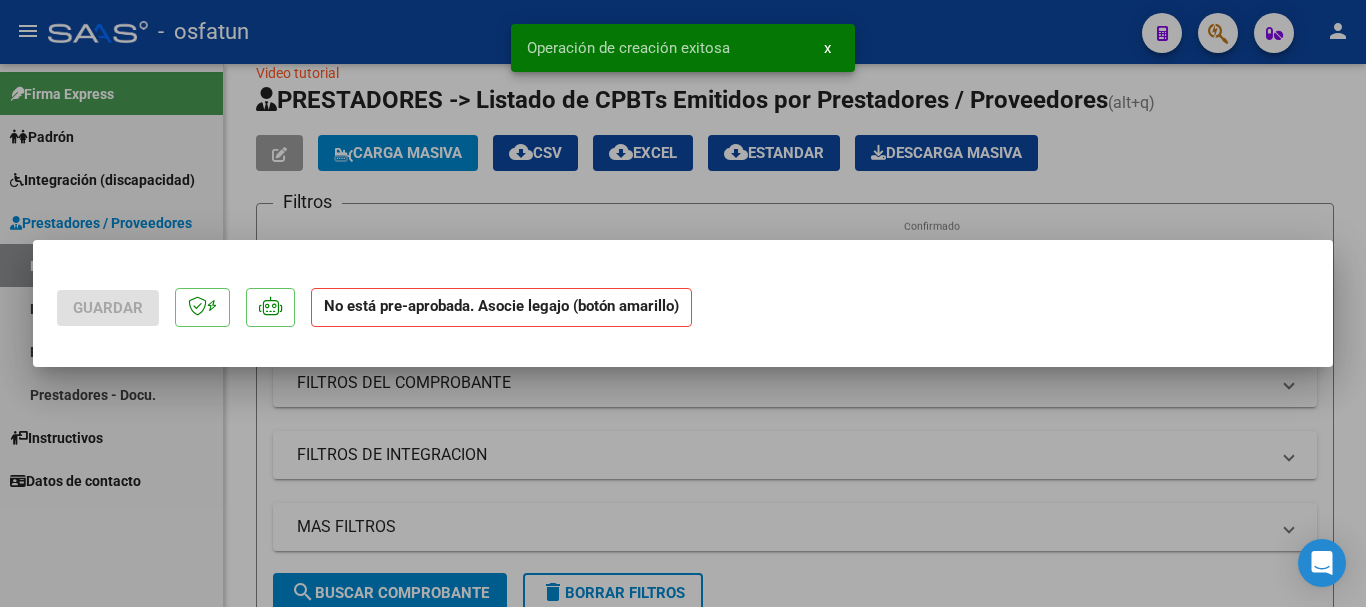 scroll, scrollTop: 0, scrollLeft: 0, axis: both 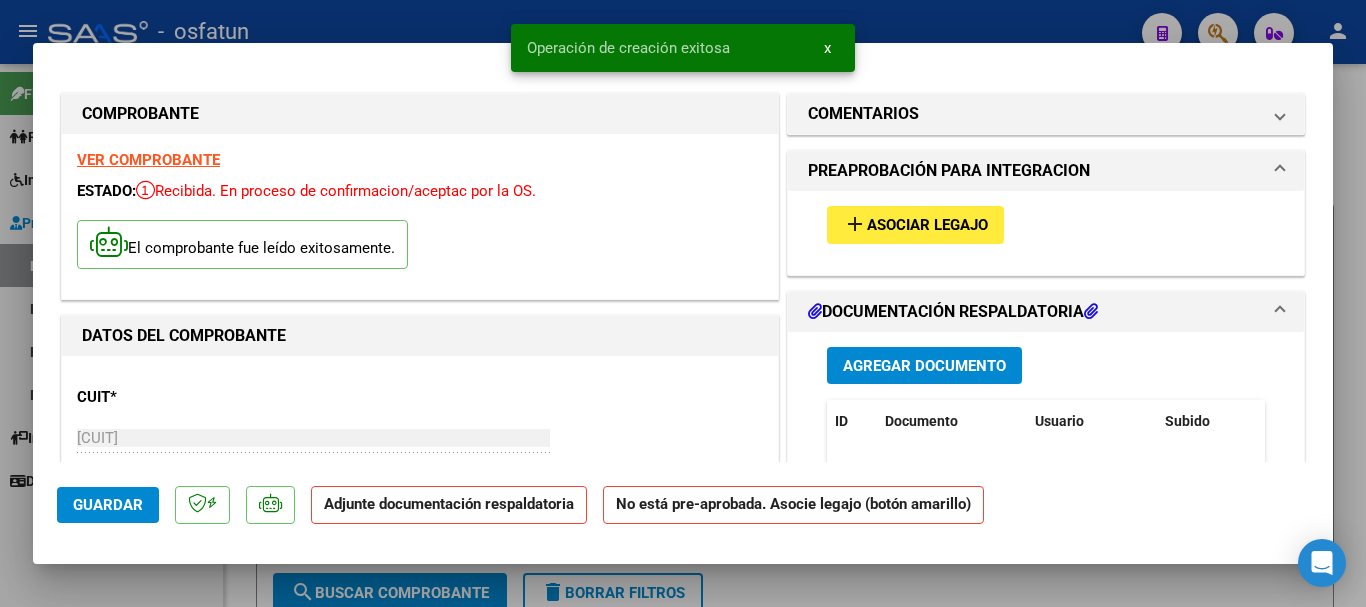 drag, startPoint x: 1152, startPoint y: 116, endPoint x: 904, endPoint y: 200, distance: 261.83966 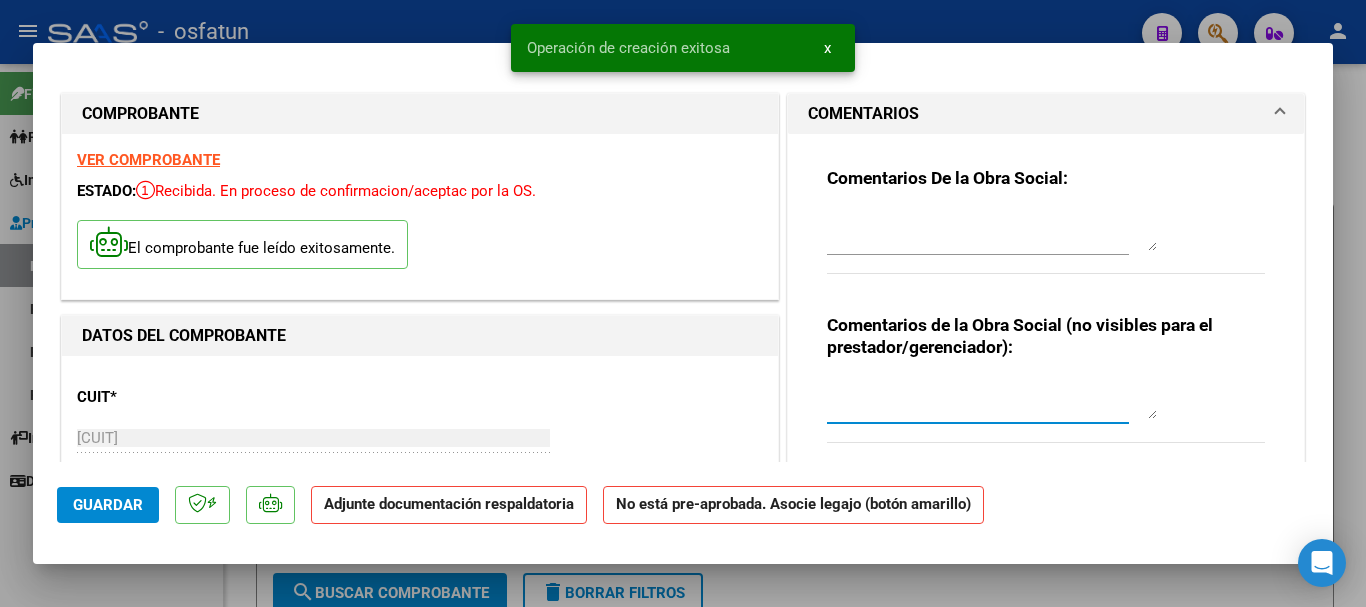 click at bounding box center [992, 399] 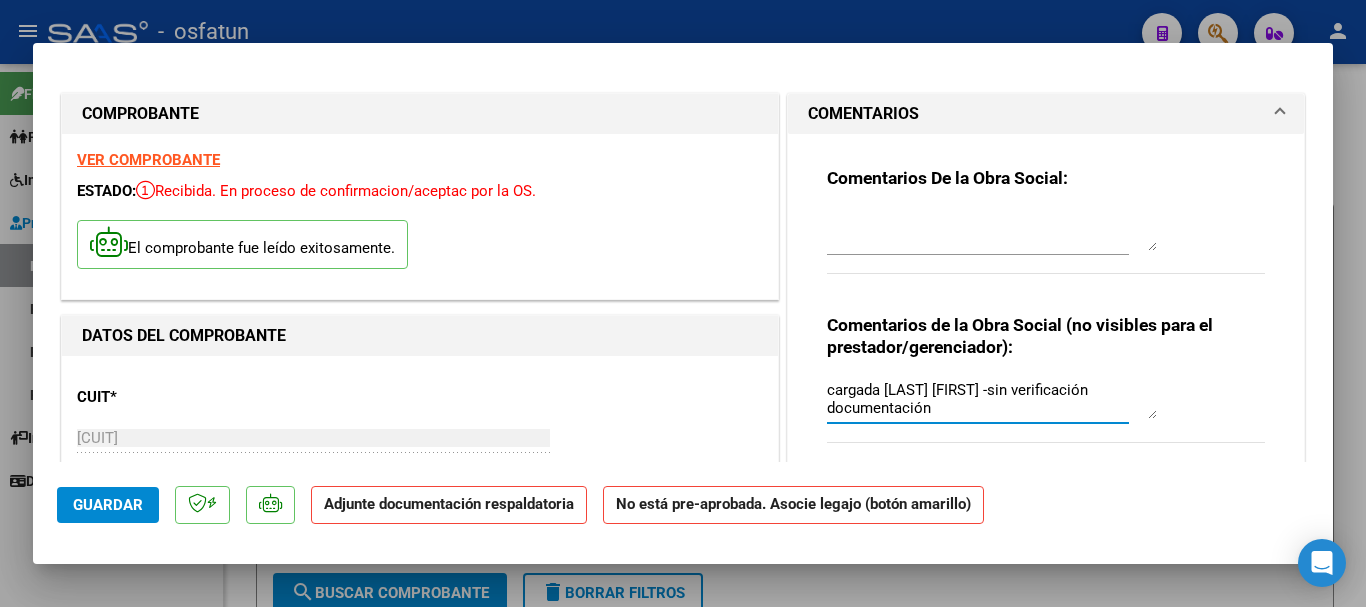click on "cargada [LAST] [FIRST] -sin verificación documentación" at bounding box center (992, 399) 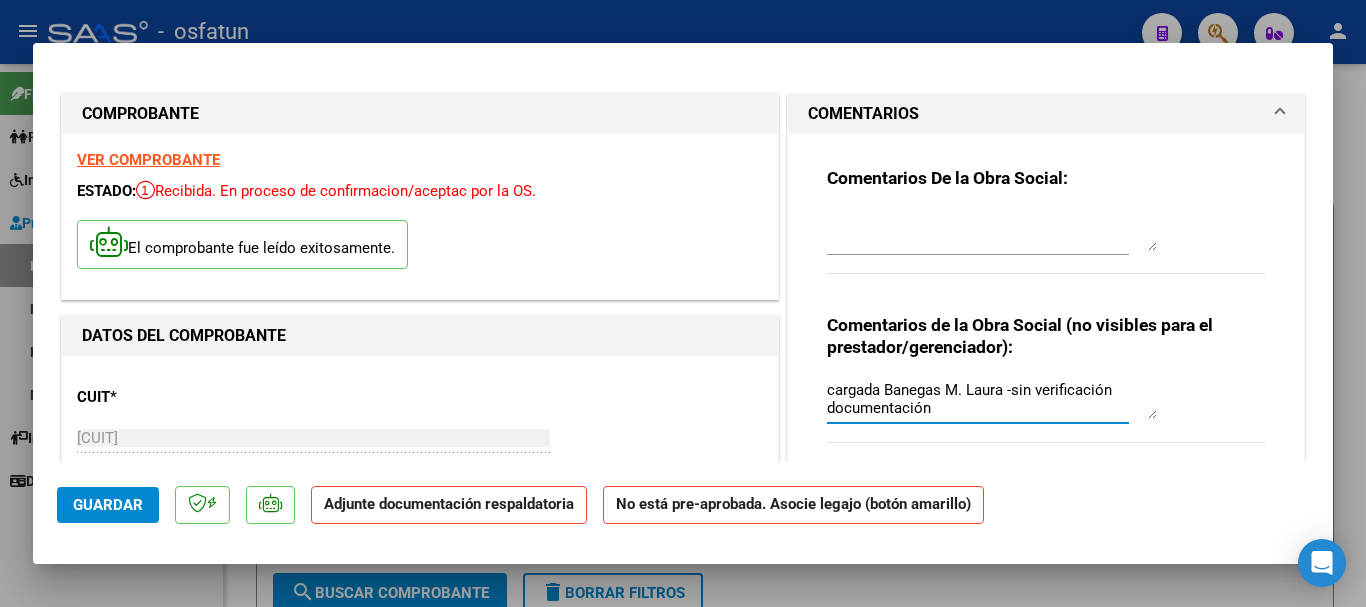 type on "cargada Banegas M. Laura -sin verificación documentación" 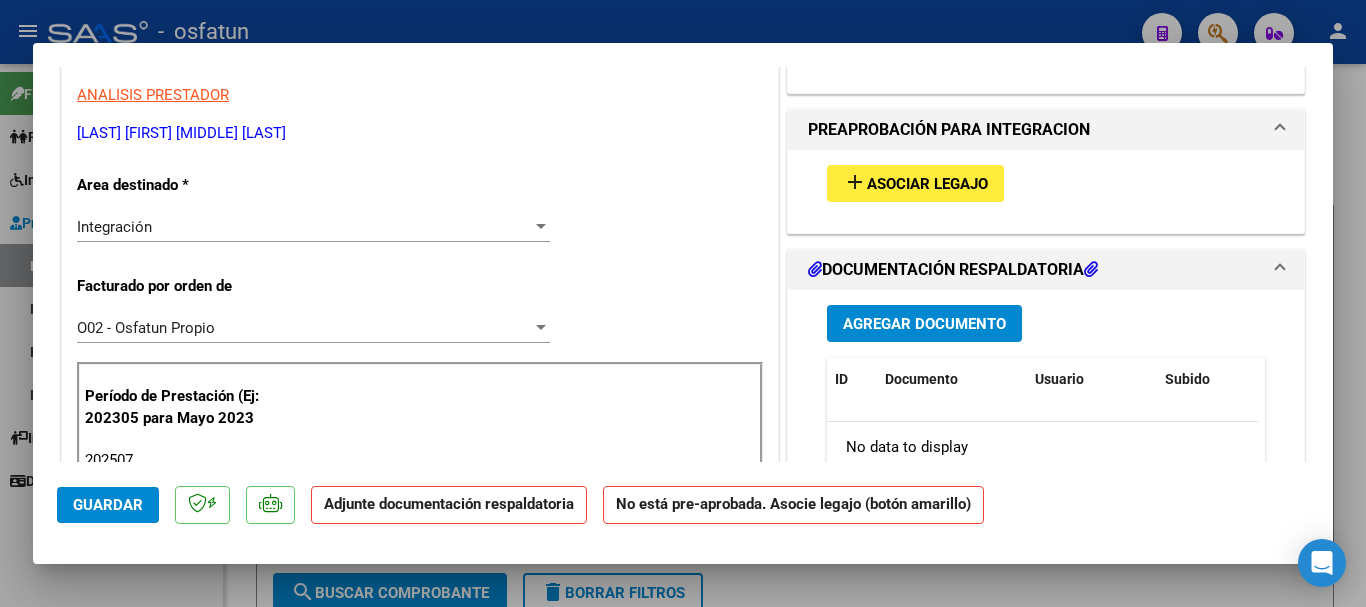 scroll, scrollTop: 436, scrollLeft: 0, axis: vertical 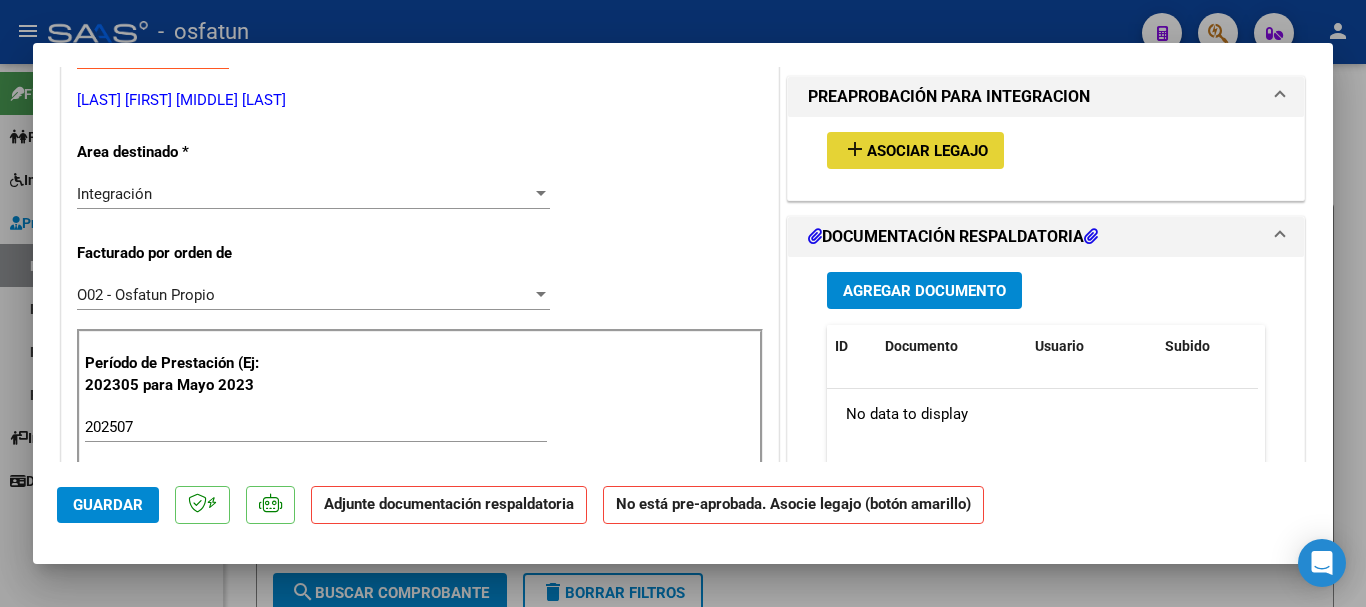 click on "Asociar Legajo" at bounding box center [927, 151] 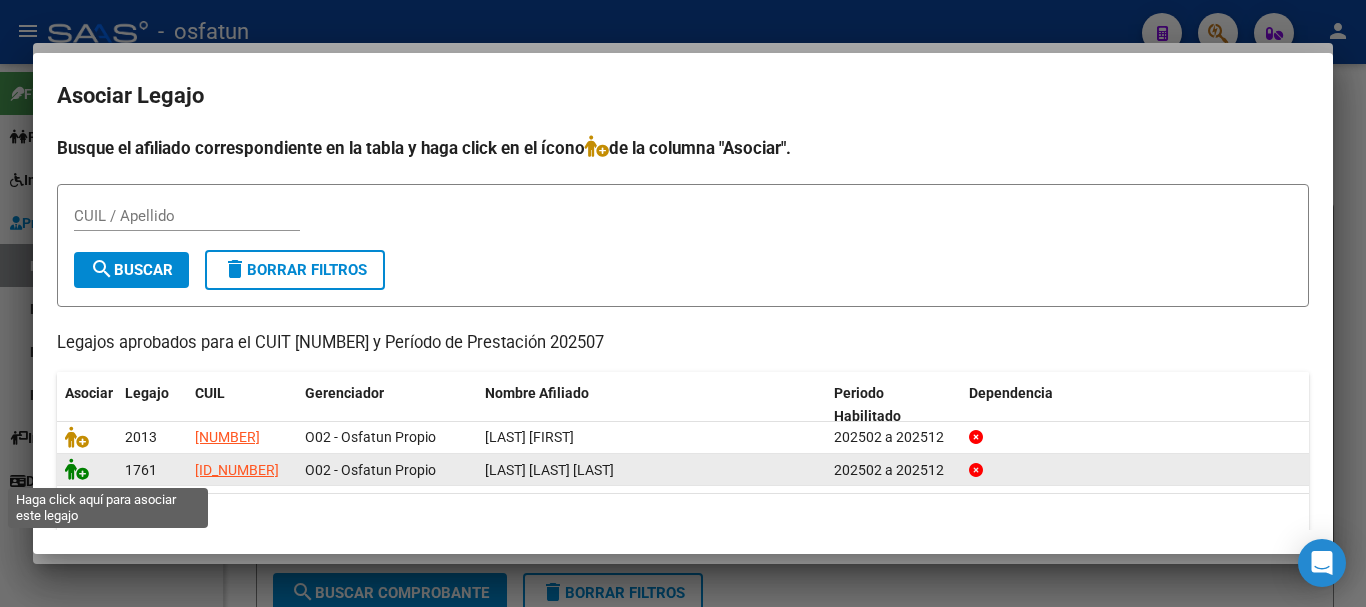 click 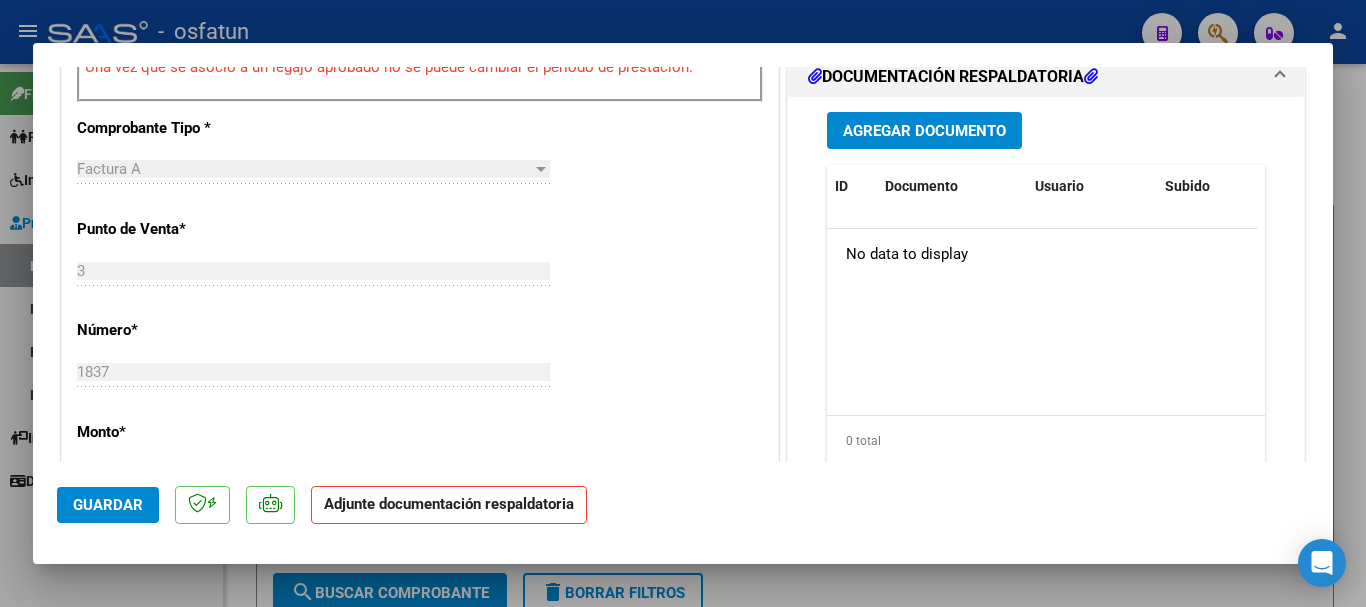 scroll, scrollTop: 900, scrollLeft: 0, axis: vertical 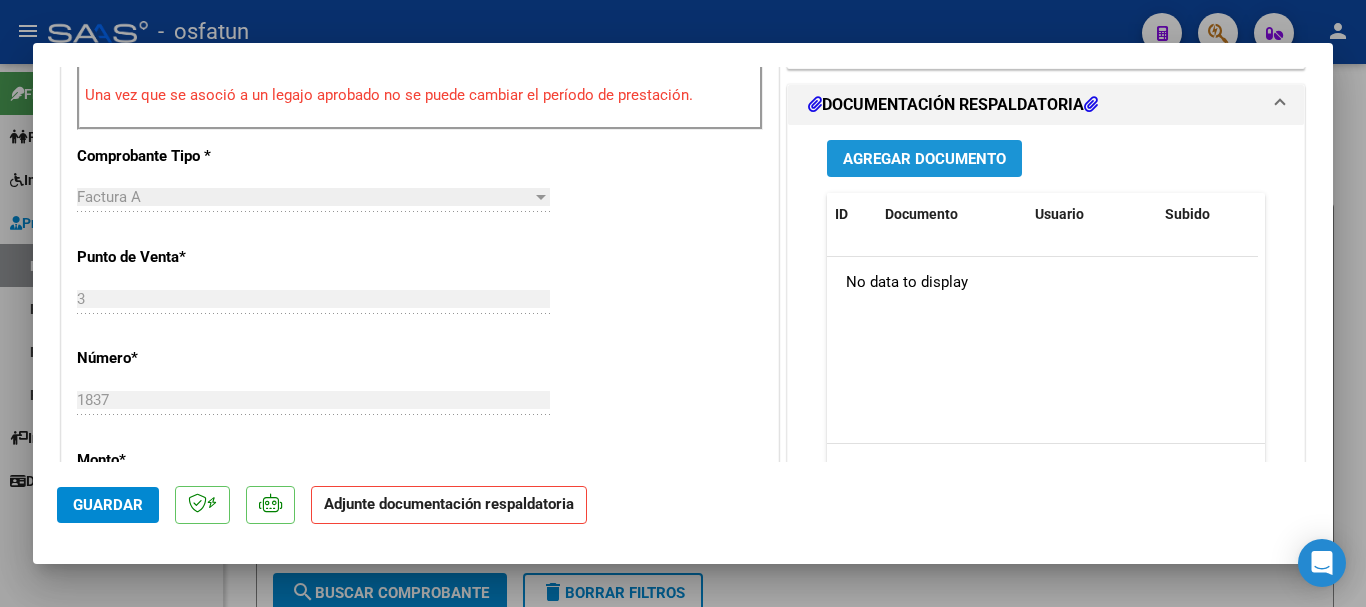 click on "Agregar Documento" at bounding box center (924, 159) 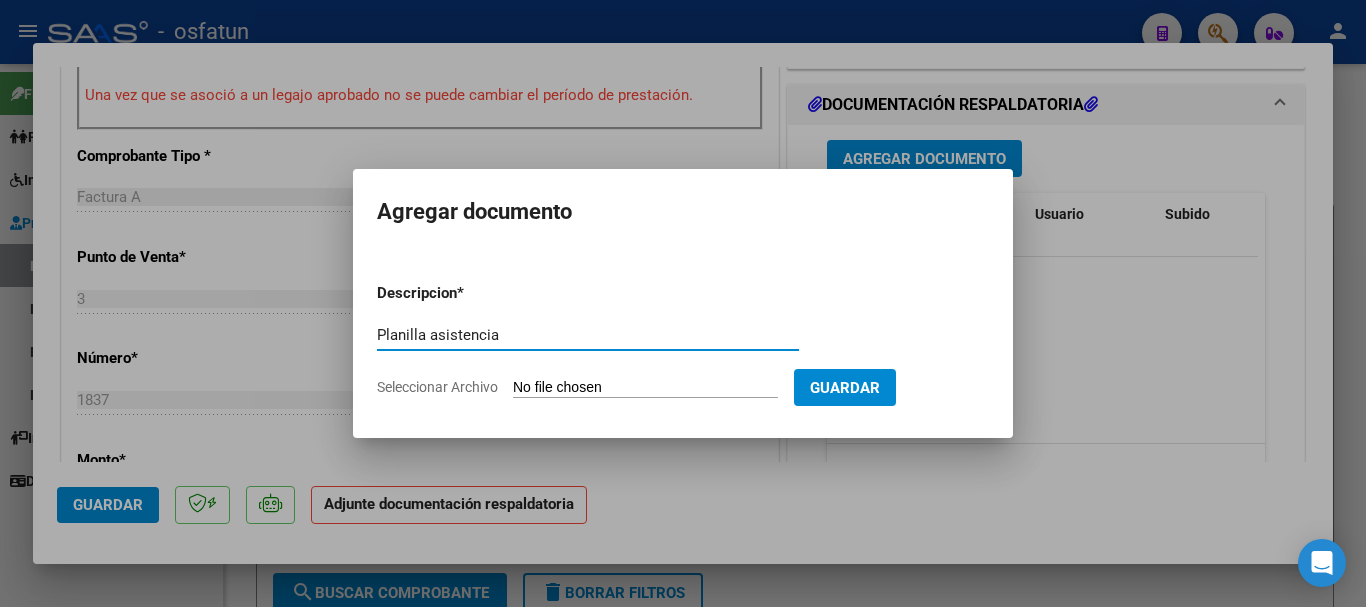 type on "Planilla asistencia" 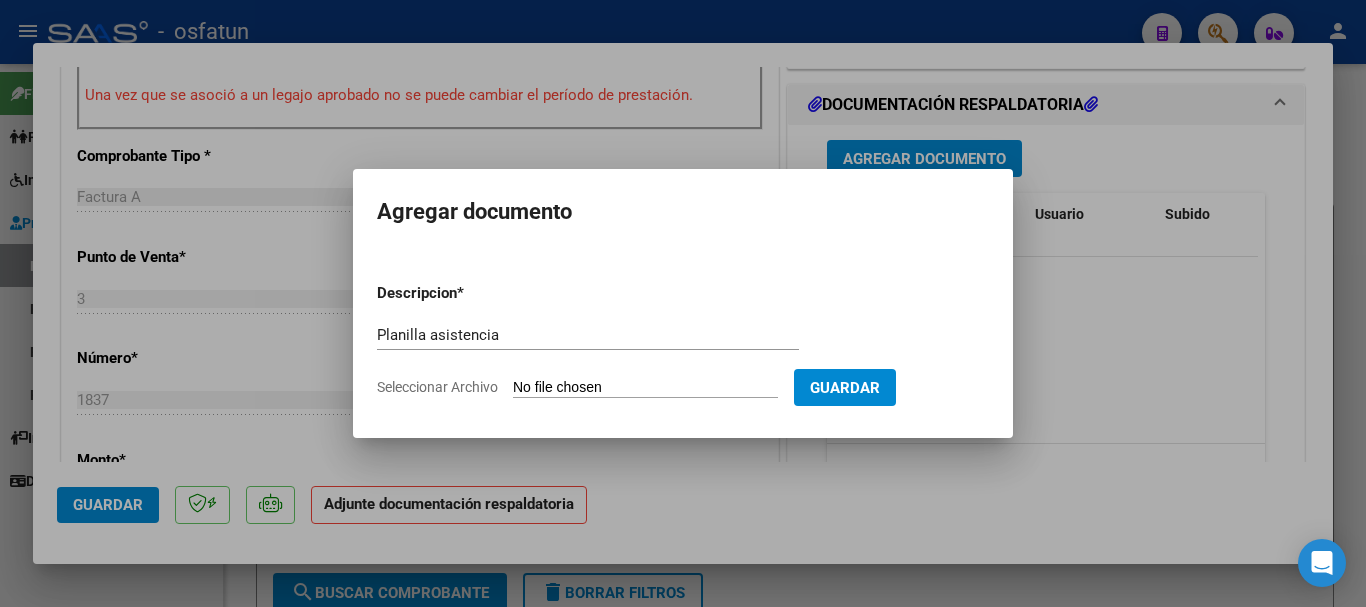 click on "Seleccionar Archivo" at bounding box center (645, 388) 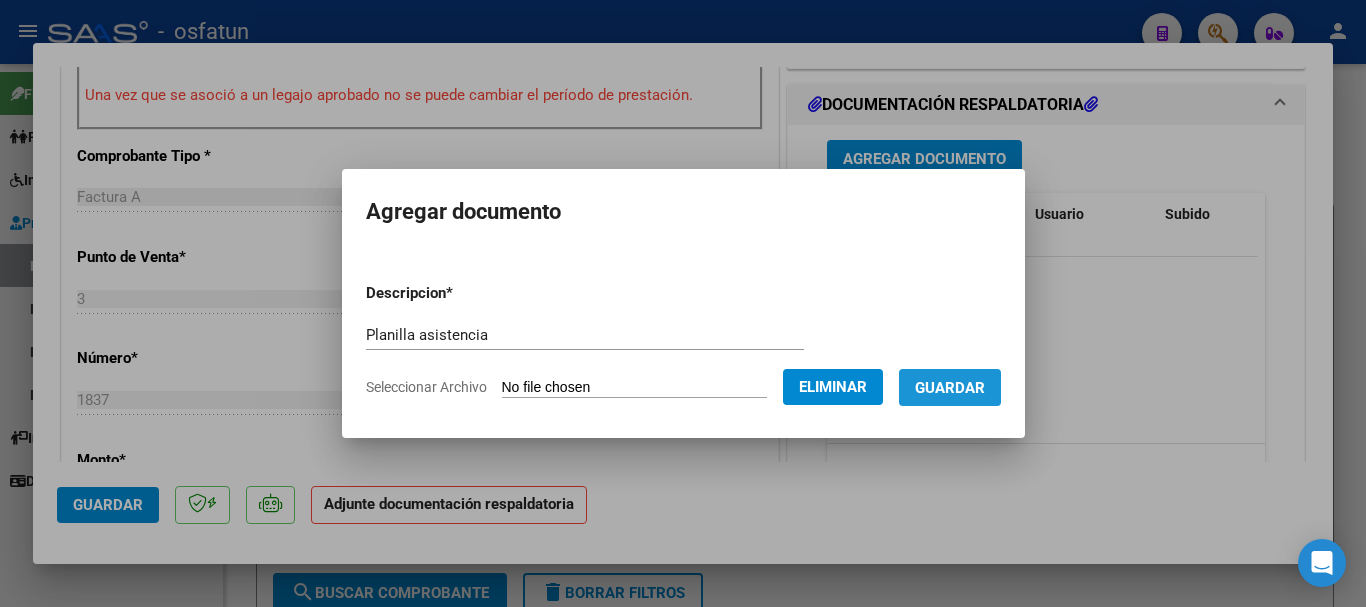 click on "Guardar" at bounding box center [950, 388] 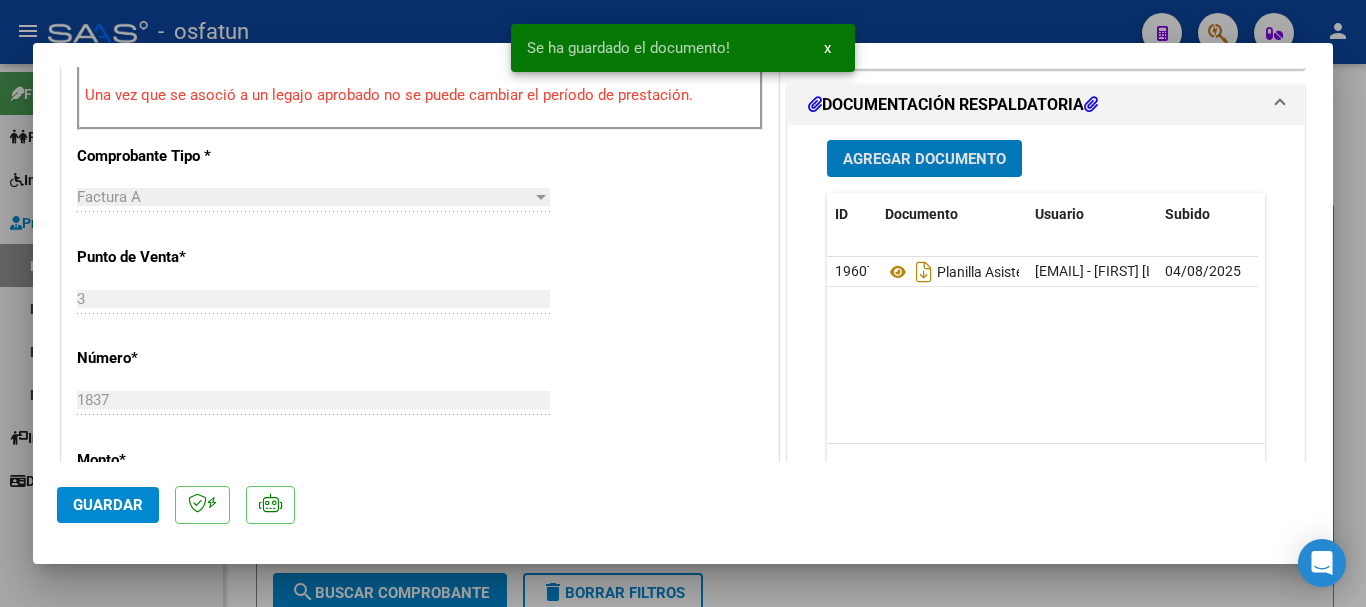 click on "Agregar Documento" at bounding box center [924, 159] 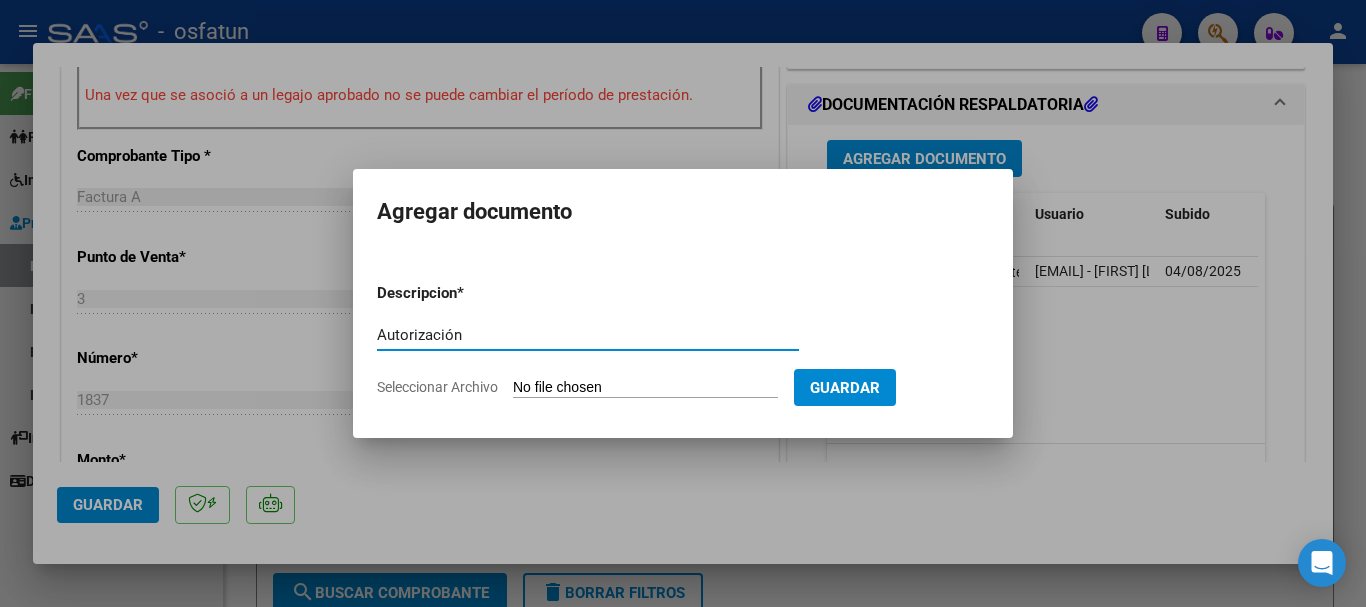 type on "Autorización" 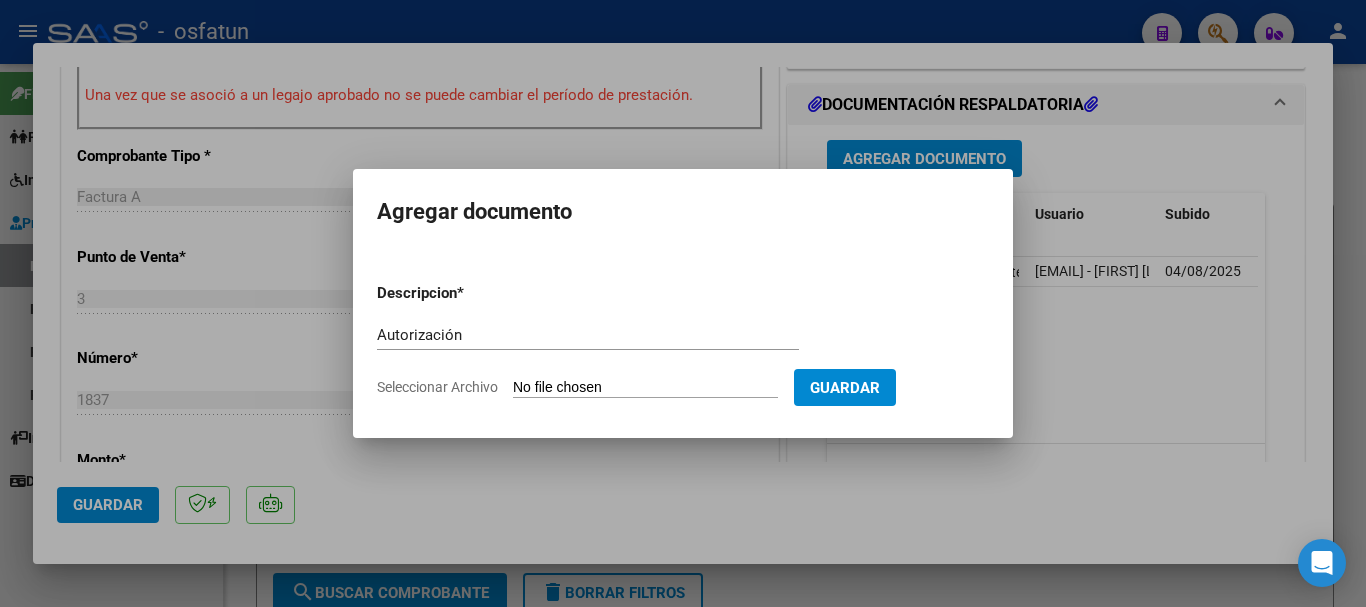 click on "Seleccionar Archivo" at bounding box center [645, 388] 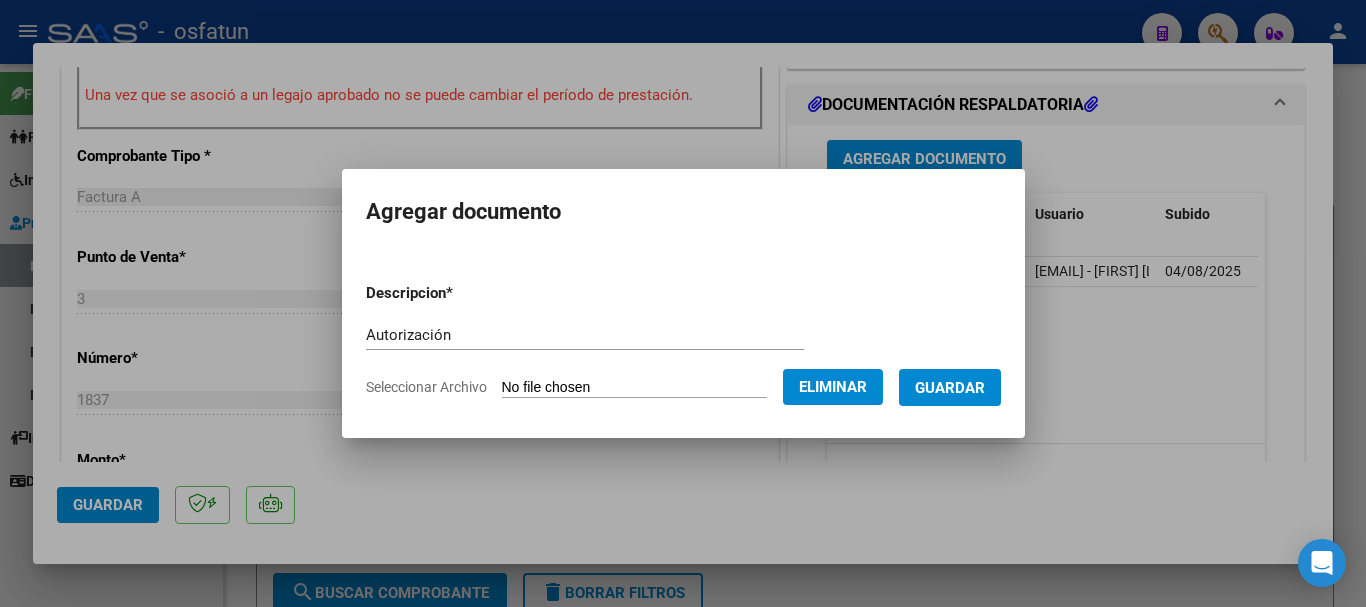 click on "Guardar" at bounding box center (950, 387) 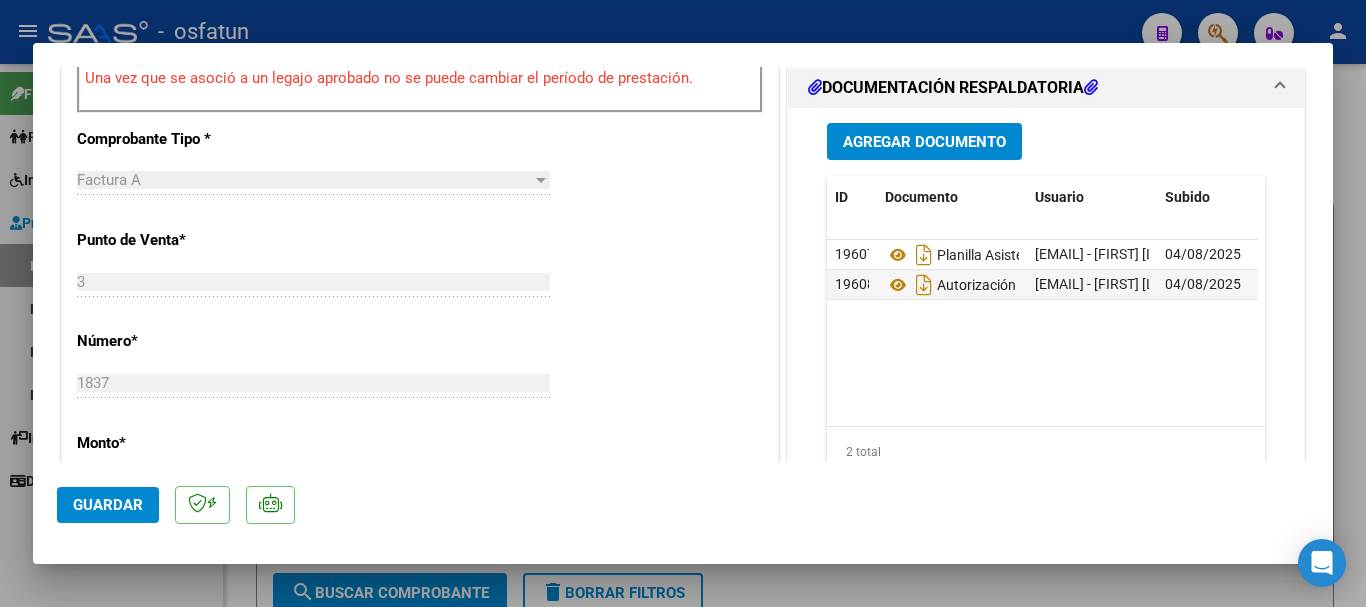 scroll, scrollTop: 816, scrollLeft: 0, axis: vertical 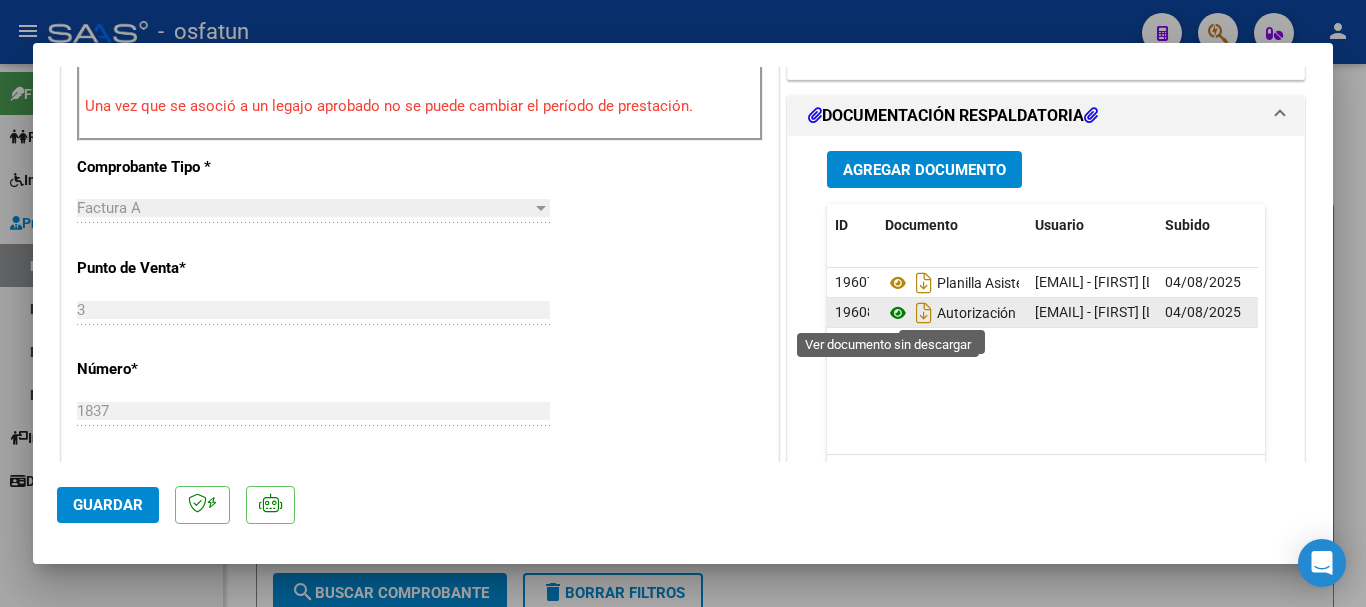 click 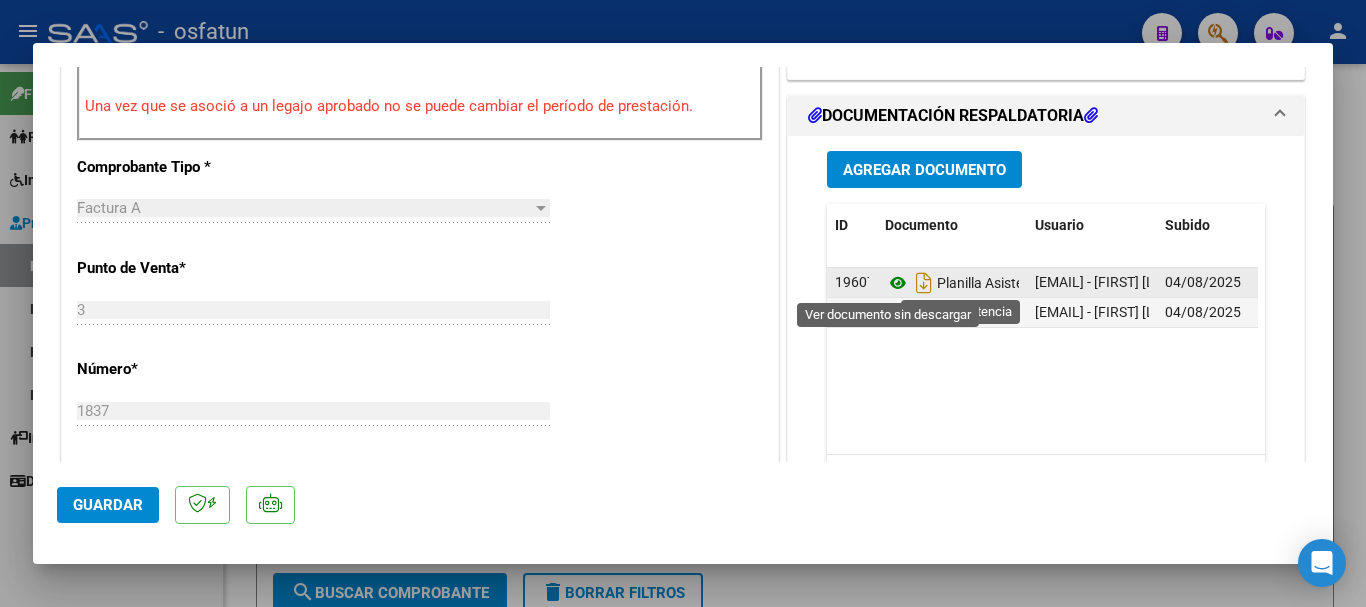 click 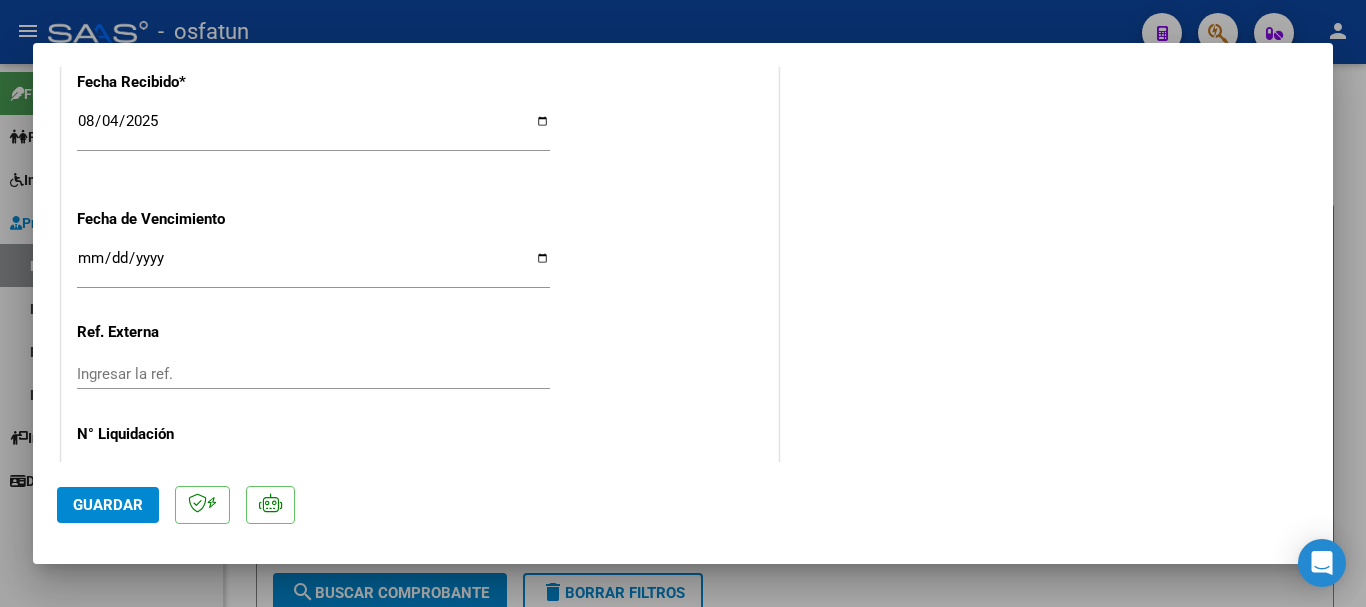 scroll, scrollTop: 1610, scrollLeft: 0, axis: vertical 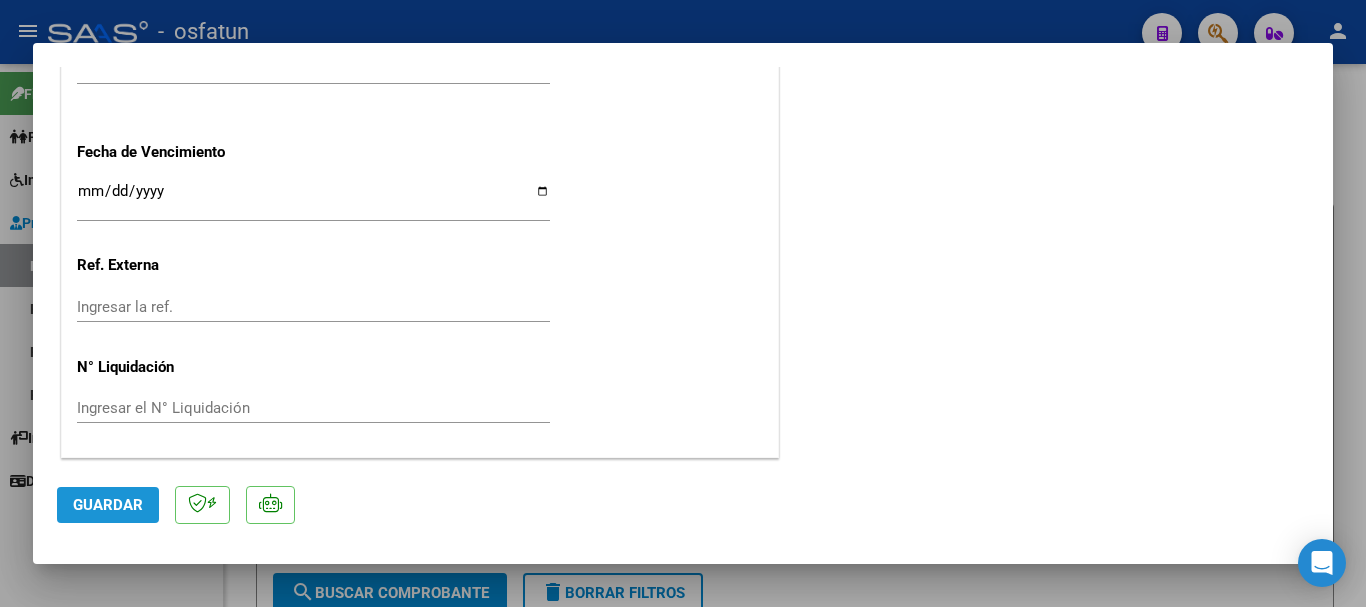 click on "Guardar" 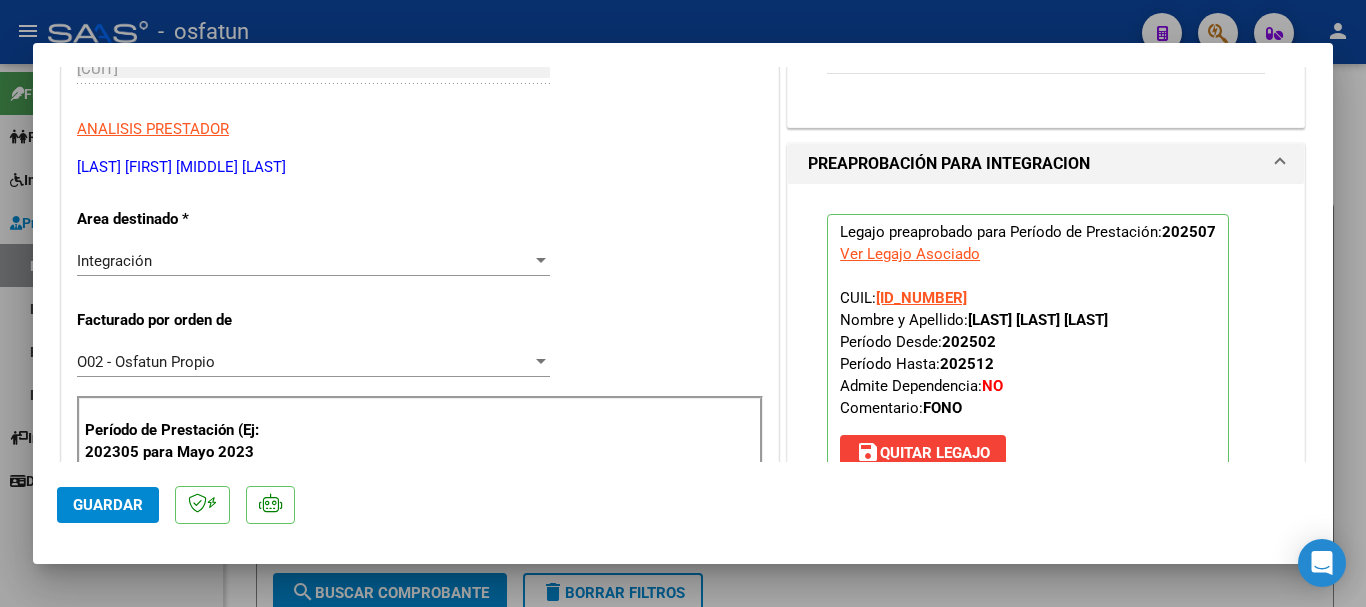 scroll, scrollTop: 363, scrollLeft: 0, axis: vertical 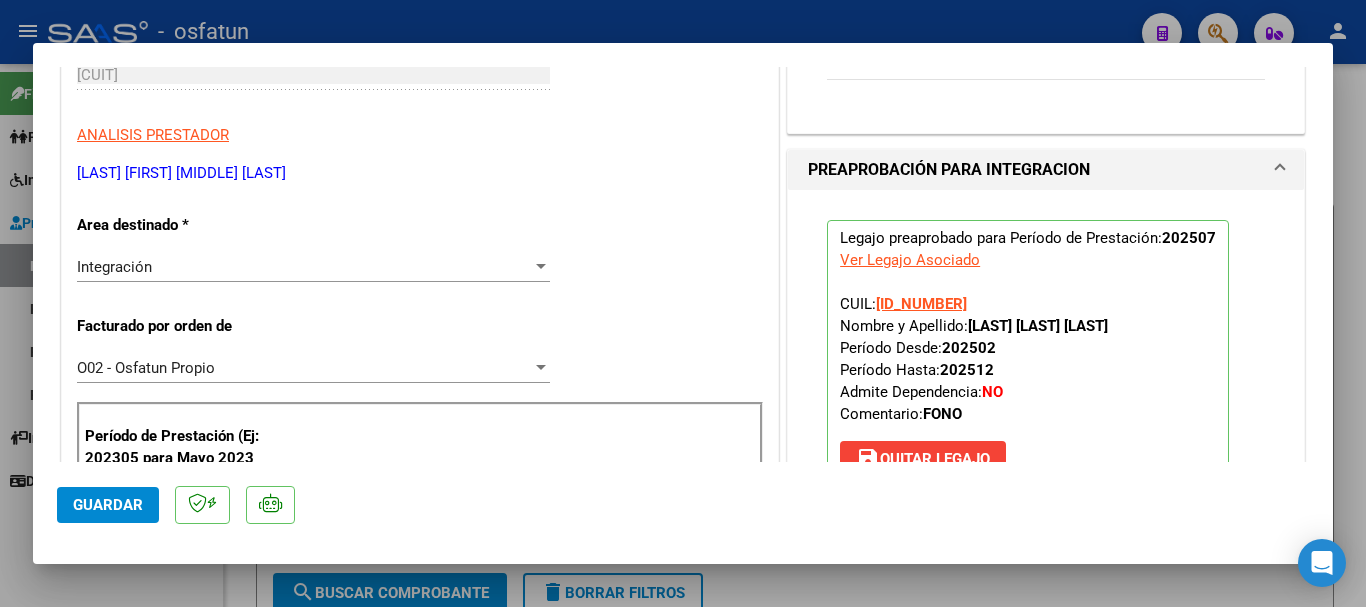 drag, startPoint x: 963, startPoint y: 321, endPoint x: 1139, endPoint y: 331, distance: 176.28386 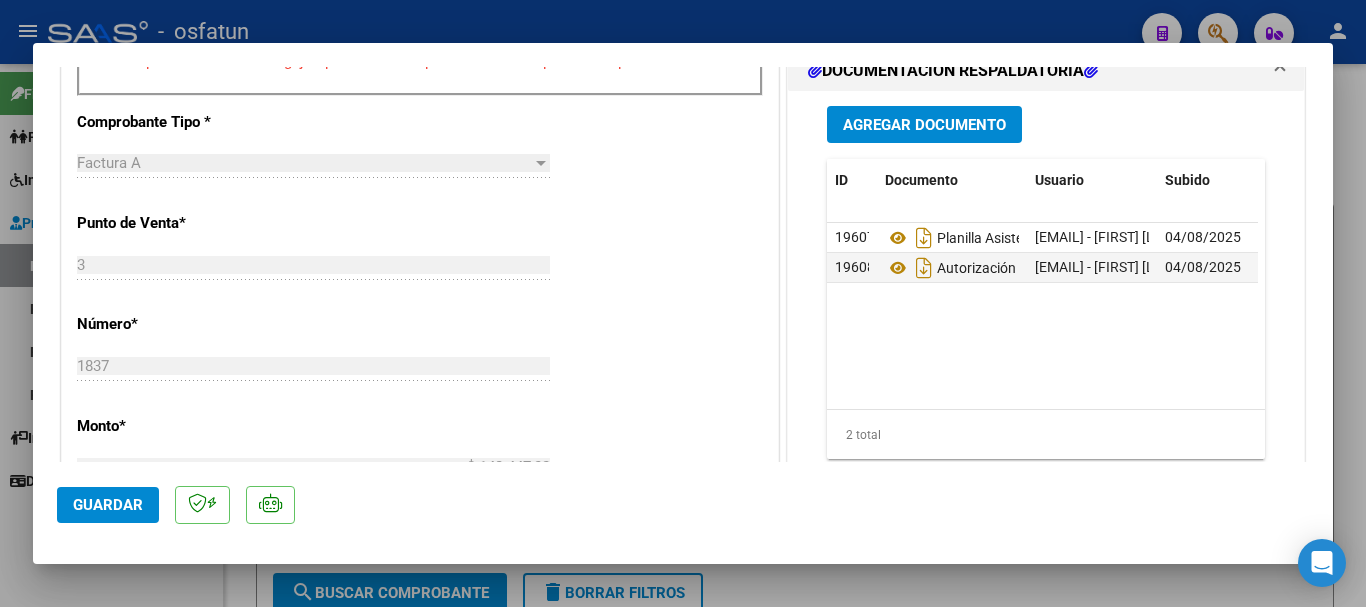 scroll, scrollTop: 906, scrollLeft: 0, axis: vertical 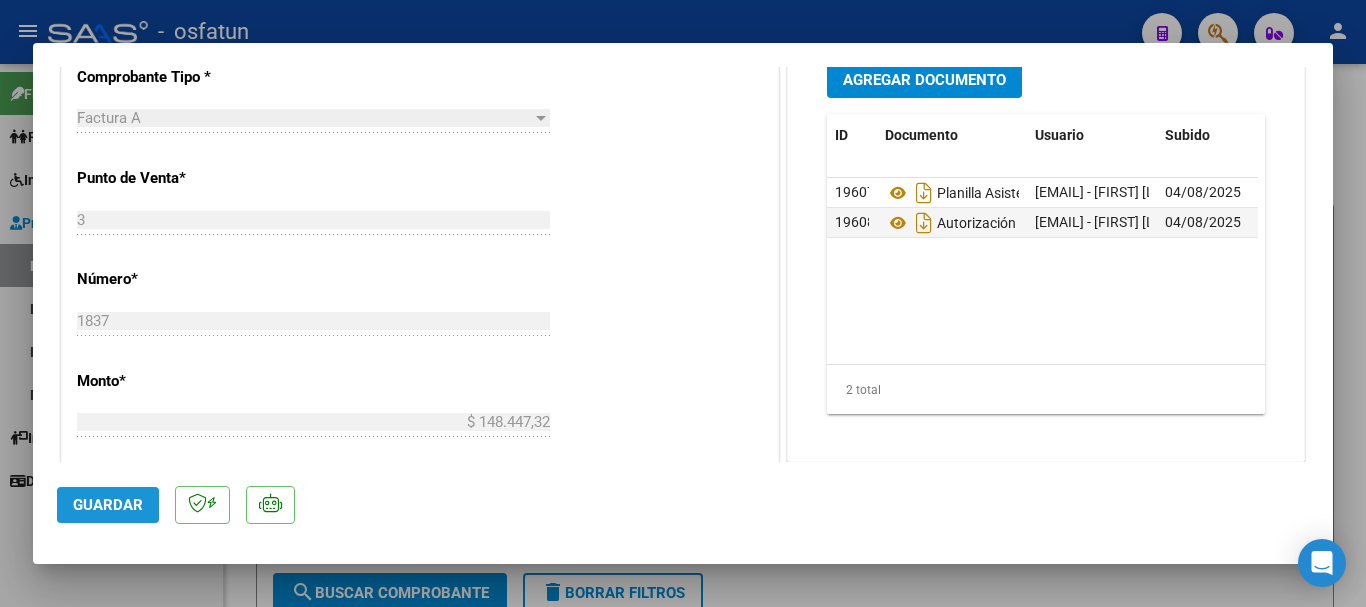 click on "Guardar" 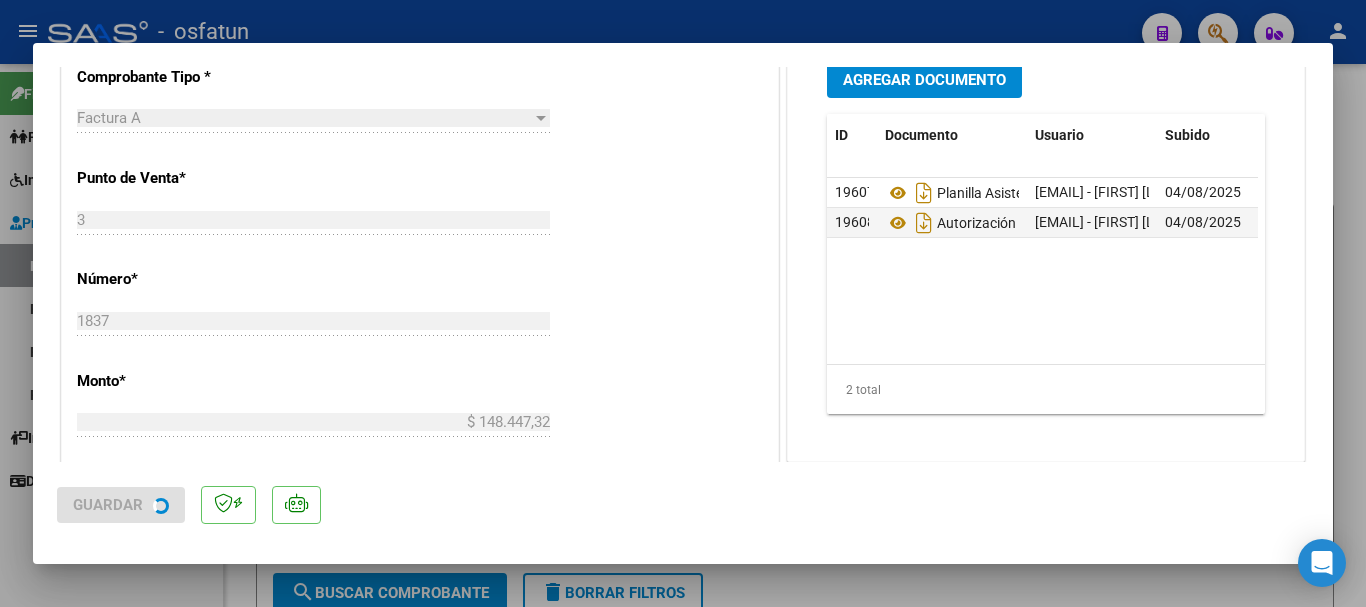 click at bounding box center (683, 303) 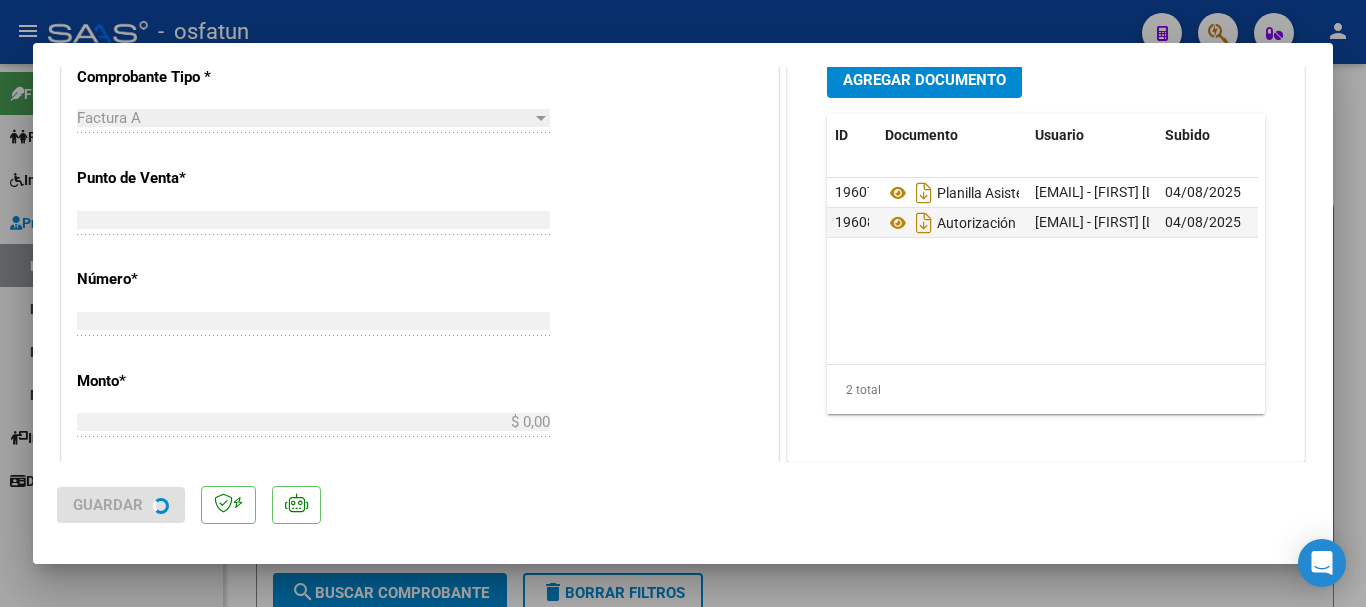 scroll, scrollTop: 865, scrollLeft: 0, axis: vertical 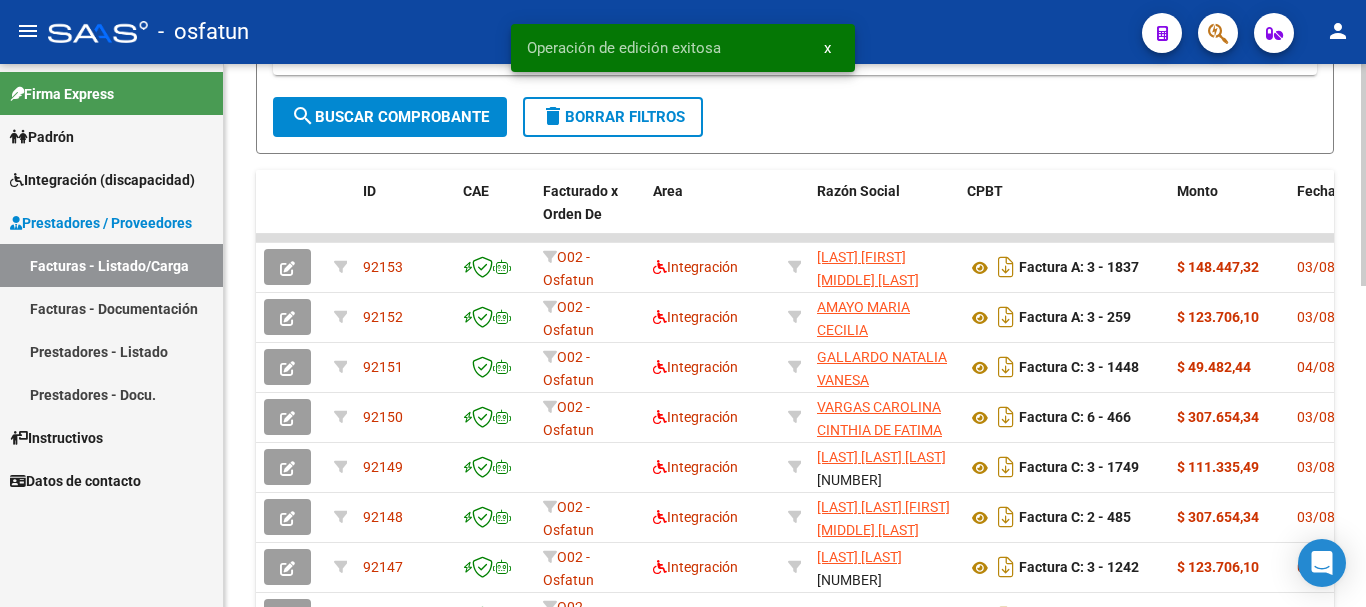click 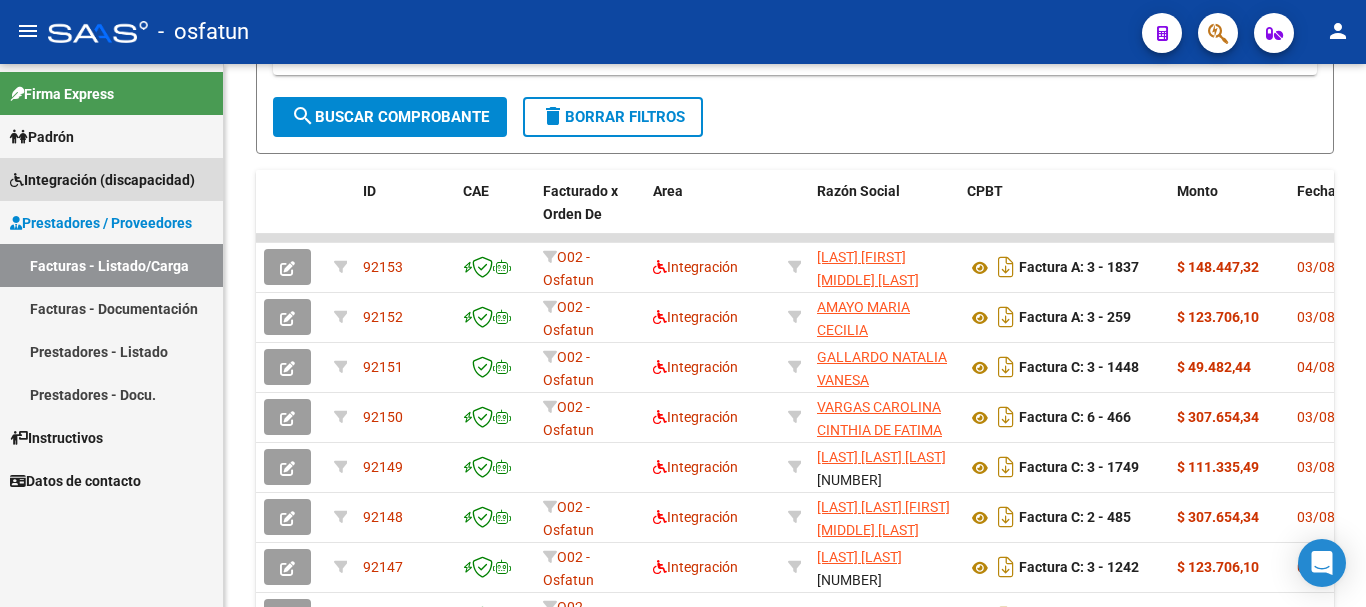 click on "Integración (discapacidad)" at bounding box center (111, 179) 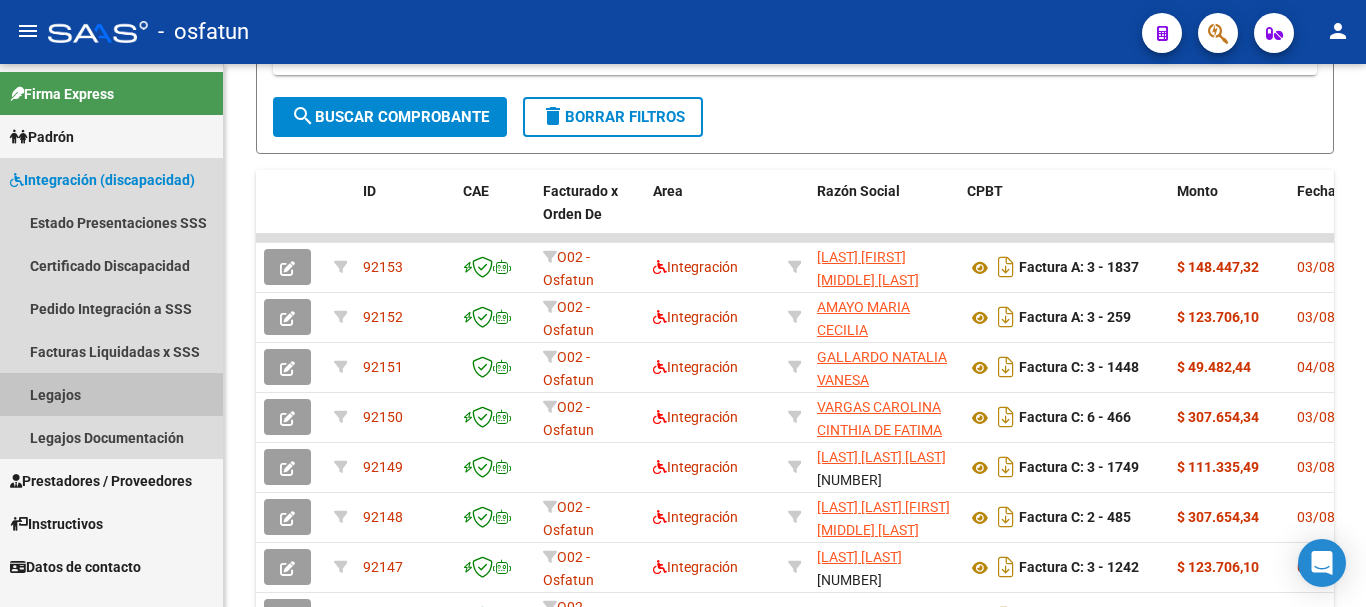 click on "Legajos" at bounding box center (111, 394) 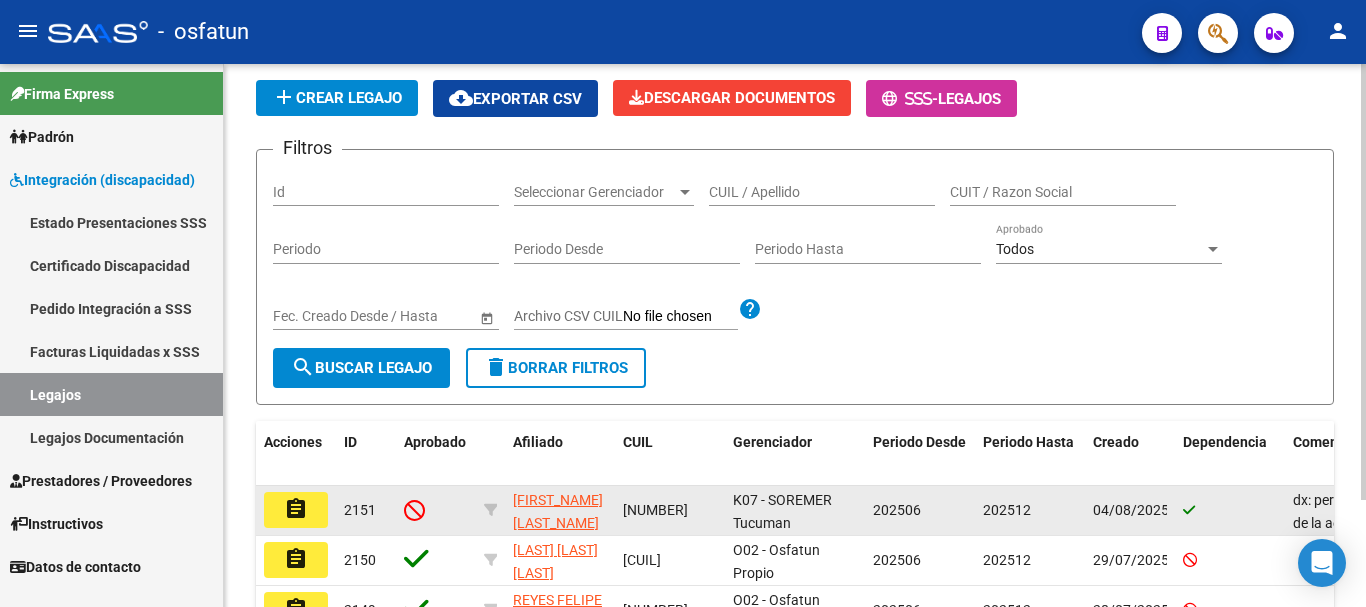 scroll, scrollTop: 510, scrollLeft: 0, axis: vertical 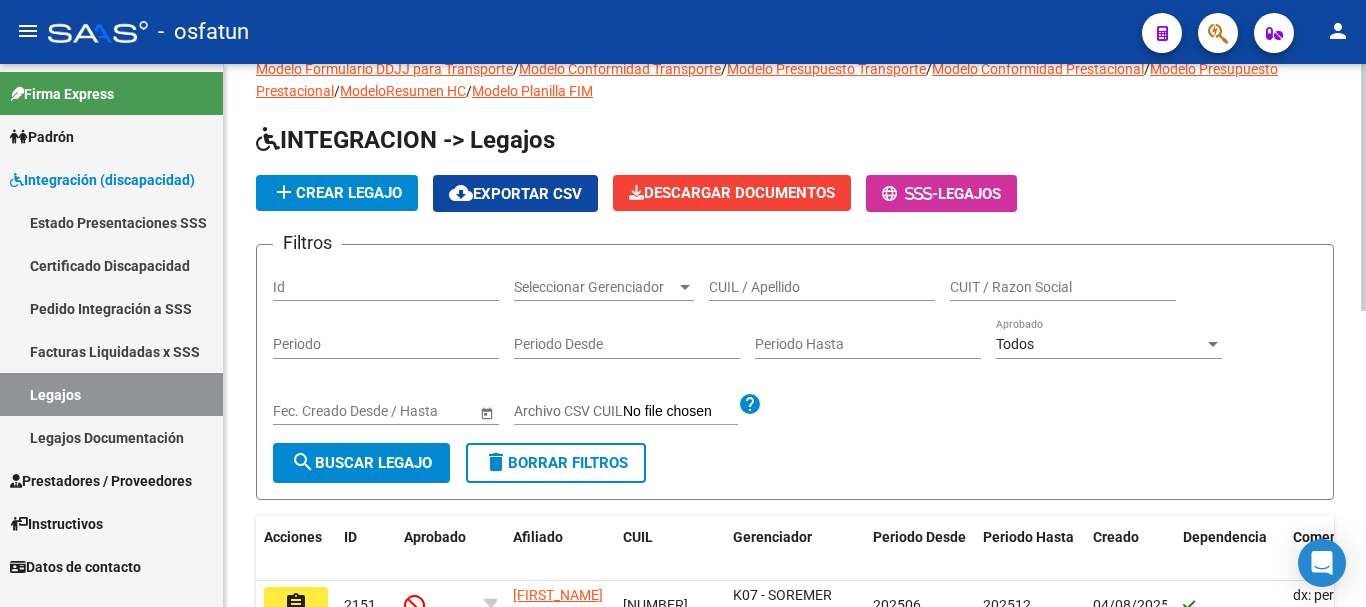 click on "Modelo Formulario DDJJ para Transporte  /  Modelo Conformidad Transporte  /  Modelo Presupuesto Transporte  /  Modelo Conformidad Prestacional  /  Modelo Presupuesto Prestacional  /  ModeloResumen HC  /  Modelo Planilla FIM  INTEGRACION -> Legajos add  Crear Legajo
cloud_download  Exportar CSV  Descargar Documentos
-  Legajos Filtros Id Seleccionar Gerenciador Seleccionar Gerenciador CUIL / Apellido CUIT / Razon Social Periodo Periodo Desde Periodo Hasta Todos Aprobado Start date – End date Fec. Creado Desde / Hasta Archivo CSV CUIL help search  Buscar Legajo  delete  Borrar Filtros  Acciones ID Aprobado Afiliado CUIL Gerenciador Periodo Desde Periodo Hasta Creado Dependencia Comentario Comentario Adm. assignment 2151 [LAST] [FIRST] [MIDDLE] [CUIL] K07 - SOREMER [CITY] 202506 202512 04/08/2025 dx: perturbación de la actividad y de la atención  assignment 2150 [LAST] [FIRST] [MIDDLE] [CUIL] O02 - Osfatun Propio 202506 202512 29/07/2025 assignment 2149 [LAST] [FIRST] [MIDDLE] [CUIL] 2148" 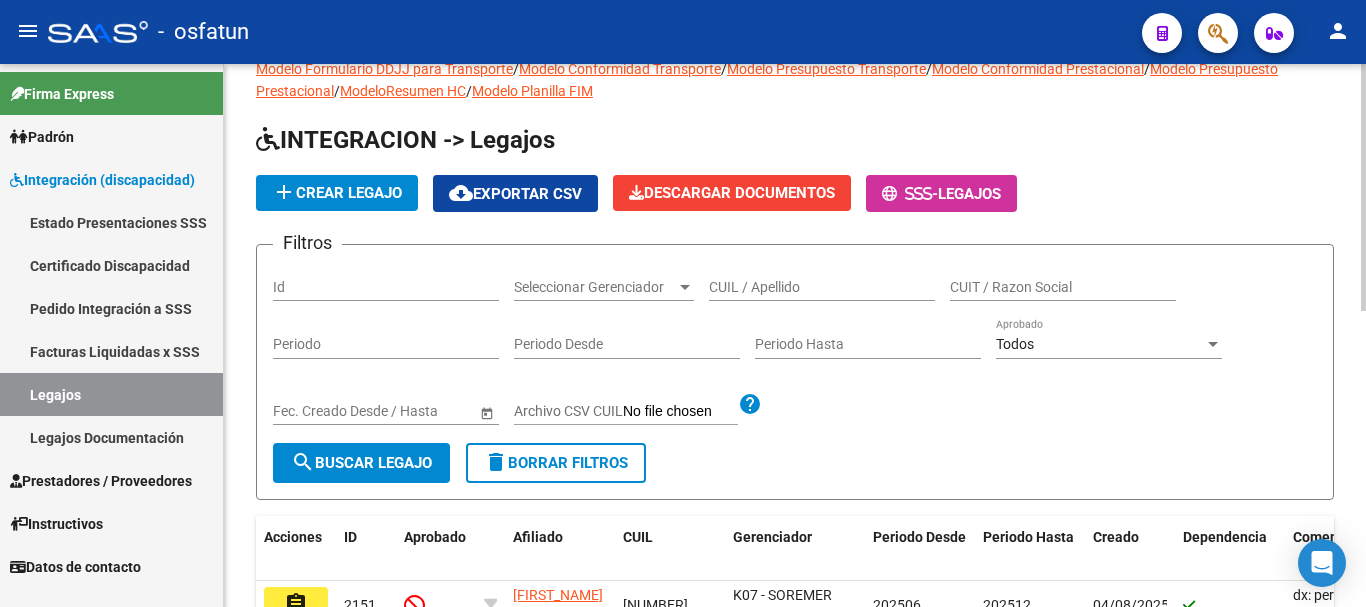 scroll, scrollTop: 29, scrollLeft: 0, axis: vertical 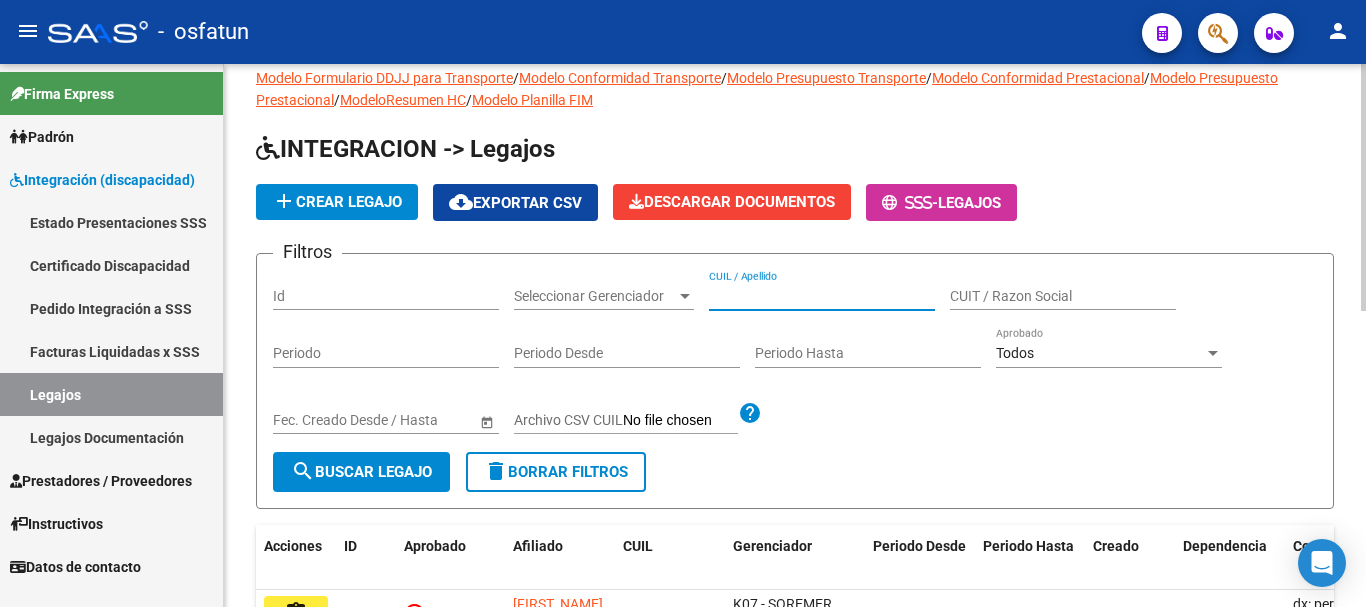 click on "CUIL / Apellido" at bounding box center [822, 296] 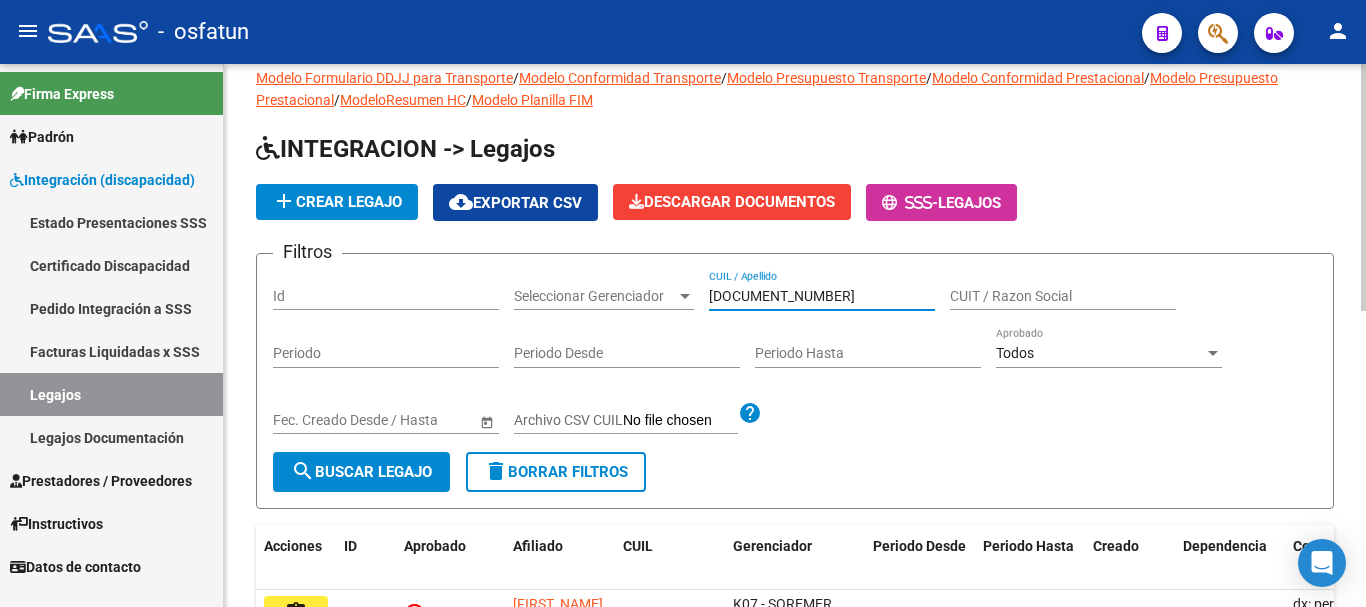type on "[DOCUMENT_NUMBER]" 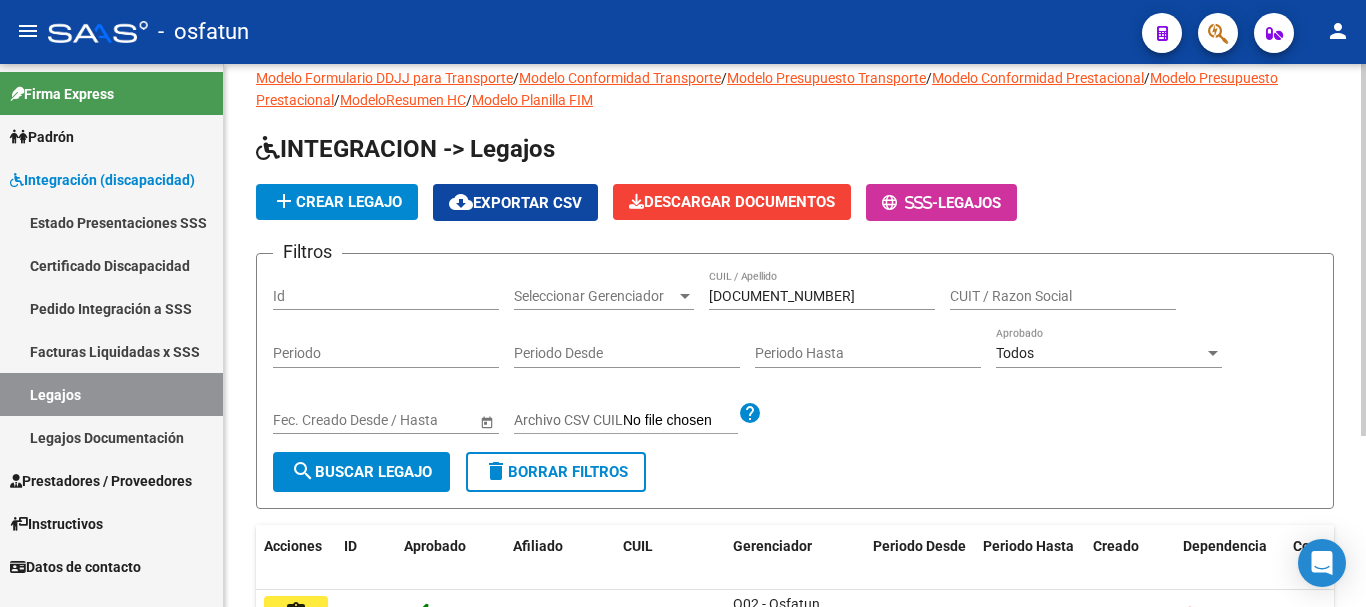 scroll, scrollTop: 250, scrollLeft: 0, axis: vertical 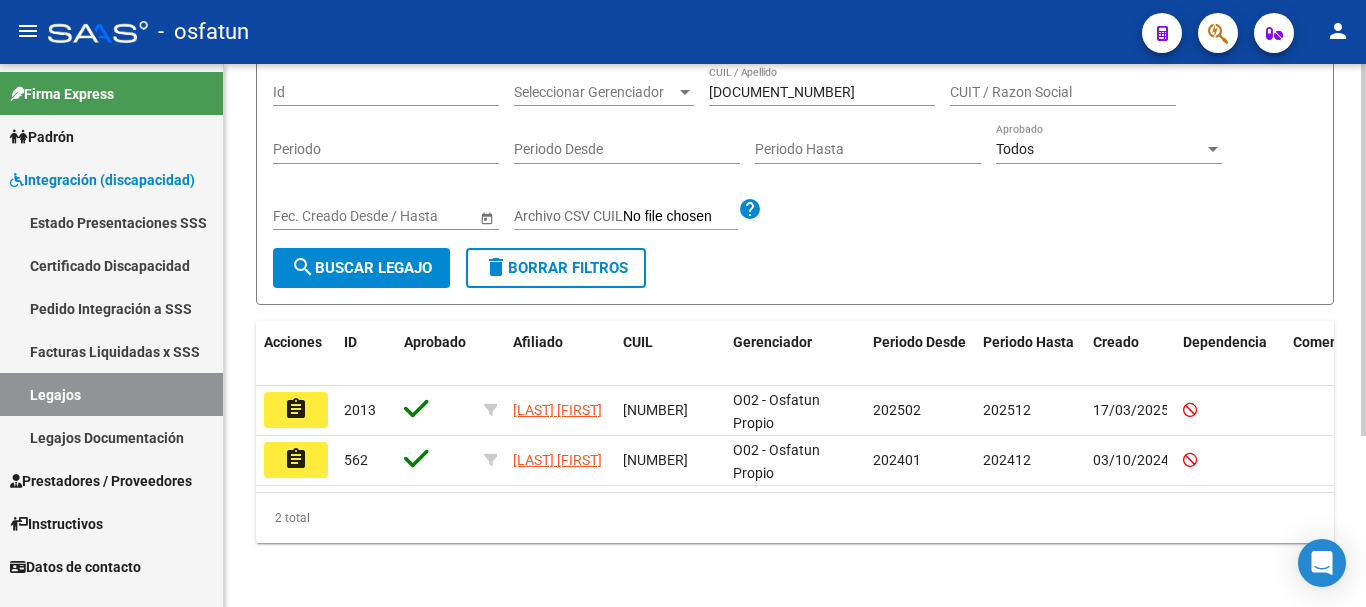 click 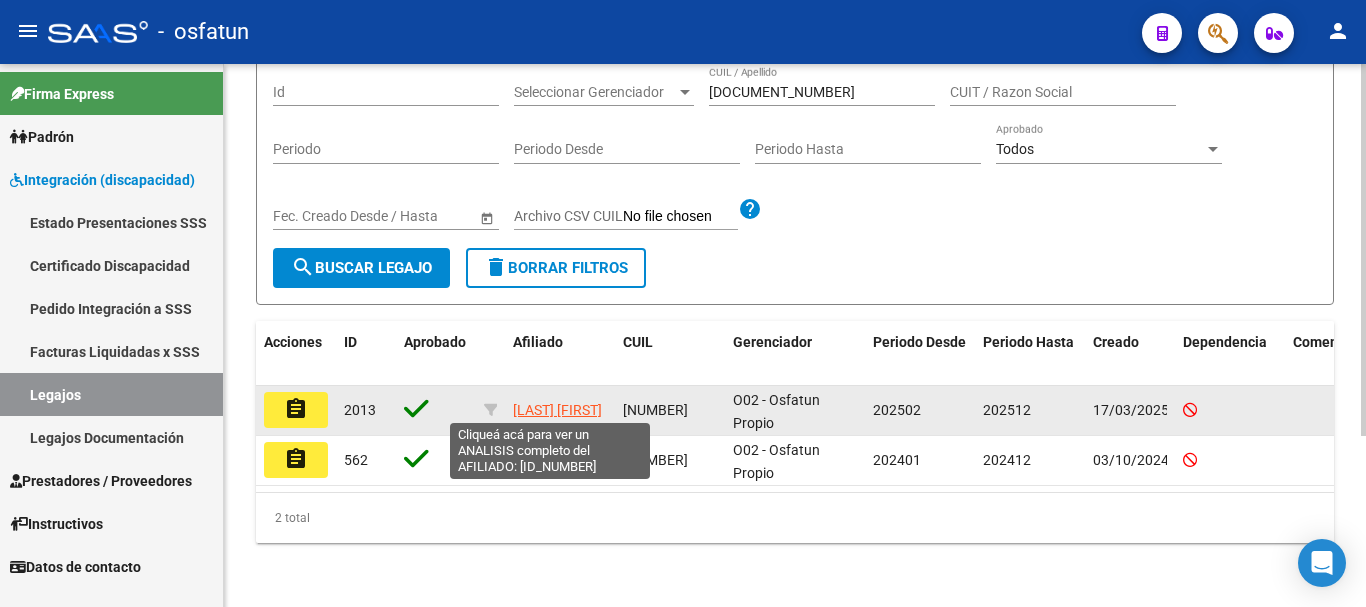 click on "[LAST] [FIRST]" 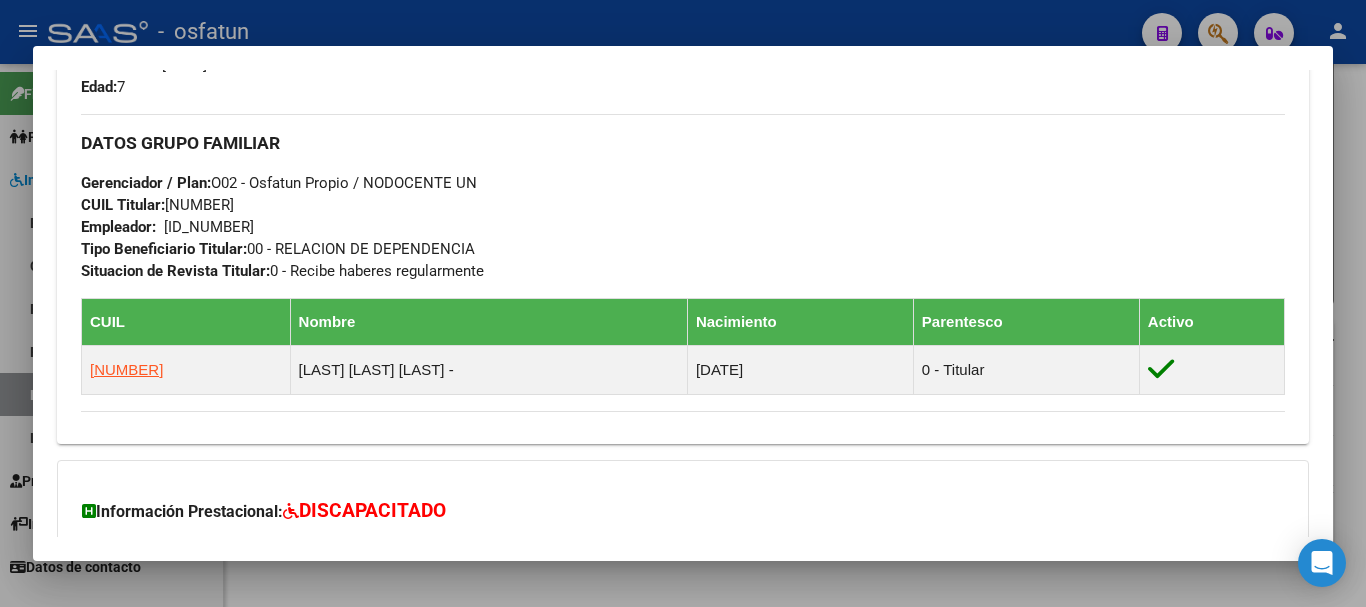 scroll, scrollTop: 1135, scrollLeft: 0, axis: vertical 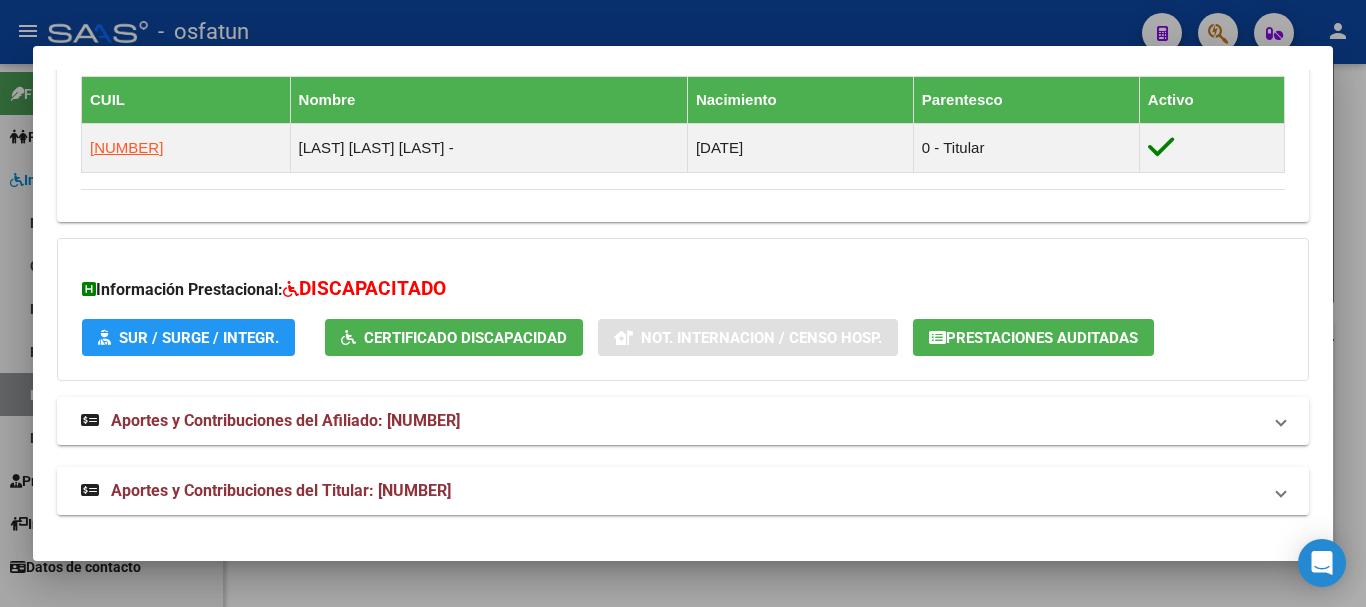click on "Aportes y Contribuciones del Titular: [NUMBER]" at bounding box center (281, 490) 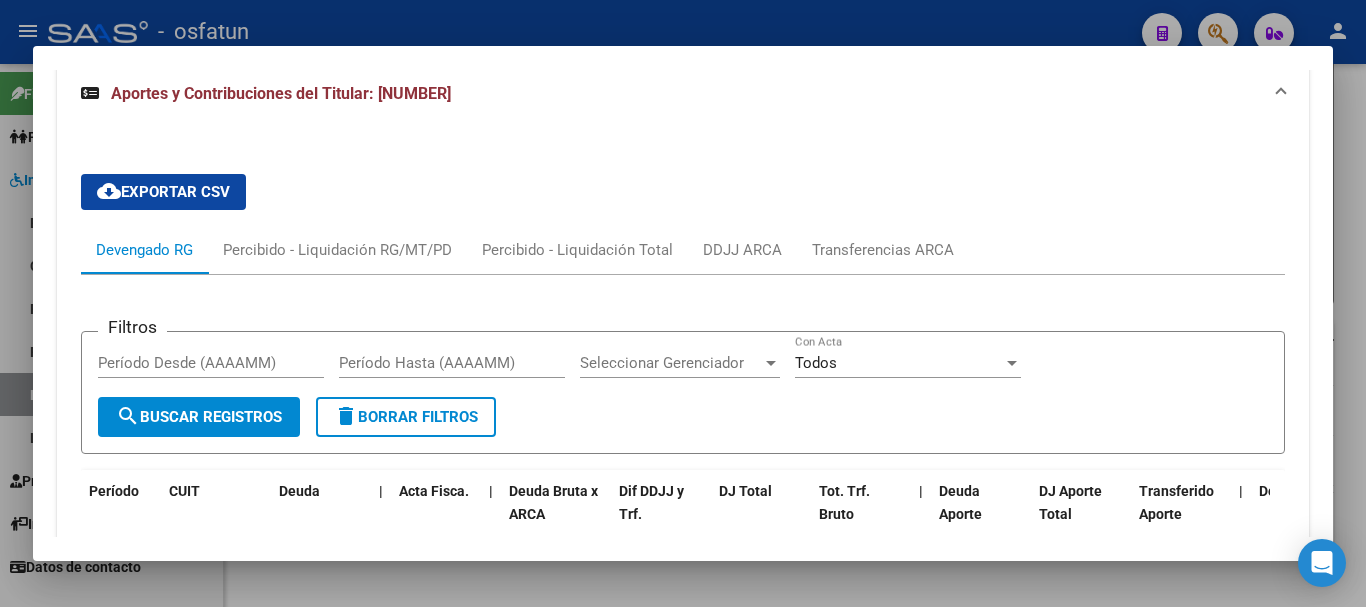 scroll, scrollTop: 1543, scrollLeft: 0, axis: vertical 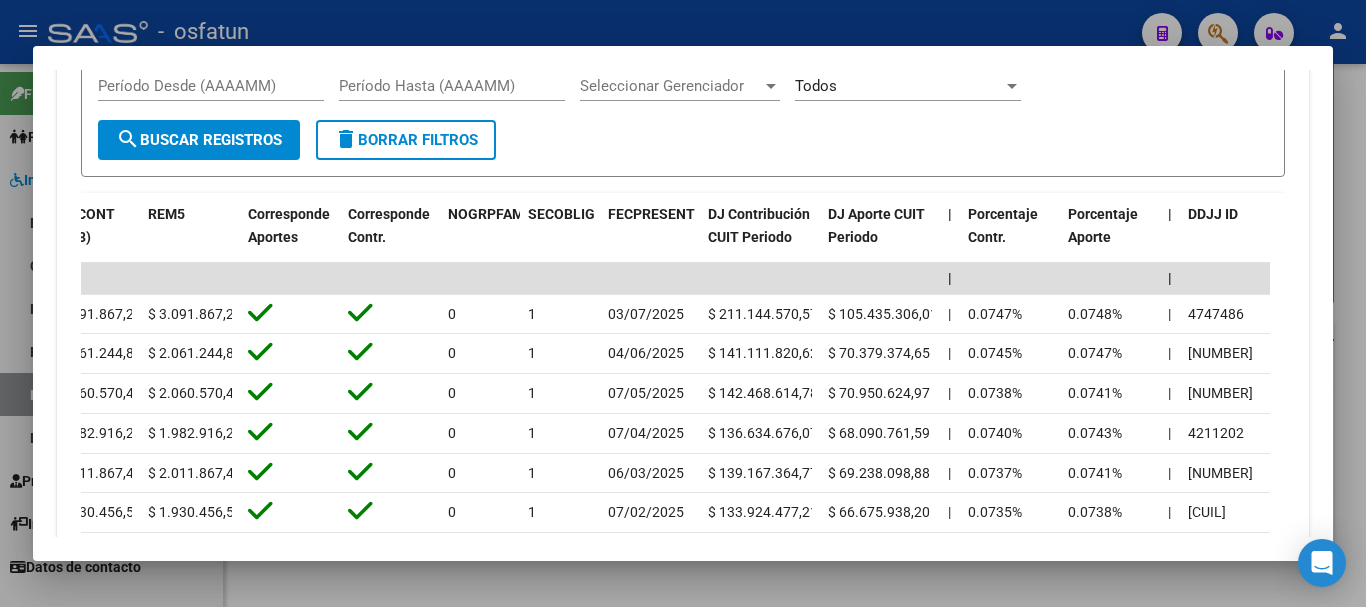 click at bounding box center [683, 303] 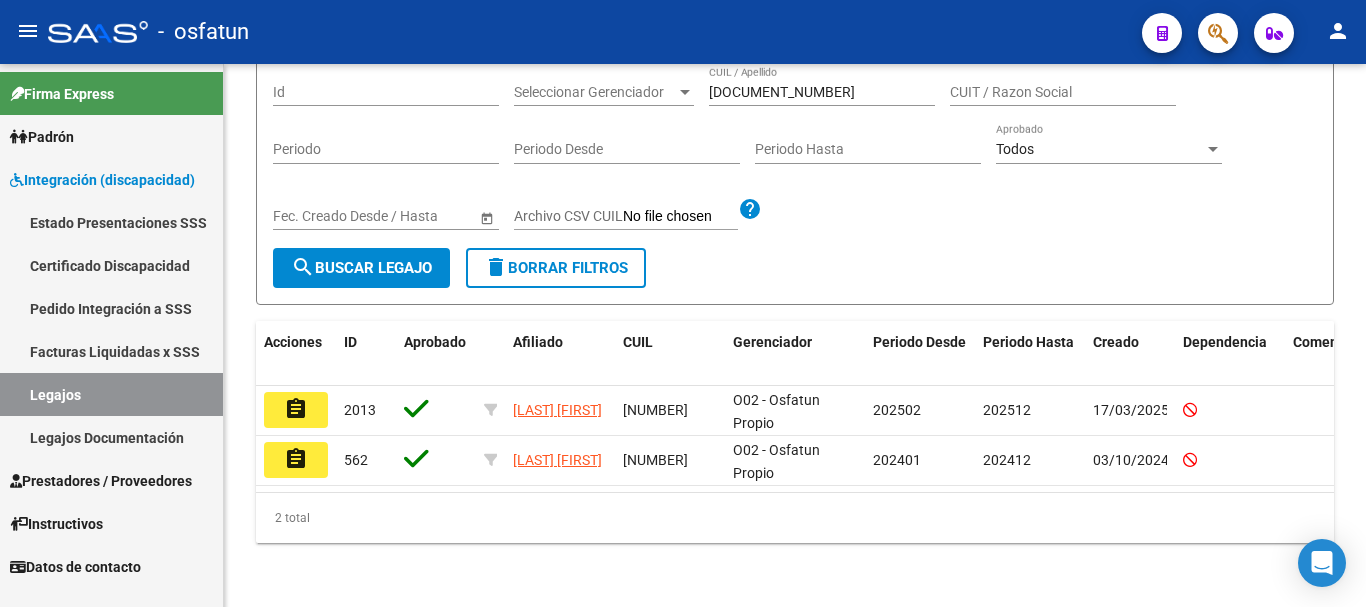 click on "Prestadores / Proveedores" at bounding box center [101, 481] 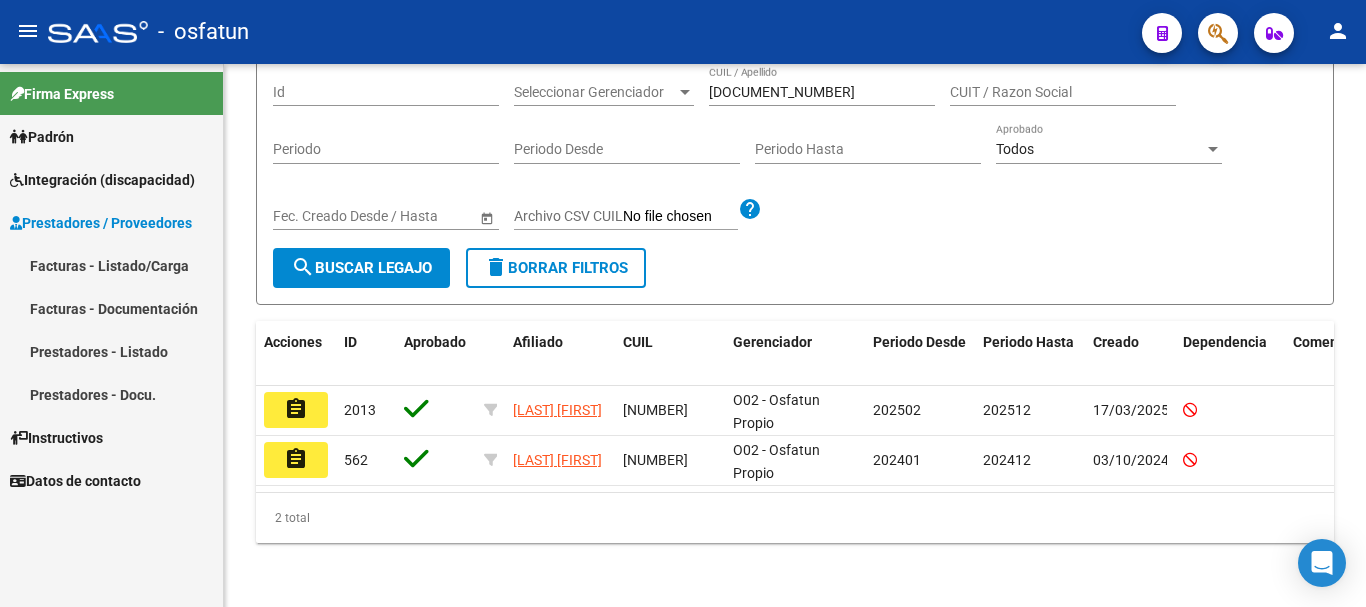 click on "Facturas - Listado/Carga" at bounding box center (111, 265) 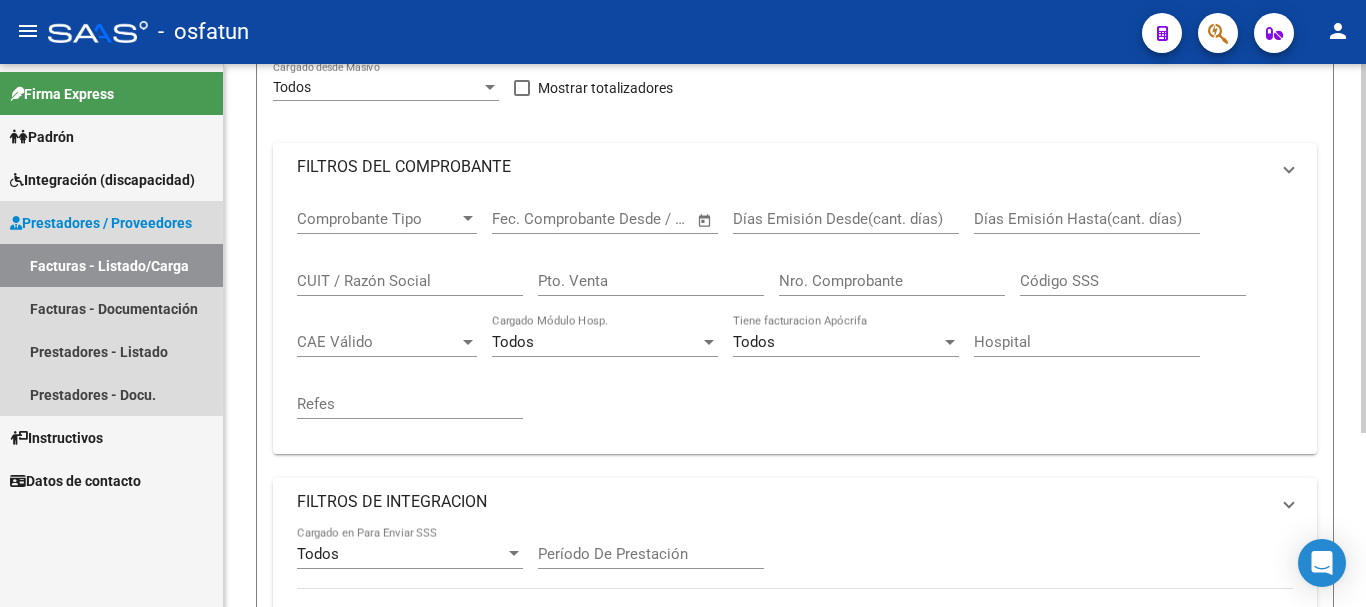 scroll, scrollTop: 0, scrollLeft: 0, axis: both 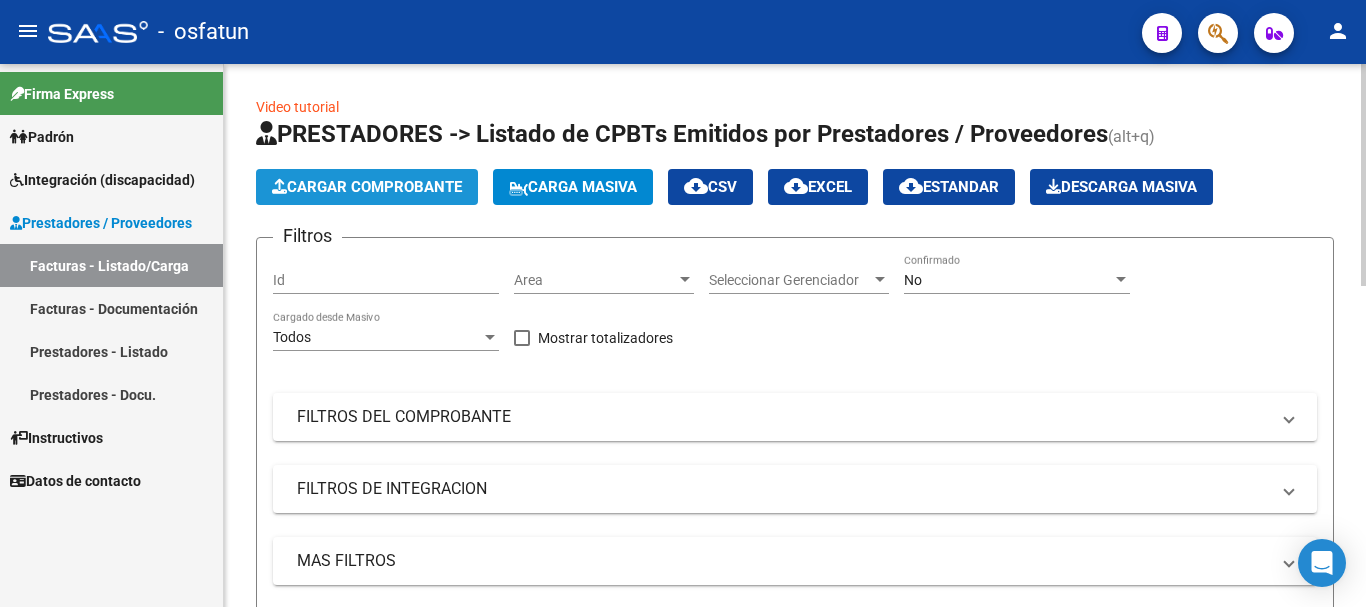 click on "Cargar Comprobante" 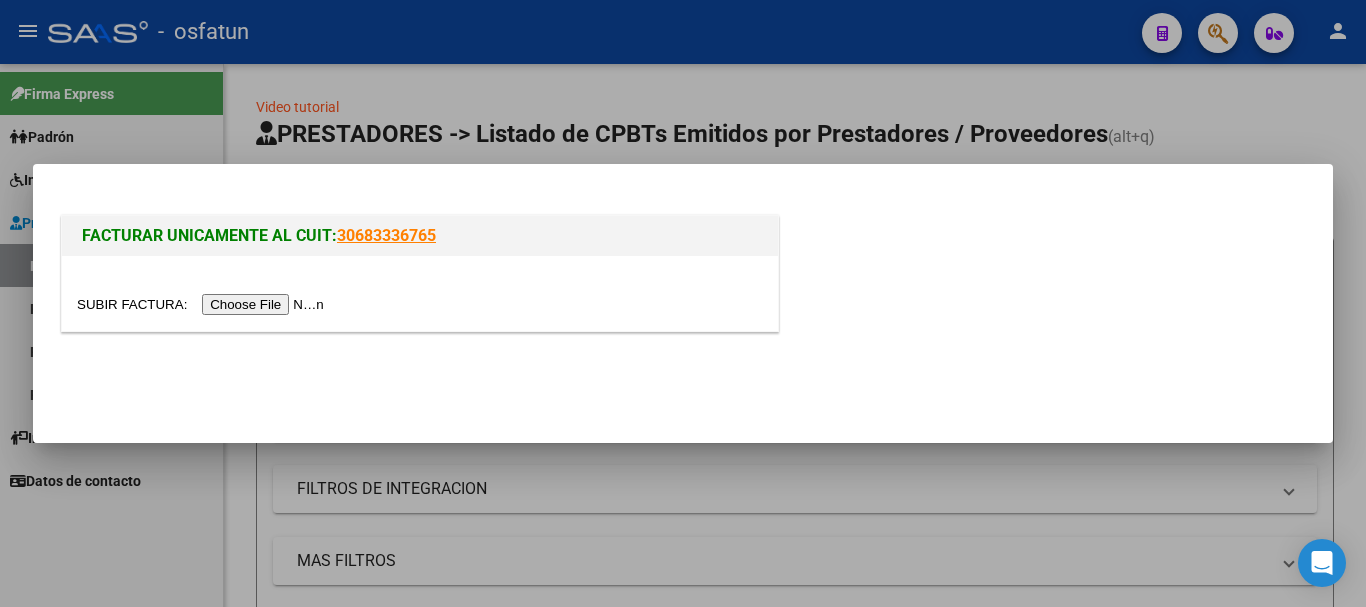 click at bounding box center [203, 304] 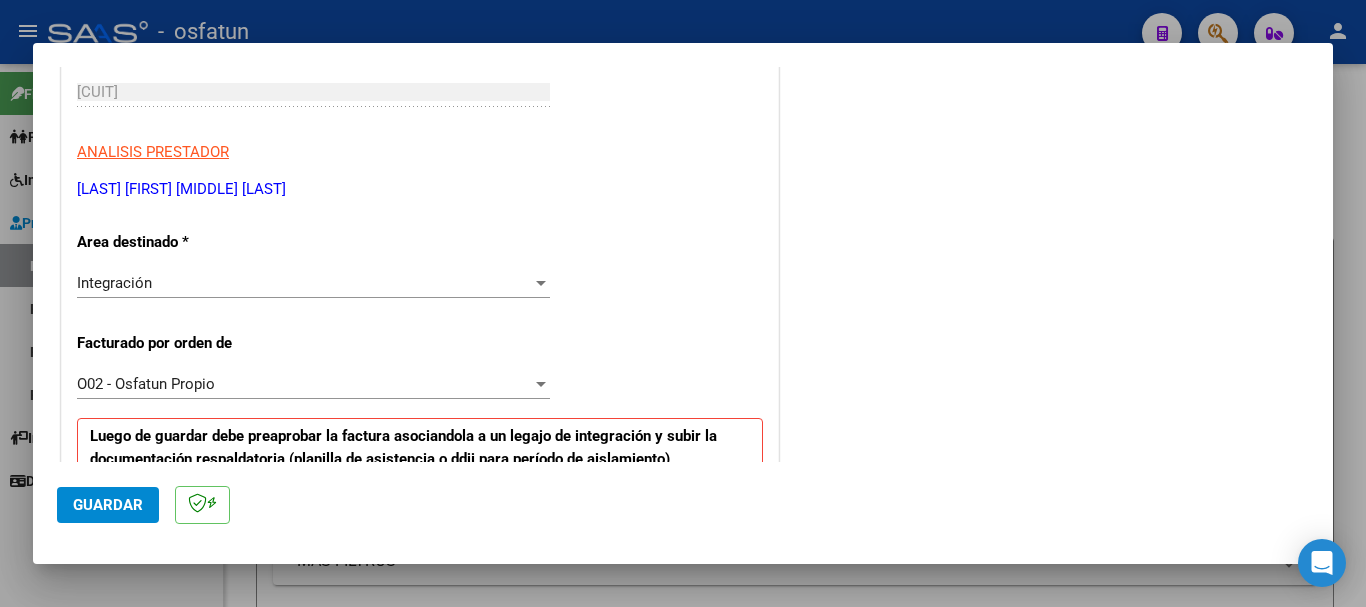 scroll, scrollTop: 314, scrollLeft: 0, axis: vertical 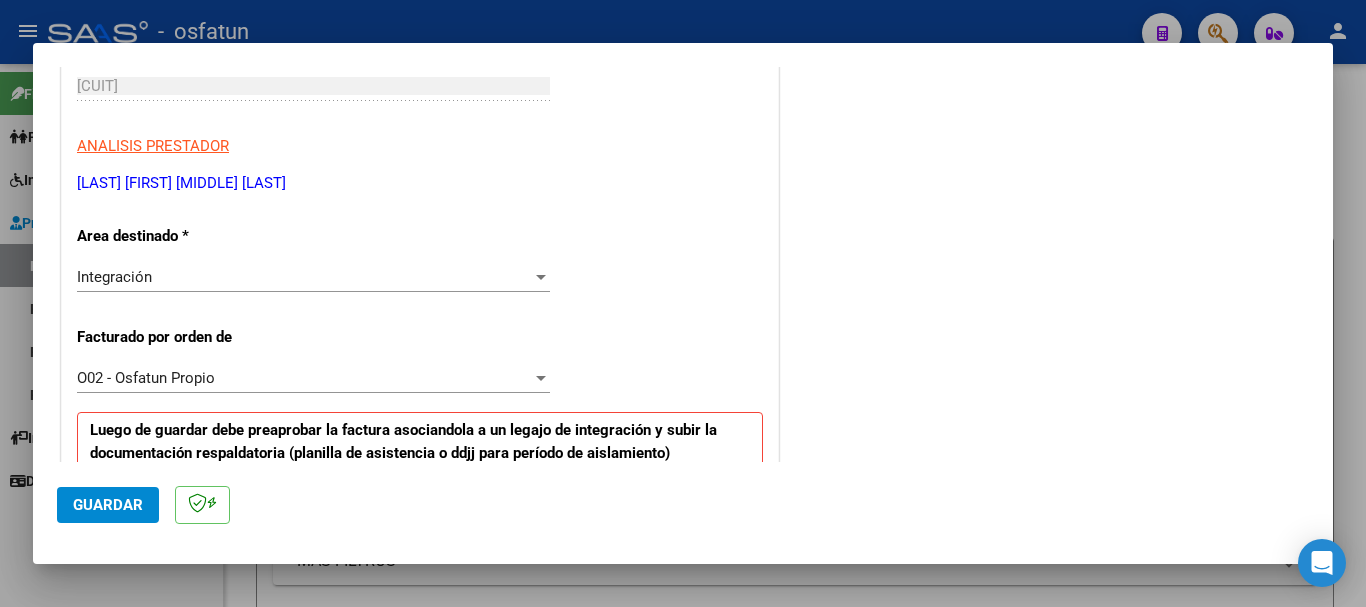 drag, startPoint x: 74, startPoint y: 180, endPoint x: 279, endPoint y: 189, distance: 205.19746 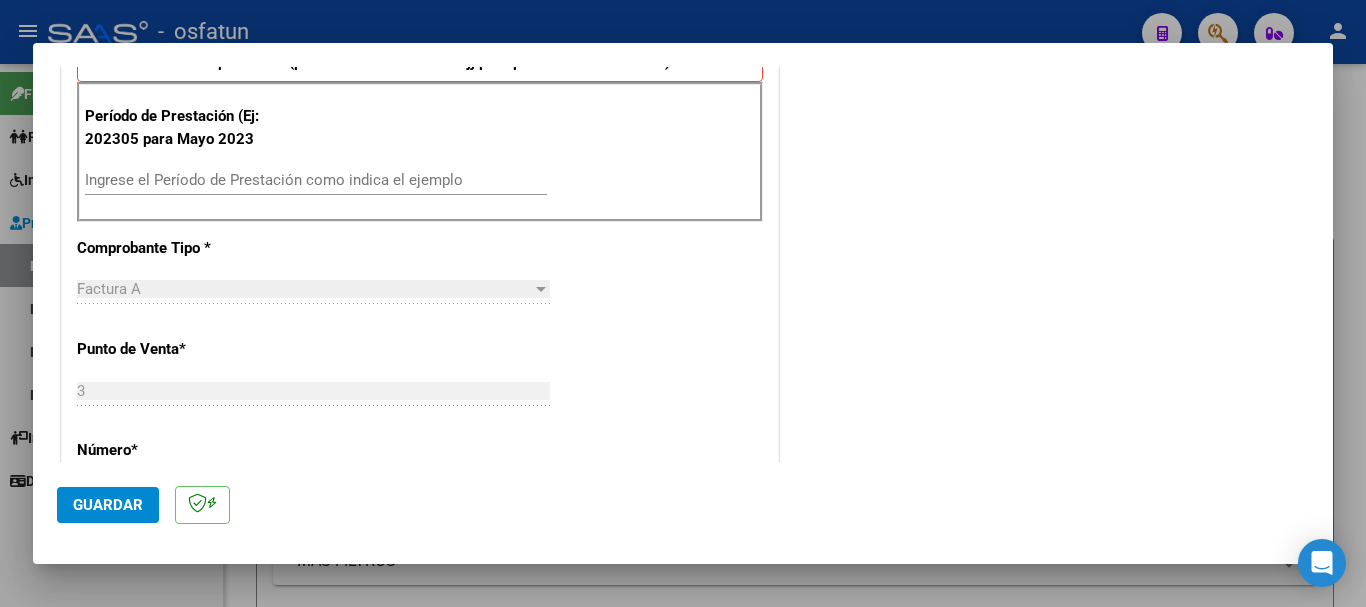 scroll, scrollTop: 710, scrollLeft: 0, axis: vertical 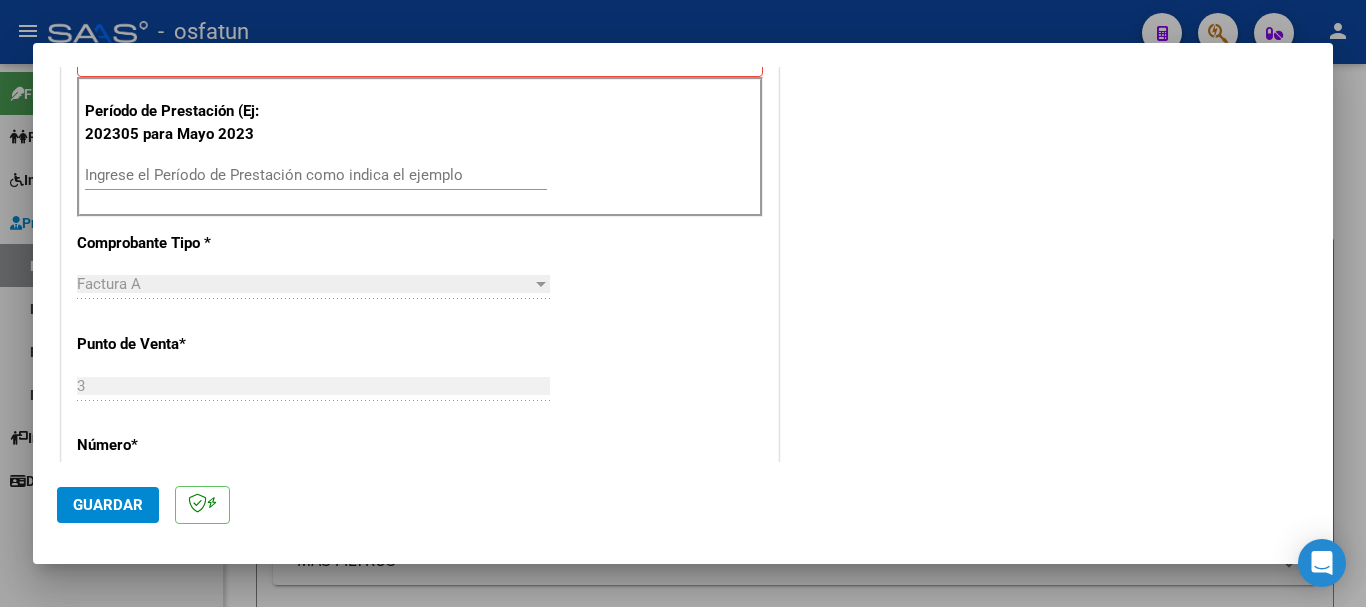 click on "Ingrese el Período de Prestación como indica el ejemplo" at bounding box center (316, 175) 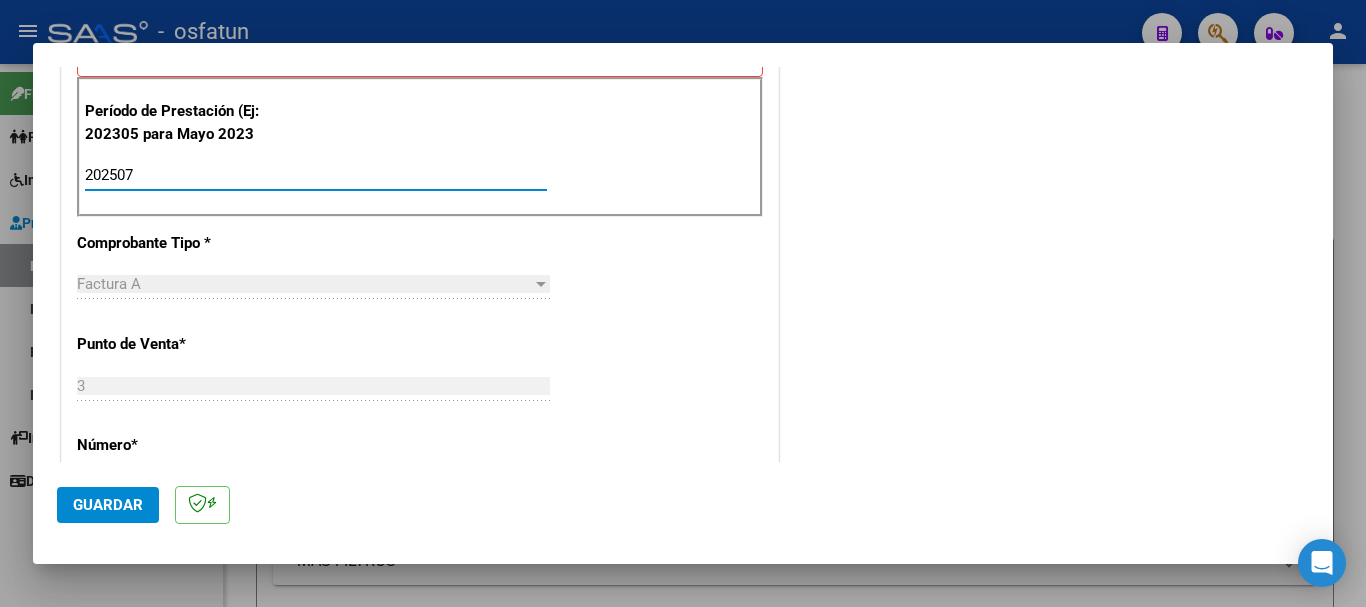 type on "202507" 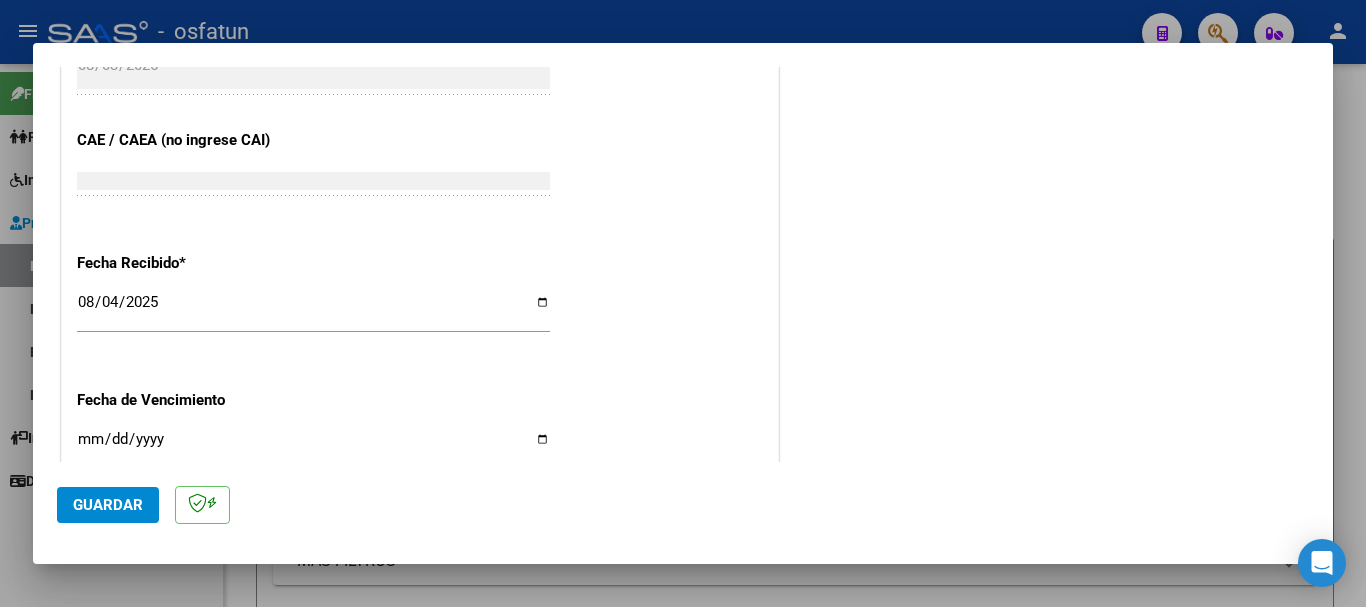 scroll, scrollTop: 1580, scrollLeft: 0, axis: vertical 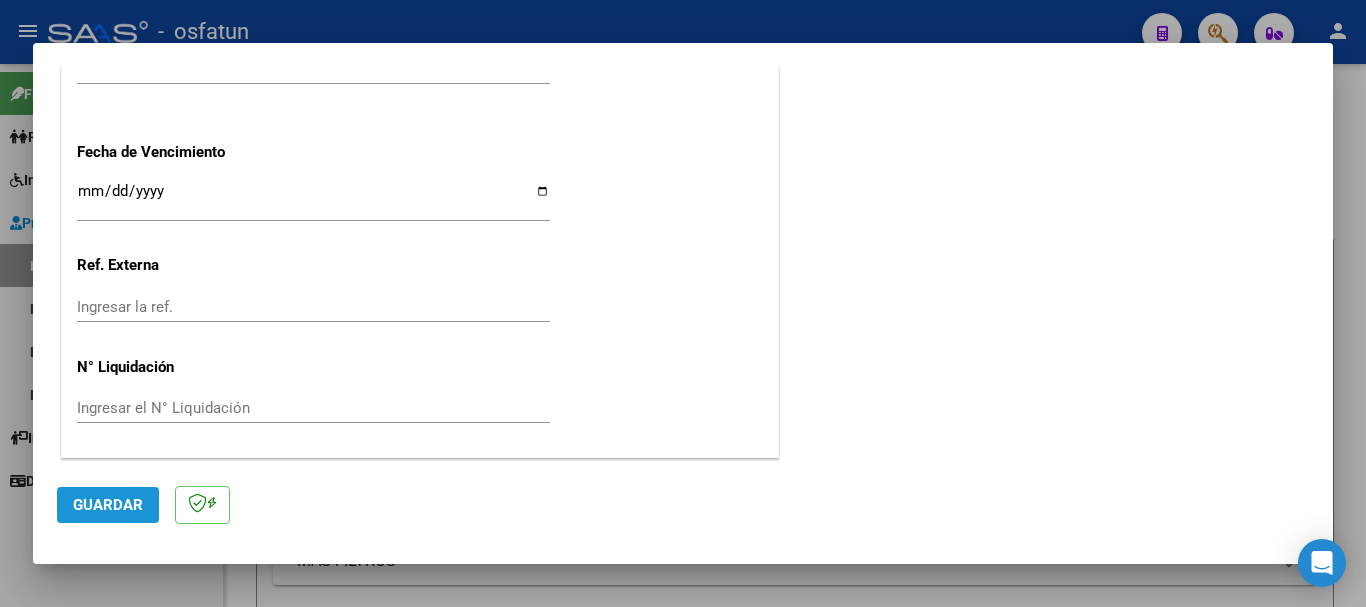 click on "Guardar" 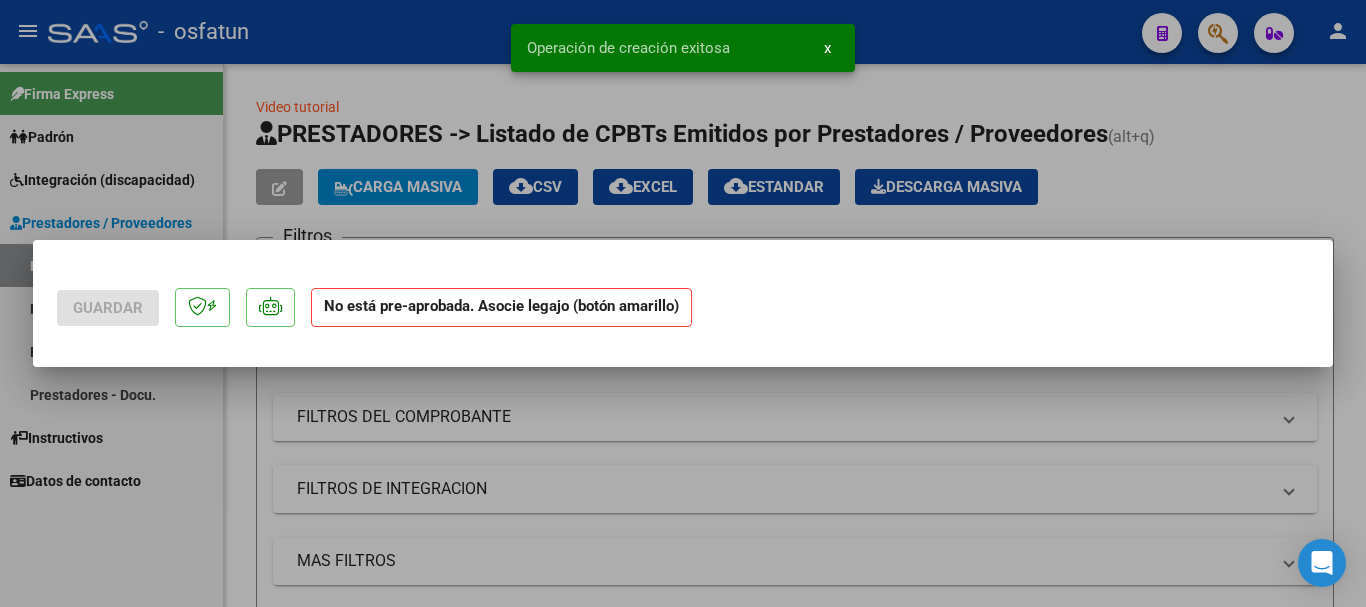 scroll, scrollTop: 0, scrollLeft: 0, axis: both 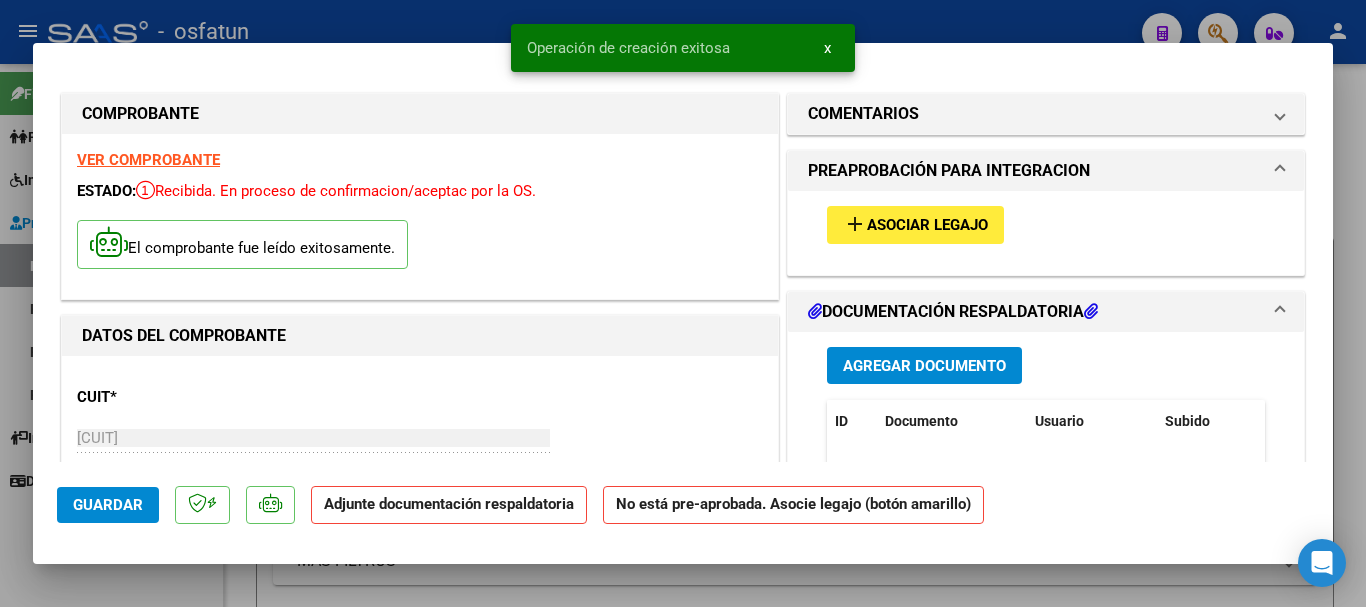 click on "Asociar Legajo" at bounding box center [927, 226] 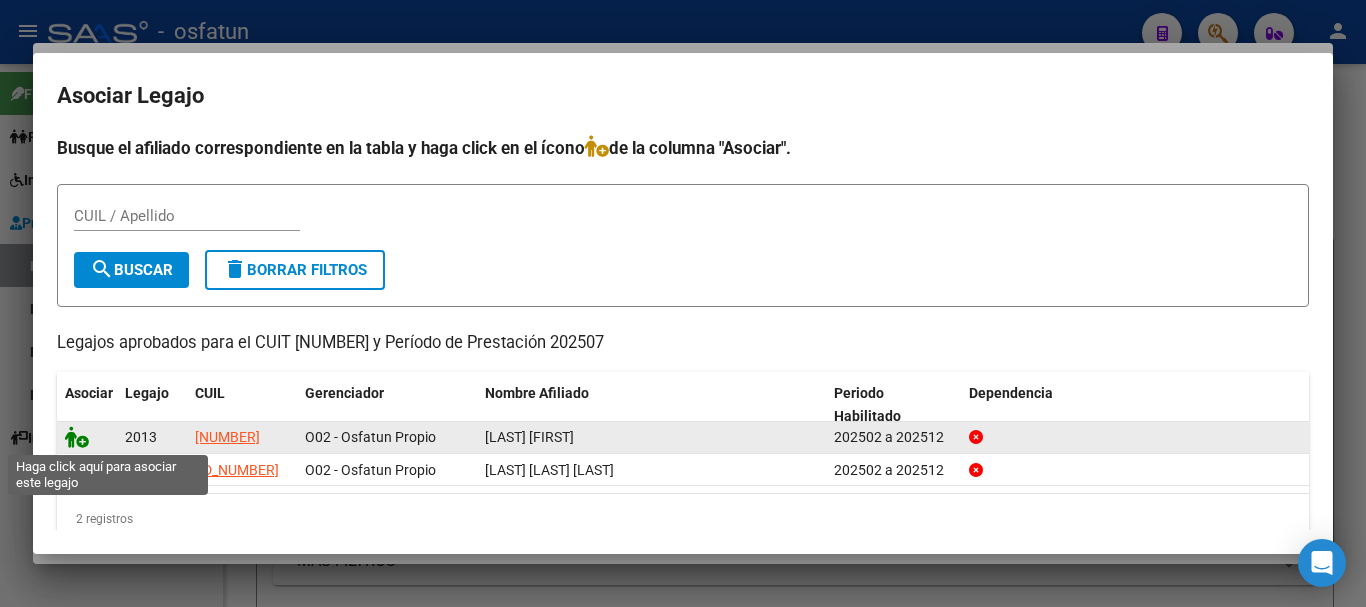 click 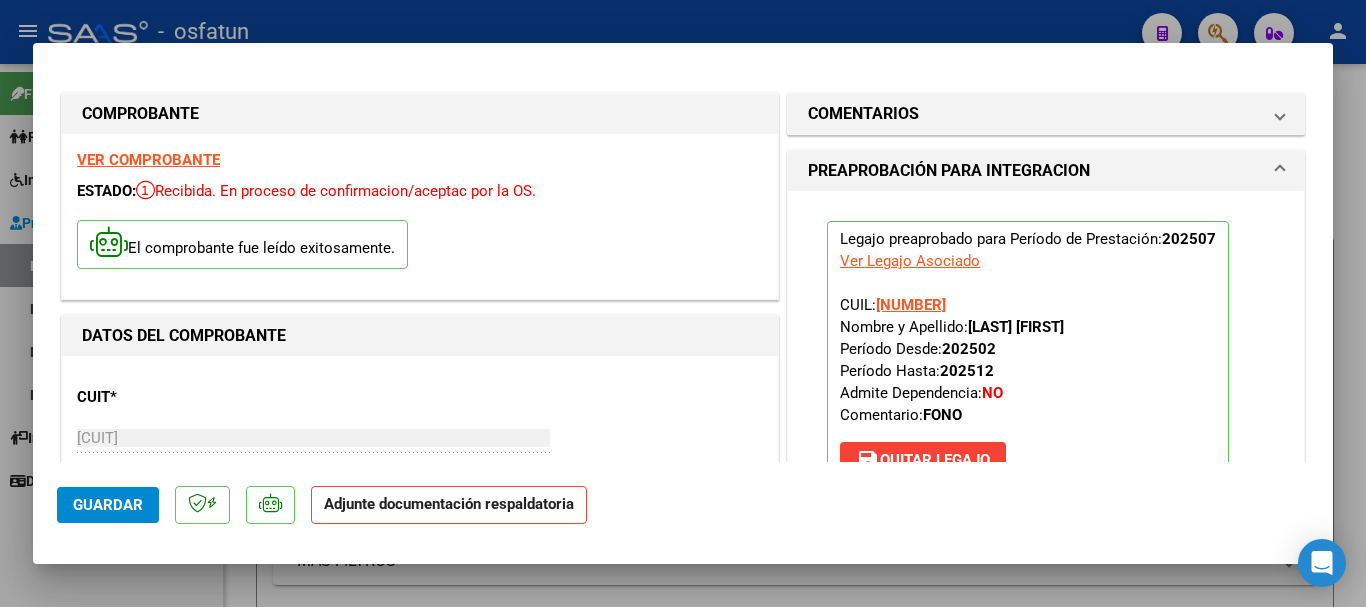 drag, startPoint x: 959, startPoint y: 327, endPoint x: 1078, endPoint y: 327, distance: 119 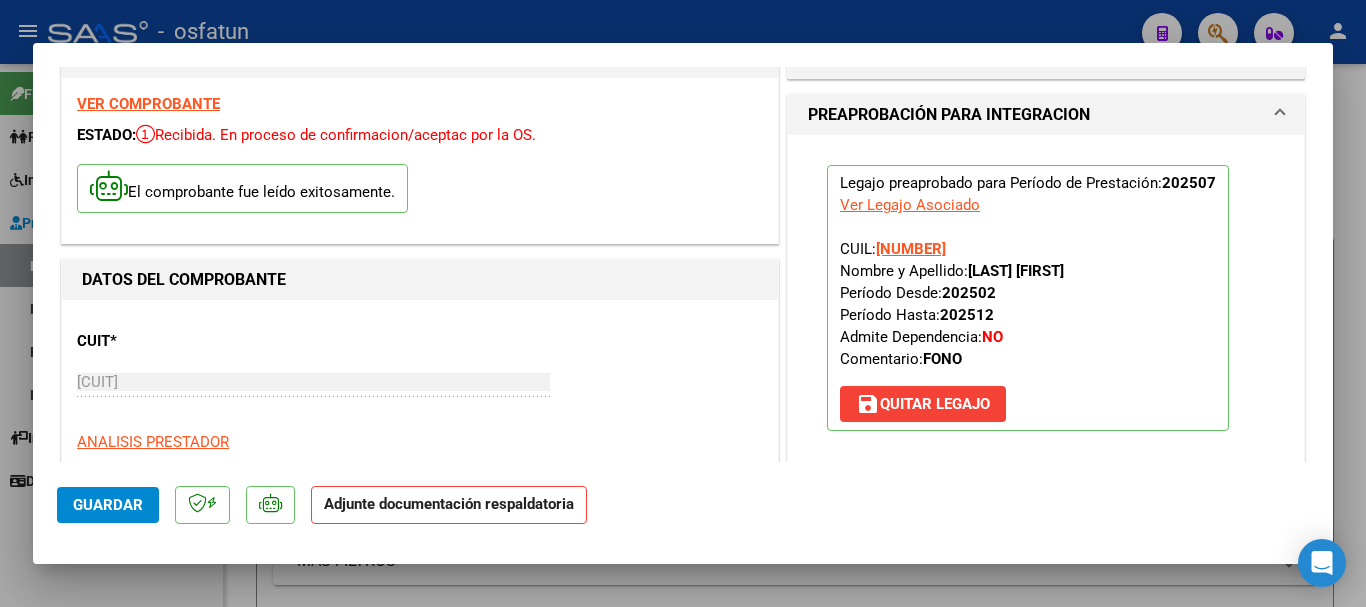 scroll, scrollTop: 0, scrollLeft: 0, axis: both 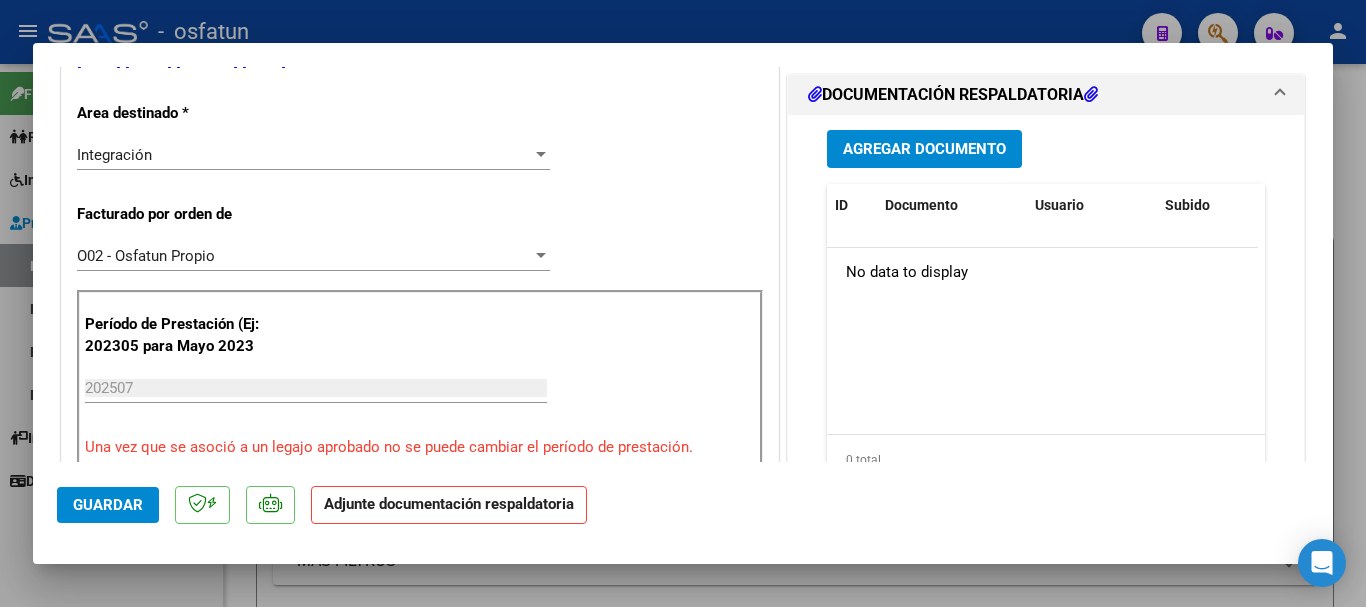 click on "Agregar Documento" at bounding box center (924, 150) 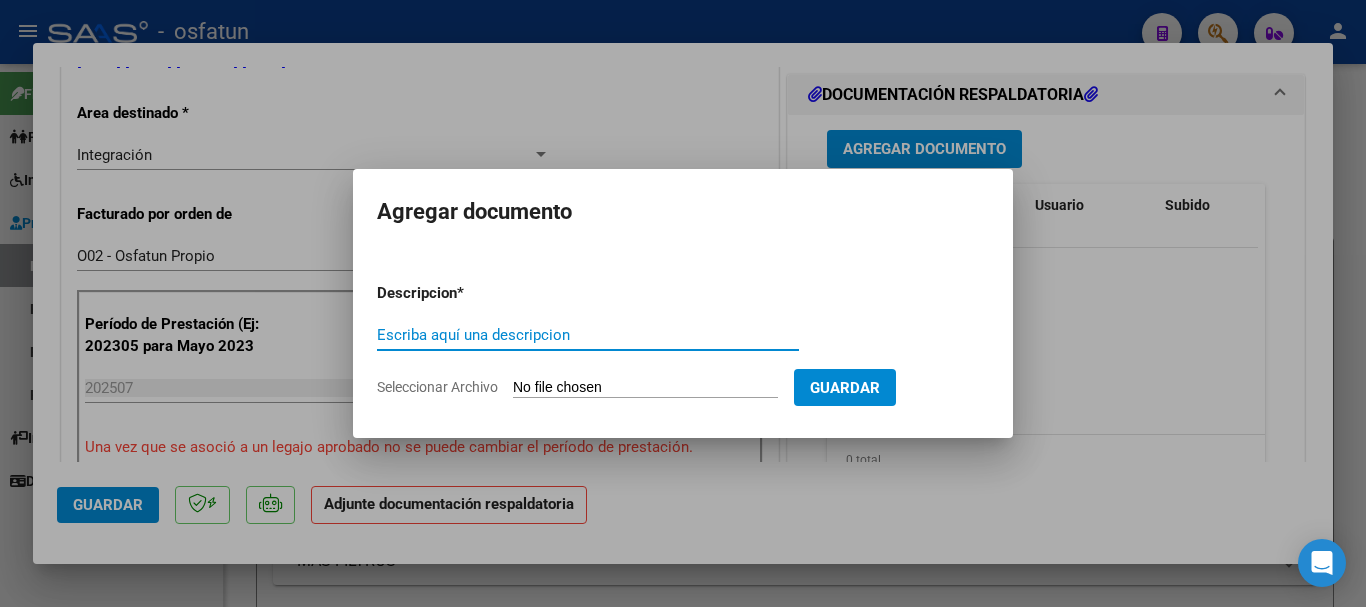 click at bounding box center [683, 303] 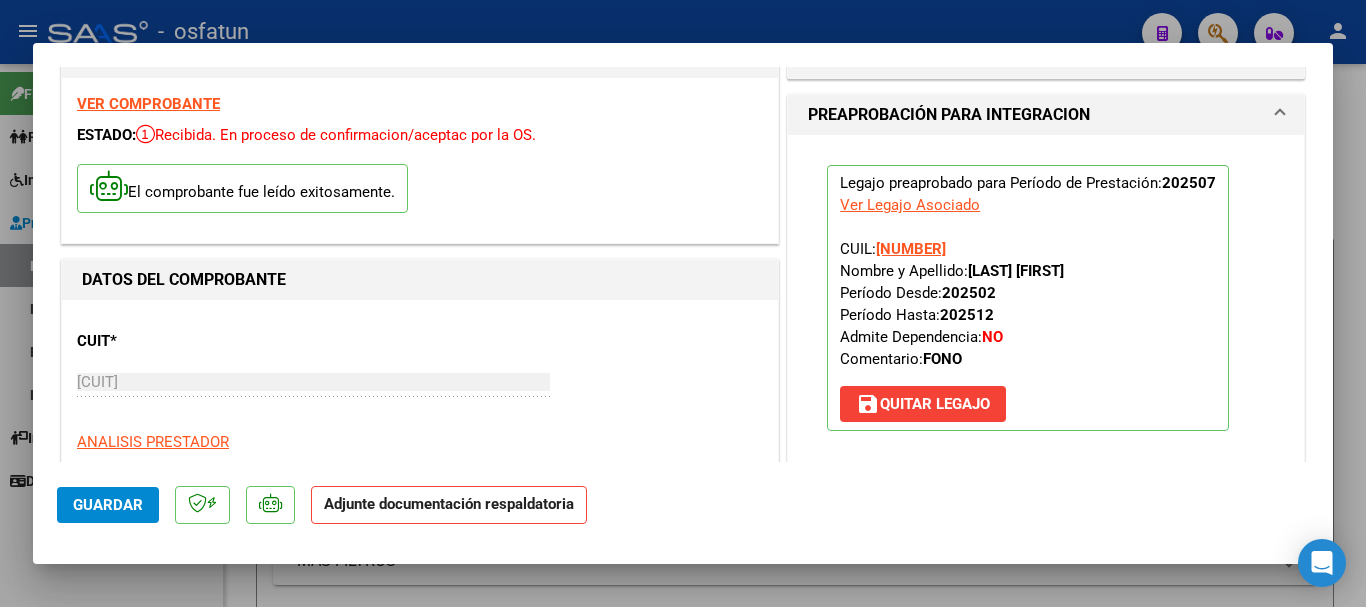 scroll, scrollTop: 50, scrollLeft: 0, axis: vertical 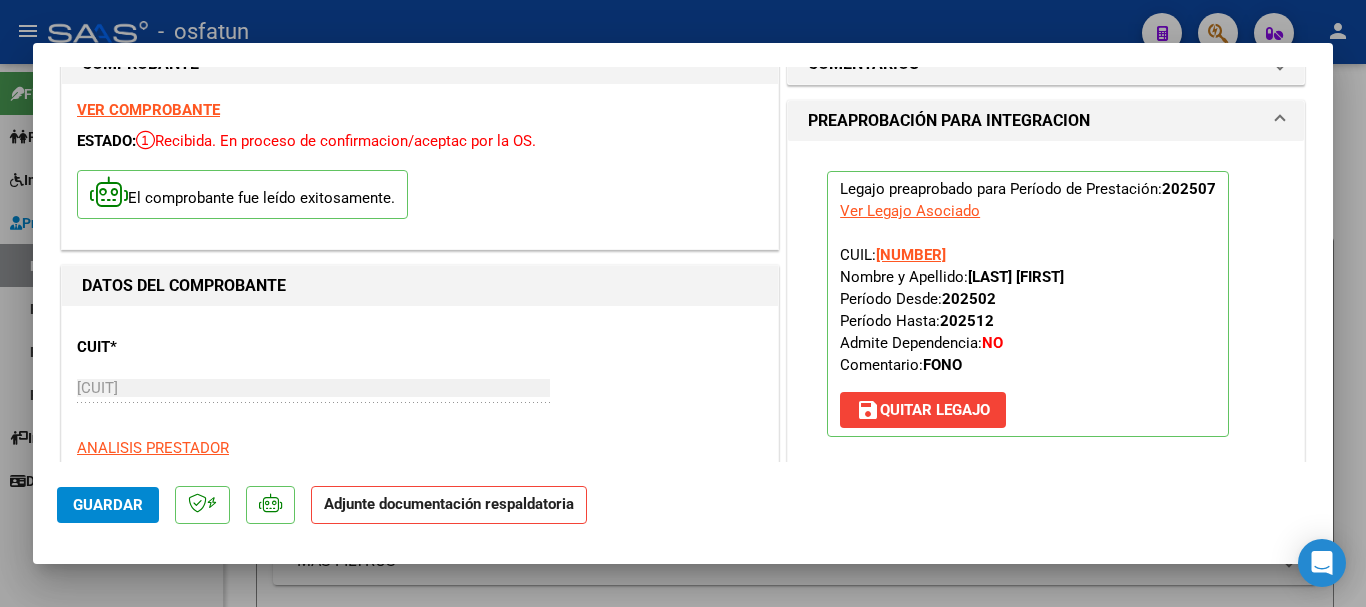 drag, startPoint x: 872, startPoint y: 251, endPoint x: 963, endPoint y: 252, distance: 91.00549 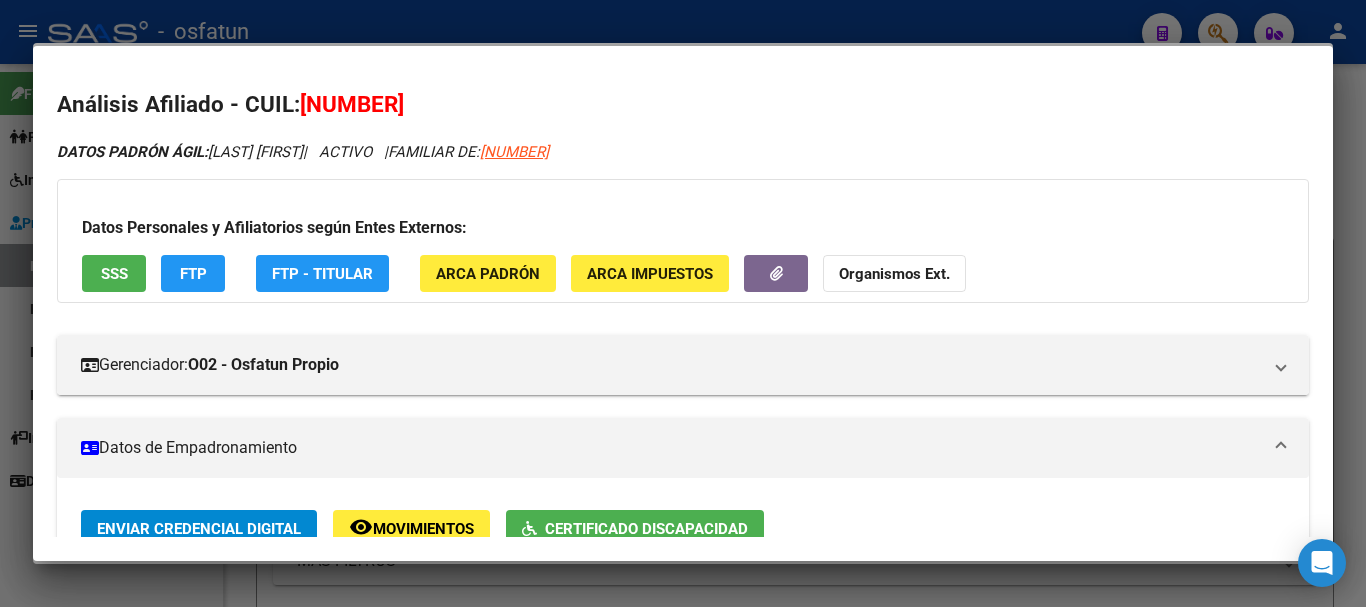 drag, startPoint x: 331, startPoint y: 99, endPoint x: 433, endPoint y: 111, distance: 102.70345 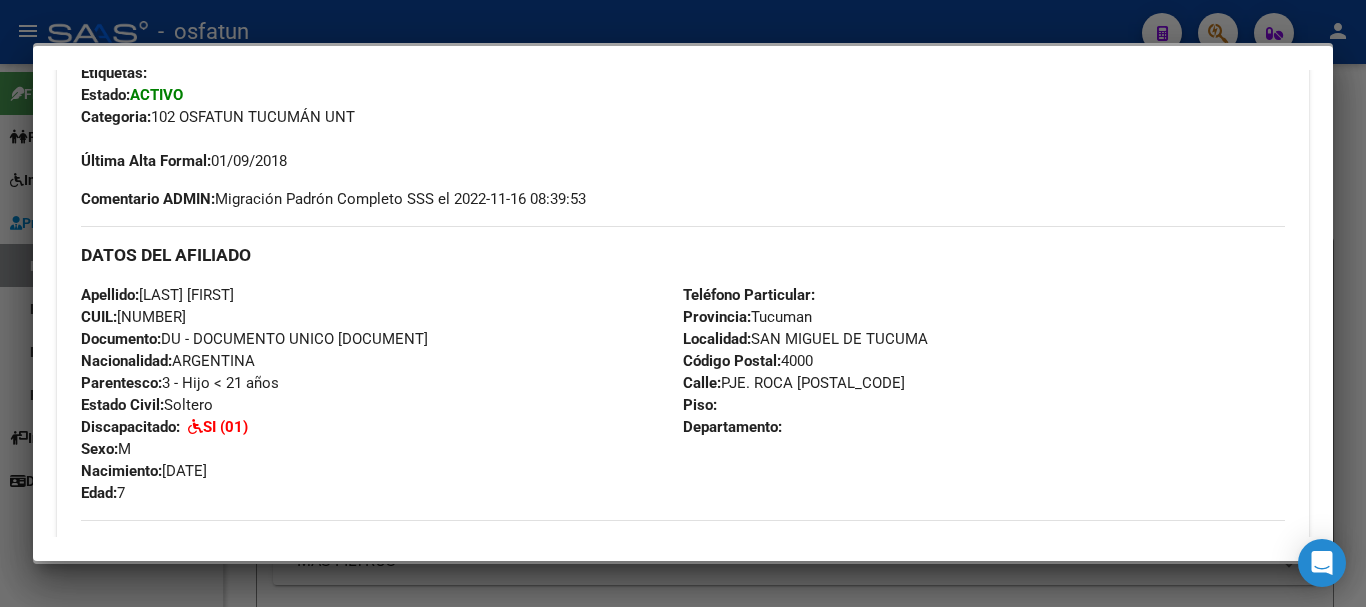 scroll, scrollTop: 499, scrollLeft: 0, axis: vertical 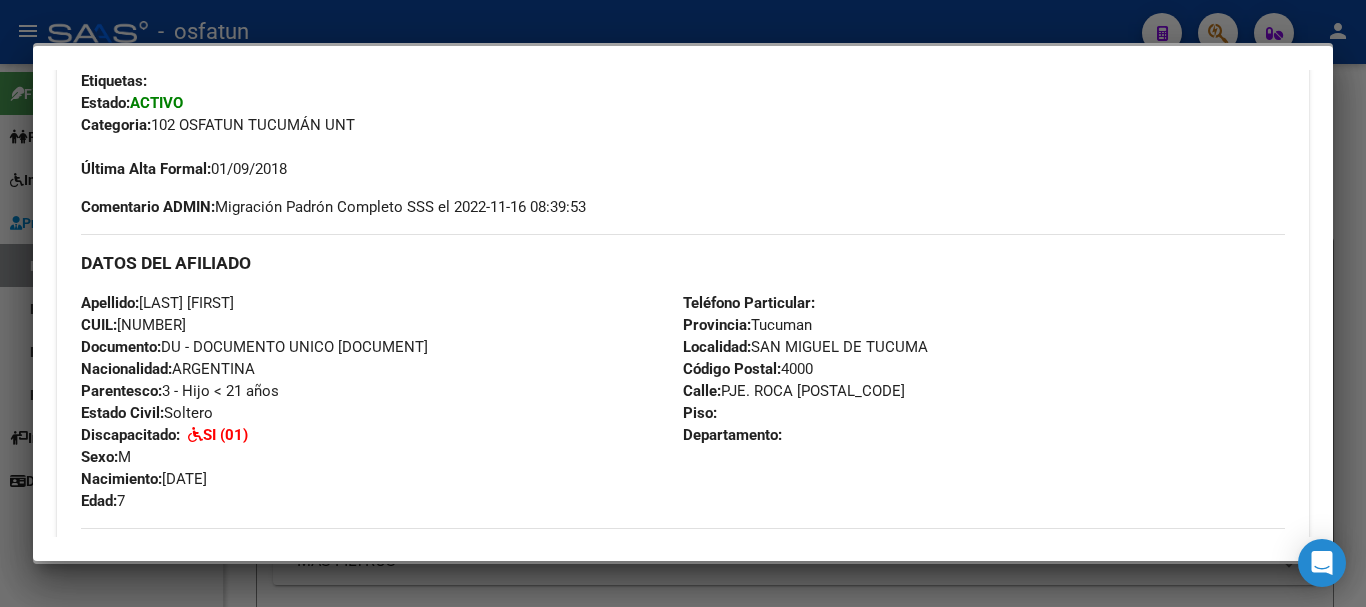 drag, startPoint x: 1365, startPoint y: 319, endPoint x: 791, endPoint y: 311, distance: 574.0557 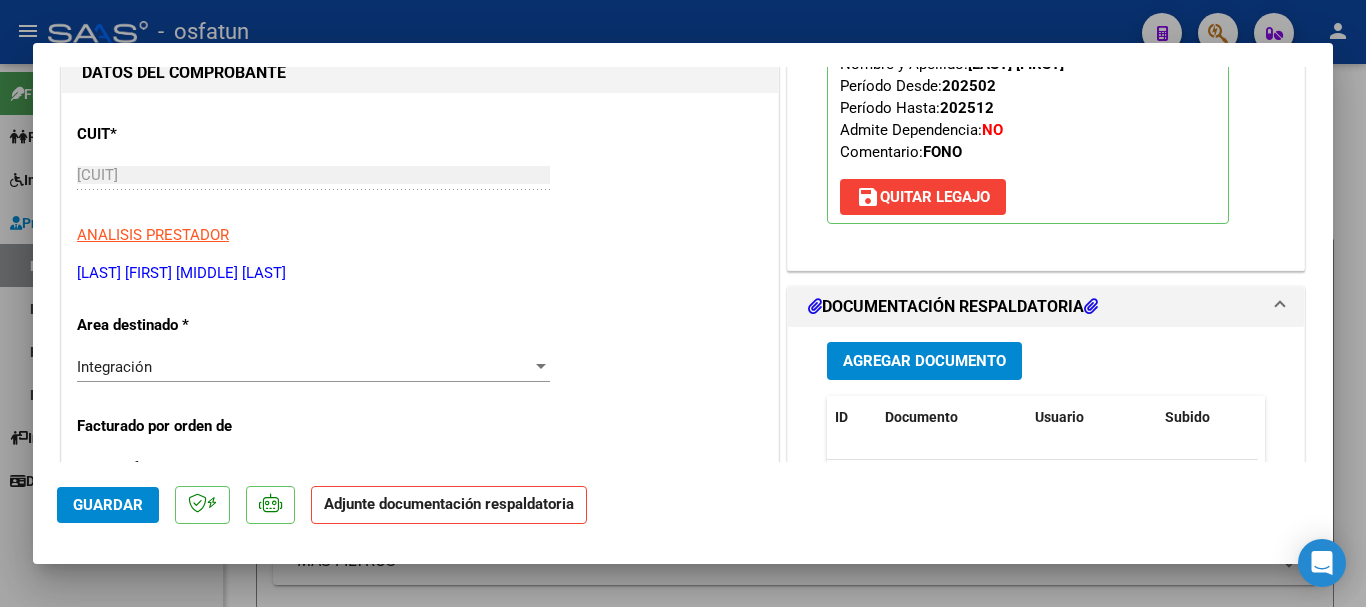scroll, scrollTop: 0, scrollLeft: 0, axis: both 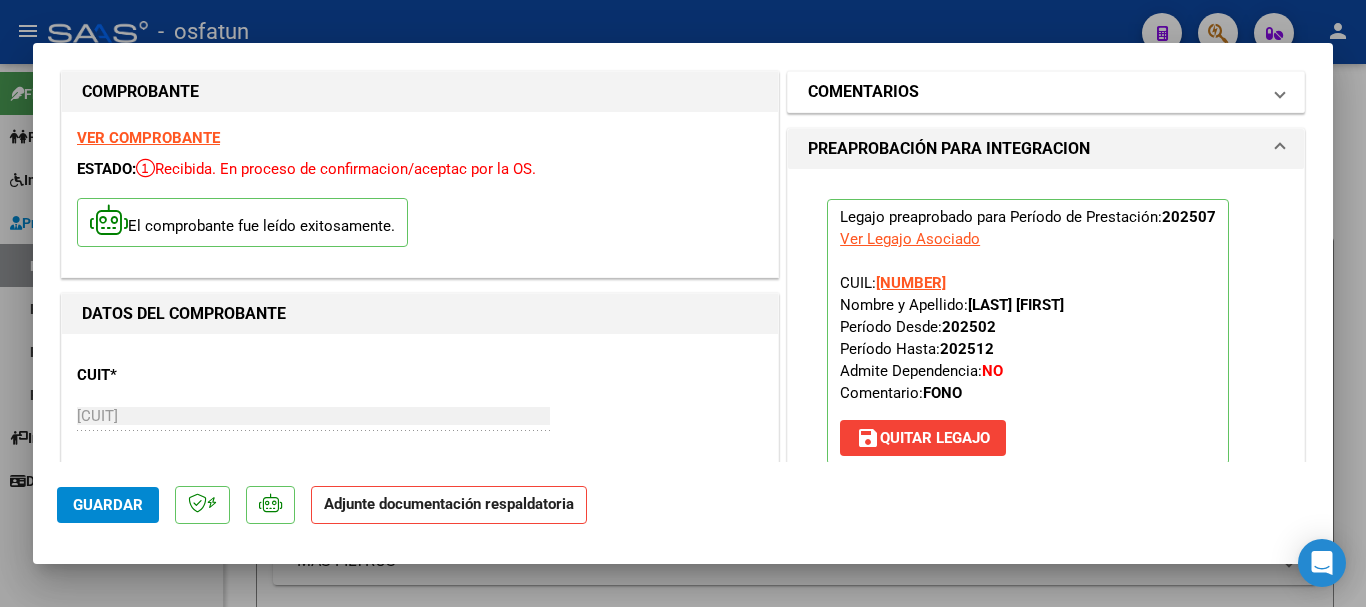 click on "COMENTARIOS" at bounding box center [1034, 92] 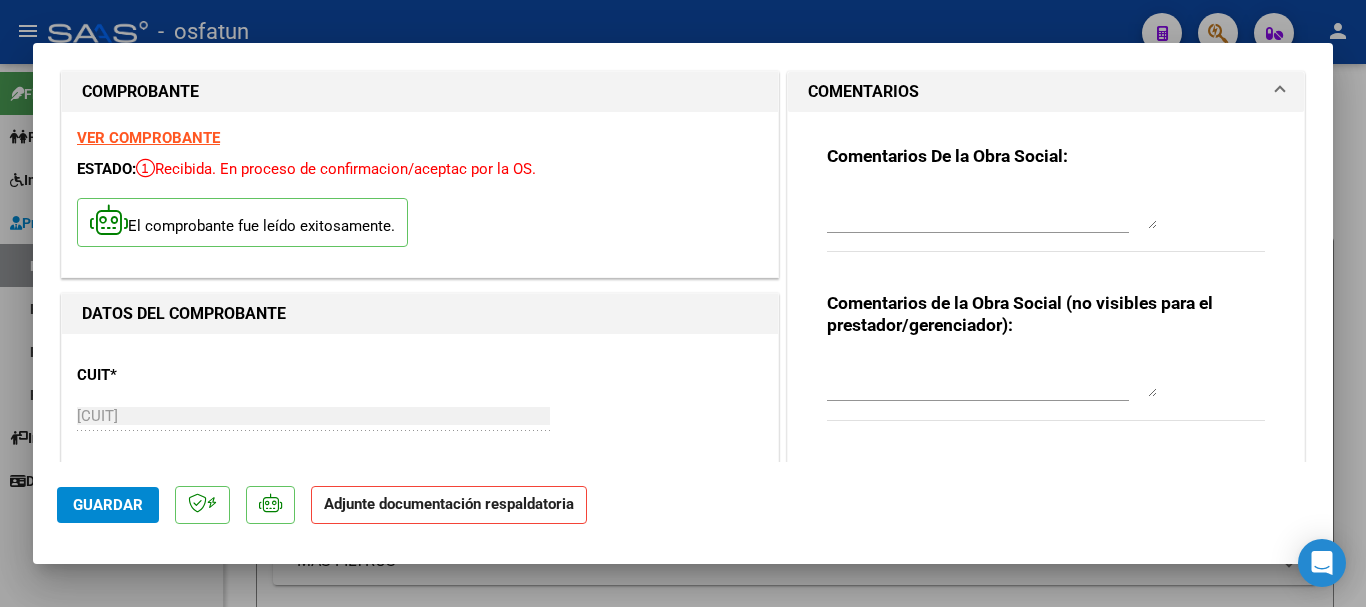 click at bounding box center [992, 377] 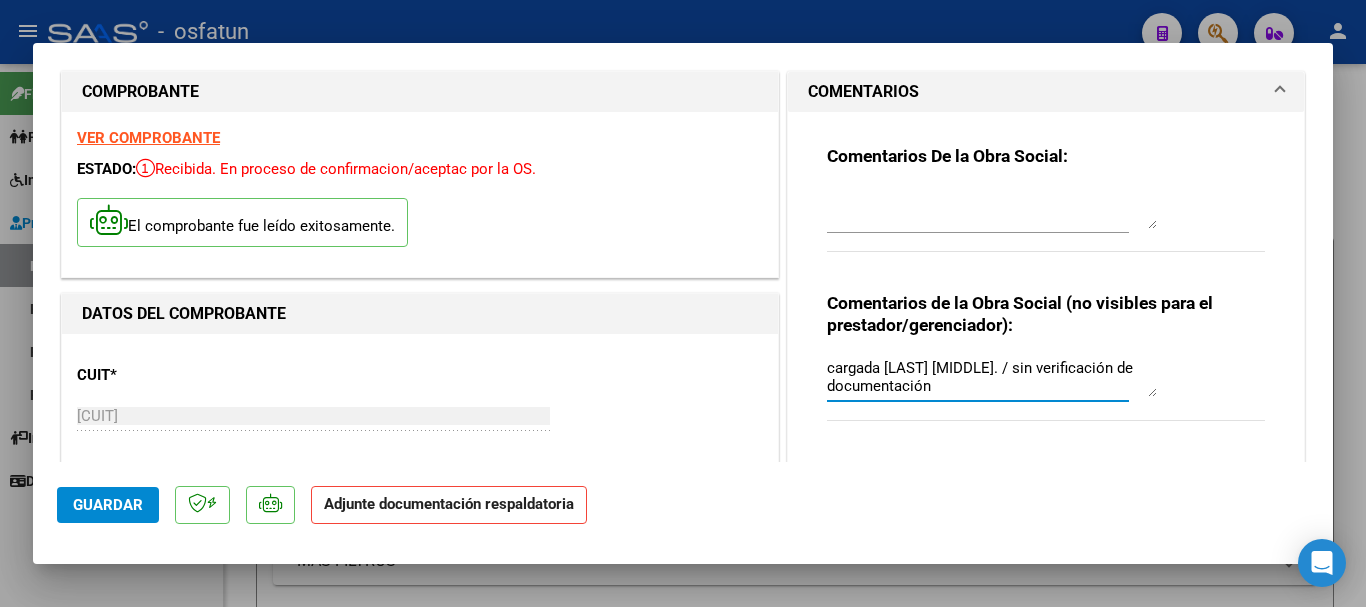 type on "cargada [LAST] [MIDDLE]. / sin verificación de documentación" 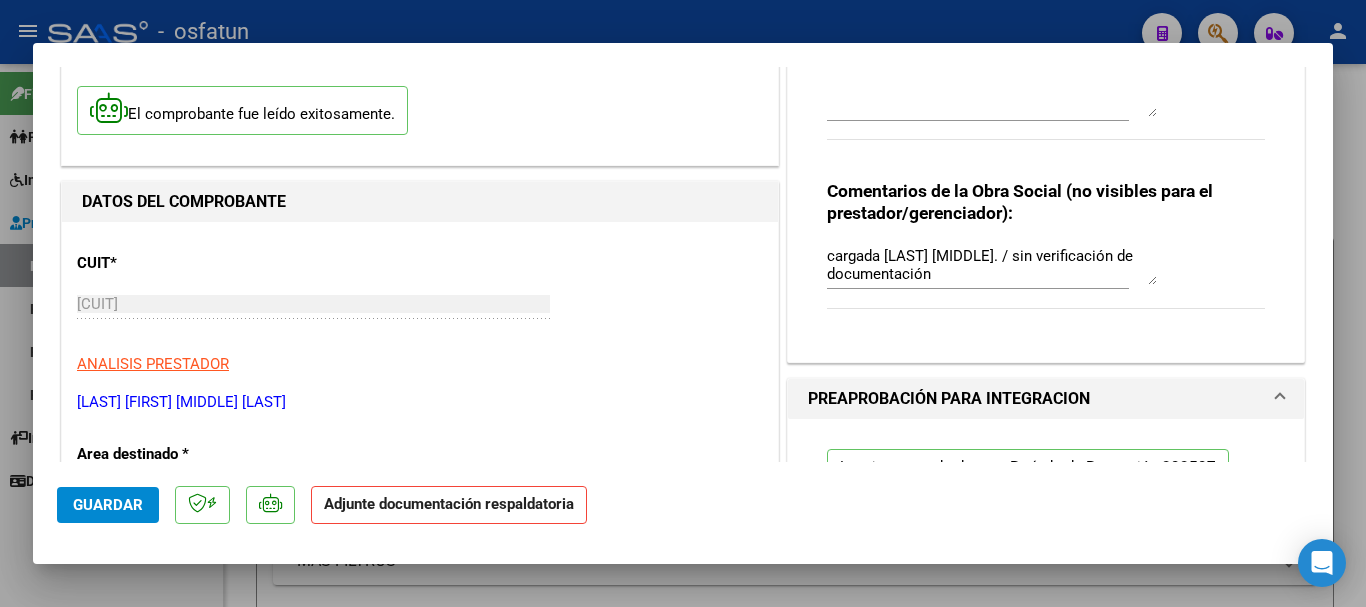 scroll, scrollTop: 341, scrollLeft: 0, axis: vertical 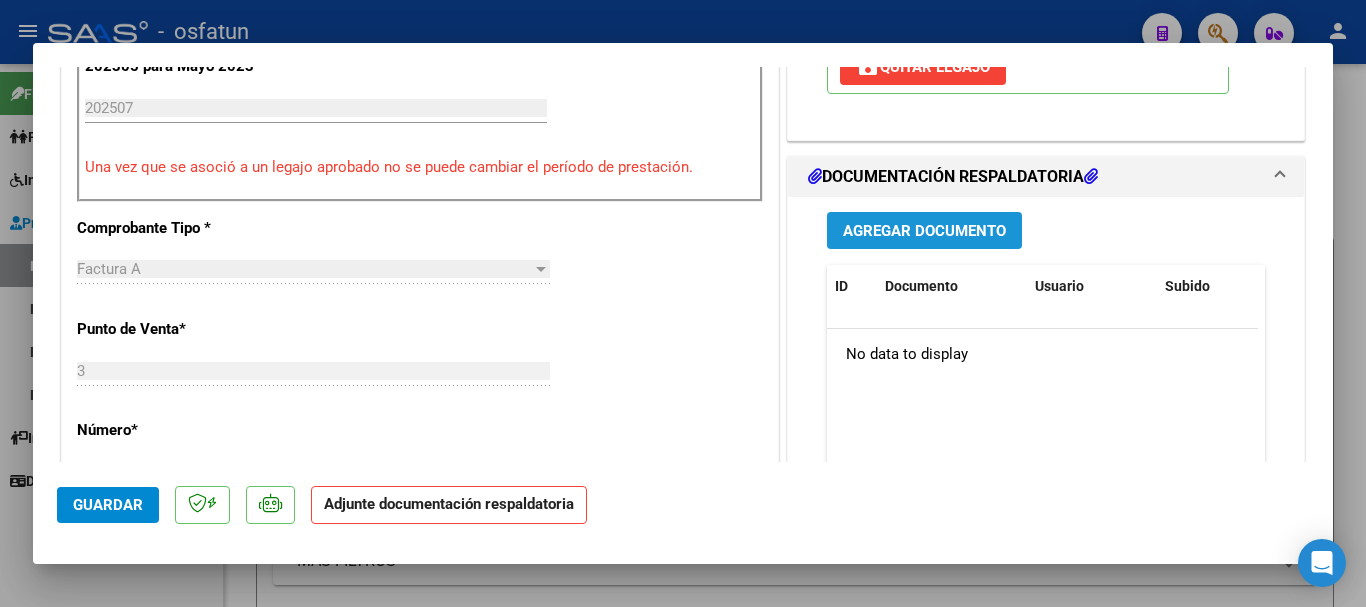 click on "Agregar Documento" at bounding box center (924, 231) 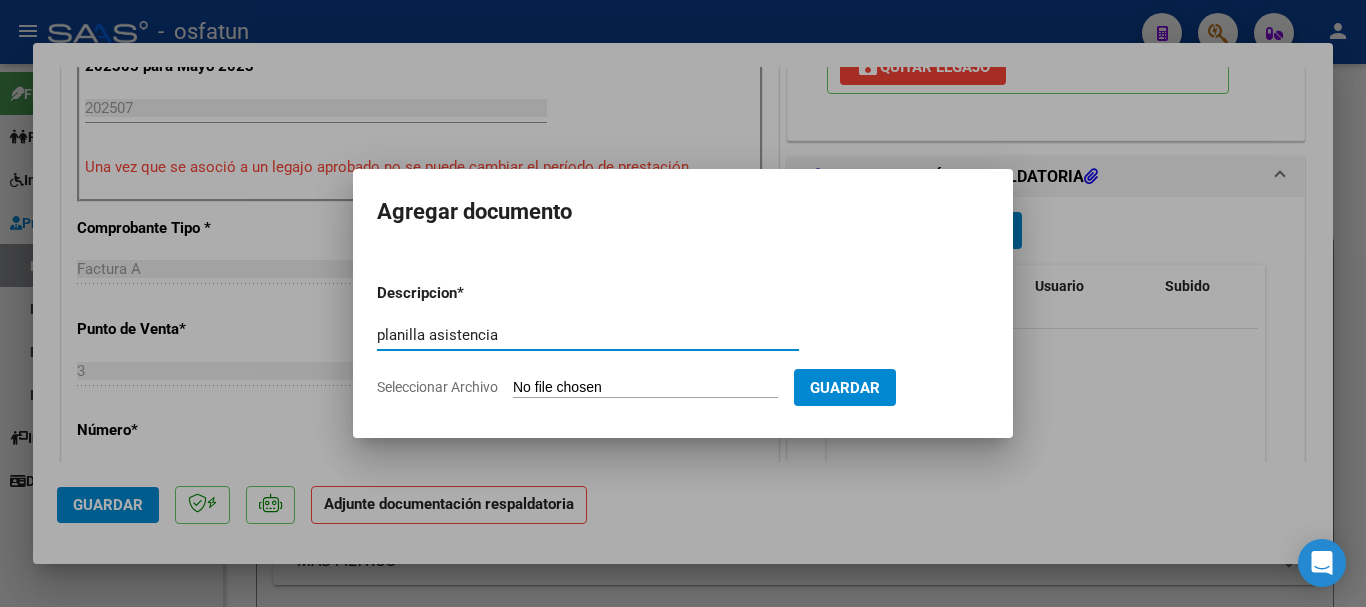 type on "planilla asistencia" 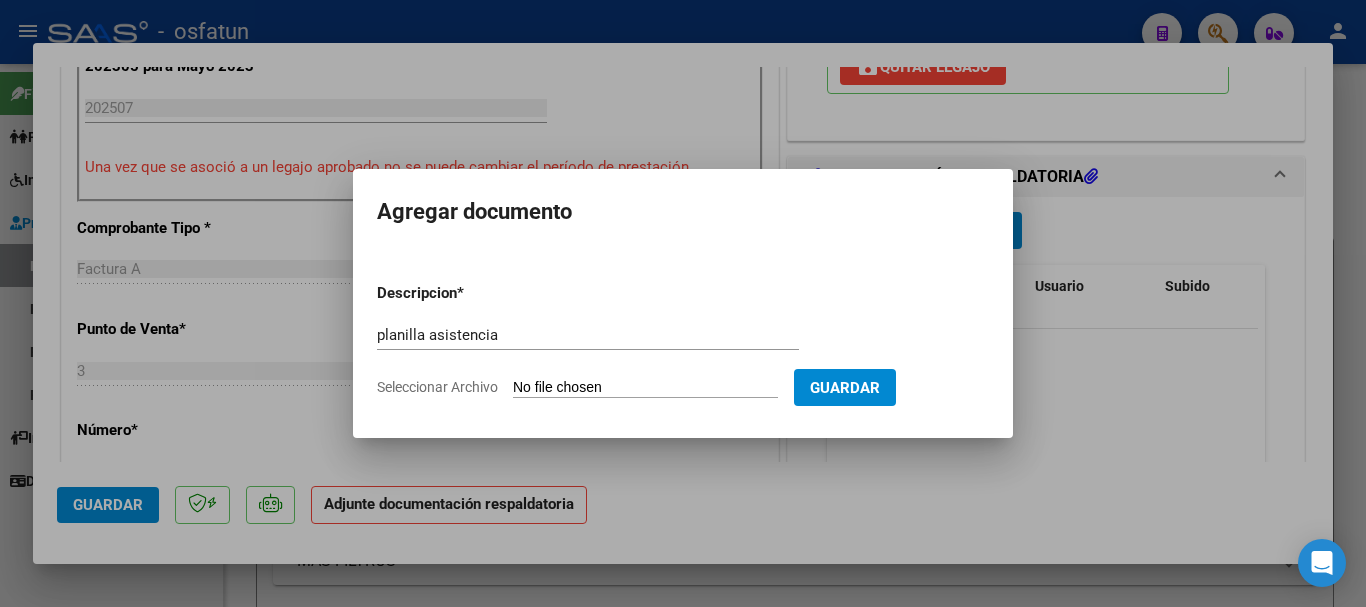 type on "C:\fakepath\Asistencia Osfatun [LAST] [MONTH] [LAST] [NUMBER].pdf" 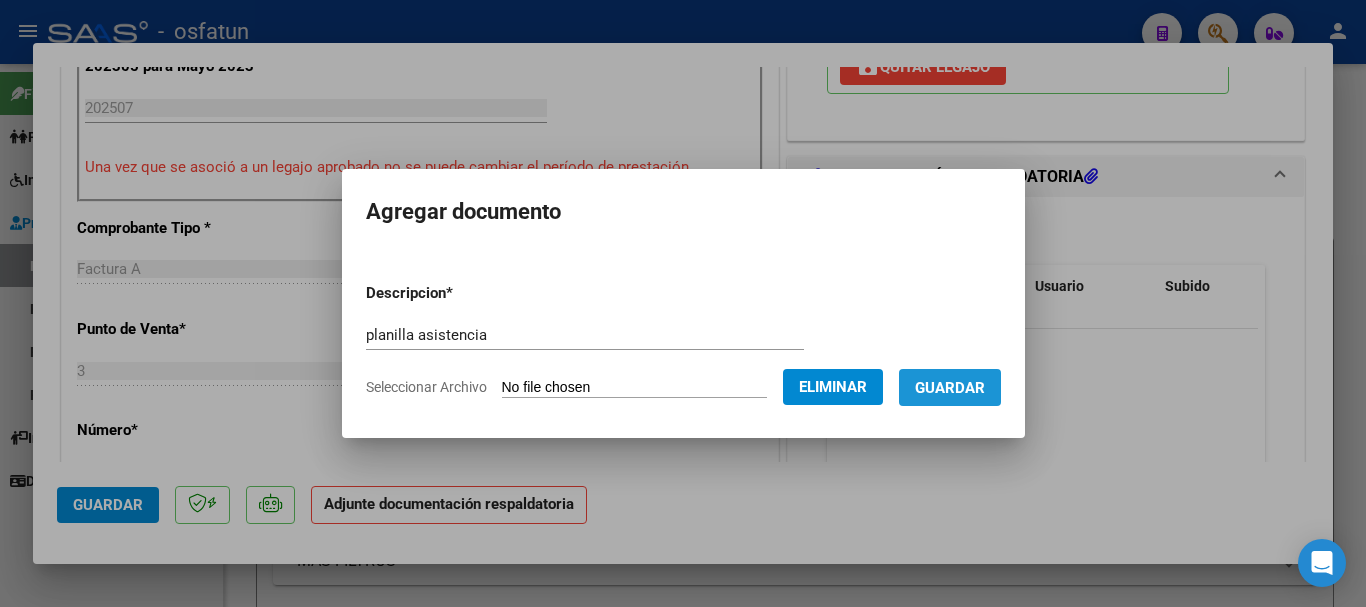 click on "Guardar" at bounding box center (950, 387) 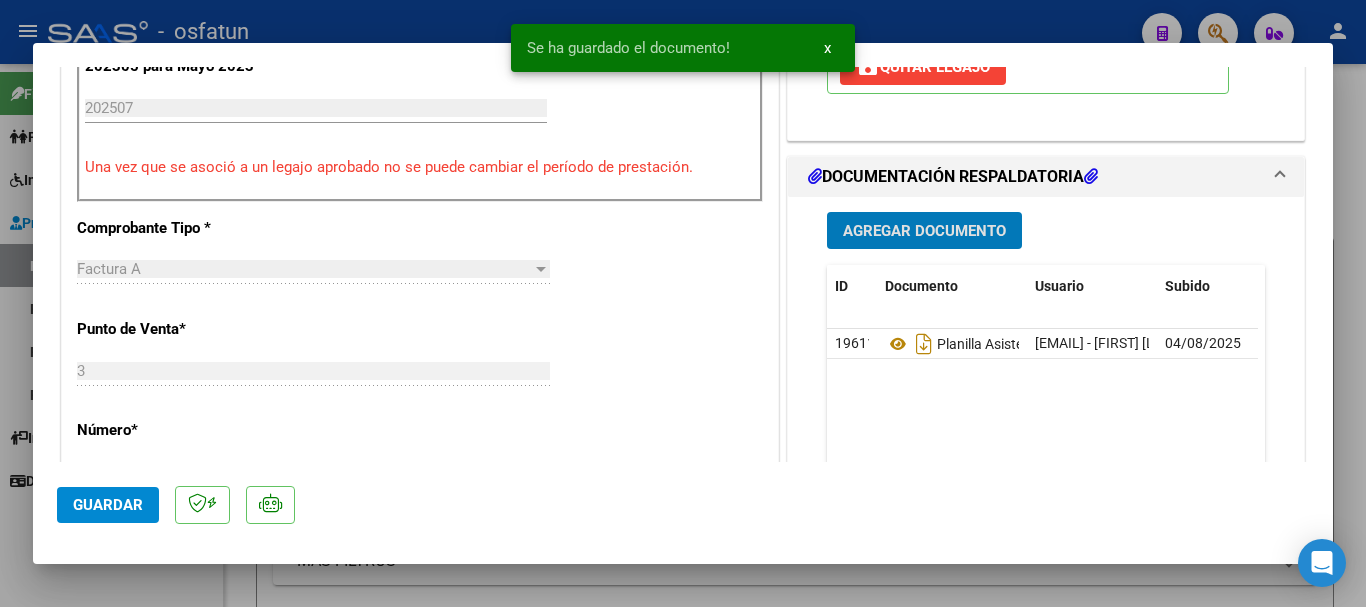 click on "Agregar Documento" at bounding box center (924, 230) 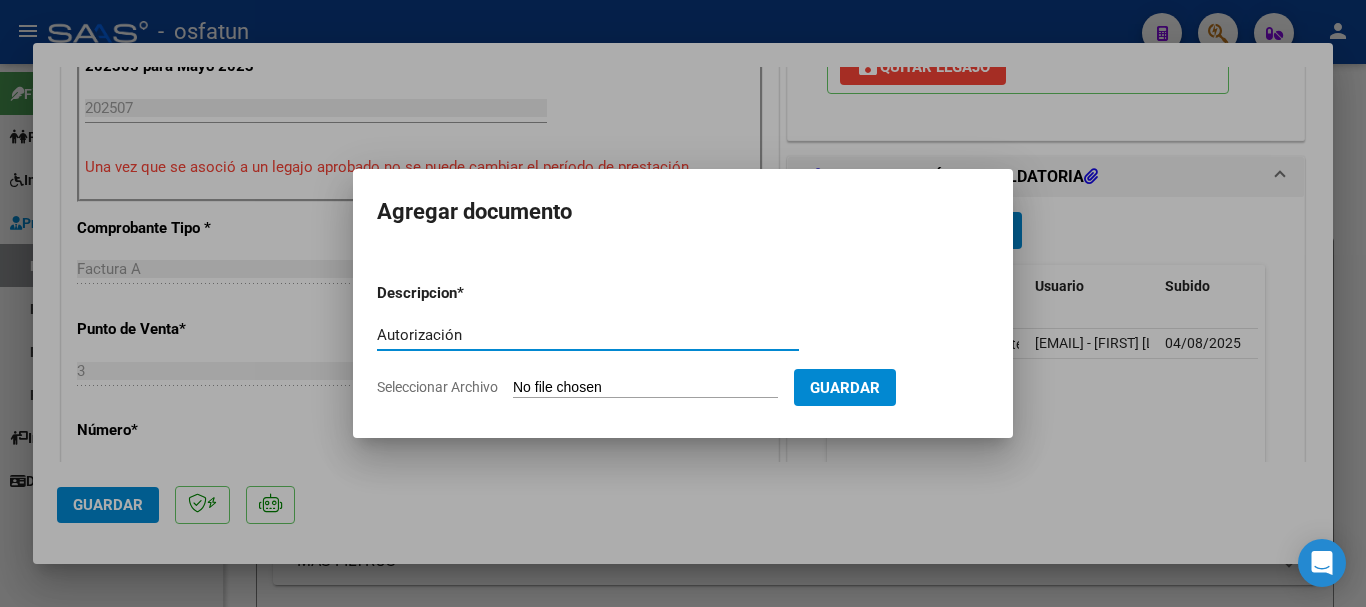 type on "Autorización" 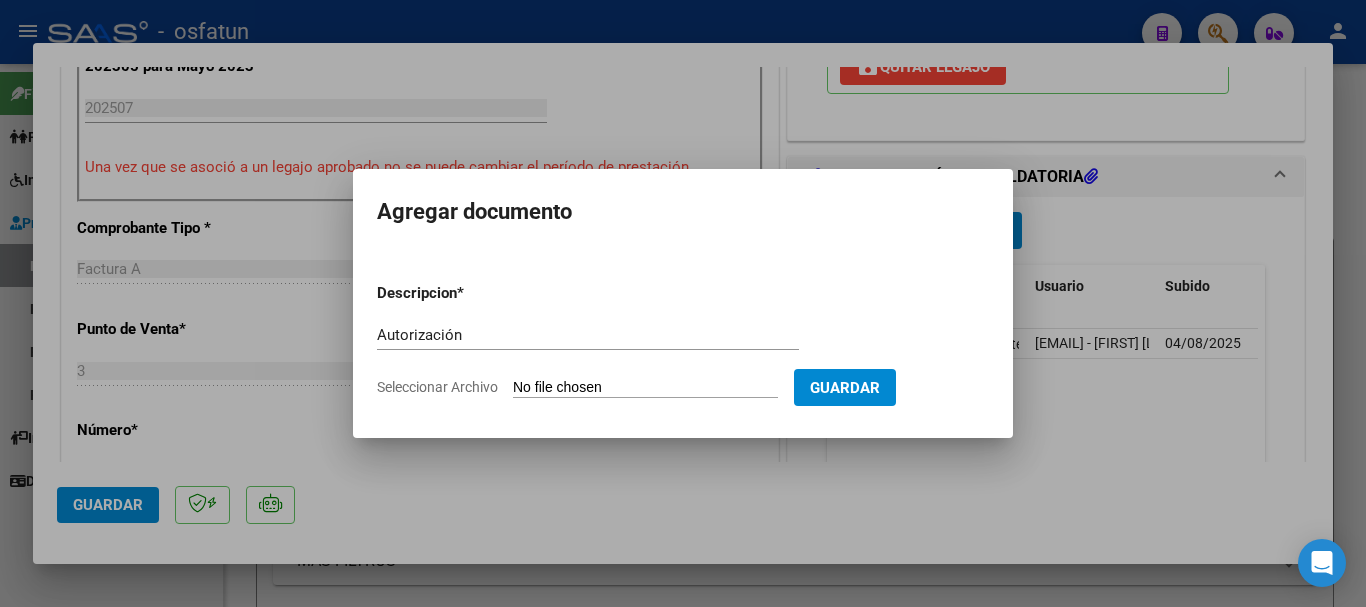 click on "Seleccionar Archivo" at bounding box center [645, 388] 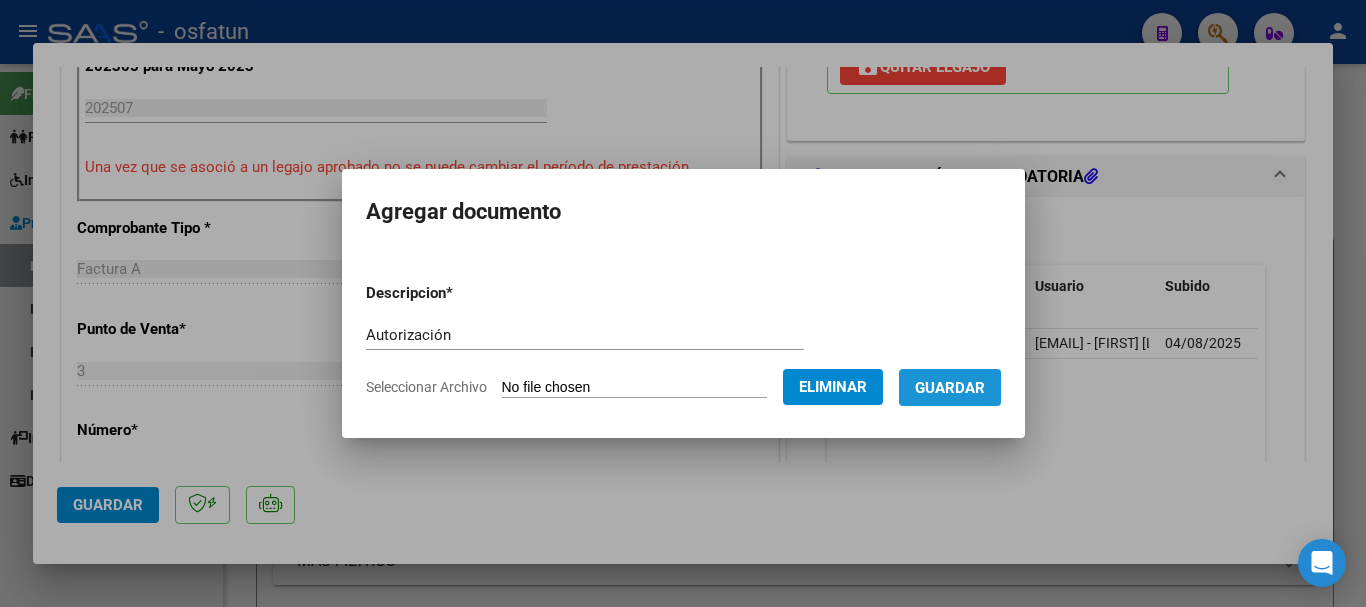 drag, startPoint x: 1008, startPoint y: 403, endPoint x: 800, endPoint y: 400, distance: 208.02164 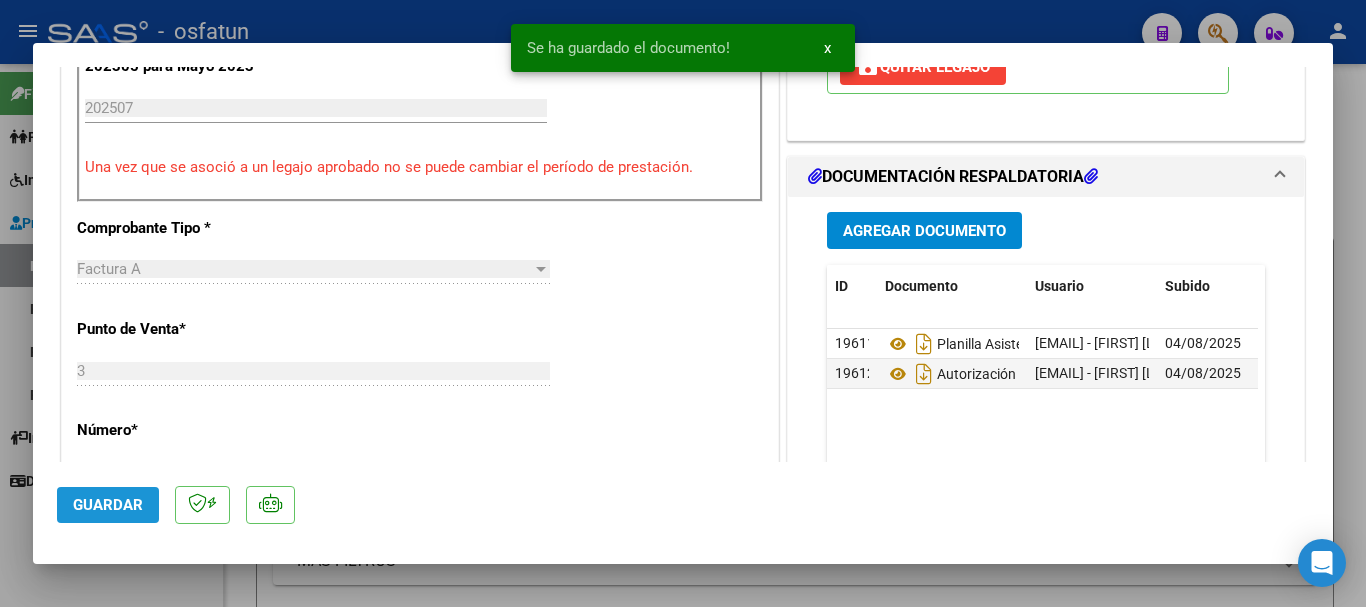 click on "Guardar" 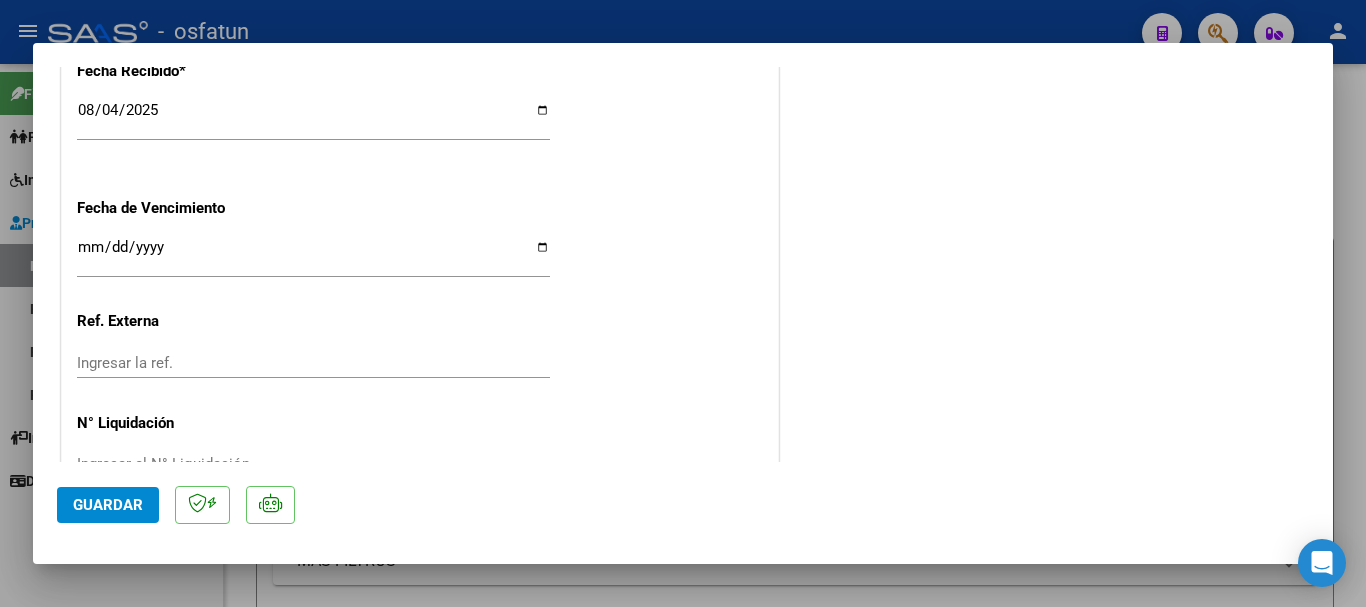scroll, scrollTop: 1610, scrollLeft: 0, axis: vertical 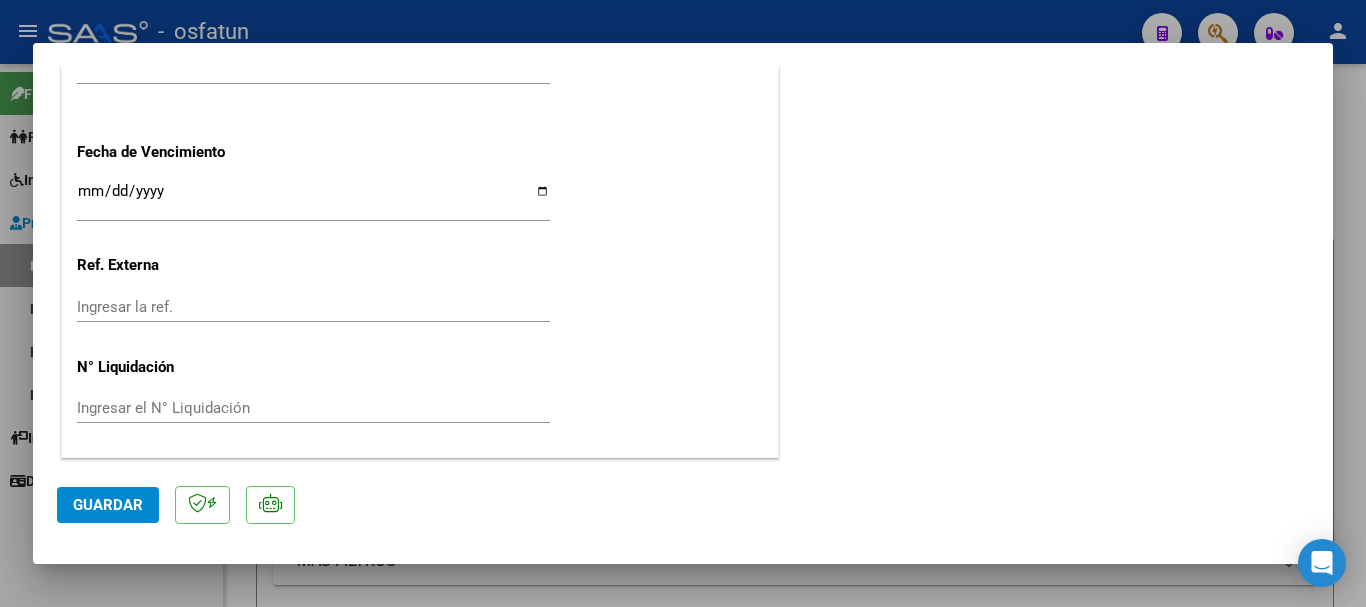 click on "Guardar" 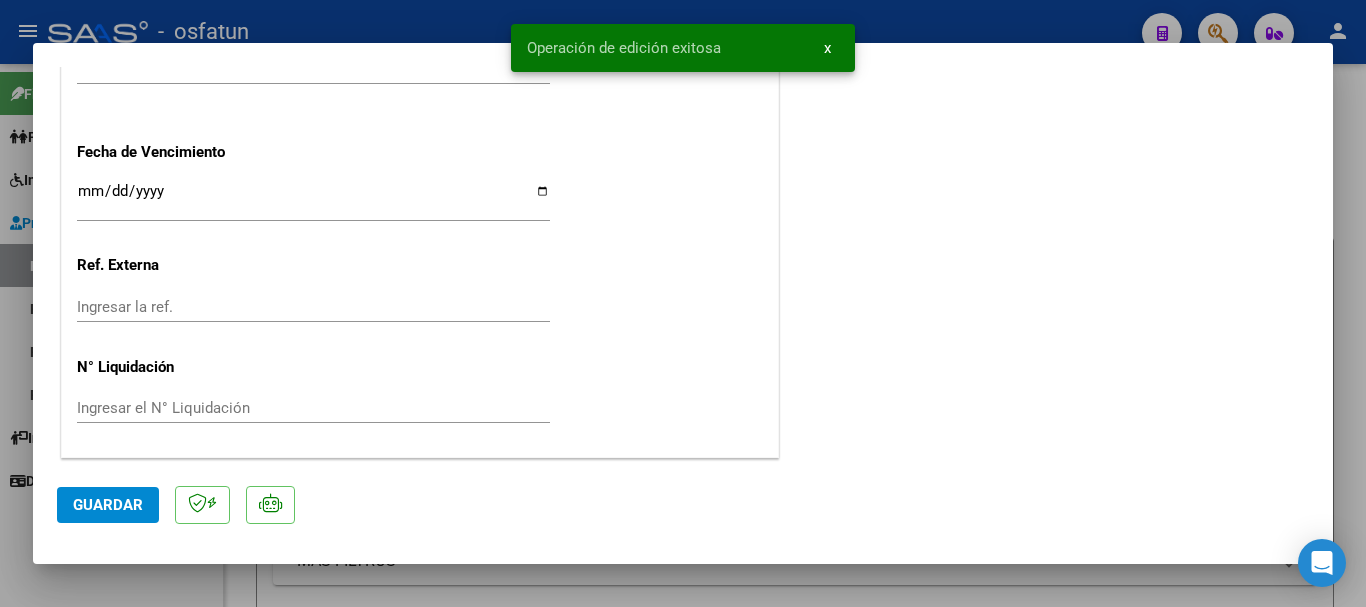 drag, startPoint x: 1365, startPoint y: 351, endPoint x: 1245, endPoint y: 376, distance: 122.57651 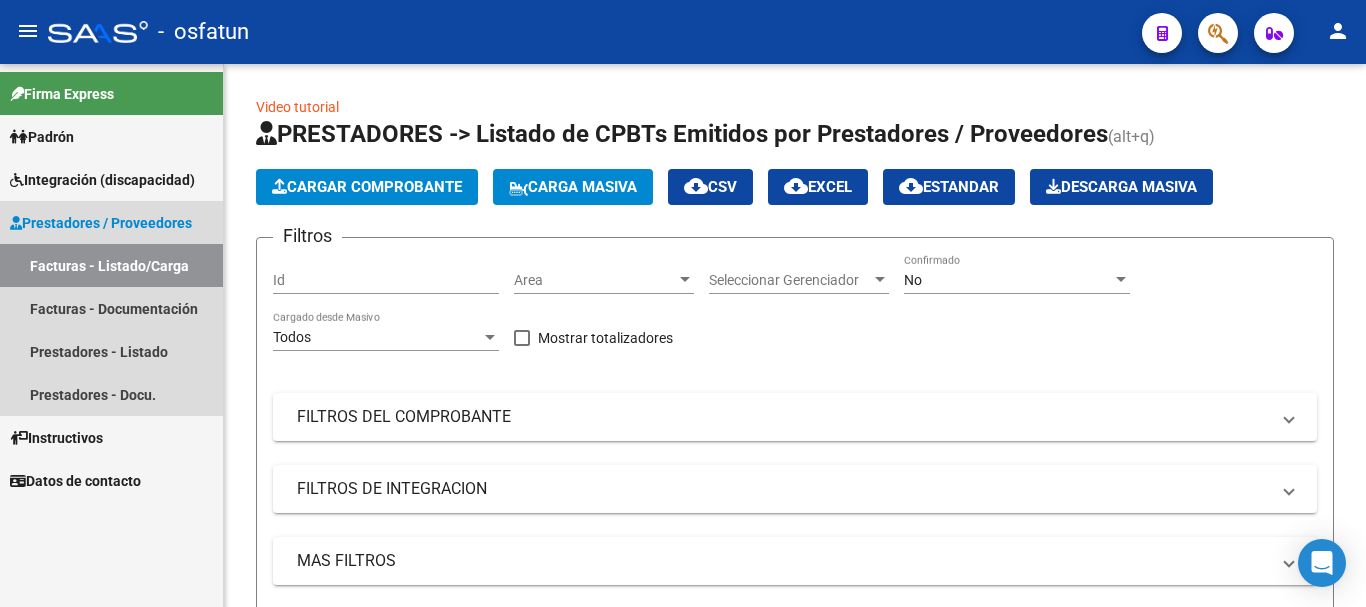 click on "Facturas - Listado/Carga" at bounding box center [111, 265] 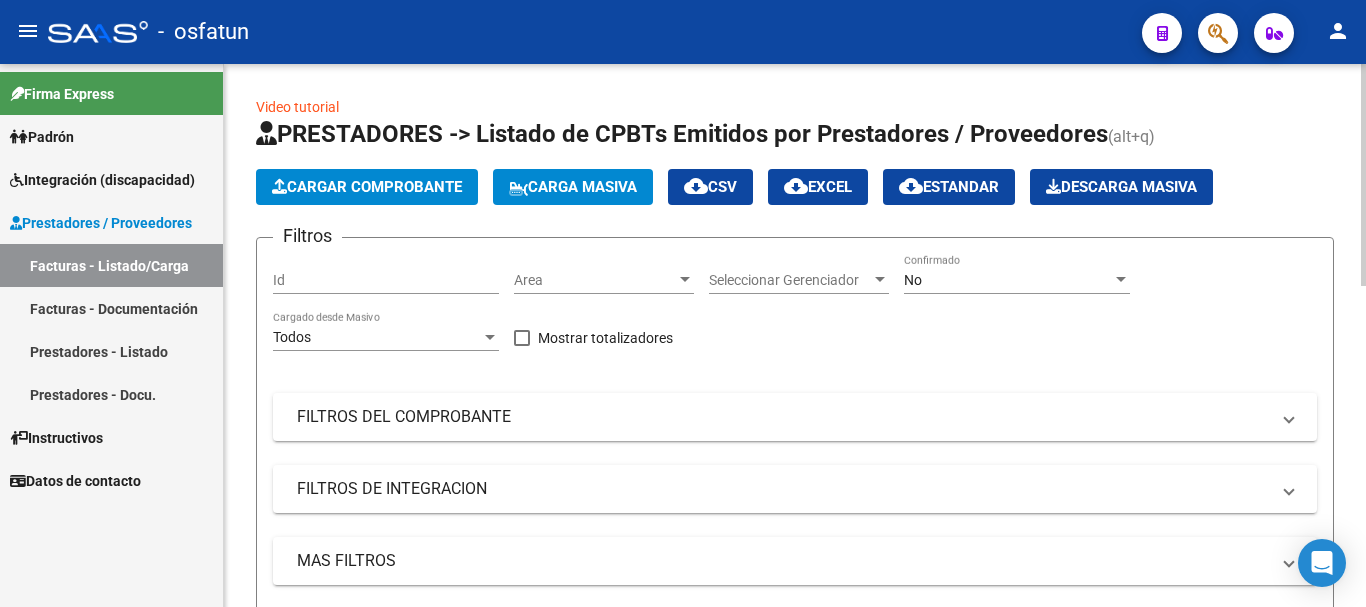 click on "Cargar Comprobante" 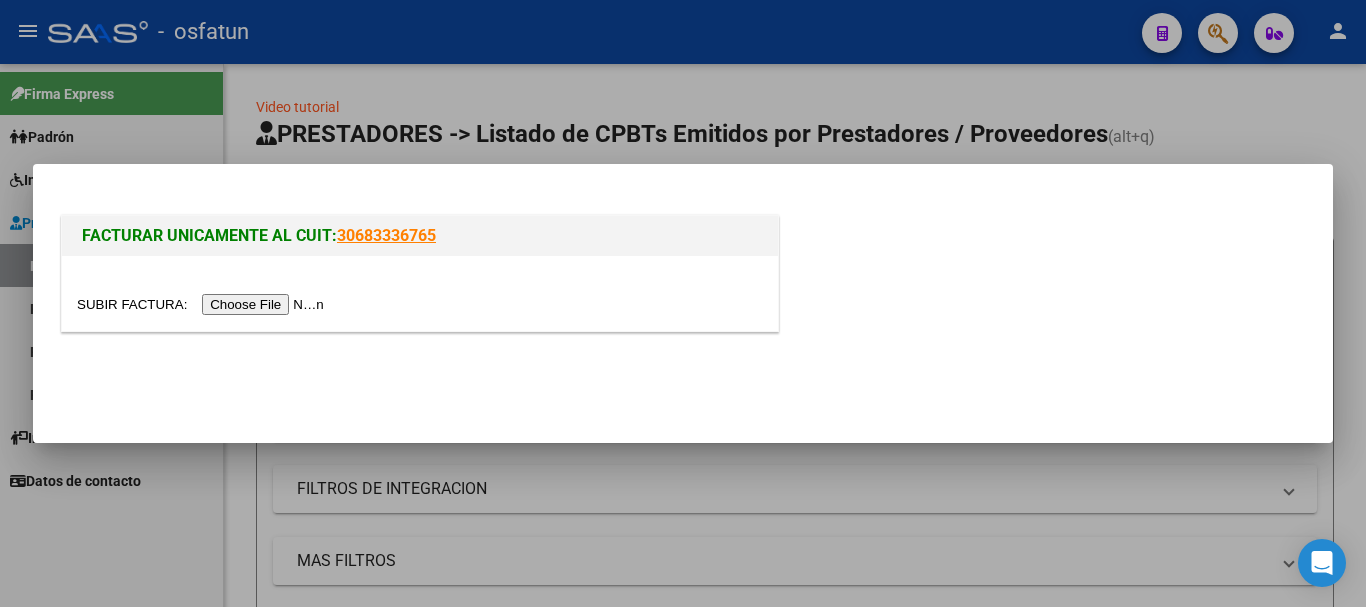 click at bounding box center [203, 304] 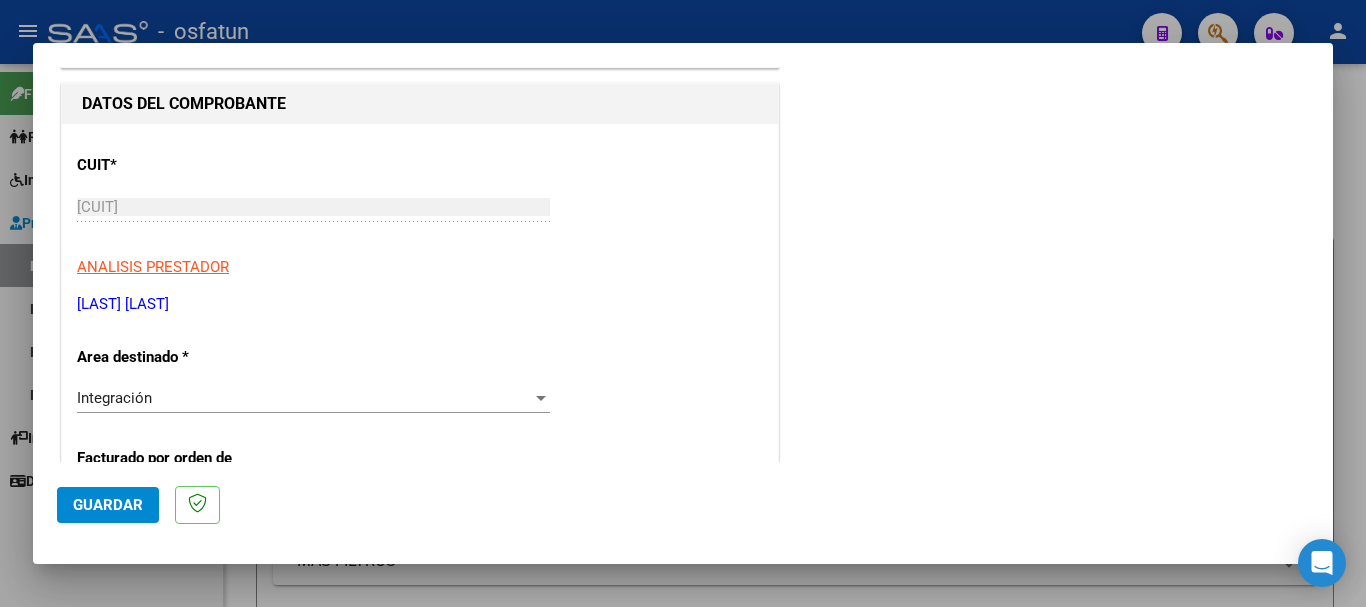 scroll, scrollTop: 160, scrollLeft: 0, axis: vertical 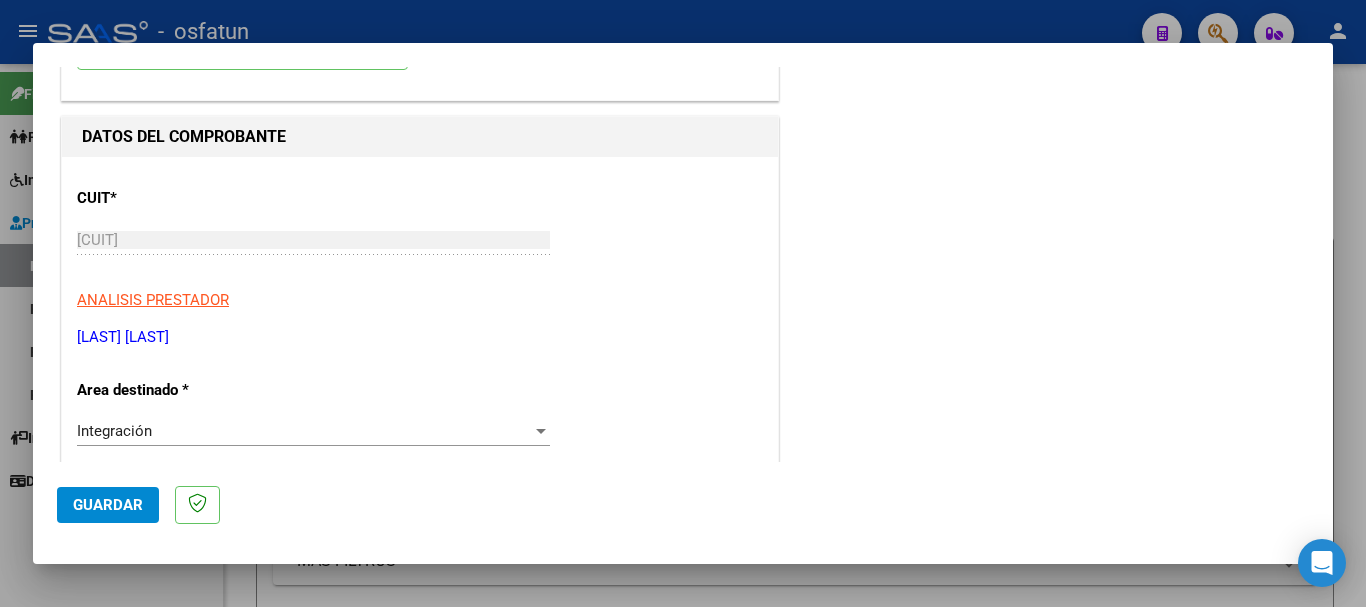 drag, startPoint x: 78, startPoint y: 337, endPoint x: 214, endPoint y: 335, distance: 136.01471 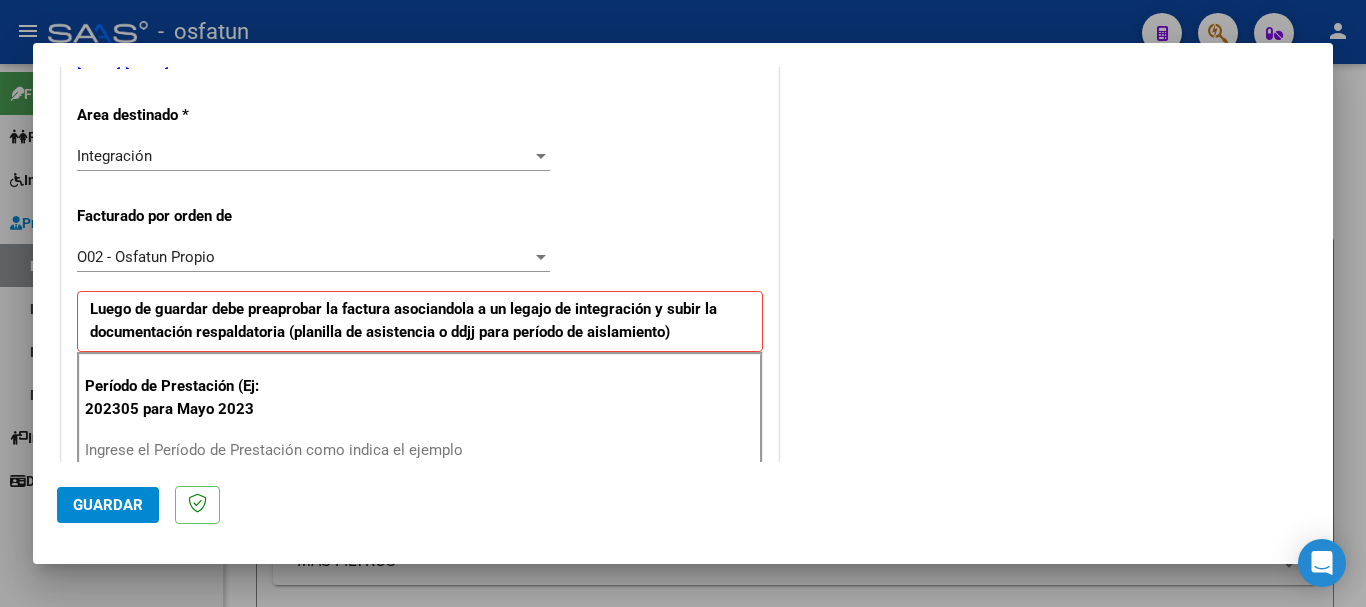 scroll, scrollTop: 479, scrollLeft: 0, axis: vertical 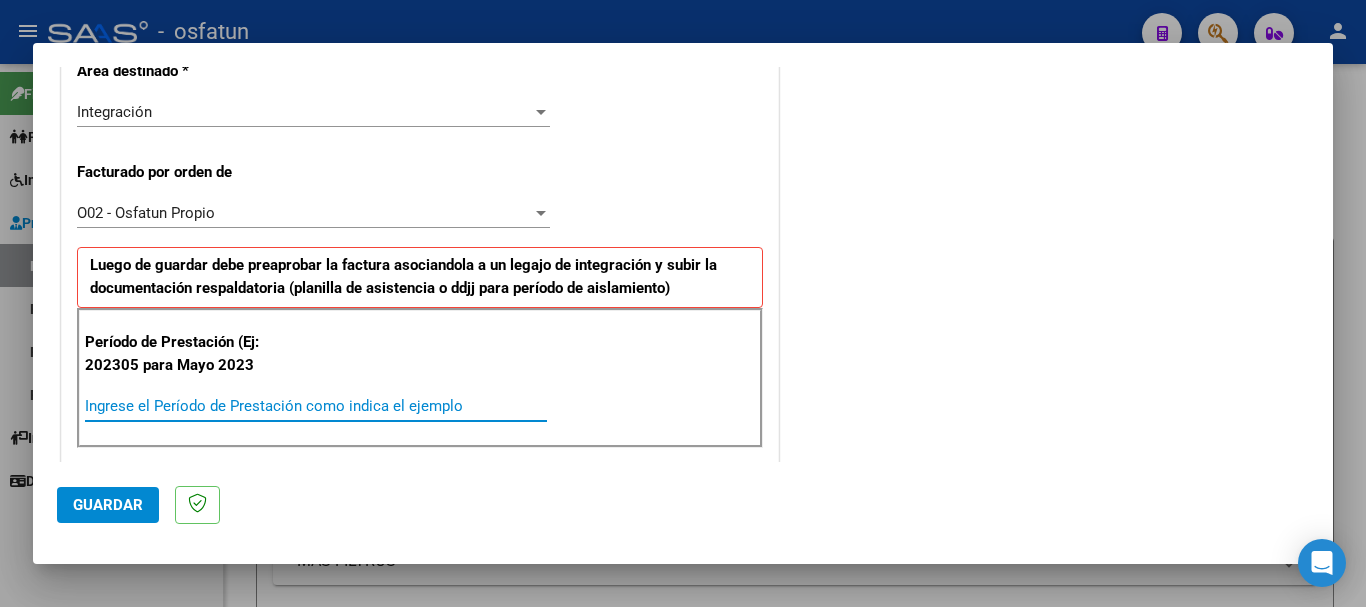 click on "Ingrese el Período de Prestación como indica el ejemplo" at bounding box center (316, 406) 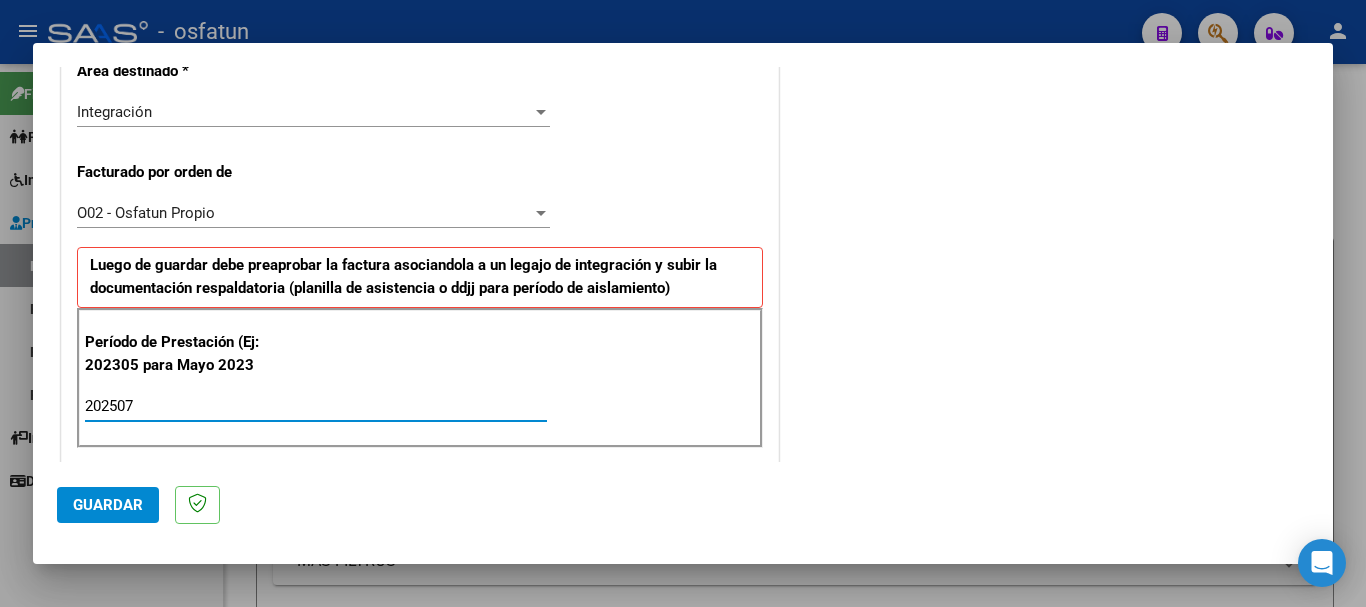 type on "202507" 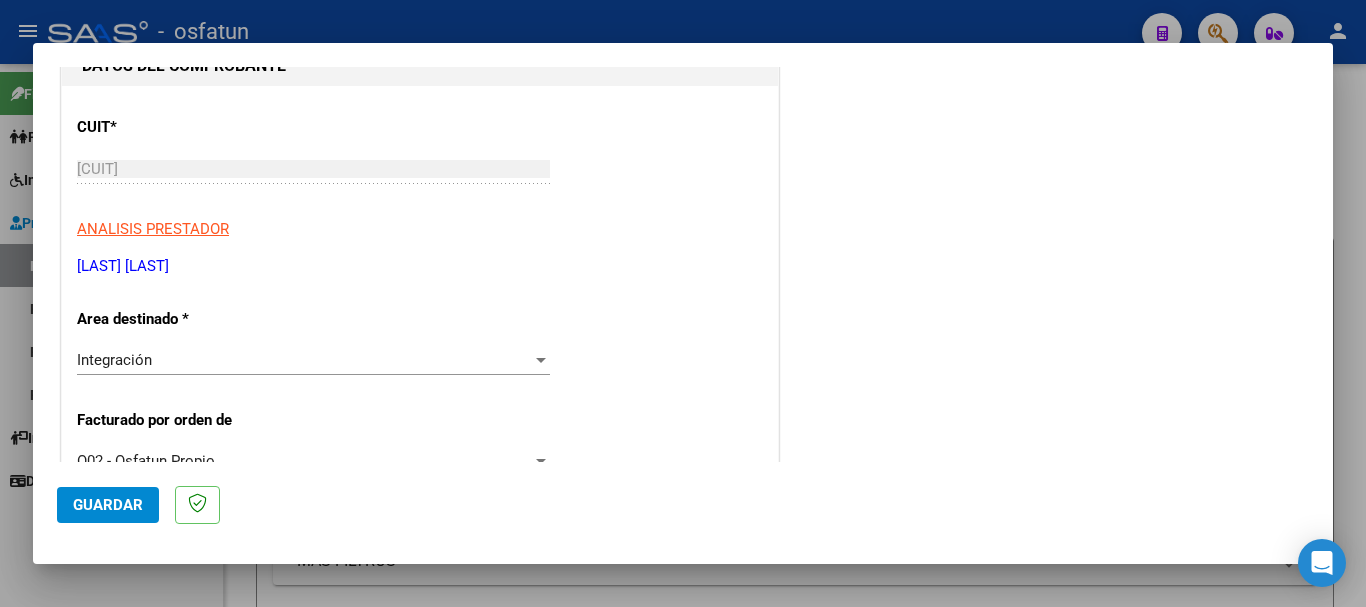 scroll, scrollTop: 0, scrollLeft: 0, axis: both 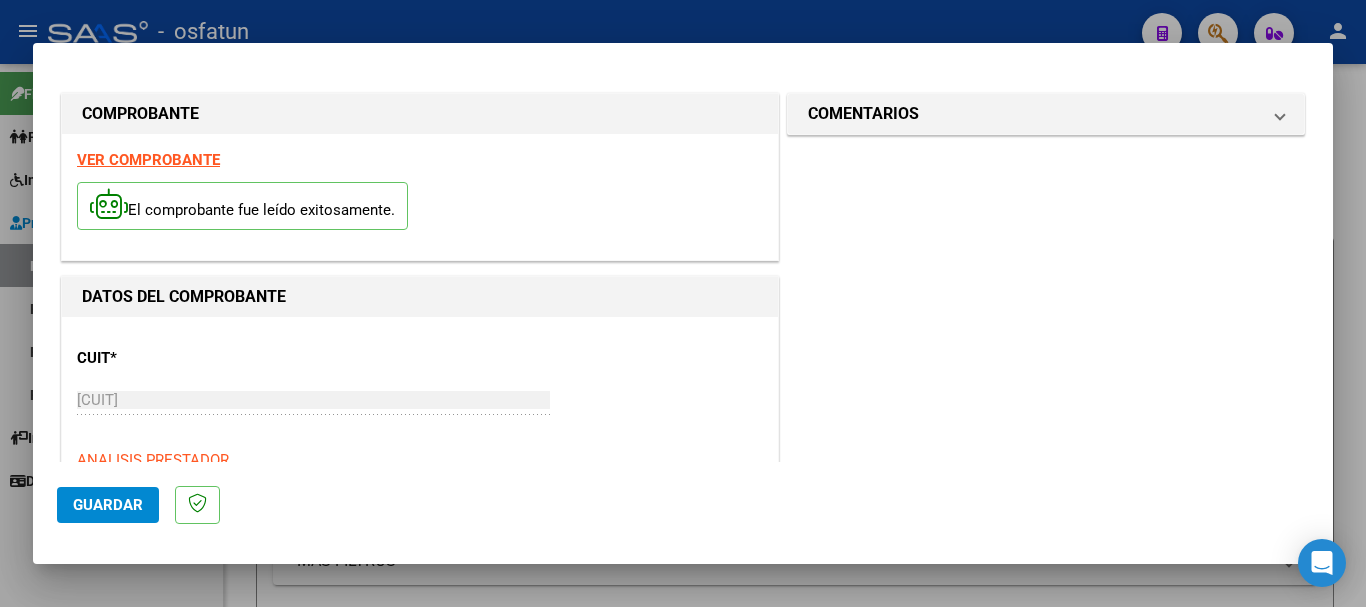 drag, startPoint x: 959, startPoint y: 106, endPoint x: 874, endPoint y: 215, distance: 138.22446 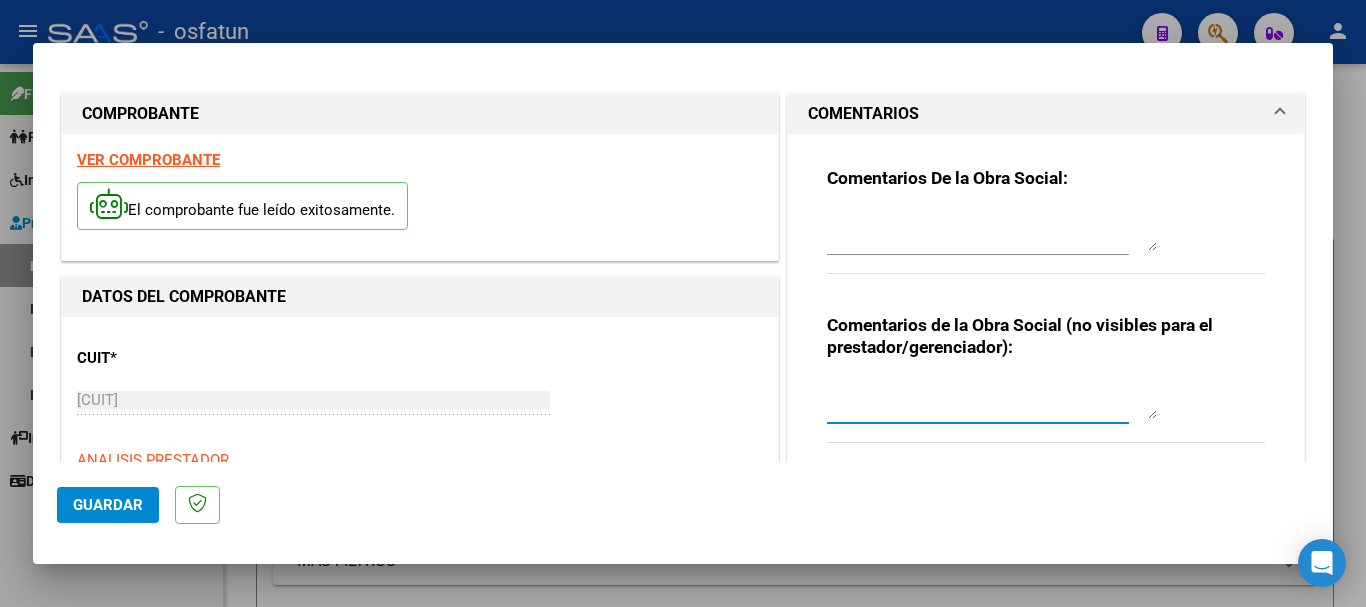 drag, startPoint x: 926, startPoint y: 383, endPoint x: 925, endPoint y: 408, distance: 25.019993 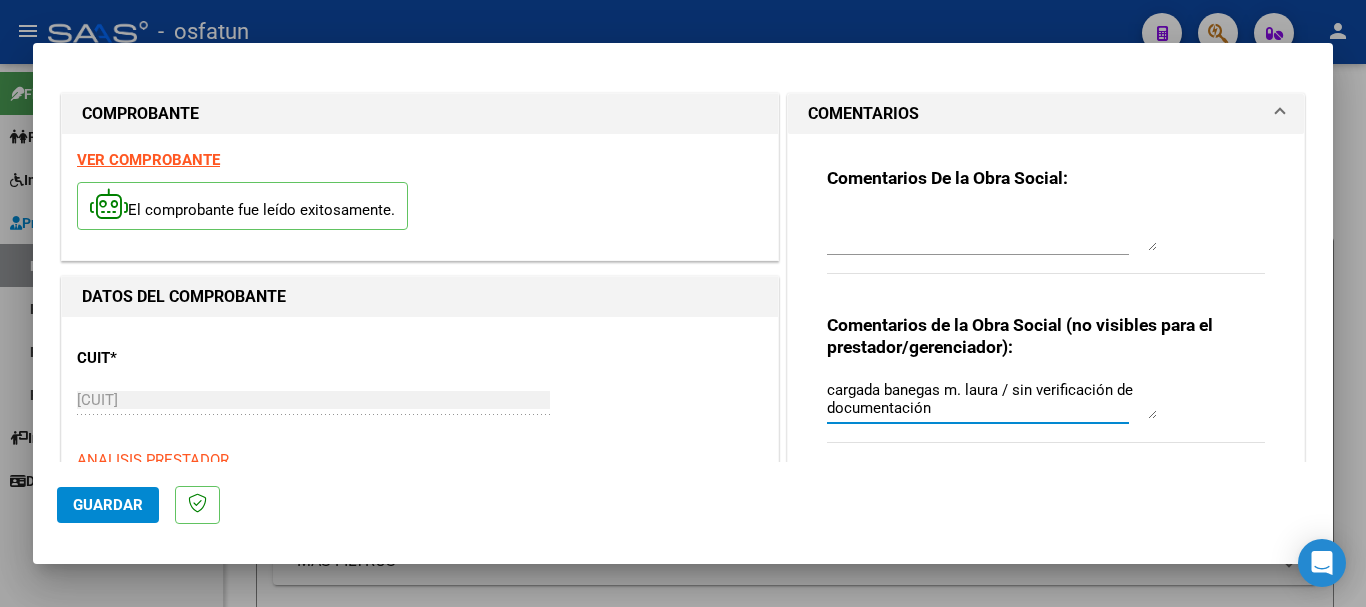 click on "cargada banegas m. laura / sin verificación de documentación" at bounding box center (992, 399) 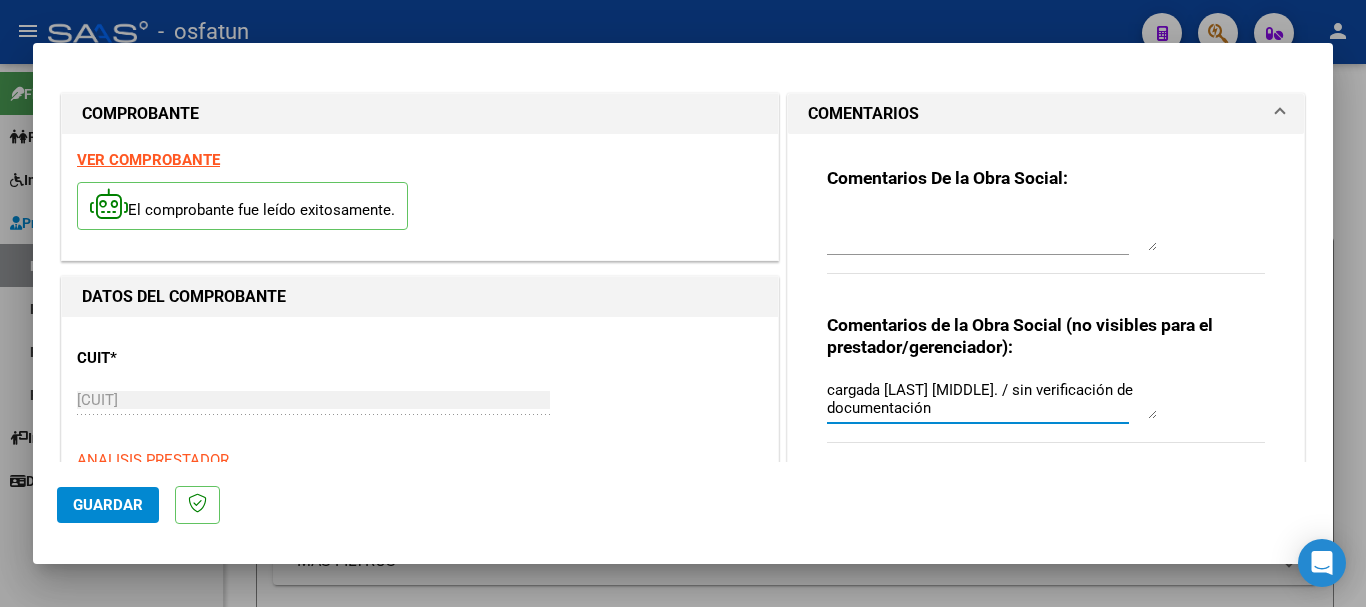 type on "cargada [LAST] [MIDDLE]. / sin verificación de documentación" 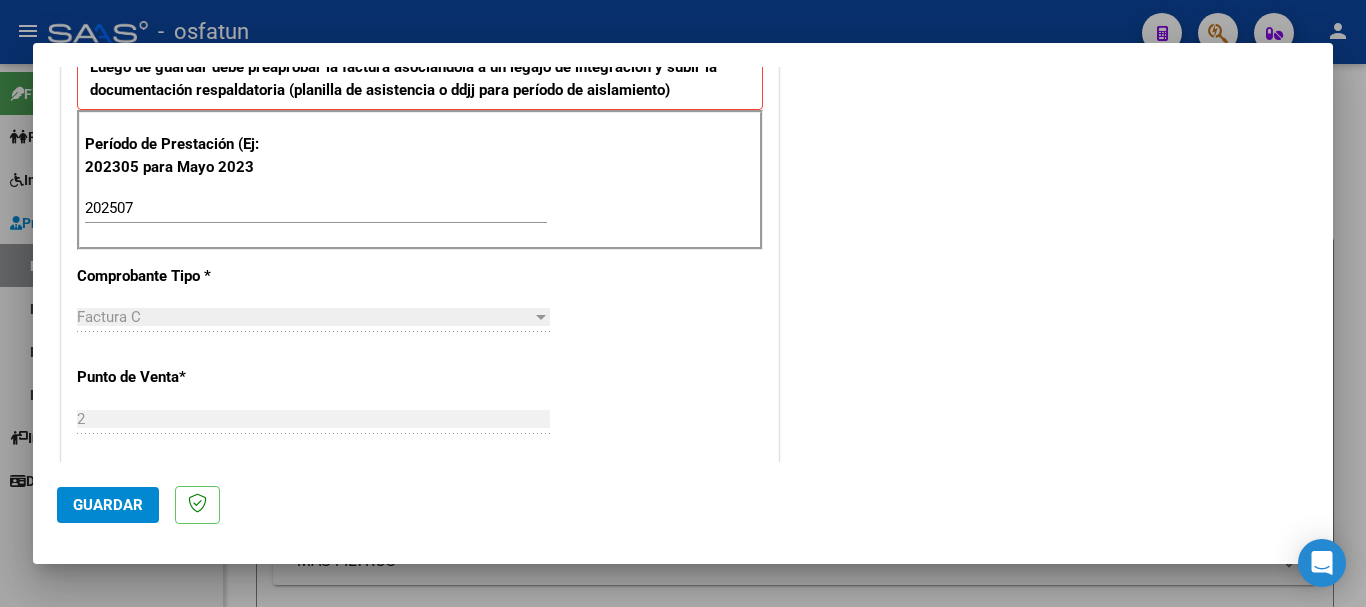 scroll, scrollTop: 418, scrollLeft: 0, axis: vertical 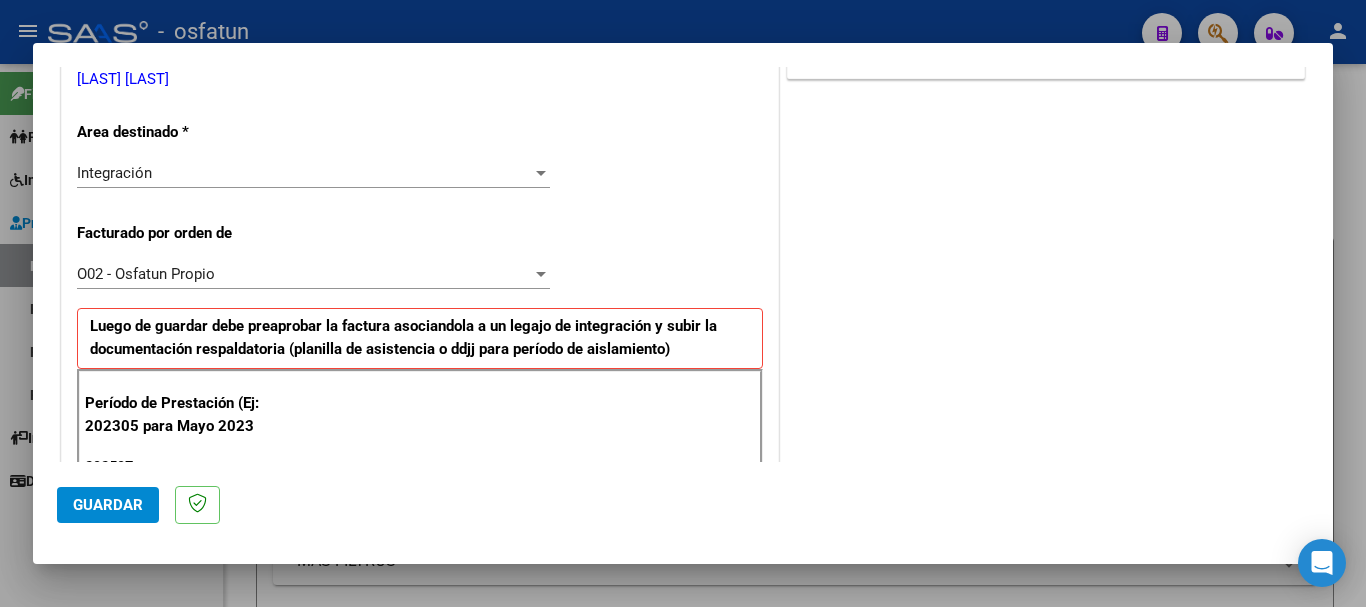click on "Guardar" 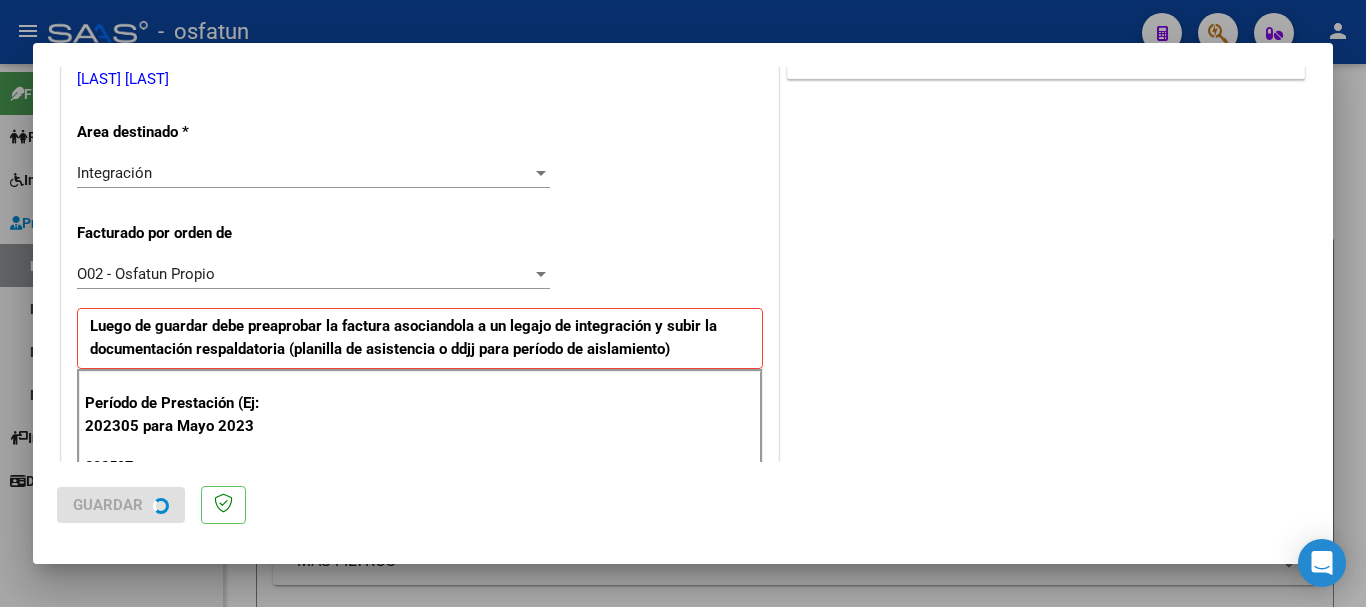 scroll, scrollTop: 0, scrollLeft: 0, axis: both 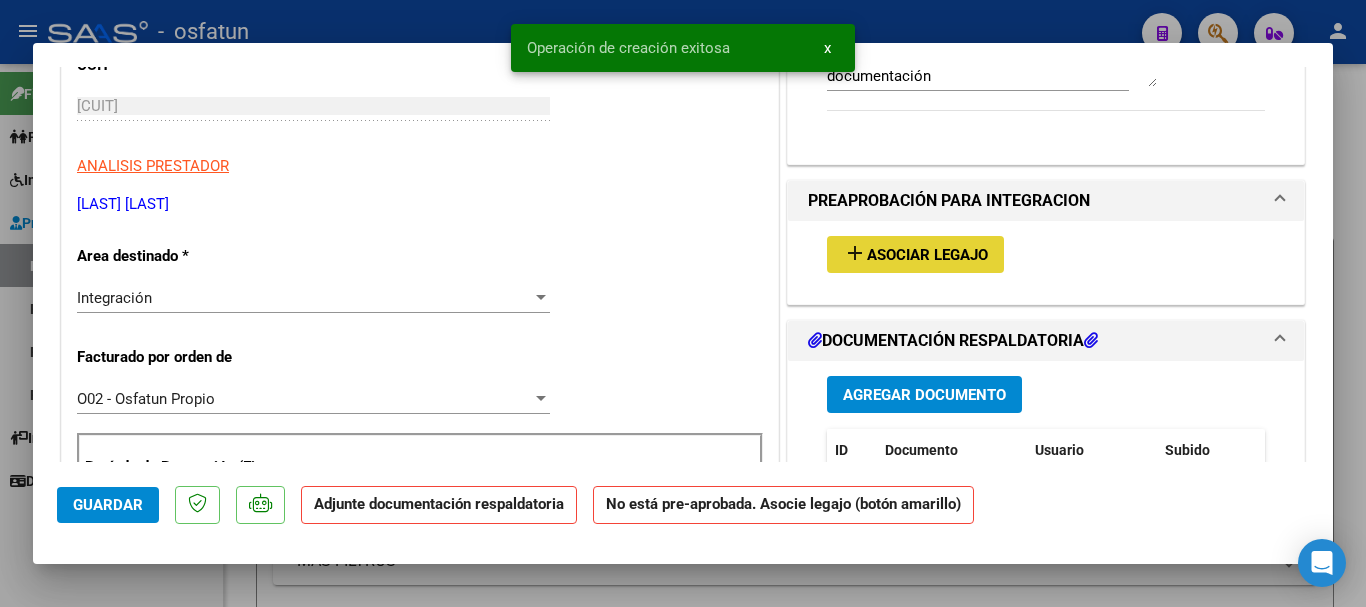 click on "Asociar Legajo" at bounding box center (927, 255) 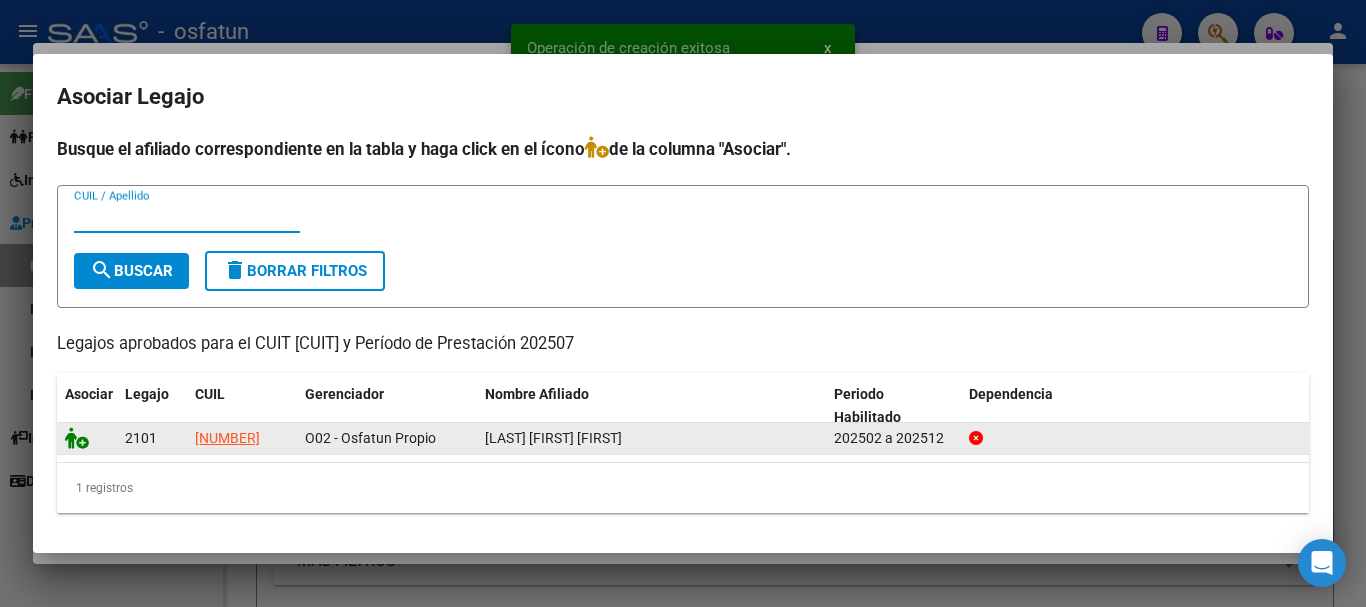click 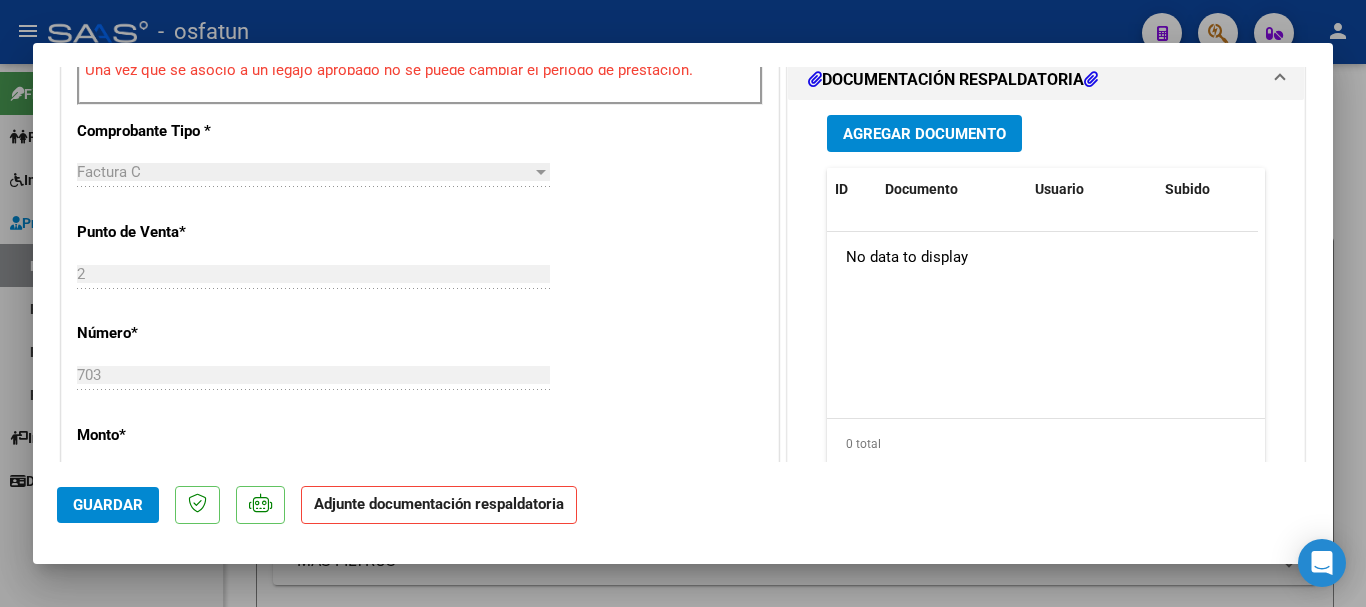 scroll, scrollTop: 869, scrollLeft: 0, axis: vertical 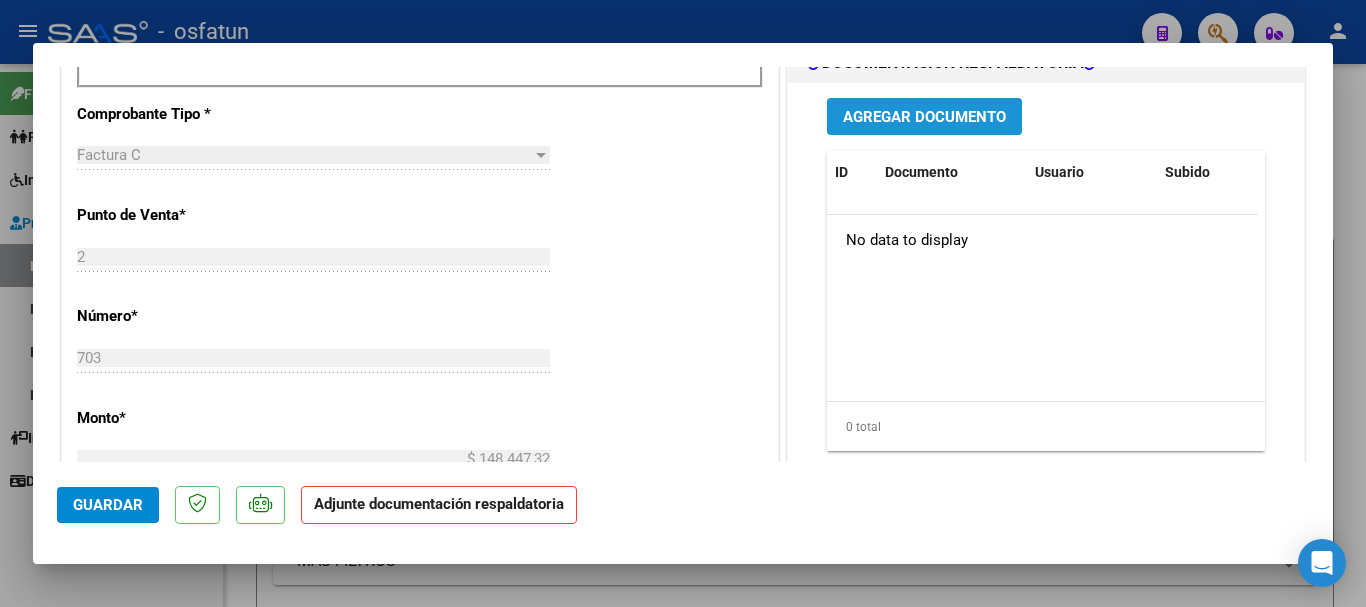 click on "Agregar Documento" at bounding box center [924, 116] 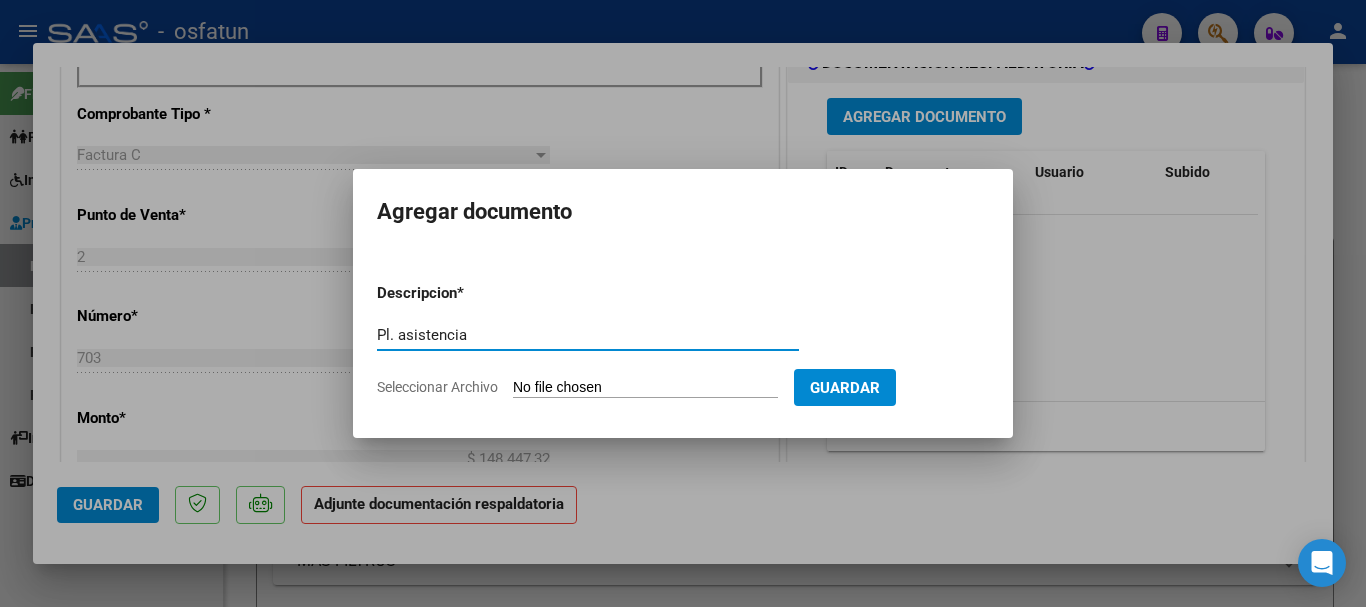 type on "Pl. asistencia" 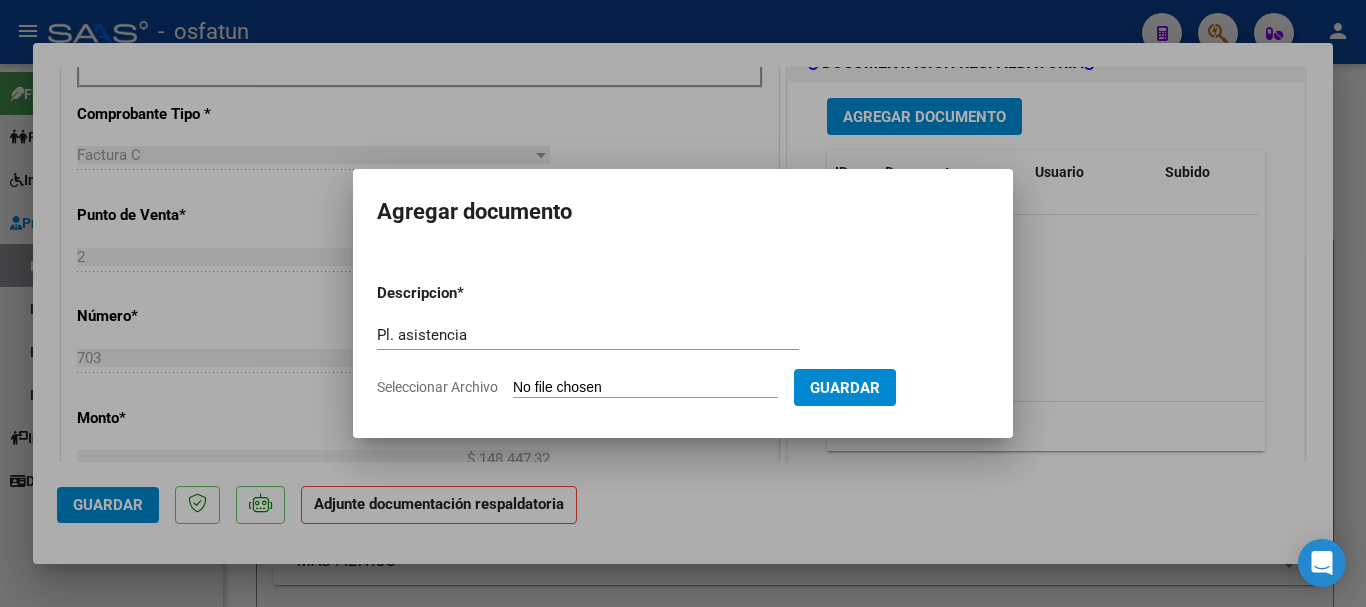 type on "C:\fakepath\planilla [MONTH] [LAST] [NUMBER].pdf" 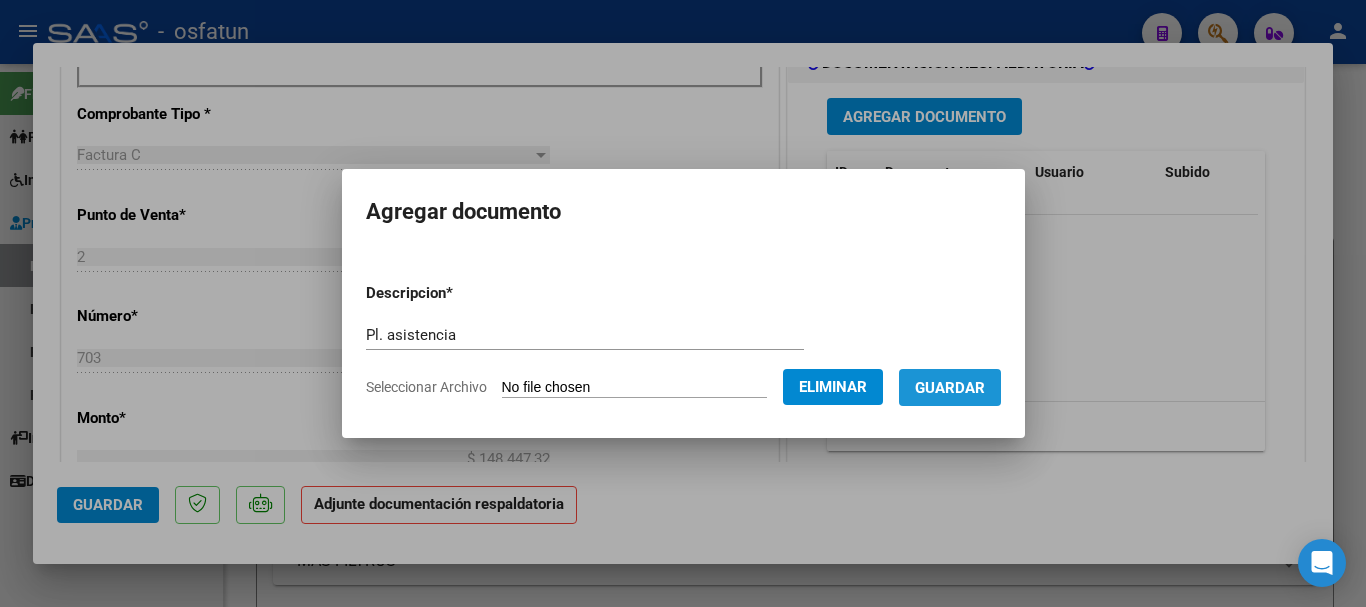 click on "Guardar" at bounding box center (950, 388) 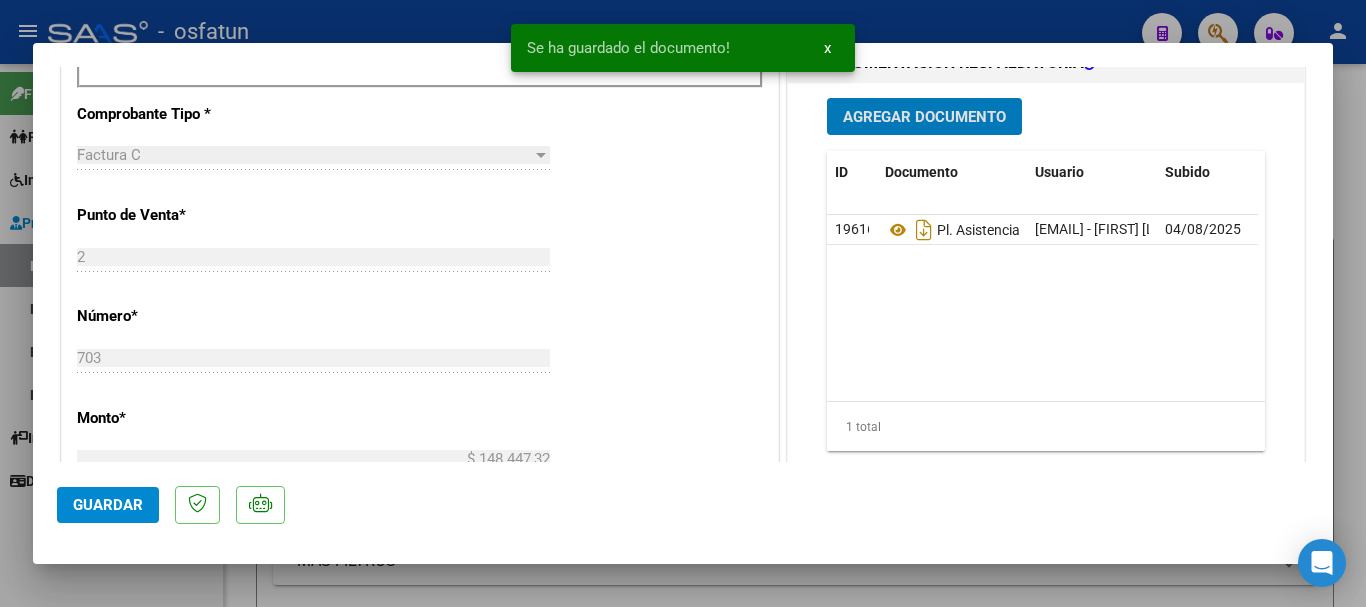 click on "Agregar Documento" at bounding box center (924, 117) 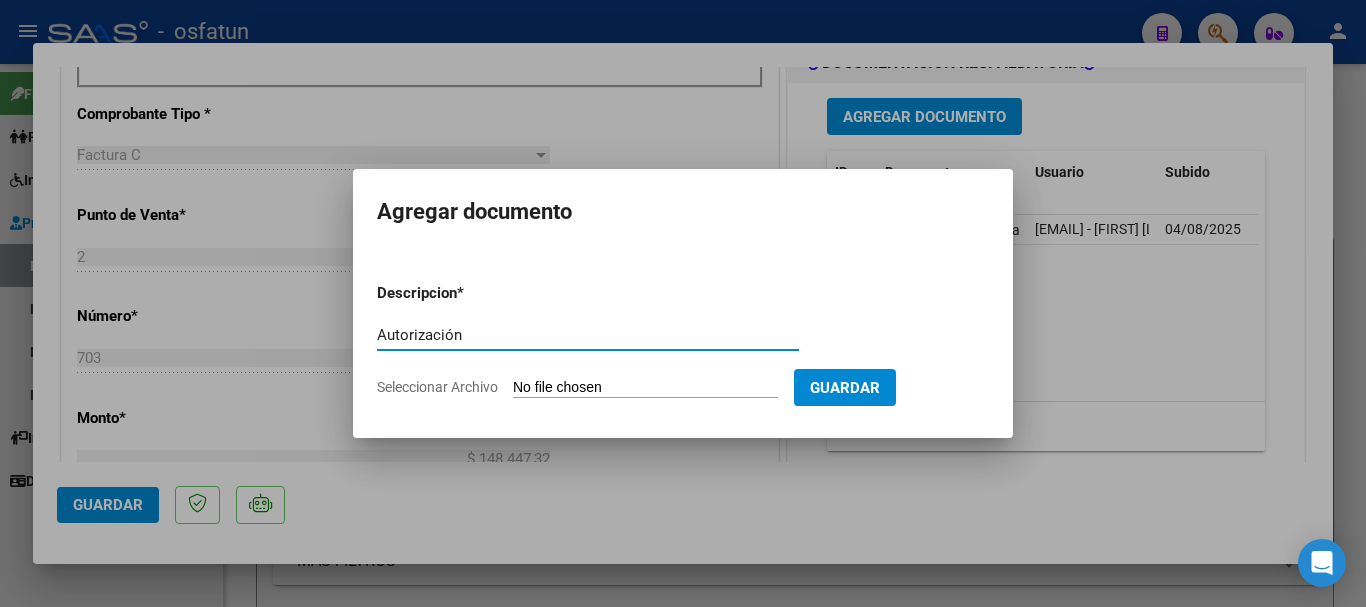 type on "Autorización" 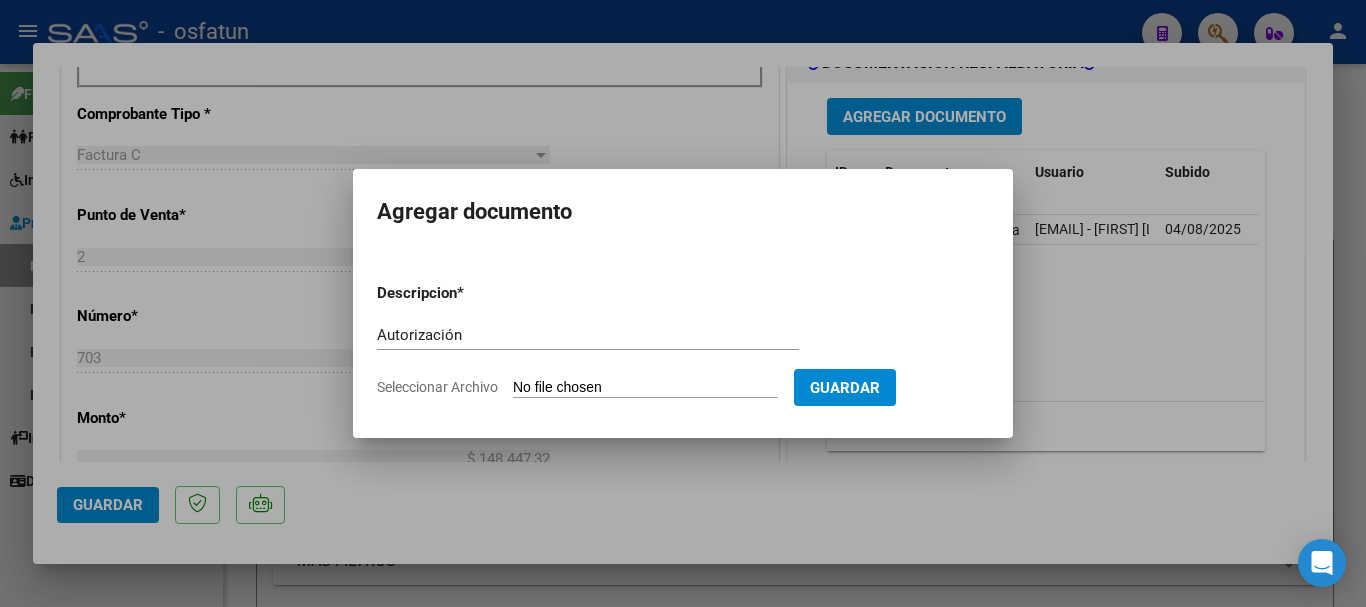 type on "C:\fakepath\order_[NUMBER].pdf" 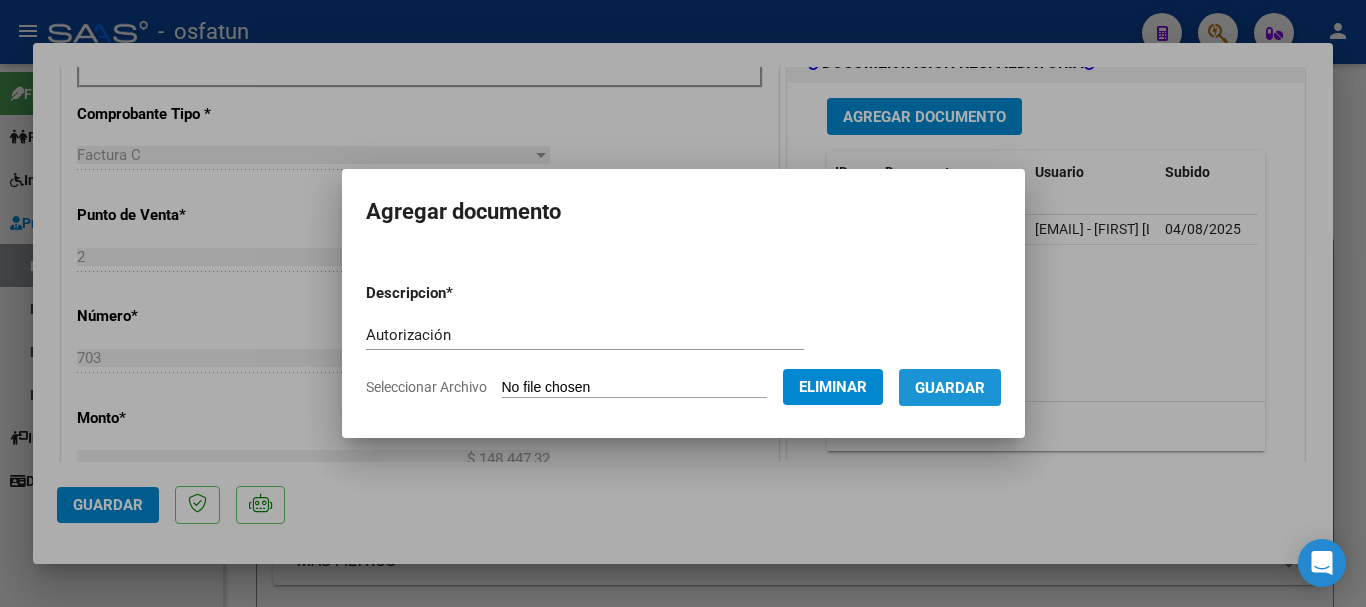 click on "Guardar" at bounding box center (950, 388) 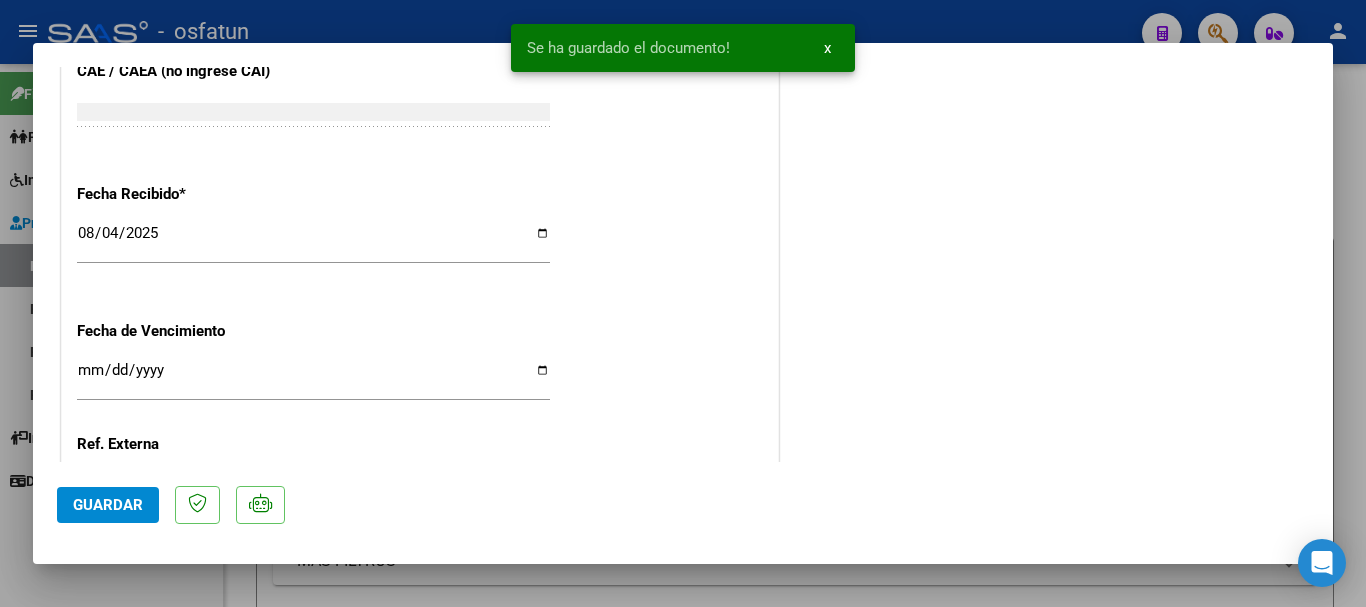 scroll, scrollTop: 1610, scrollLeft: 0, axis: vertical 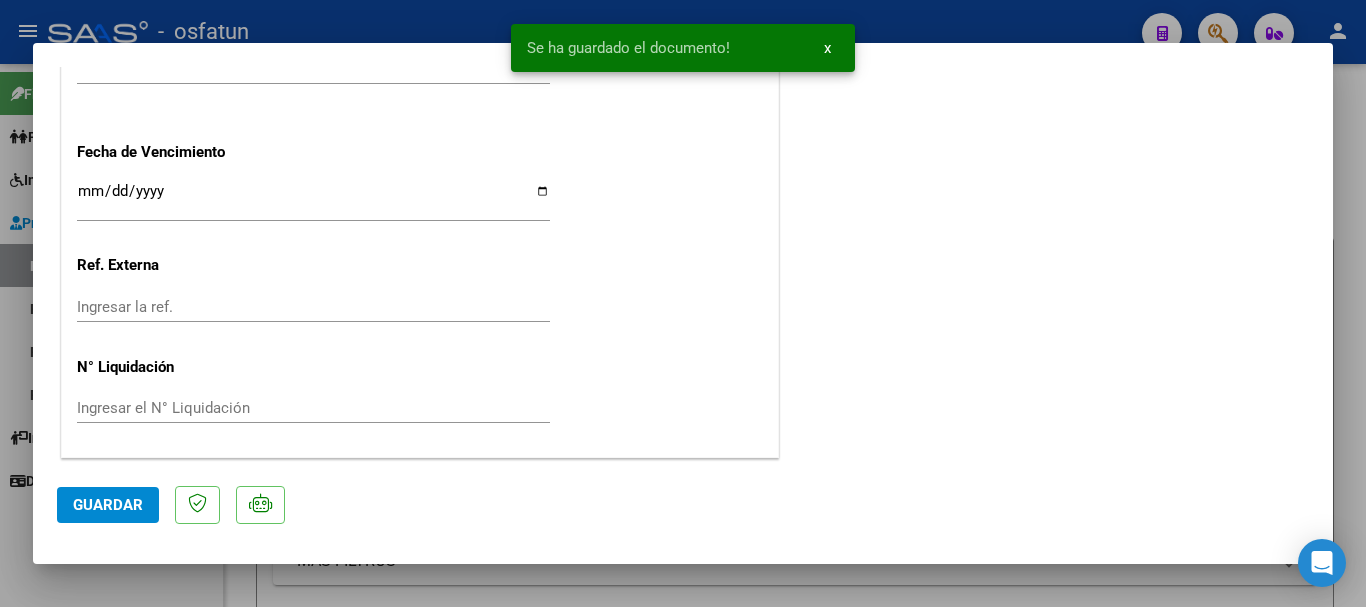 drag, startPoint x: 83, startPoint y: 509, endPoint x: 81, endPoint y: 553, distance: 44.04543 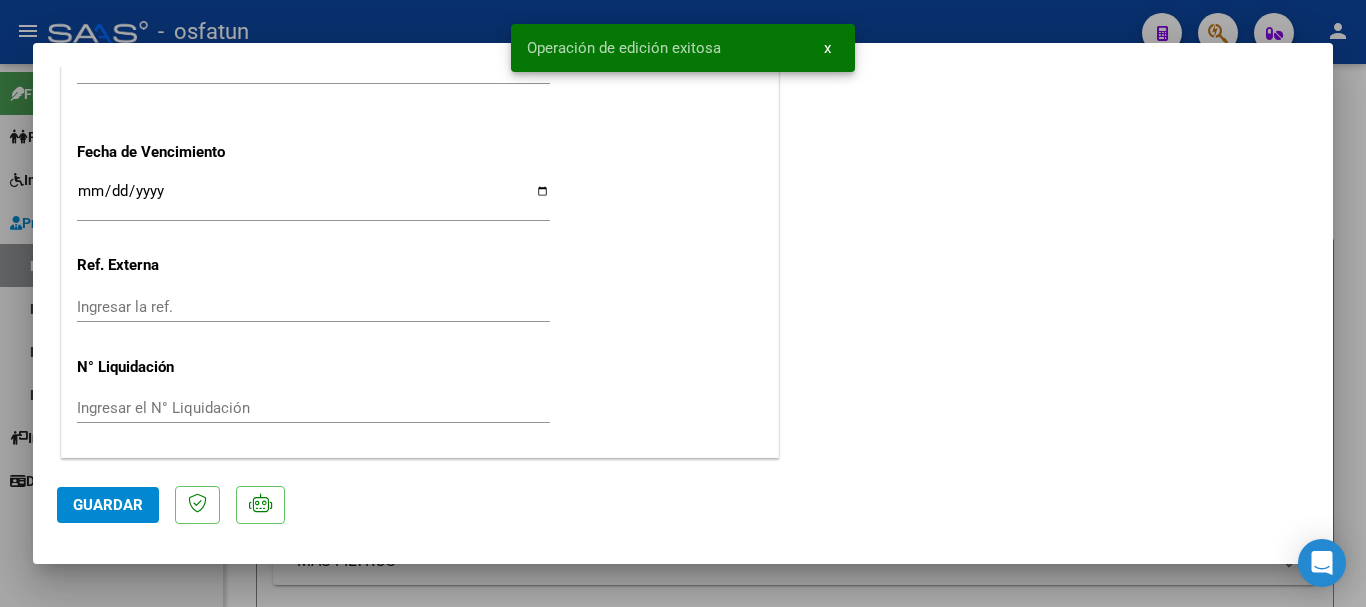 click on "Guardar" 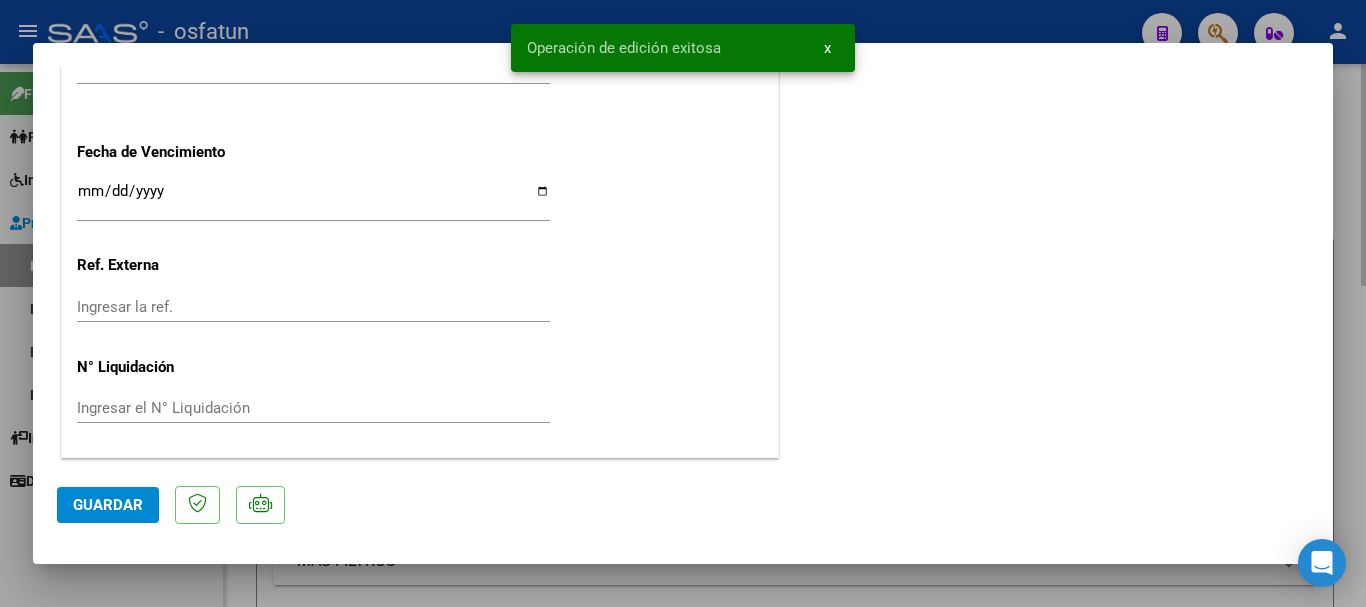 type 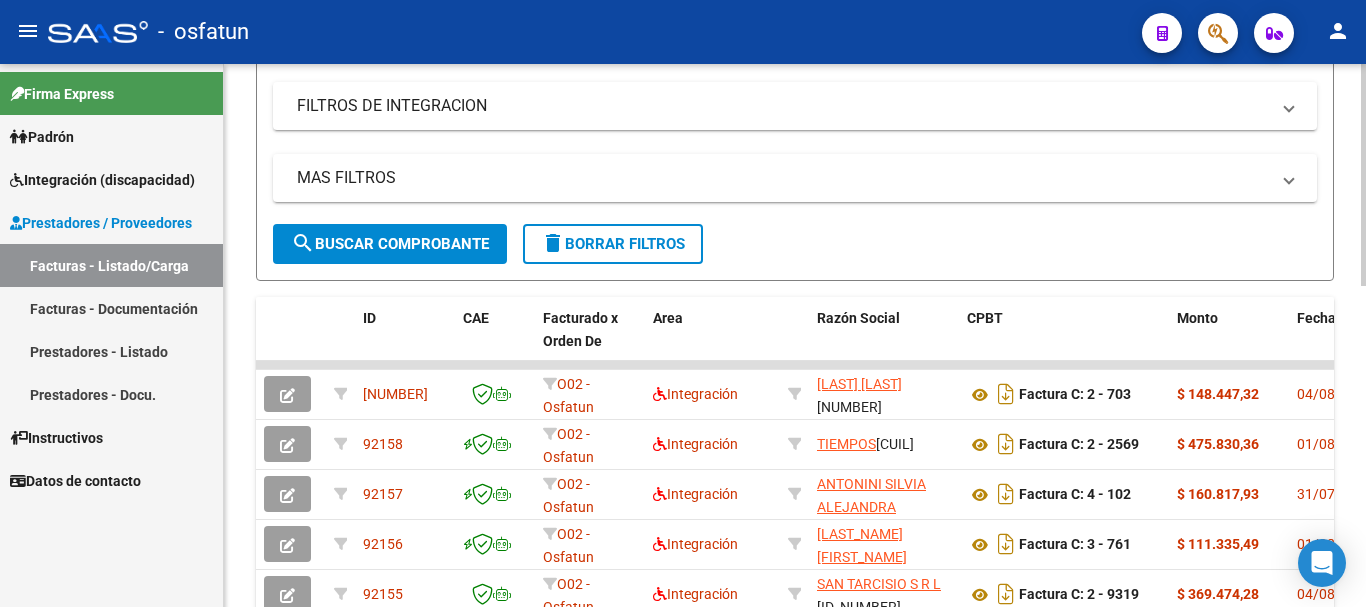 scroll, scrollTop: 386, scrollLeft: 0, axis: vertical 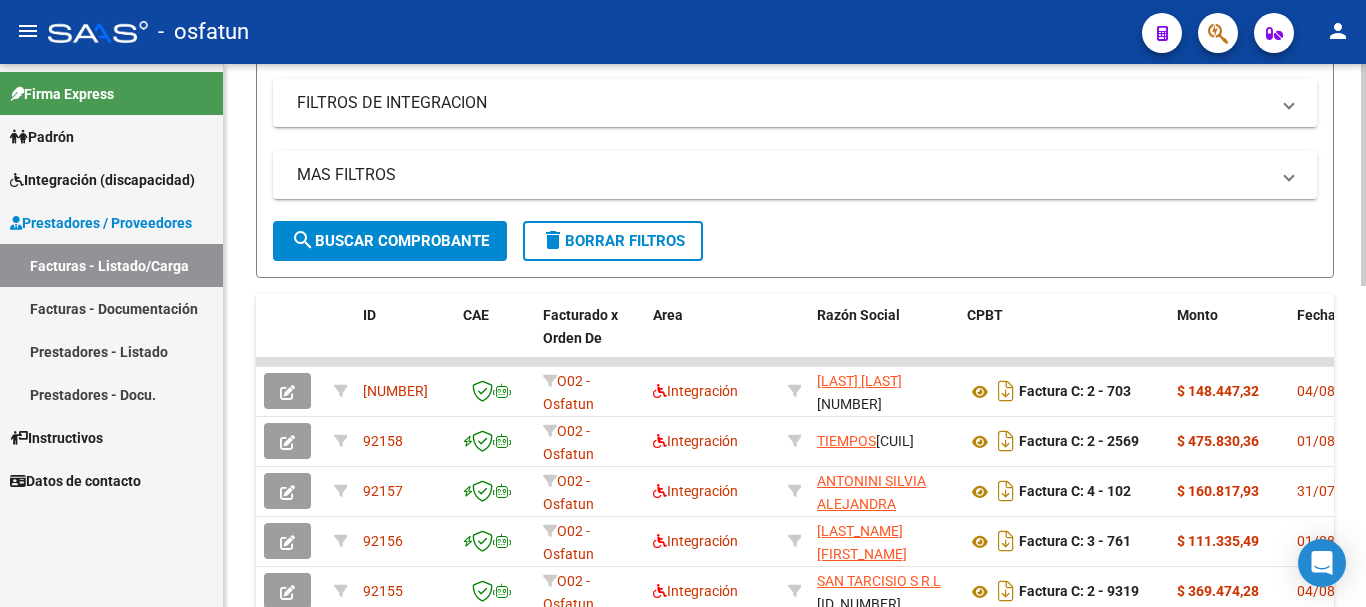 click on "Video tutorial   PRESTADORES -> Listado de CPBTs Emitidos por Prestadores / Proveedores (alt+q)   Cargar Comprobante
Carga Masiva  cloud_download  CSV  cloud_download  EXCEL  cloud_download  Estandar   Descarga Masiva
Filtros Id Area Area Seleccionar Gerenciador Seleccionar Gerenciador No Confirmado Todos Cargado desde Masivo   Mostrar totalizadores   FILTROS DEL COMPROBANTE  Comprobante Tipo Comprobante Tipo Start date – End date Fec. Comprobante Desde / Hasta Días Emisión Desde(cant. días) Días Emisión Hasta(cant. días) CUIT / Razón Social Pto. Venta Nro. Comprobante Código SSS CAE Válido CAE Válido Todos Cargado Módulo Hosp. Todos Tiene facturacion Apócrifa Hospital Refes  FILTROS DE INTEGRACION  Todos Cargado en Para Enviar SSS Período De Prestación Campos del Archivo de Rendición Devuelto x SSS (dr_envio) Todos Rendido x SSS (dr_envio) Tipo de Registro Tipo de Registro Período Presentación Período Presentación Campos del Legajo Asociado (preaprobación) Todos  MAS FILTROS  Op" 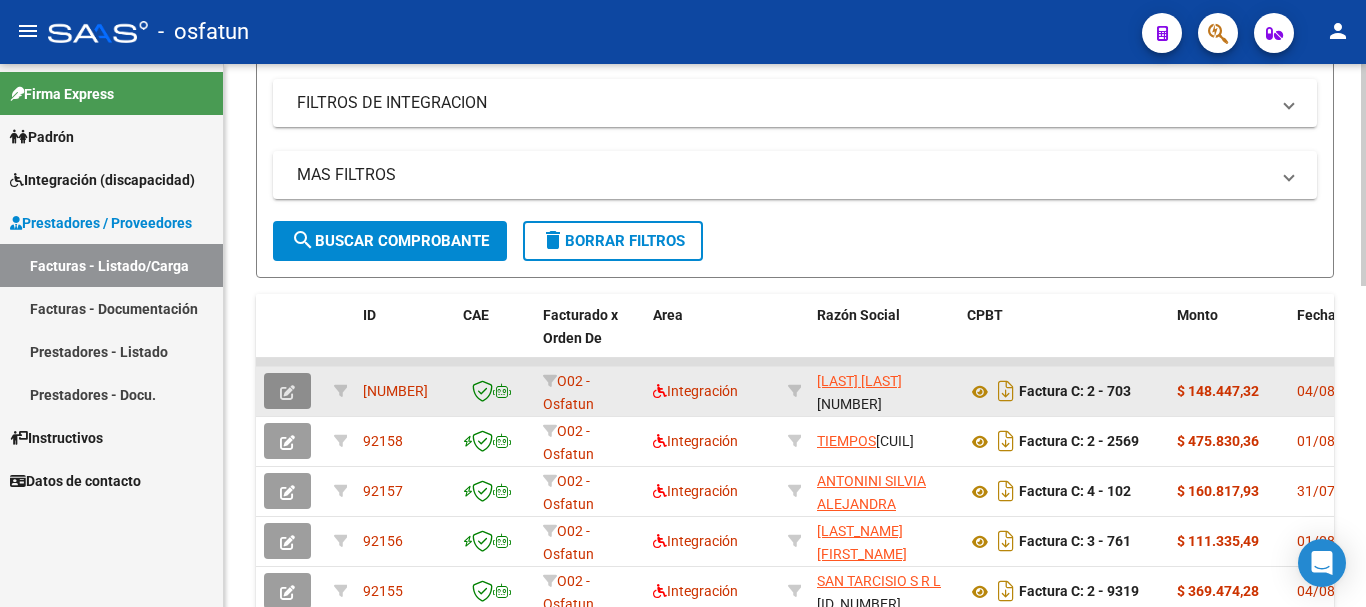click 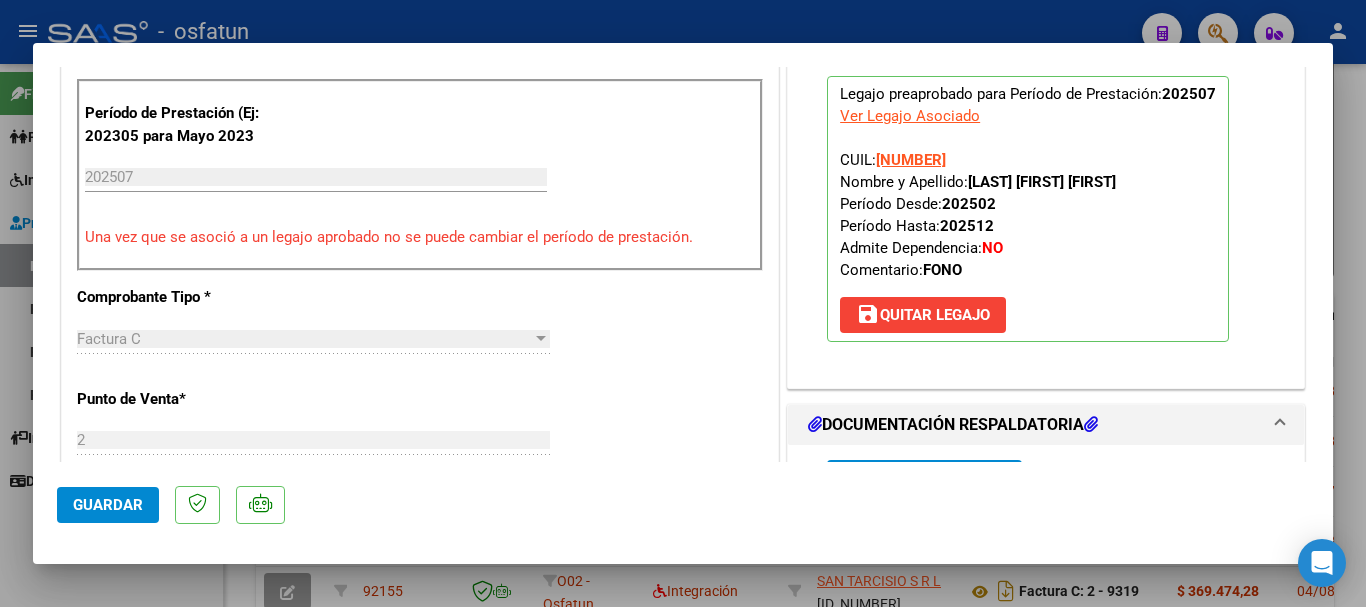 scroll, scrollTop: 639, scrollLeft: 0, axis: vertical 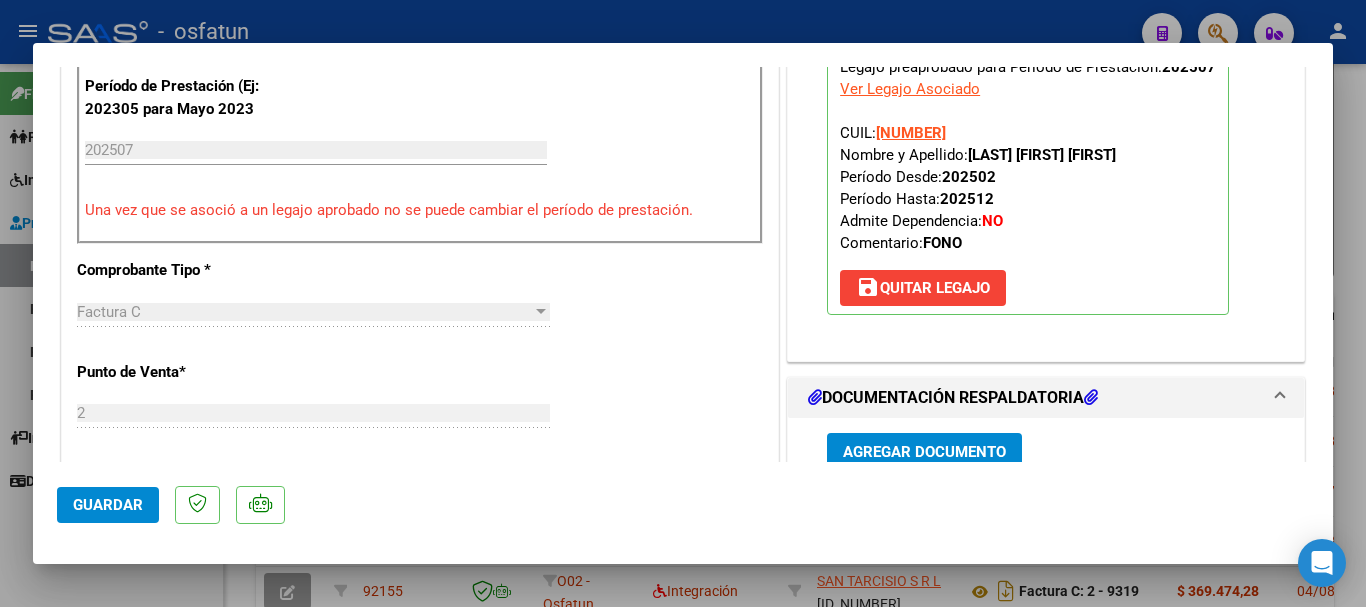 drag, startPoint x: 960, startPoint y: 156, endPoint x: 1138, endPoint y: 157, distance: 178.0028 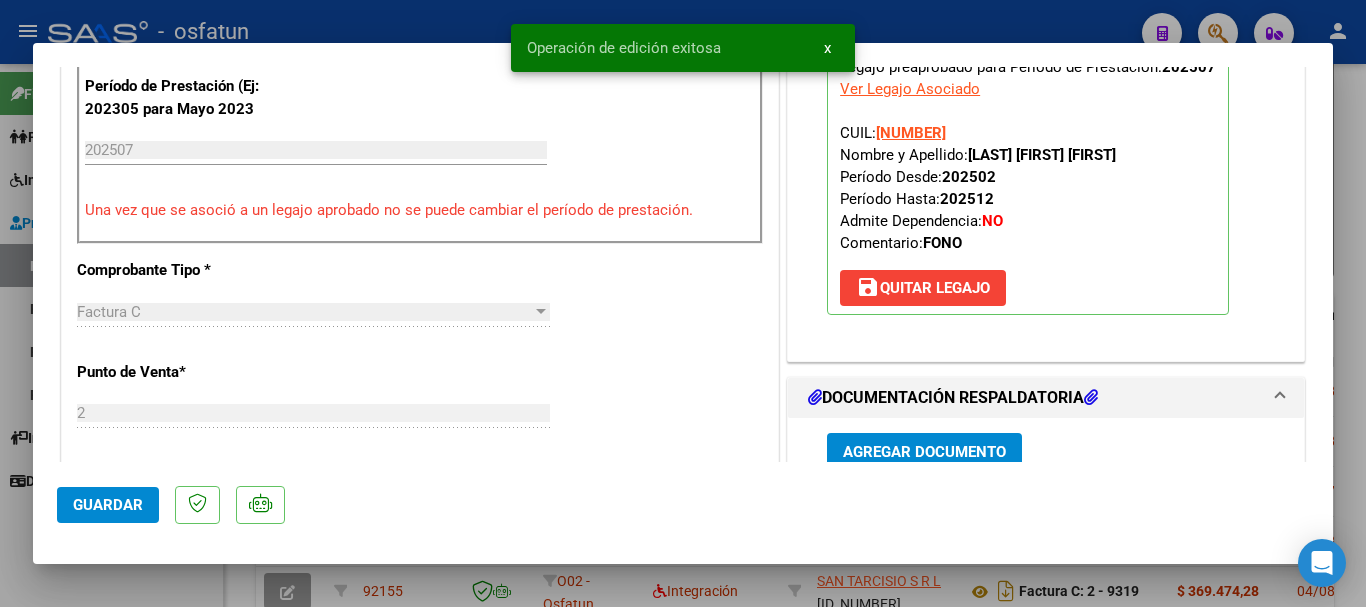 click at bounding box center (683, 303) 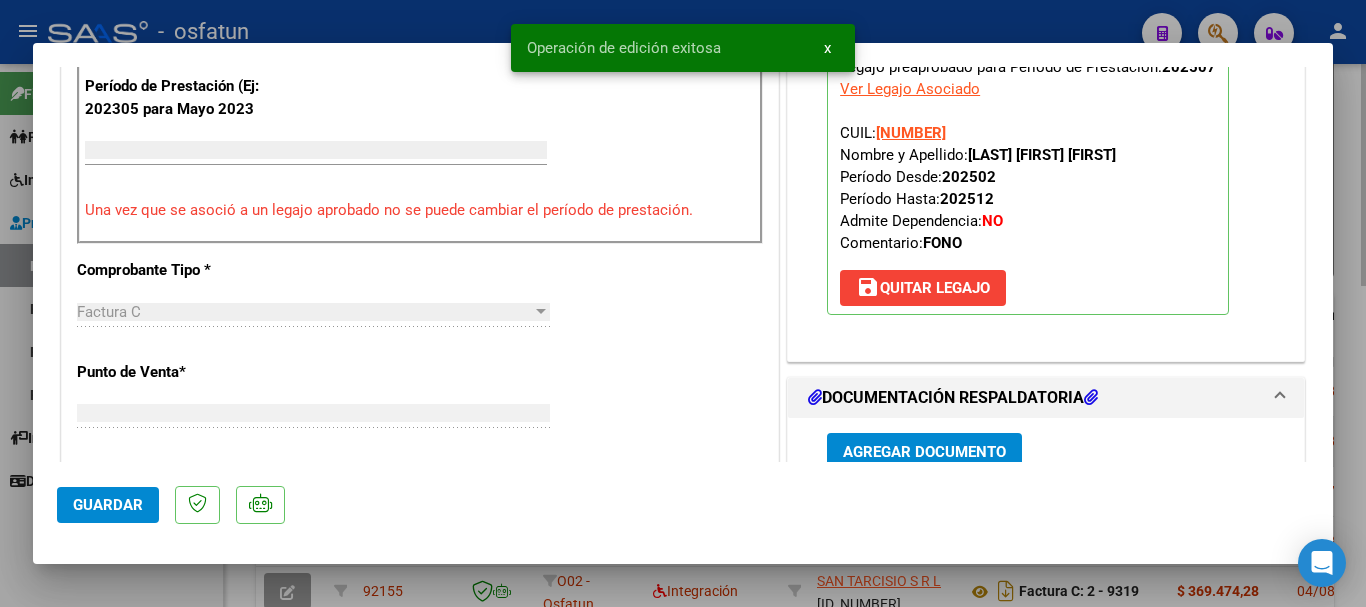 scroll, scrollTop: 0, scrollLeft: 0, axis: both 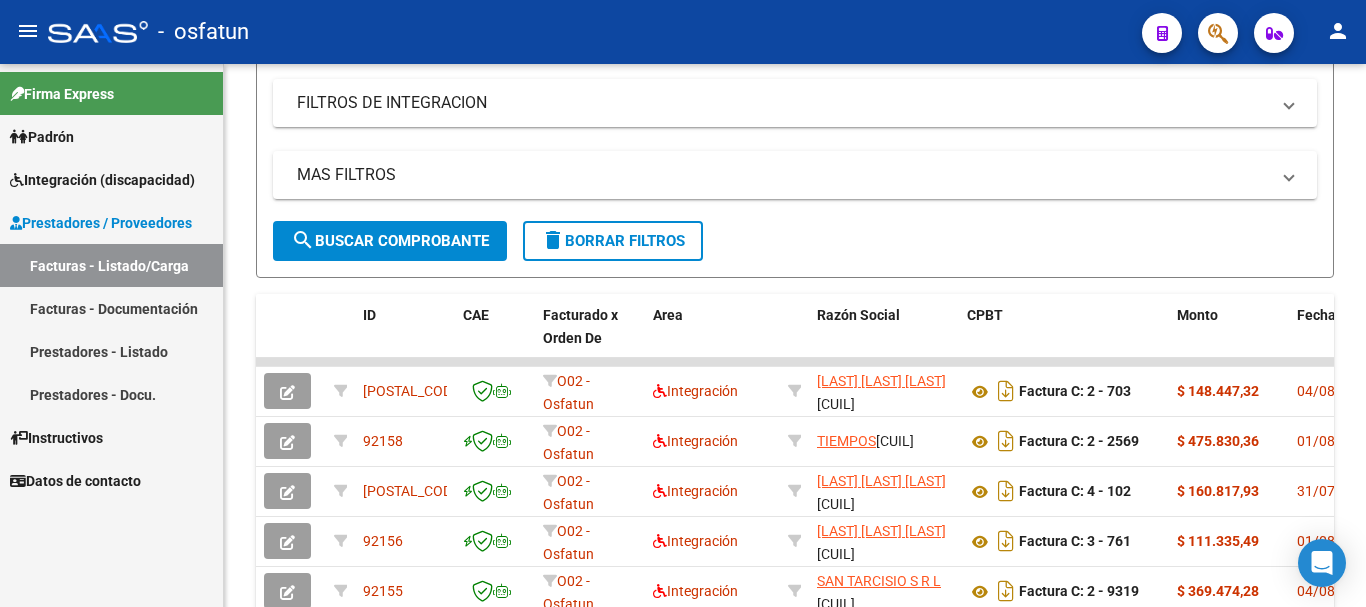 click on "Facturas - Listado/Carga" at bounding box center [111, 265] 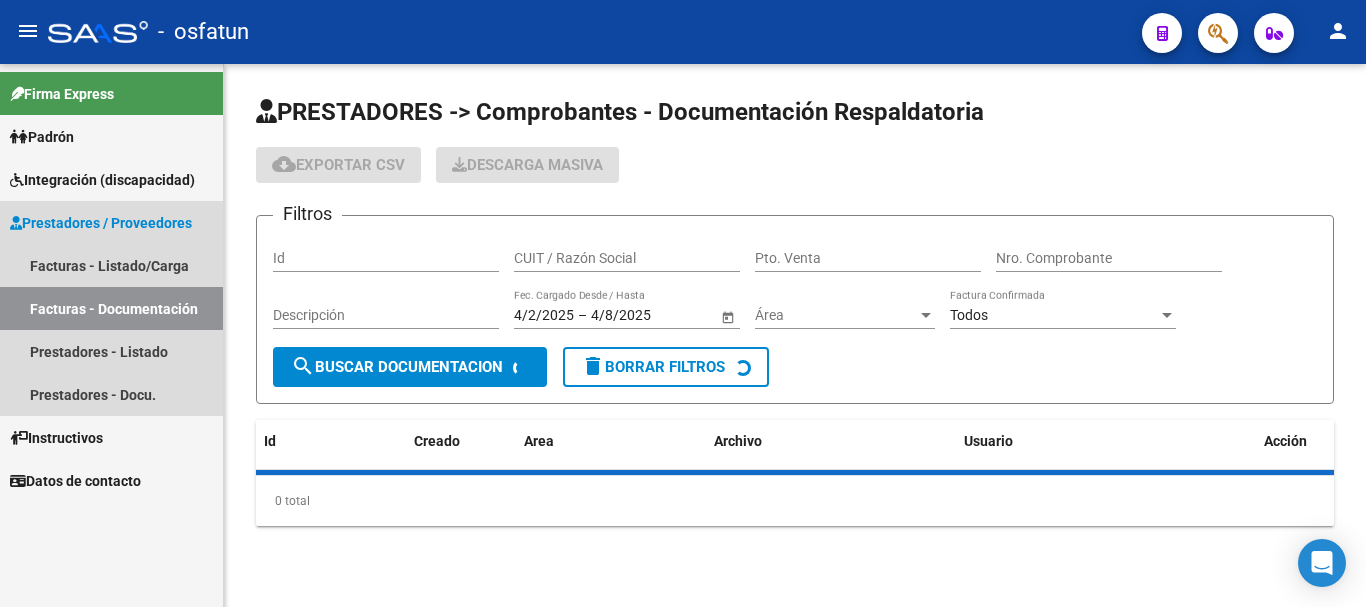 scroll, scrollTop: 0, scrollLeft: 0, axis: both 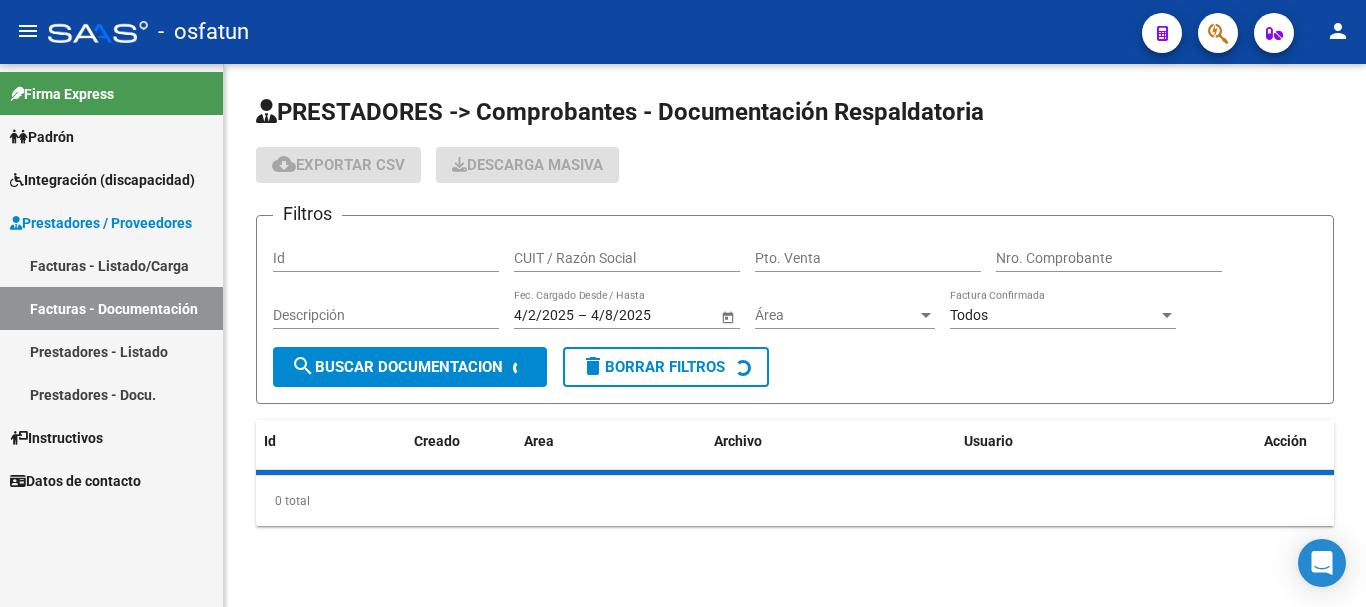 click on "Facturas - Listado/Carga" at bounding box center [111, 265] 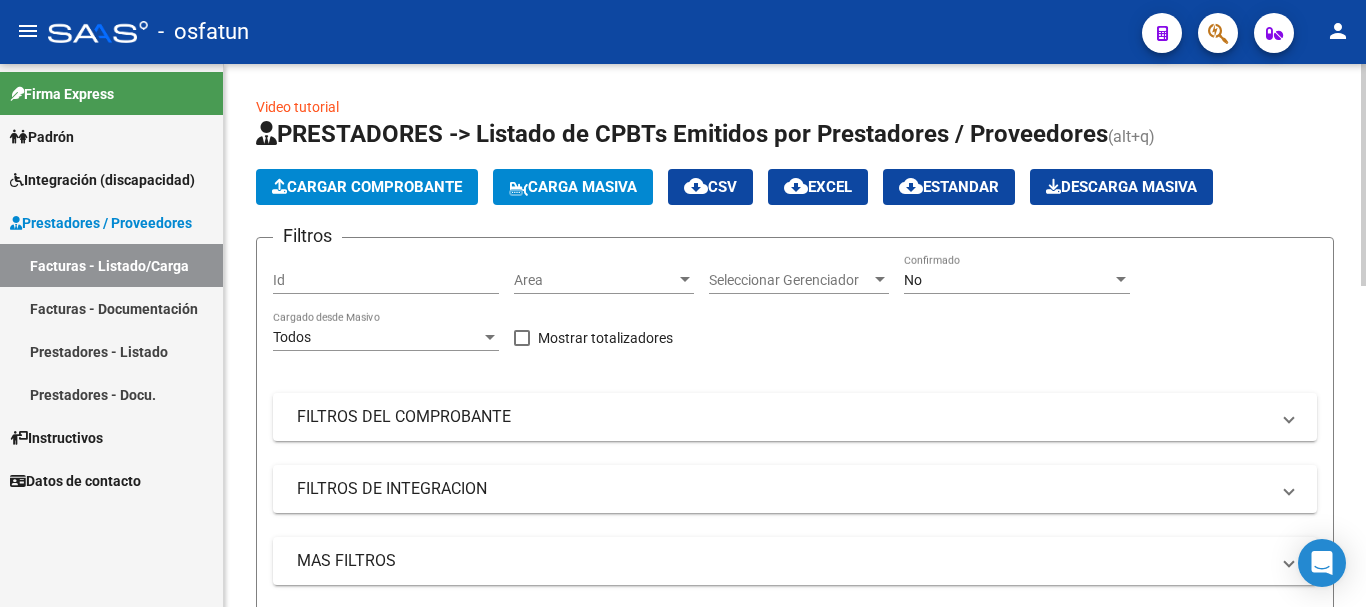 click on "Cargar Comprobante" 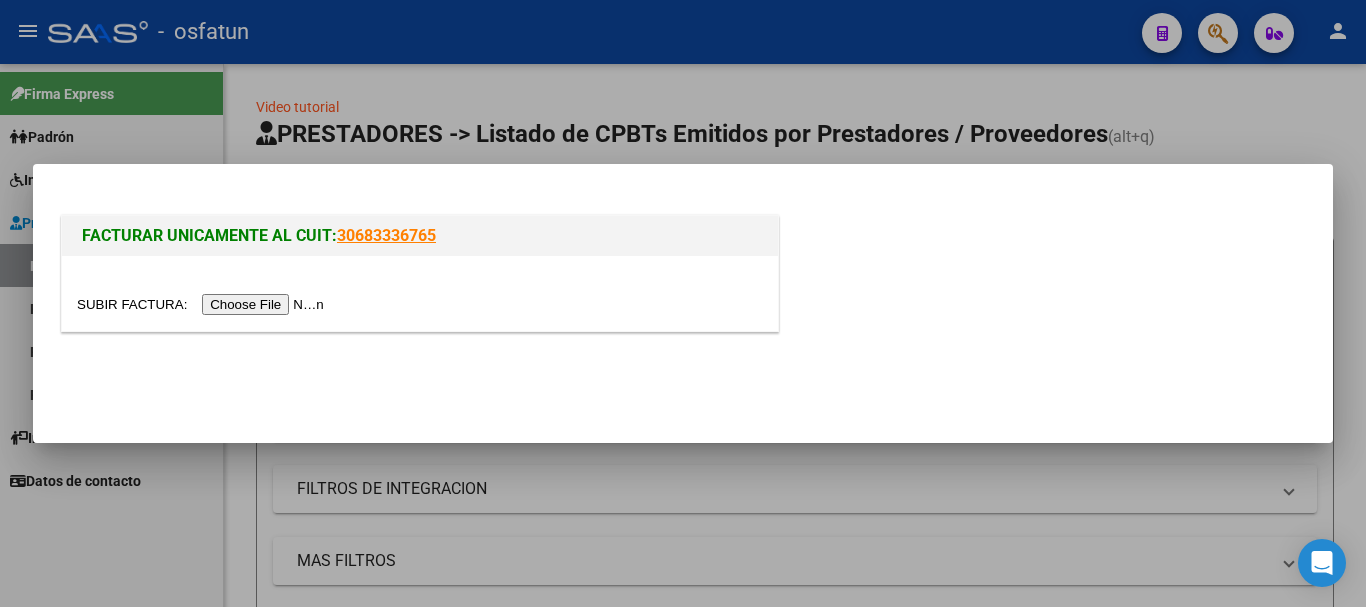 click at bounding box center (203, 304) 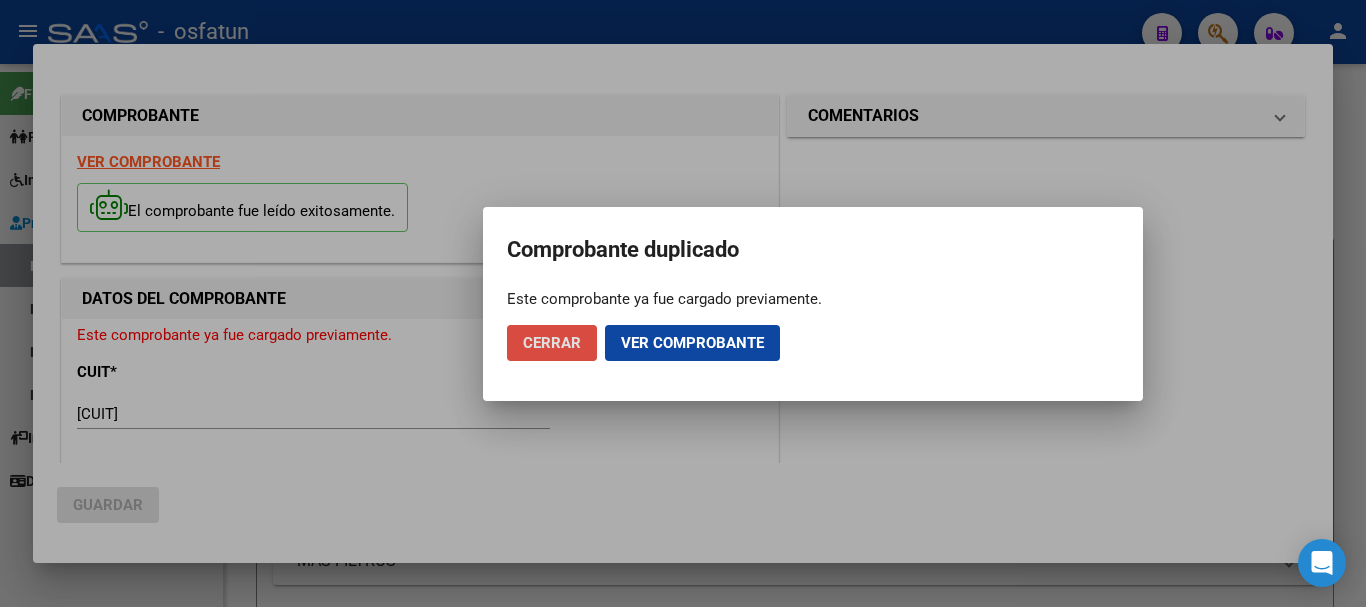 click on "Cerrar" 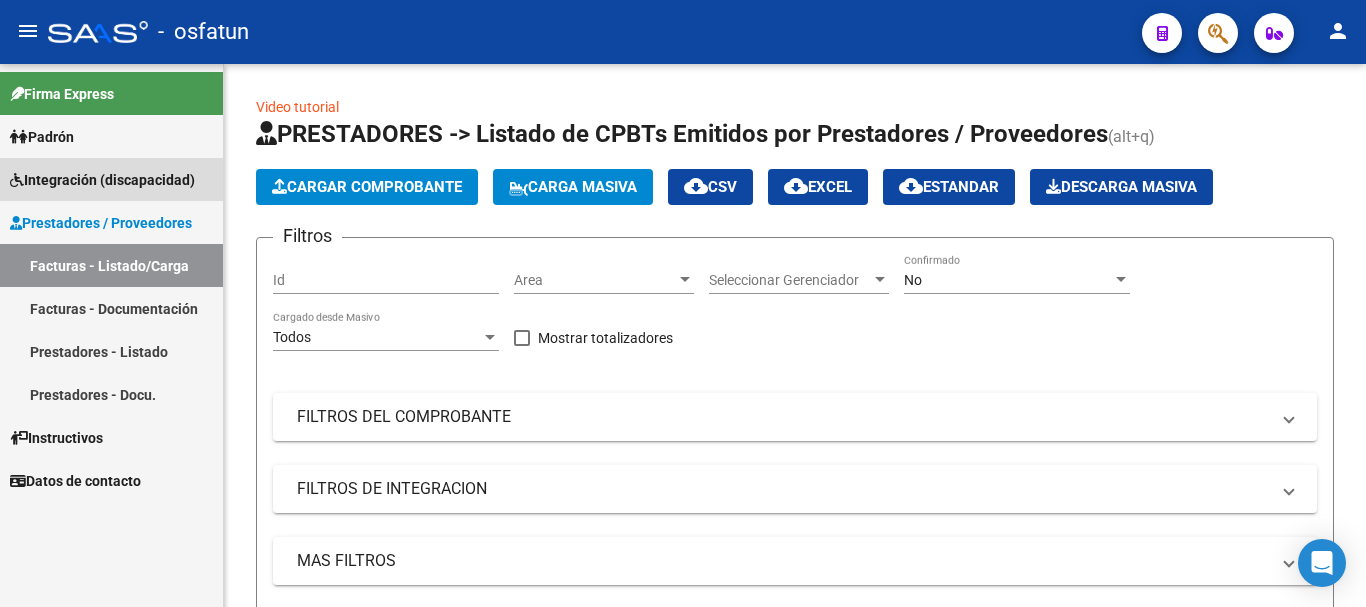 click on "Integración (discapacidad)" at bounding box center [111, 179] 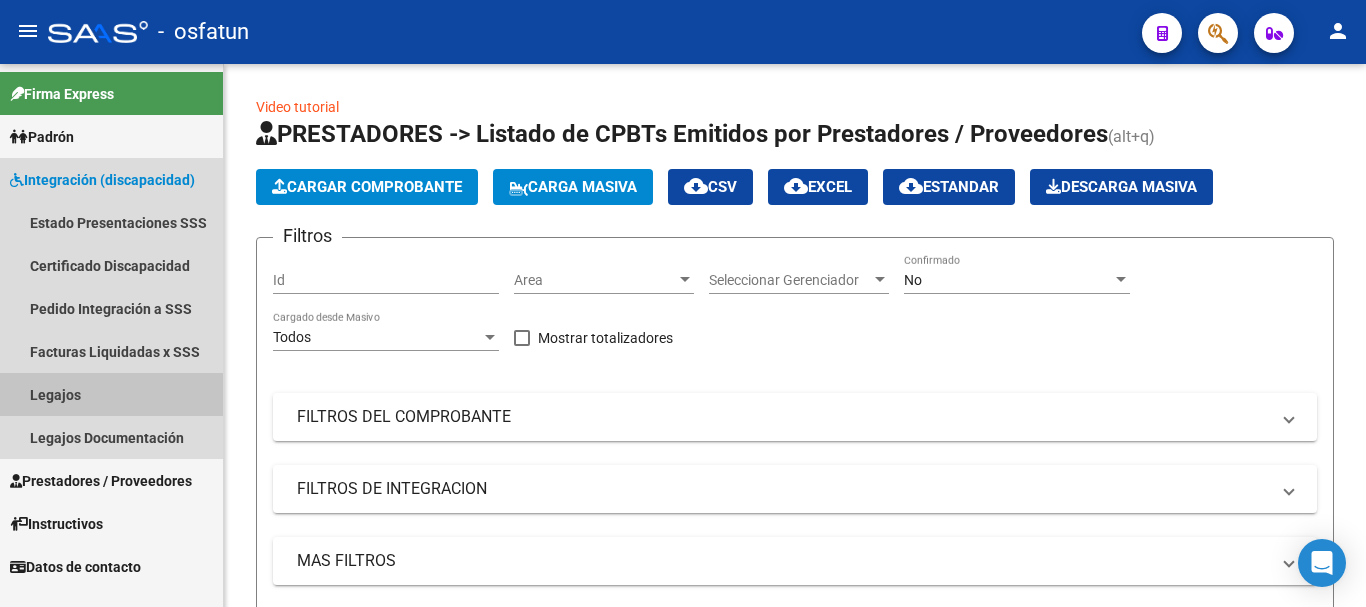 click on "Legajos" at bounding box center [111, 394] 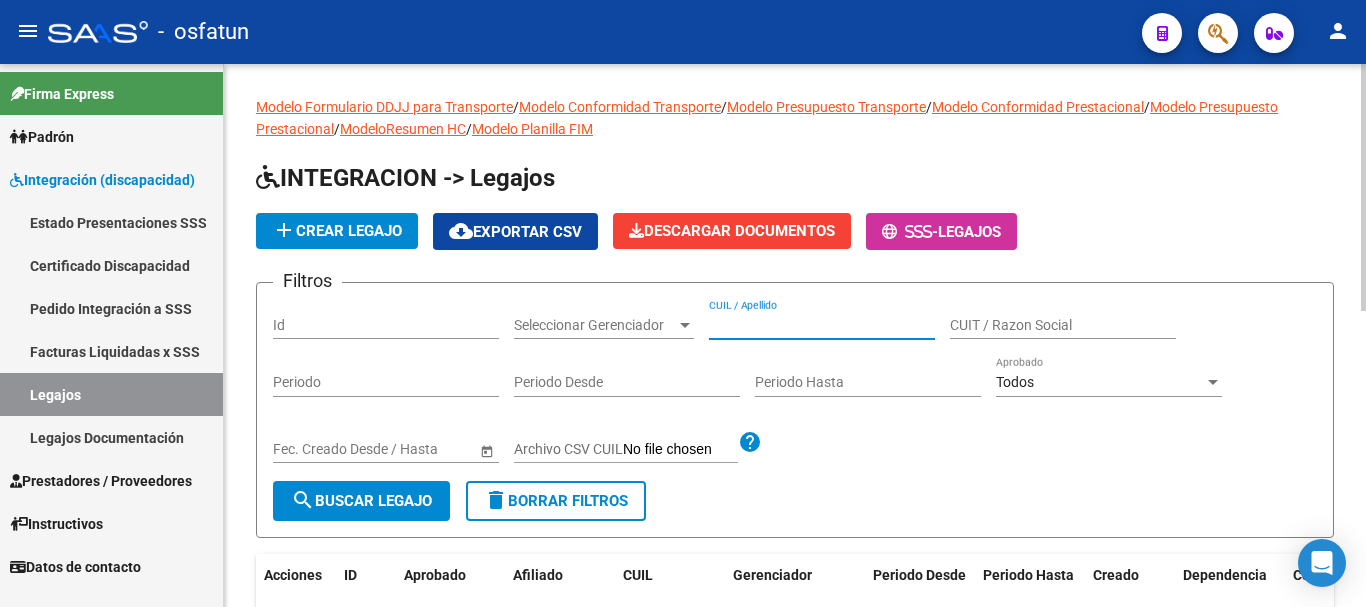 paste on "56735126" 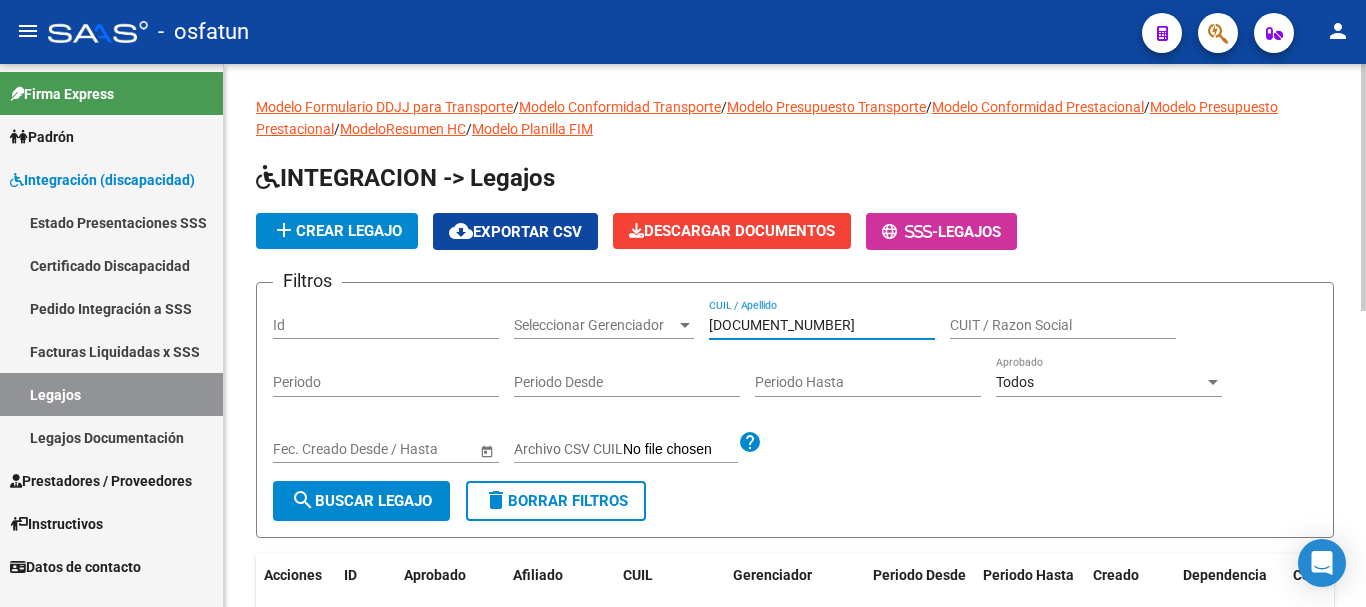 type on "56735126" 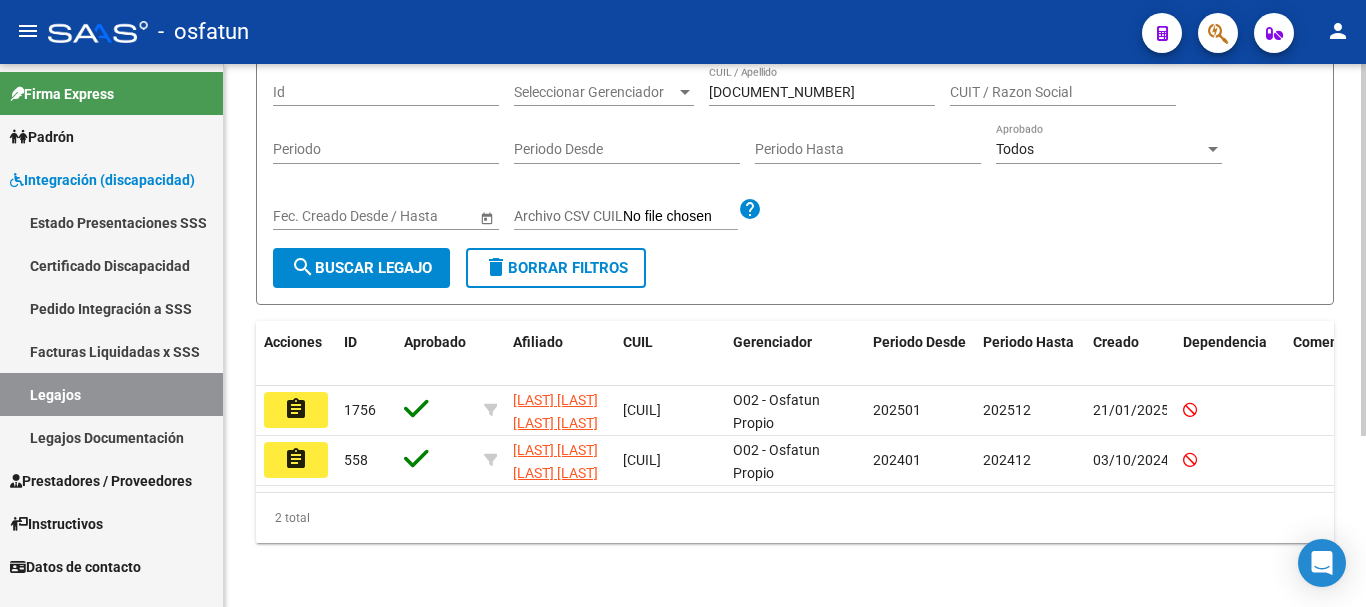 click on "Modelo Formulario DDJJ para Transporte  /  Modelo Conformidad Transporte  /  Modelo Presupuesto Transporte  /  Modelo Conformidad Prestacional  /  Modelo Presupuesto Prestacional  /  ModeloResumen HC  /  Modelo Planilla FIM  INTEGRACION -> Legajos add  Crear Legajo
cloud_download  Exportar CSV  Descargar Documentos
-  Legajos Filtros Id Seleccionar Gerenciador Seleccionar Gerenciador 56735126 CUIL / Apellido CUIT / Razon Social Periodo Periodo Desde Periodo Hasta Todos Aprobado Start date – End date Fec. Creado Desde / Hasta Archivo CSV CUIL help search  Buscar Legajo  delete  Borrar Filtros  Acciones ID Aprobado Afiliado CUIL Gerenciador Periodo Desde Periodo Hasta Creado Dependencia Comentario Comentario Adm. assignment 1756 PAYERAS SANTINO FRANCHESCO GABRIEL 20567351263 O02 - Osfatun Propio 202501 202512 21/01/2025 assignment 558 PAYERAS SANTINO FRANCHESCO GAB 20567351263 O02 - Osfatun Propio 202401 202412 03/10/2024  2 total   1" 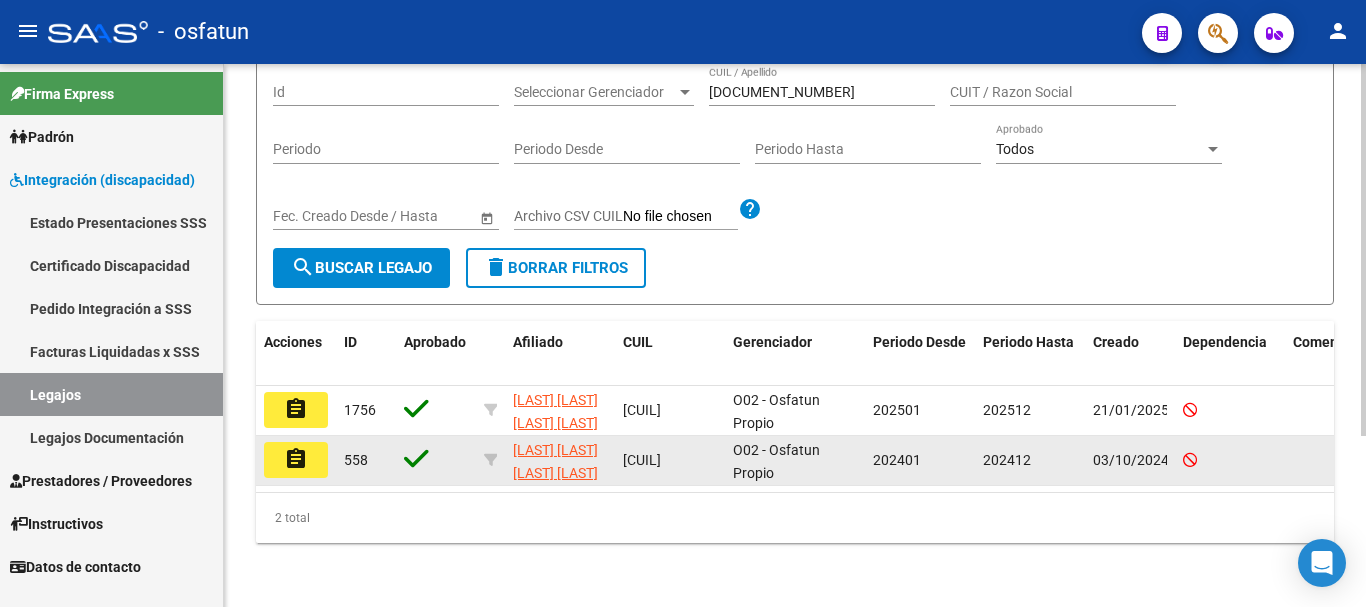 scroll, scrollTop: 250, scrollLeft: 0, axis: vertical 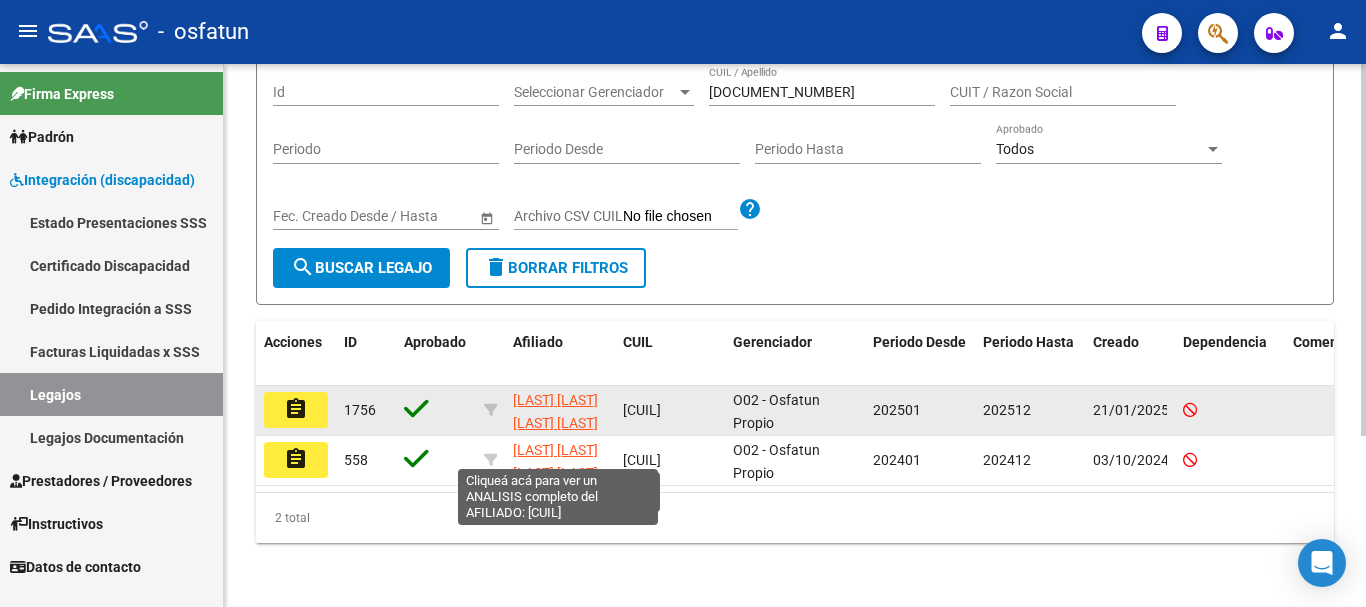 click on "PAYERAS SANTINO FRANCHESCO GABRIEL" 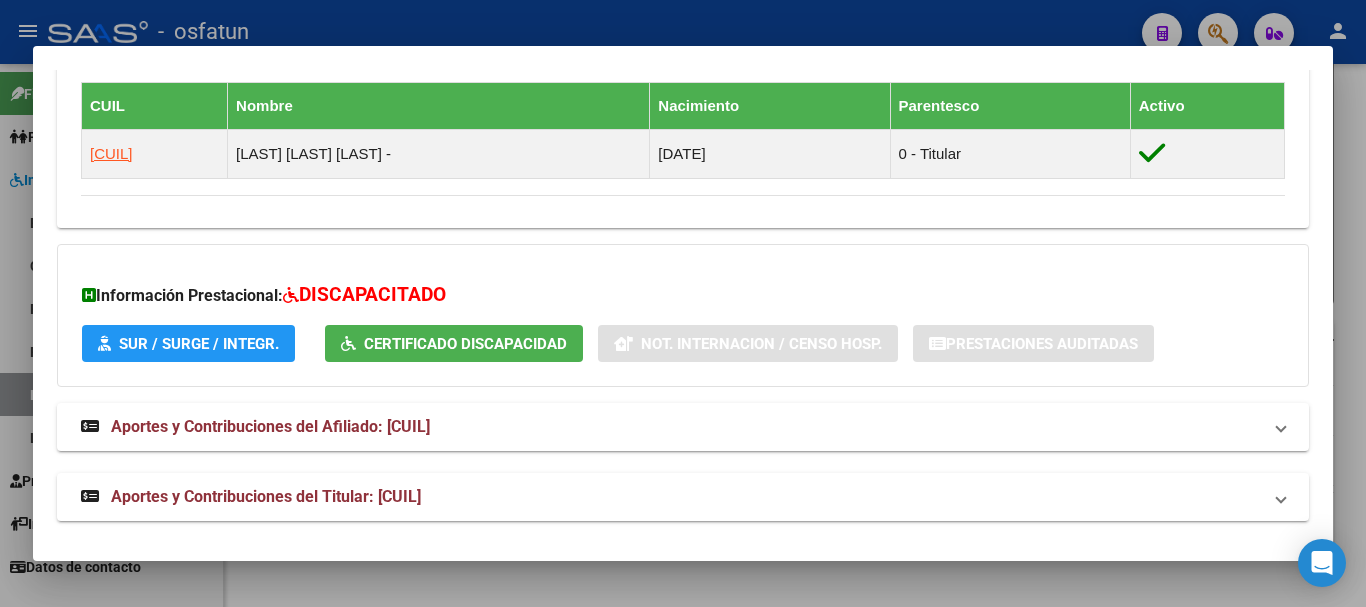 scroll, scrollTop: 1135, scrollLeft: 0, axis: vertical 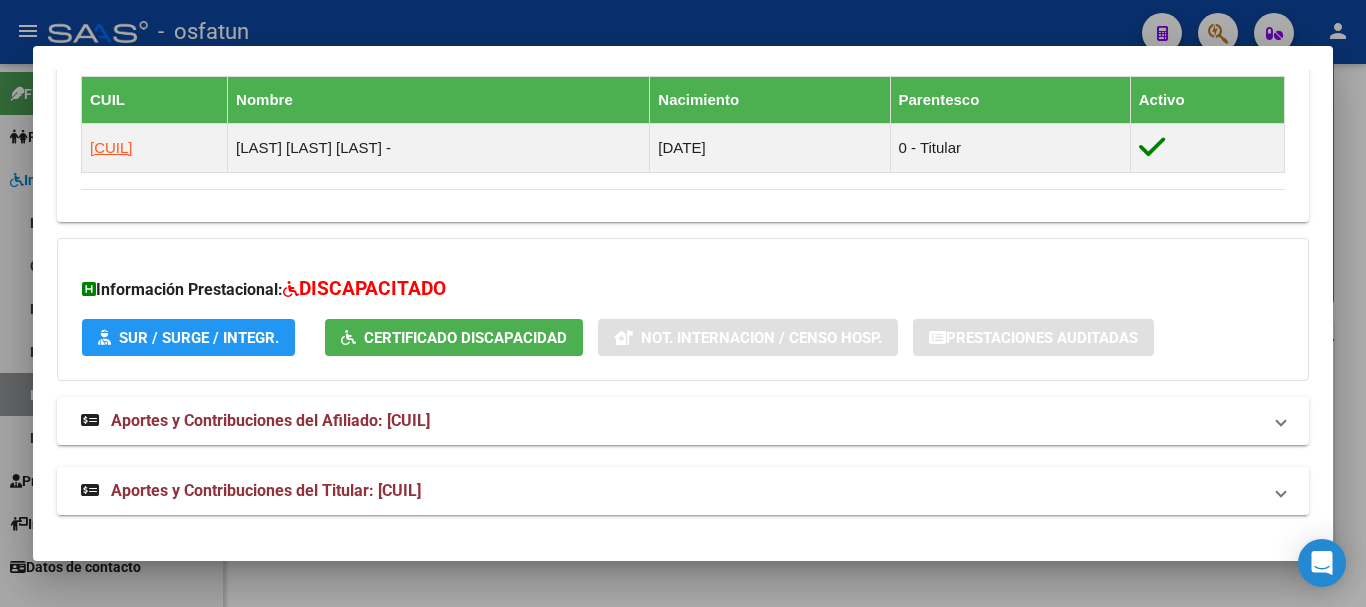 click on "Aportes y Contribuciones del Titular: 27265376075" at bounding box center [266, 490] 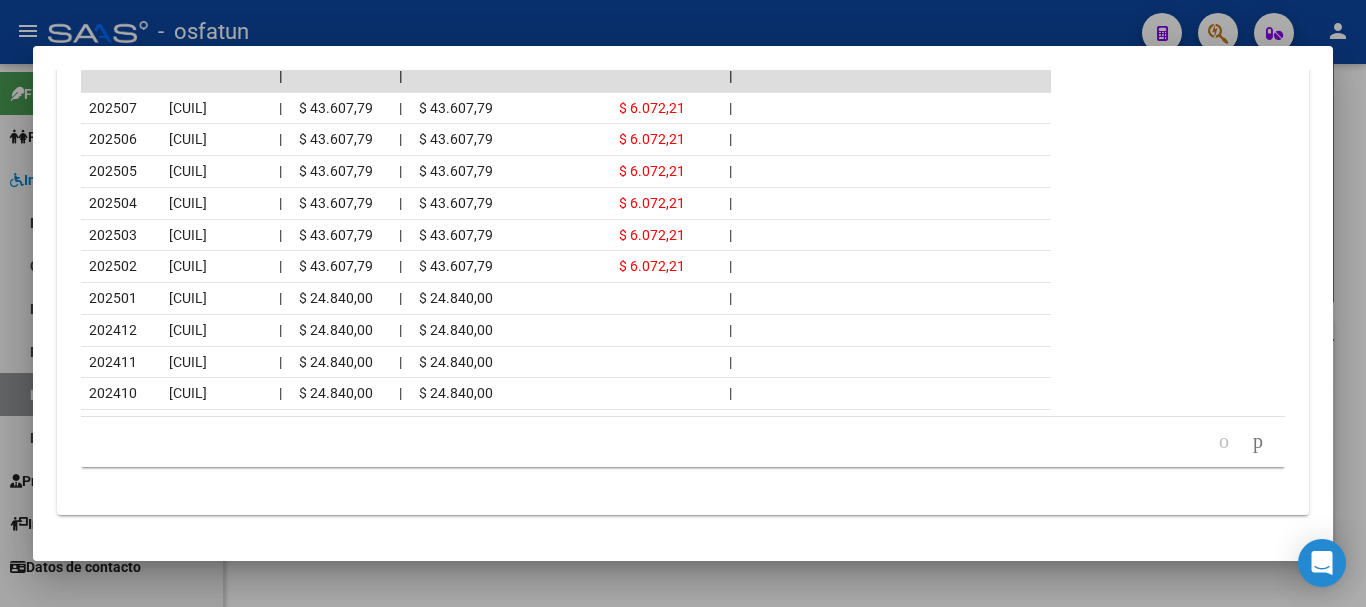 scroll, scrollTop: 1931, scrollLeft: 0, axis: vertical 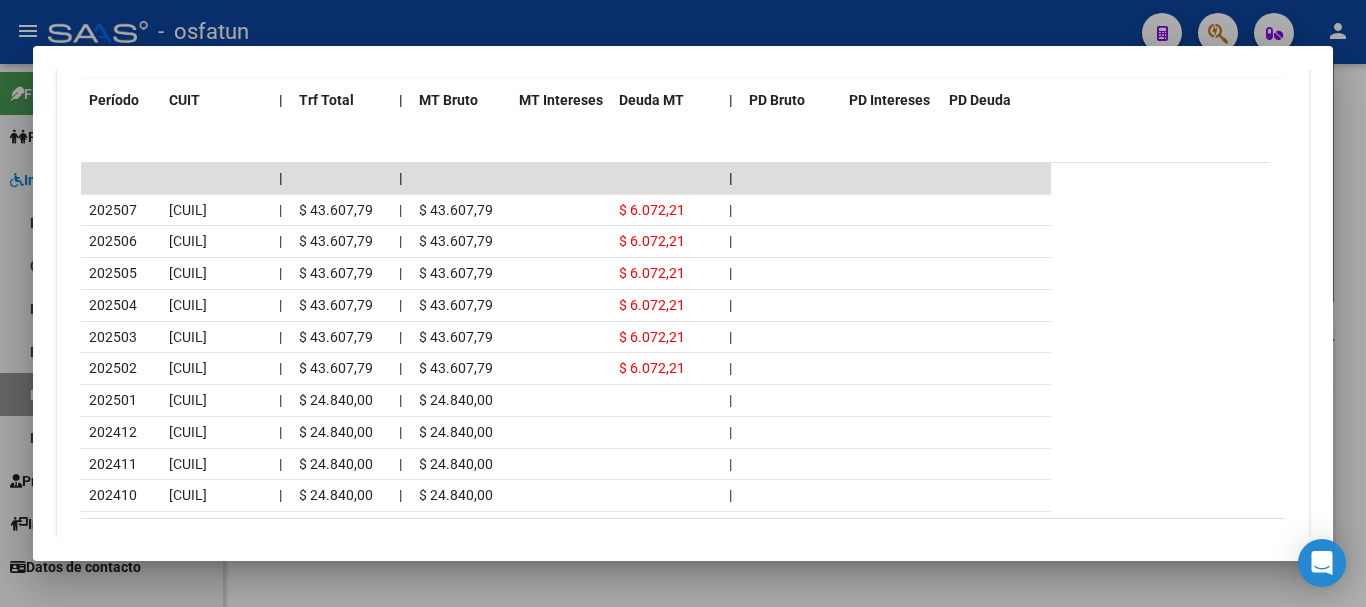 click at bounding box center [683, 303] 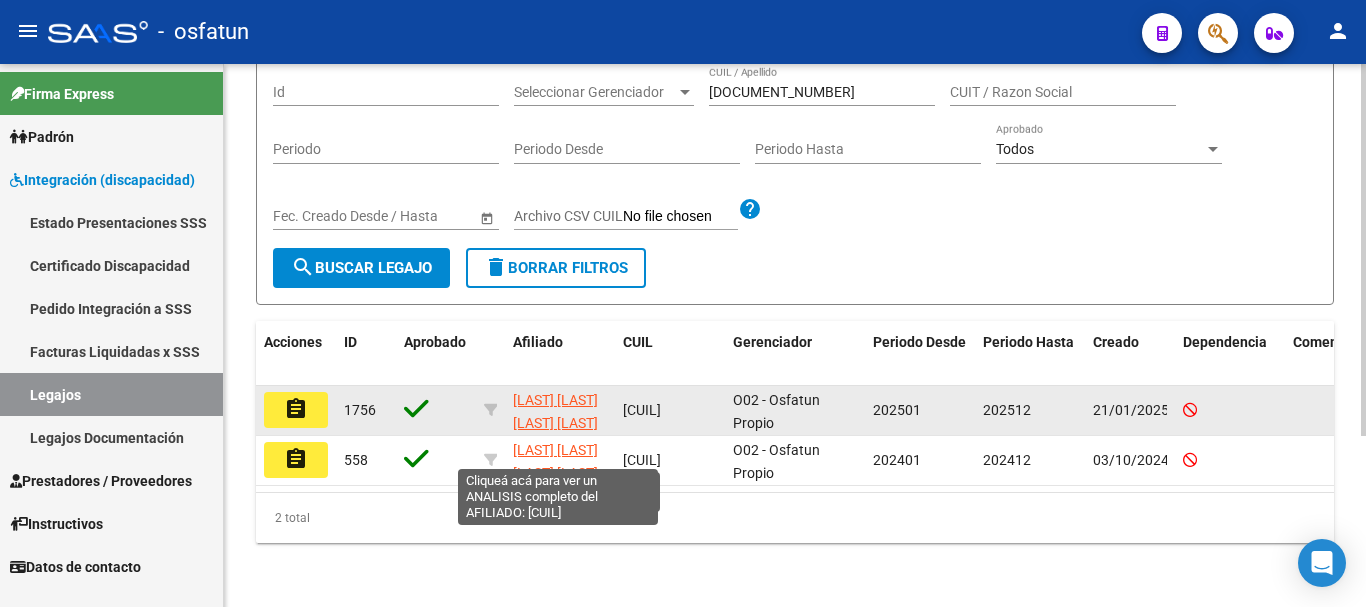 click on "PAYERAS SANTINO FRANCHESCO GABRIEL" 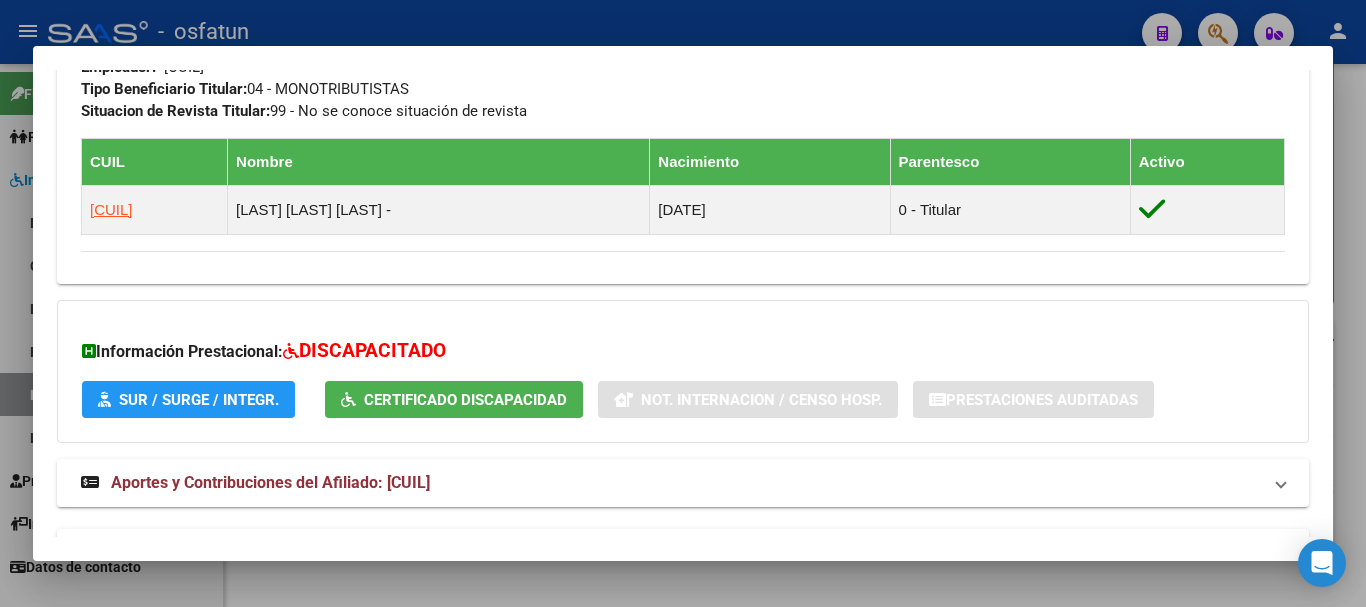 scroll, scrollTop: 1135, scrollLeft: 0, axis: vertical 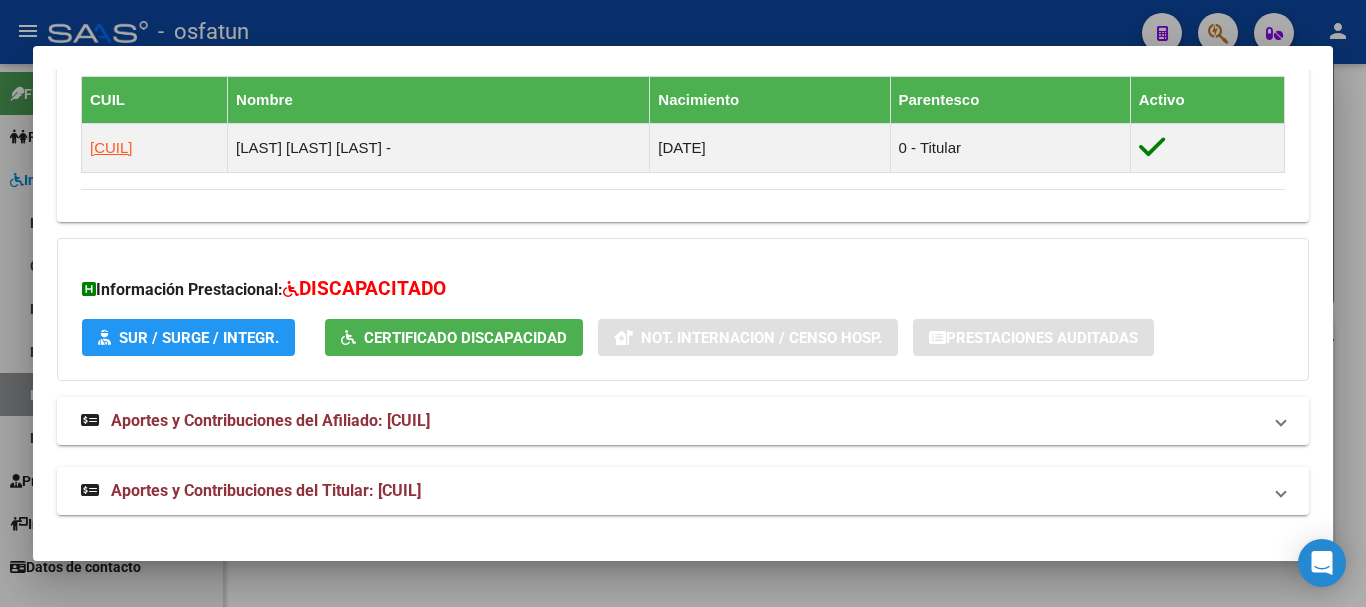 click on "Aportes y Contribuciones del Afiliado: 20567351263" at bounding box center [270, 420] 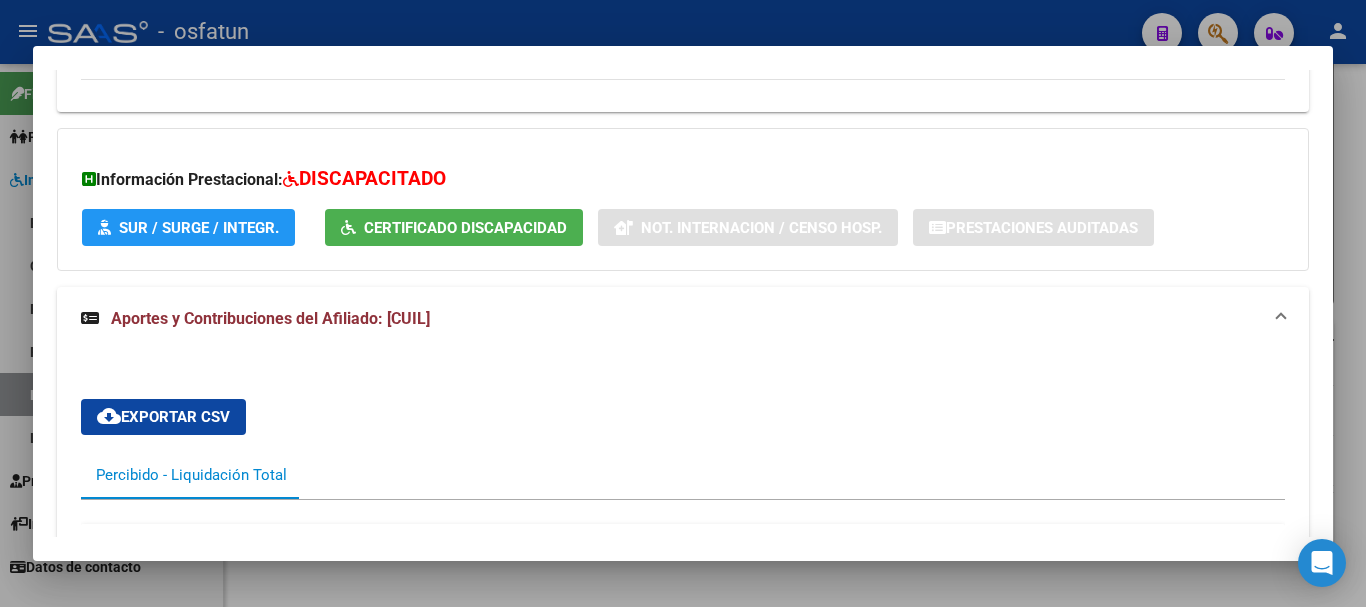 scroll, scrollTop: 1147, scrollLeft: 0, axis: vertical 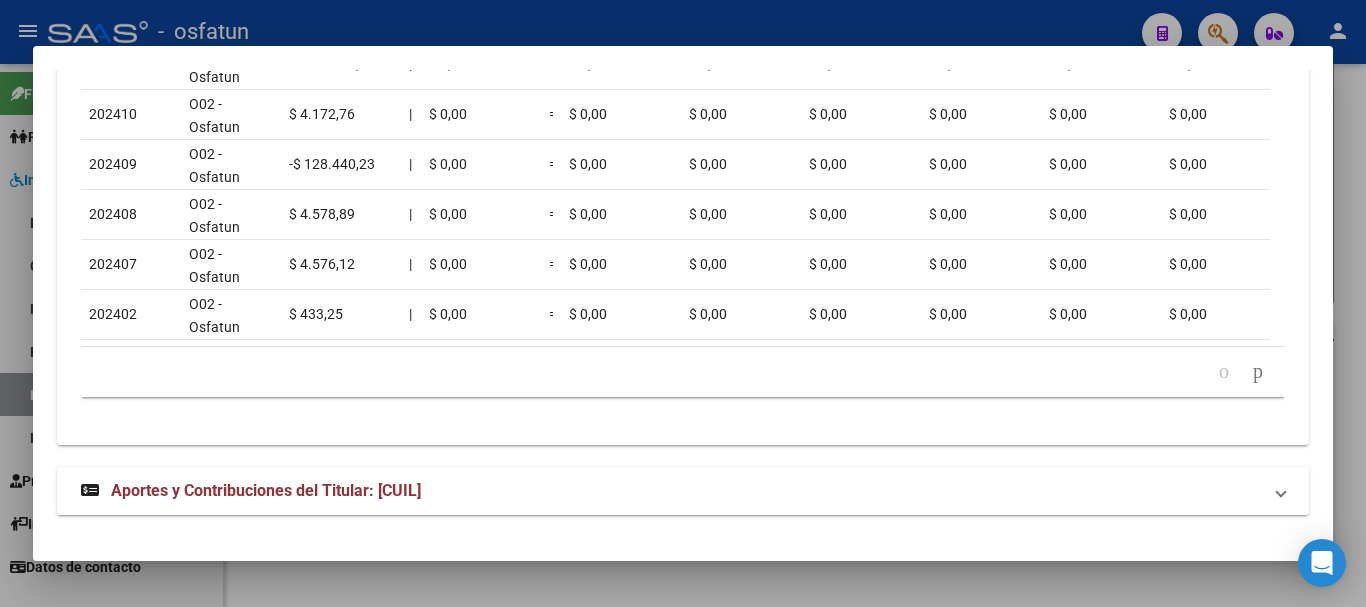 click on "Aportes y Contribuciones del Titular: 27265376075" at bounding box center (266, 490) 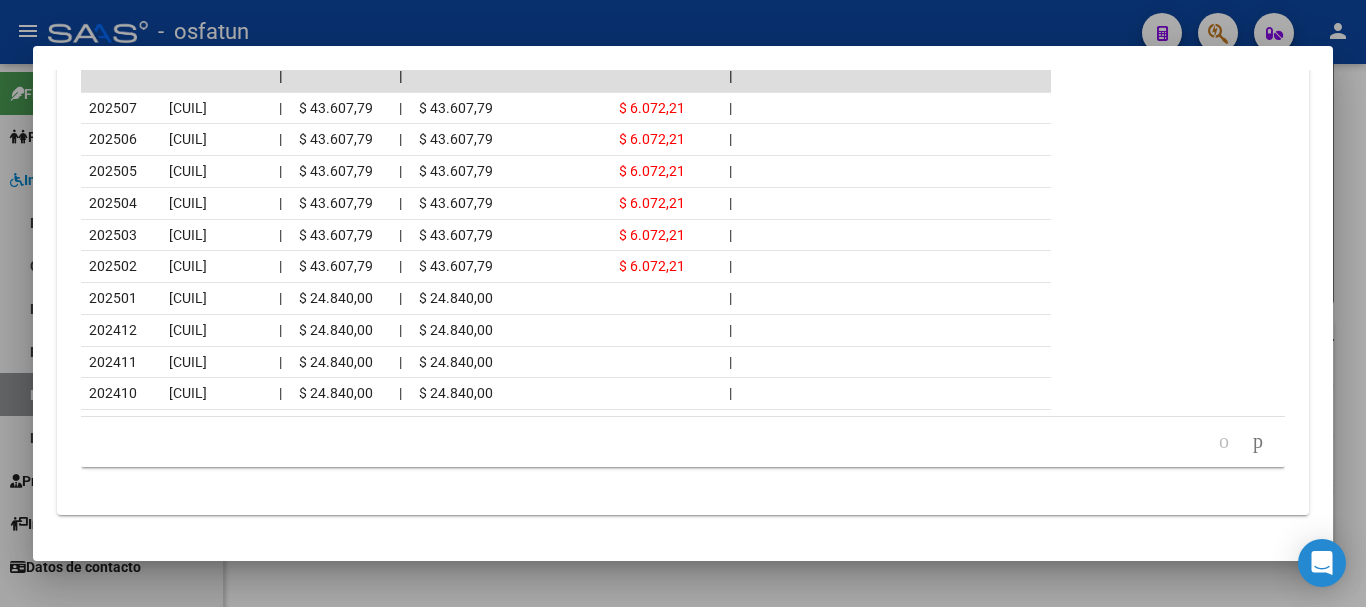 scroll, scrollTop: 2926, scrollLeft: 0, axis: vertical 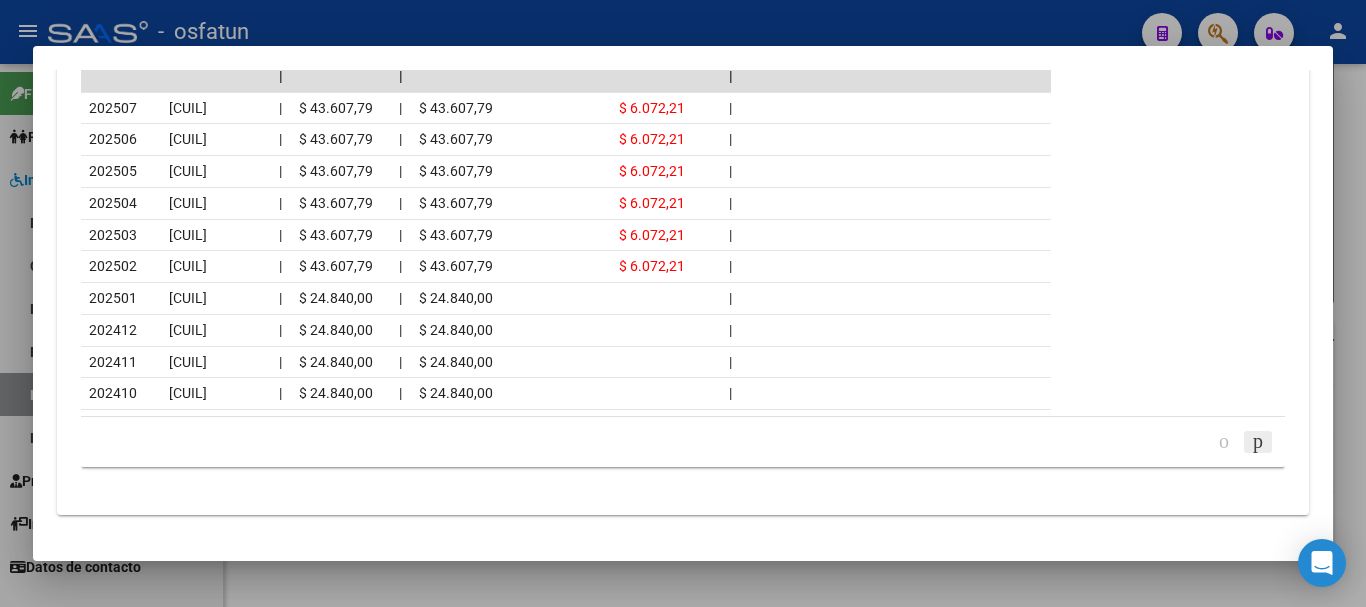click 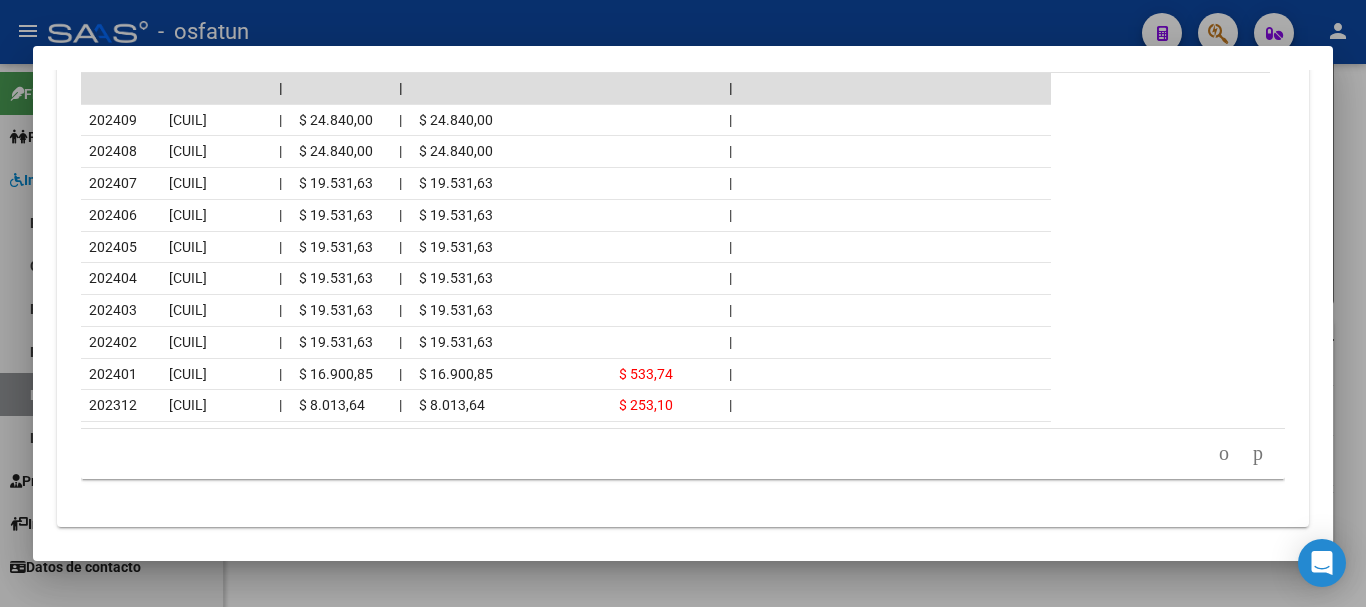scroll, scrollTop: 2926, scrollLeft: 0, axis: vertical 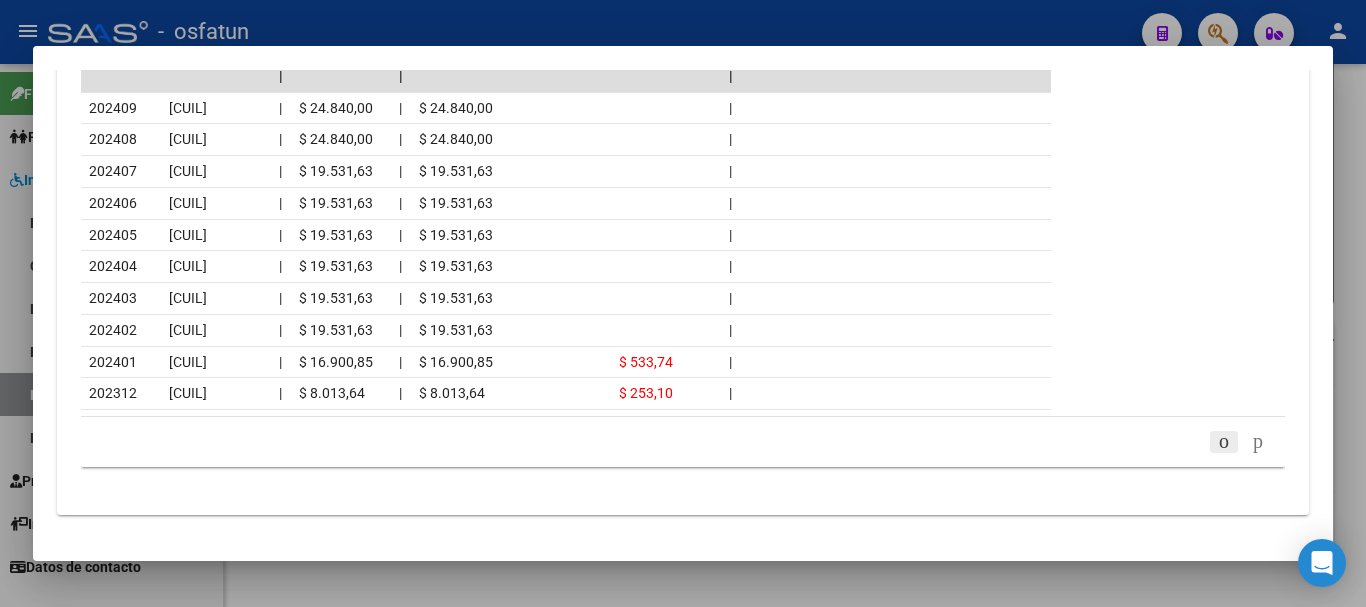 click 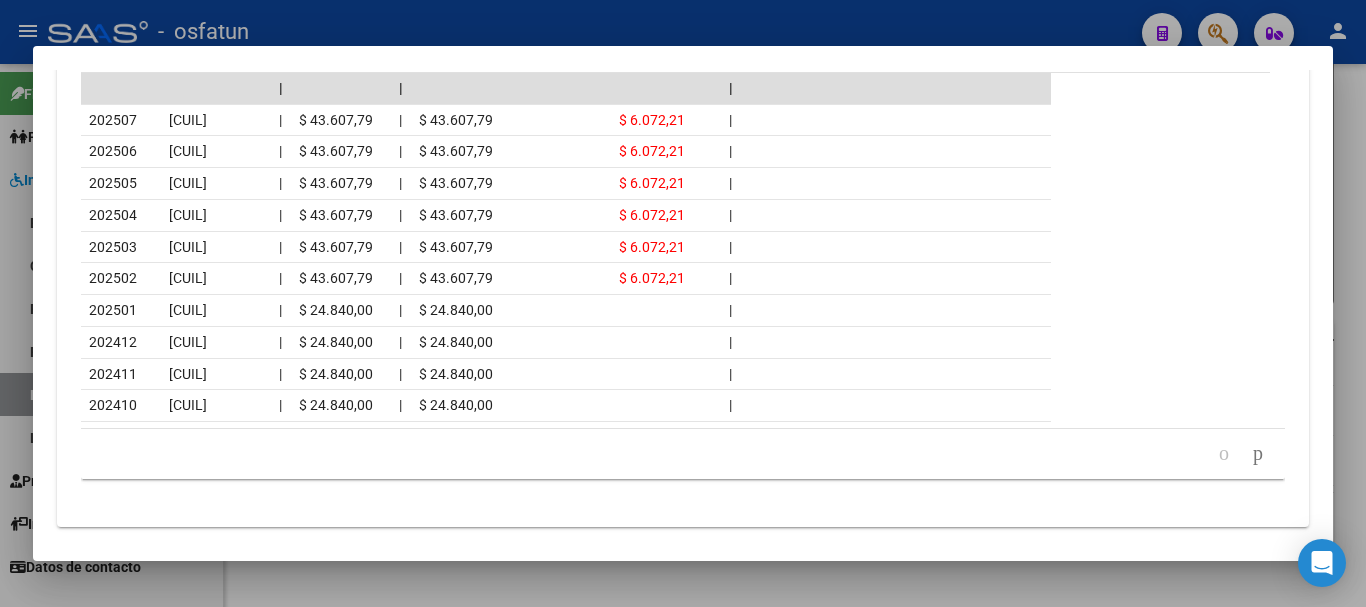 scroll, scrollTop: 2926, scrollLeft: 0, axis: vertical 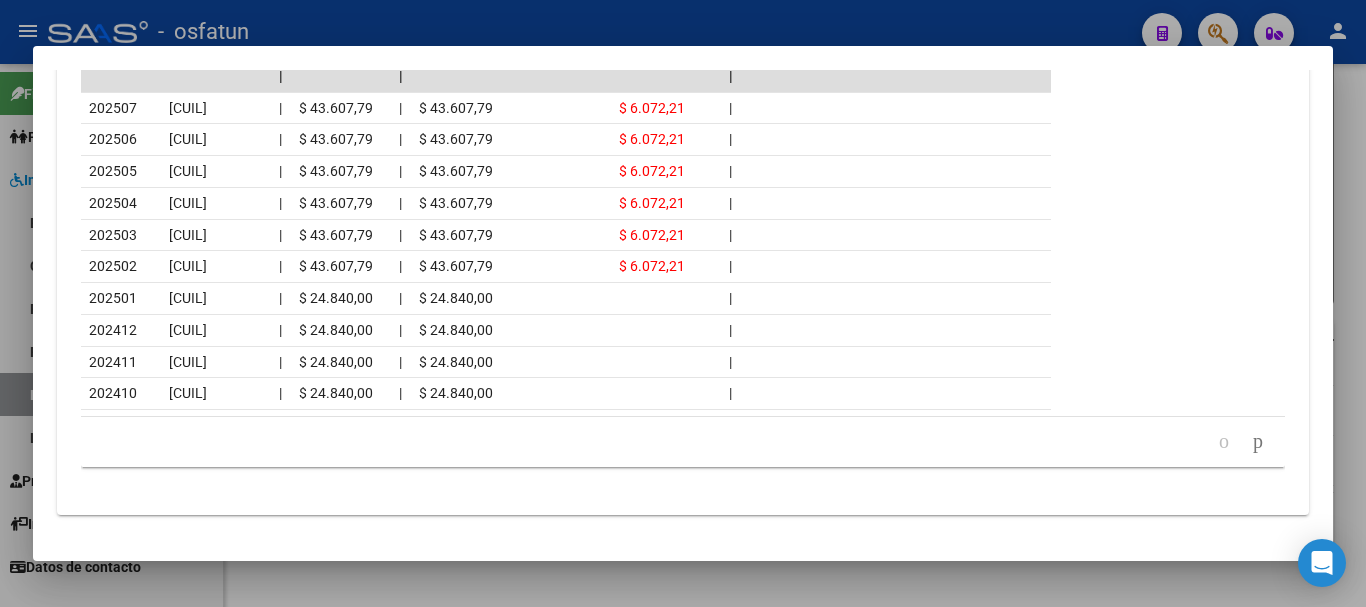 click at bounding box center [683, 303] 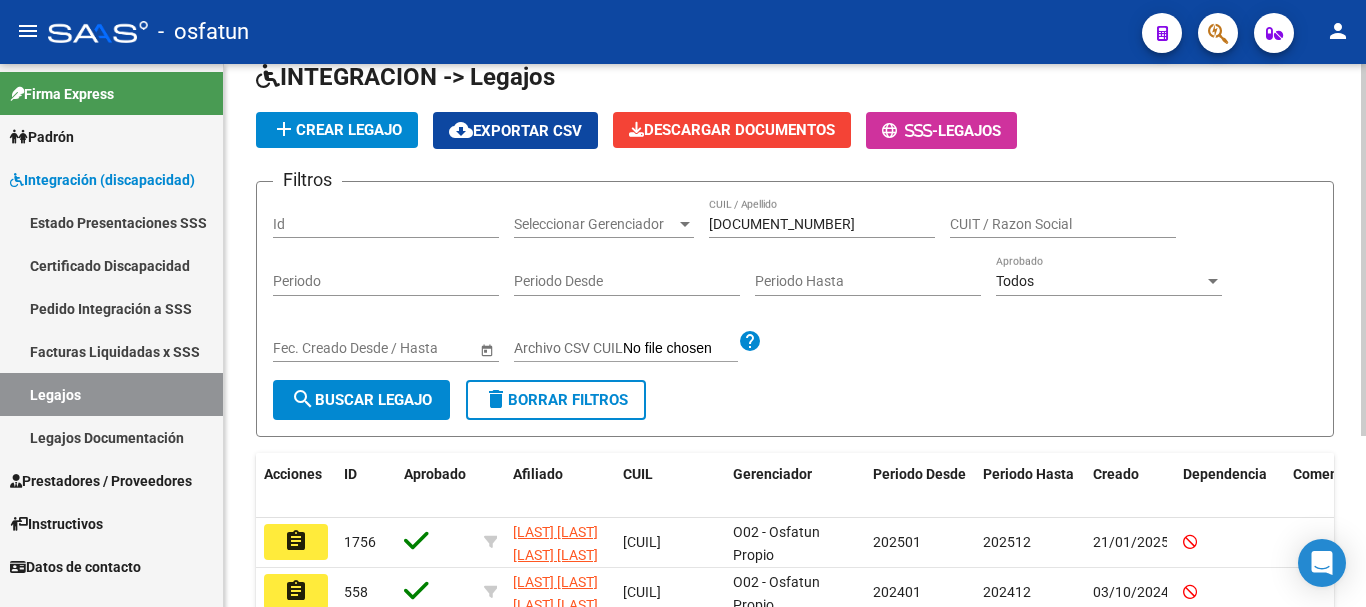 scroll, scrollTop: 0, scrollLeft: 0, axis: both 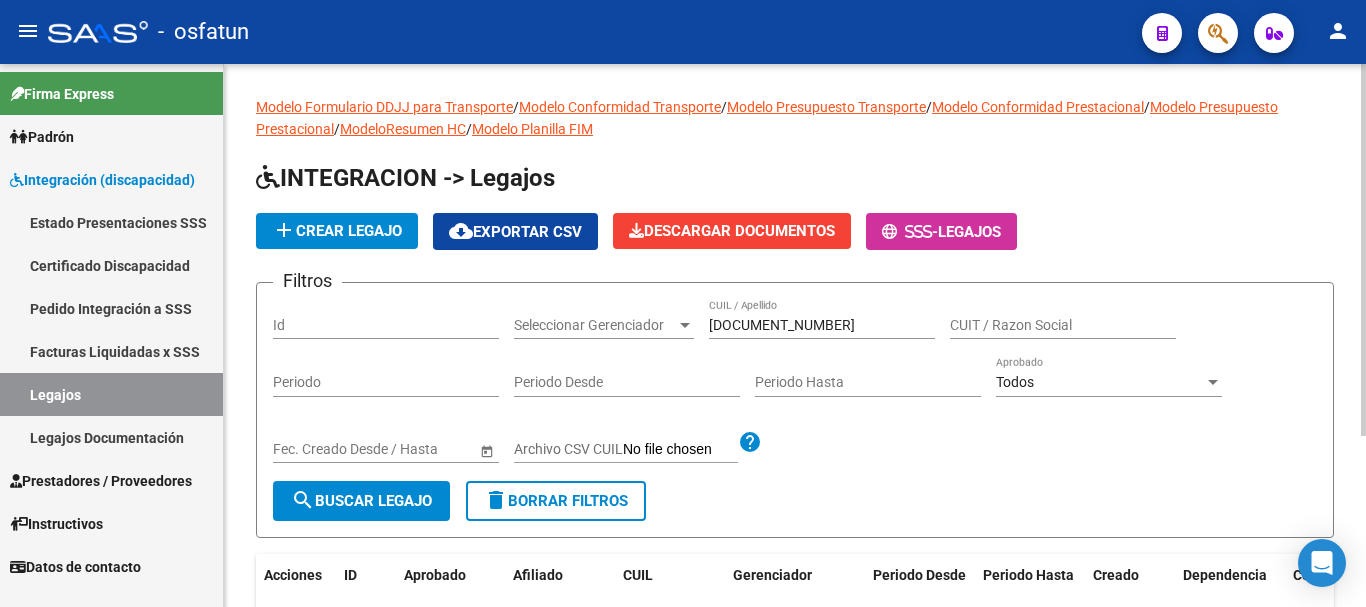 click 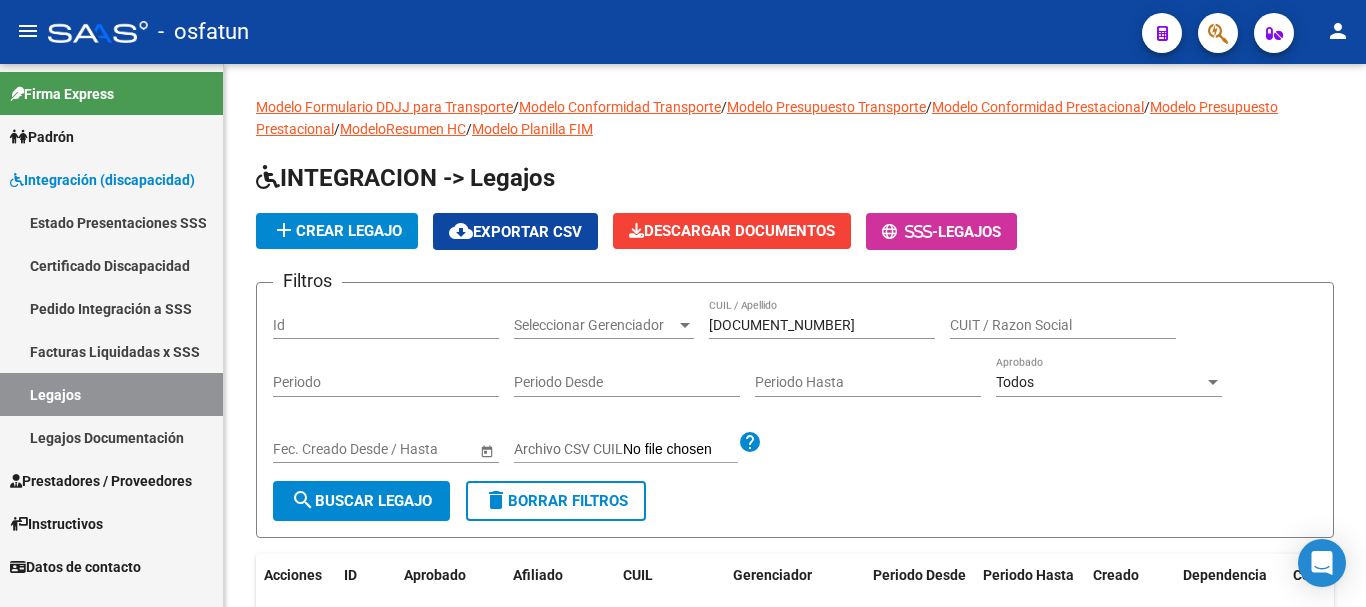 click on "Prestadores / Proveedores" at bounding box center (101, 481) 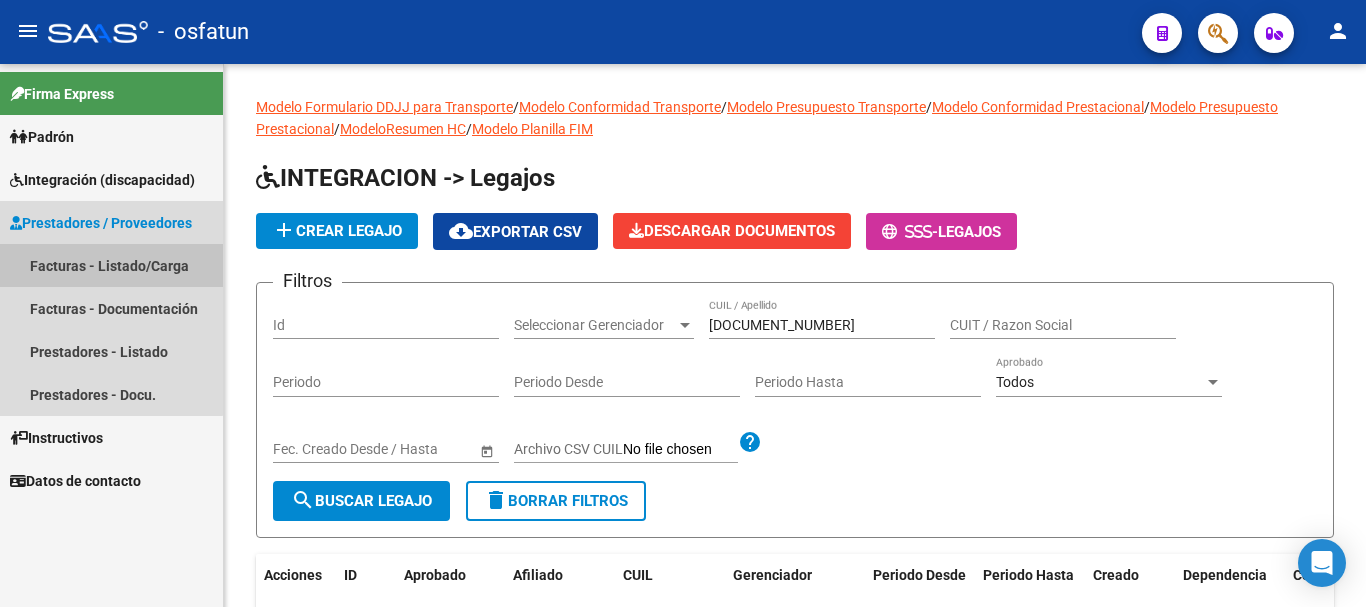 click on "Facturas - Listado/Carga" at bounding box center (111, 265) 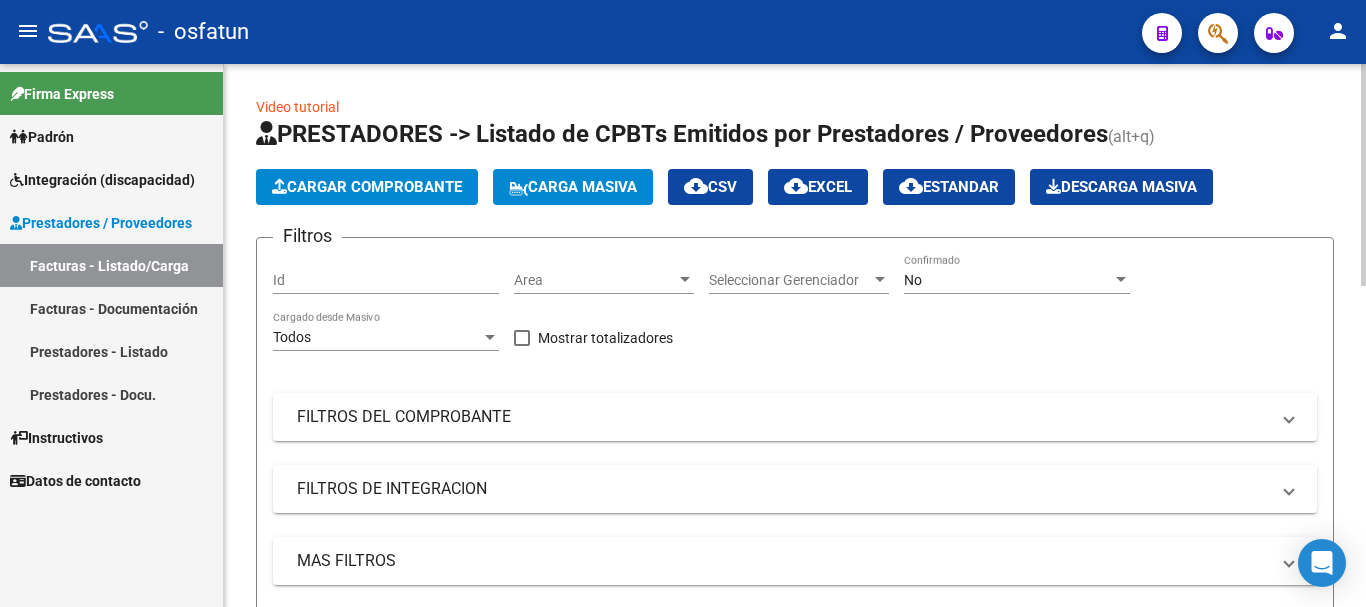 click on "Cargar Comprobante" 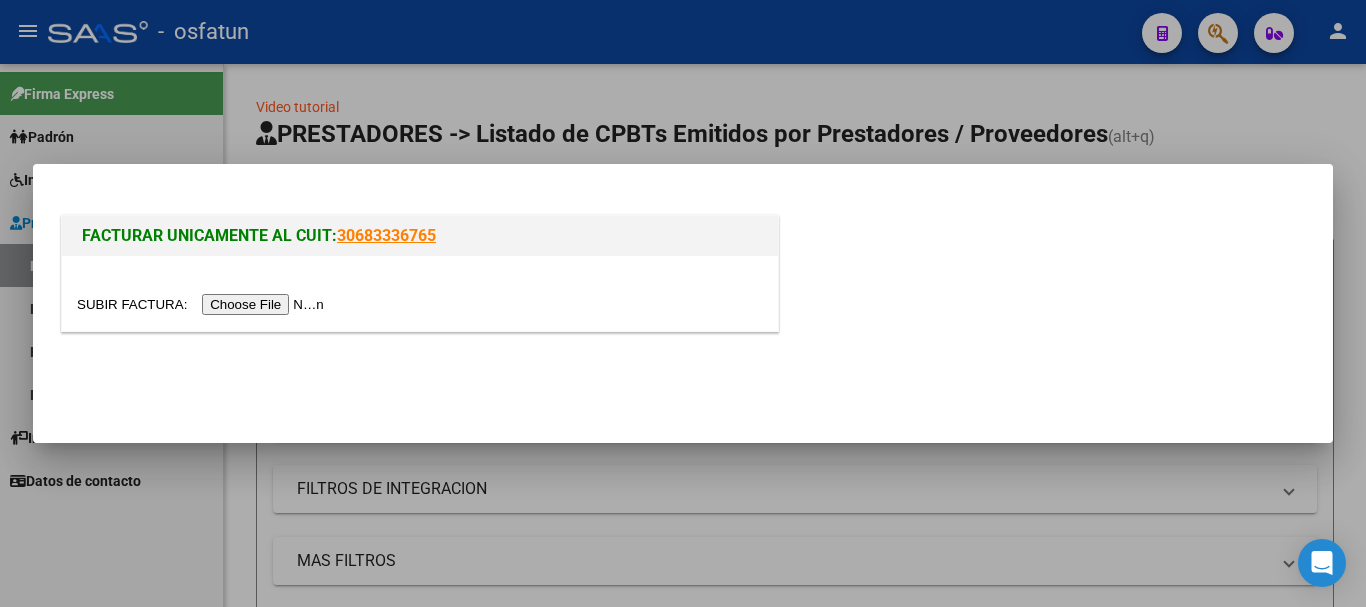 drag, startPoint x: 272, startPoint y: 284, endPoint x: 272, endPoint y: 302, distance: 18 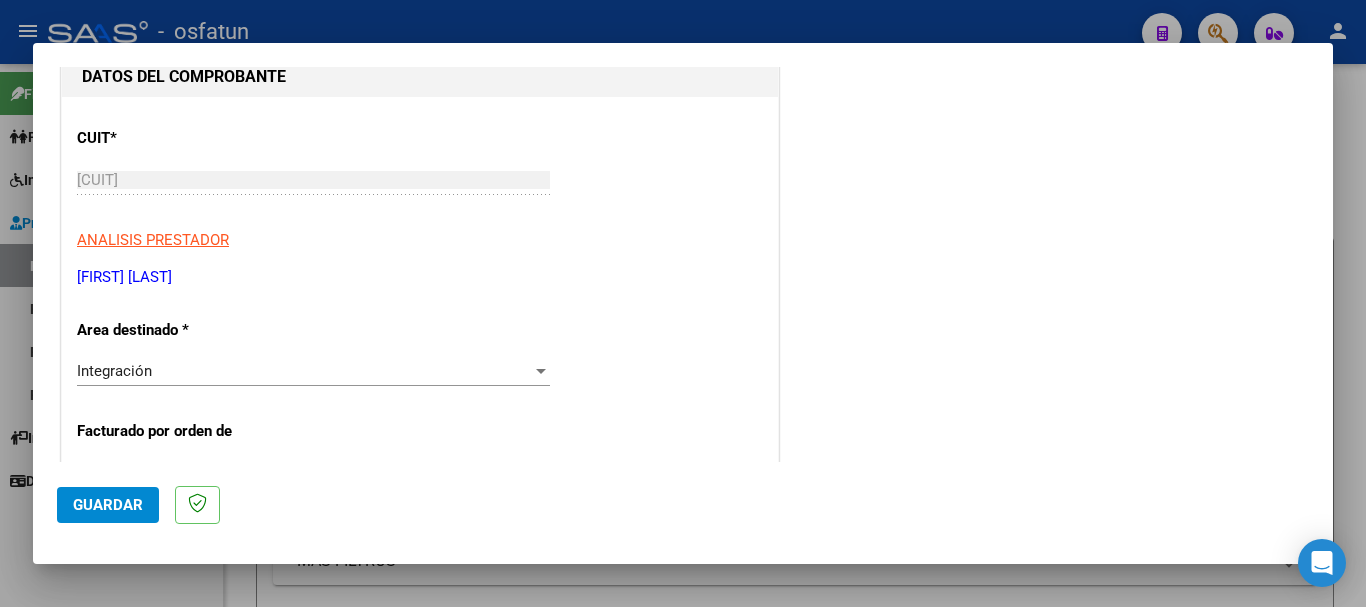 scroll, scrollTop: 237, scrollLeft: 0, axis: vertical 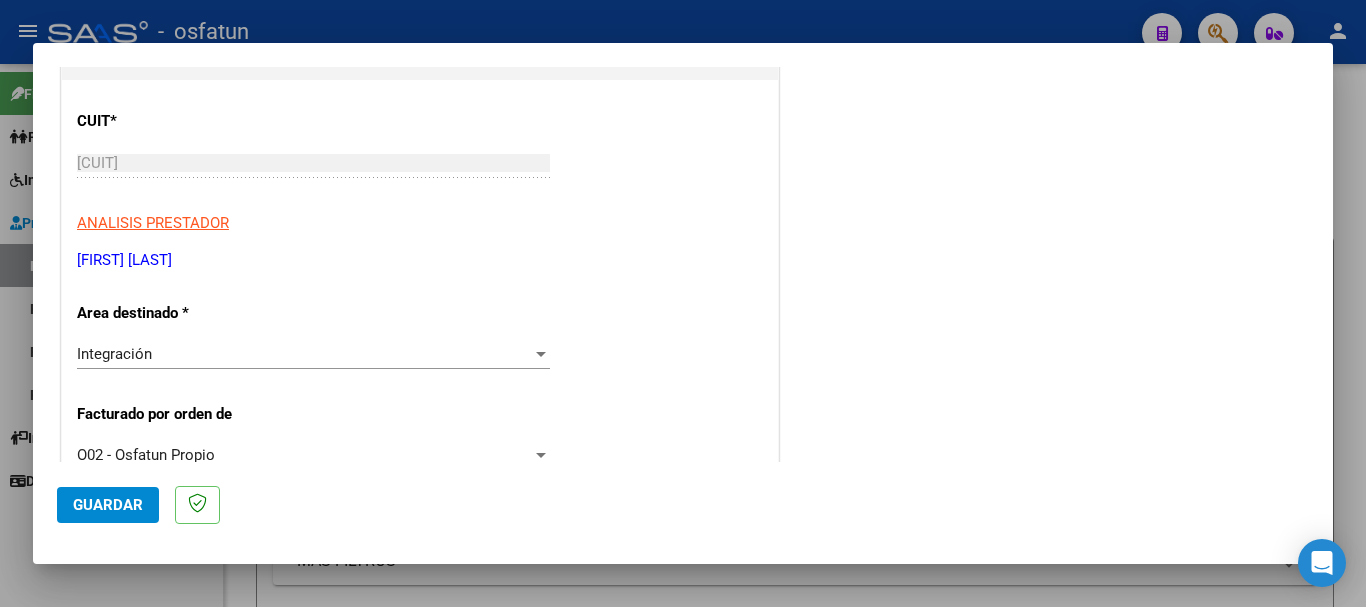 click on "COMPROBANTE VER COMPROBANTE          El comprobante fue leído exitosamente.  DATOS DEL COMPROBANTE CUIT  *   27-35517475-7 Ingresar CUIT  ANALISIS PRESTADOR  MARRANZINO IVANNA SOLEDAD  ARCA Padrón  Area destinado * Integración Seleccionar Area  Facturado por orden de  O02 - Osfatun Propio Seleccionar Gerenciador Luego de guardar debe preaprobar la factura asociandola a un legajo de integración y subir la documentación respaldatoria (planilla de asistencia o ddjj para período de aislamiento)  Período de Prestación (Ej: 202305 para Mayo 2023    Ingrese el Período de Prestación como indica el ejemplo   Comprobante Tipo * Factura C Seleccionar Tipo Punto de Venta  *   2 Ingresar el Nro.  Número  *   349 Ingresar el Nro.  Monto  *   $ 148.447,32 Ingresar el monto  Fecha del Cpbt.  *   2025-08-04 Ingresar la fecha  CAE / CAEA (no ingrese CAI)    75317972287841 Ingresar el CAE o CAEA (no ingrese CAI)  Fecha Recibido  *   2025-08-04 Ingresar la fecha  Fecha de Vencimiento    Ingresar la fecha" at bounding box center [683, 303] 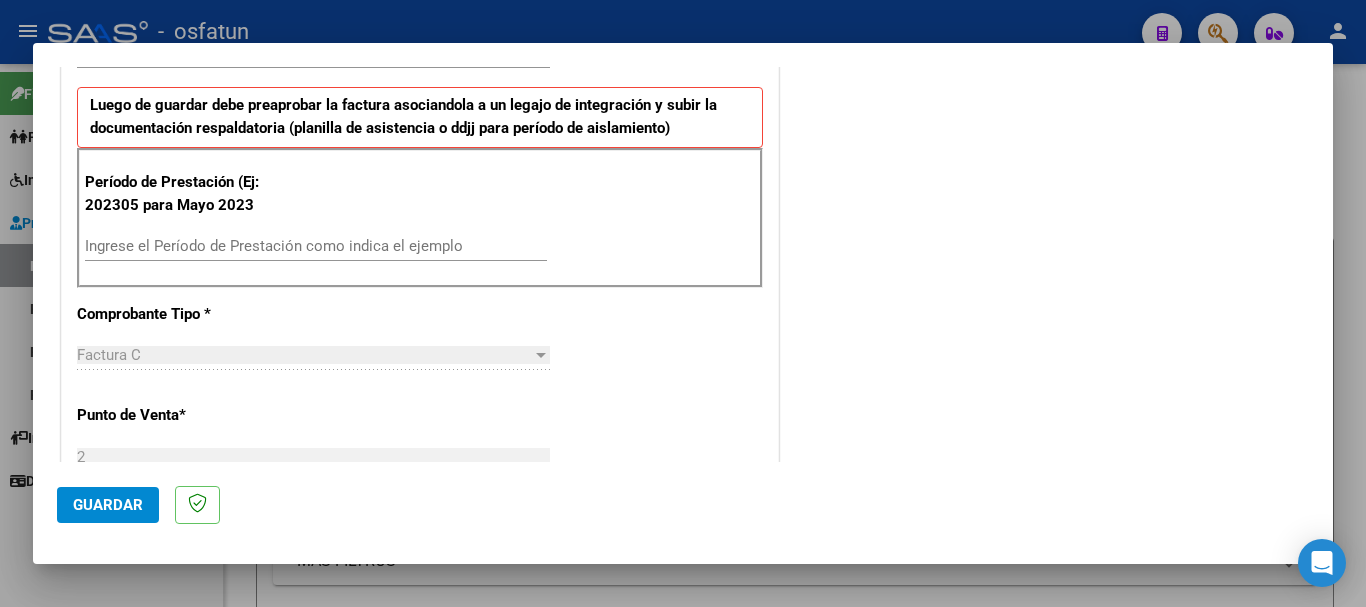 scroll, scrollTop: 650, scrollLeft: 0, axis: vertical 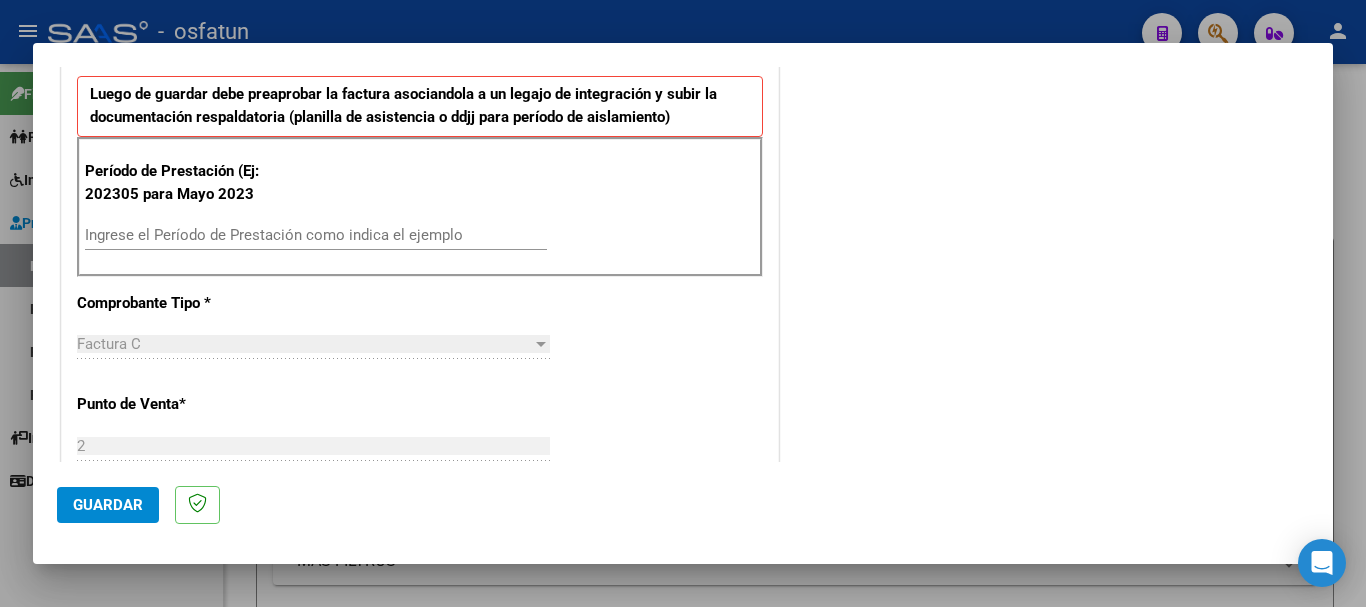 click on "Ingrese el Período de Prestación como indica el ejemplo" at bounding box center [316, 235] 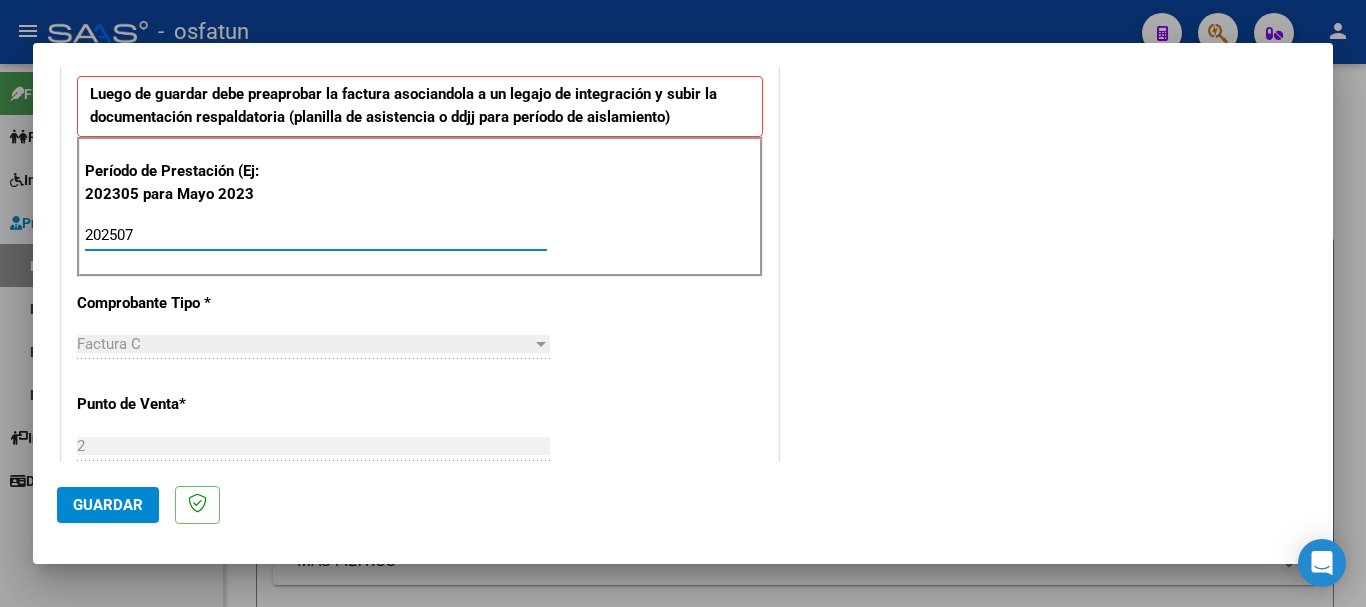 type on "202507" 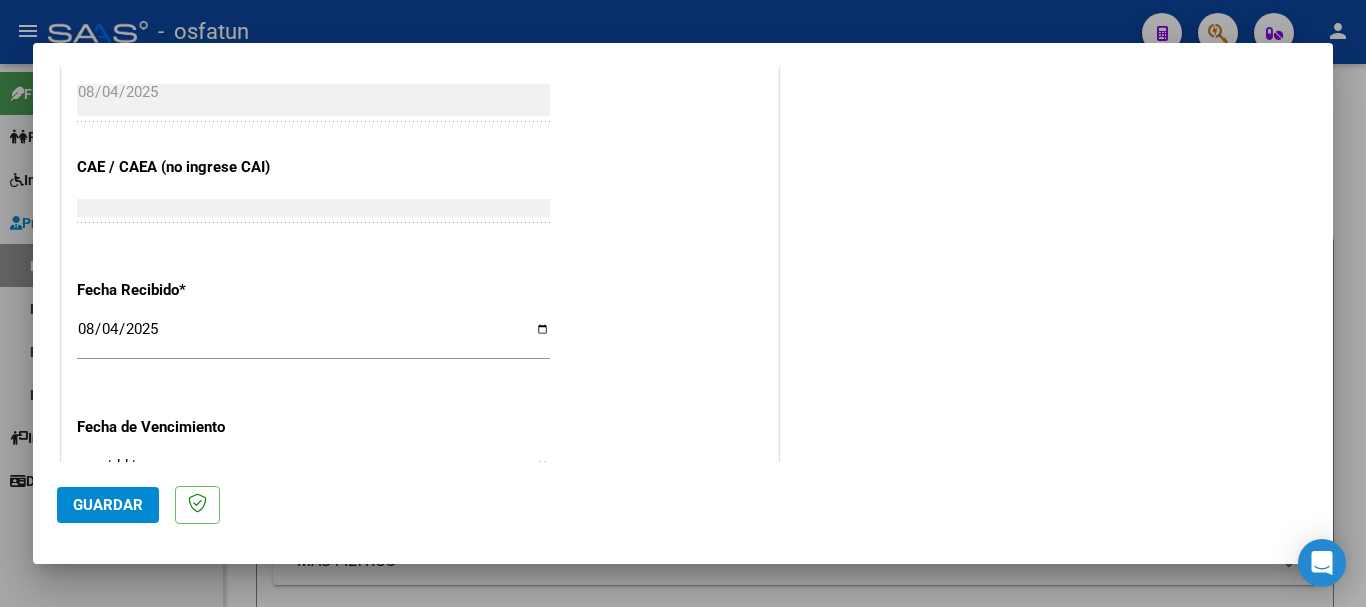 scroll, scrollTop: 1360, scrollLeft: 0, axis: vertical 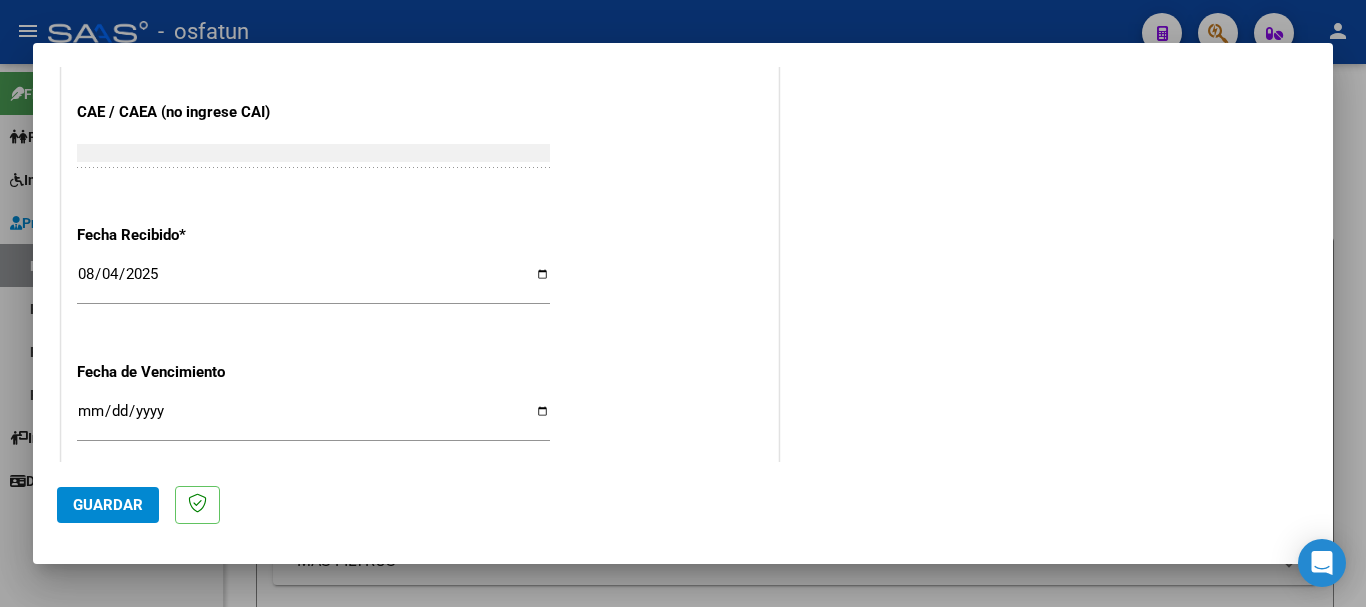click on "Guardar" 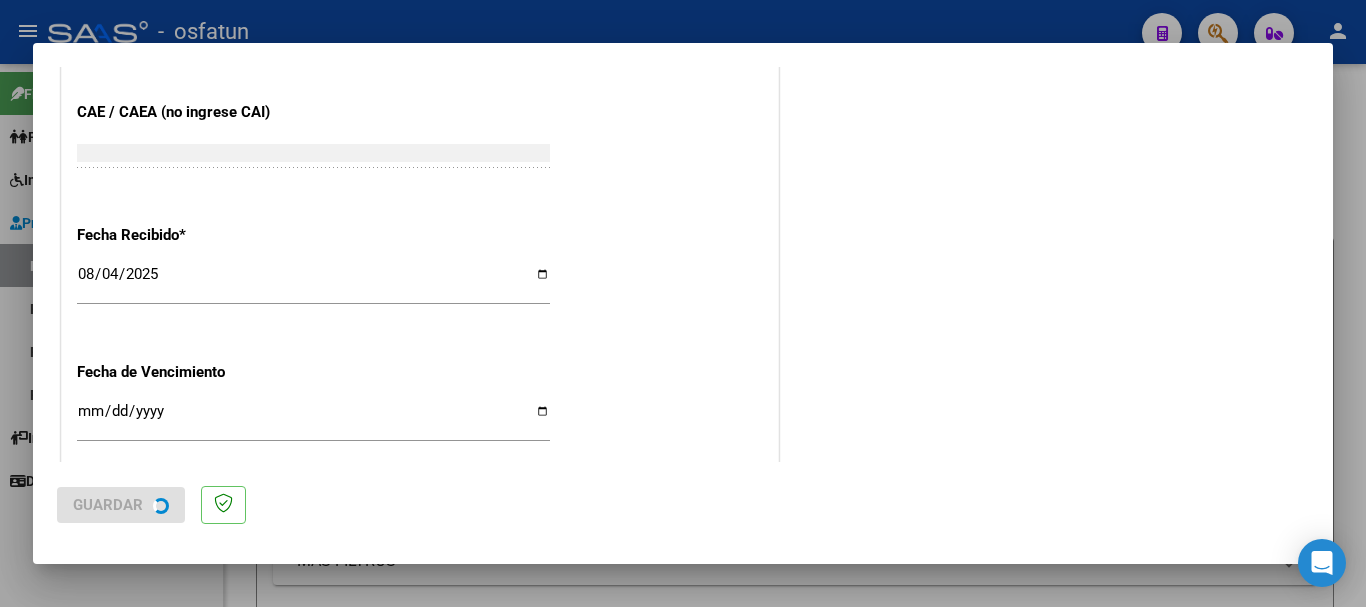scroll, scrollTop: 0, scrollLeft: 0, axis: both 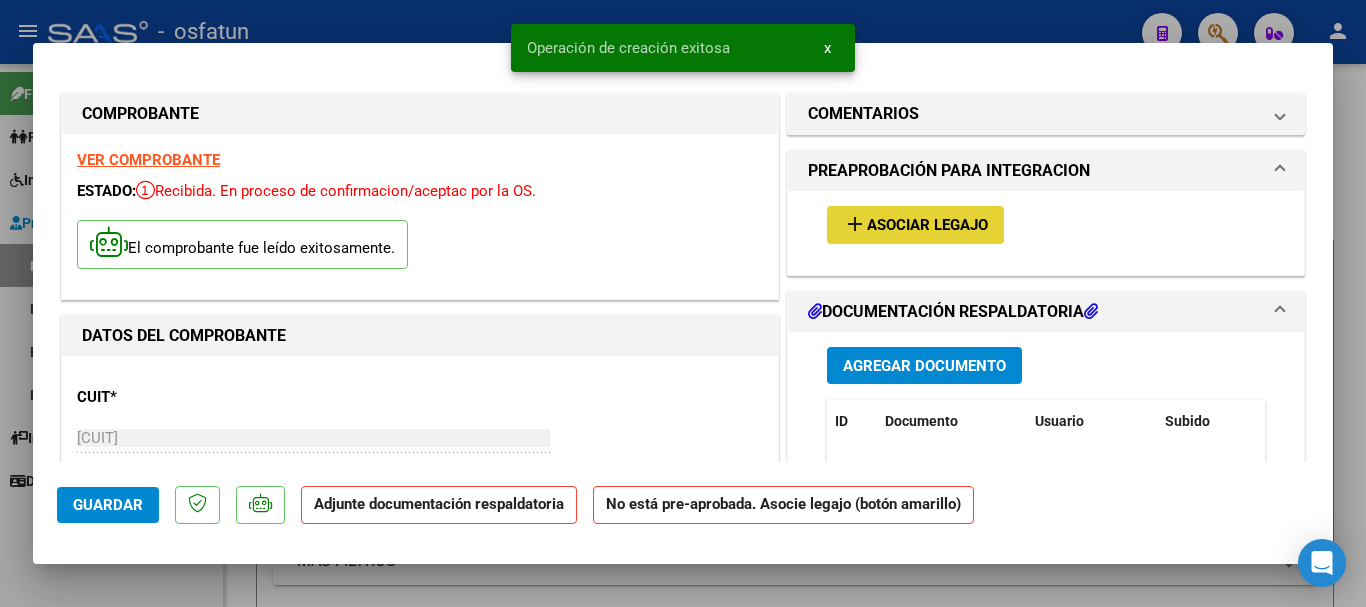 click on "add Asociar Legajo" at bounding box center (915, 224) 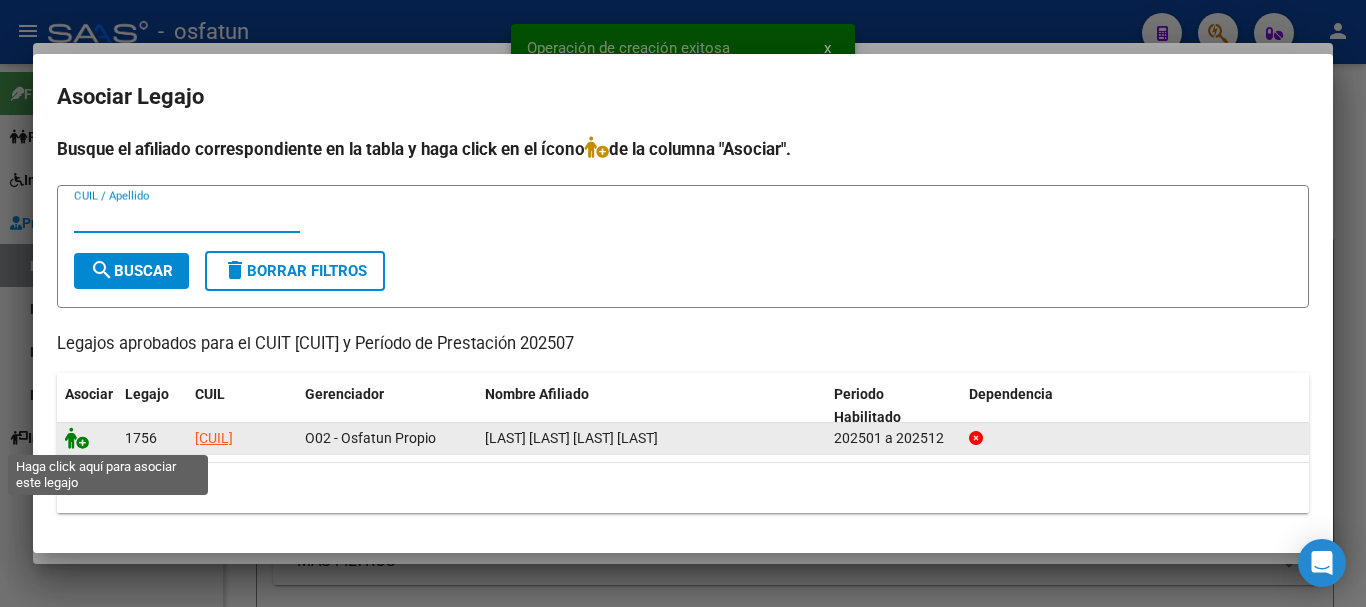 click 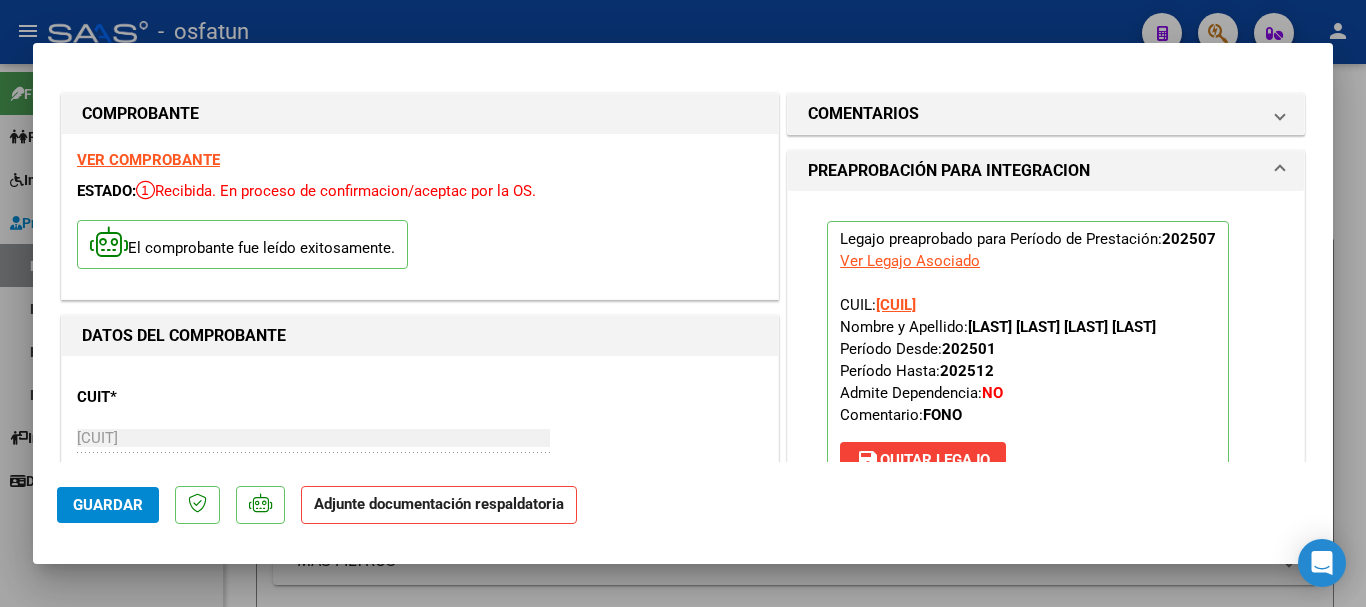 drag, startPoint x: 962, startPoint y: 333, endPoint x: 1163, endPoint y: 324, distance: 201.20139 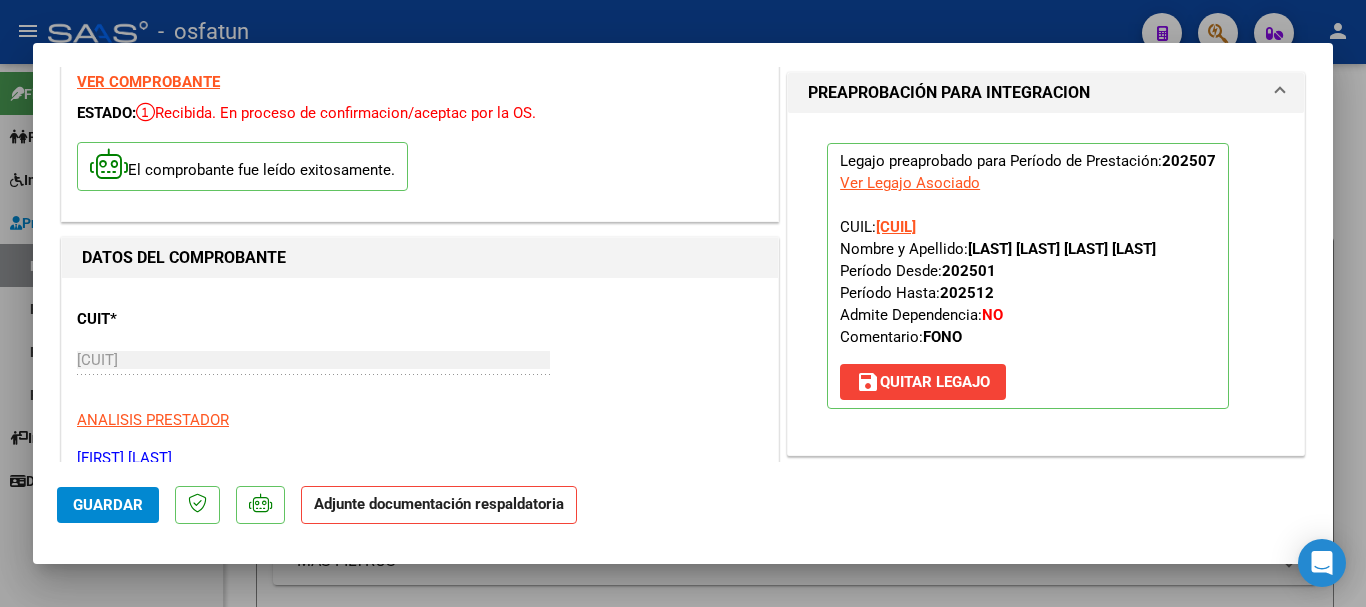 scroll, scrollTop: 0, scrollLeft: 0, axis: both 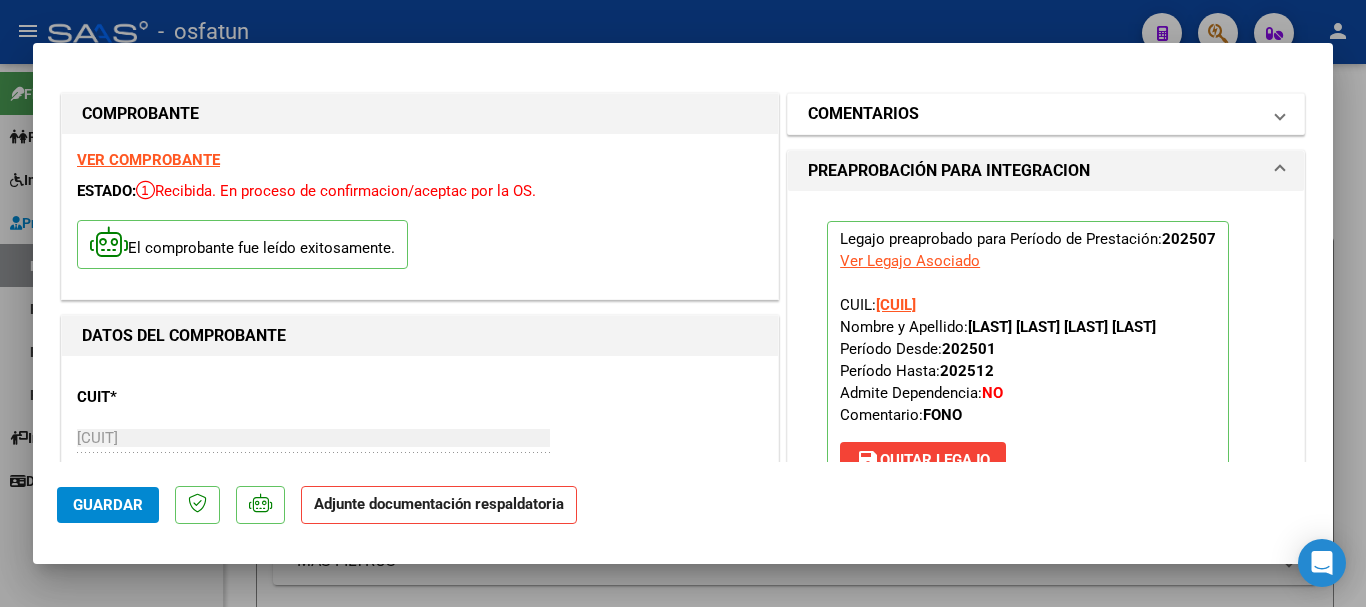 drag, startPoint x: 1049, startPoint y: 118, endPoint x: 887, endPoint y: 222, distance: 192.50974 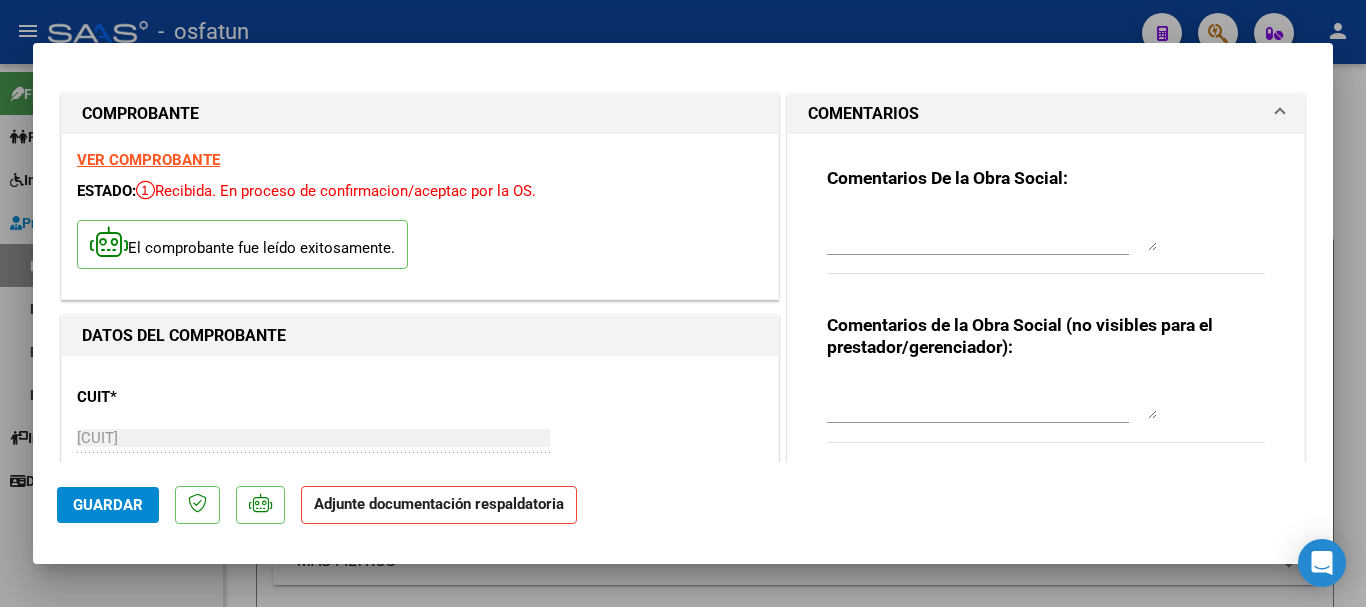 click at bounding box center [992, 399] 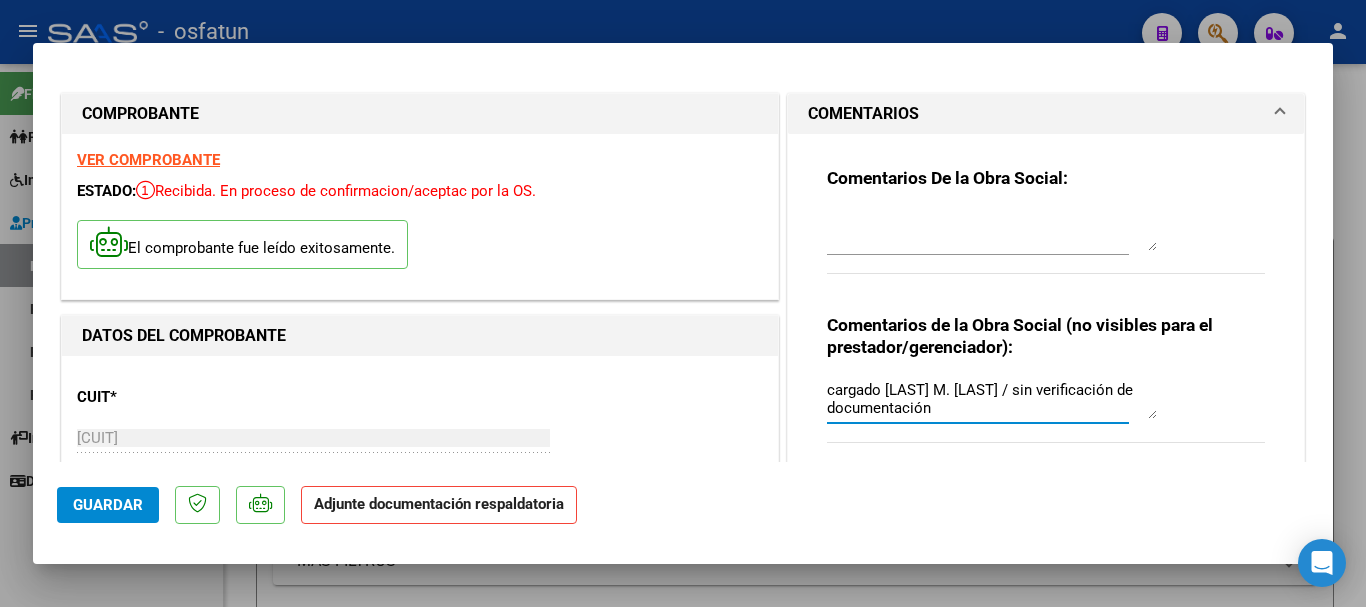 type on "cargado Banegas M. Laura / sin verificación de documentación" 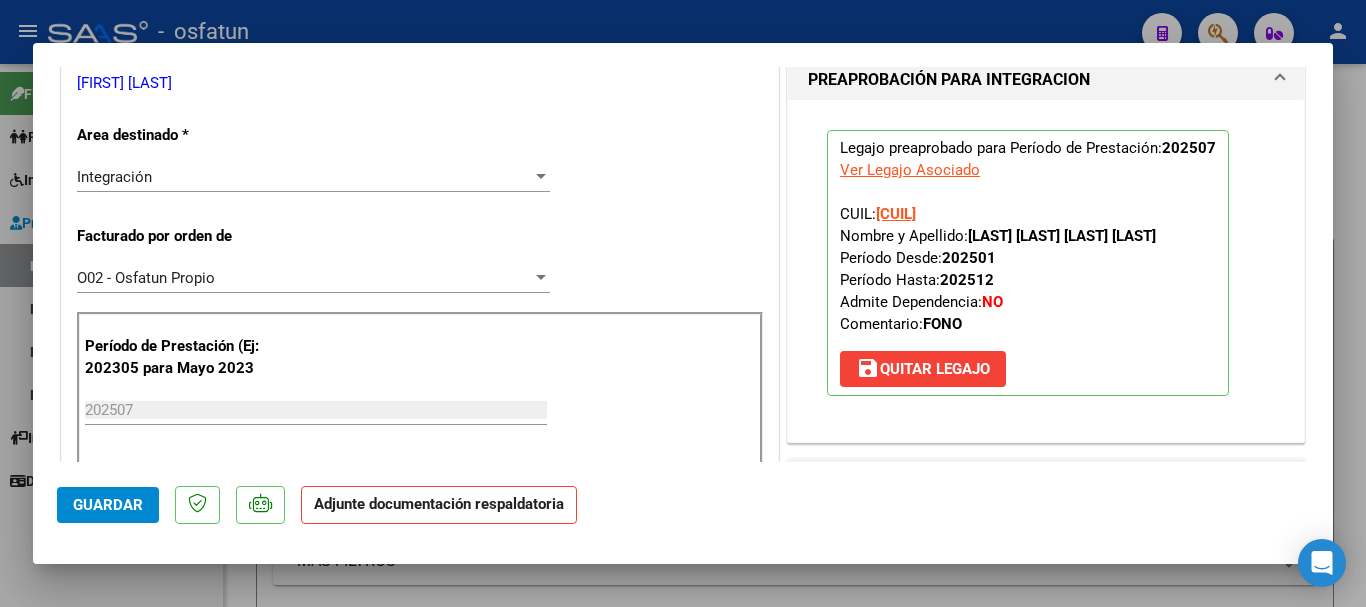 scroll, scrollTop: 593, scrollLeft: 0, axis: vertical 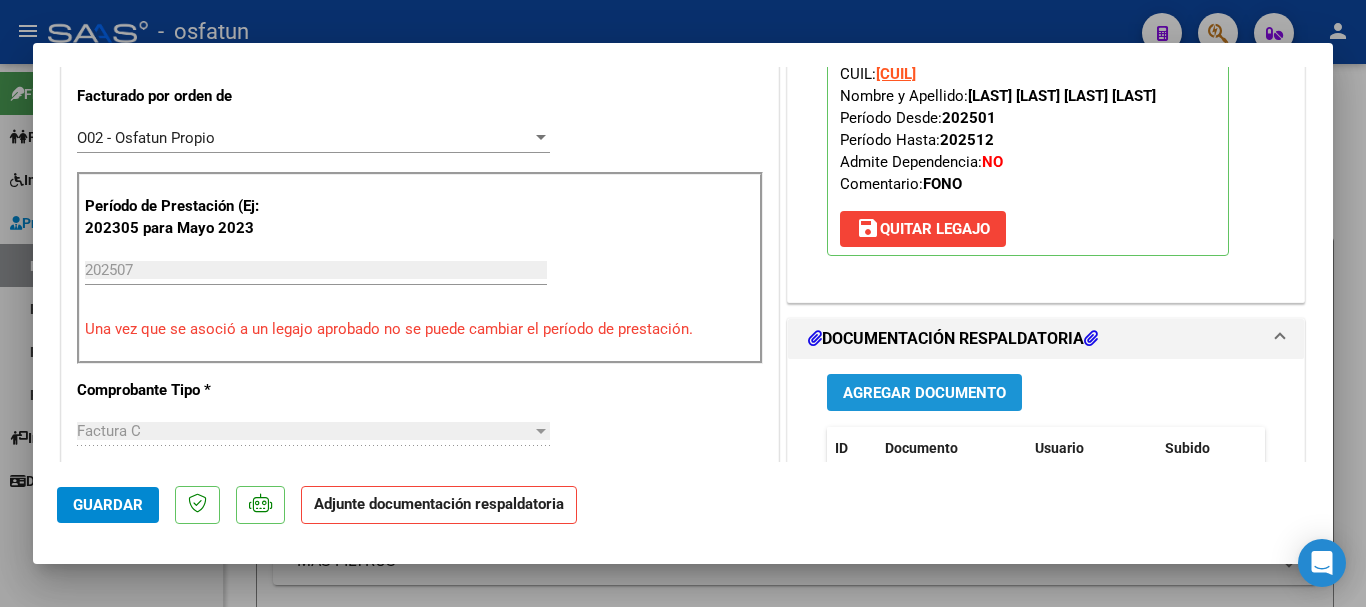 click on "Agregar Documento" at bounding box center (924, 393) 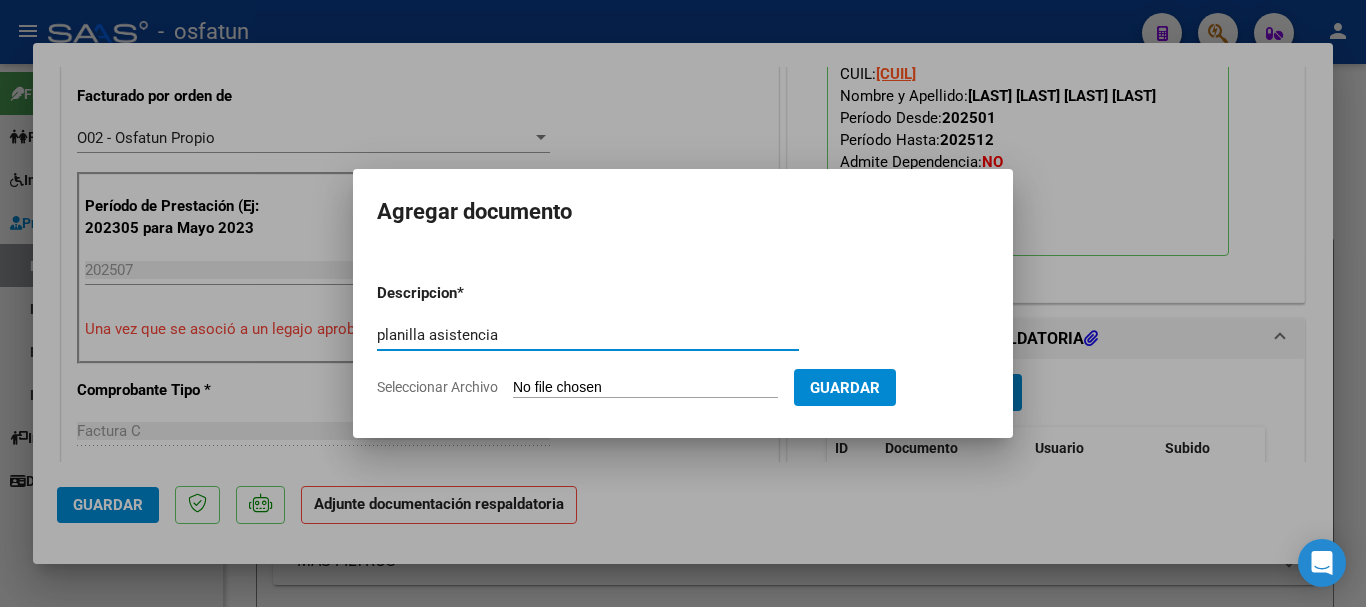 type on "planilla asistencia" 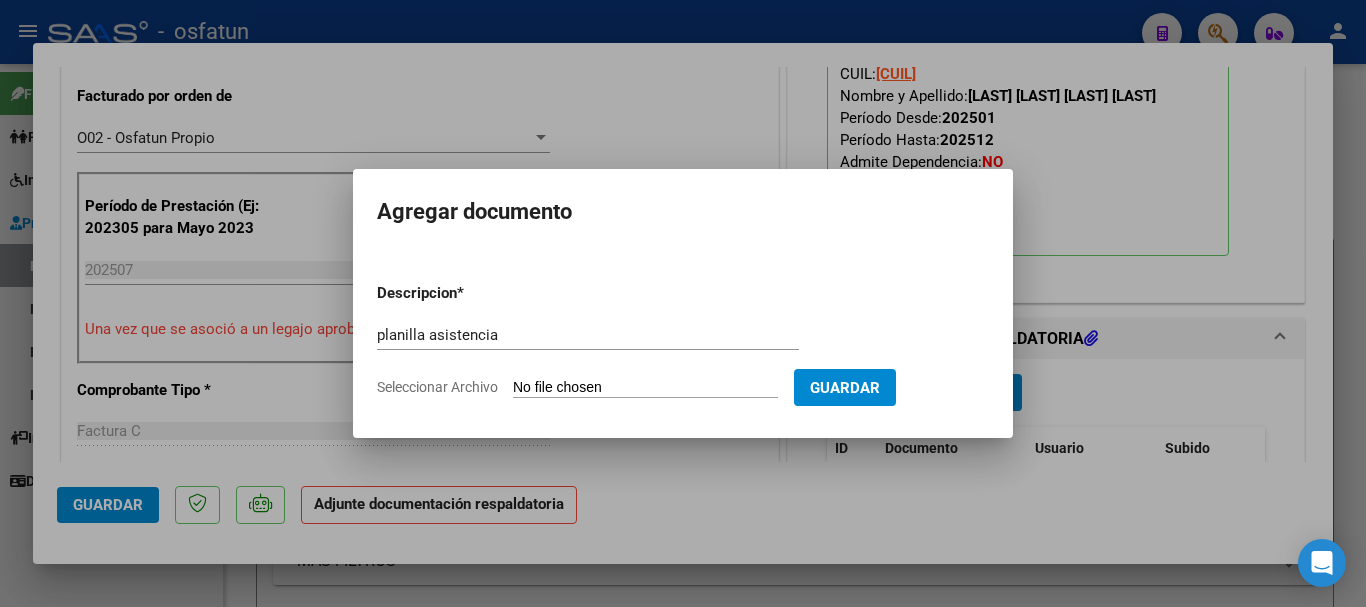 click on "Seleccionar Archivo" at bounding box center [645, 388] 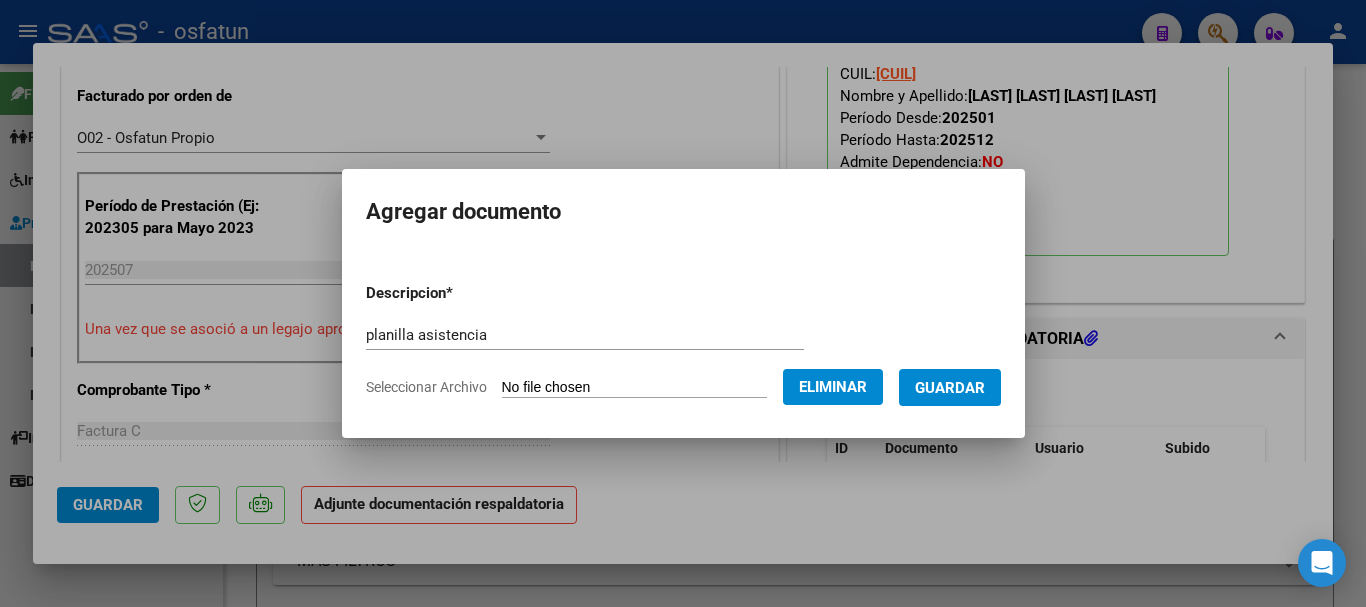 click on "Guardar" at bounding box center [950, 387] 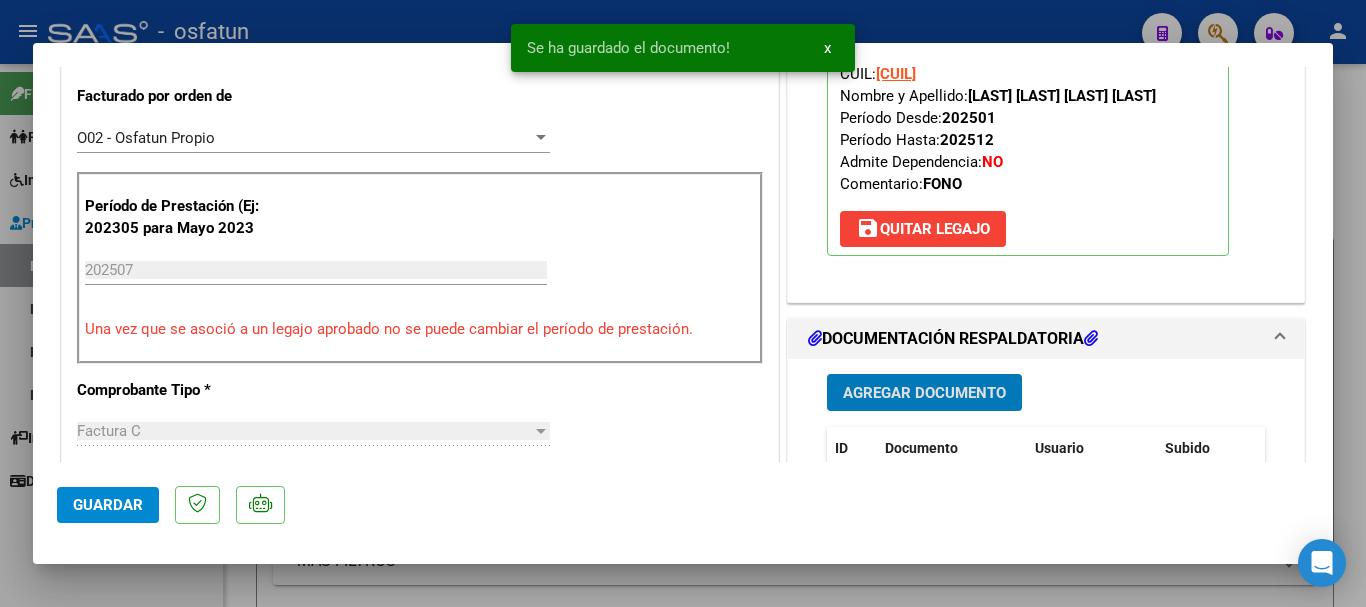 click on "Agregar Documento" at bounding box center (924, 393) 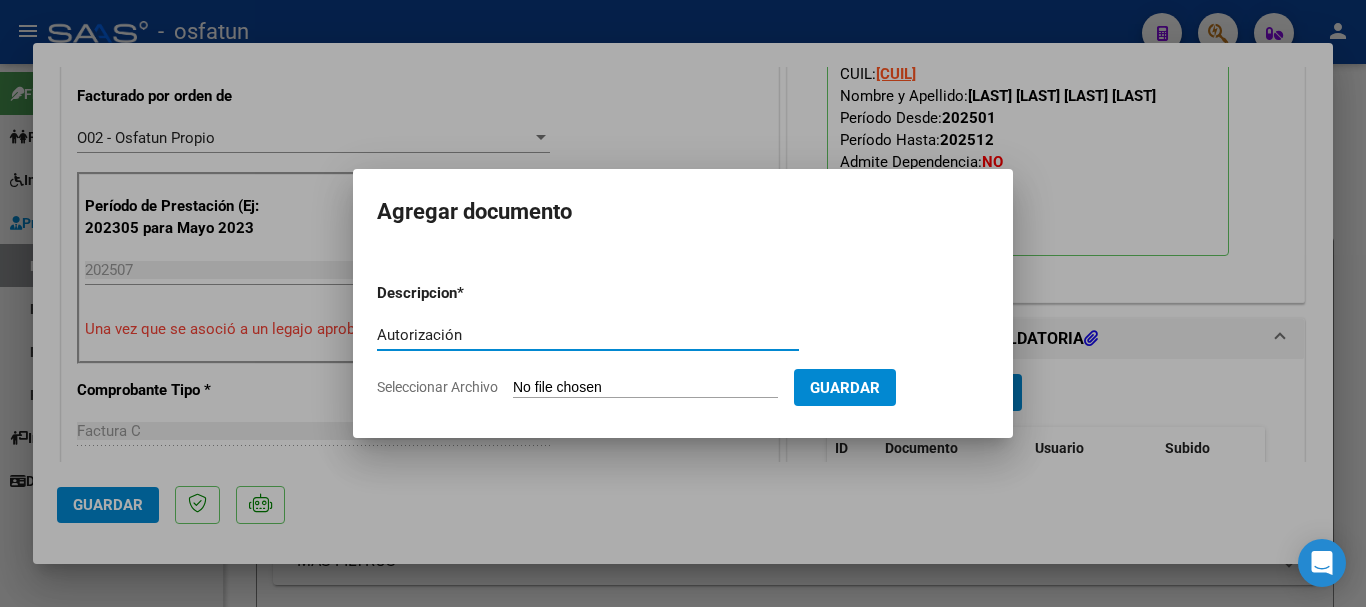 type on "Autorización" 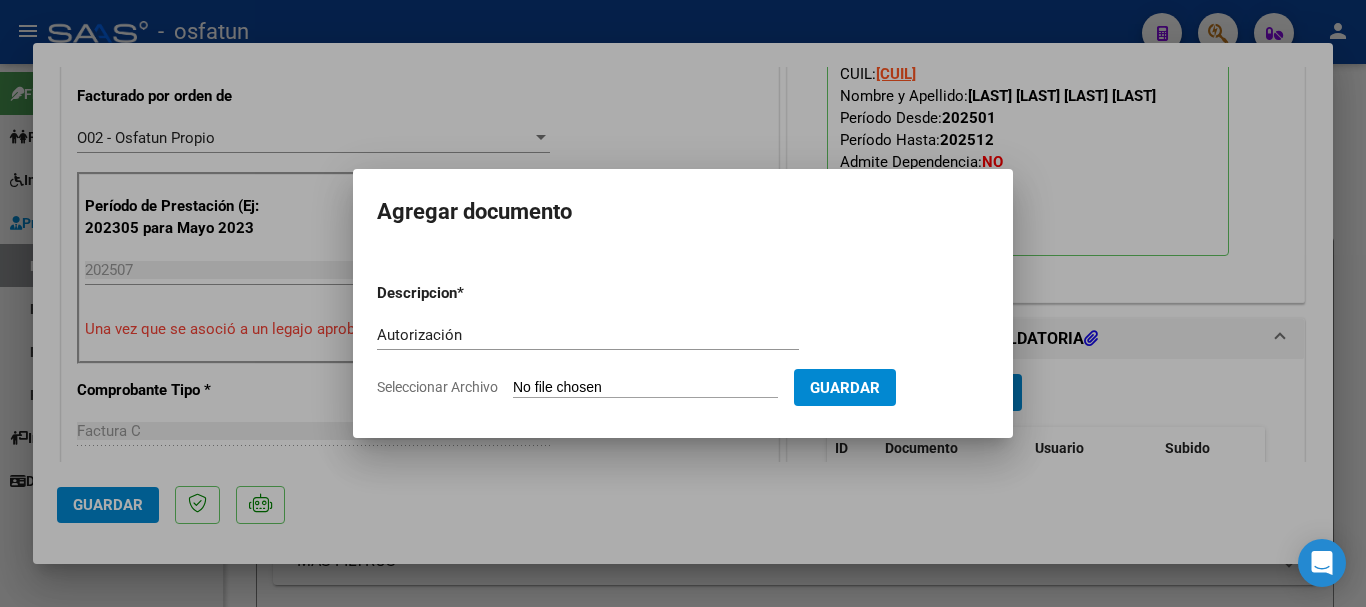 click on "Seleccionar Archivo" at bounding box center [645, 388] 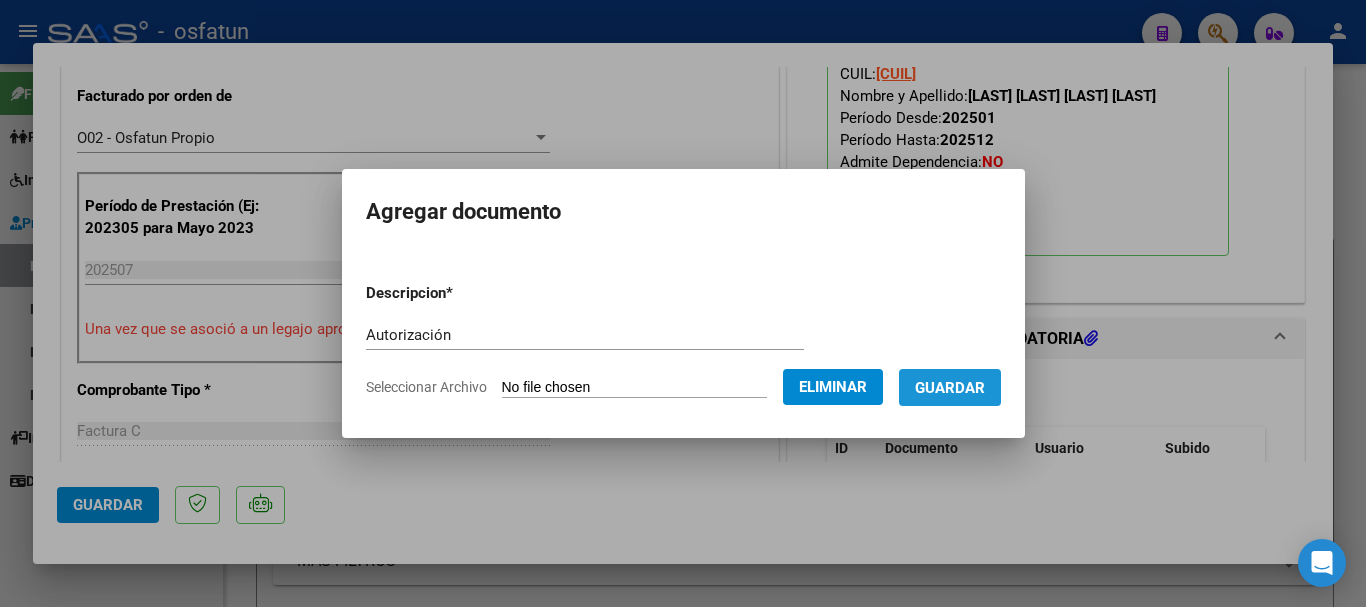 click on "Guardar" at bounding box center (950, 388) 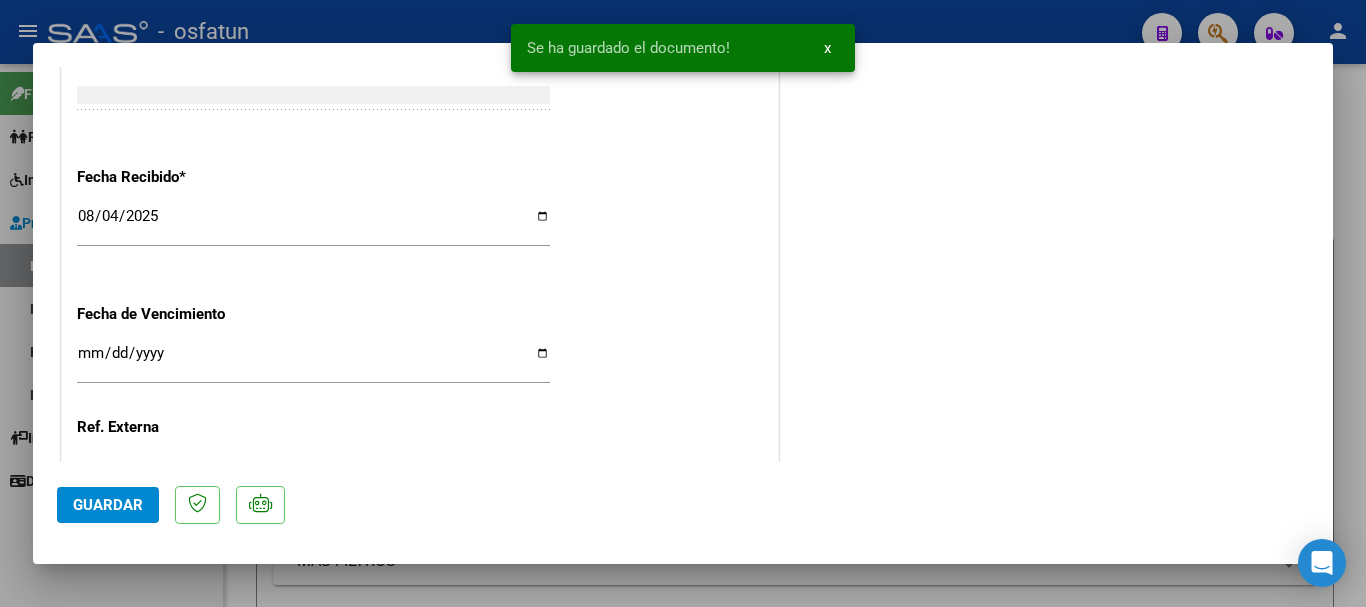 scroll, scrollTop: 1610, scrollLeft: 0, axis: vertical 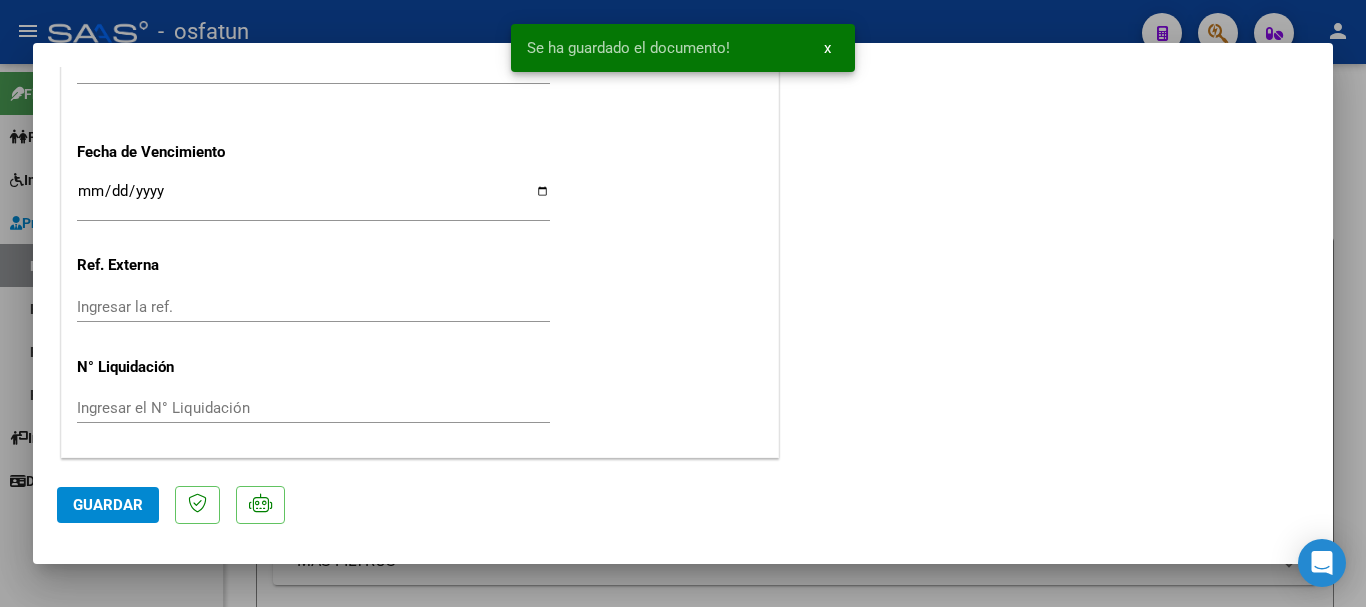 click on "Guardar" 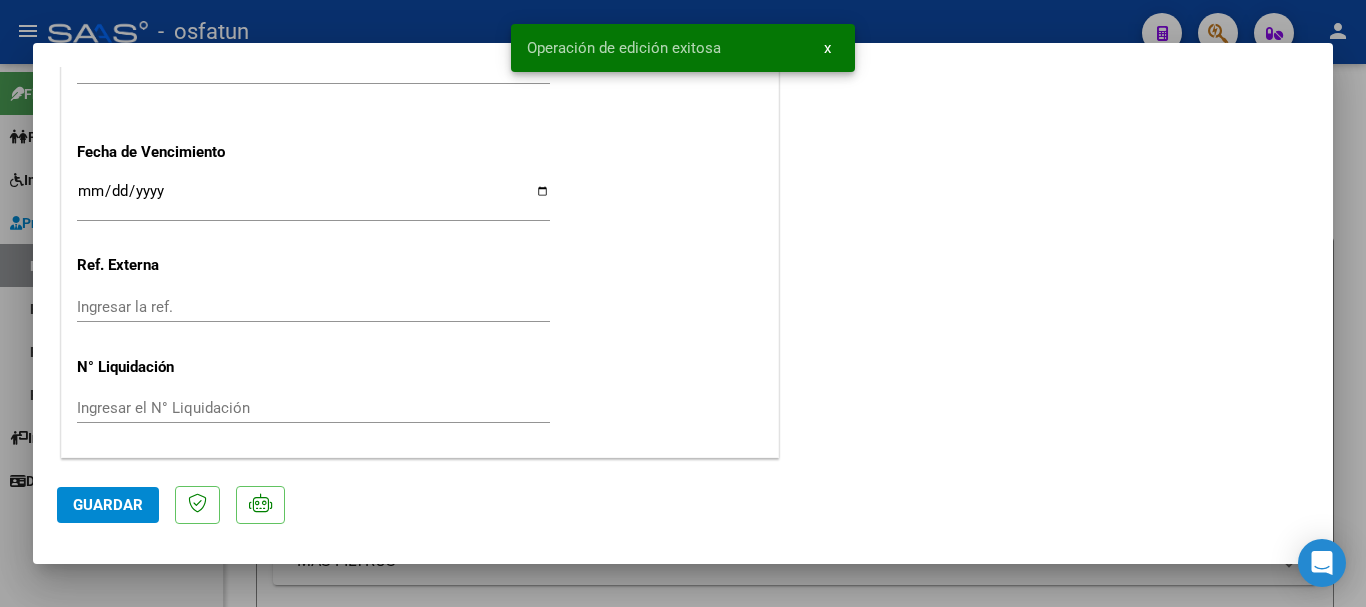 click at bounding box center (683, 303) 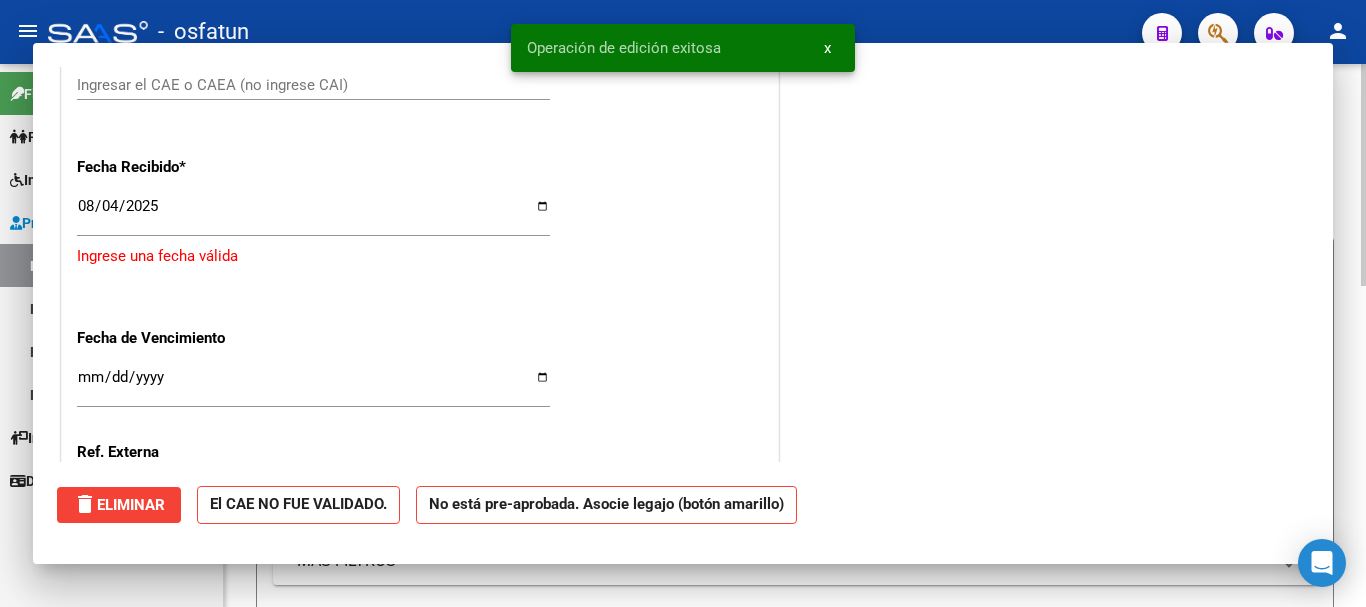 type 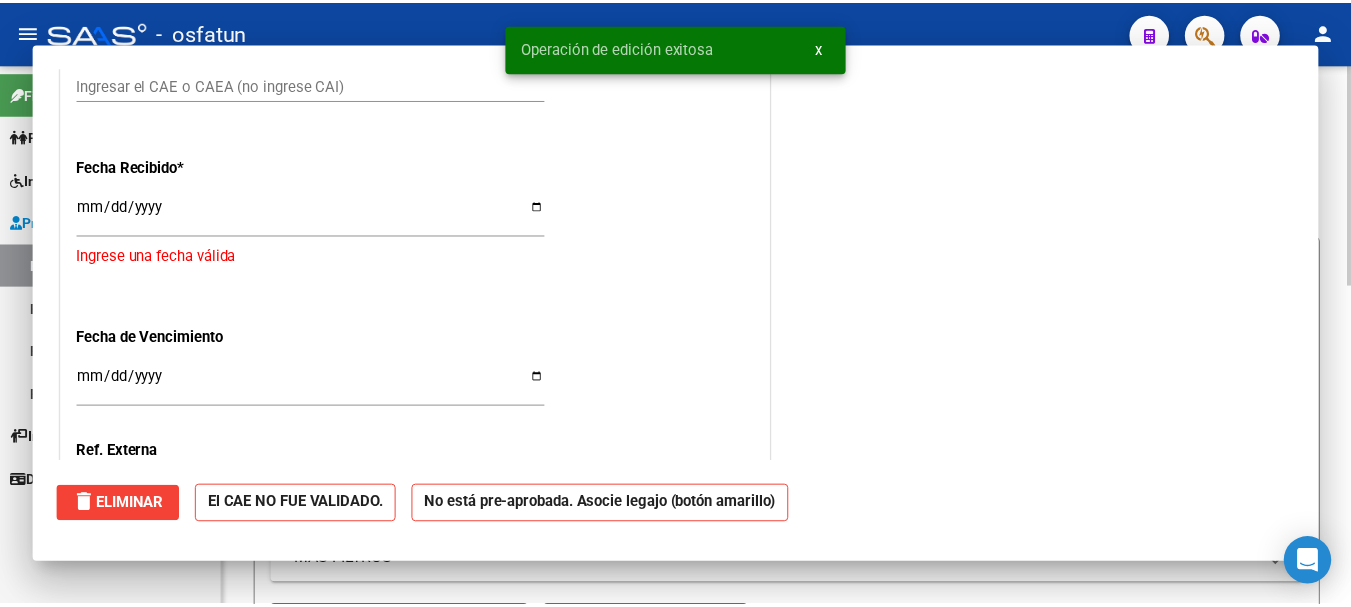 scroll, scrollTop: 1761, scrollLeft: 0, axis: vertical 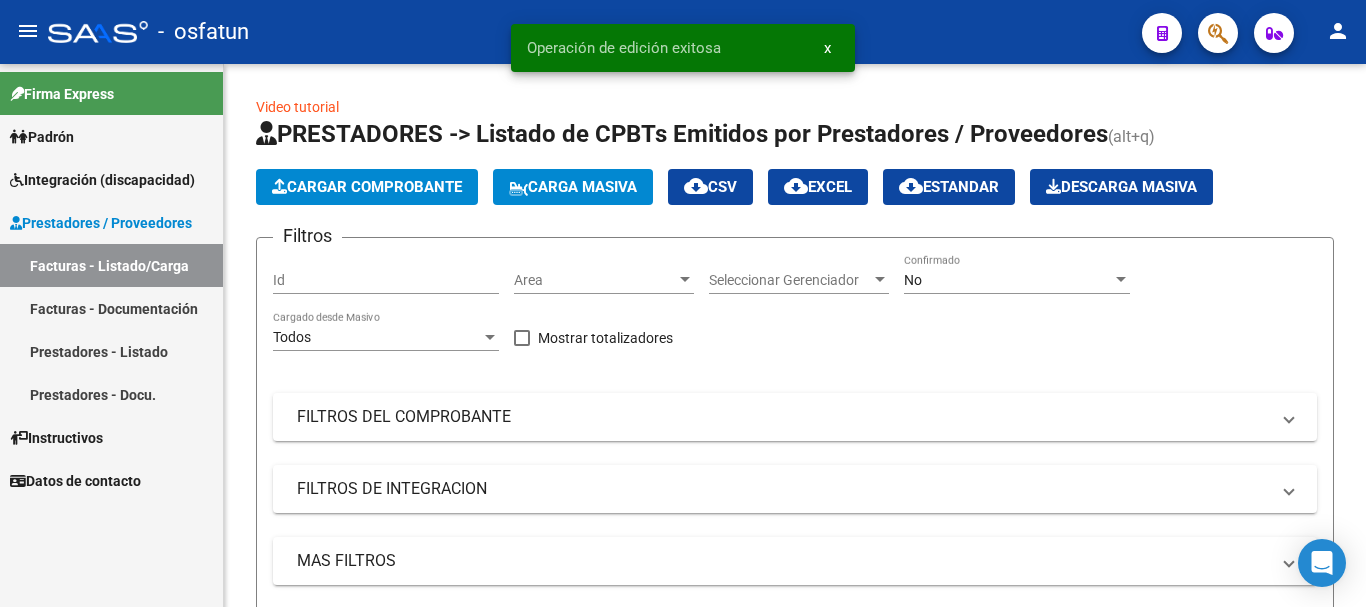 click on "person" 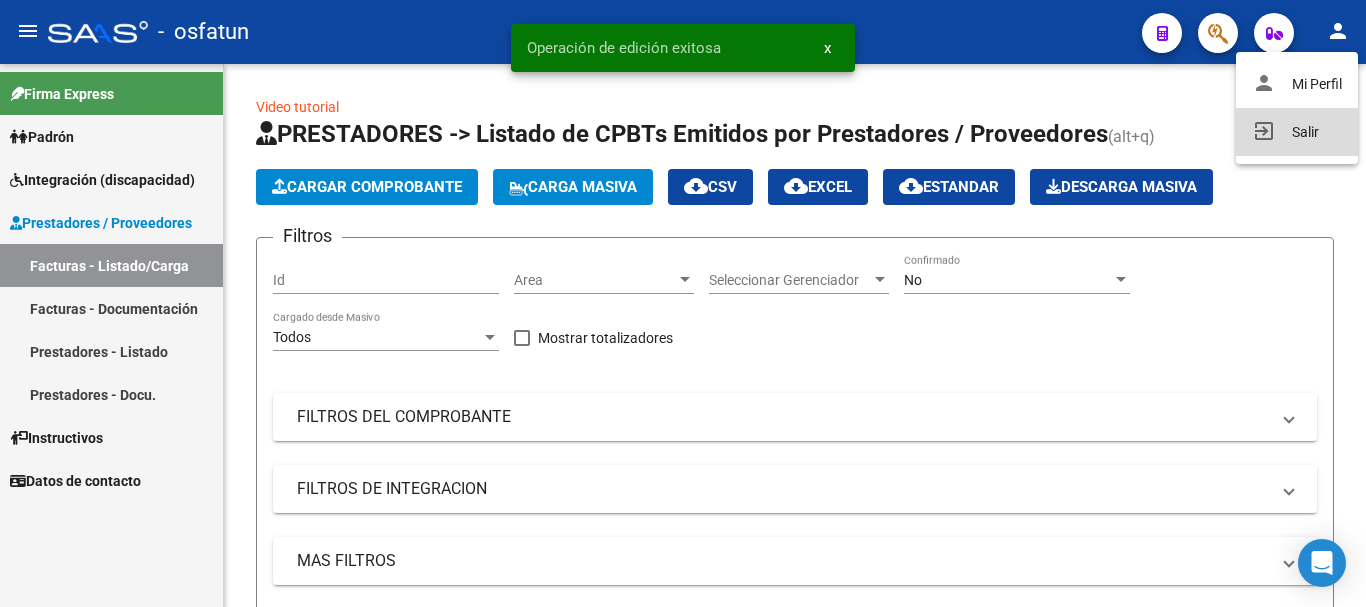 click on "exit_to_app  Salir" at bounding box center [1297, 132] 